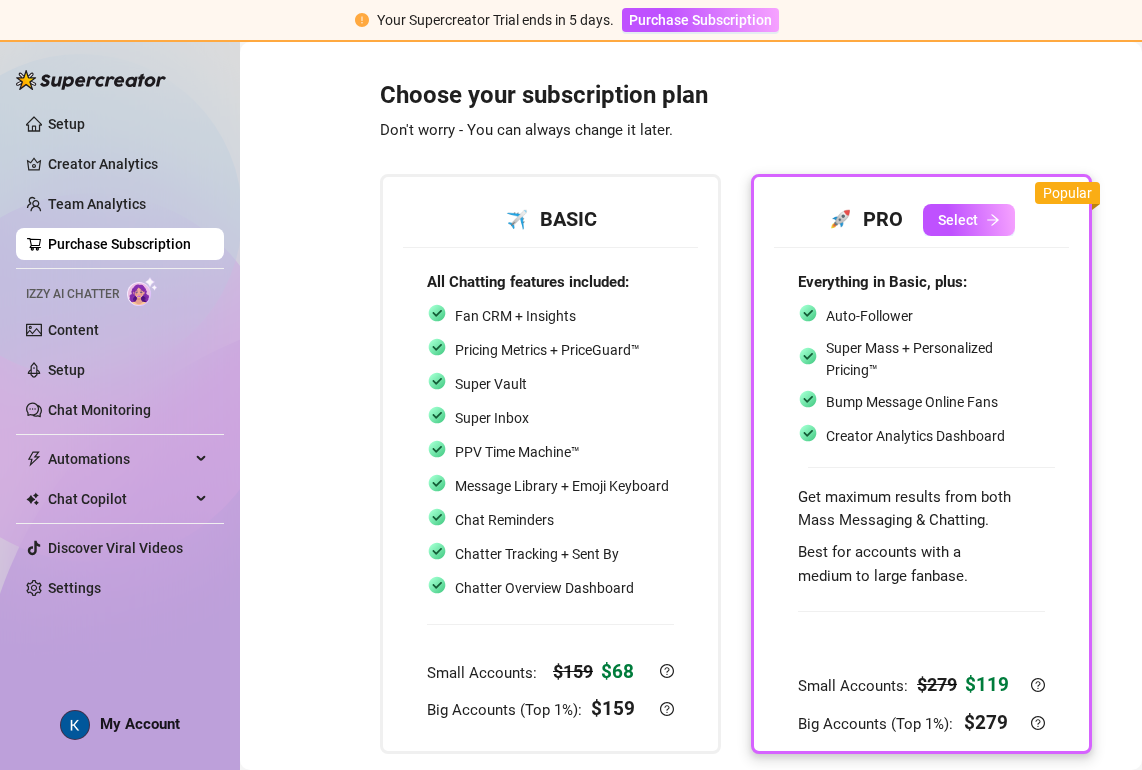 scroll, scrollTop: 0, scrollLeft: 0, axis: both 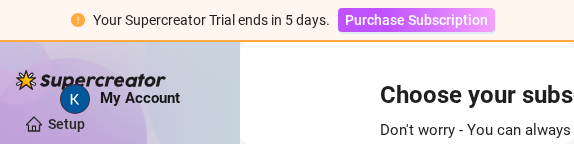 drag, startPoint x: 48, startPoint y: 2, endPoint x: 60, endPoint y: -55, distance: 58.249462 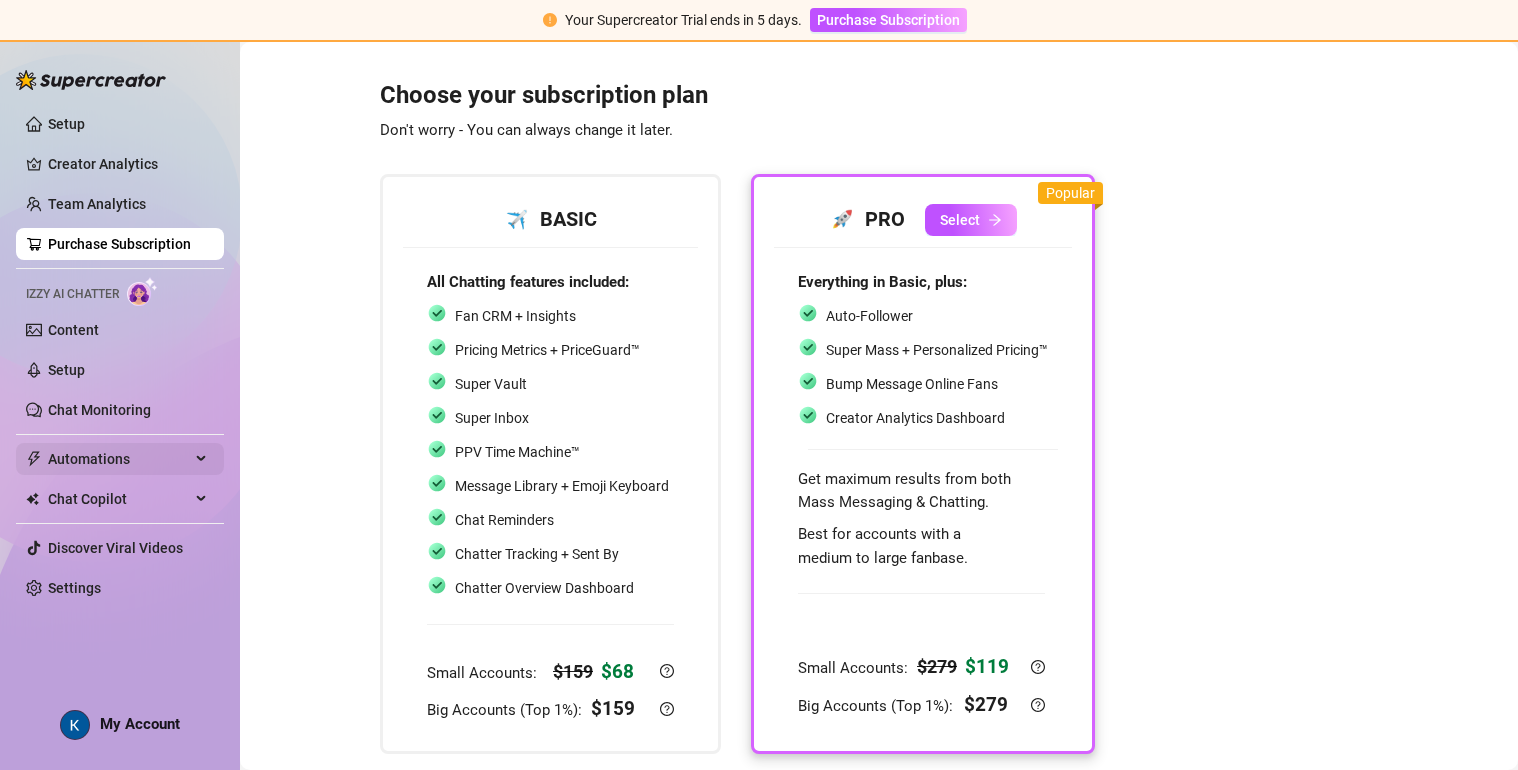 click on "Automations" at bounding box center [119, 459] 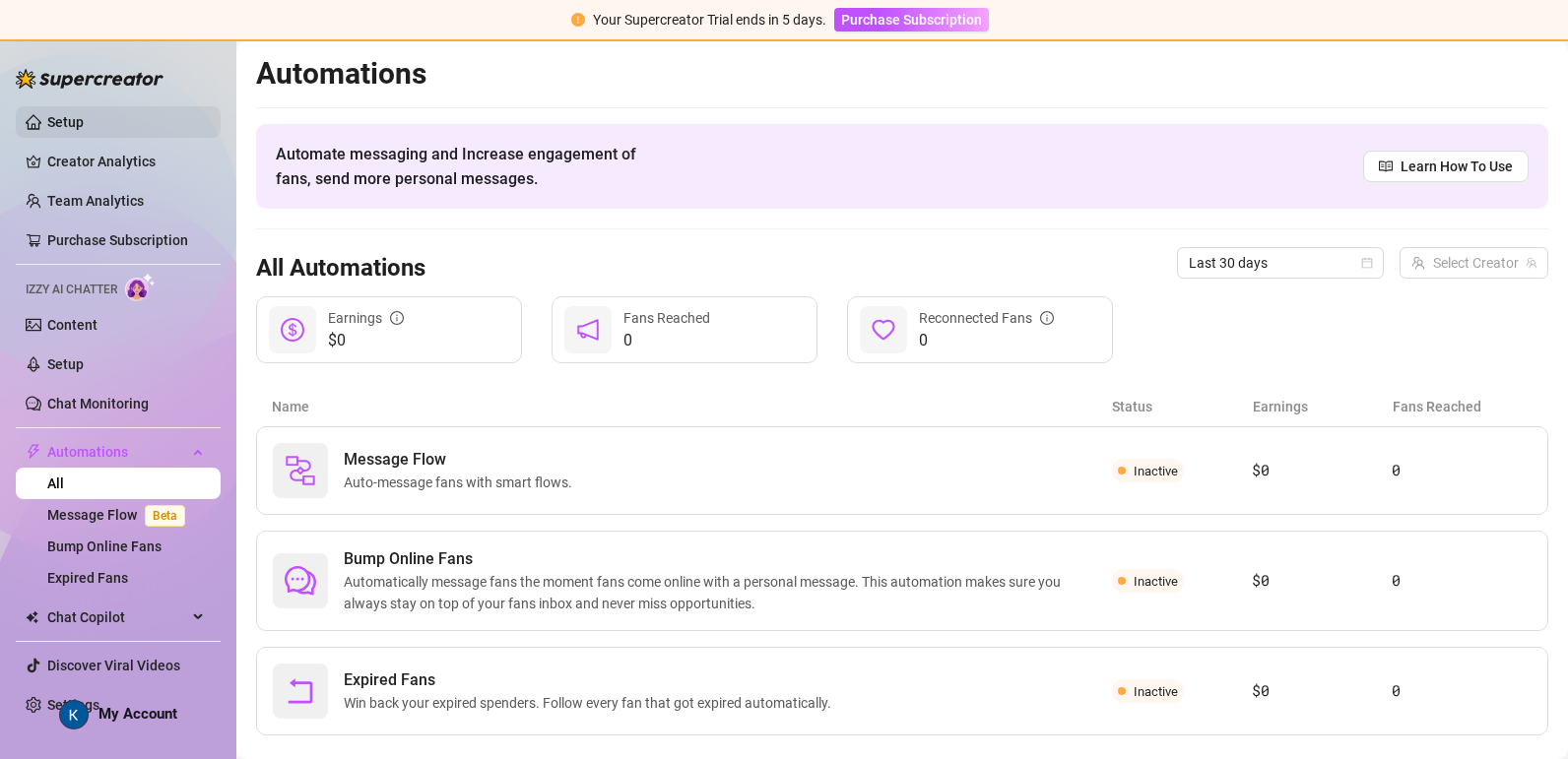 click on "Setup" at bounding box center (65, 122) 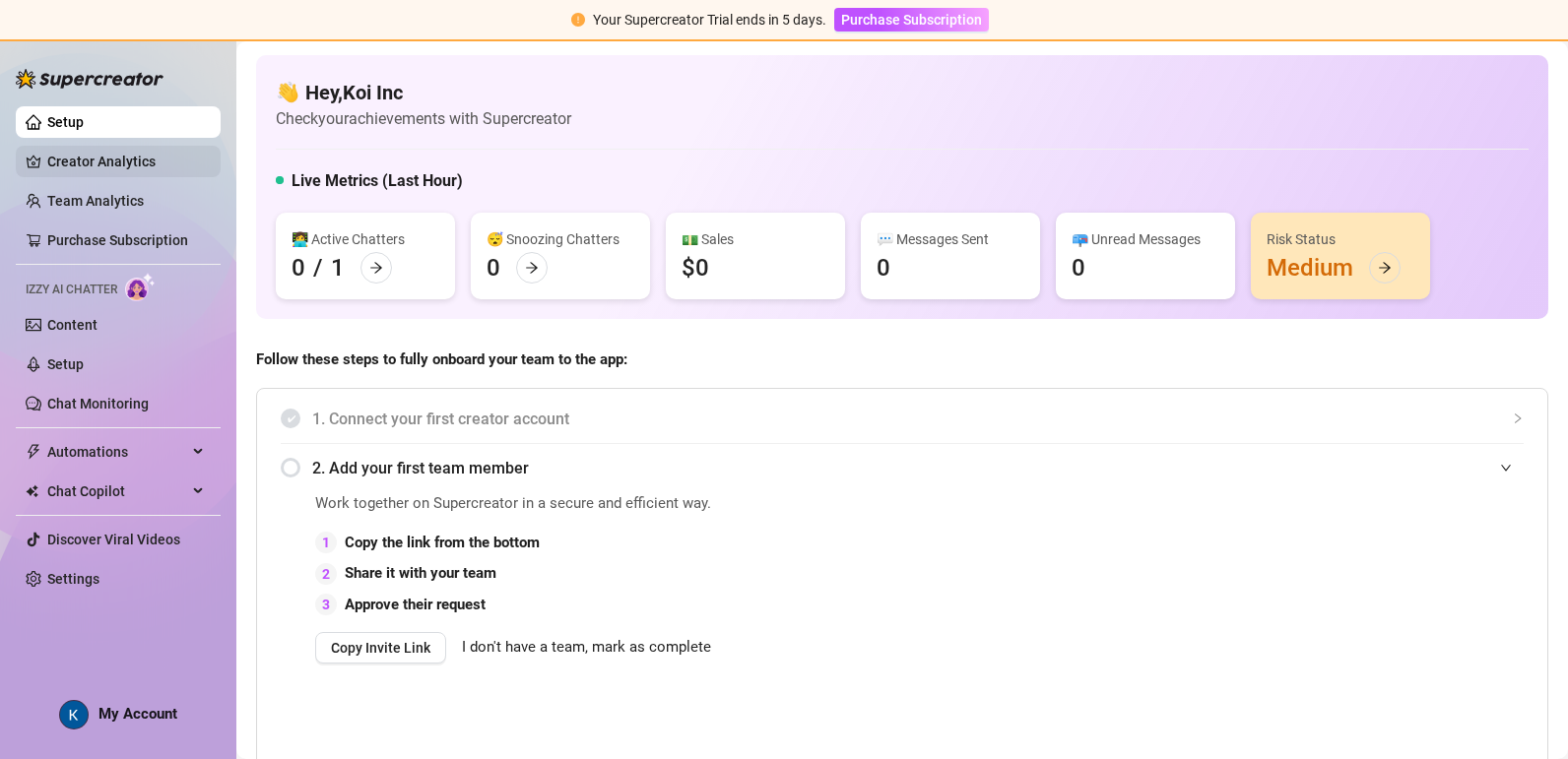 click on "Creator Analytics" at bounding box center [126, 161] 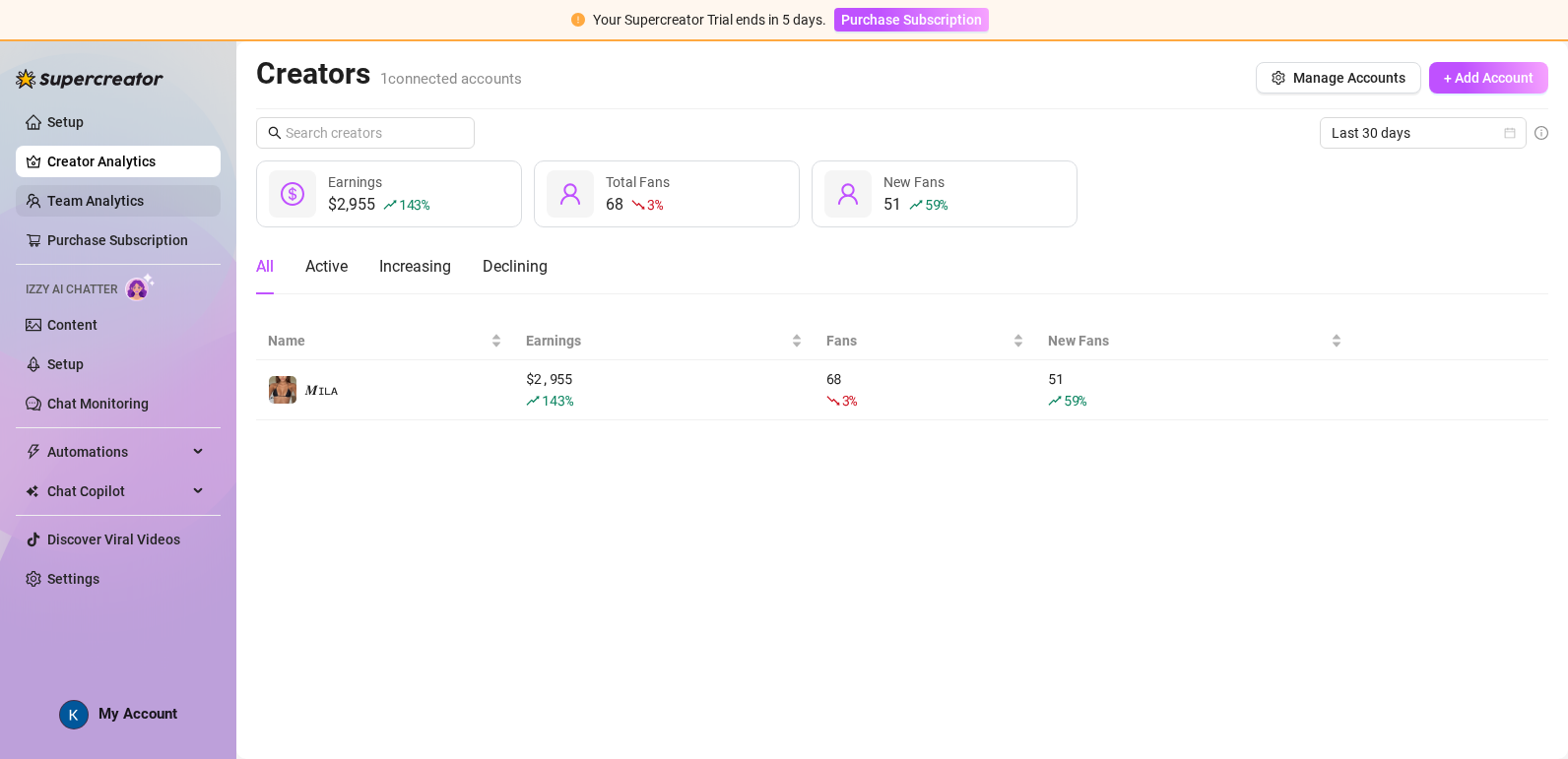 click on "Team Analytics" at bounding box center [96, 201] 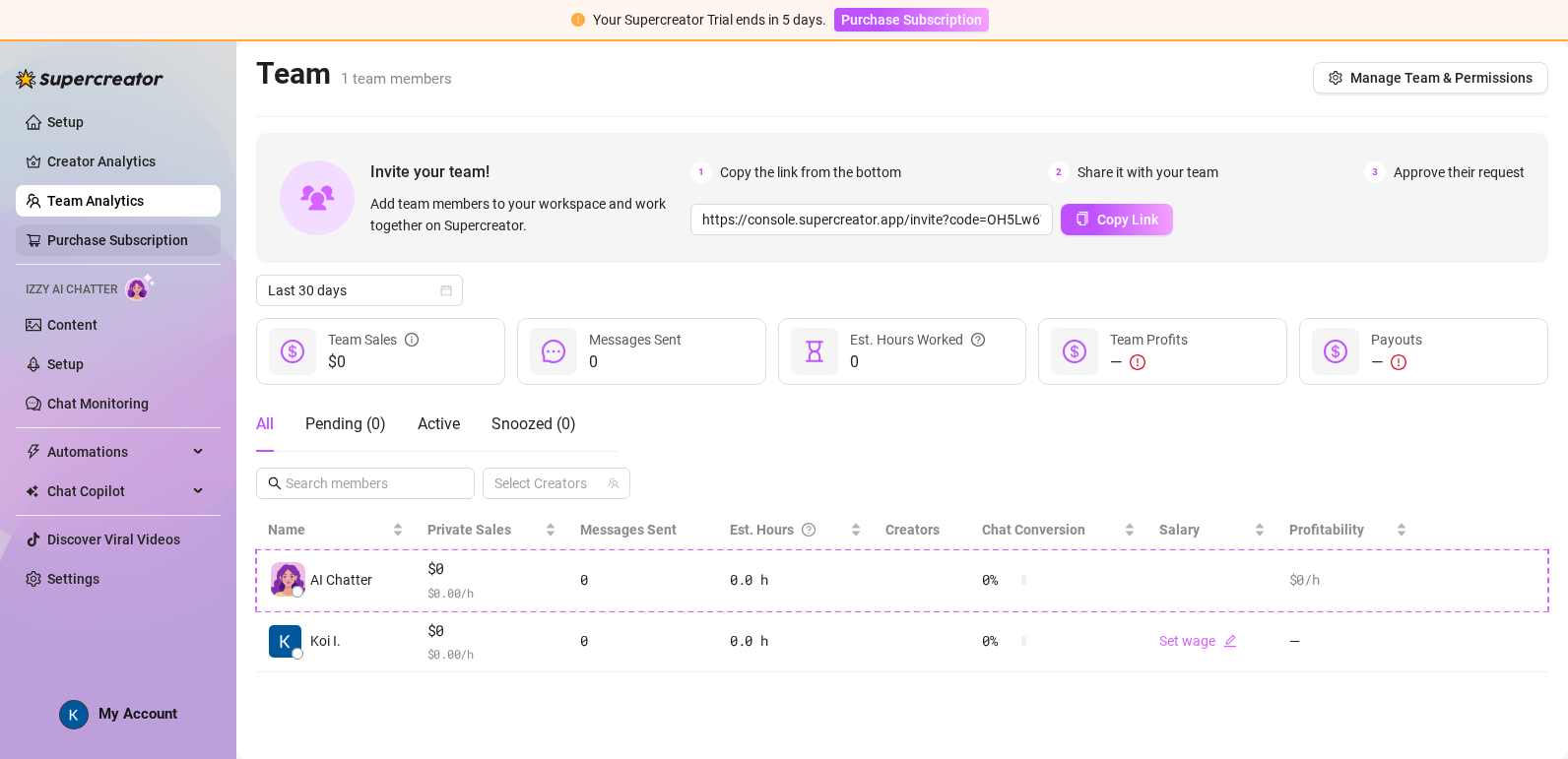 click on "Purchase Subscription" at bounding box center [117, 240] 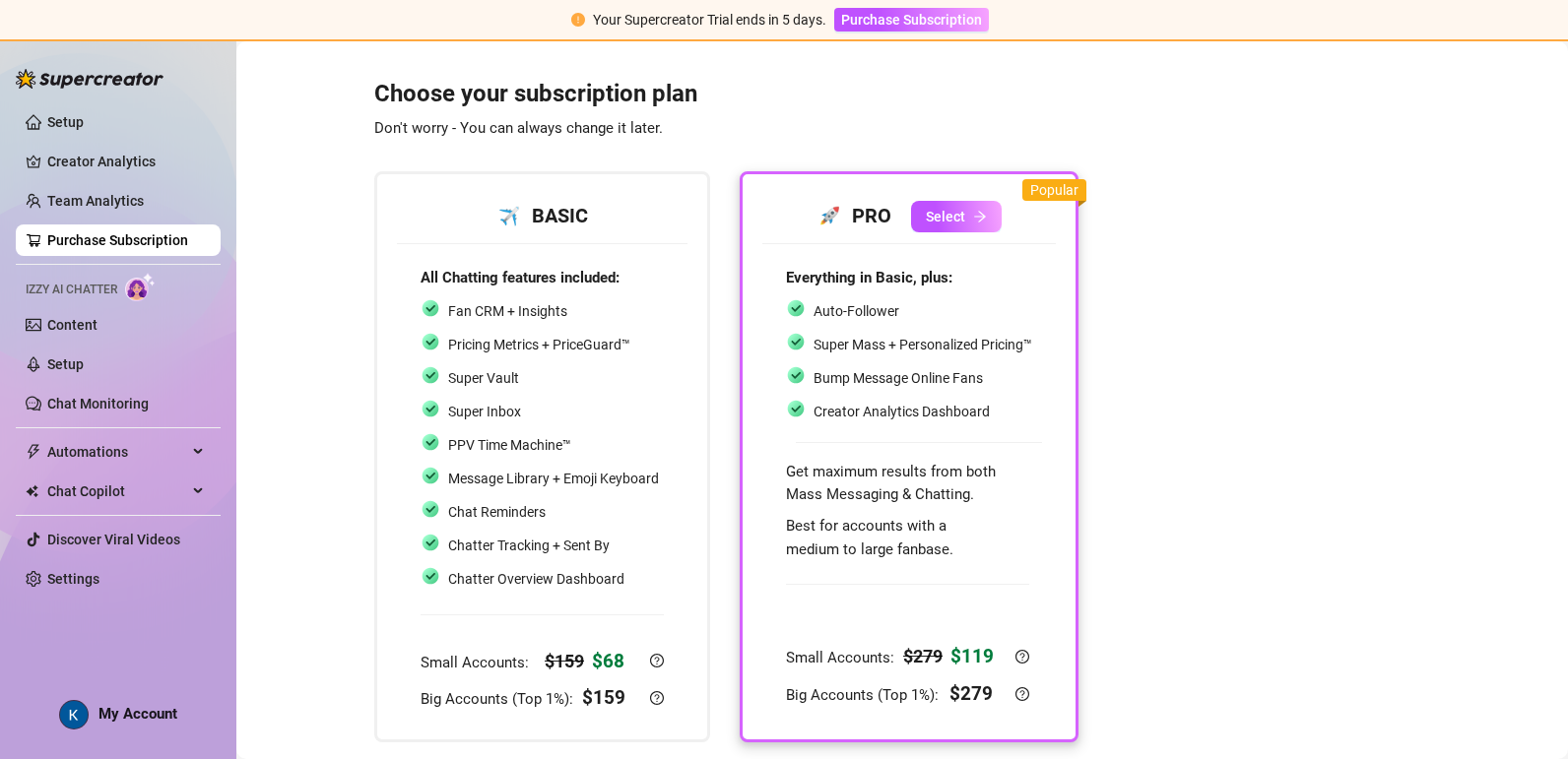 scroll, scrollTop: 0, scrollLeft: 0, axis: both 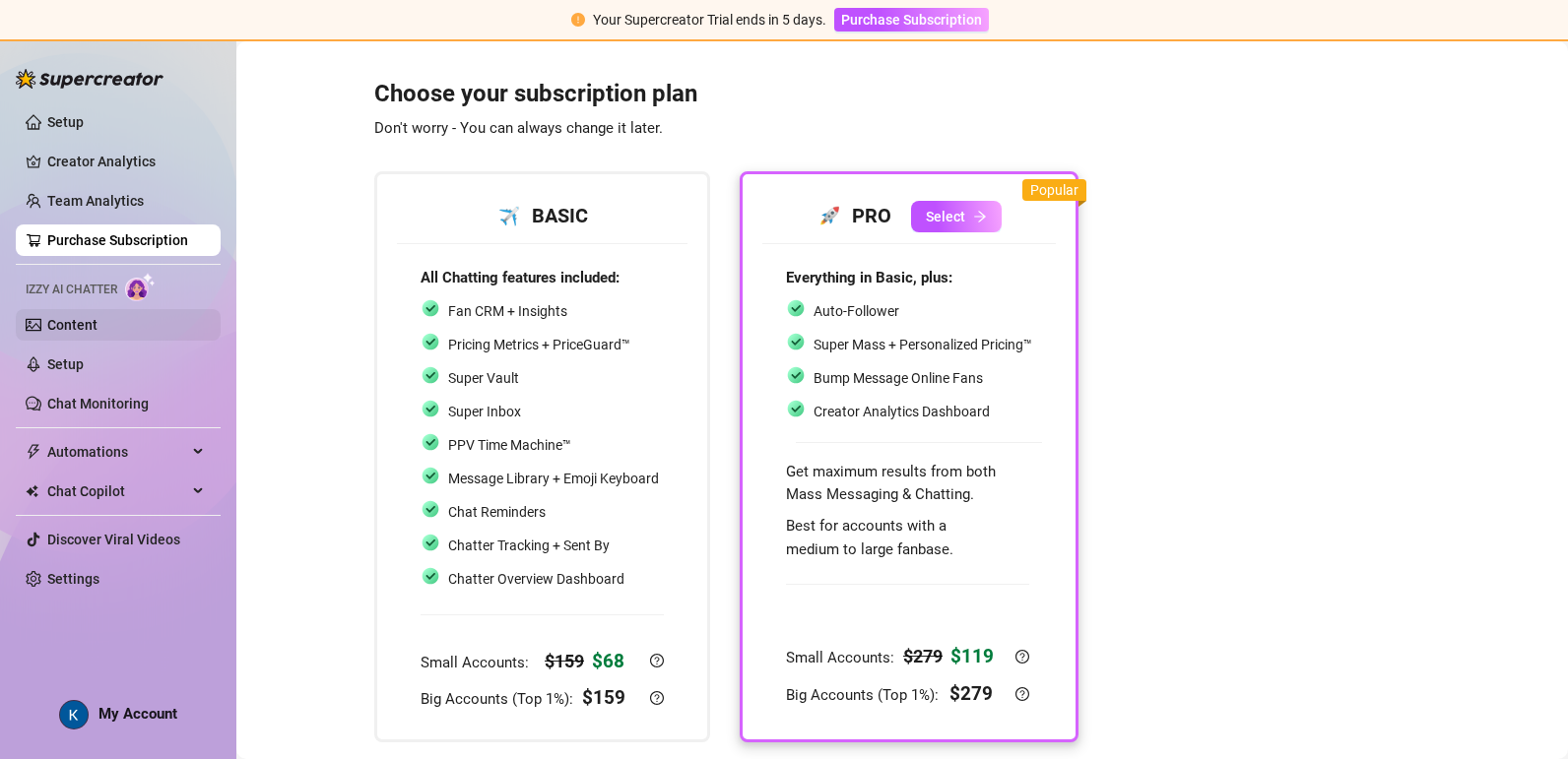 click on "Content" at bounding box center (72, 325) 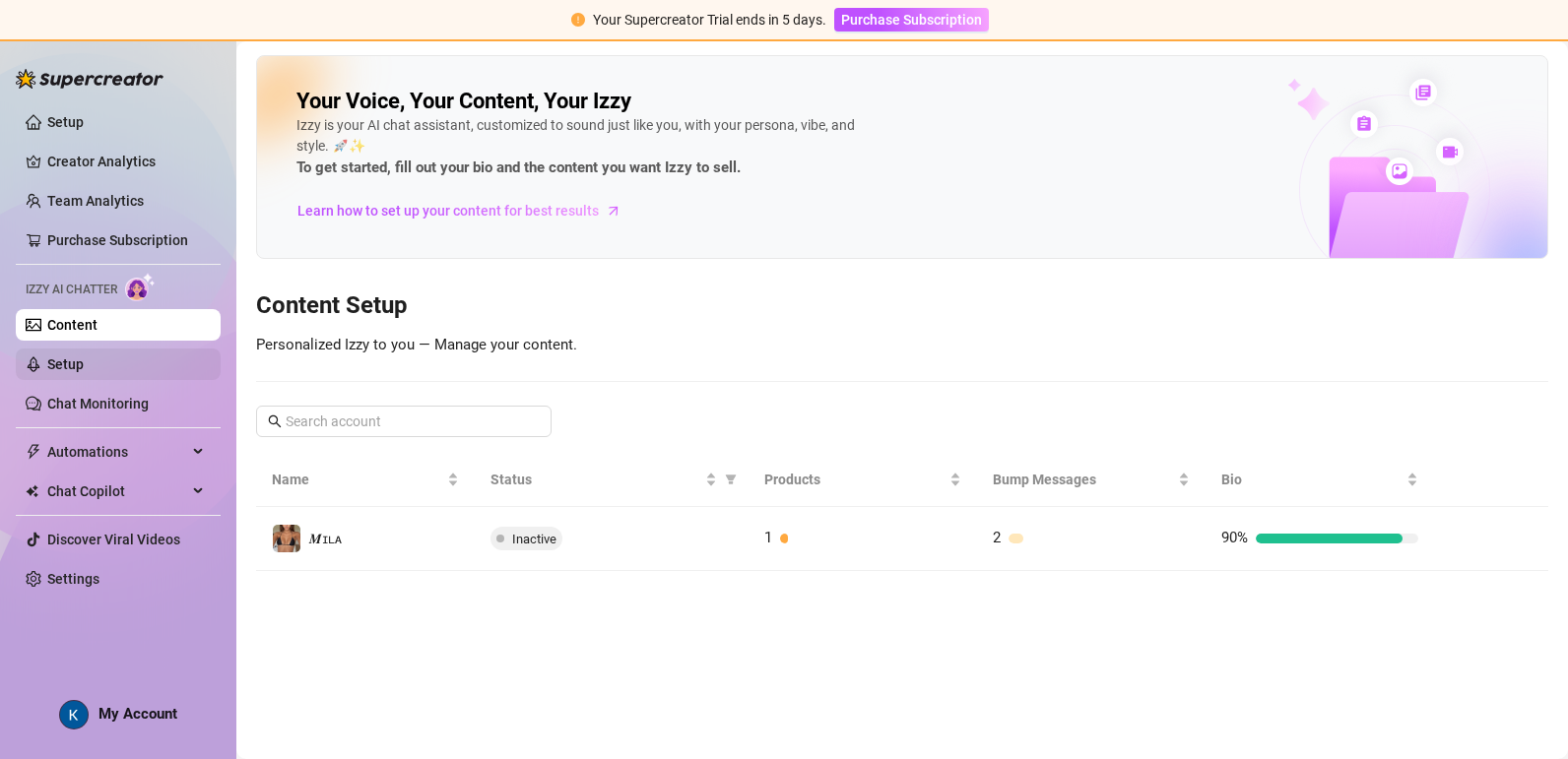 click on "Setup" at bounding box center [65, 364] 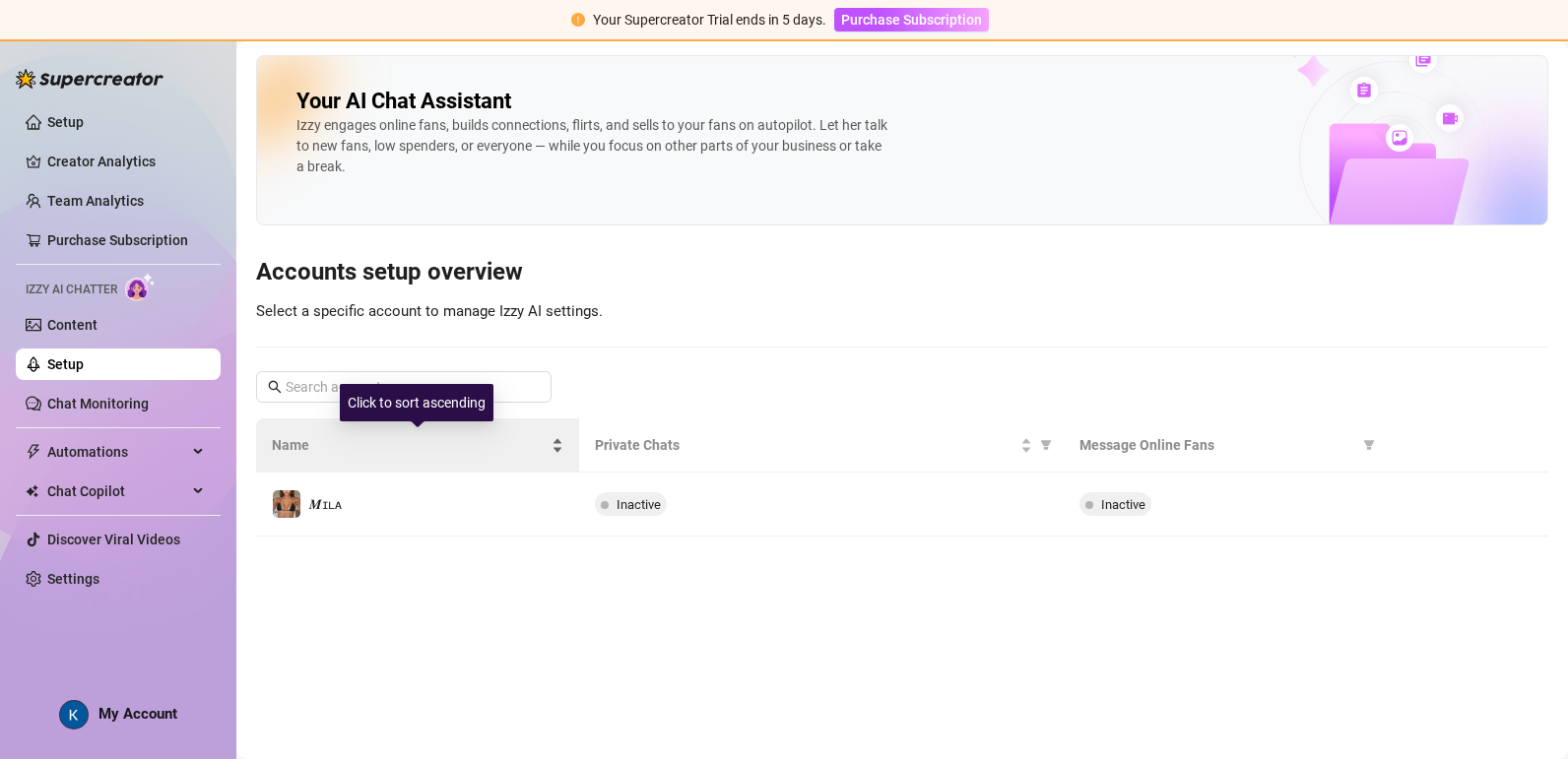 scroll, scrollTop: 0, scrollLeft: 0, axis: both 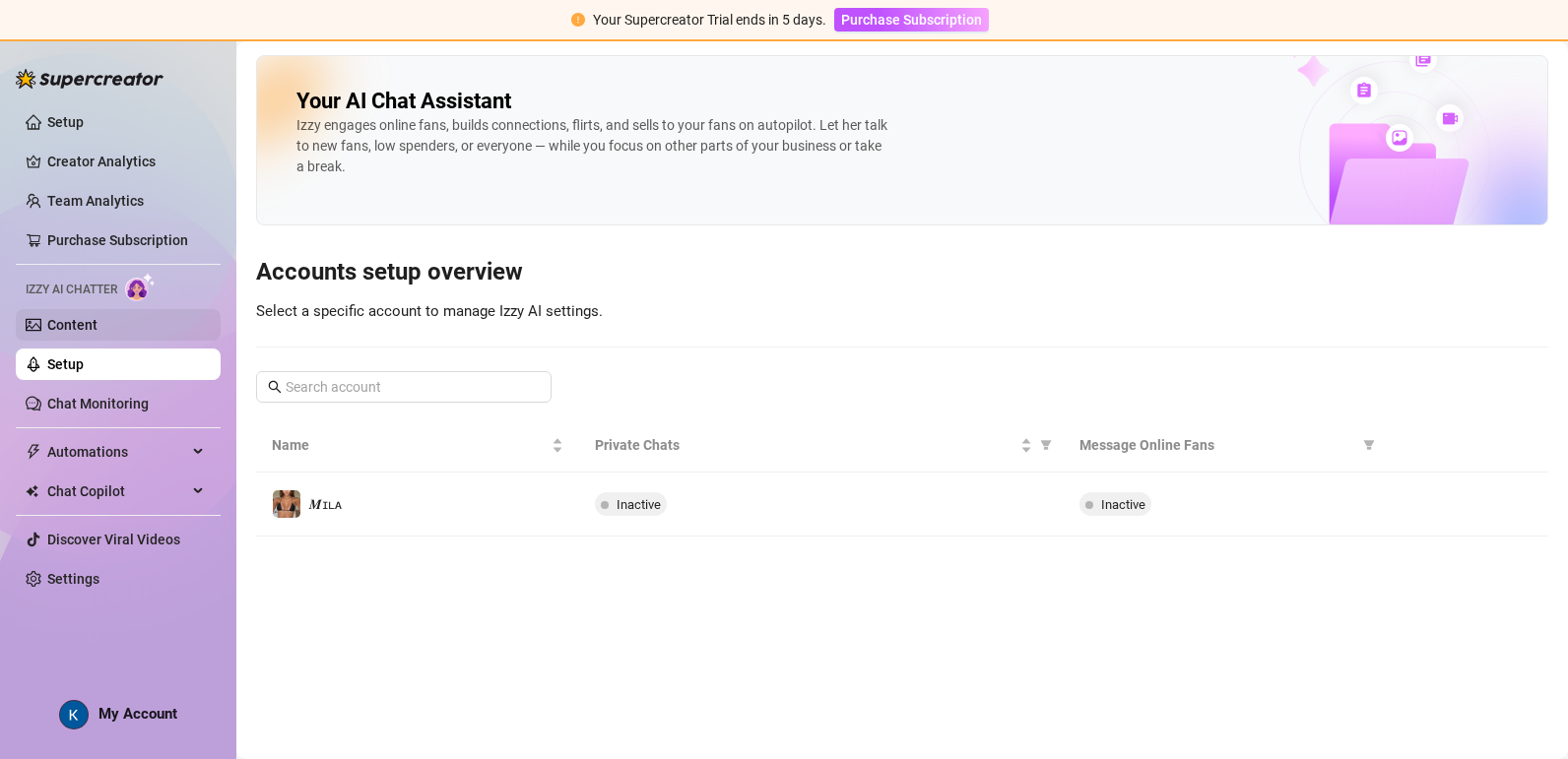 click on "Content" at bounding box center [72, 325] 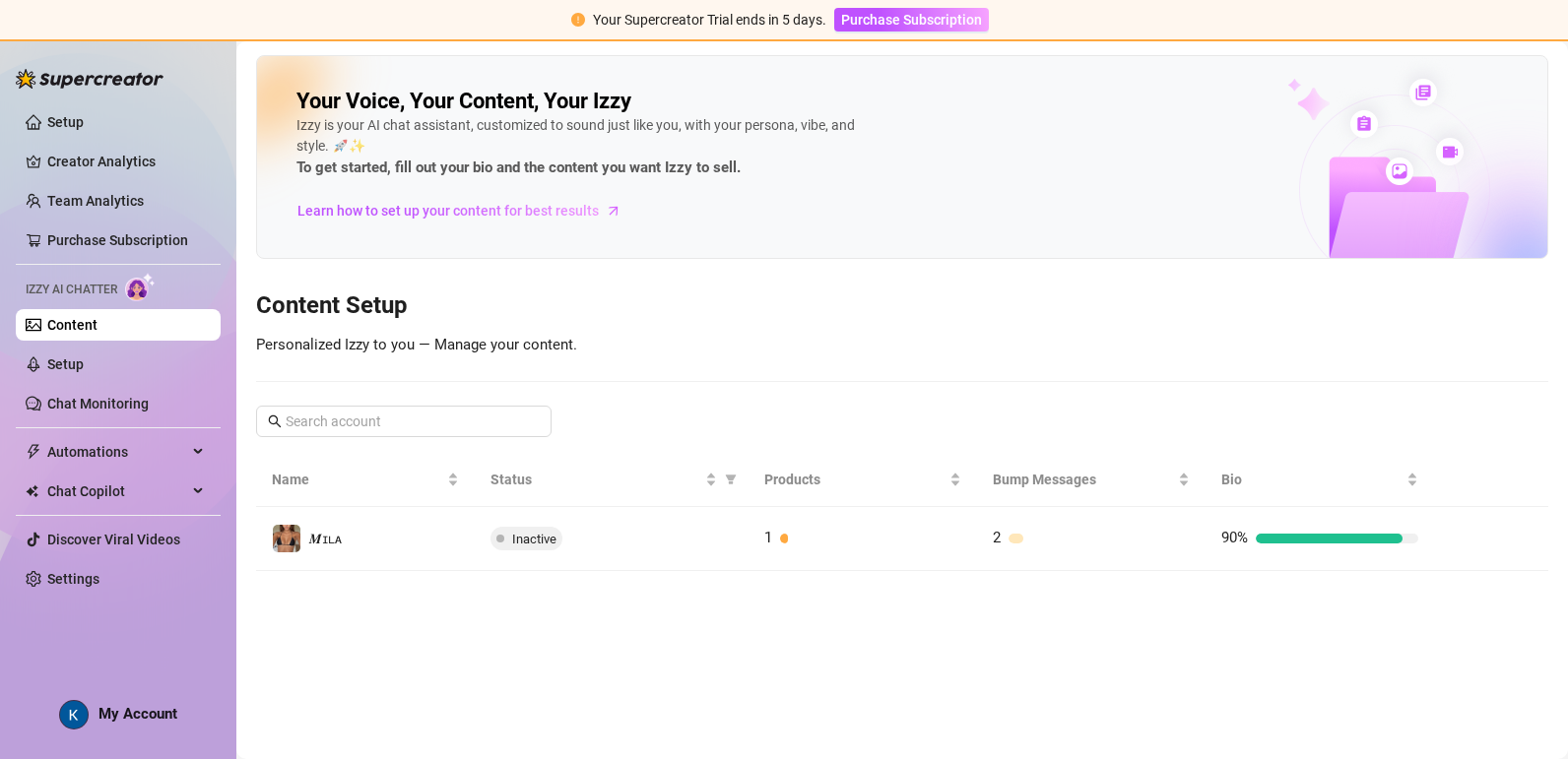 click on "Izzy AI Chatter" at bounding box center [118, 286] 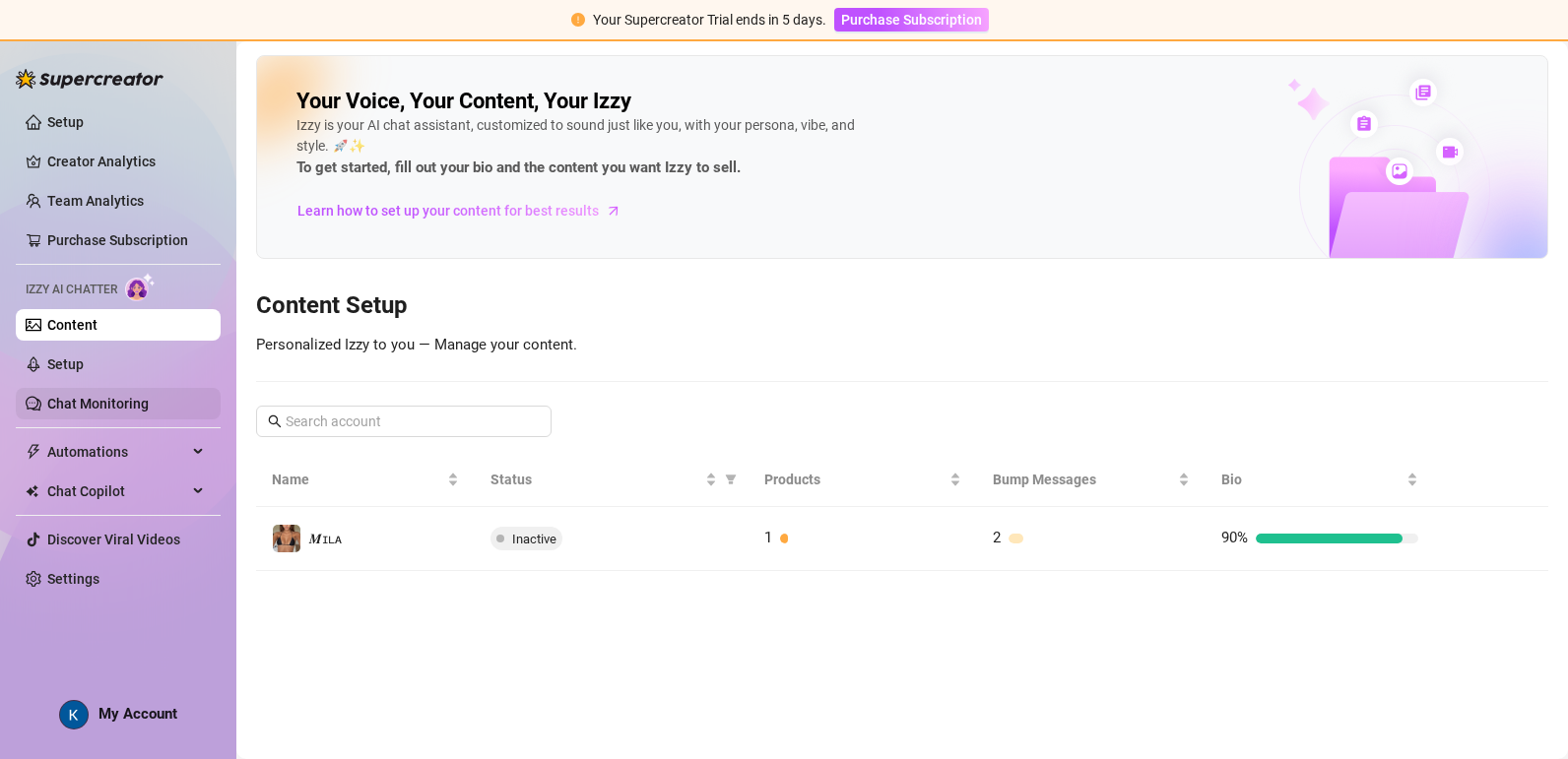 click on "Chat Monitoring" at bounding box center [98, 404] 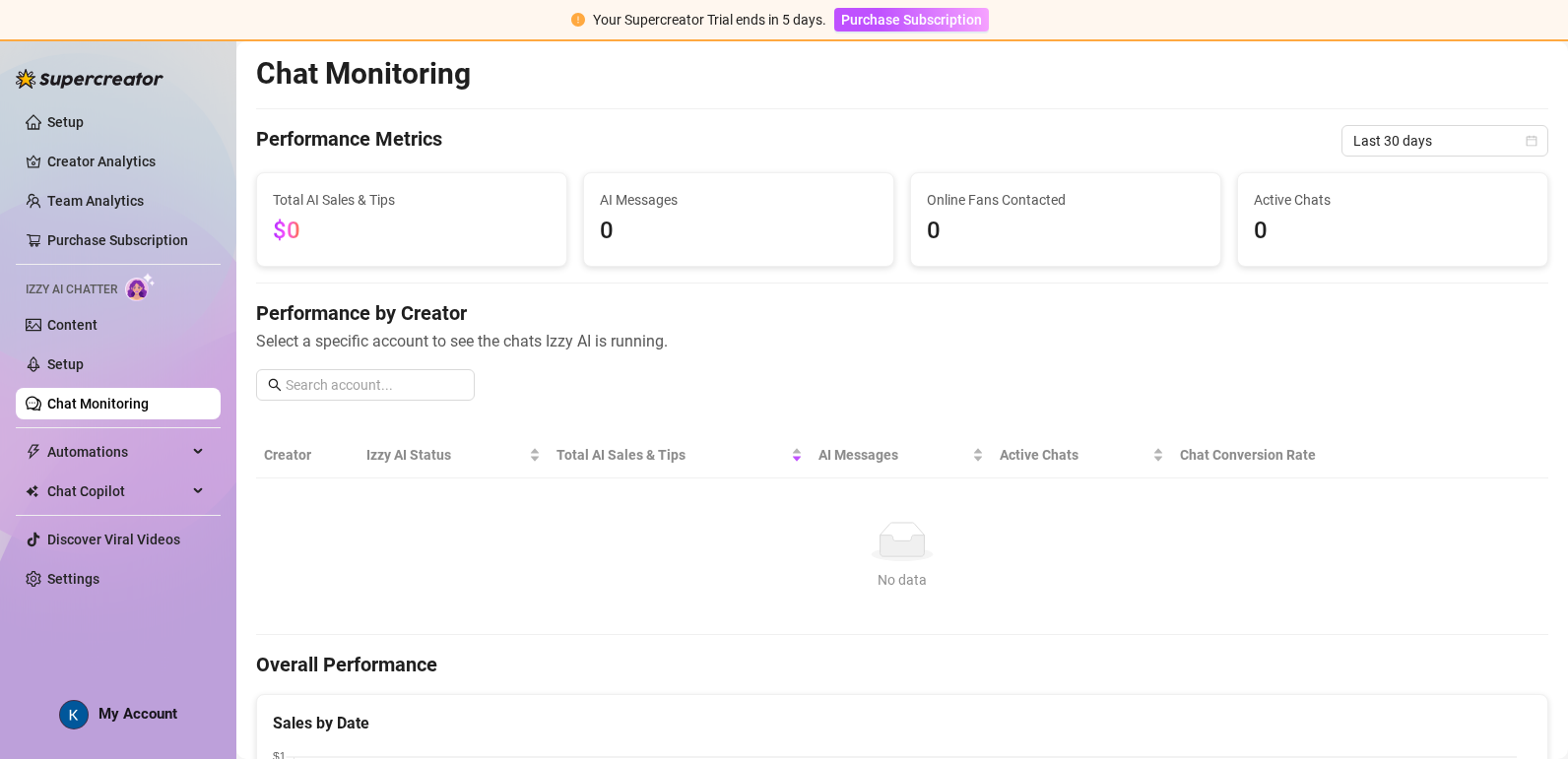scroll, scrollTop: 0, scrollLeft: 0, axis: both 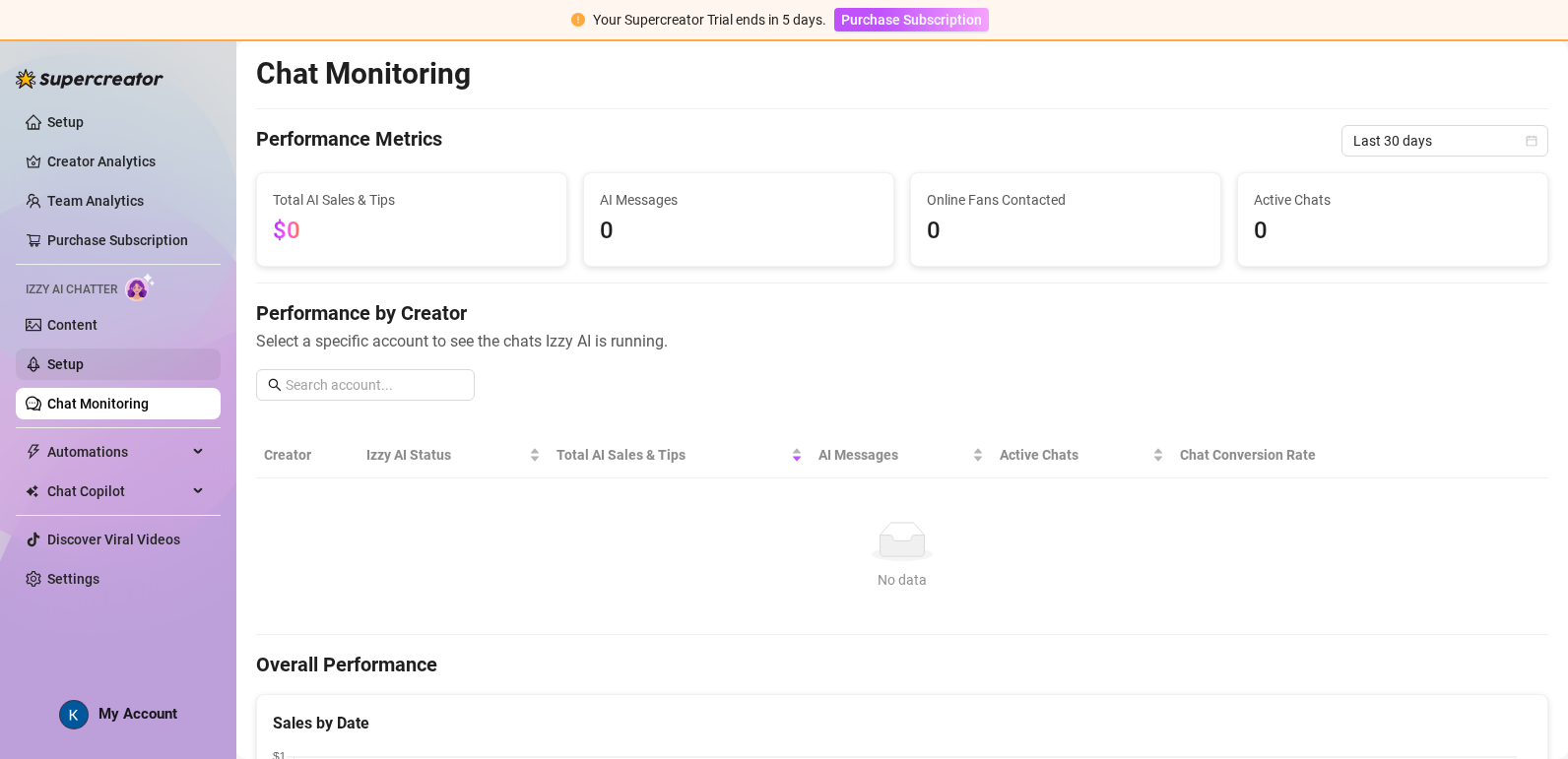 click on "Setup" at bounding box center [65, 364] 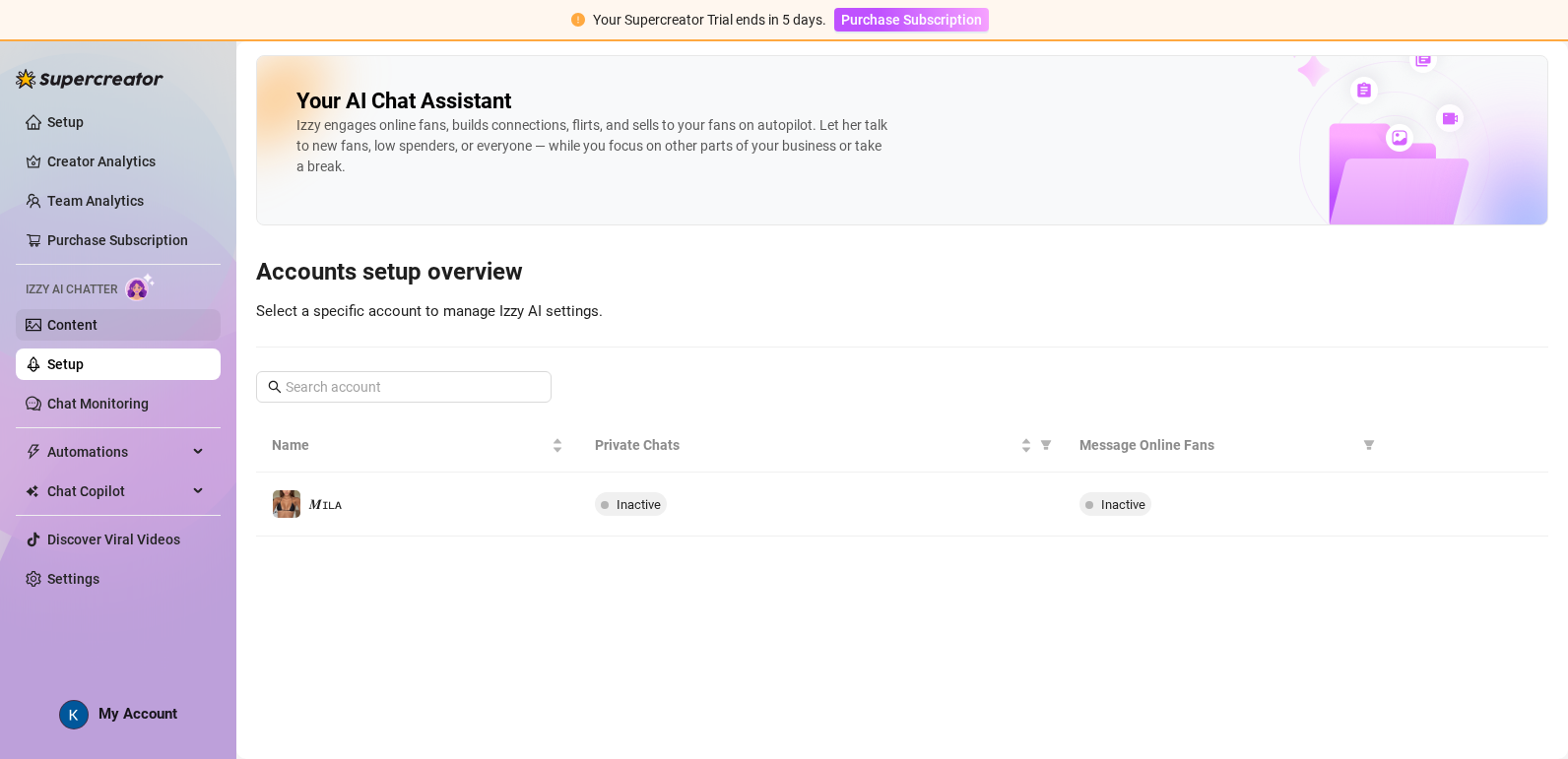 click on "Content" at bounding box center (72, 325) 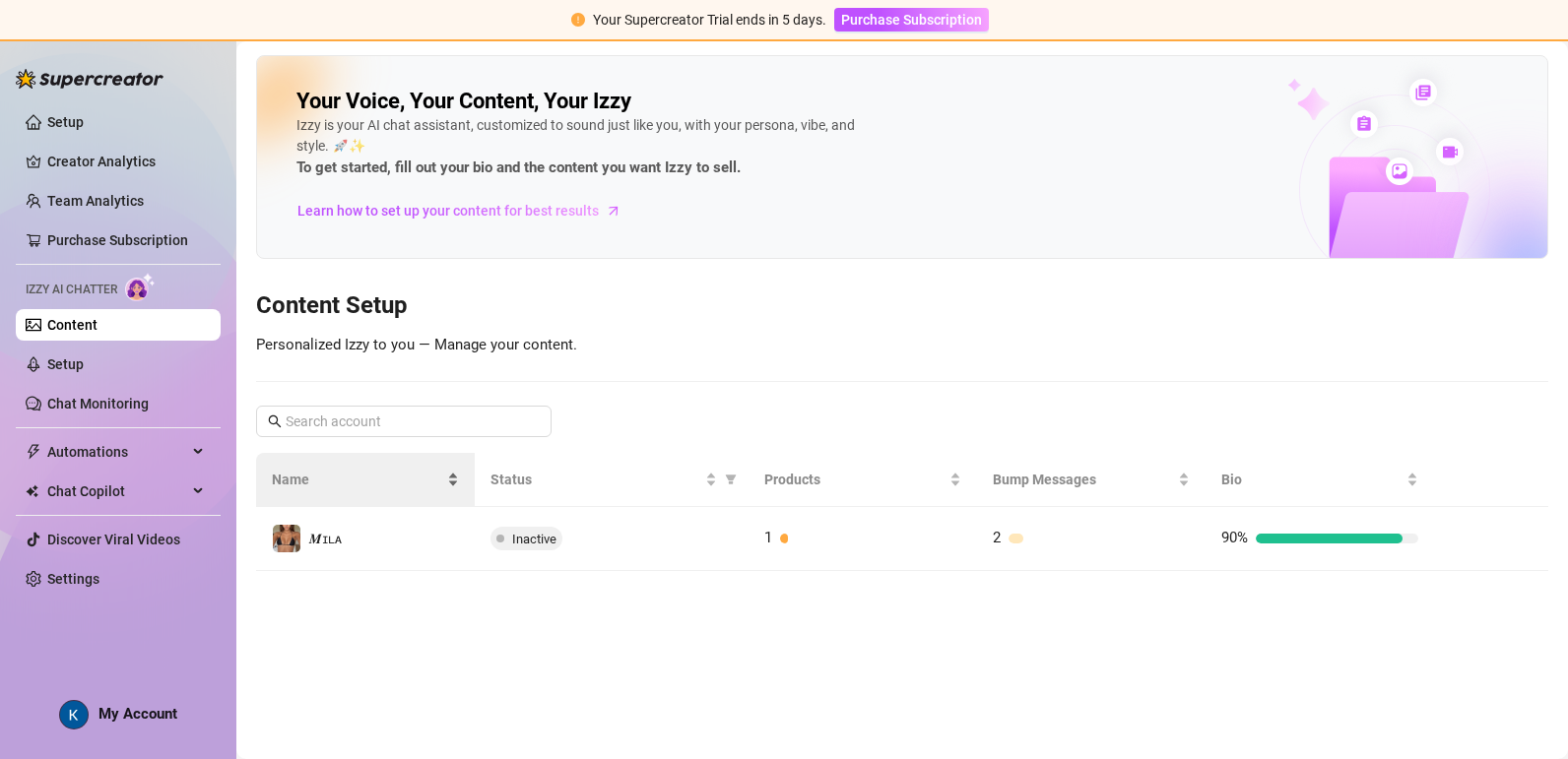 scroll, scrollTop: 0, scrollLeft: 0, axis: both 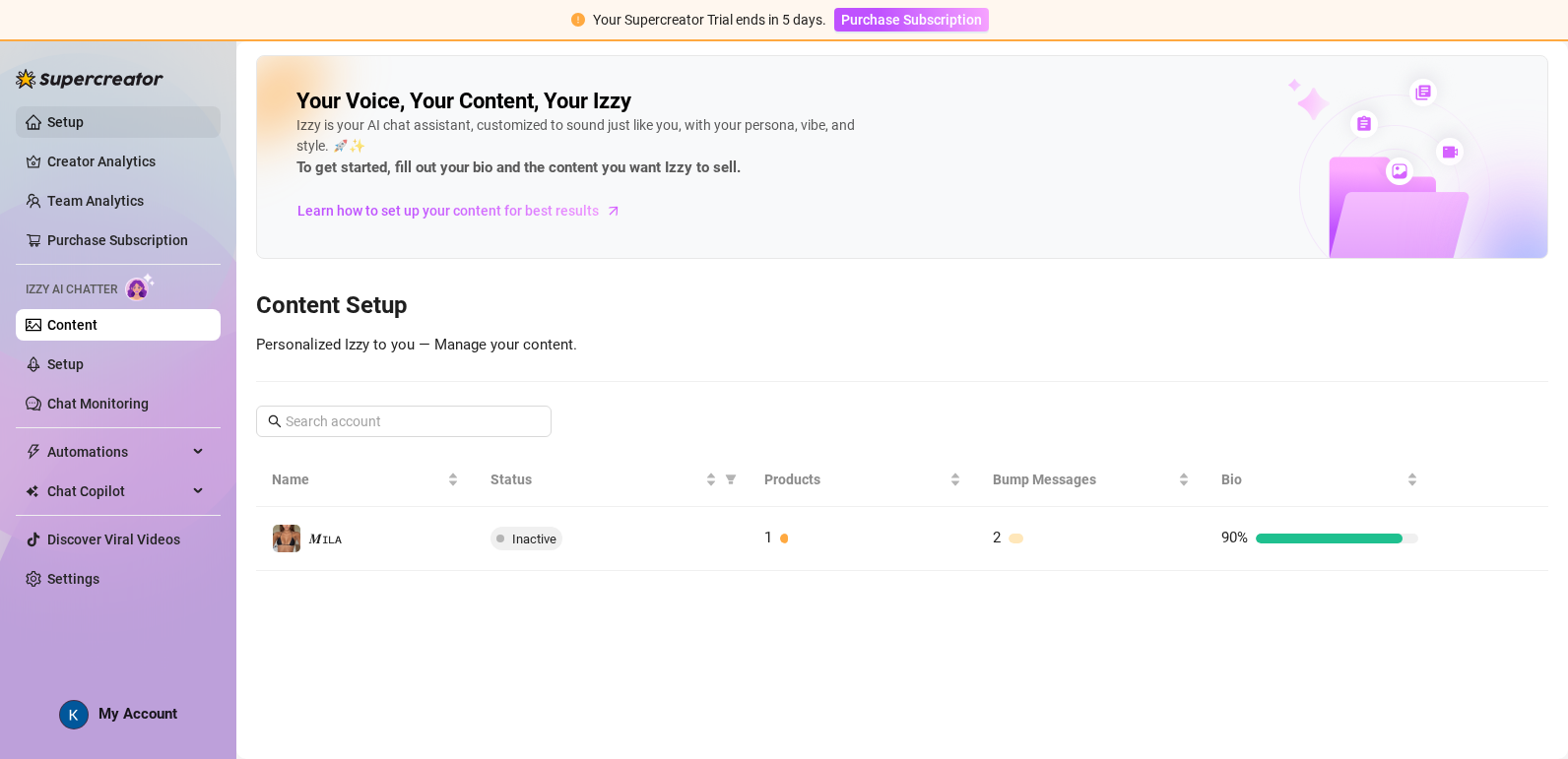 click on "Setup" at bounding box center (65, 122) 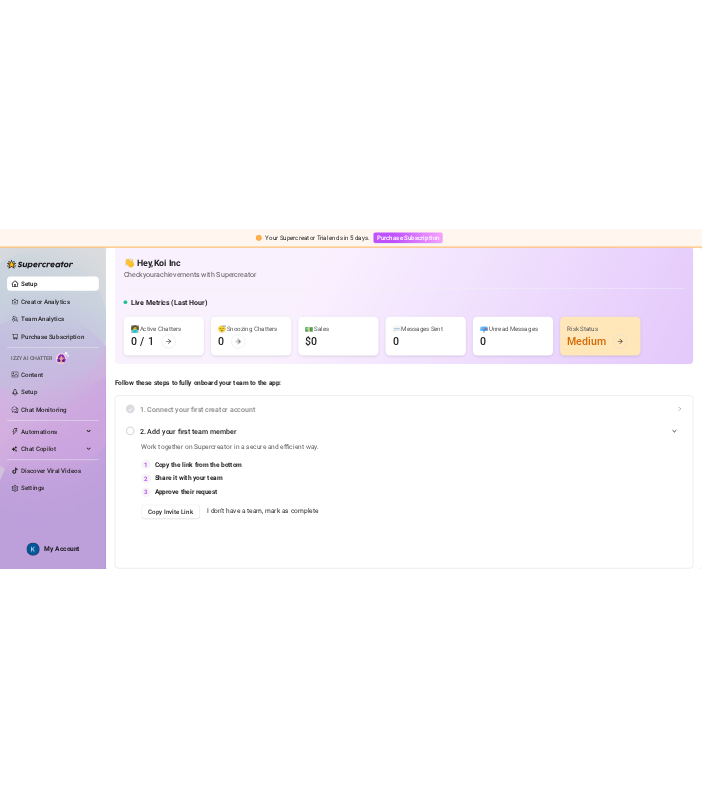 scroll, scrollTop: 18, scrollLeft: 0, axis: vertical 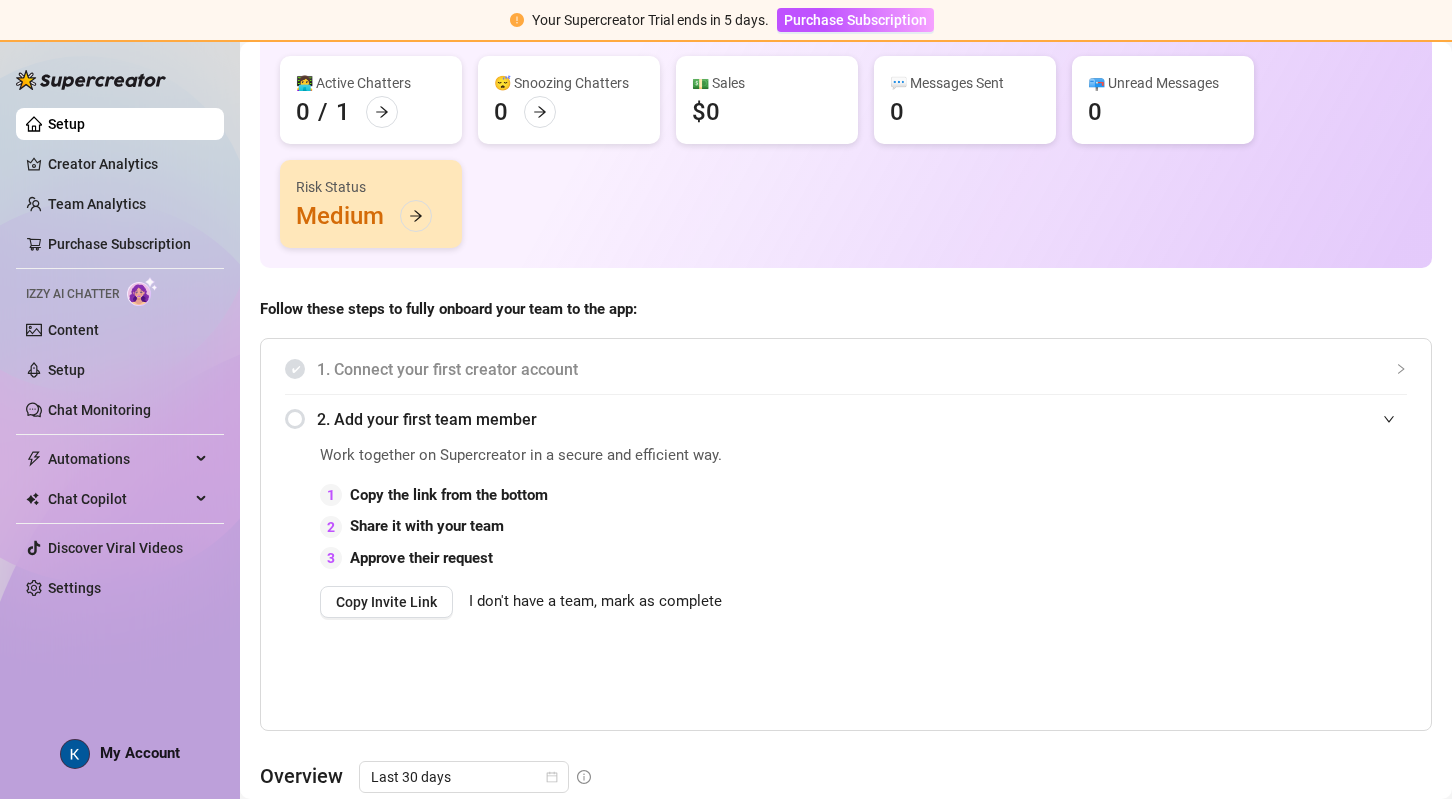 click 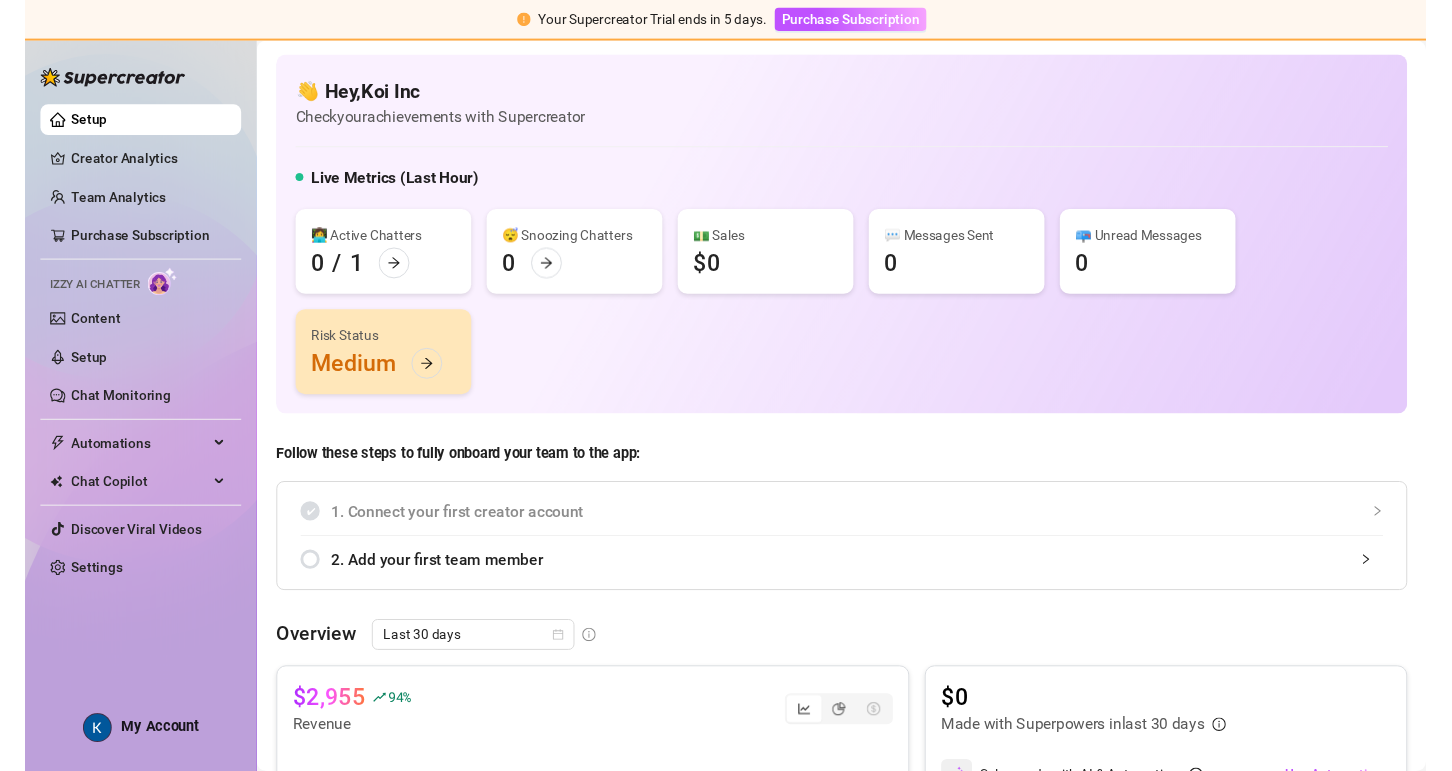 scroll, scrollTop: 0, scrollLeft: 0, axis: both 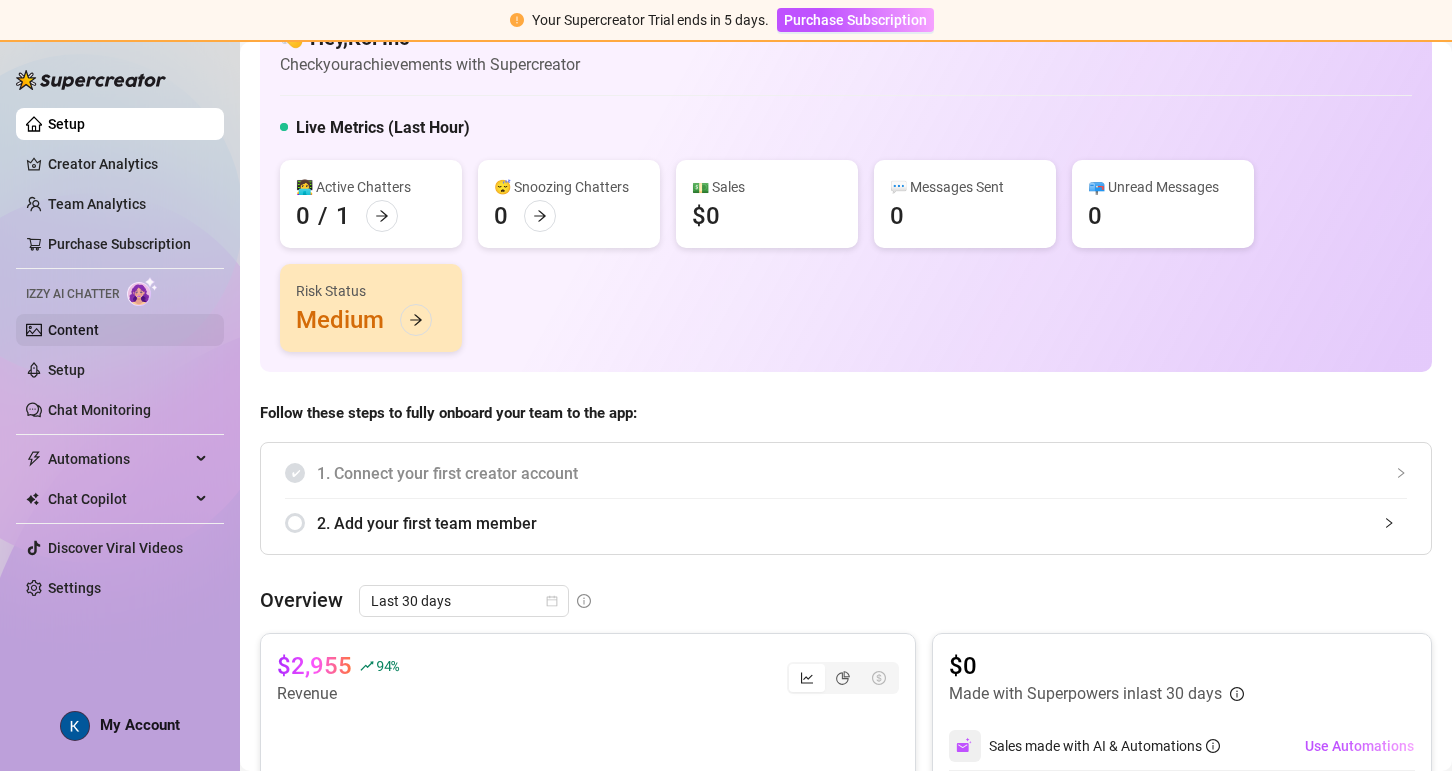 click on "Content" at bounding box center (73, 330) 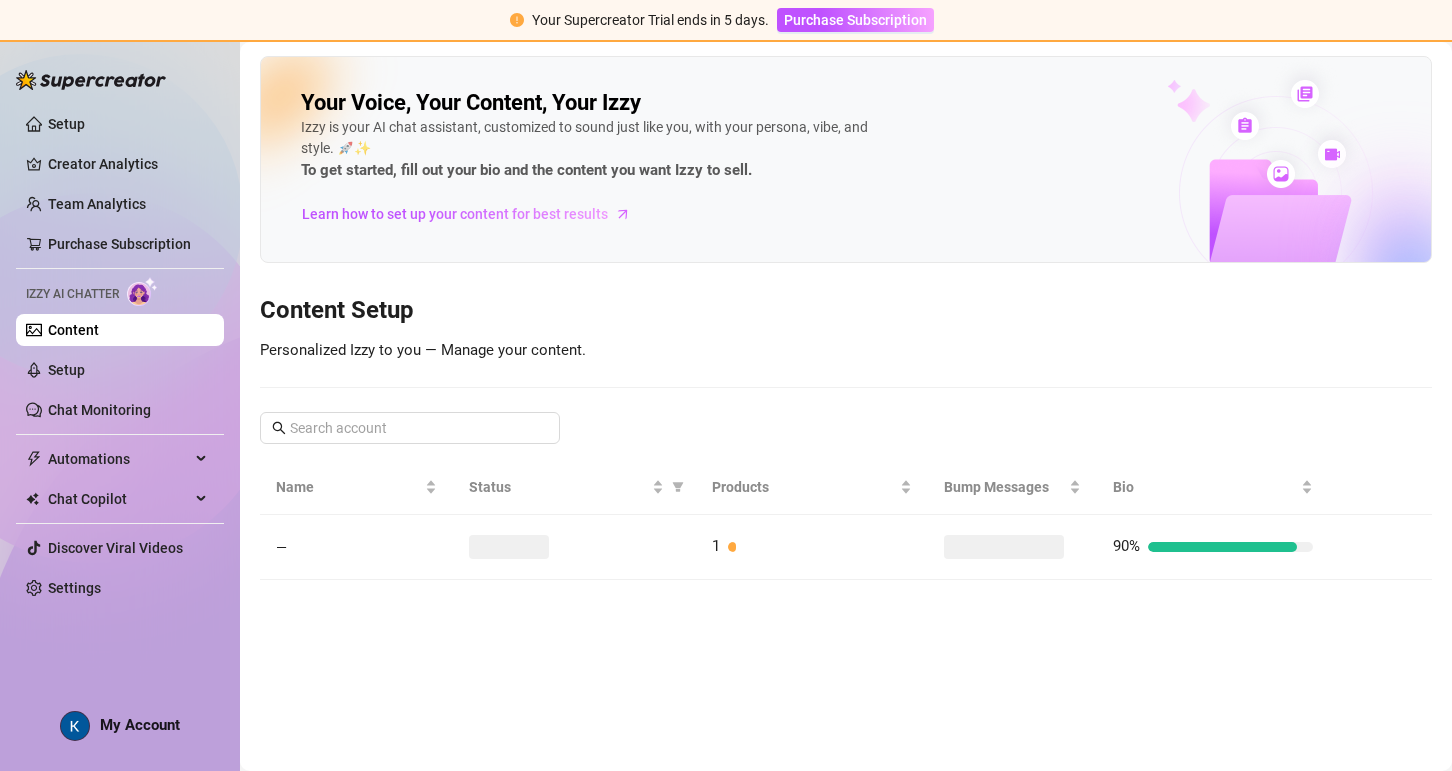 scroll, scrollTop: 0, scrollLeft: 0, axis: both 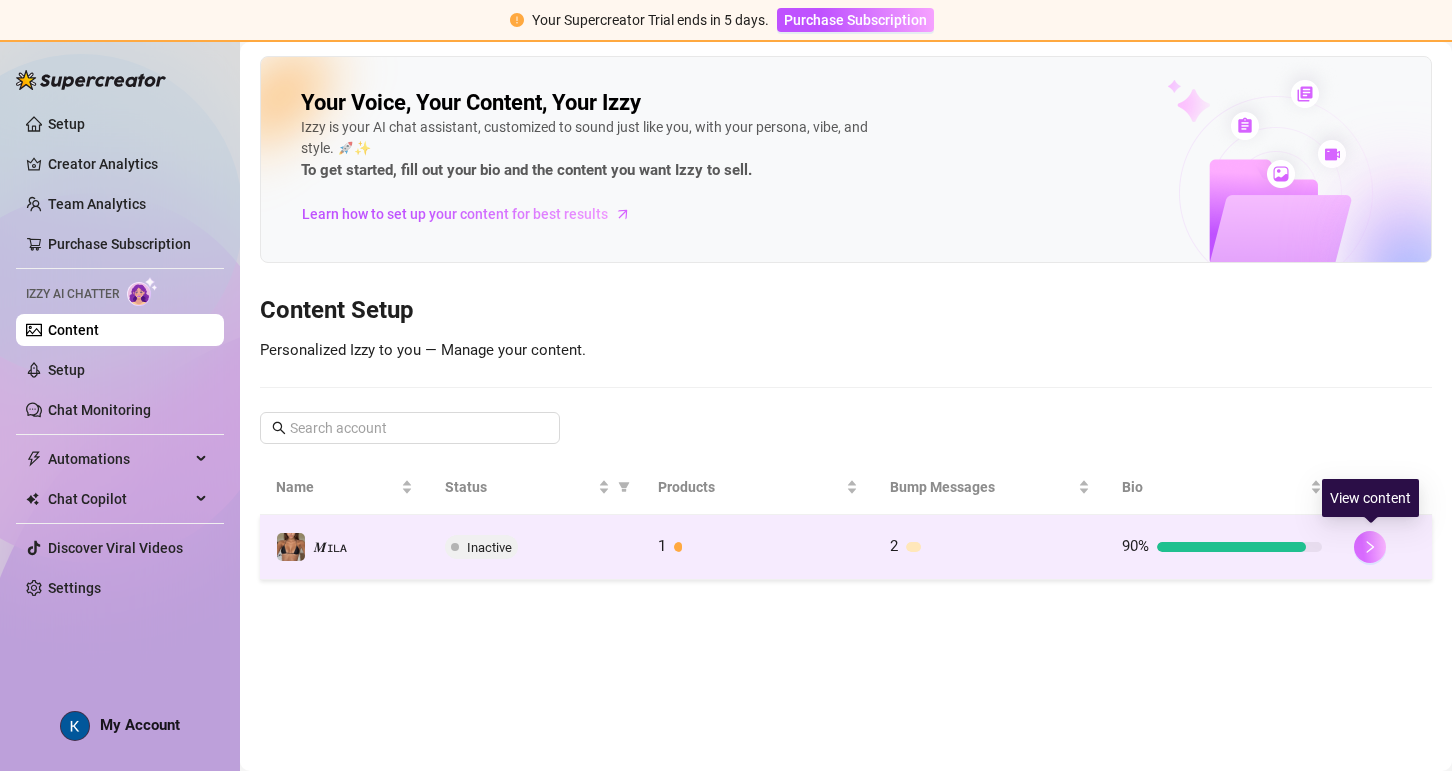 click 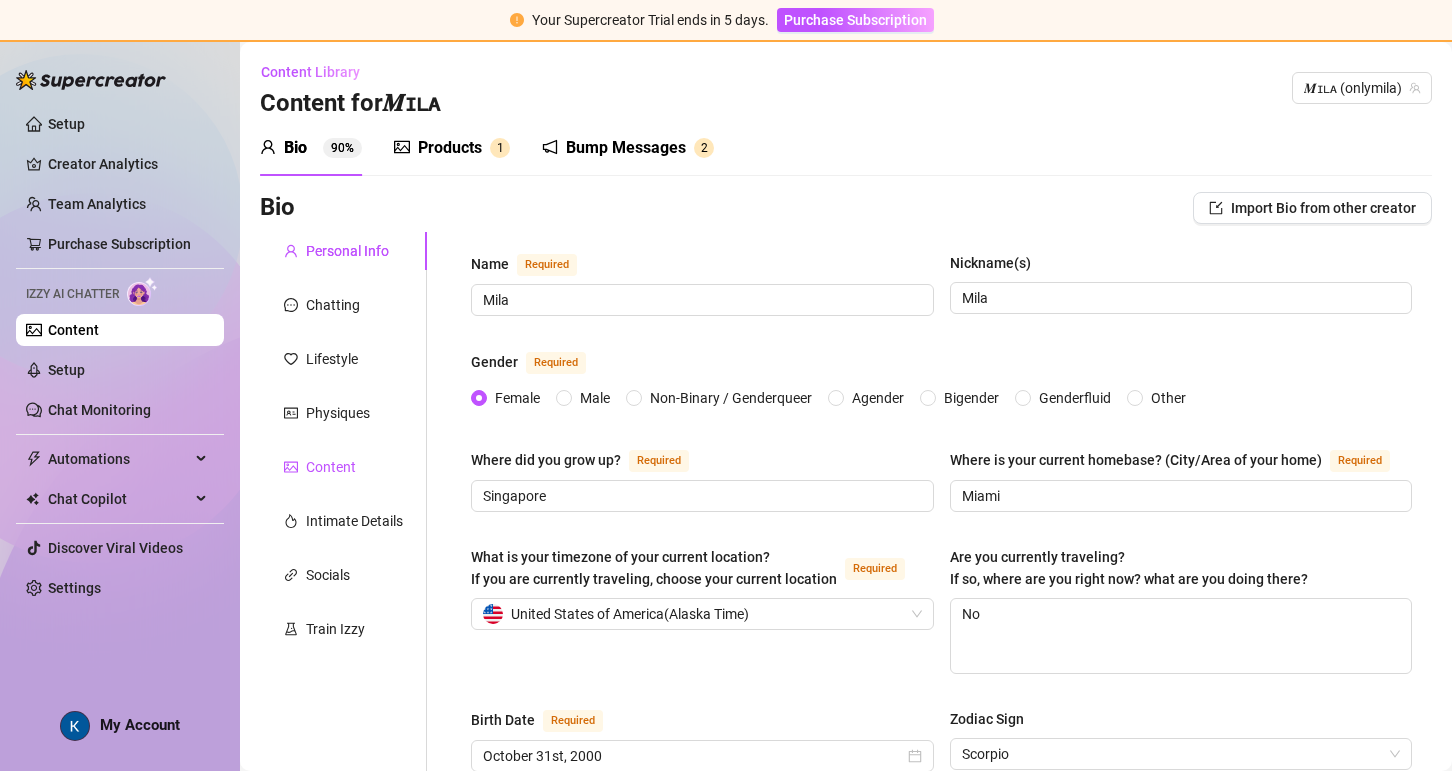 click on "Content" at bounding box center (331, 467) 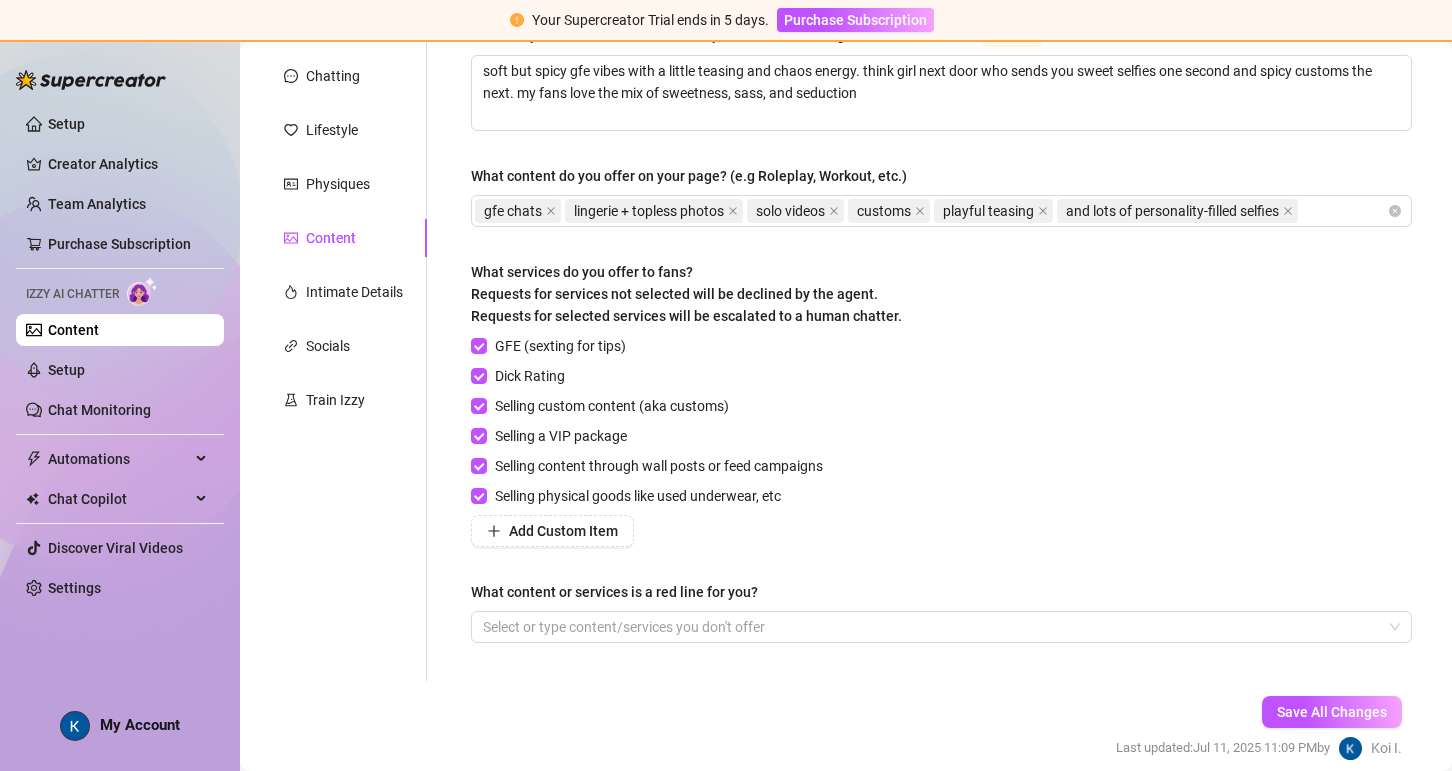 scroll, scrollTop: 85, scrollLeft: 0, axis: vertical 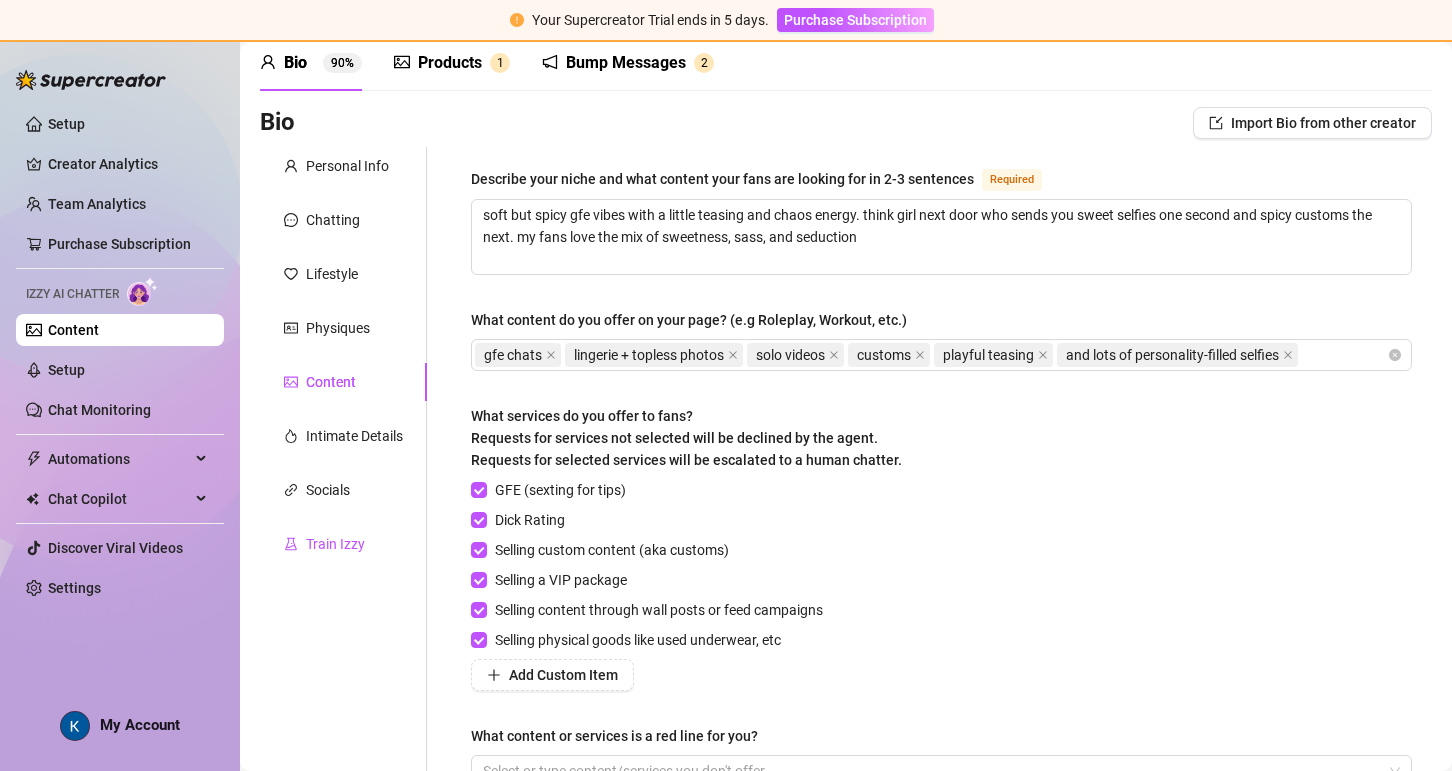 click on "Train Izzy" at bounding box center (335, 544) 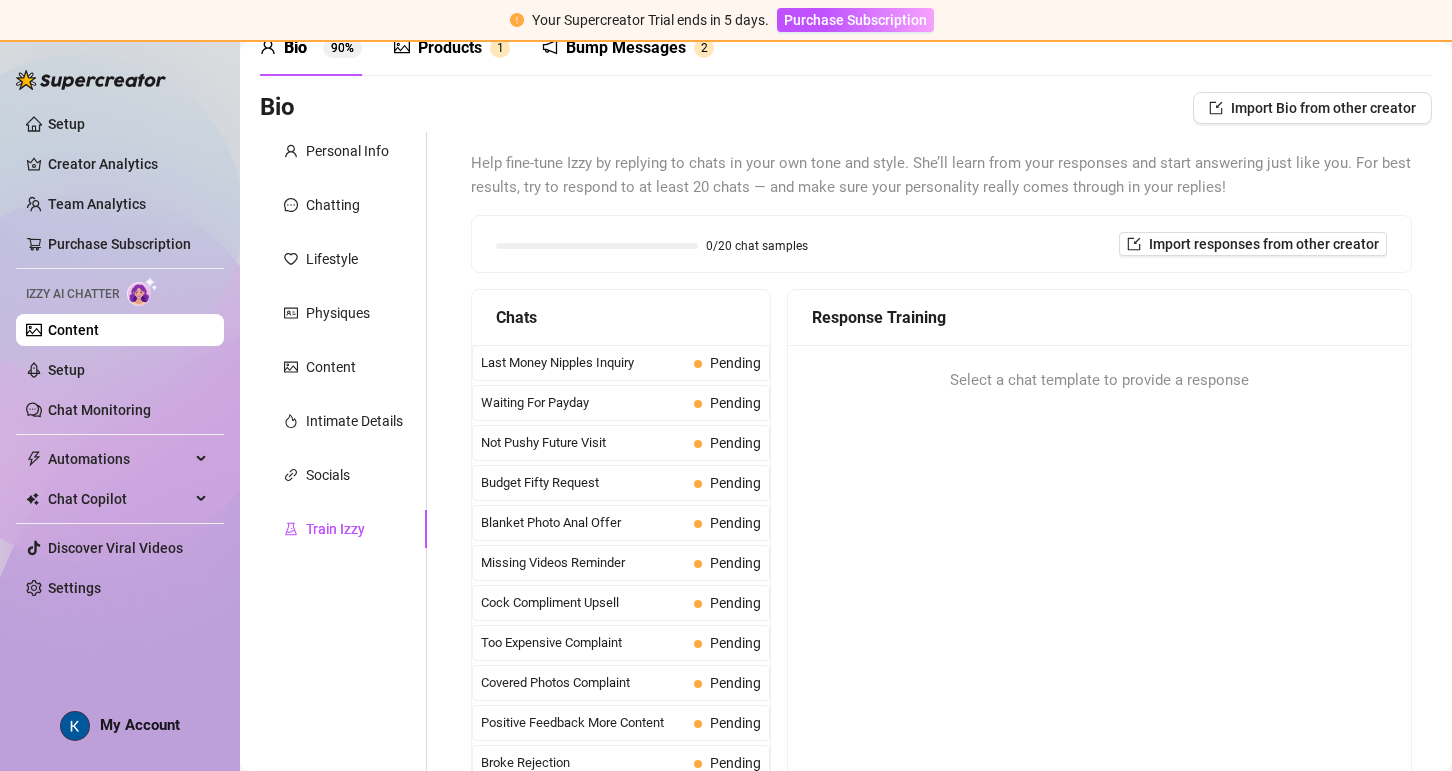 scroll, scrollTop: 106, scrollLeft: 0, axis: vertical 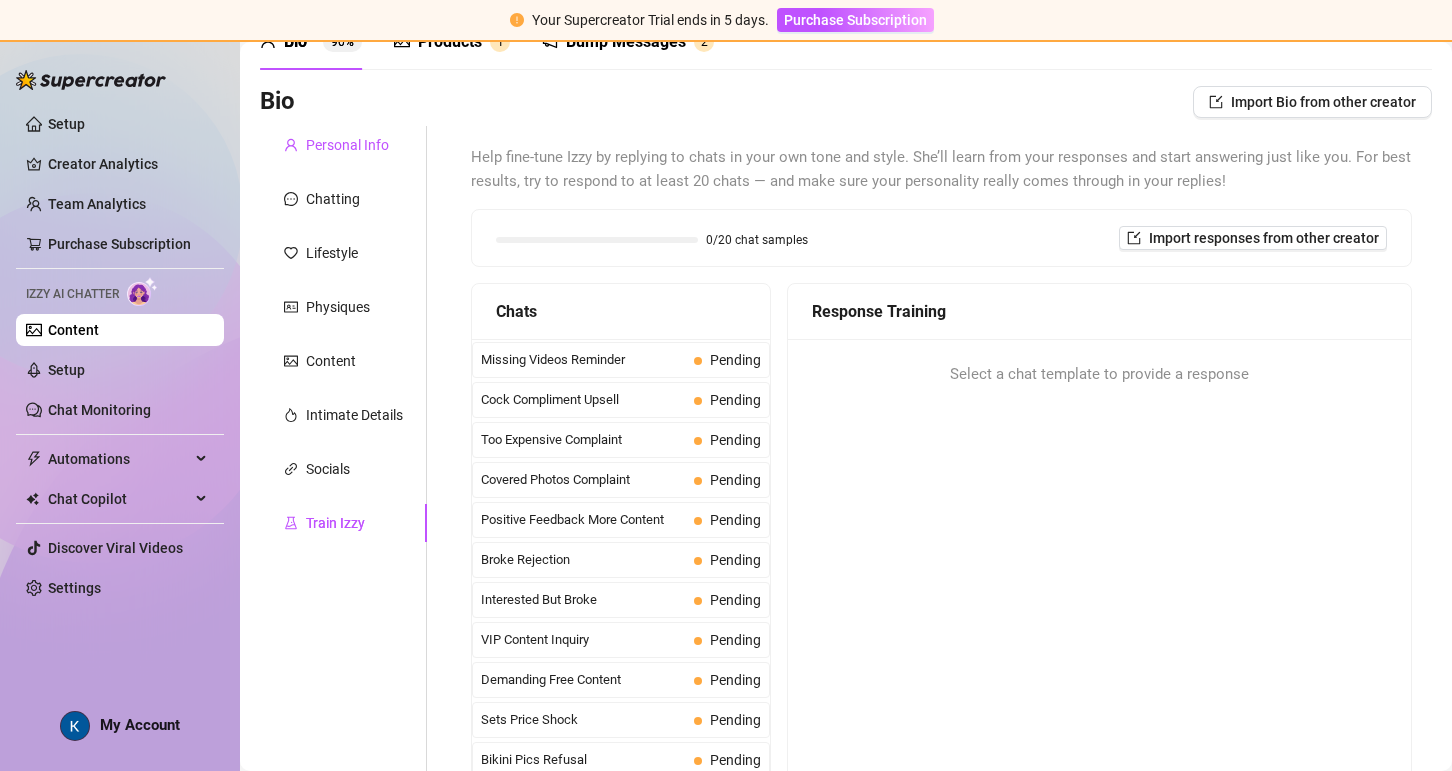 click on "Personal Info" at bounding box center [347, 145] 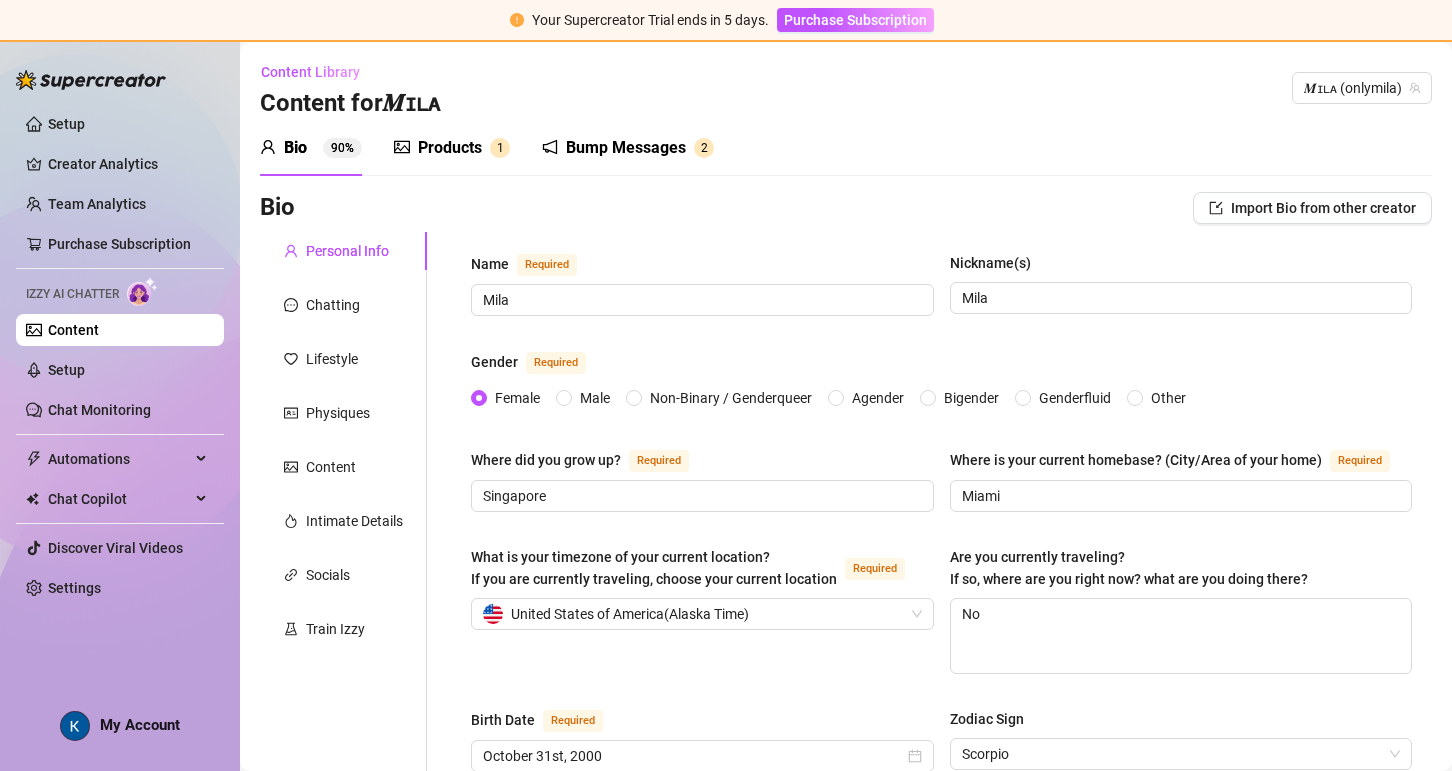 scroll, scrollTop: 0, scrollLeft: 0, axis: both 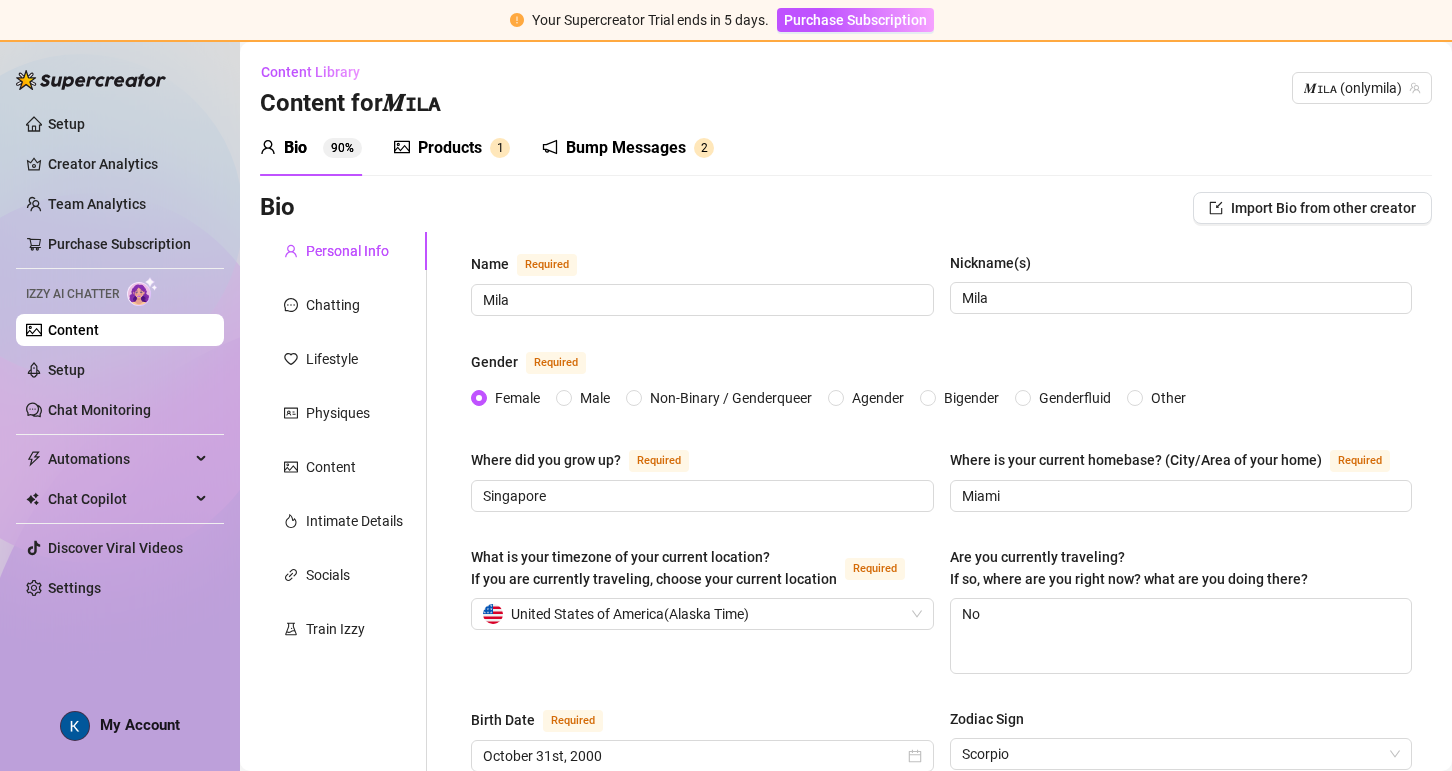 click on "Products" at bounding box center [450, 148] 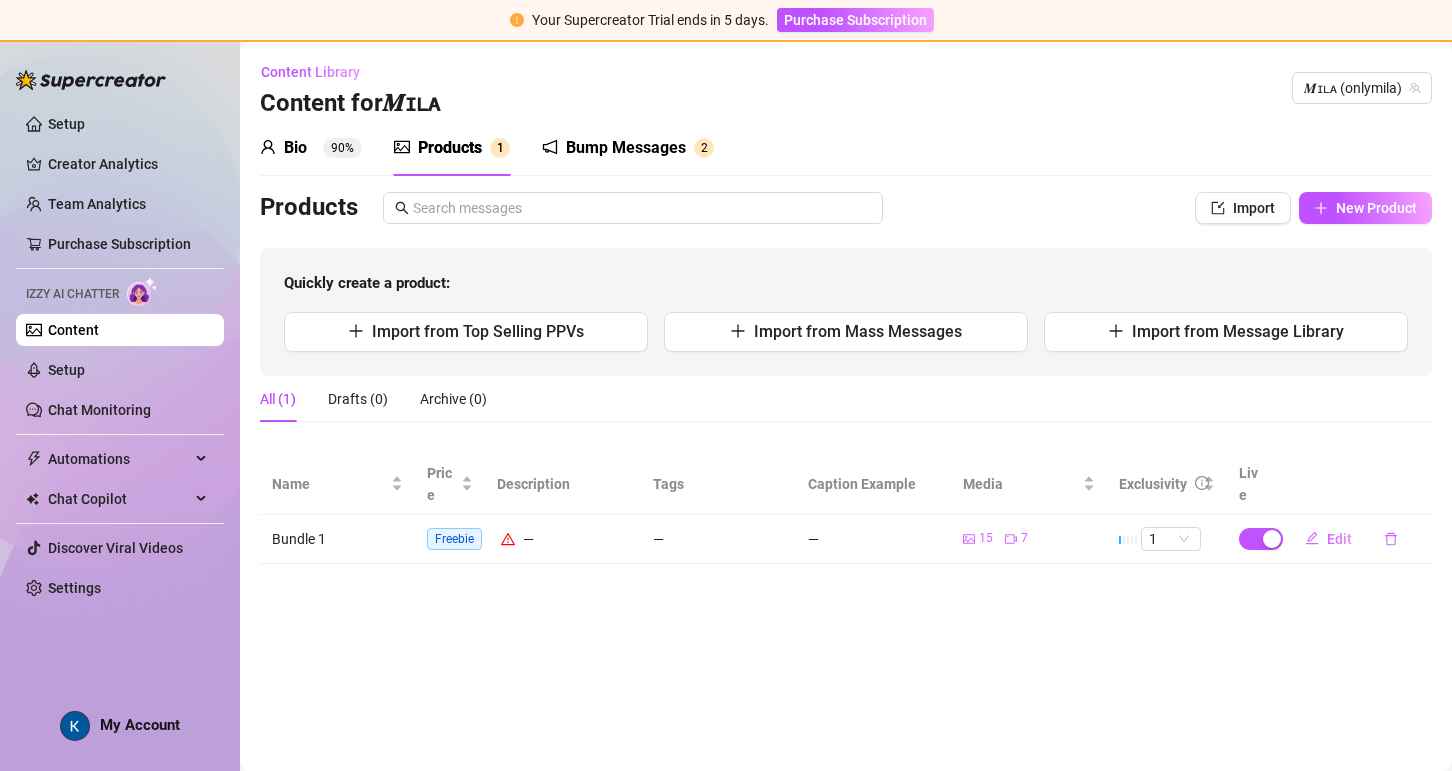 click on "Freebie" at bounding box center [454, 539] 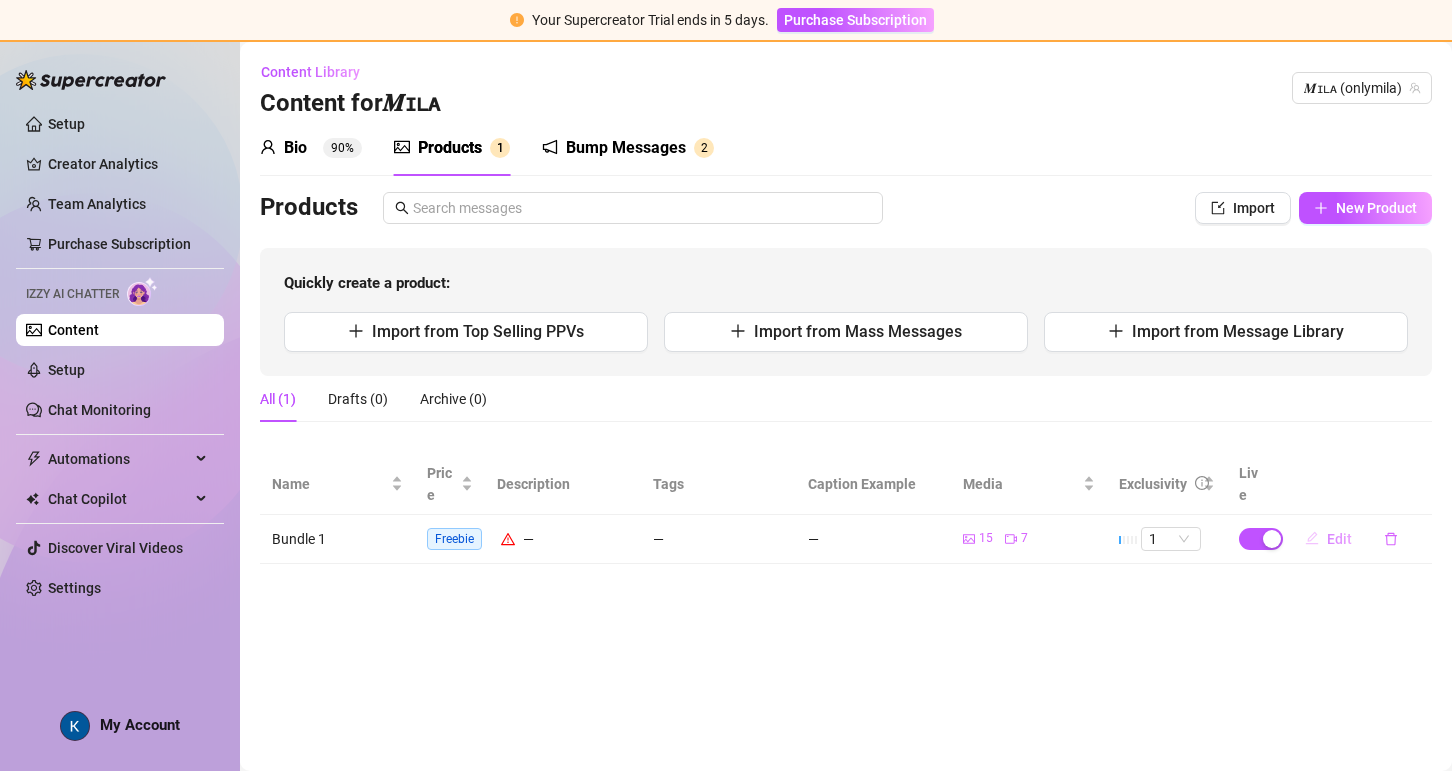 click on "Edit" at bounding box center [1339, 539] 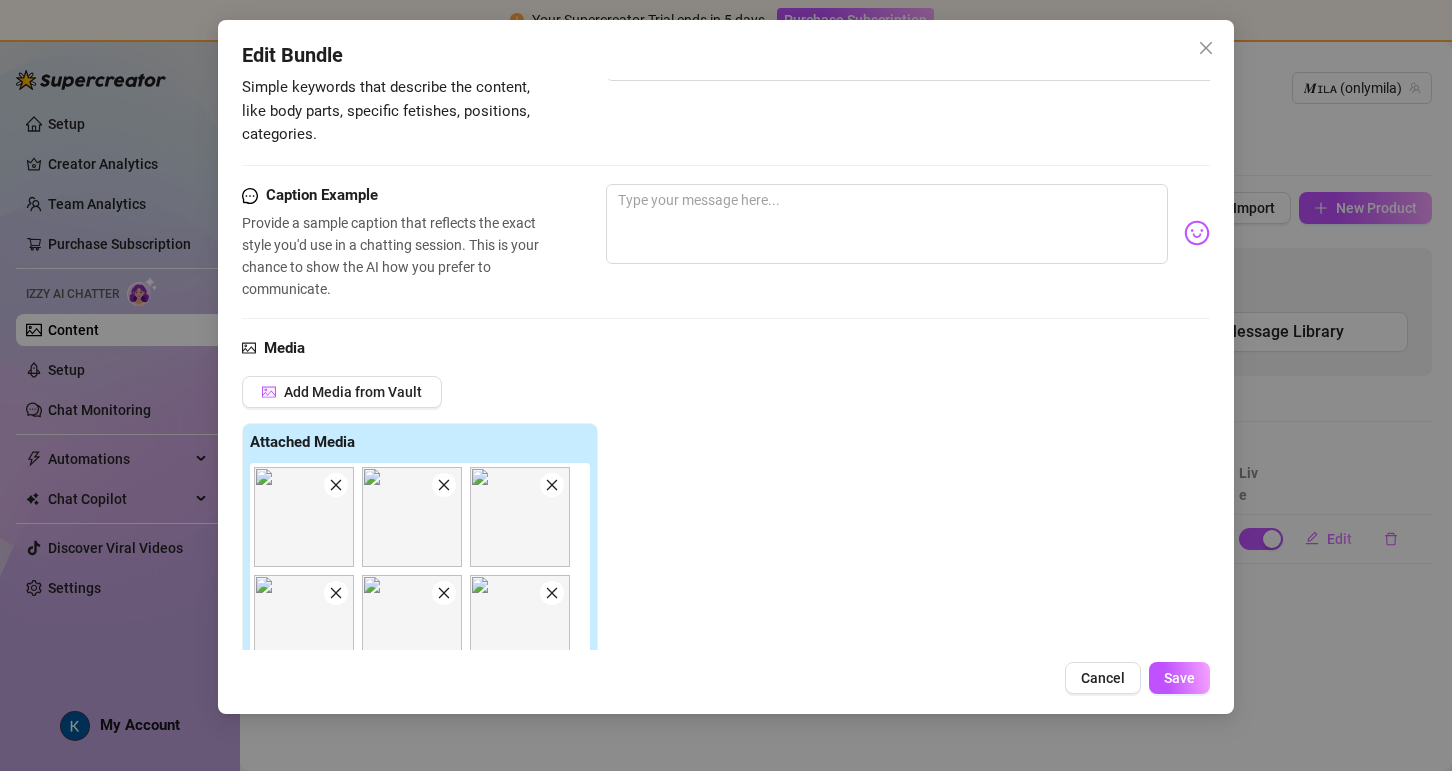 scroll, scrollTop: 638, scrollLeft: 0, axis: vertical 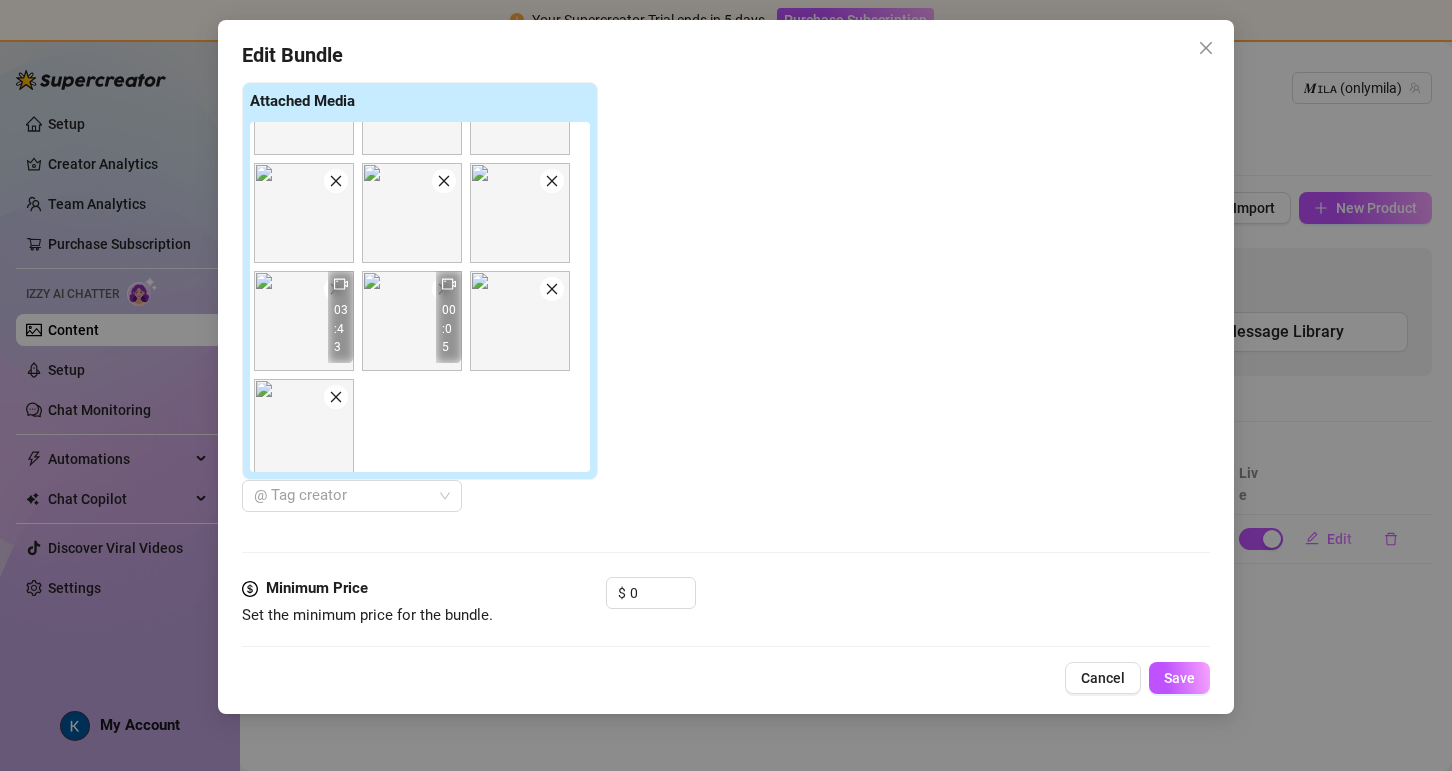click at bounding box center (304, 429) 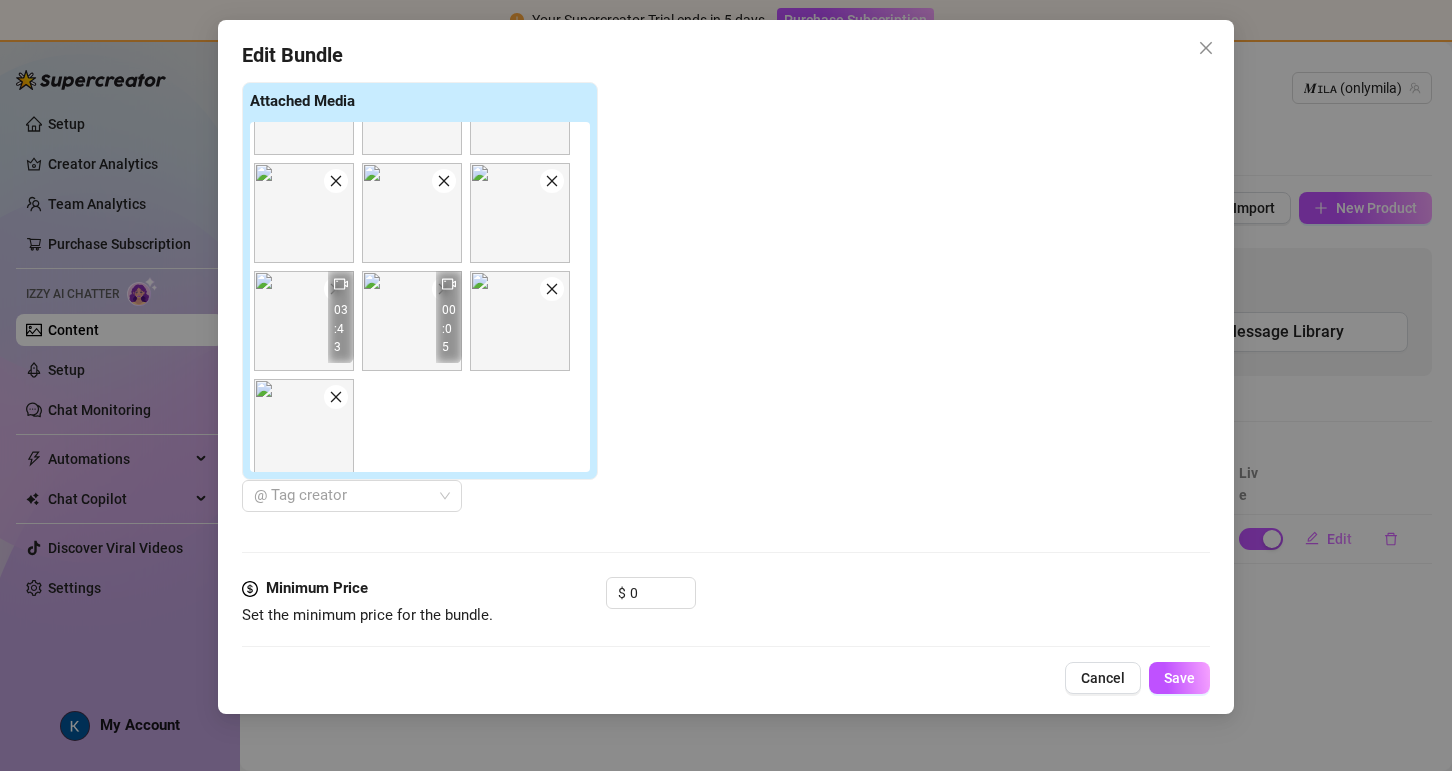 scroll, scrollTop: 655, scrollLeft: 0, axis: vertical 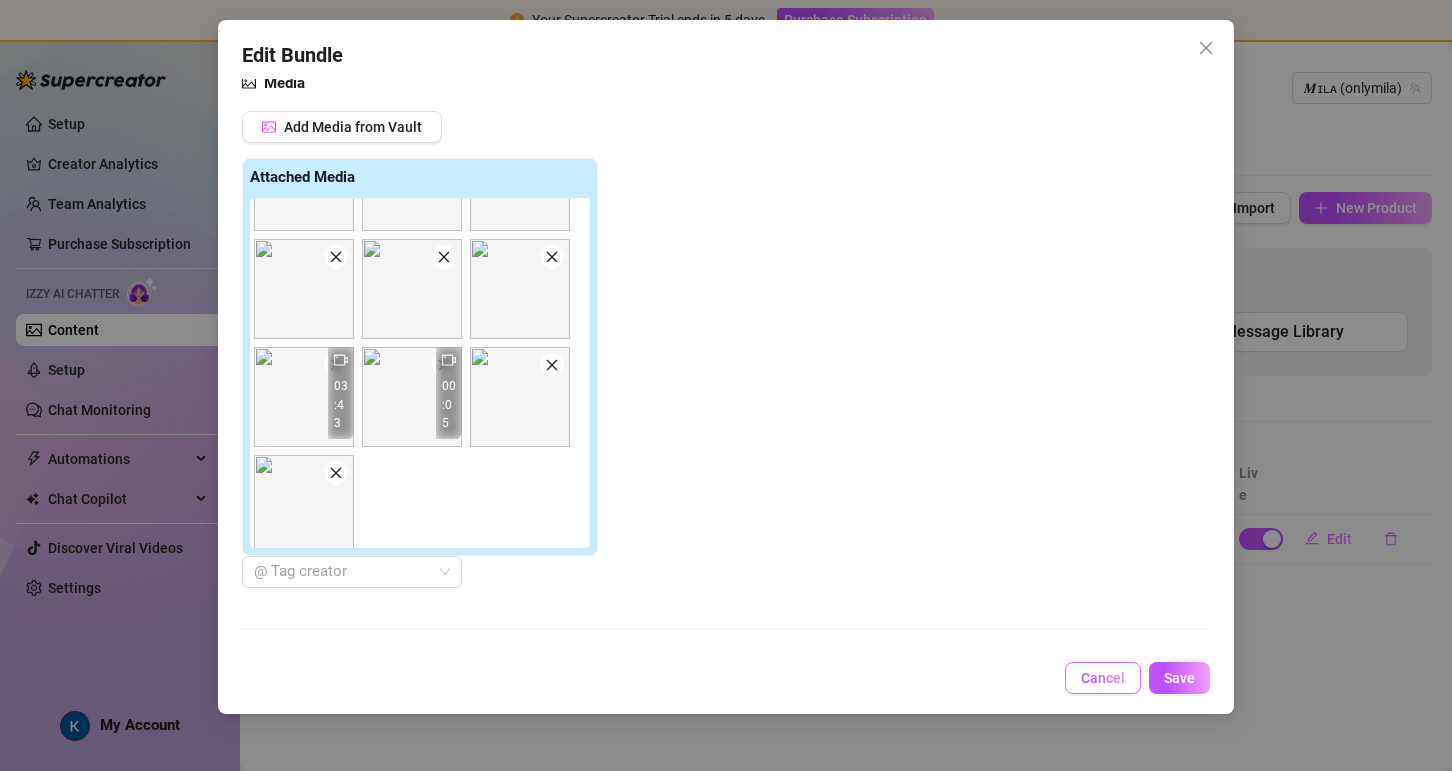 click on "Cancel" at bounding box center [1103, 678] 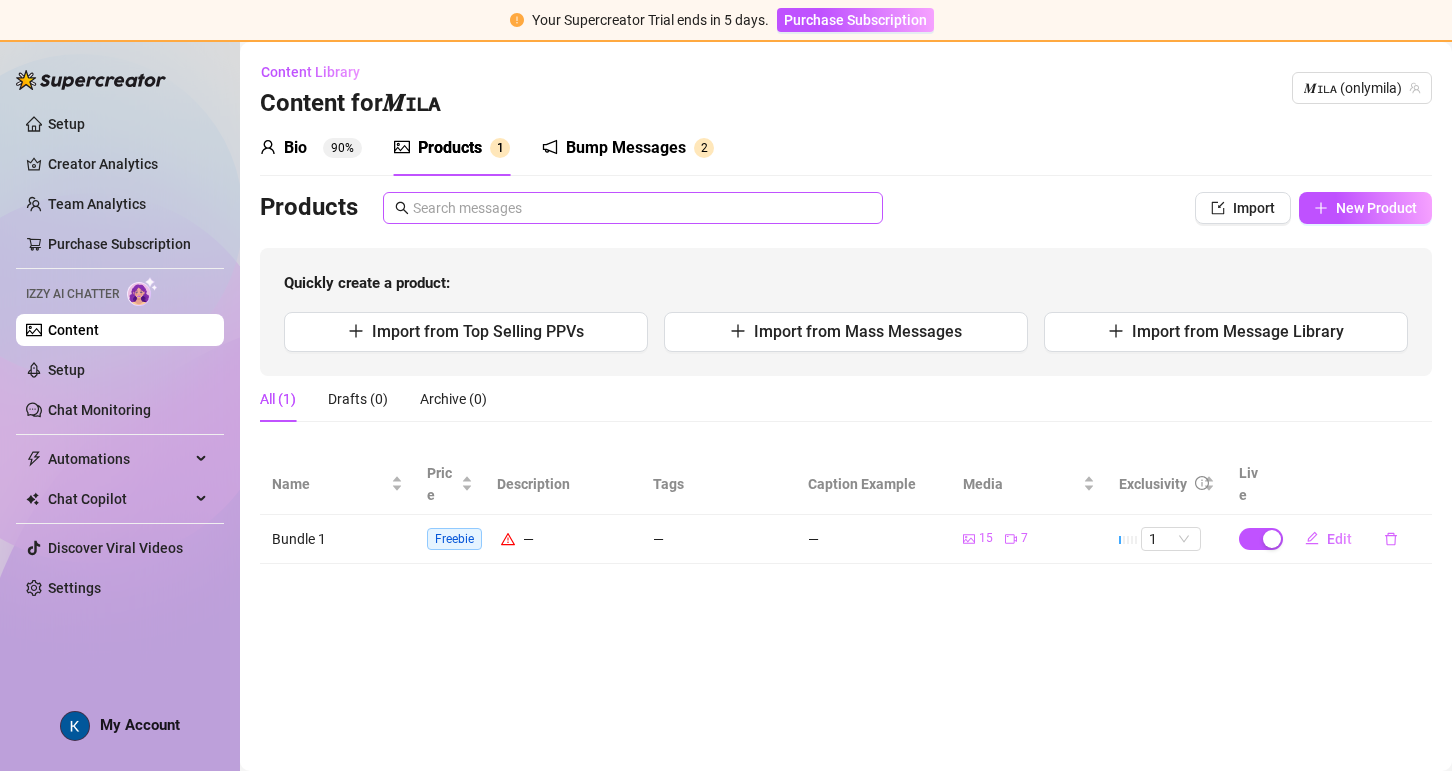 scroll, scrollTop: 0, scrollLeft: 0, axis: both 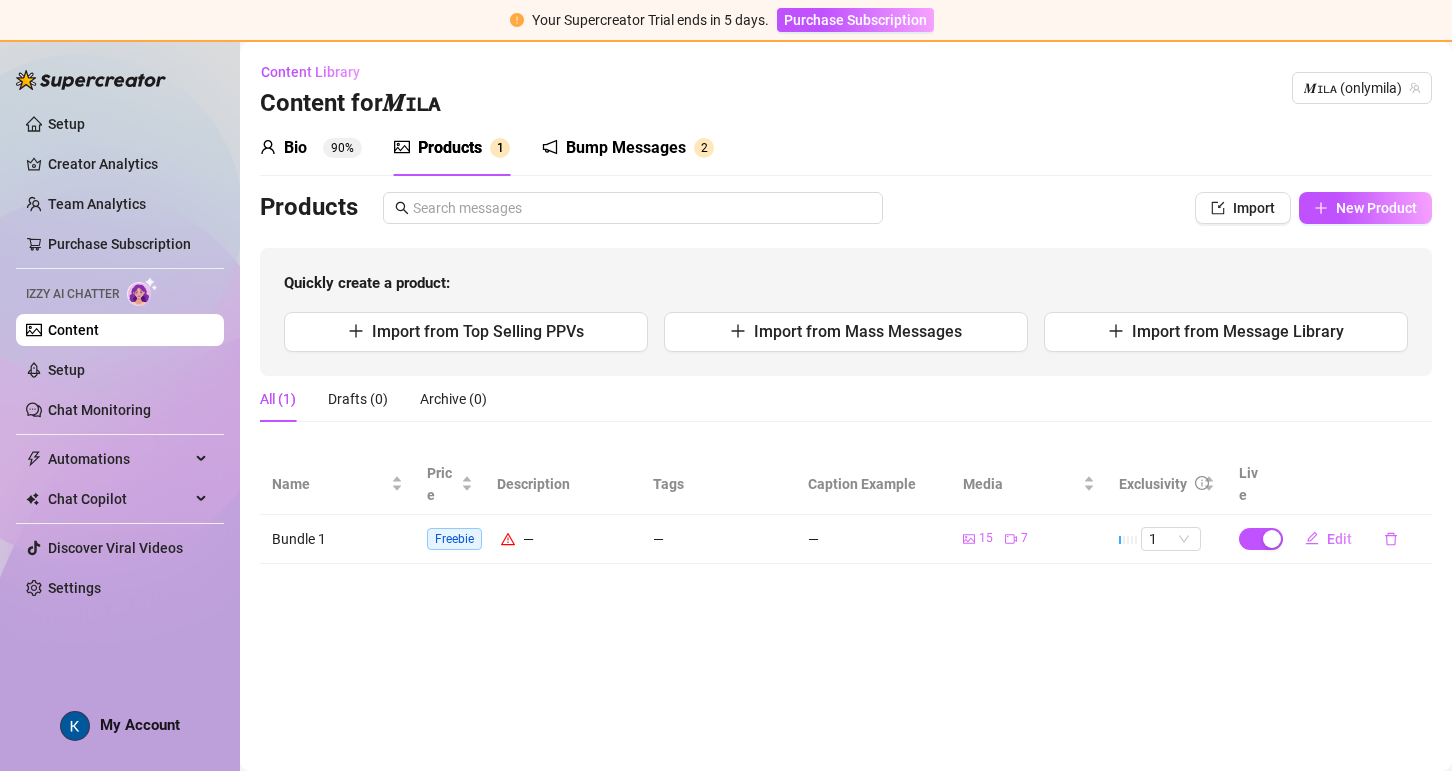 click on "Products" at bounding box center (450, 148) 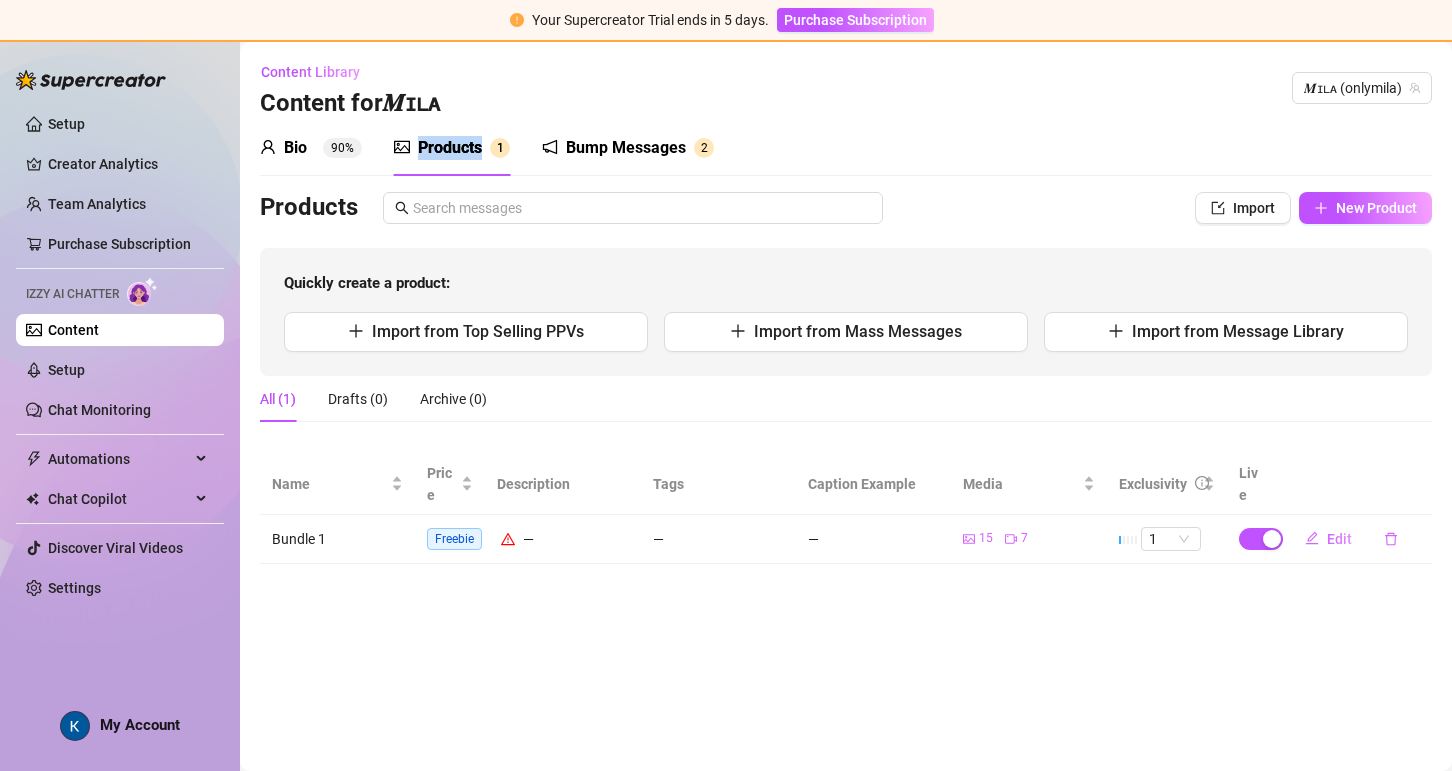 click on "Products" at bounding box center [450, 148] 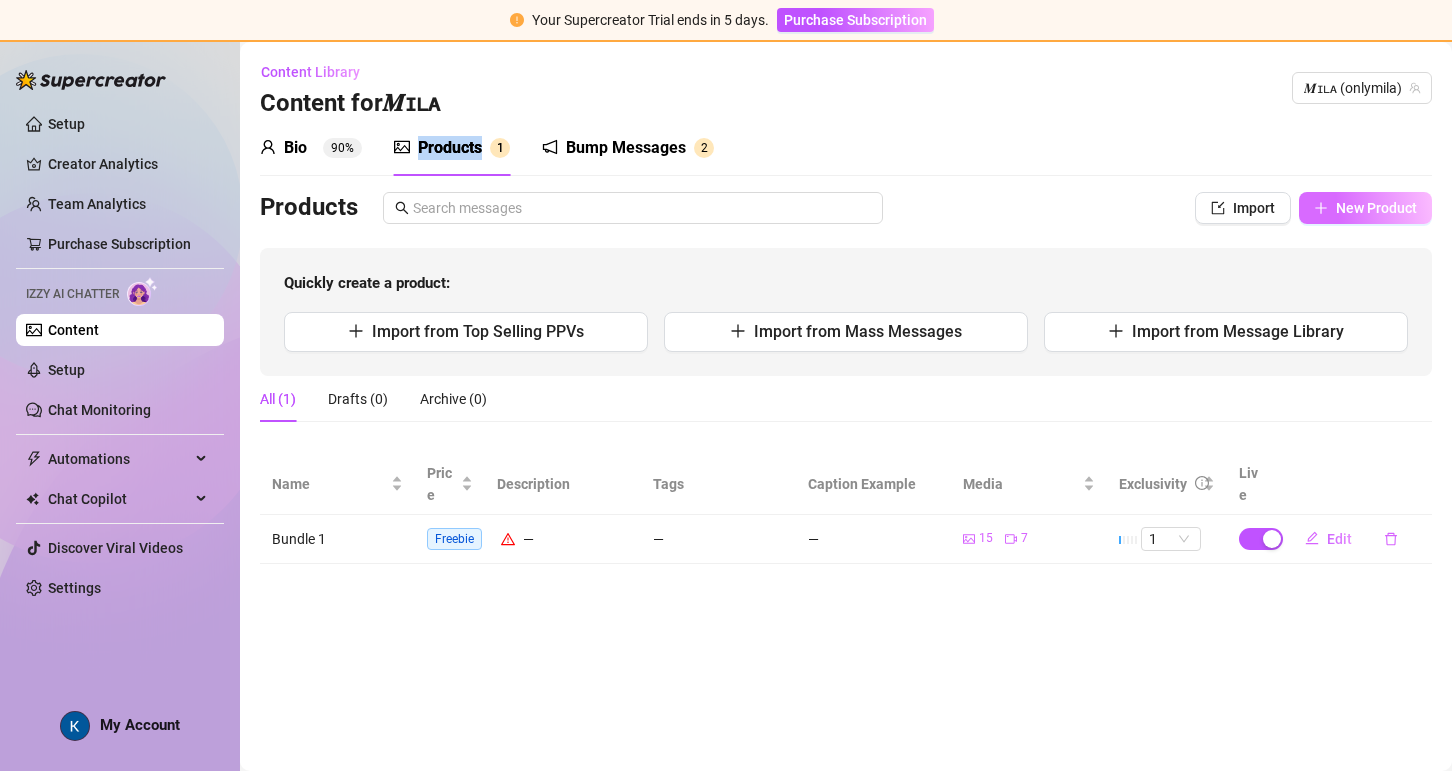 click on "New Product" at bounding box center [1376, 208] 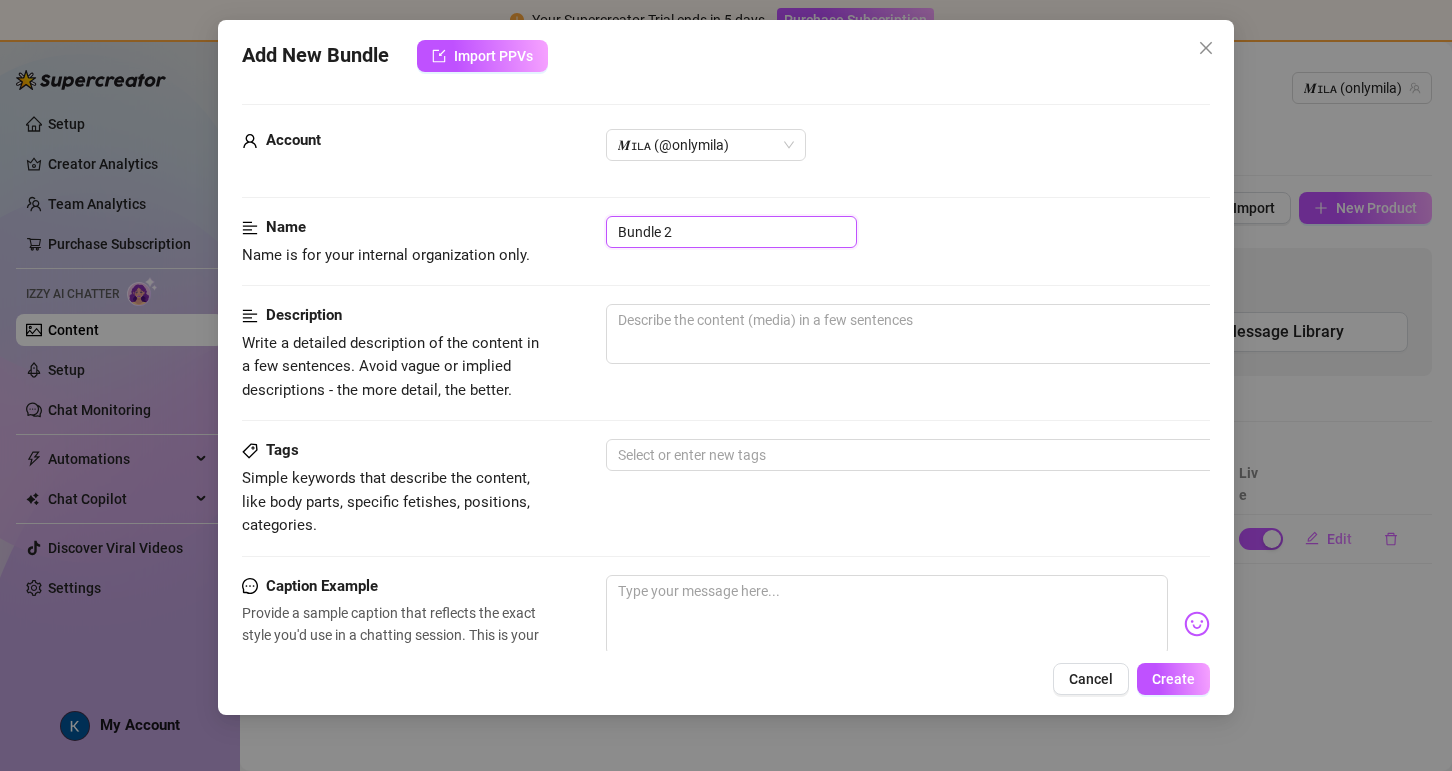 click on "Bundle 2" at bounding box center (731, 232) 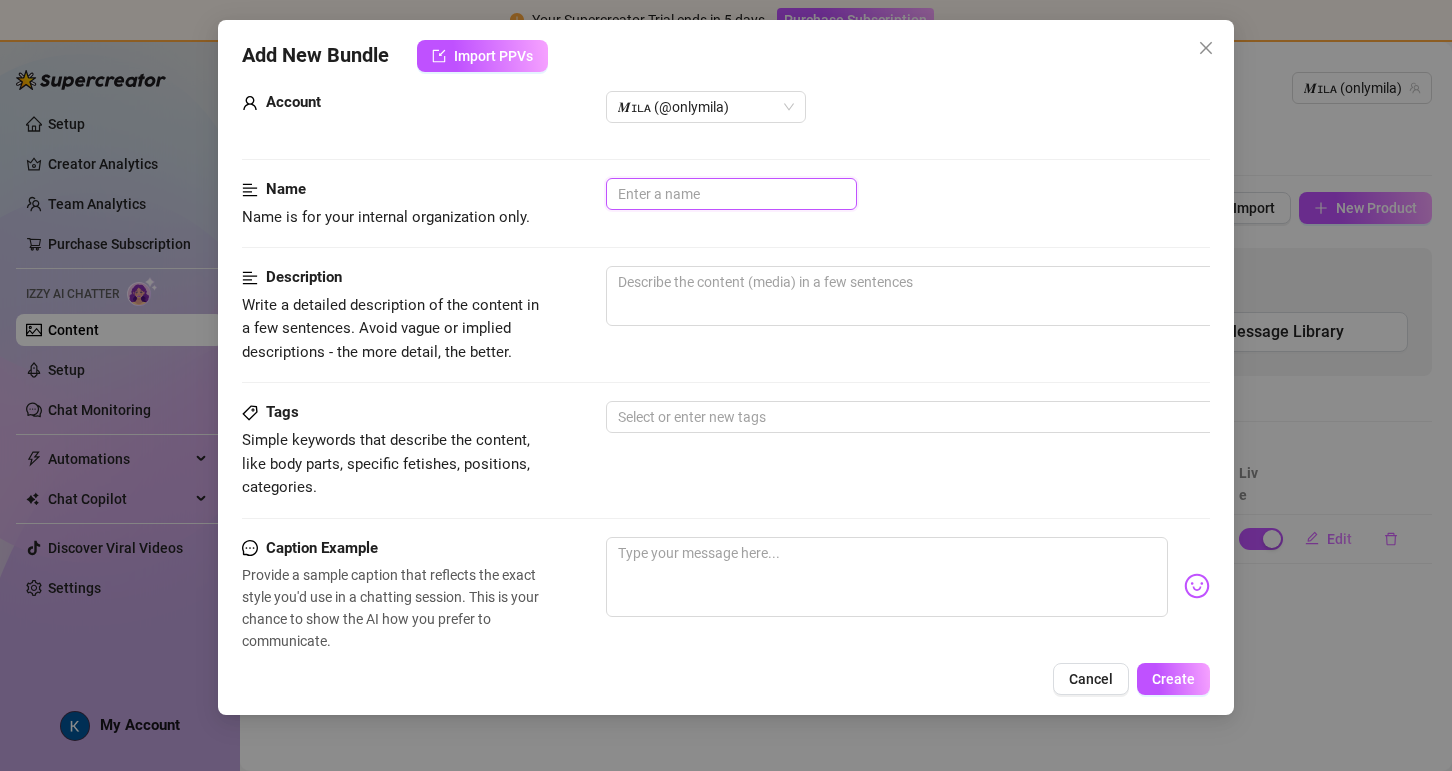 scroll, scrollTop: 50, scrollLeft: 1, axis: both 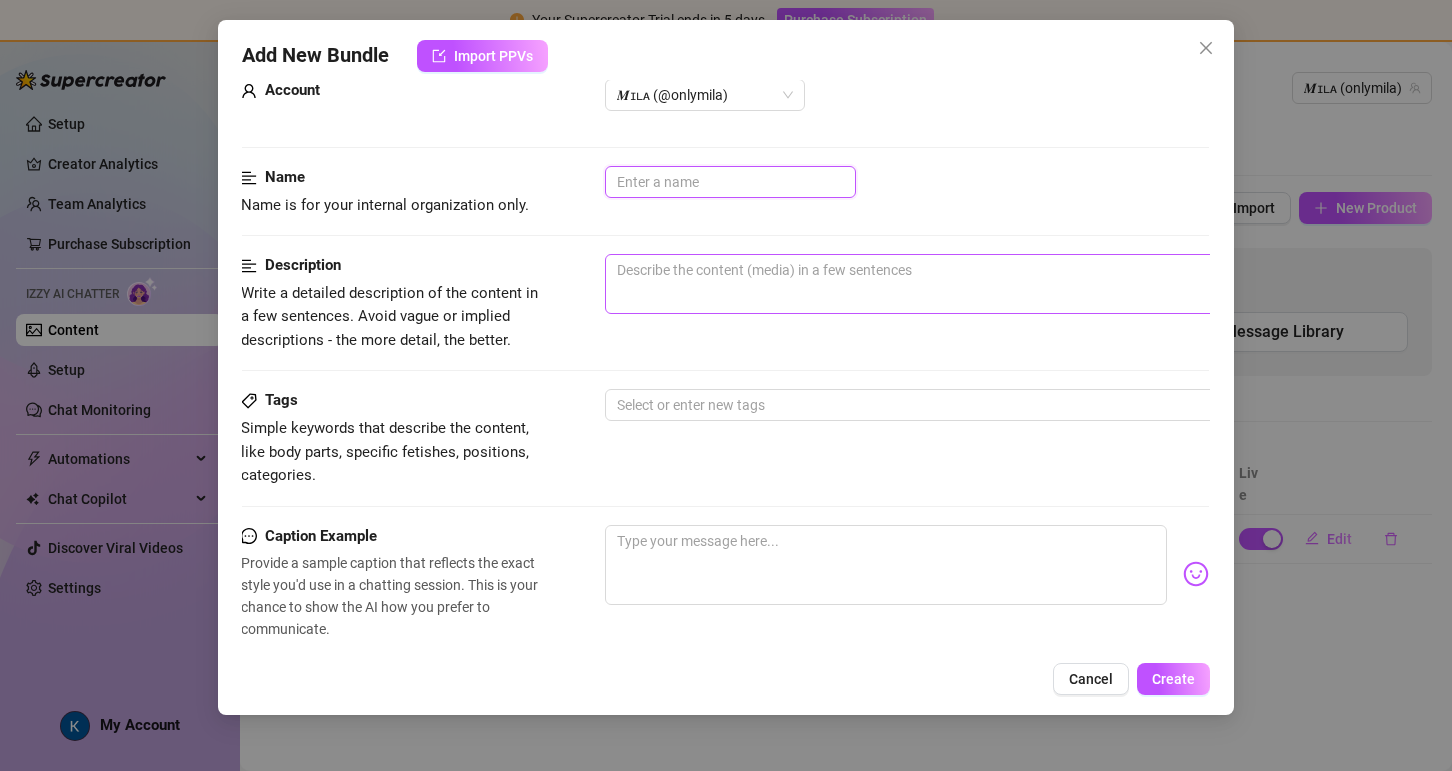 type 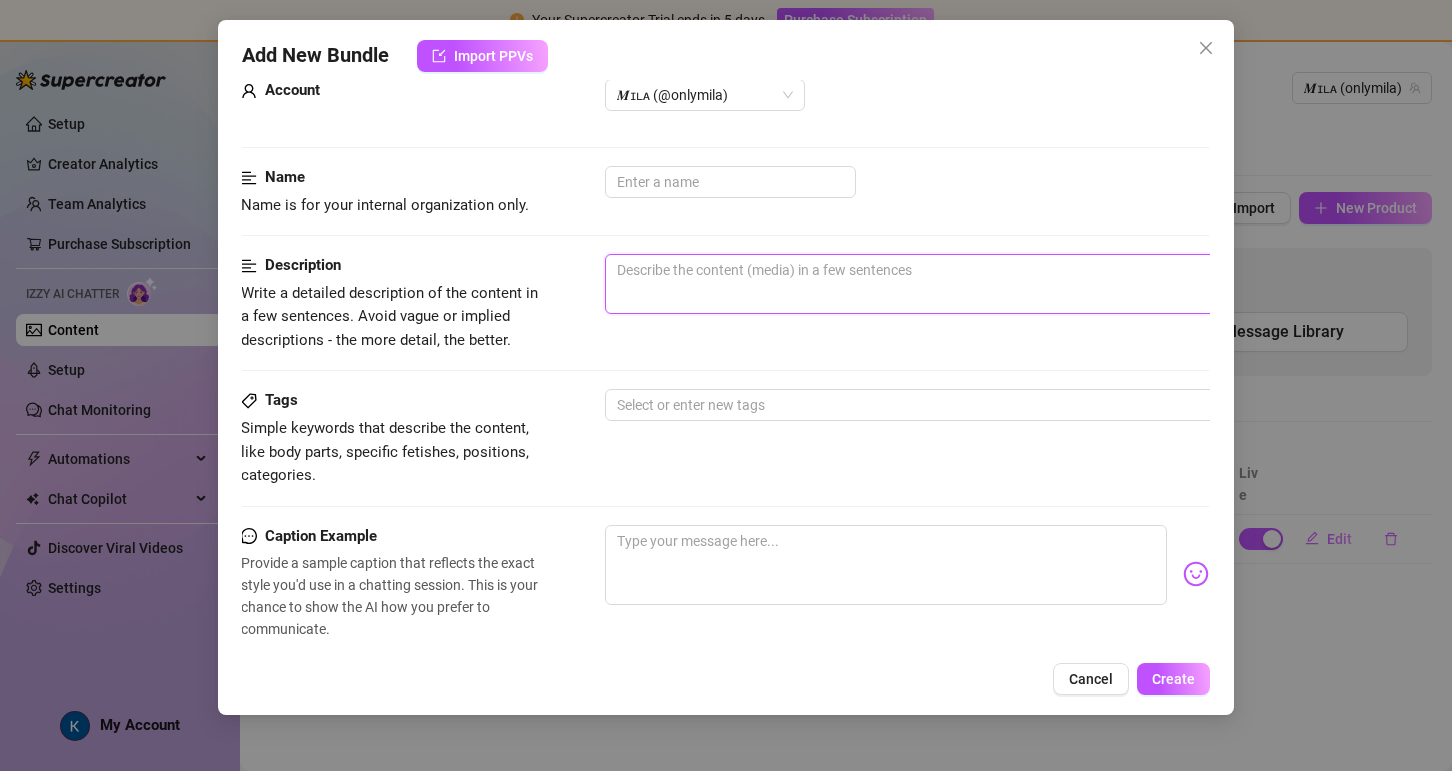 click at bounding box center (955, 284) 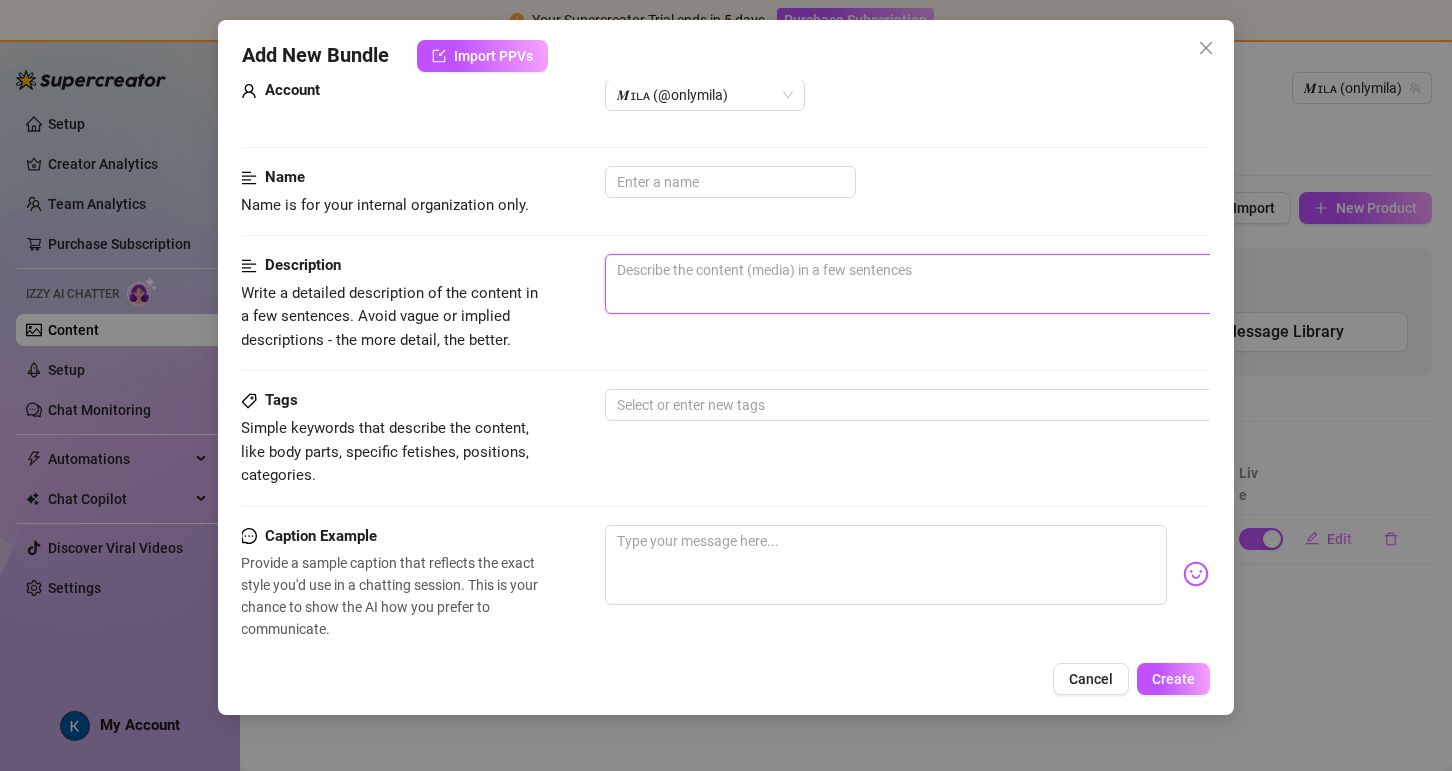 type on "4" 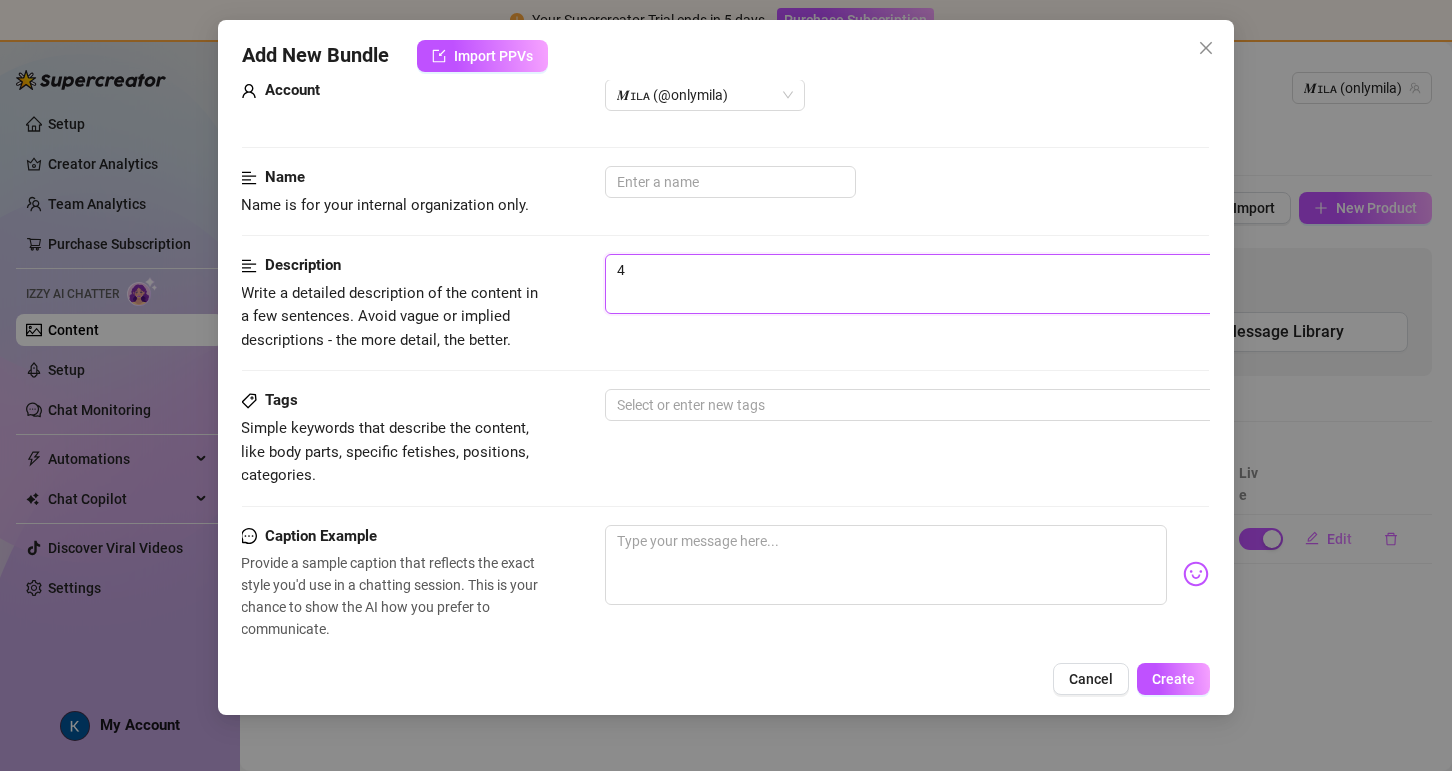 type on "4" 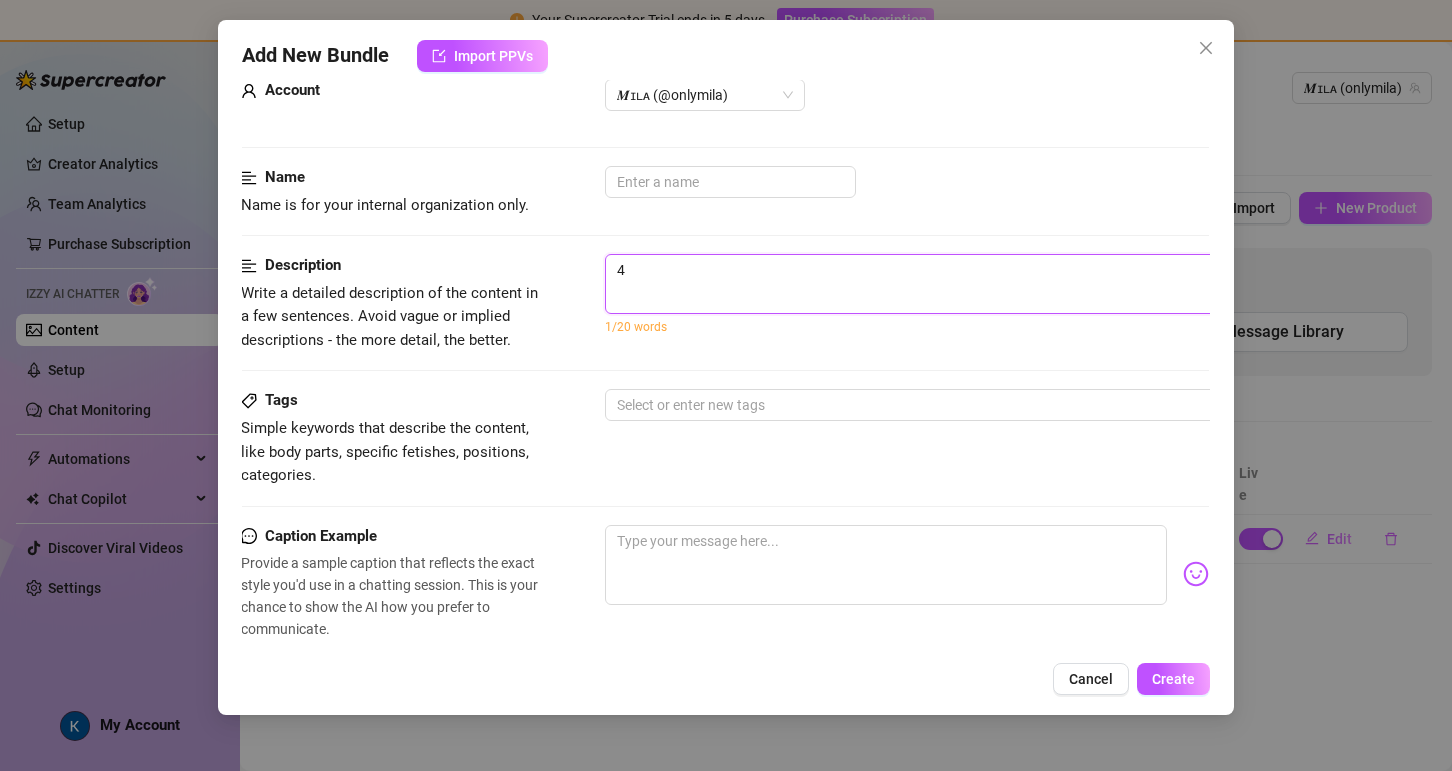 type on "4" 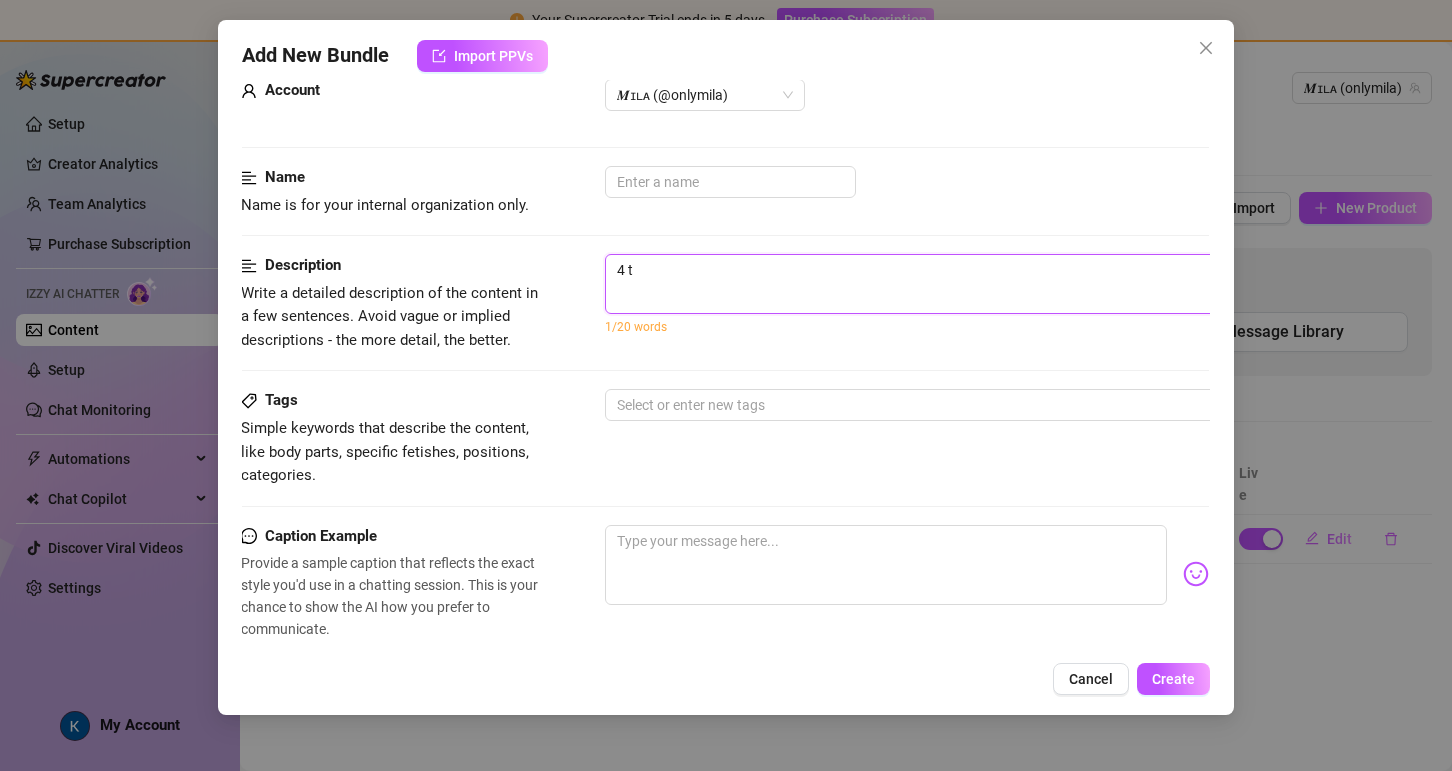 type on "4 to" 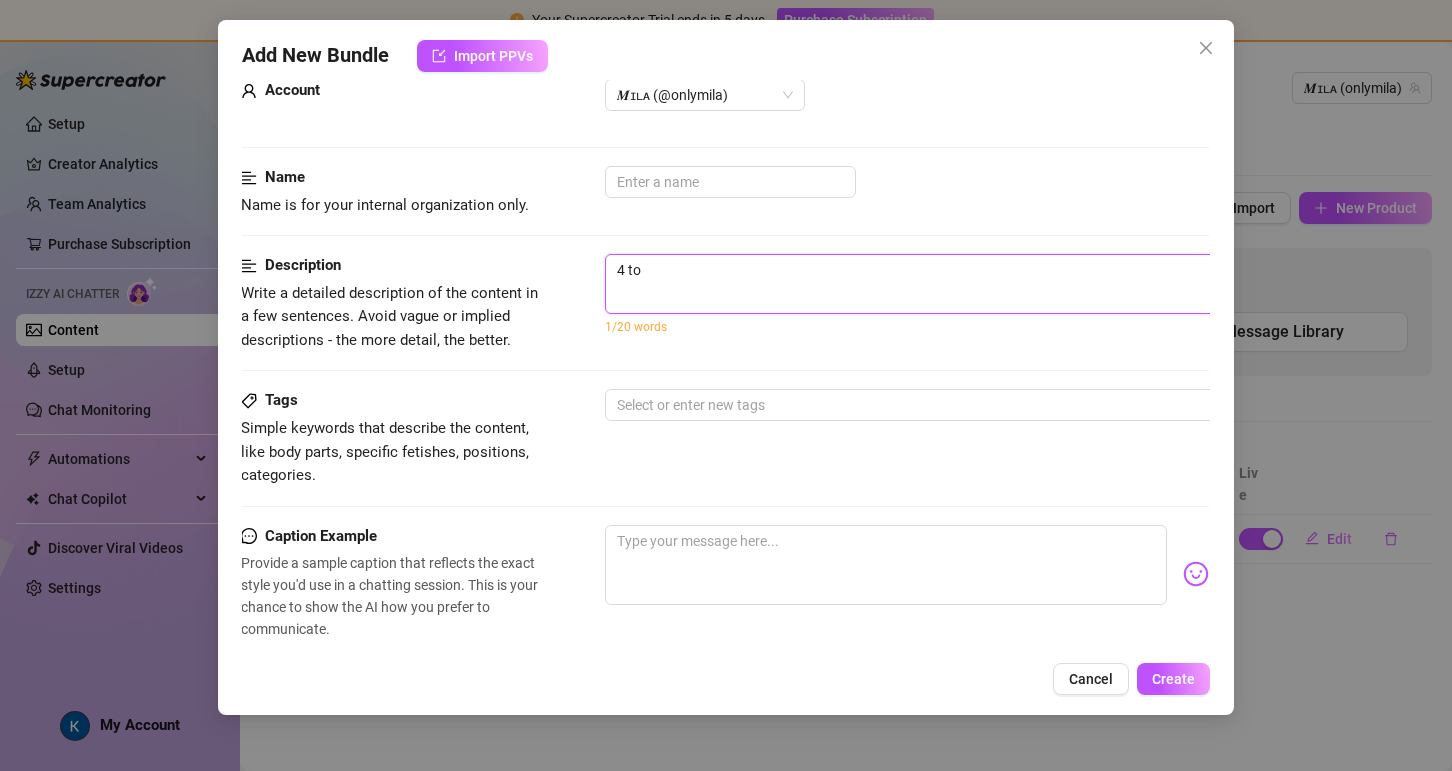 type on "4 to" 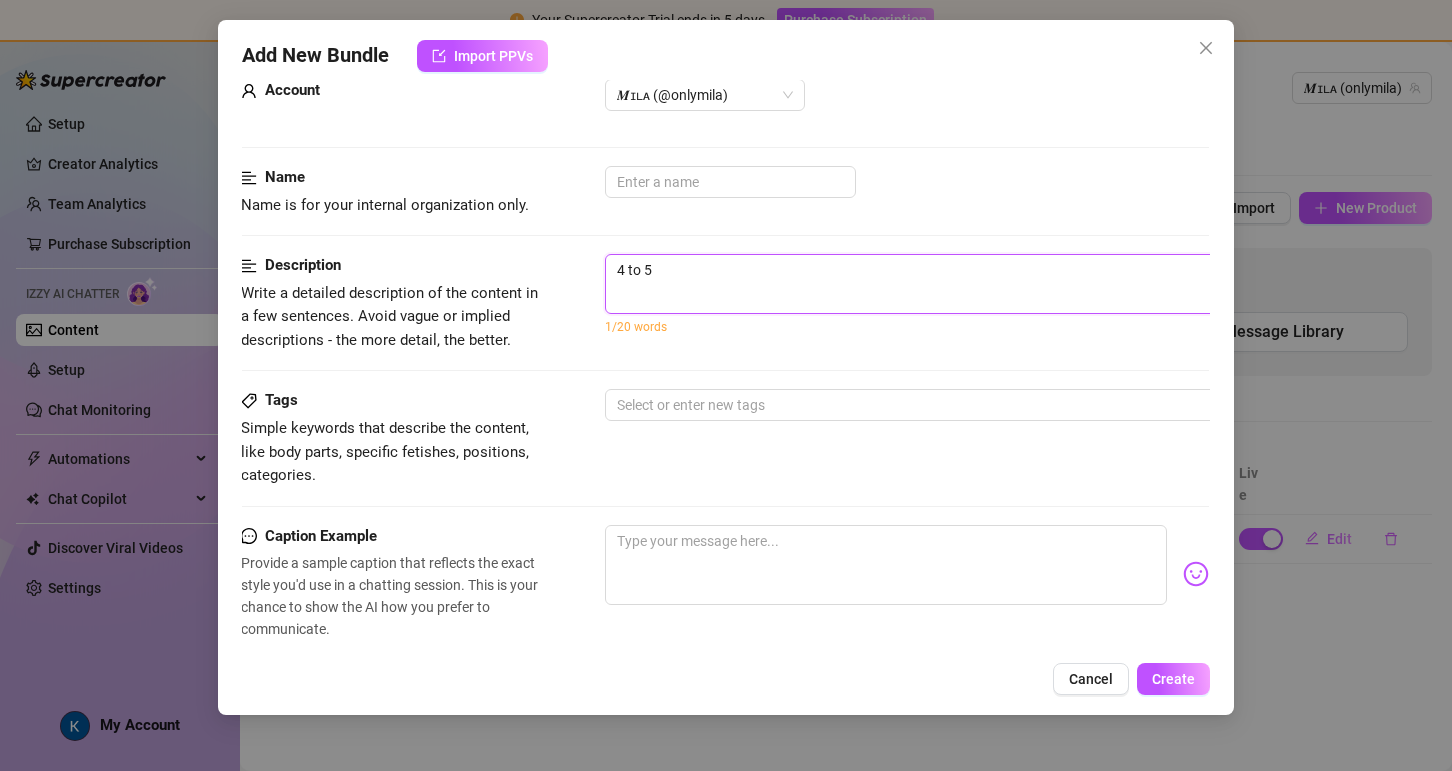 type on "4 to 5" 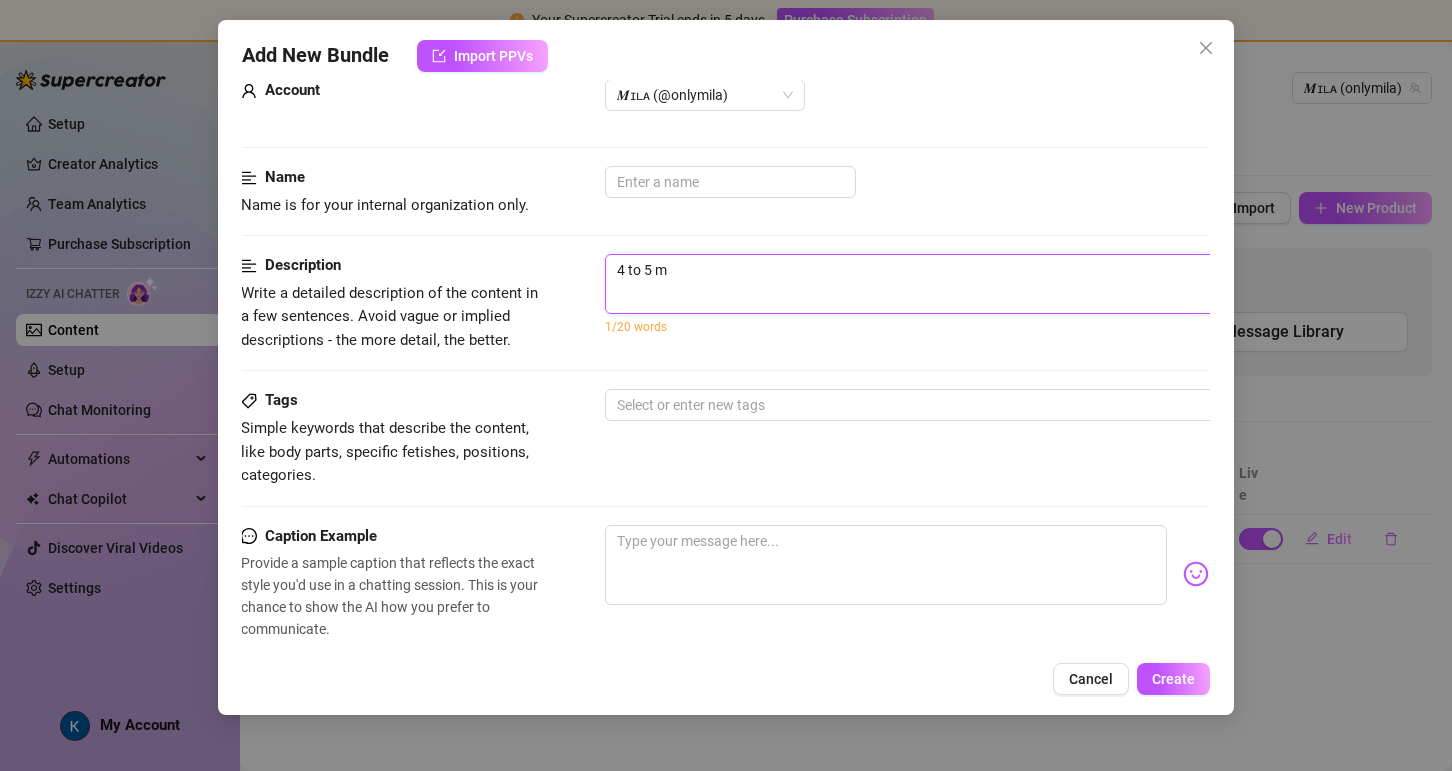 type on "4 to 5 mi" 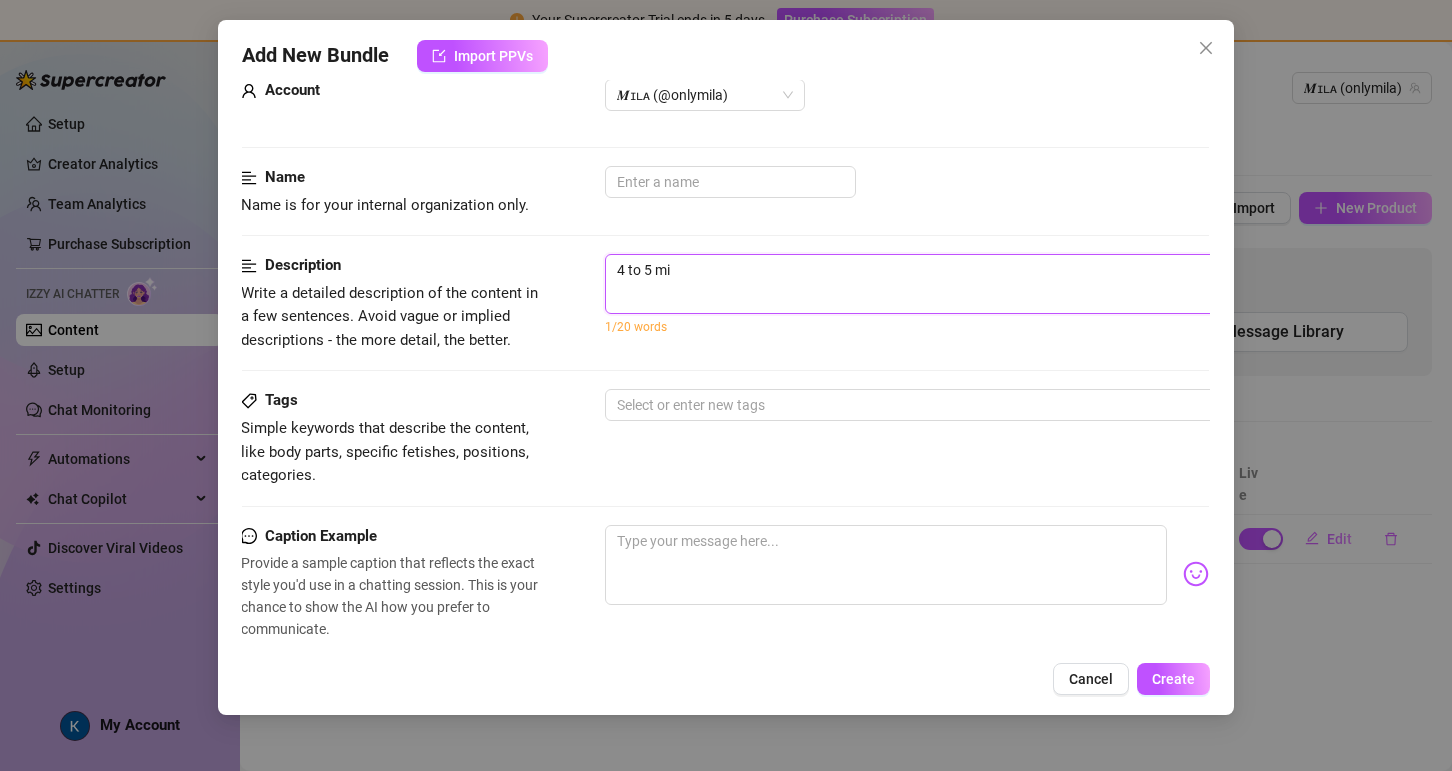 type on "4 to 5 min" 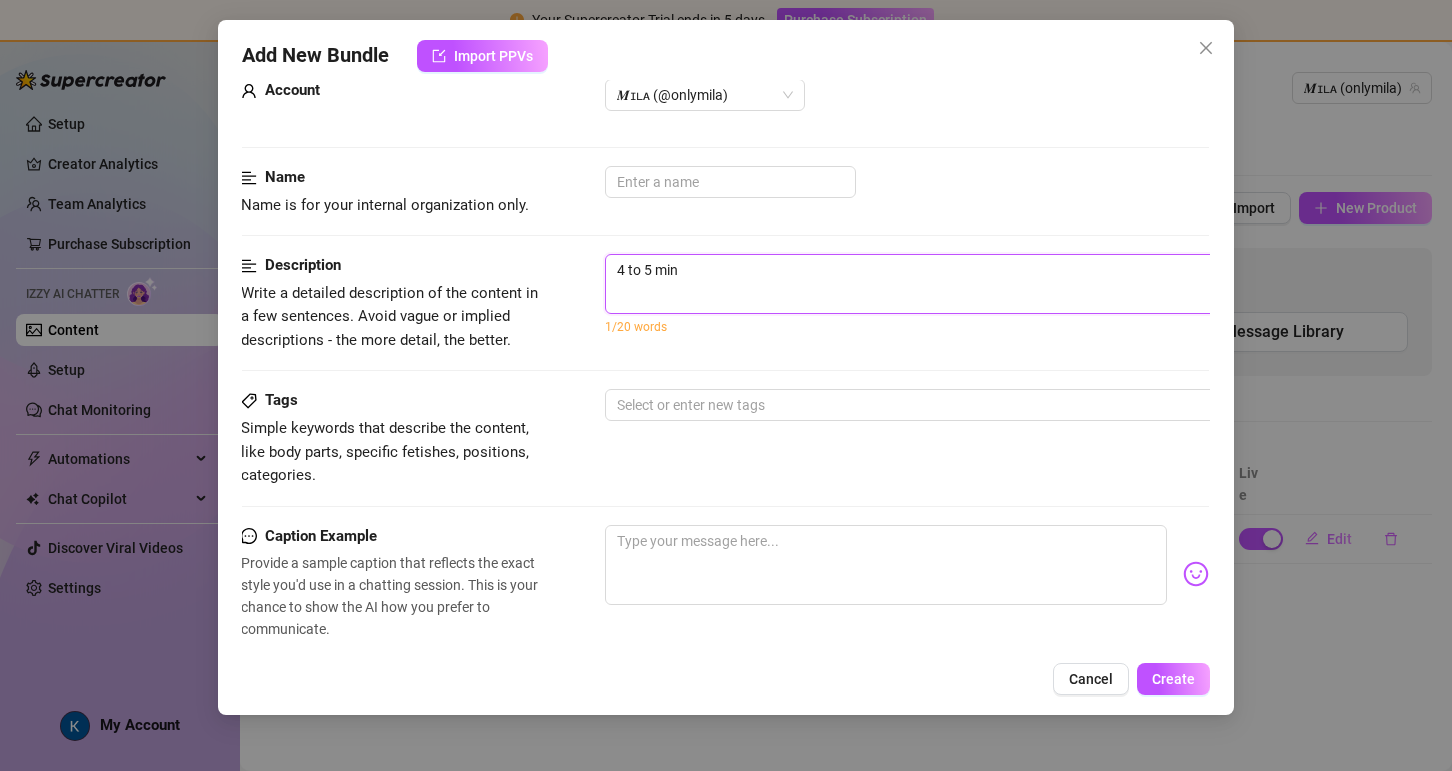 type on "4 to 5 minj" 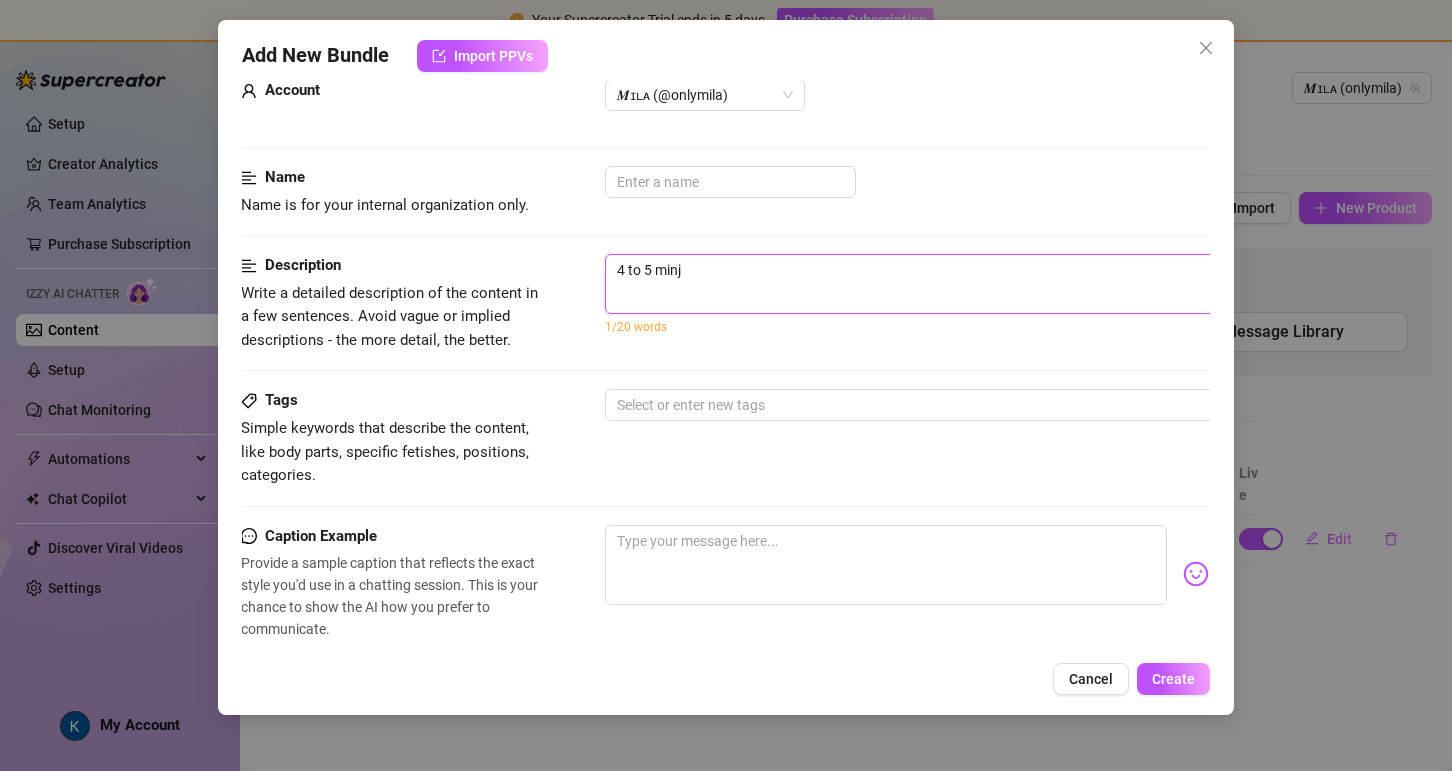 type on "4 to 5 minjt" 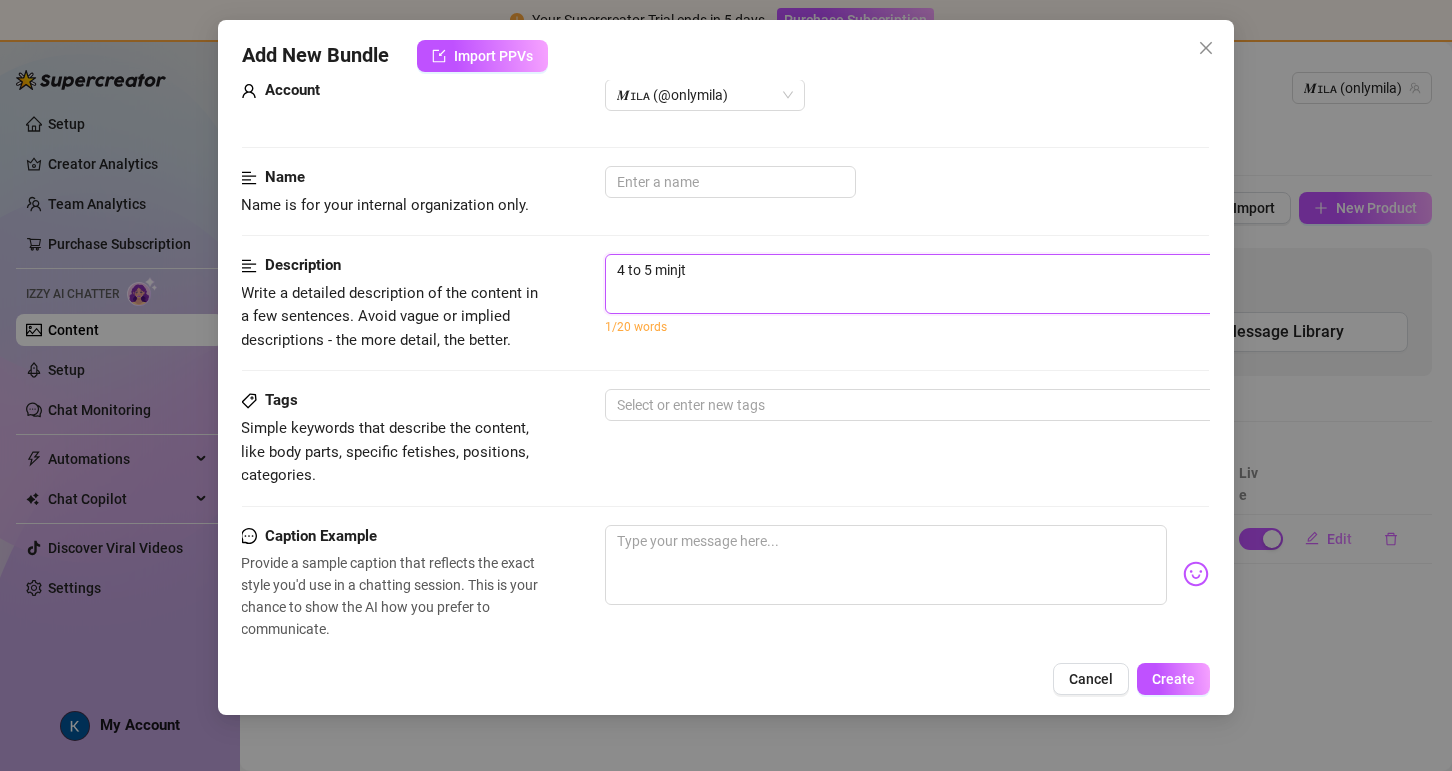 type on "4 to 5 minjte" 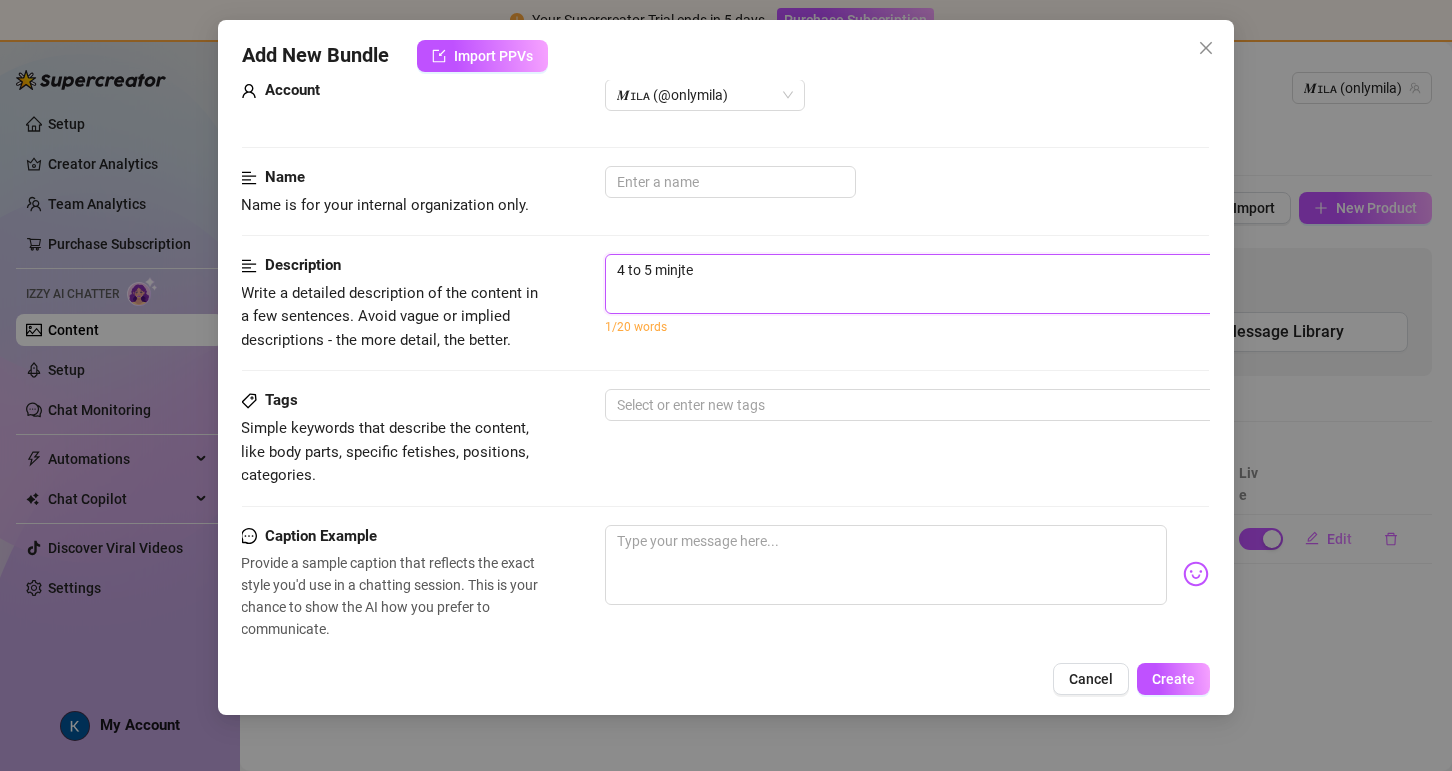 type on "4 to 5 minjt" 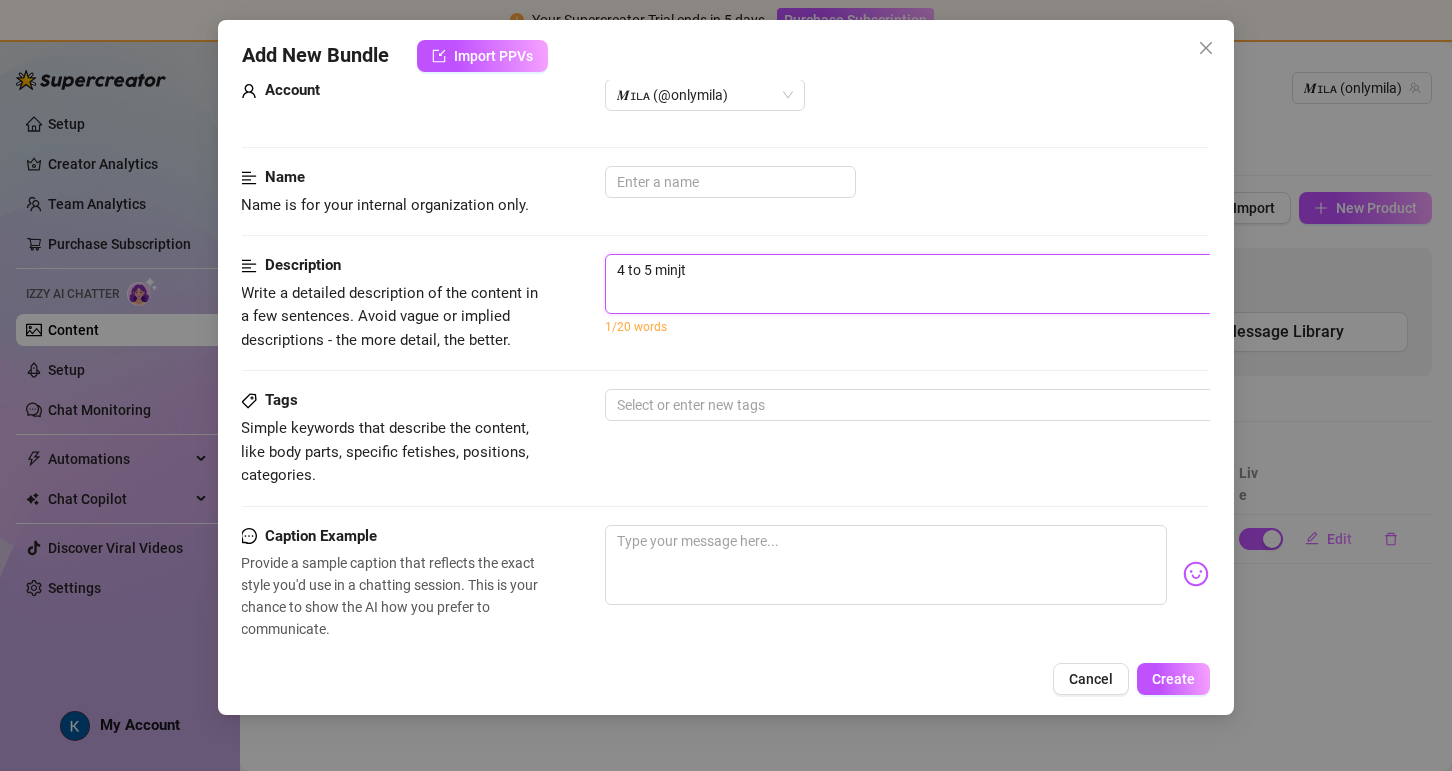 type on "4 to 5 minj" 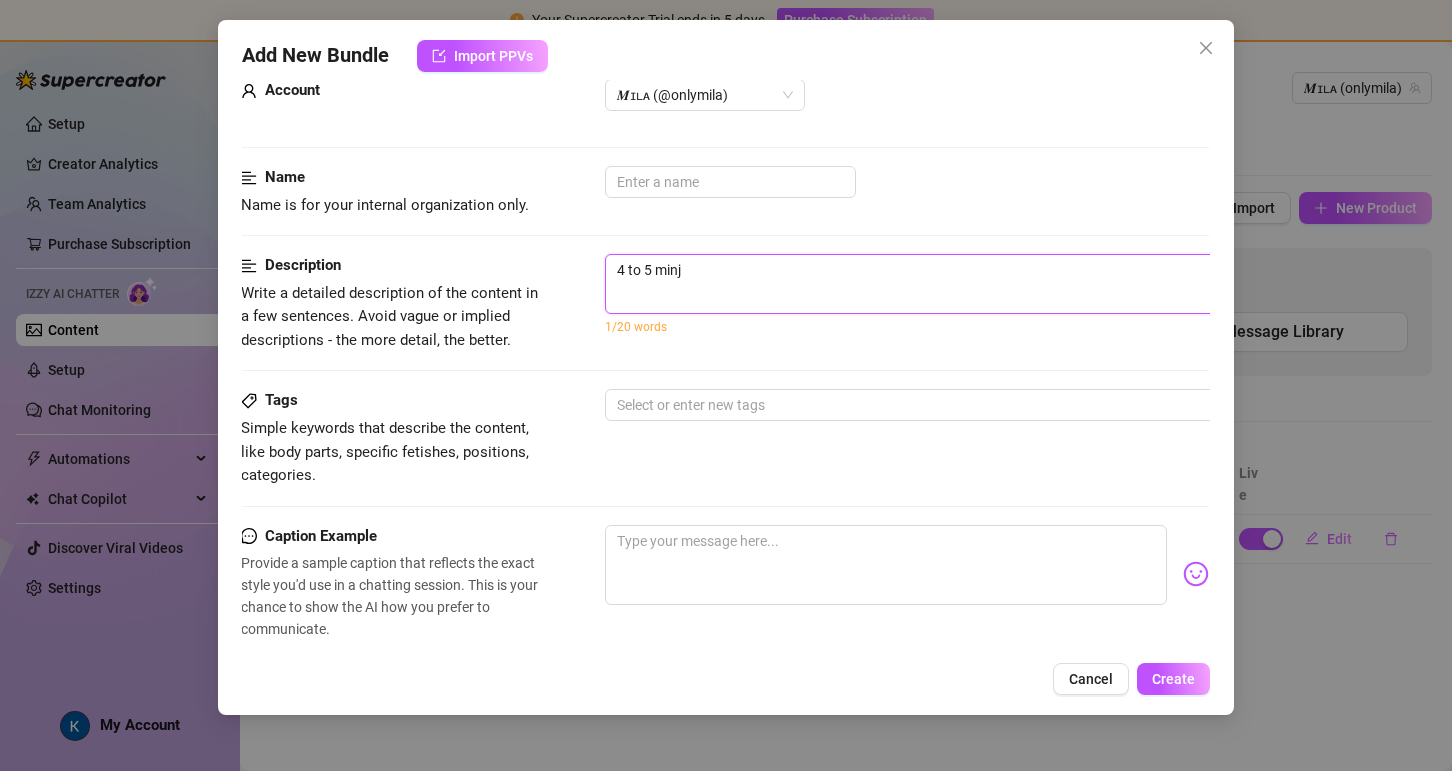 type on "4 to 5 min" 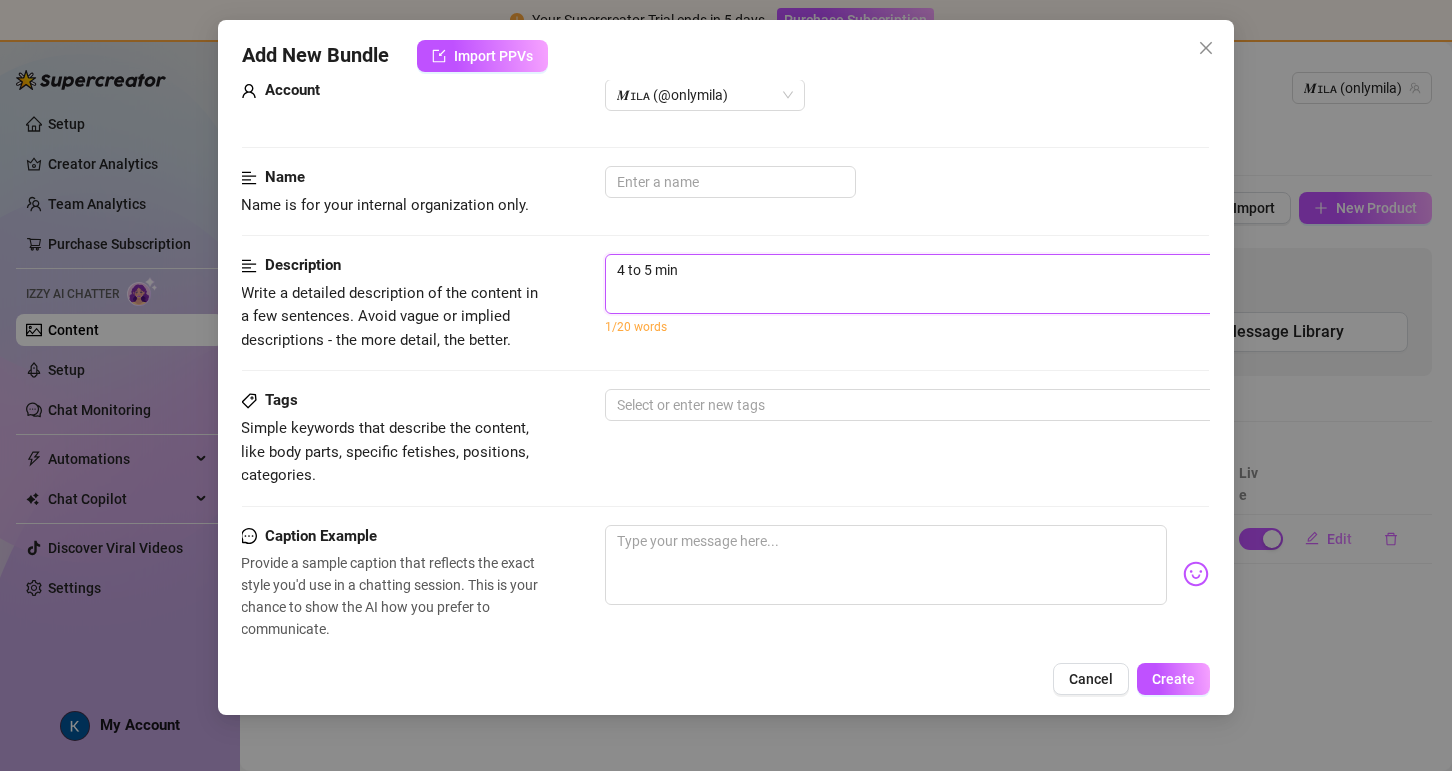 type on "4 to 5 minu" 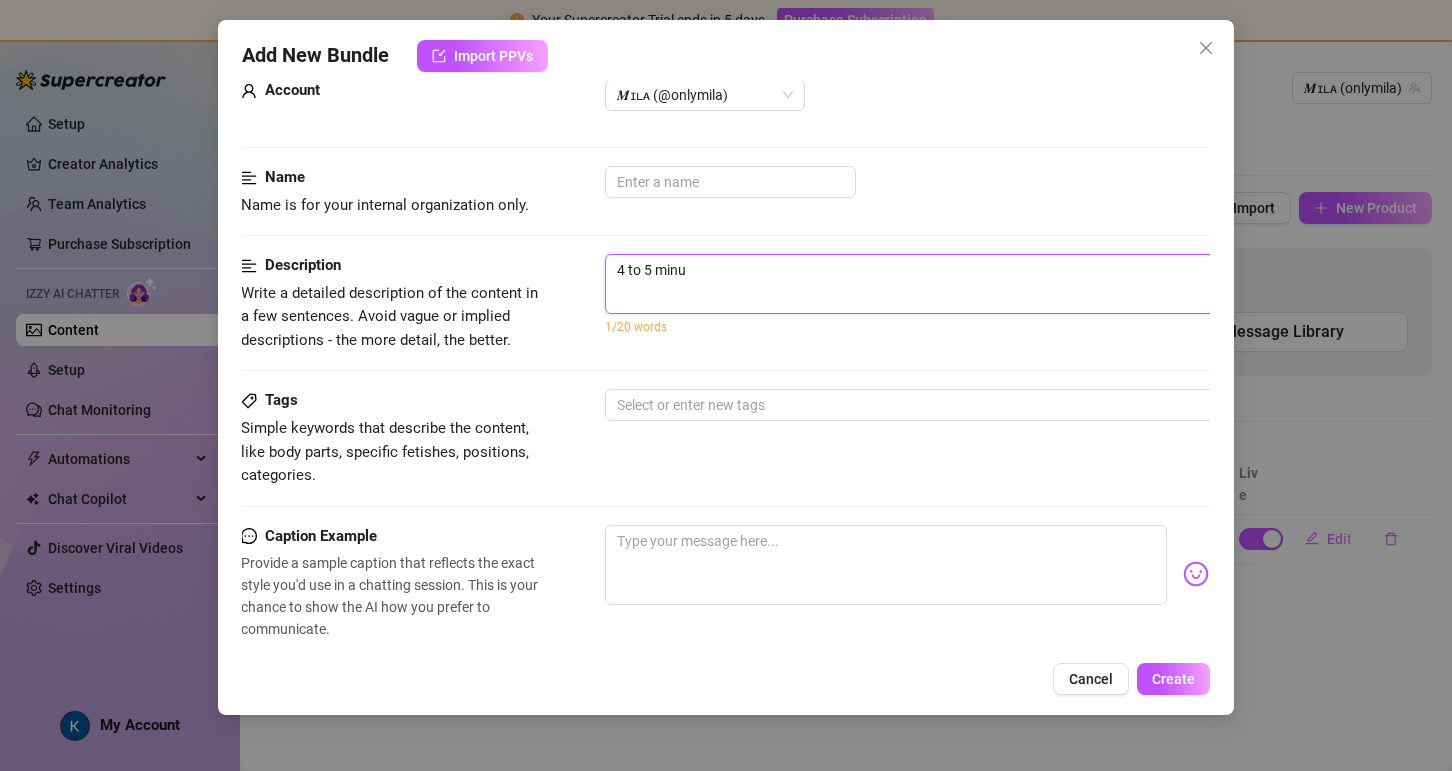 type on "4 to 5 minut" 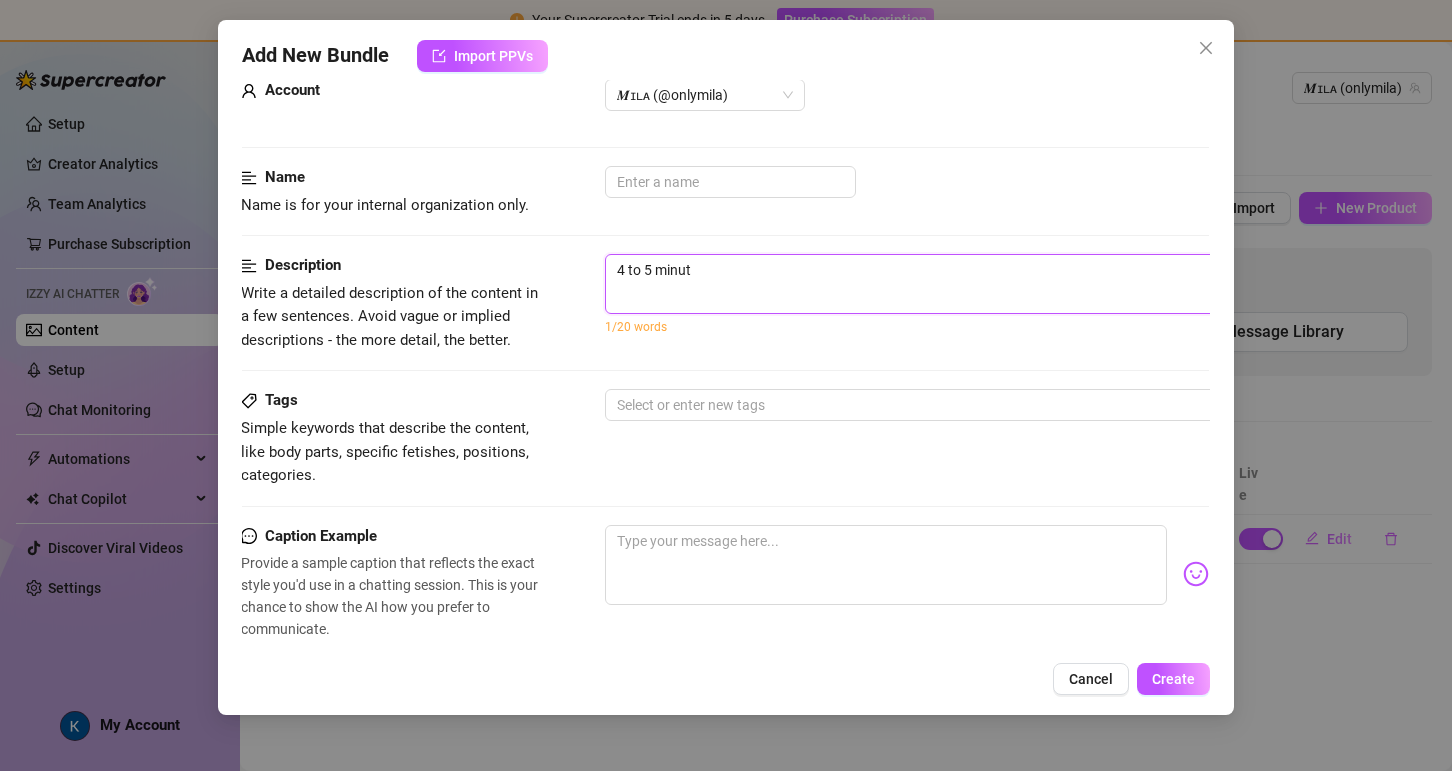 type on "4 to 5 minute" 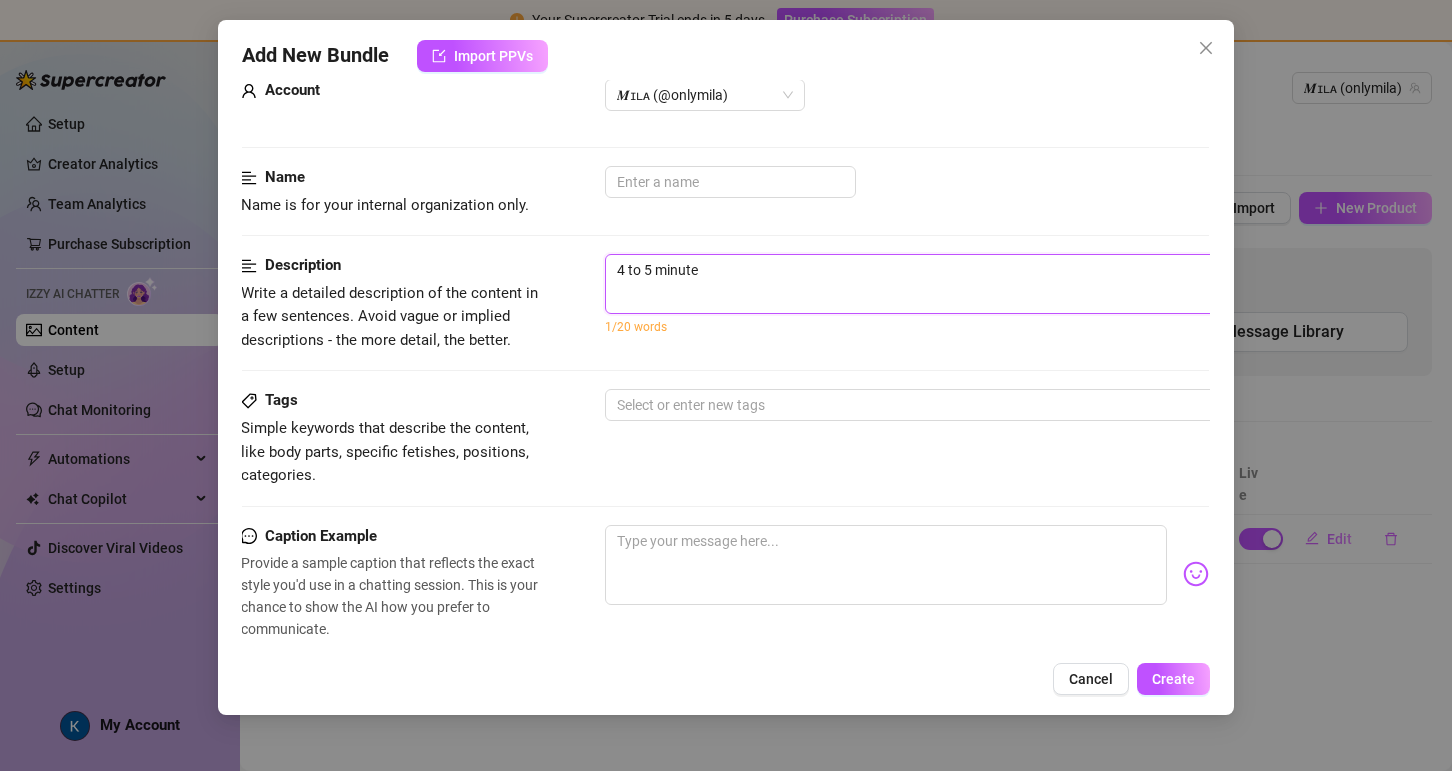 type on "4 to 5 minute" 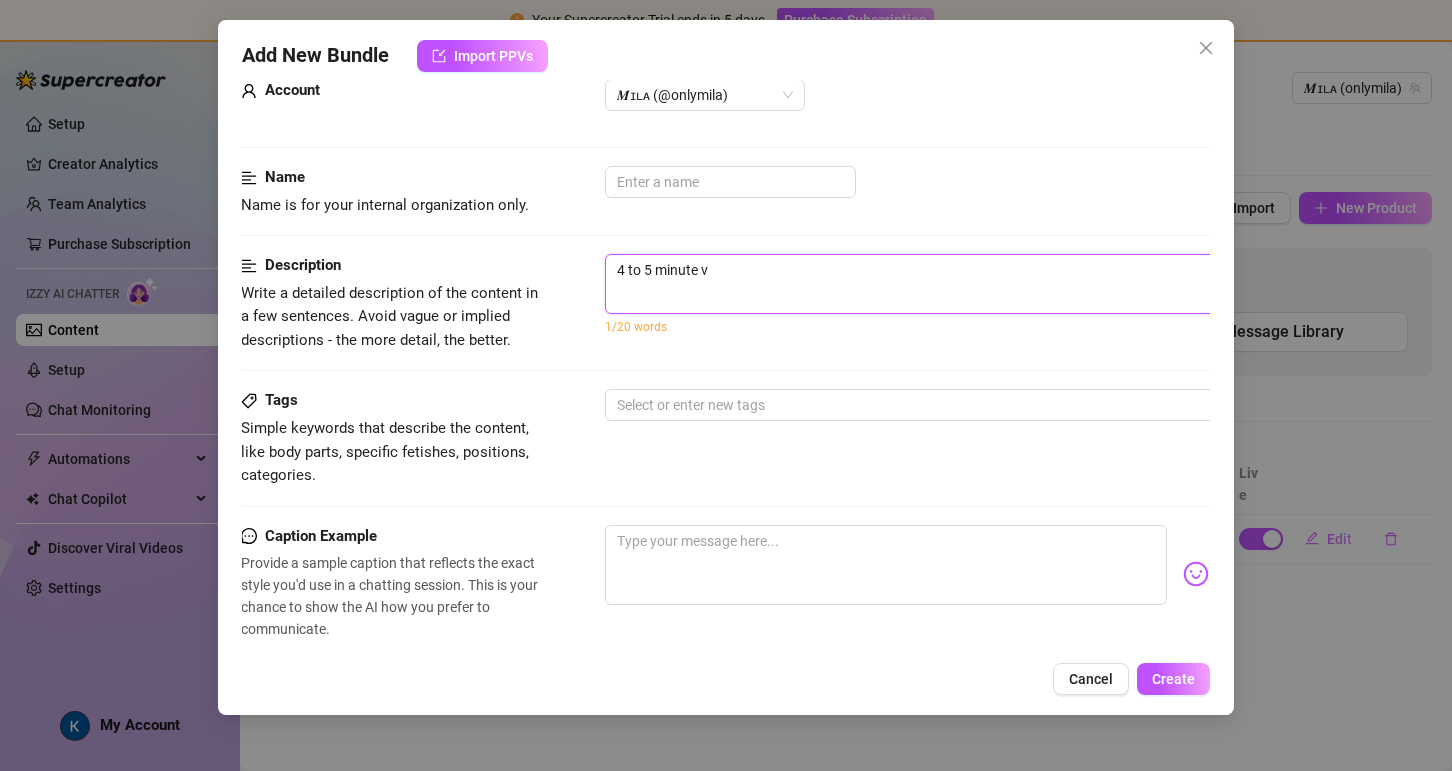 type on "4 to 5 minute vi" 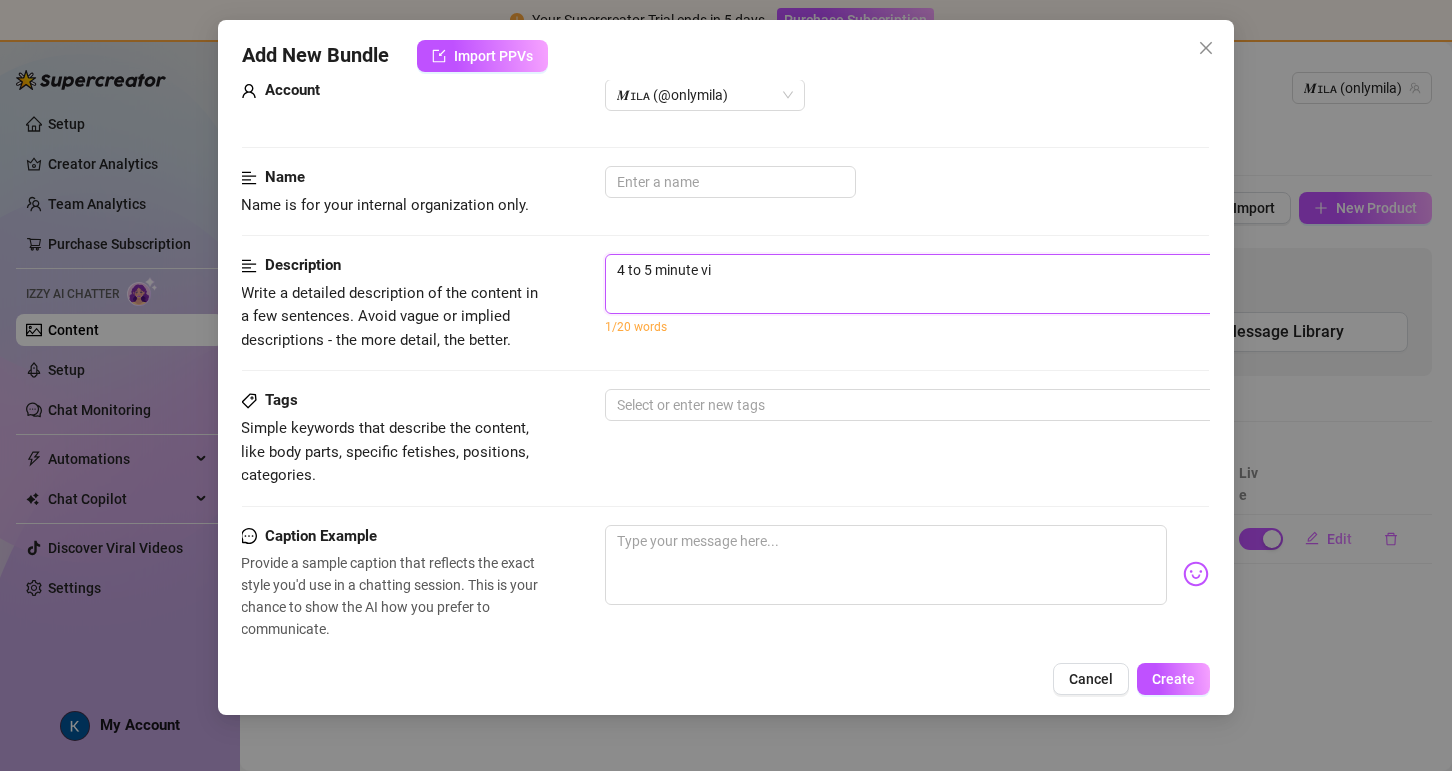 type on "4 to 5 minute vid" 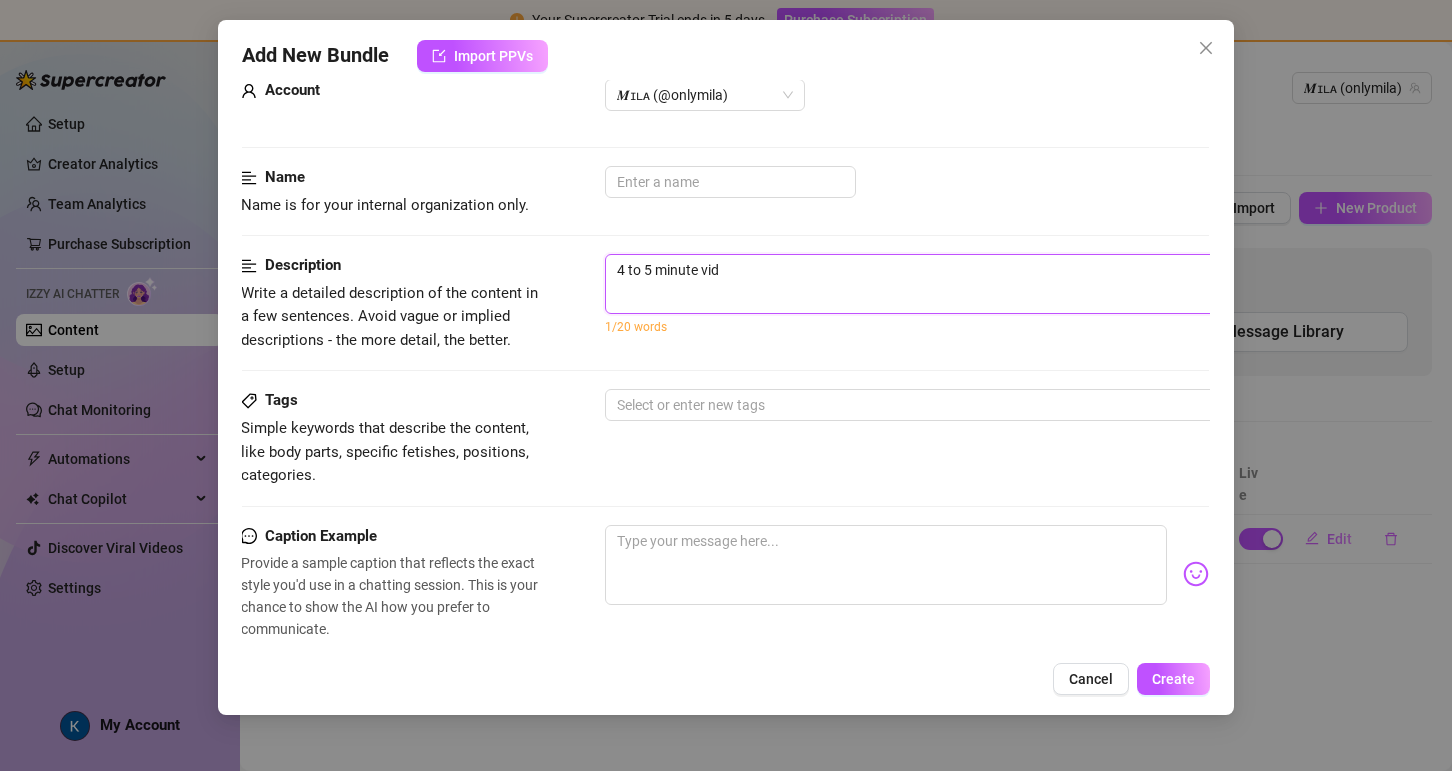 type on "4 to 5 minute vide" 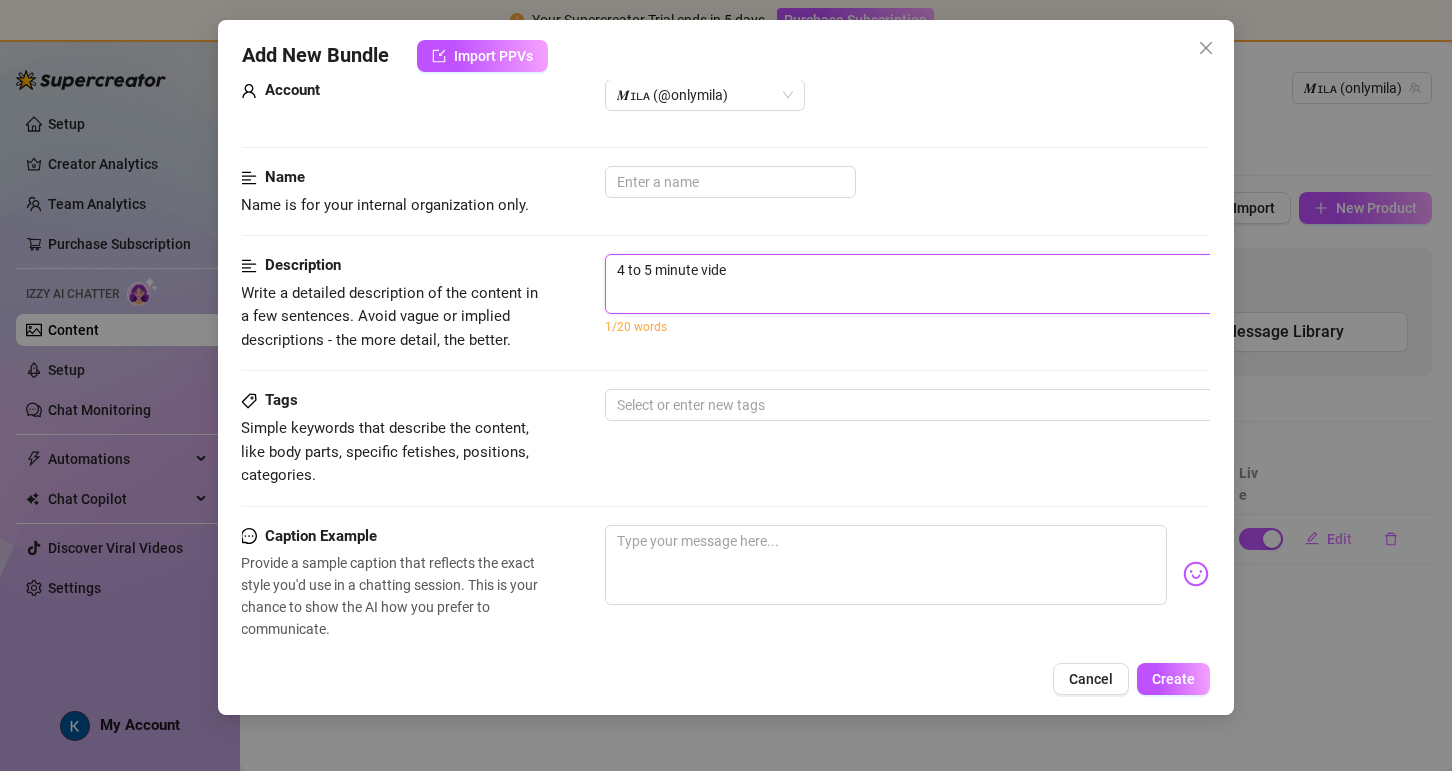 type on "4 to 5 minute video" 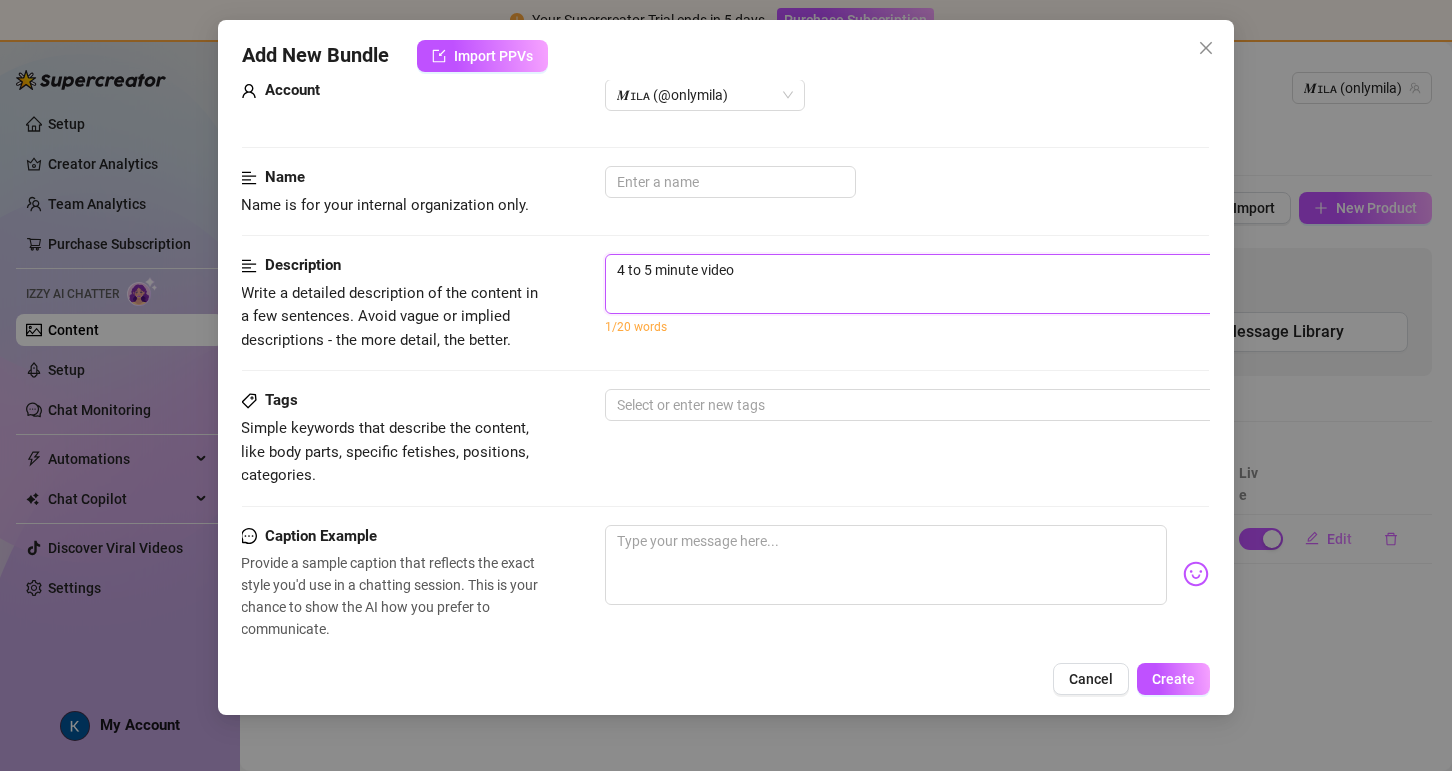 type on "4 to 5 minute video" 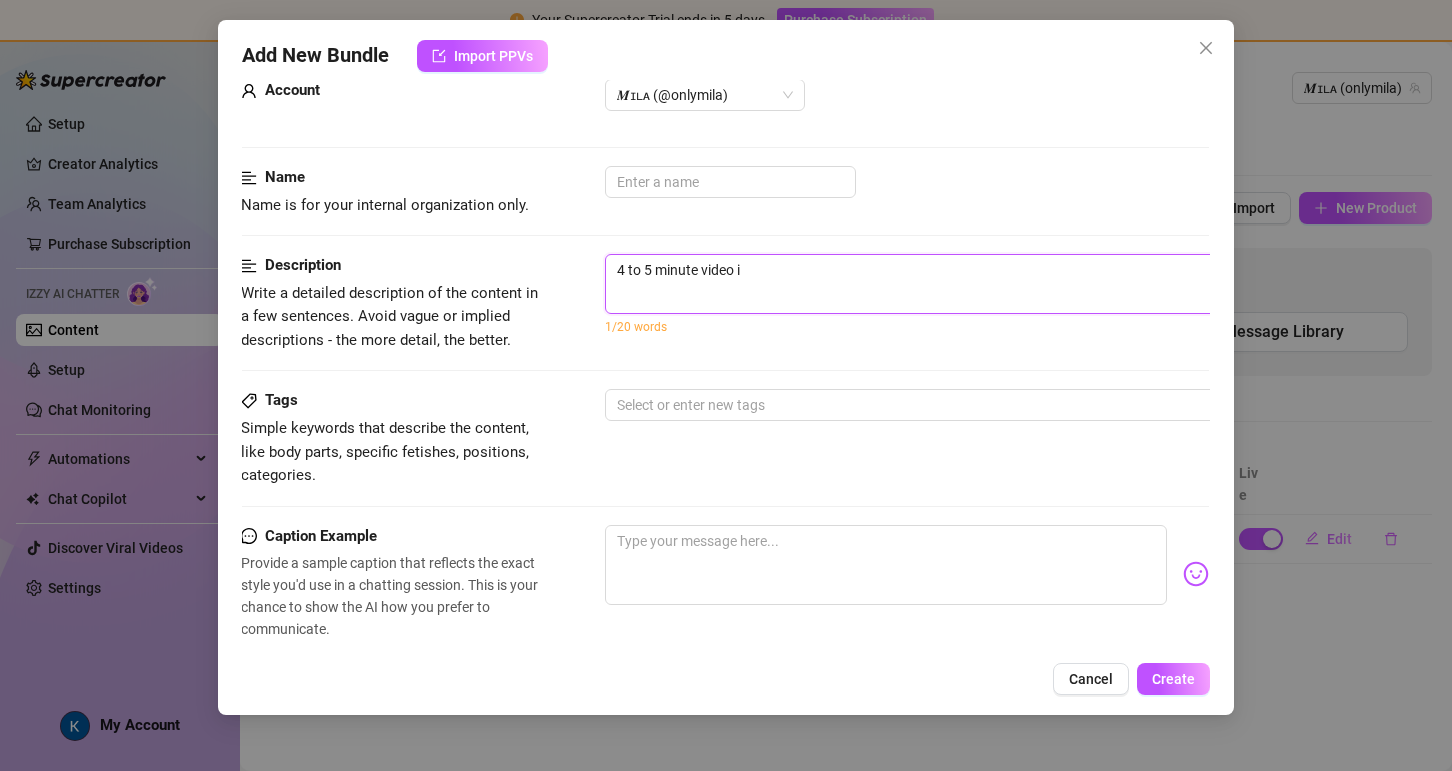type on "4 to 5 minute video in" 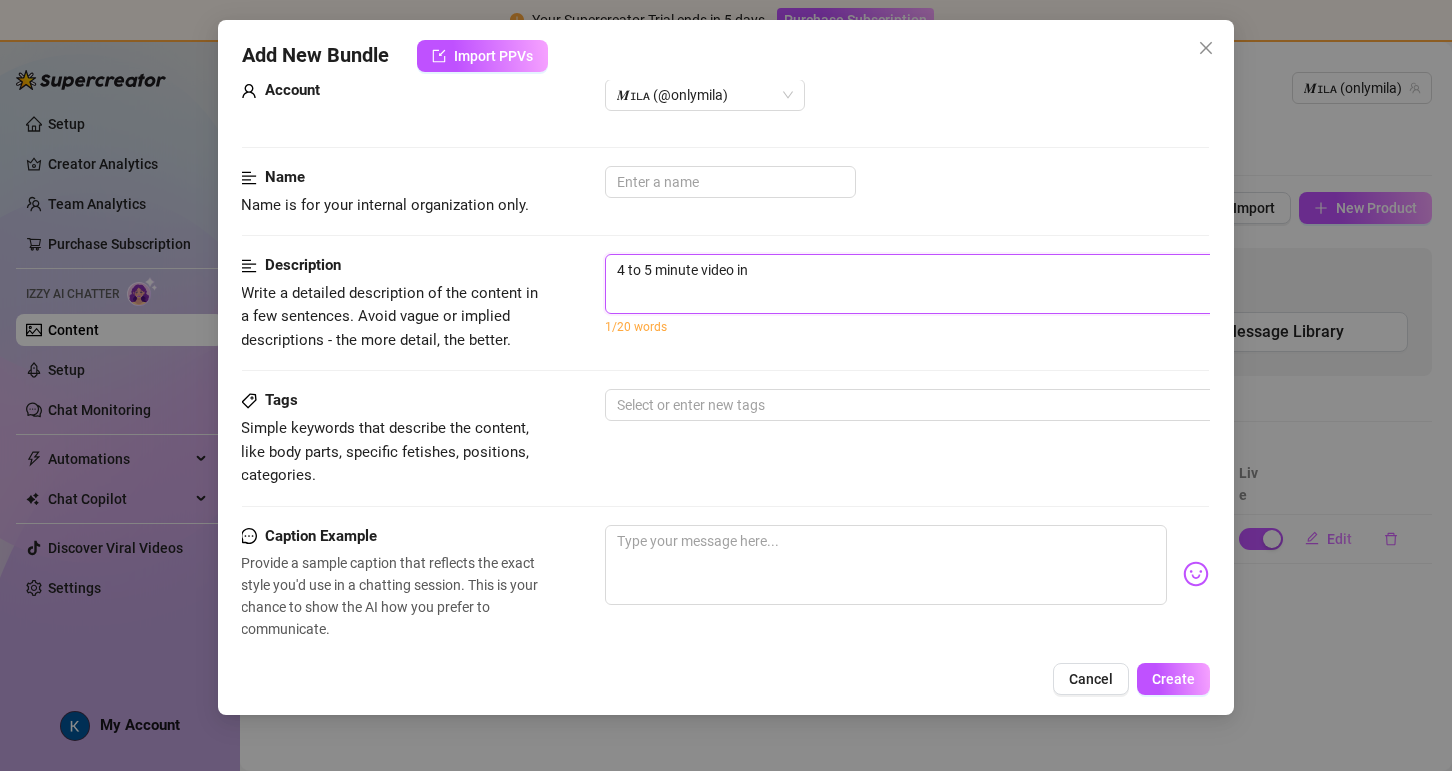 type on "4 to 5 minute video in" 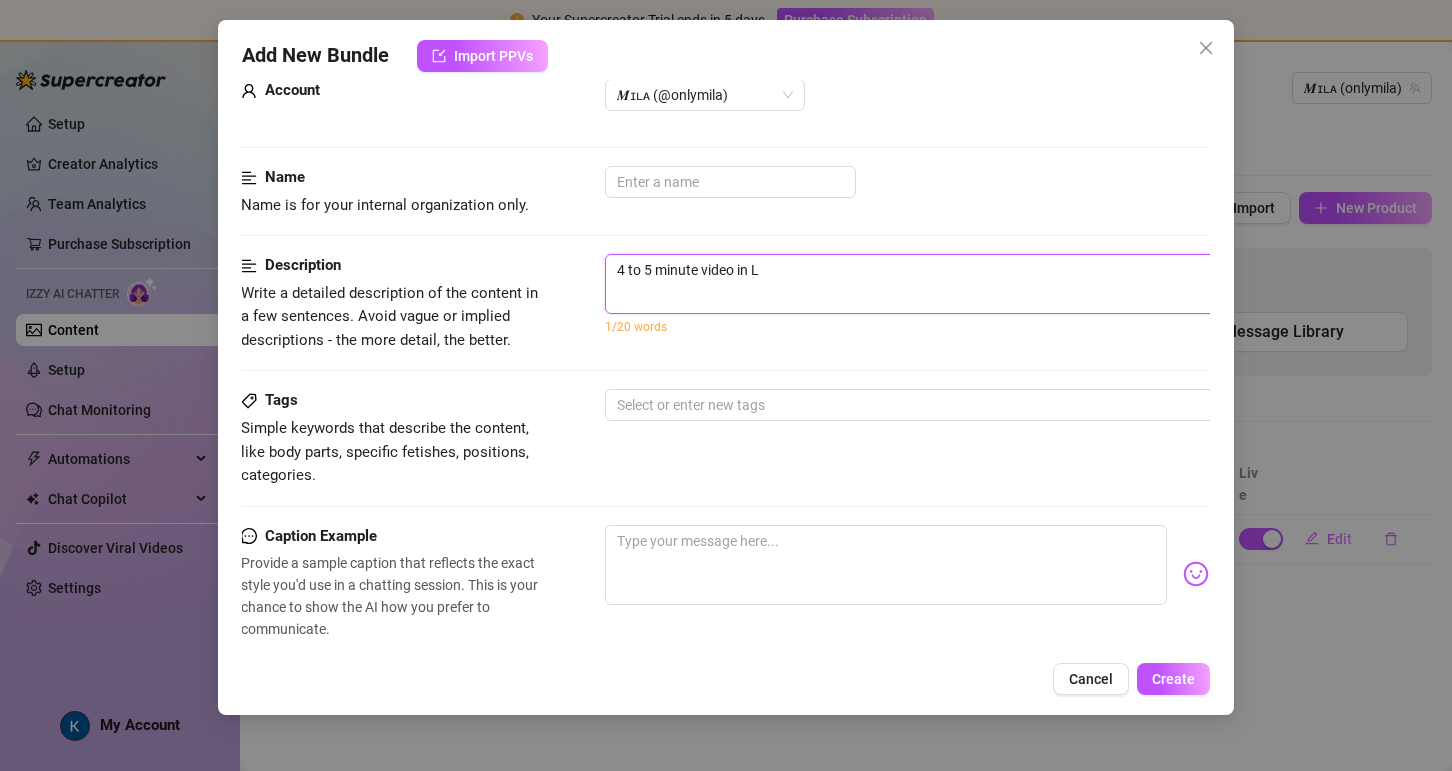 type on "4 to 5 minute video in Li" 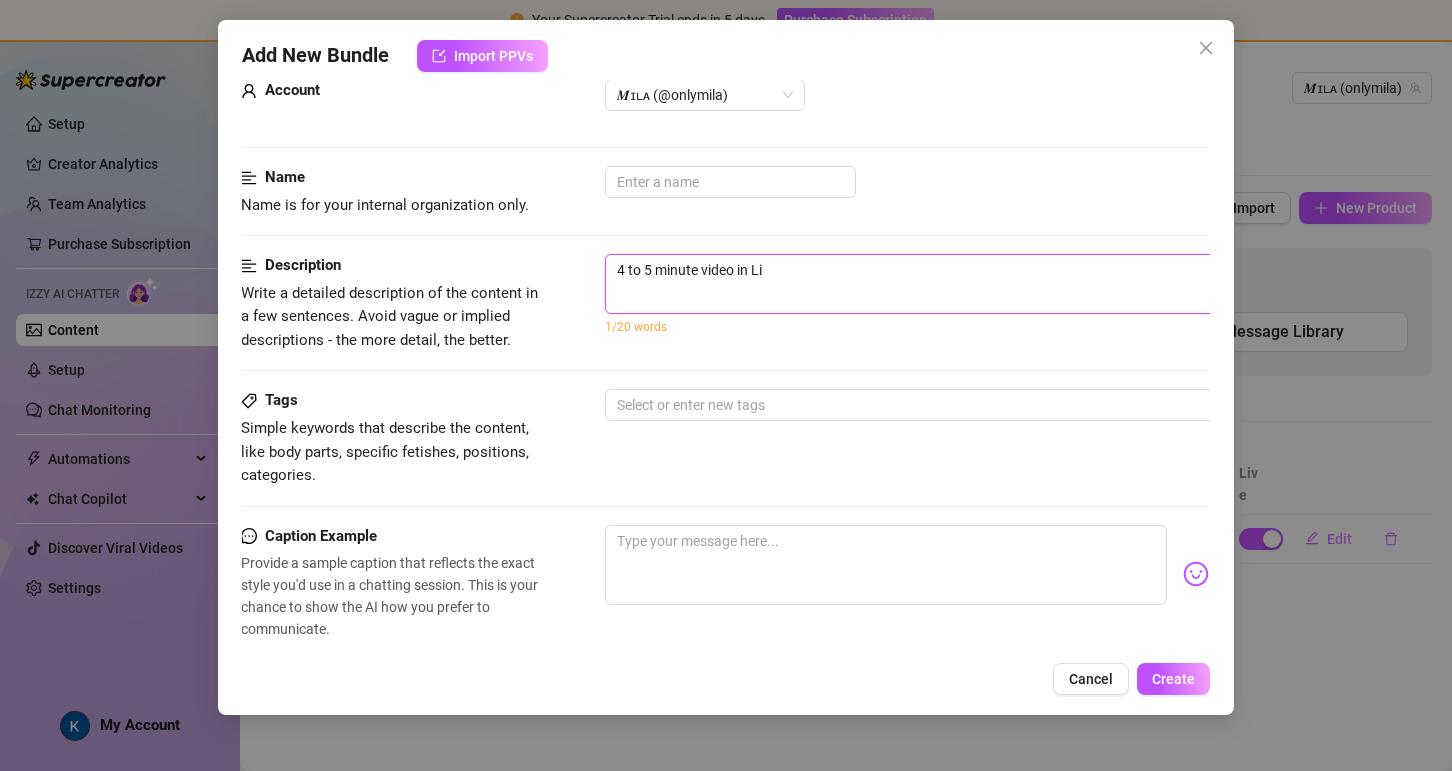 type on "4 to 5 minute video in Lil" 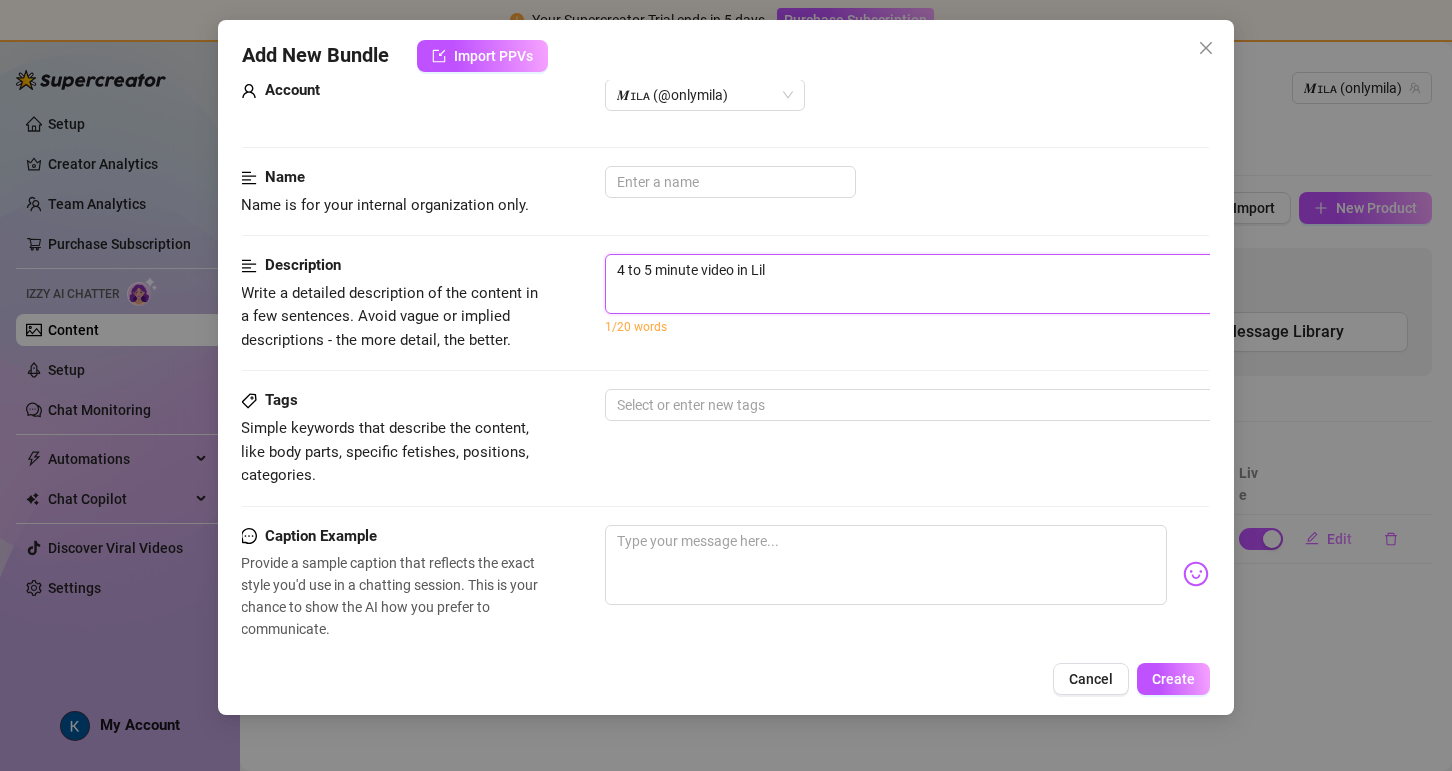 type on "4 to 5 minute video in Lila" 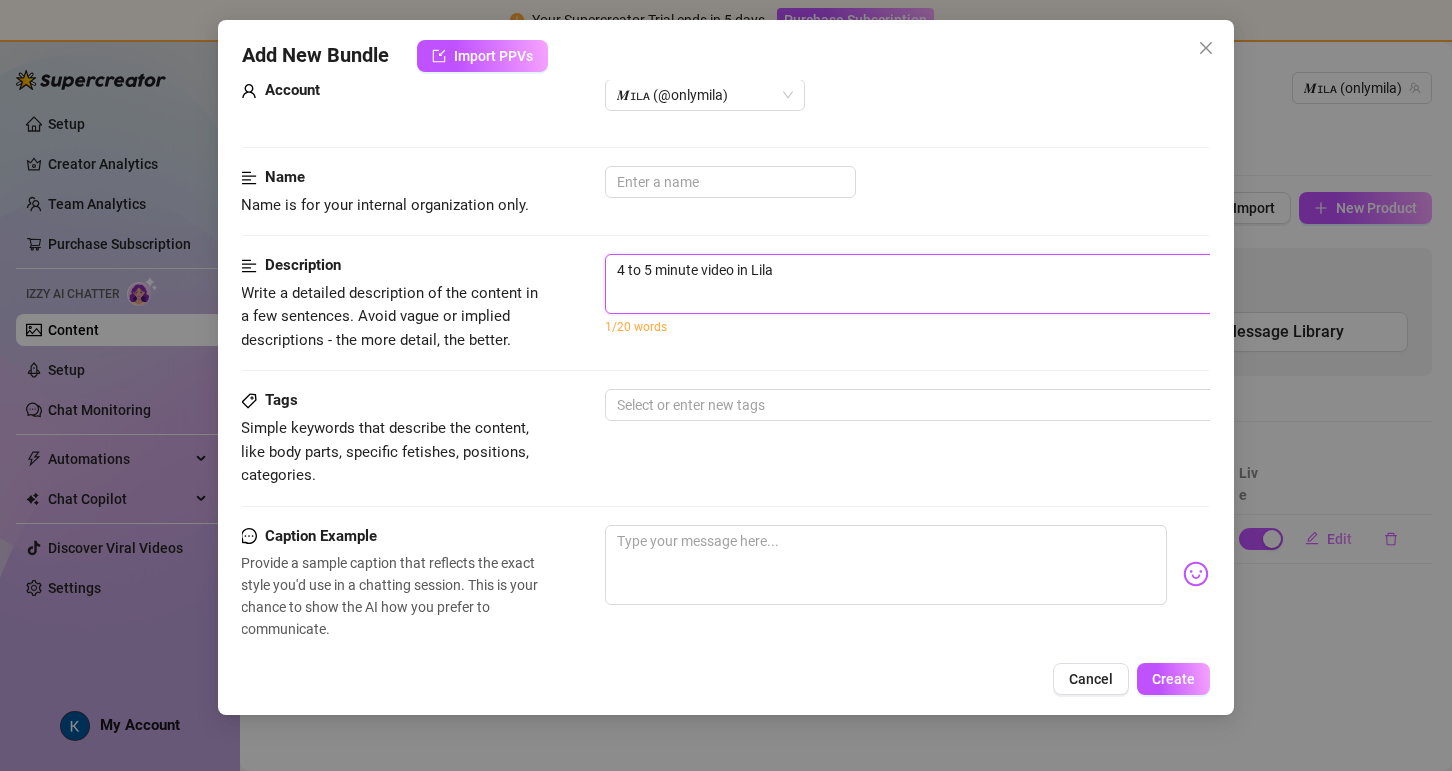 type on "4 to 5 minute video in Lilac" 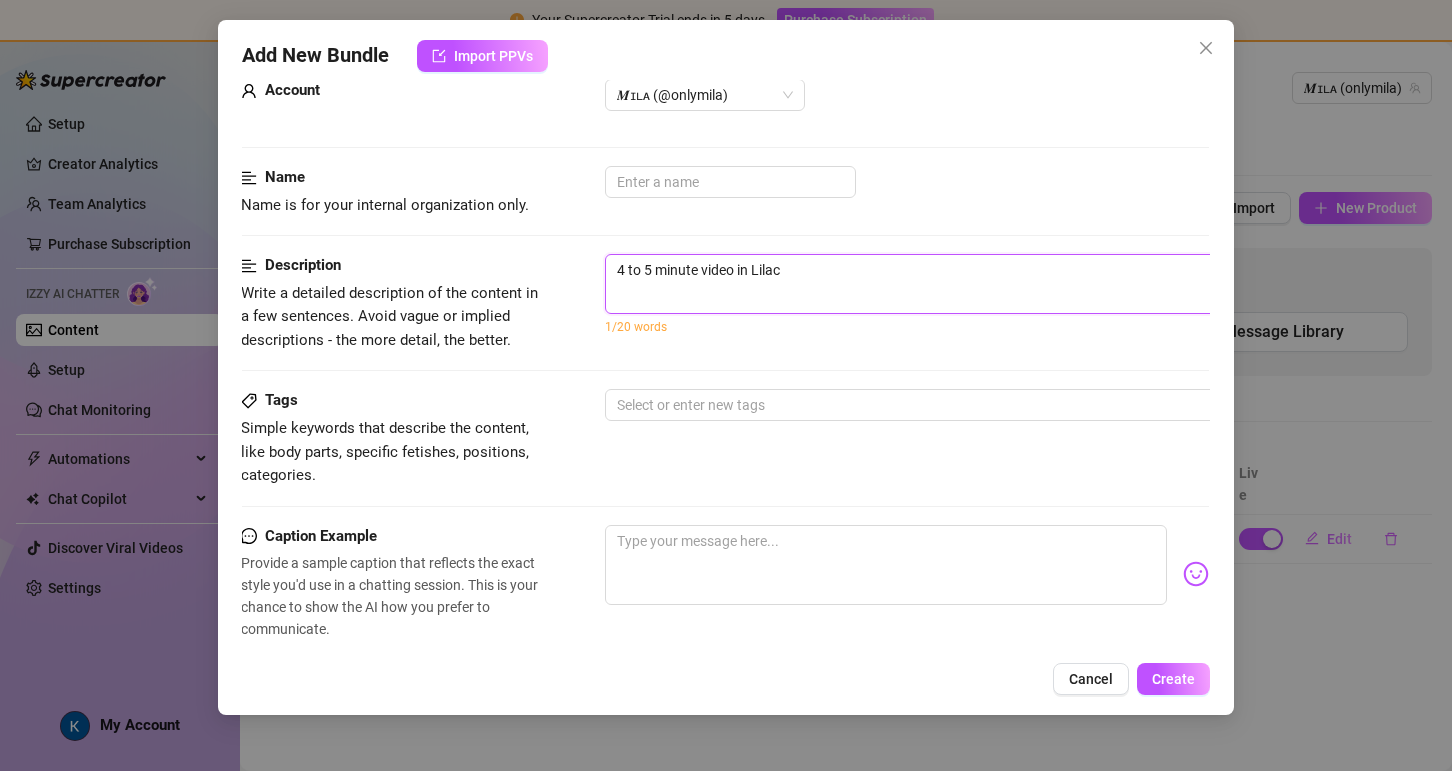 type on "4 to 5 minute video in Lilac" 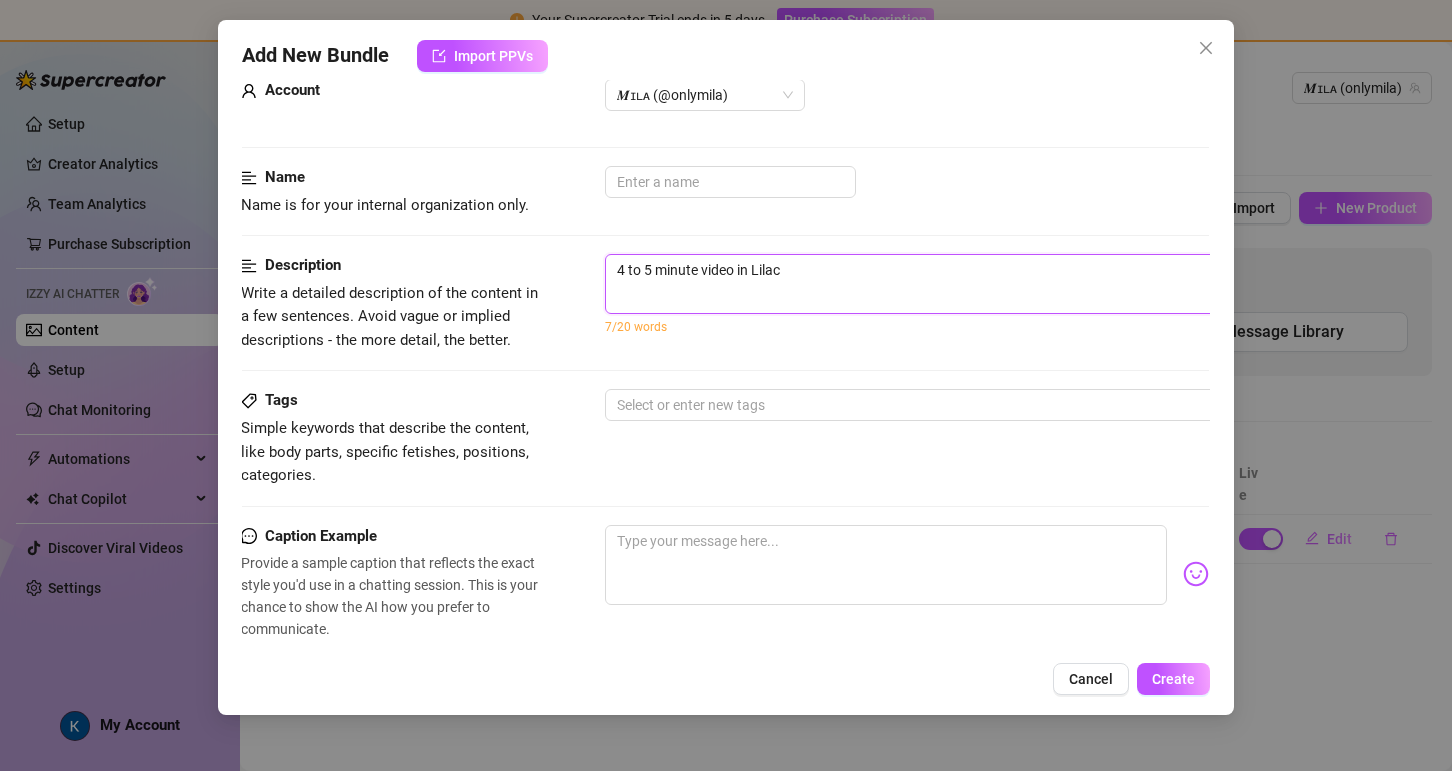type on "4 to 5 minute video in Lilac s" 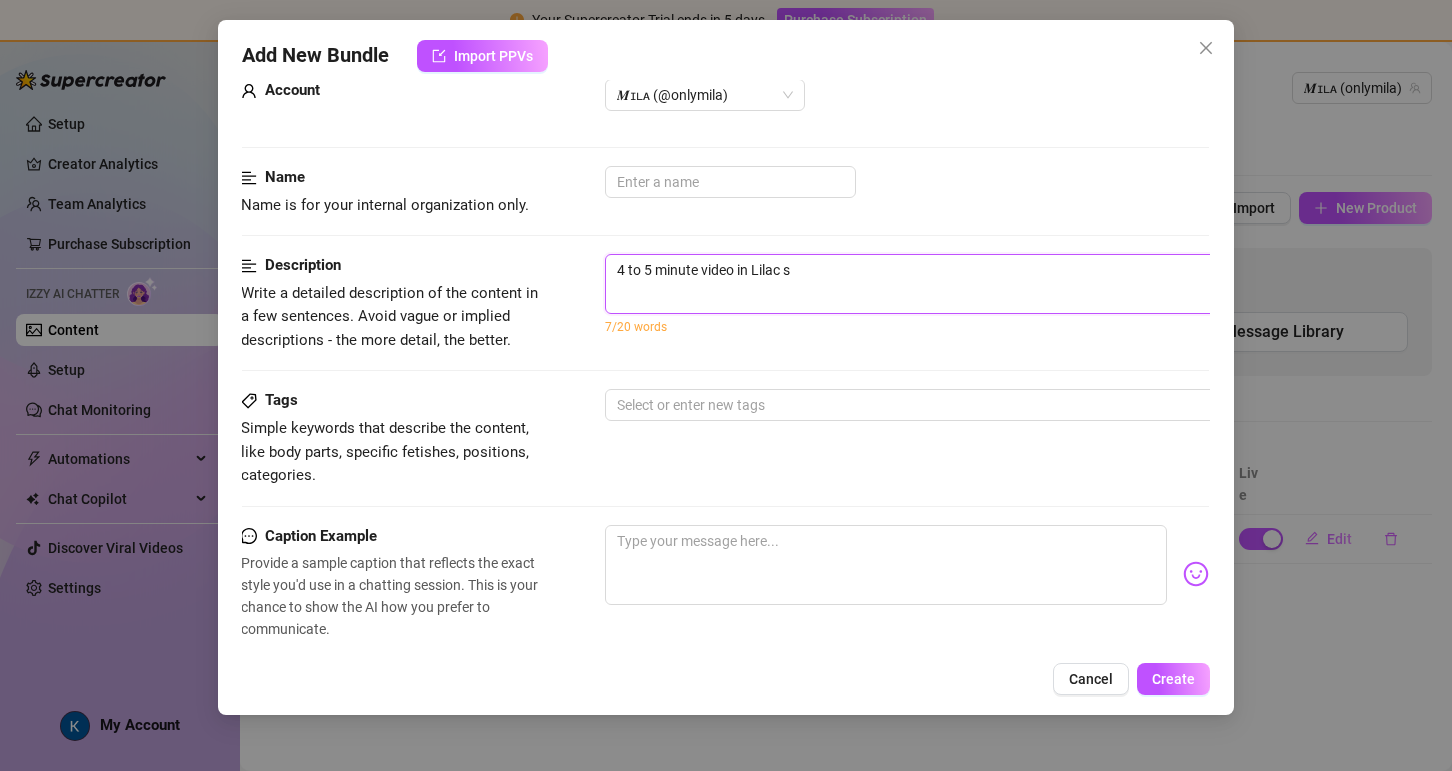 type on "4 to 5 minute video in Lilac" 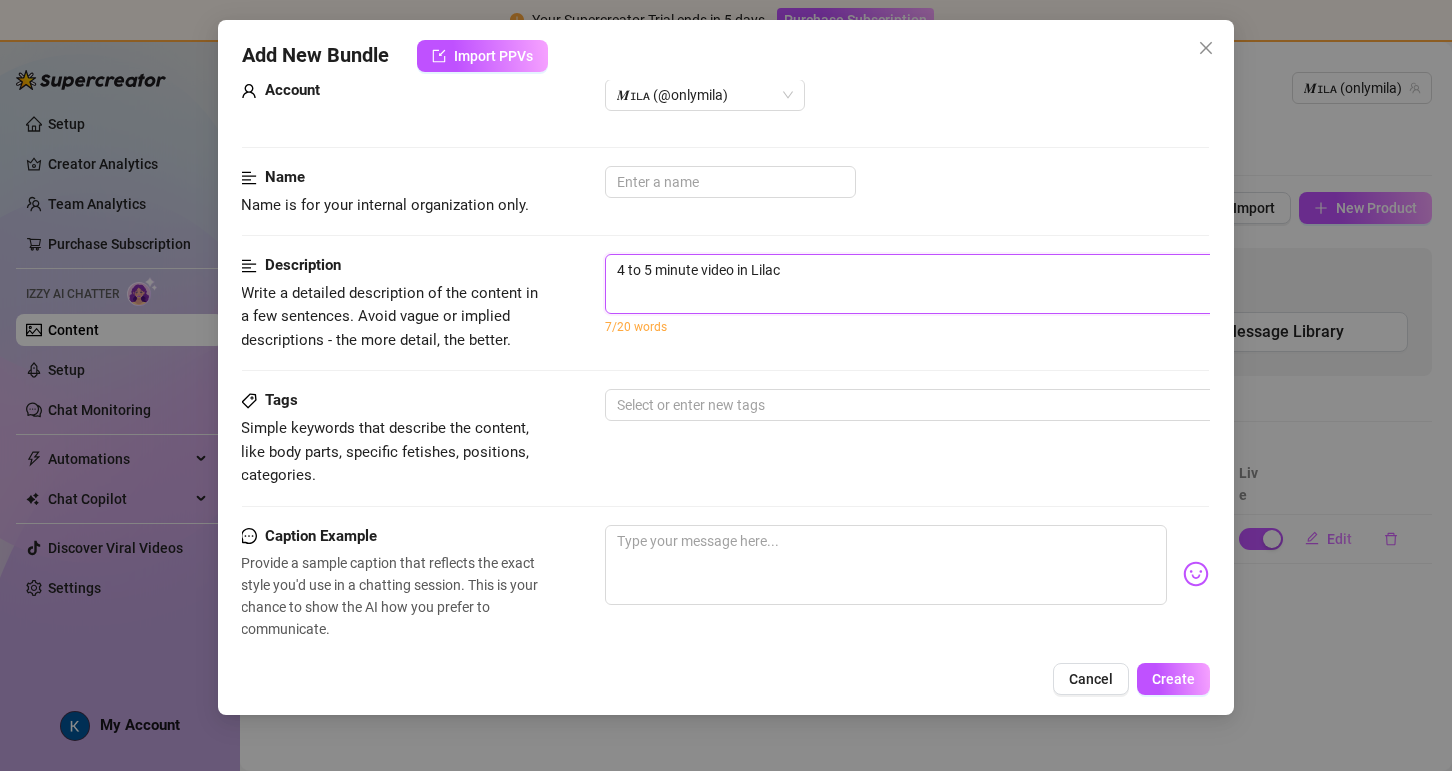 type on "4 to 5 minute video in Lilac z" 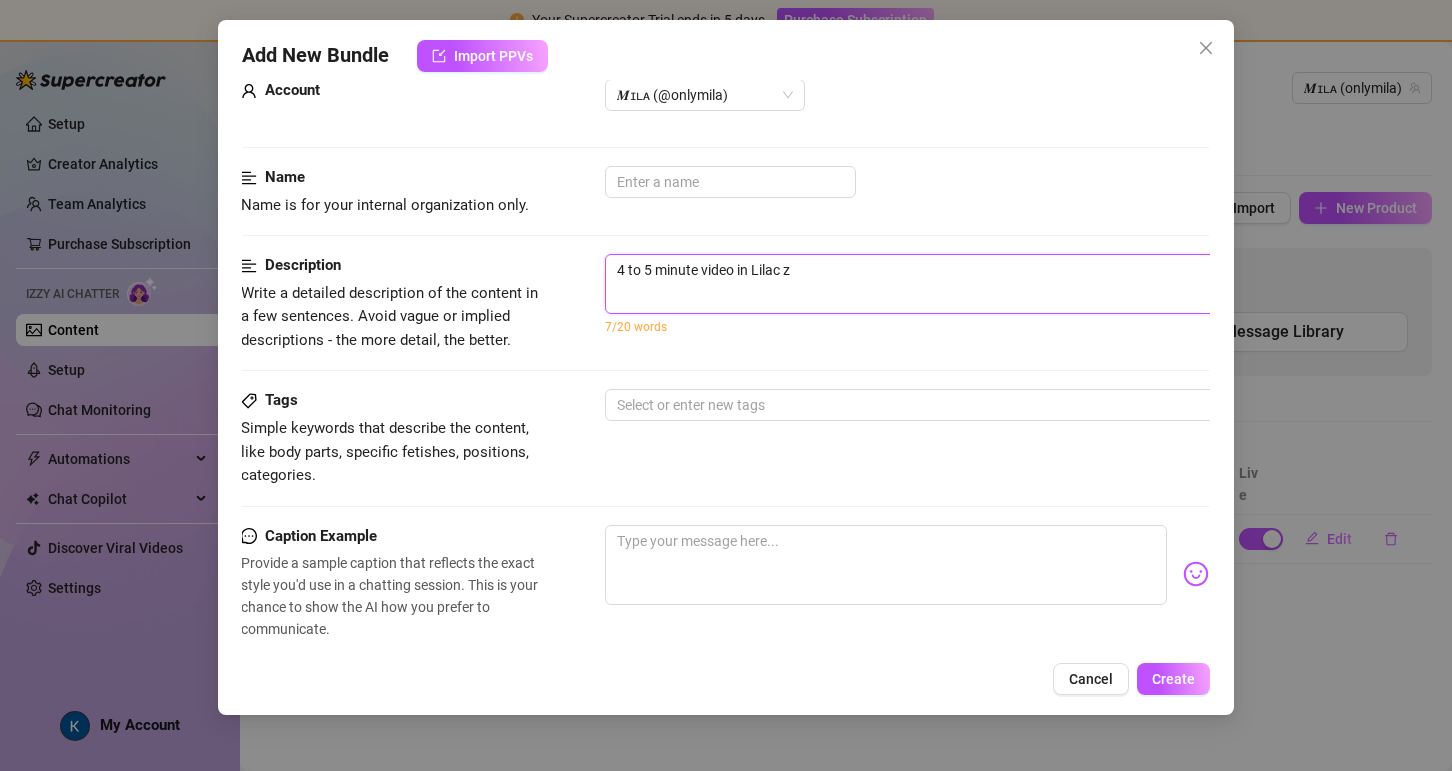 type on "4 to 5 minute video in Lilac za" 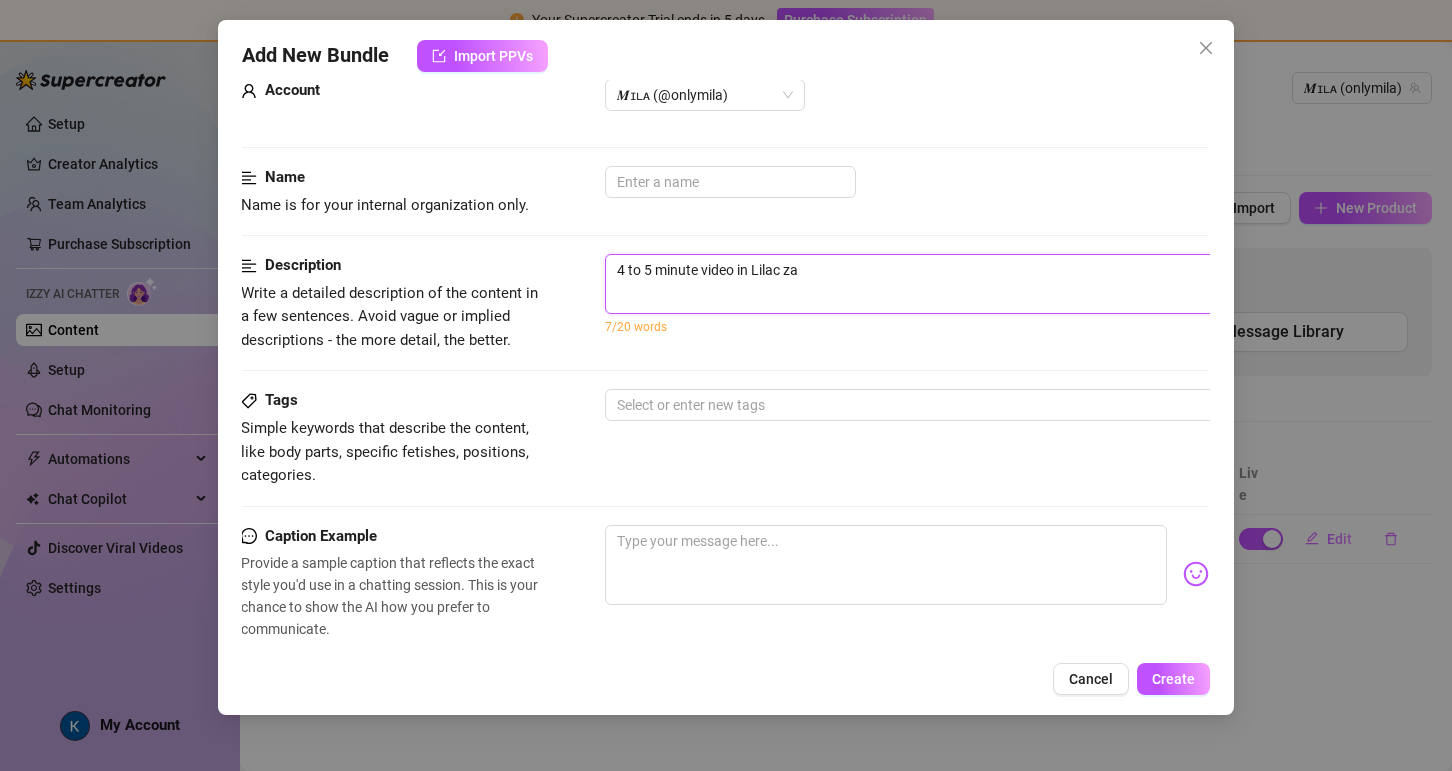 type on "4 to 5 minute video in Lilac zar" 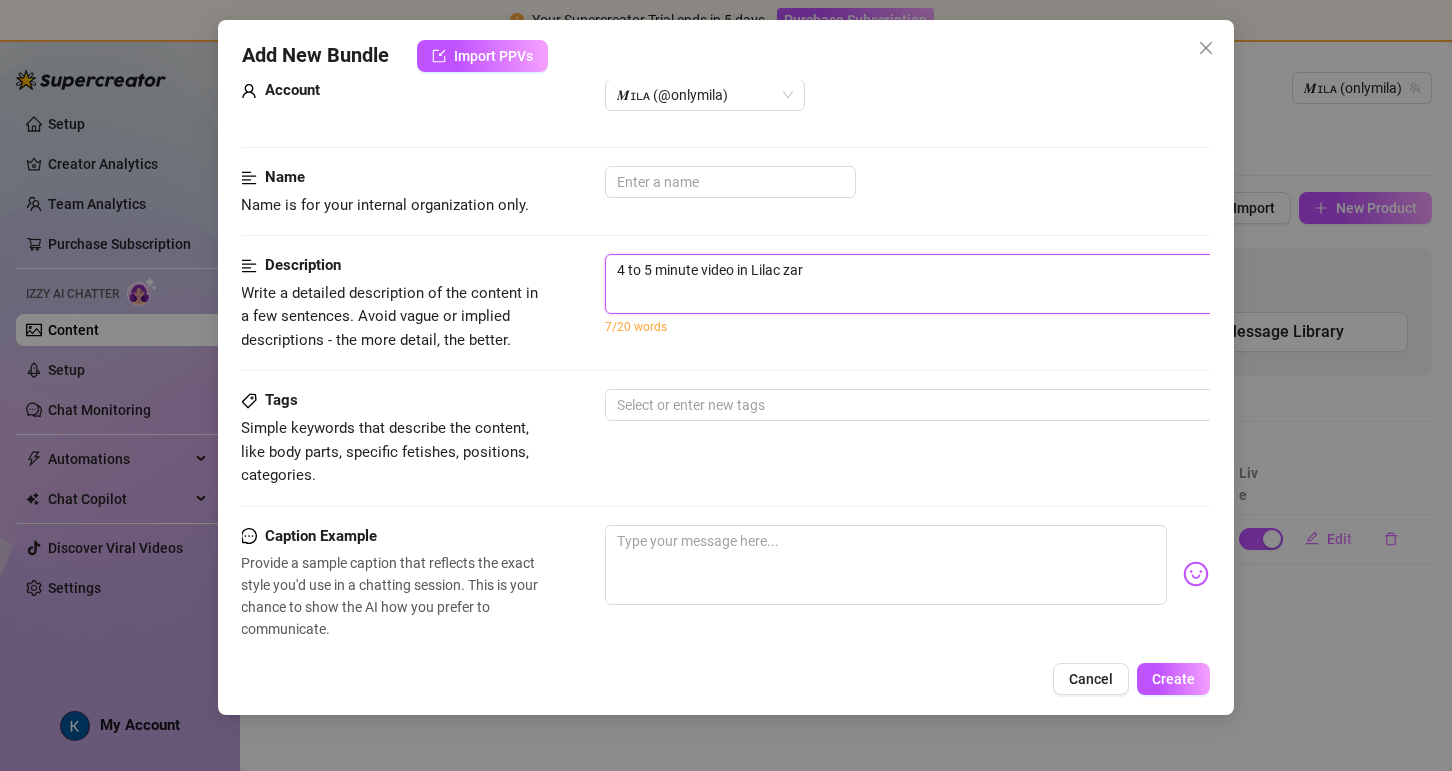 type on "4 to 5 minute video in Lilac zara" 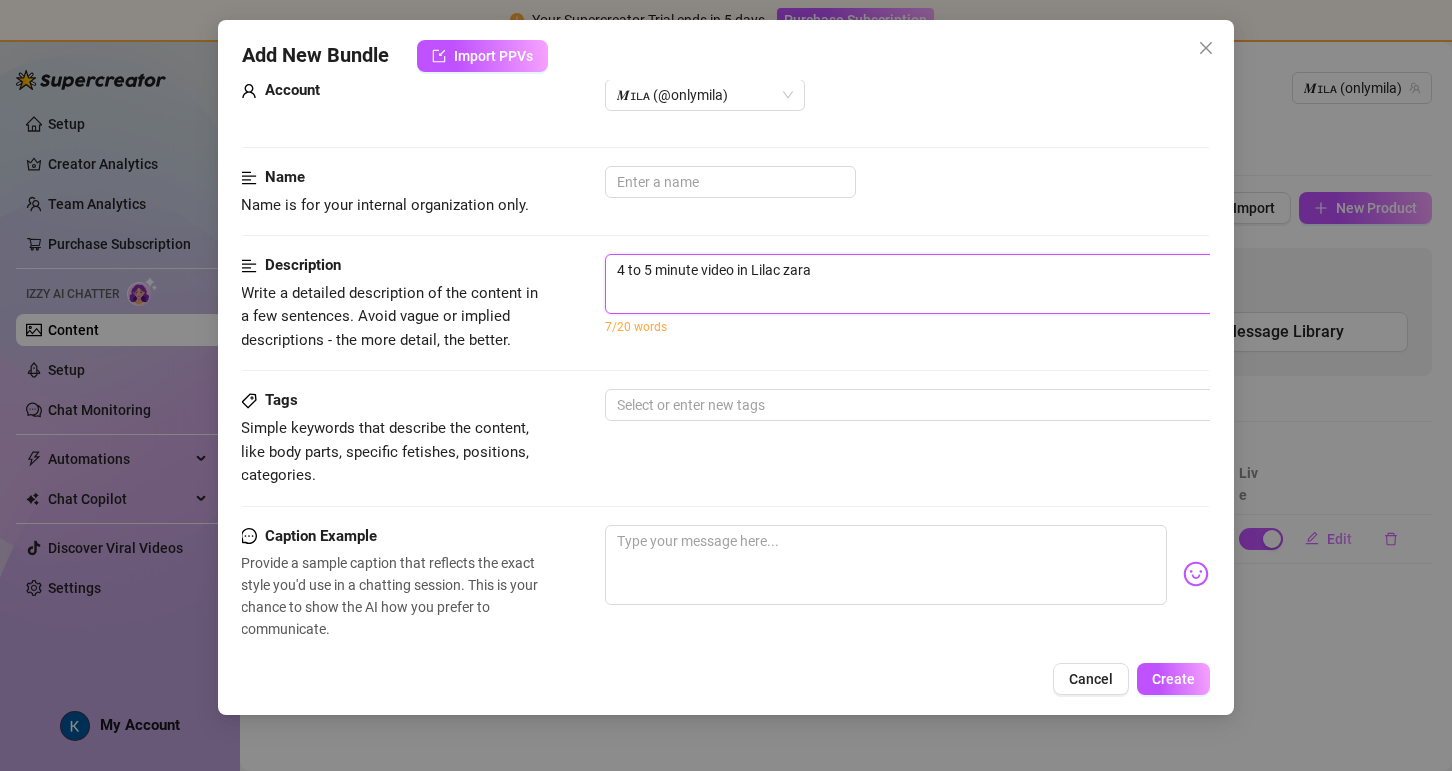 type on "4 to 5 minute video in Lilac zara" 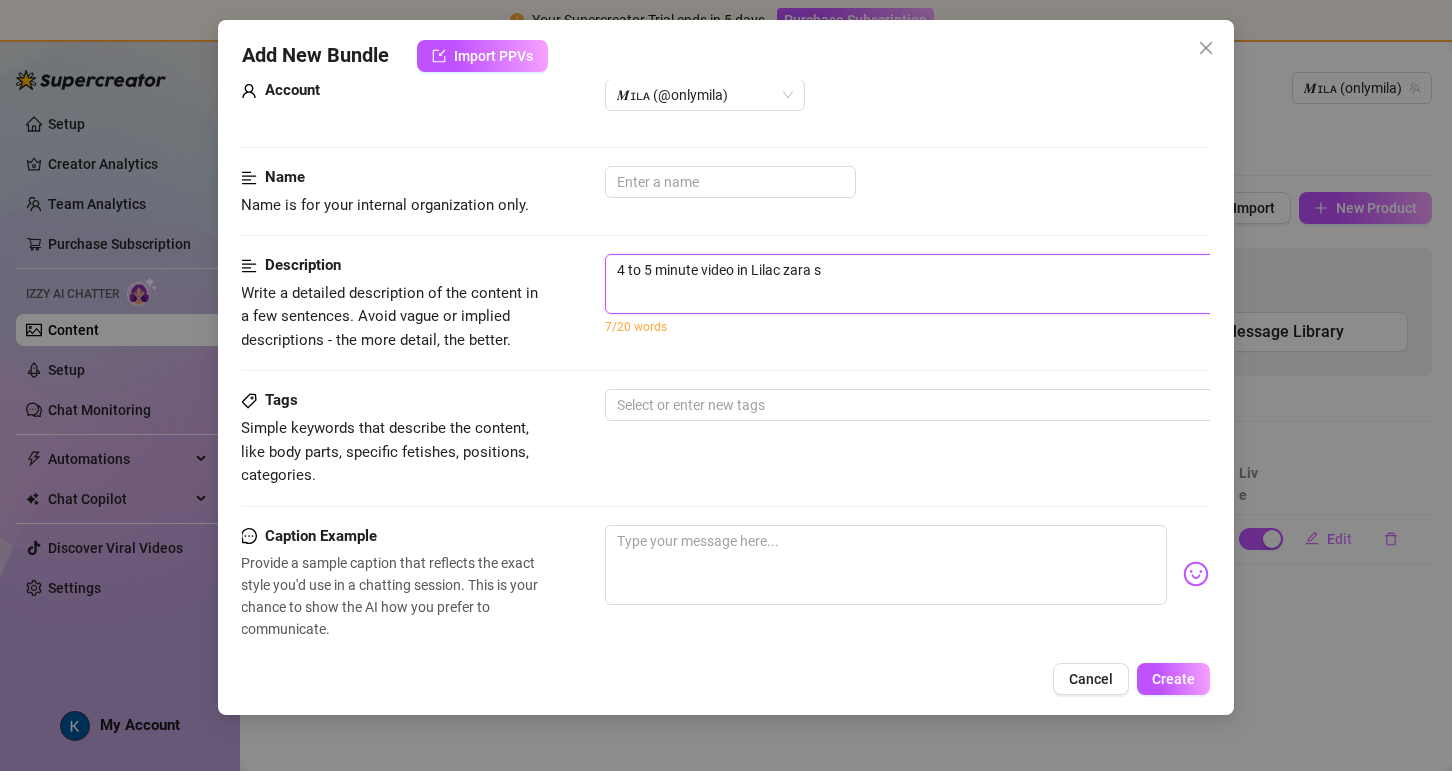 type on "4 to 5 minute video in Lilac zara sh" 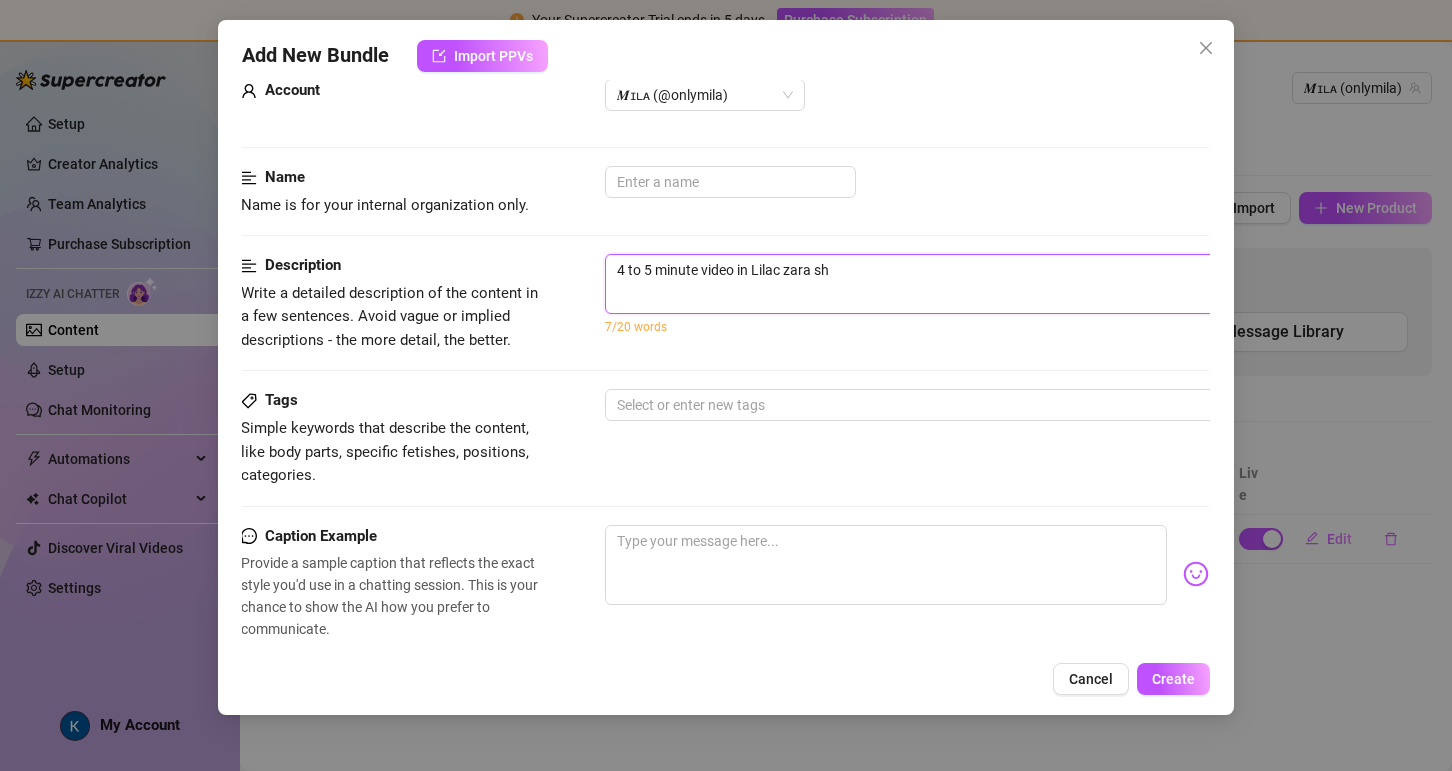 type on "4 to 5 minute video in Lilac zara sho" 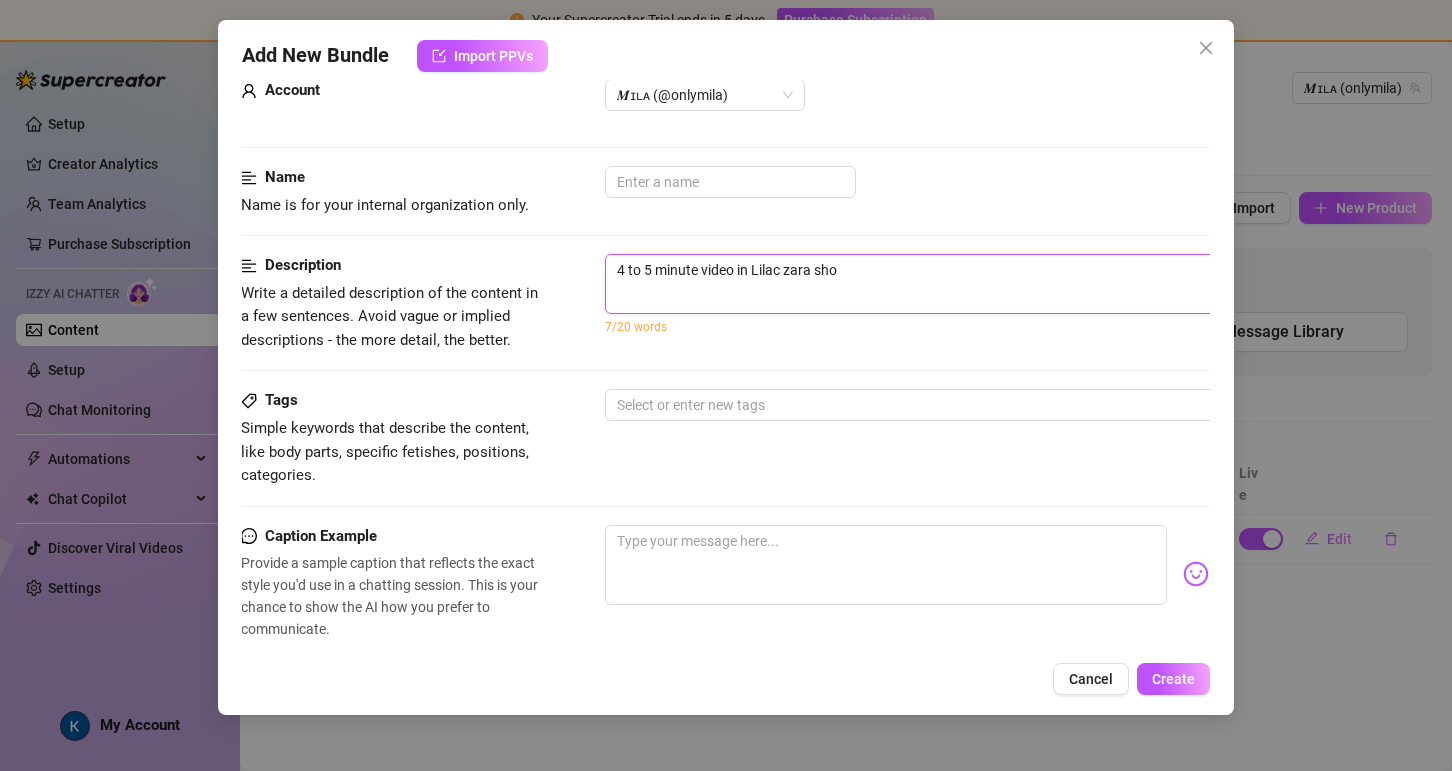 type on "4 to 5 minute video in Lilac zara sh" 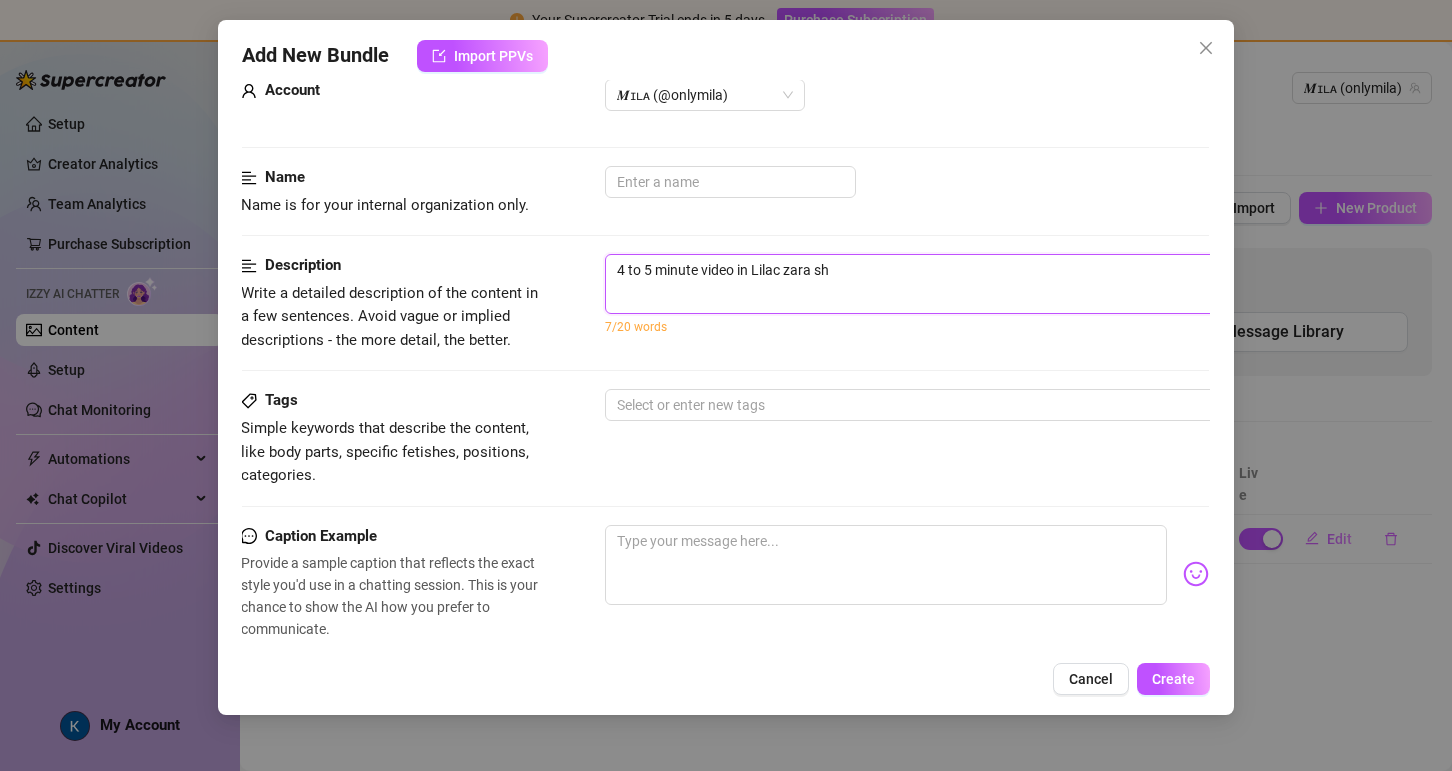 type on "4 to 5 minute video in Lilac zara s" 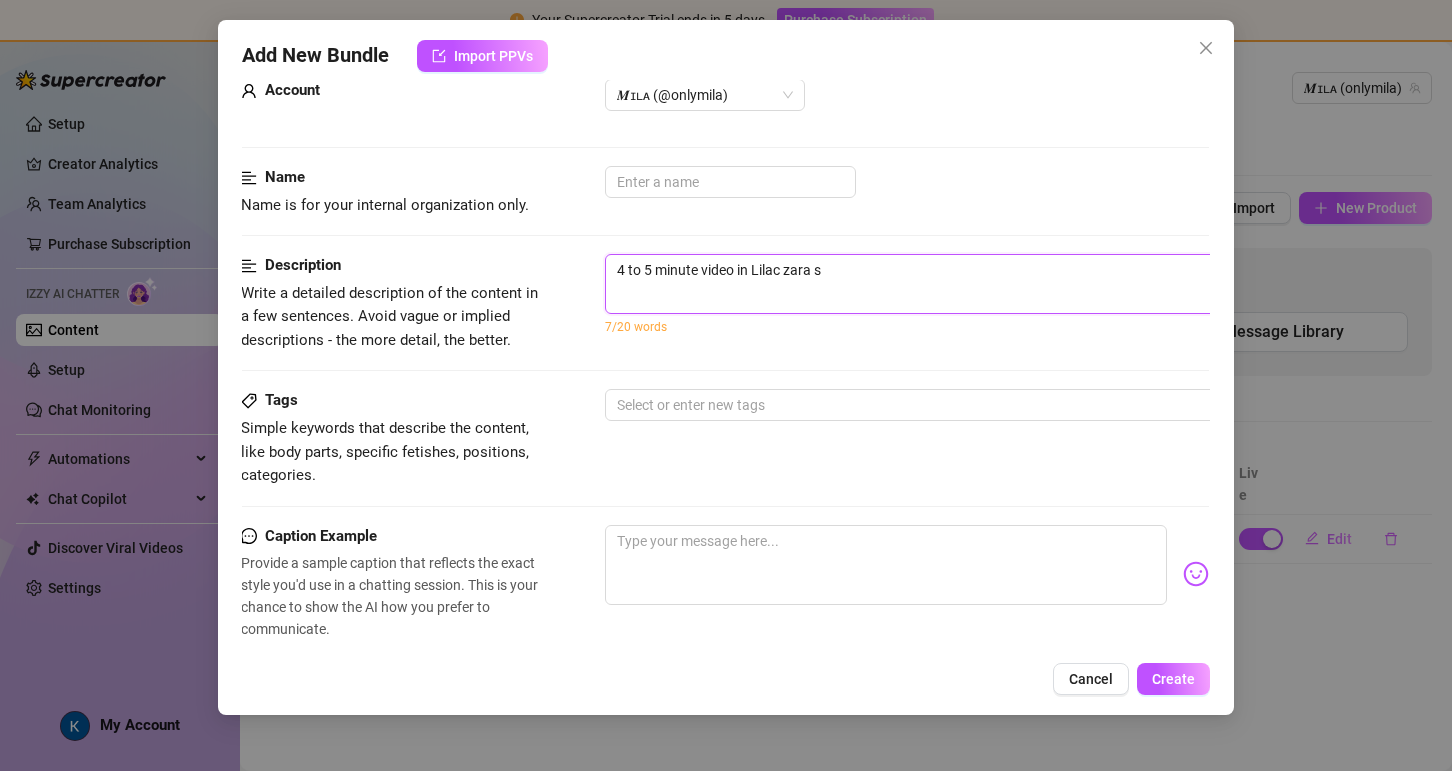 type on "4 to 5 minute video in Lilac zara" 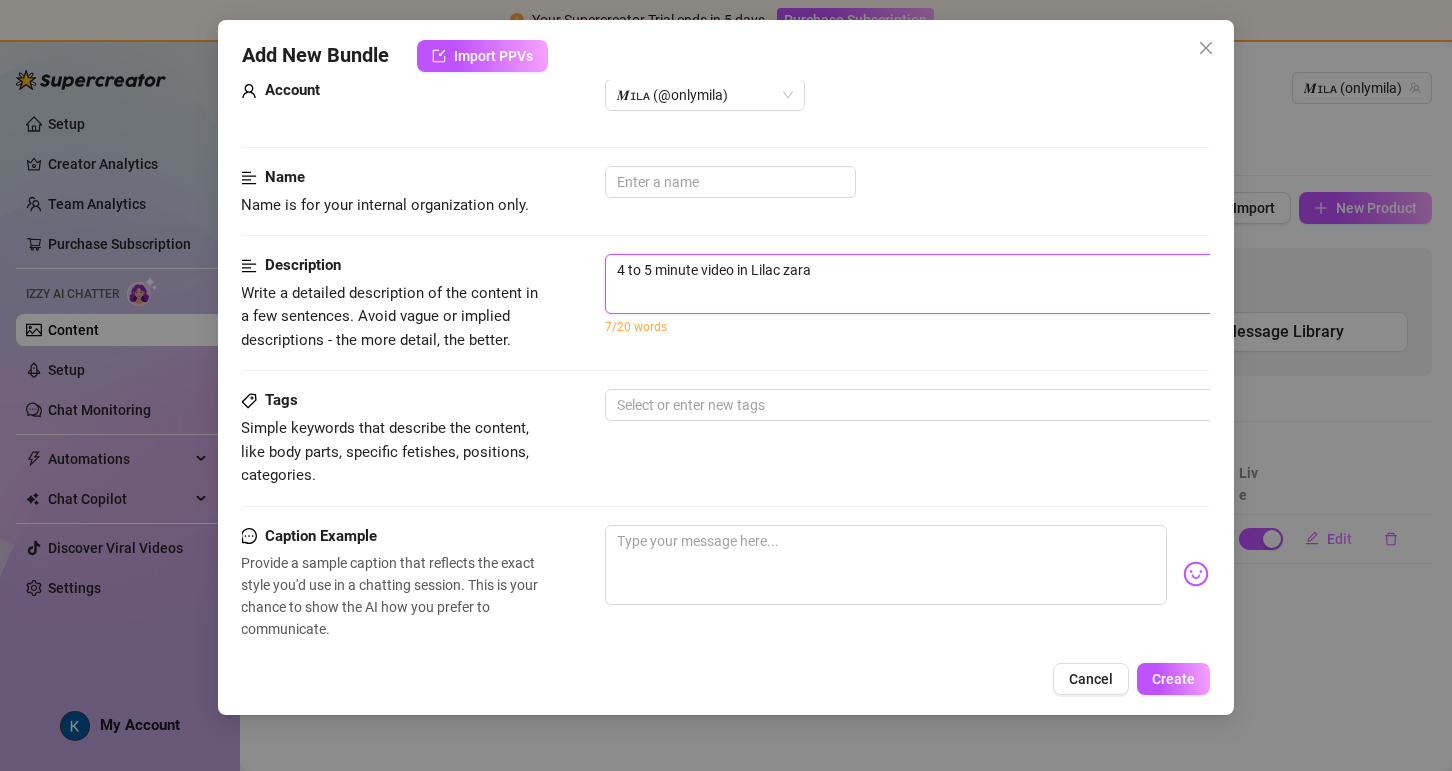type on "4 to 5 minute video in Lilac zara" 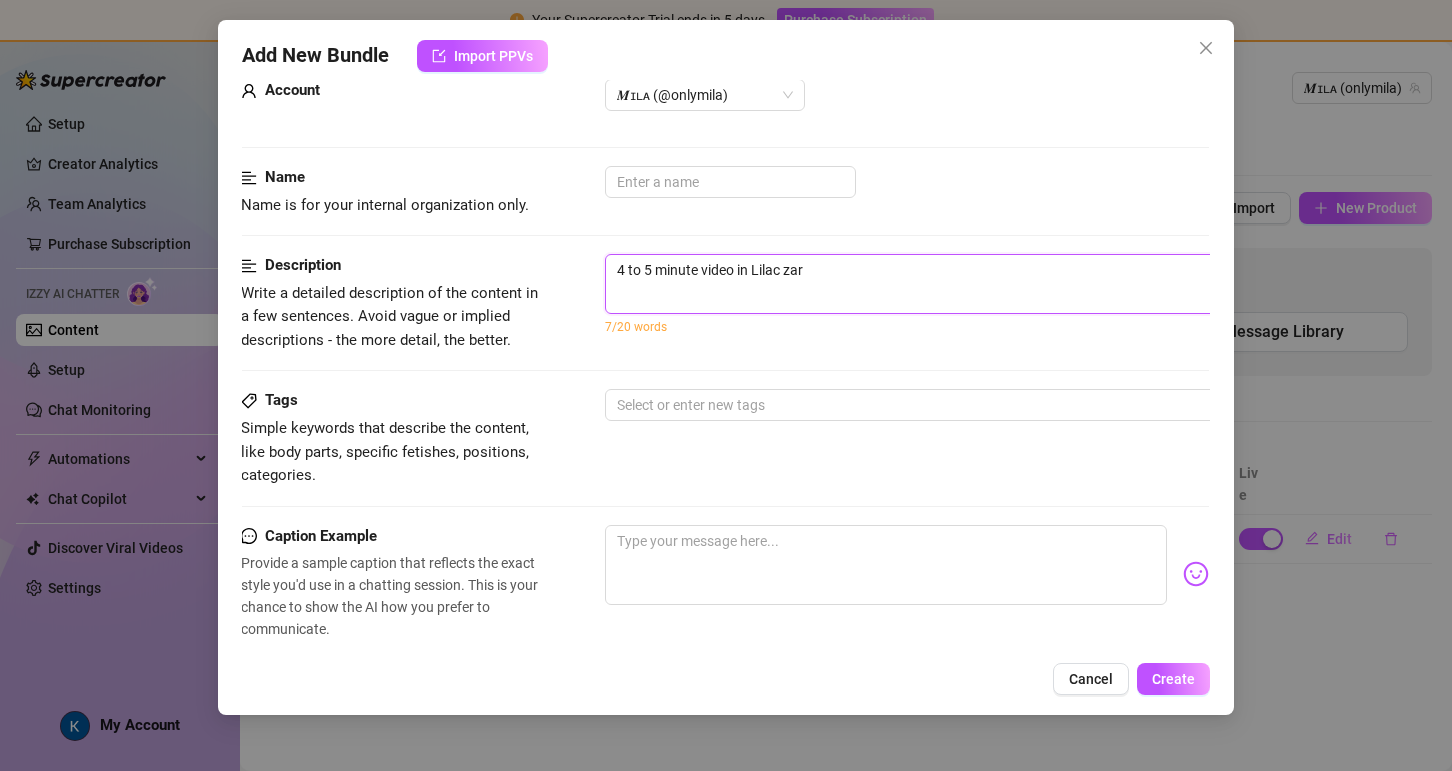 type on "4 to 5 minute video in Lilac za" 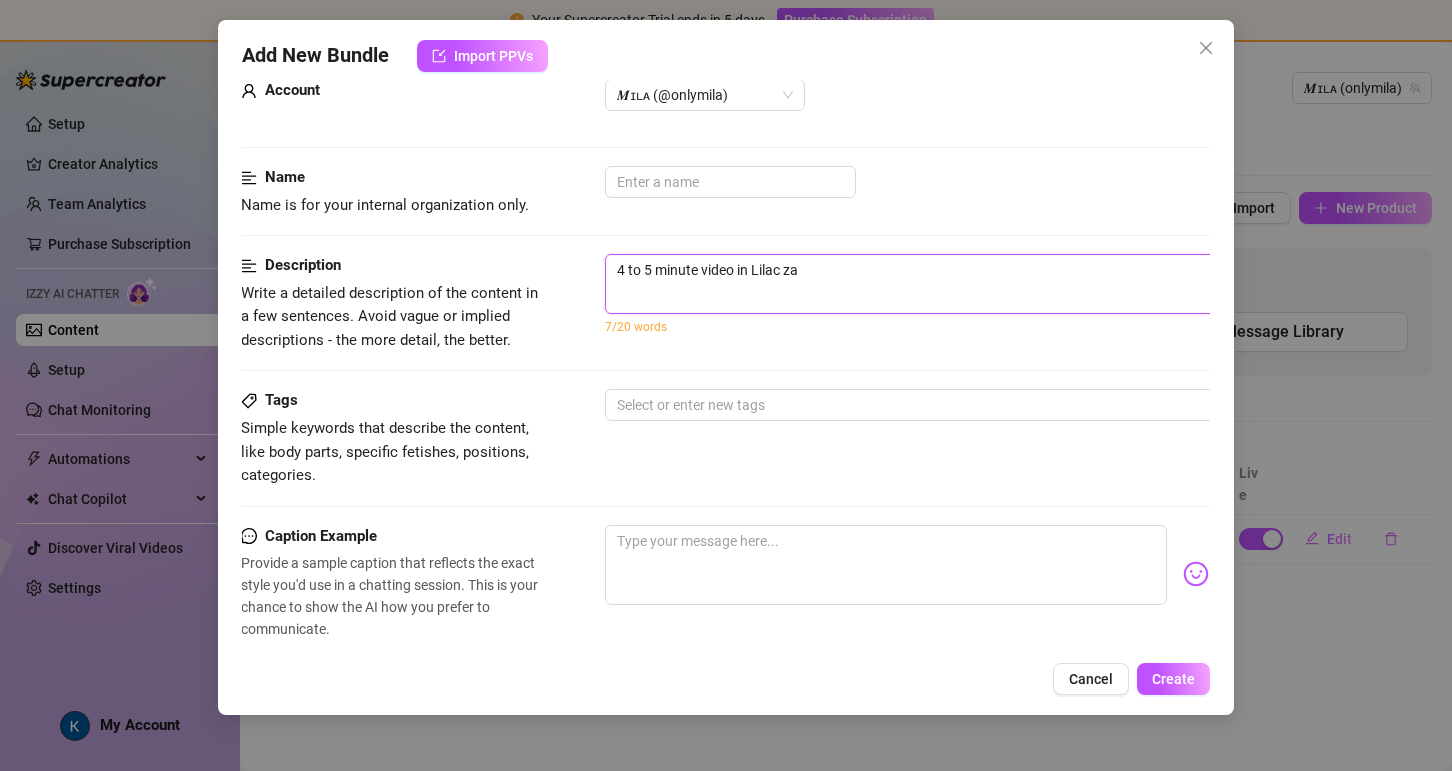 type on "4 to 5 minute video in Lilac z" 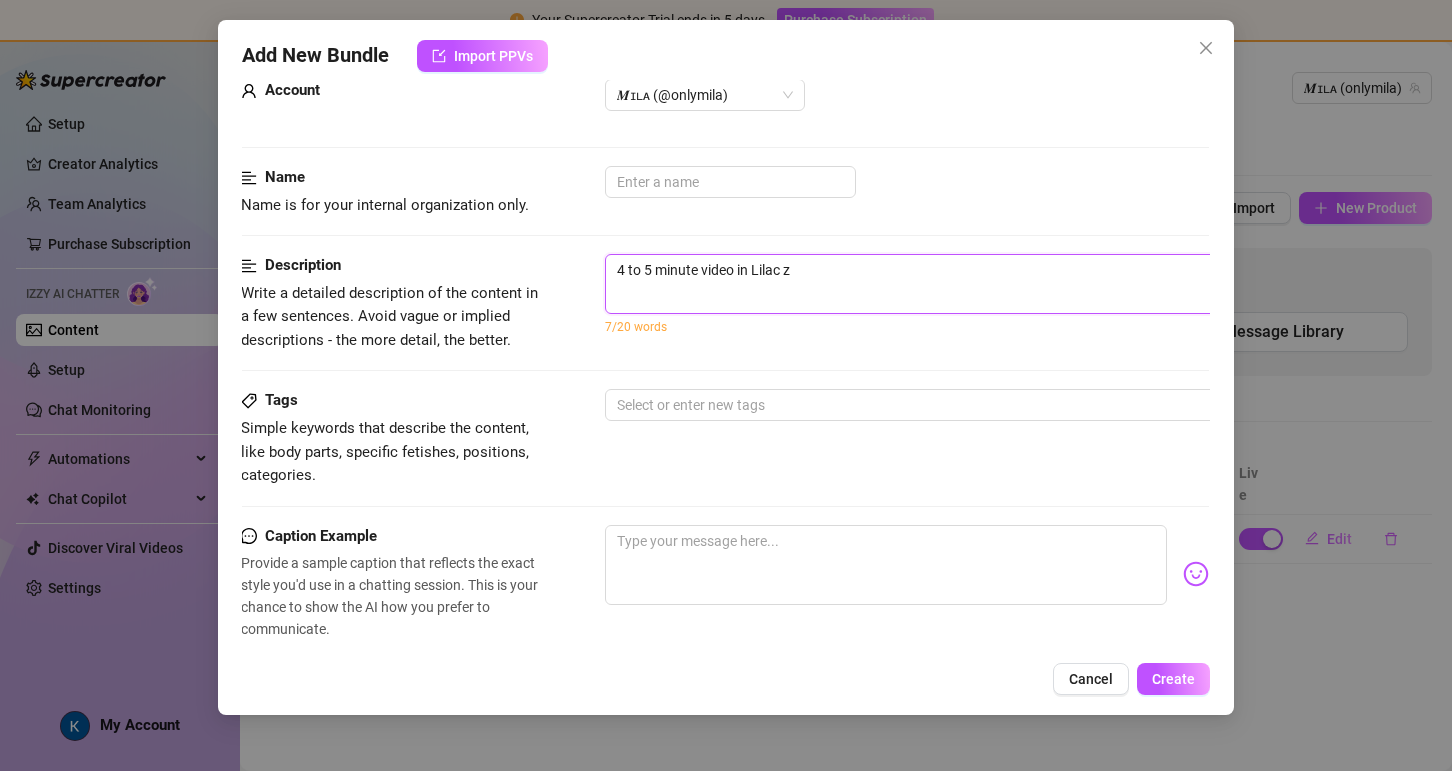 type on "4 to 5 minute video in Lilac" 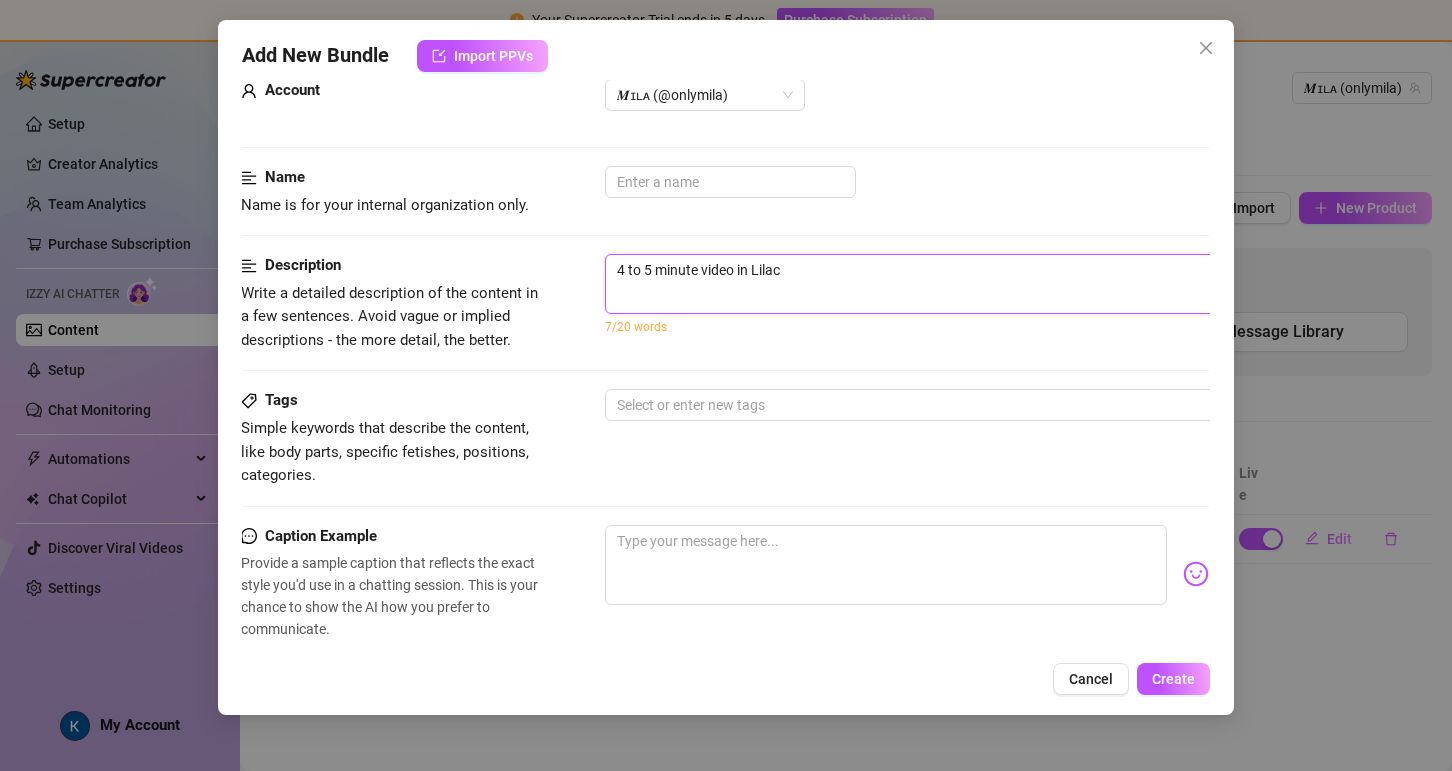 type on "4 to 5 minute video in Lilac s" 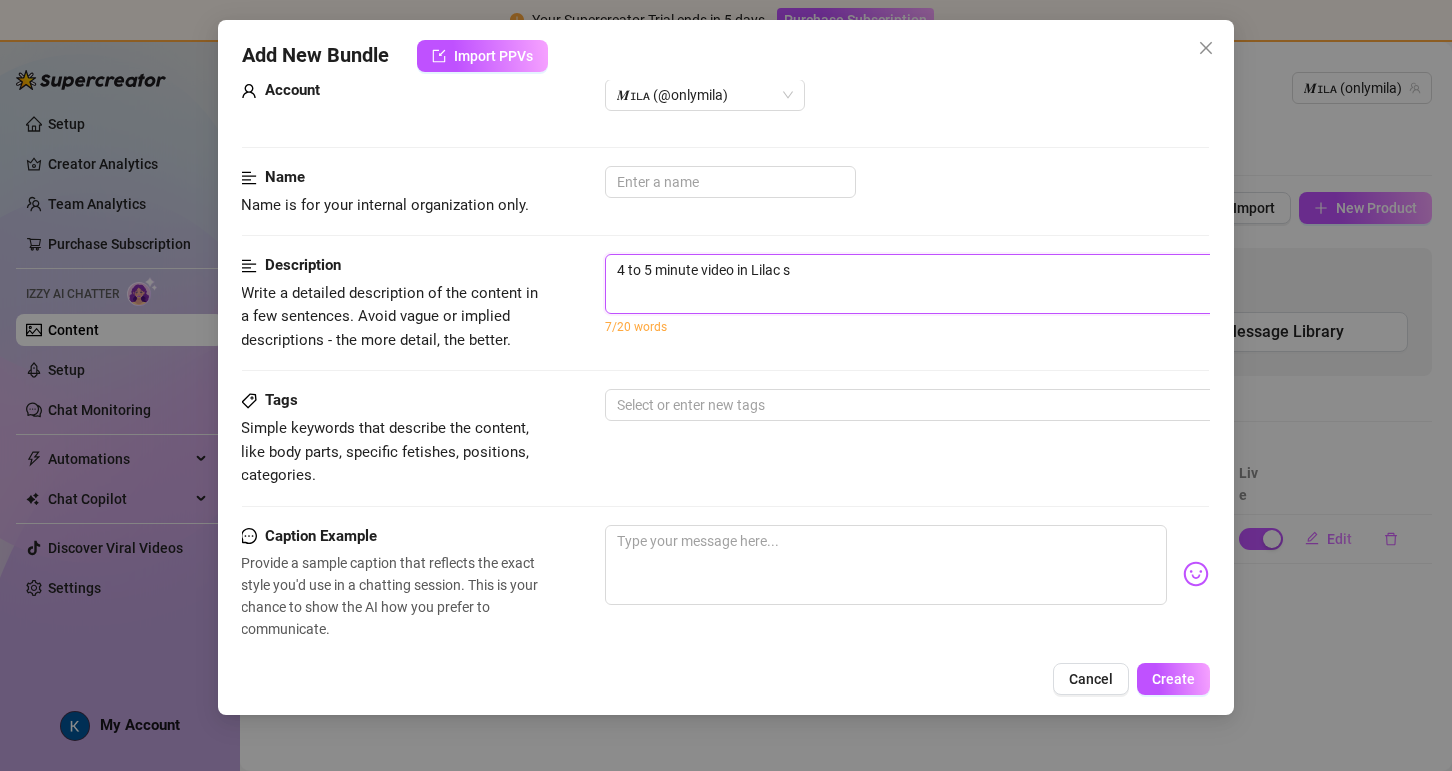 type on "4 to 5 minute video in Lilac" 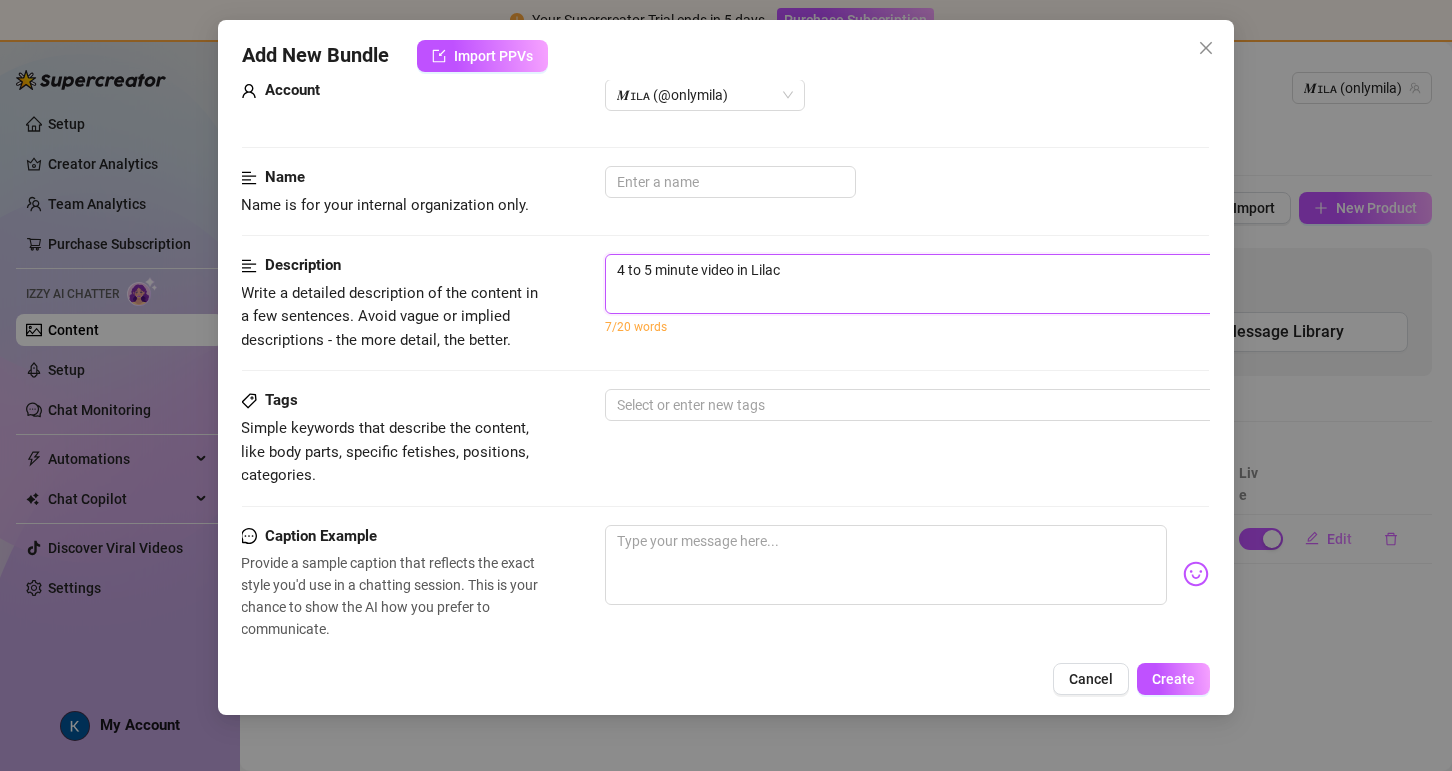 type on "4 to 5 minute video in Lilac" 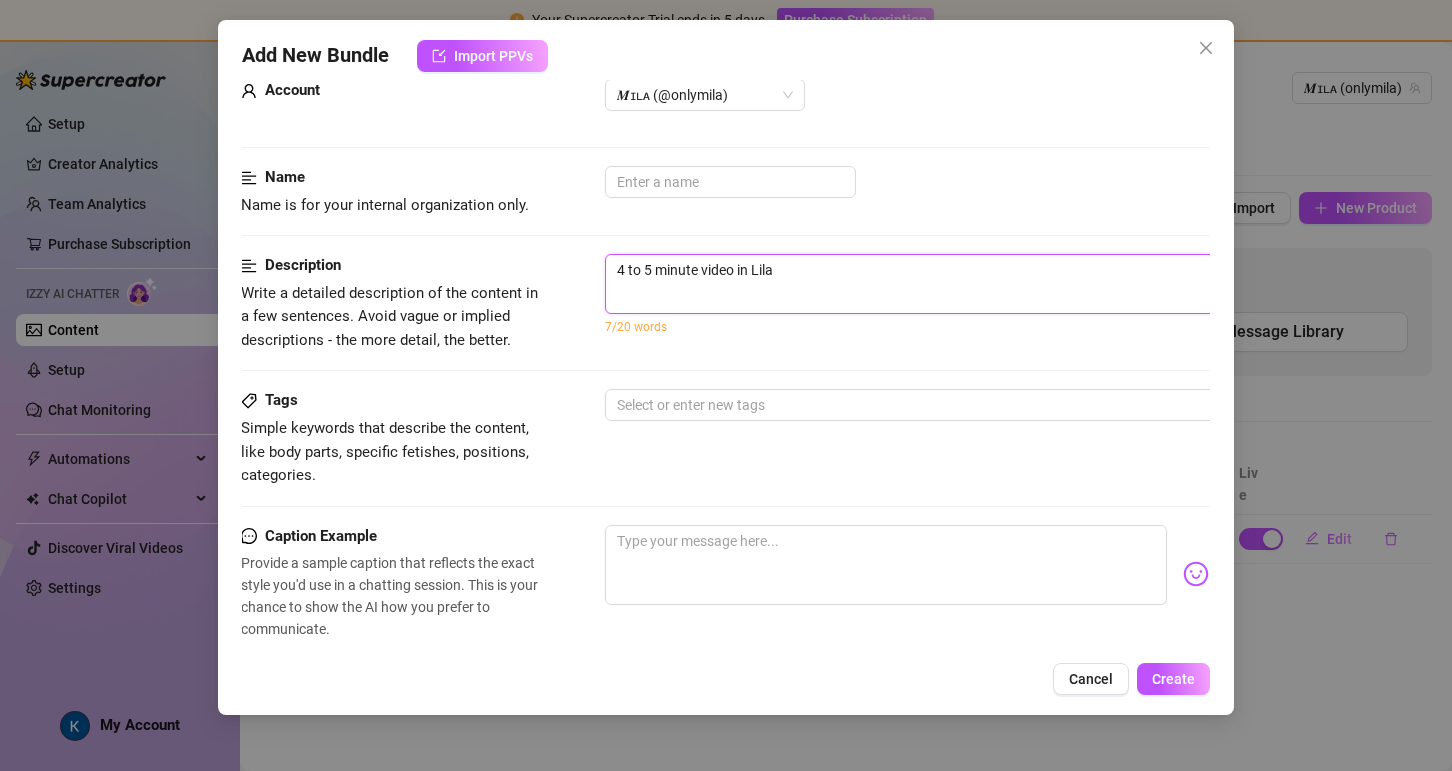 type on "4 to 5 minute video in Lil" 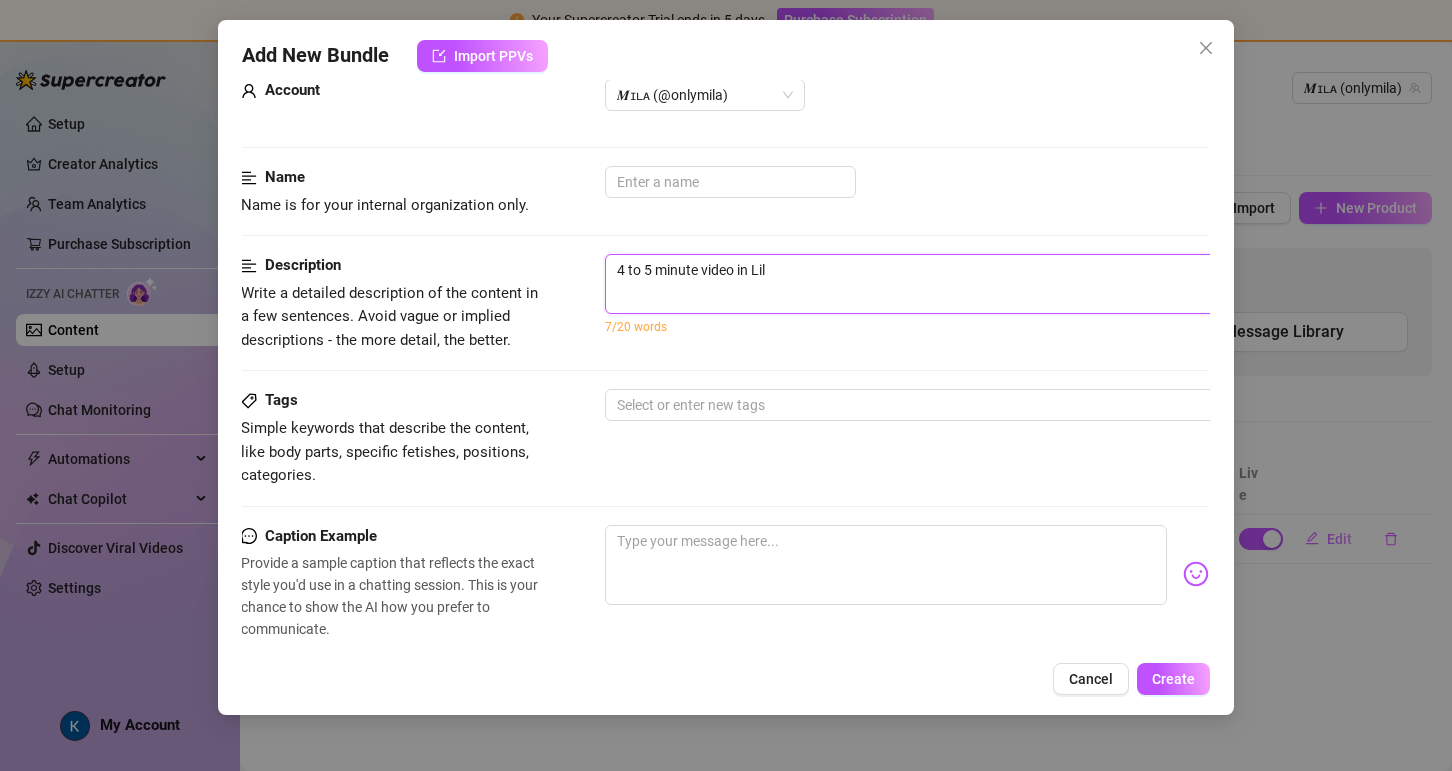 type on "4 to 5 minute video in Li" 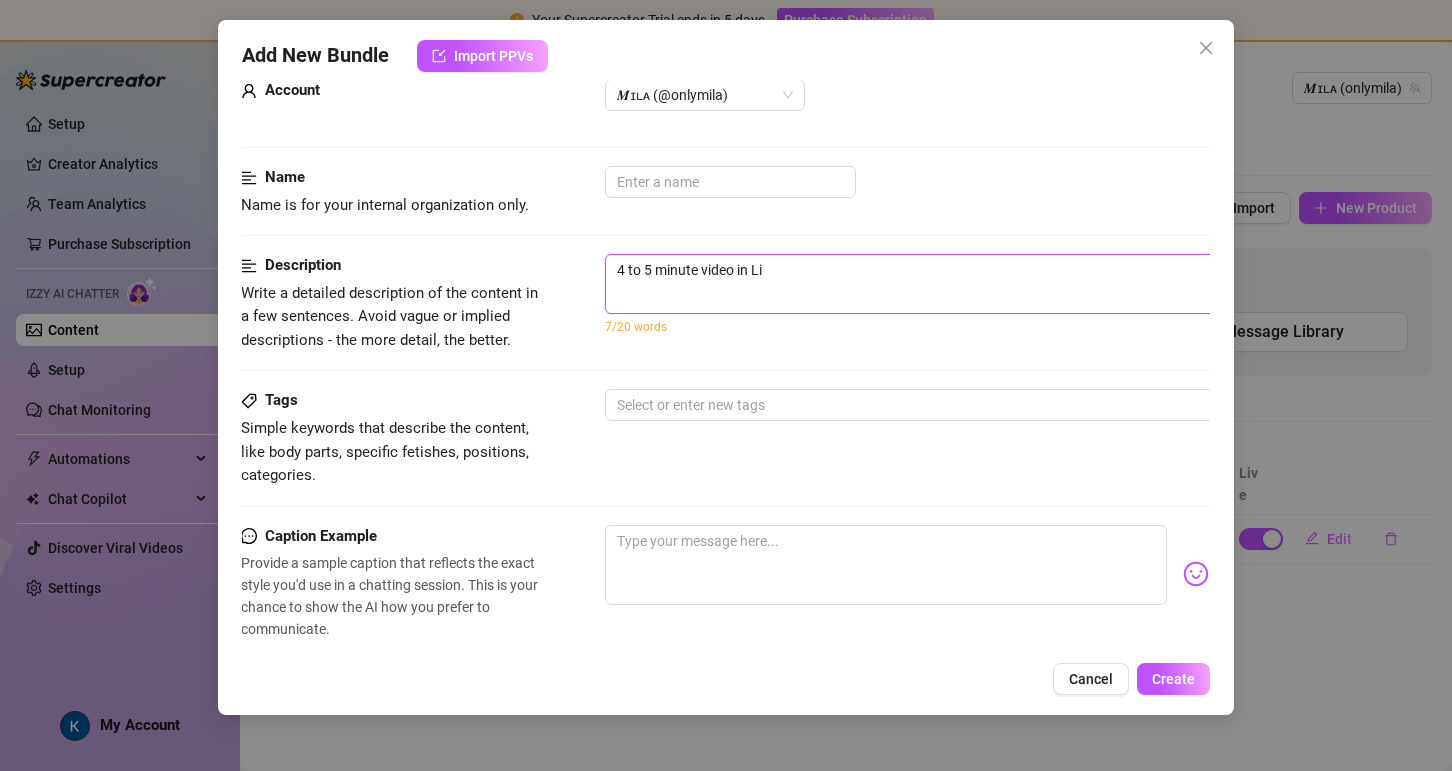 type on "4 to 5 minute video in L" 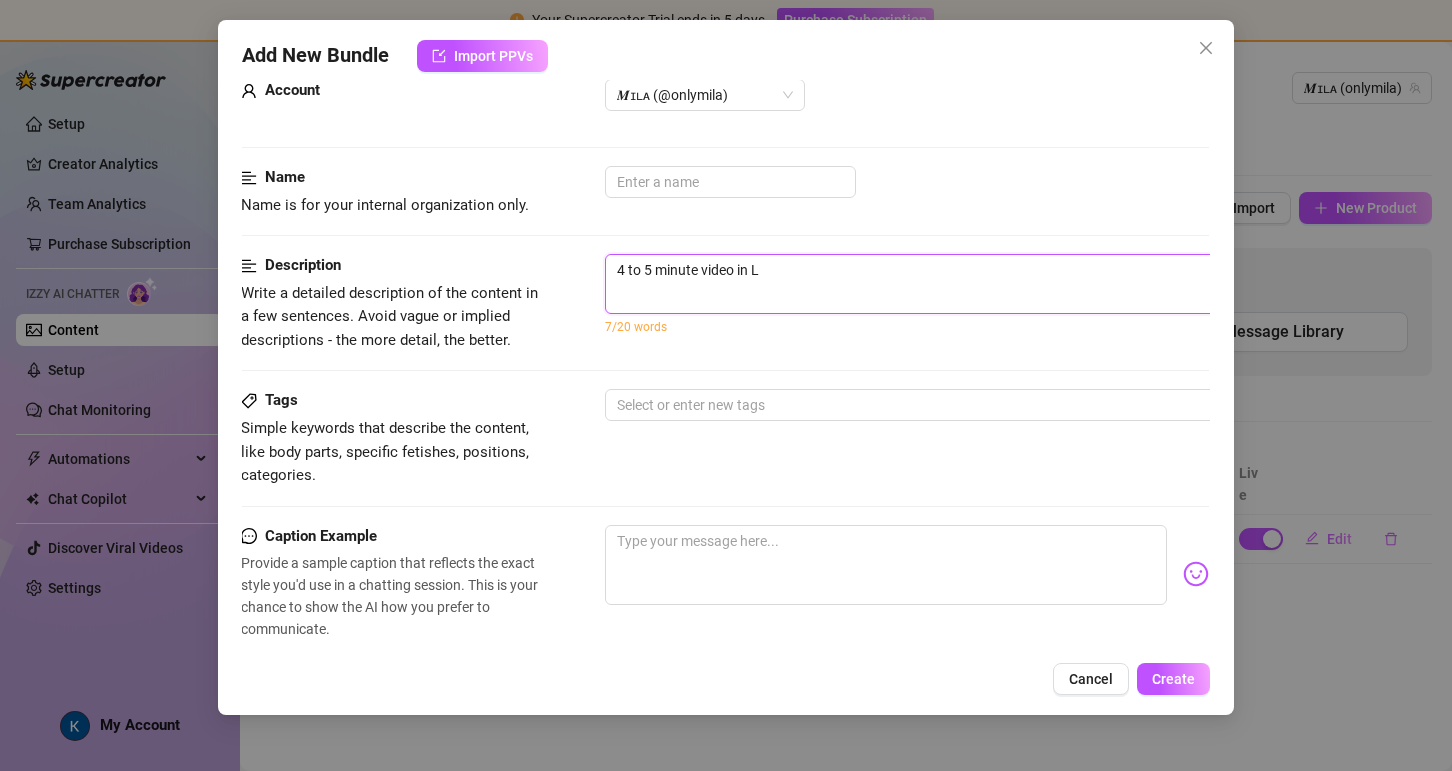 type on "4 to 5 minute video in" 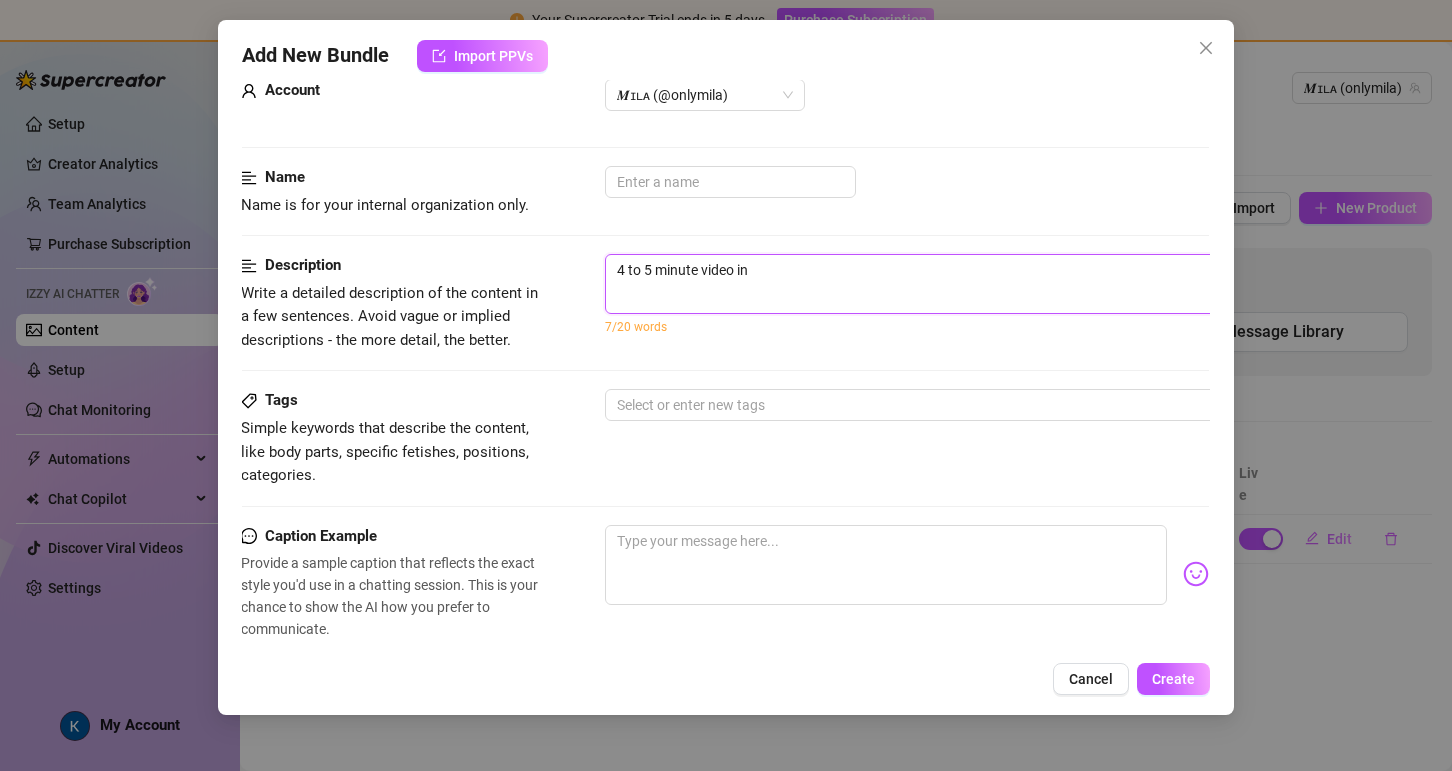 type on "4 to 5 minute video in l" 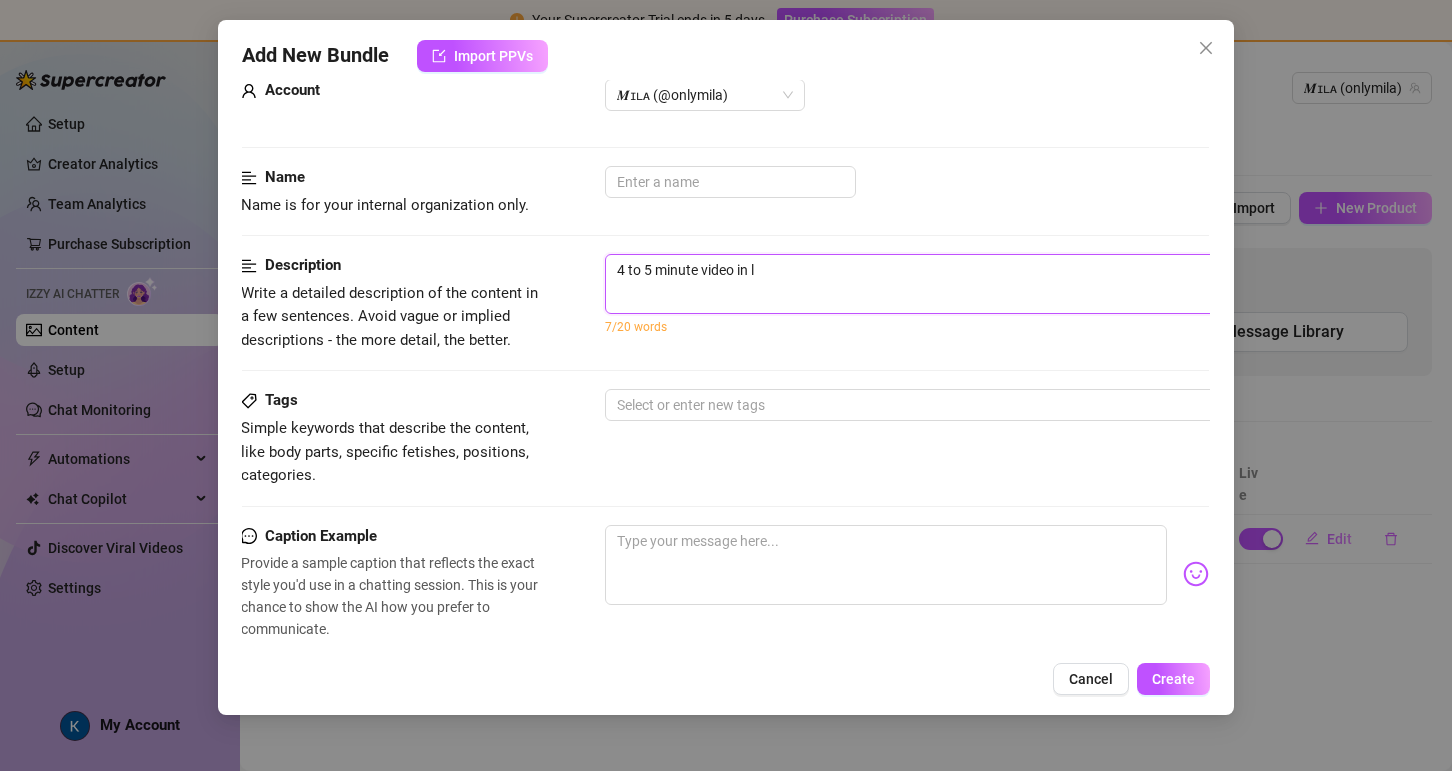 type on "4 to 5 minute video in li" 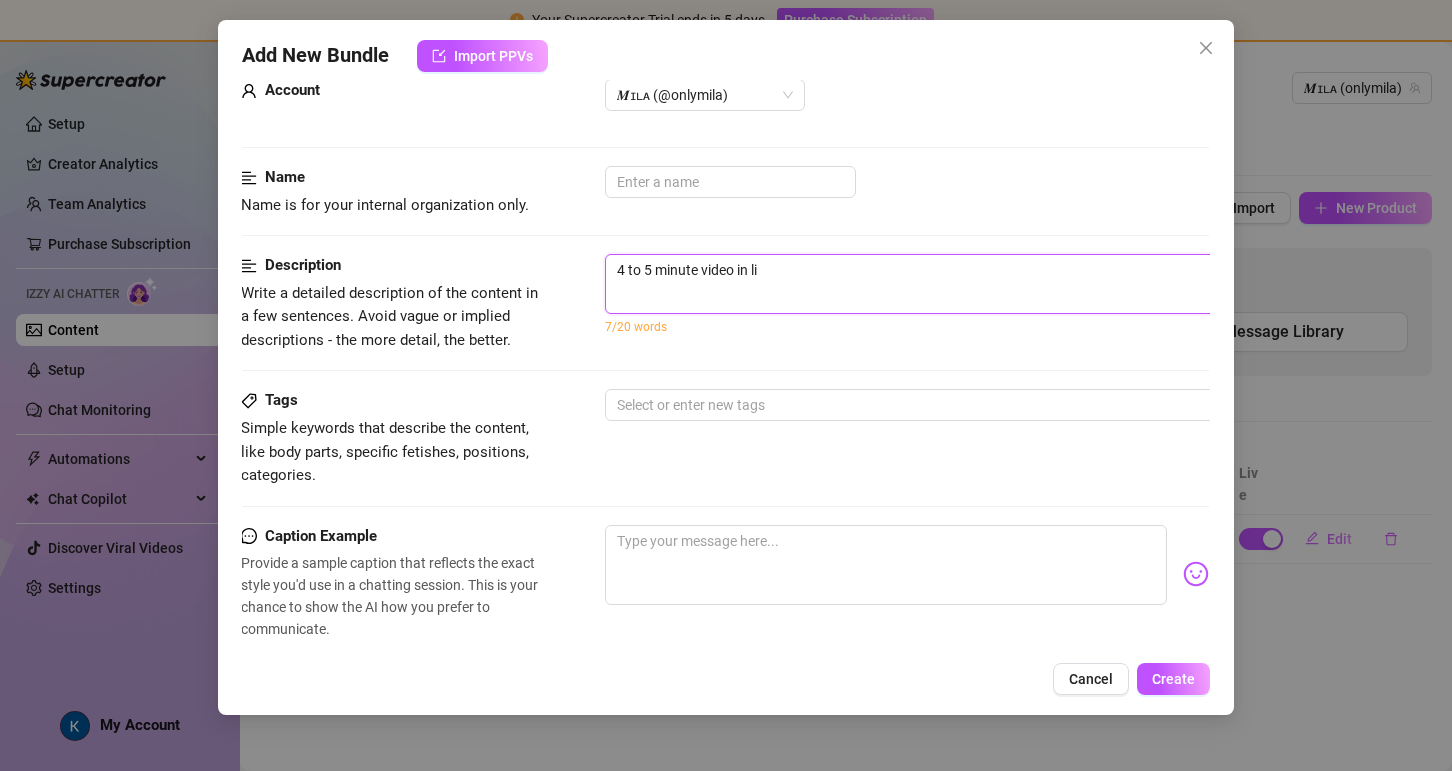 type on "4 to 5 minute video in lil" 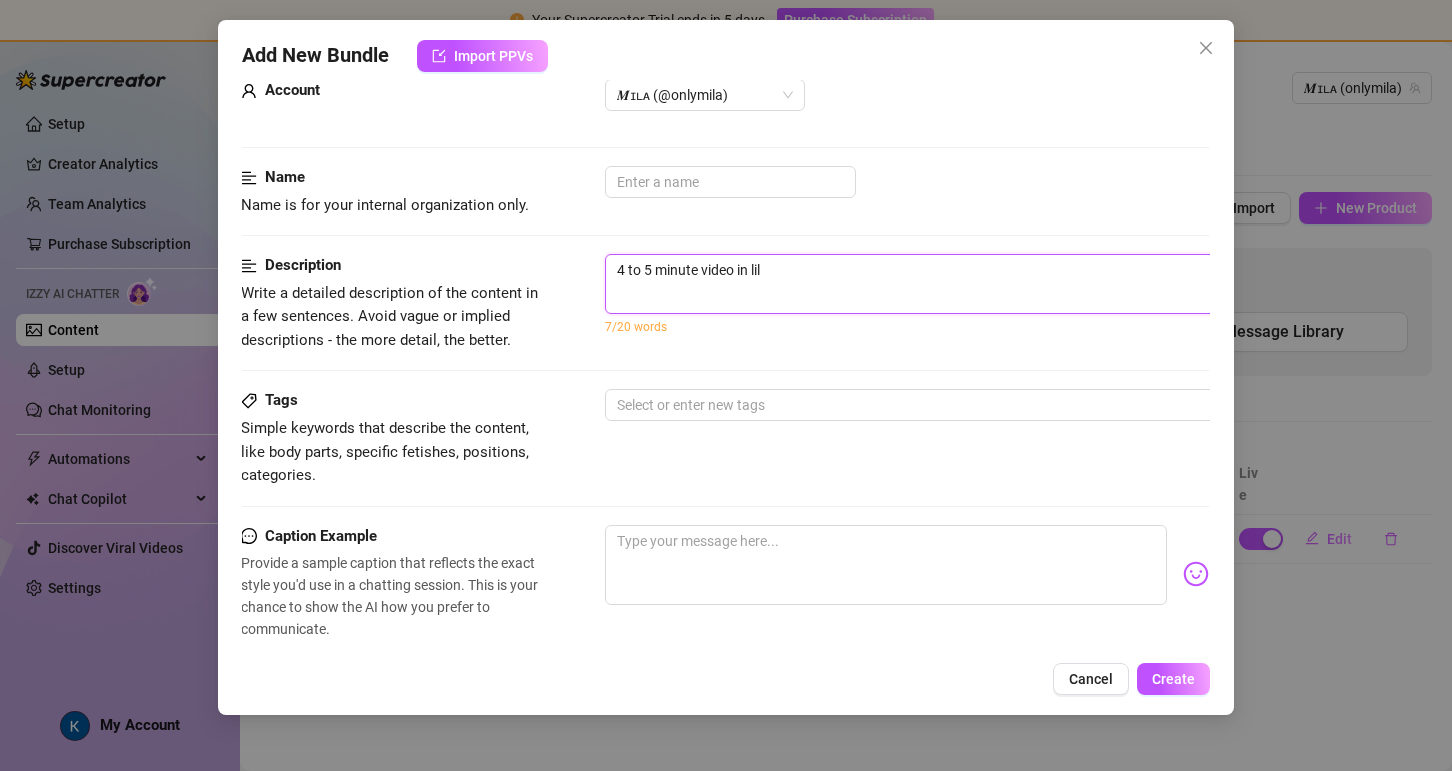 type on "4 to 5 minute video in lila" 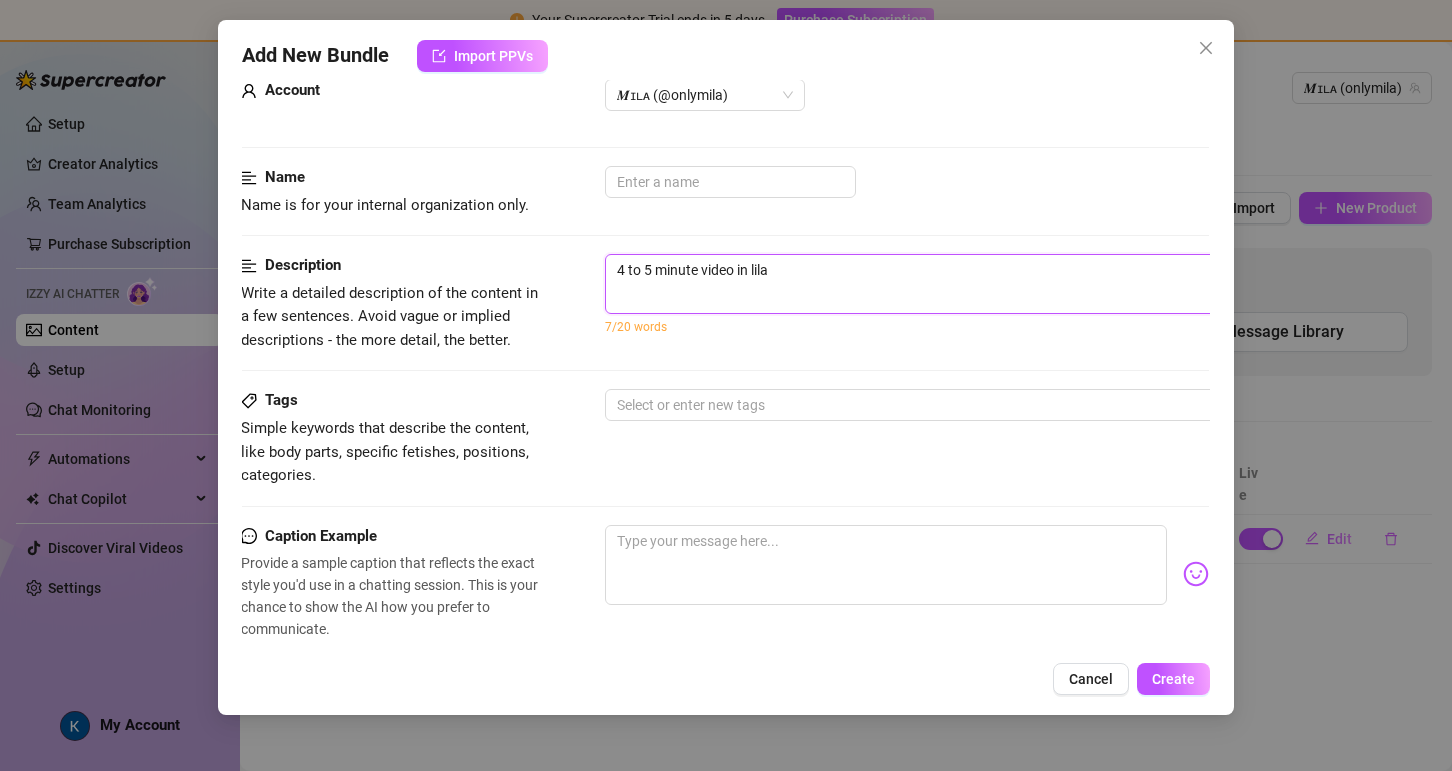 type on "4 to 5 minute video in lilac" 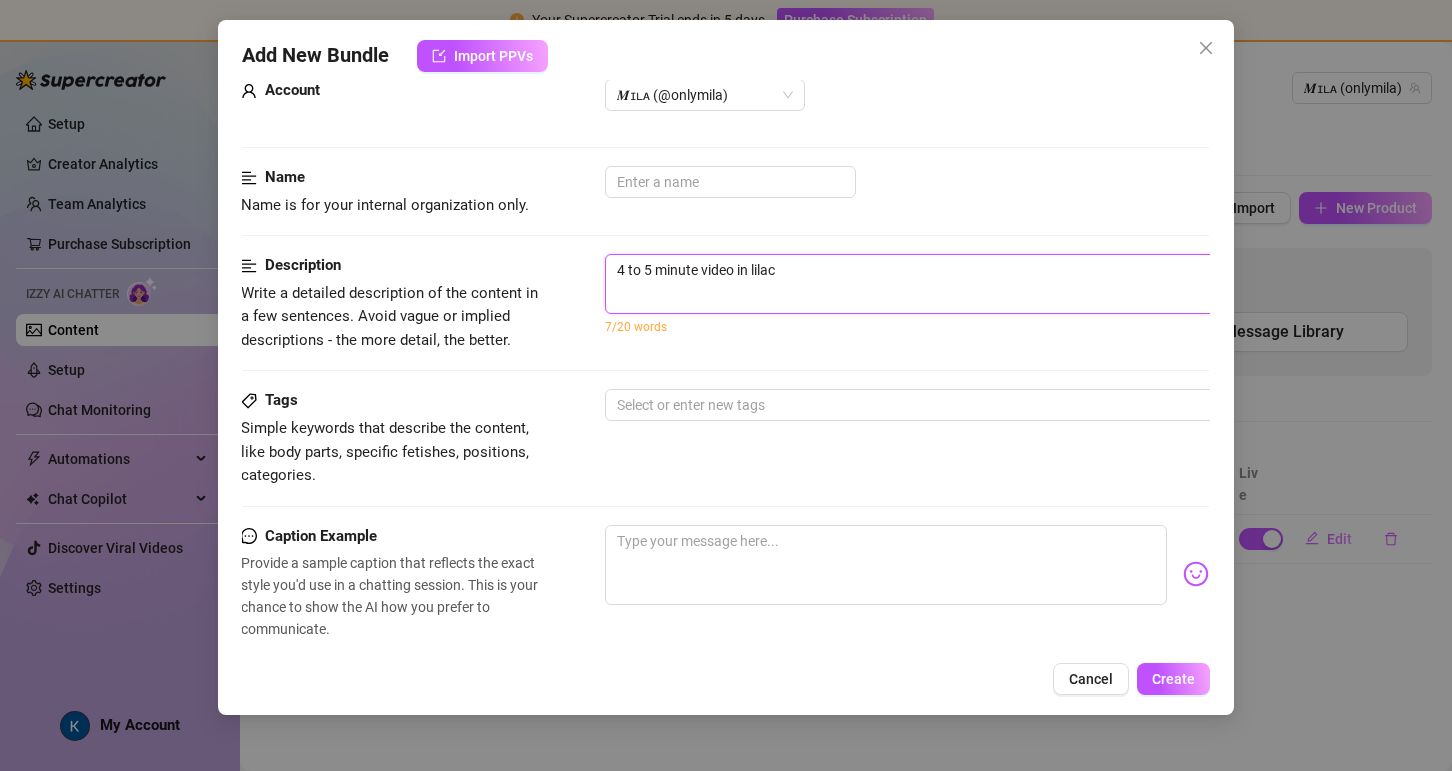 type on "4 to 5 minute video in lilac" 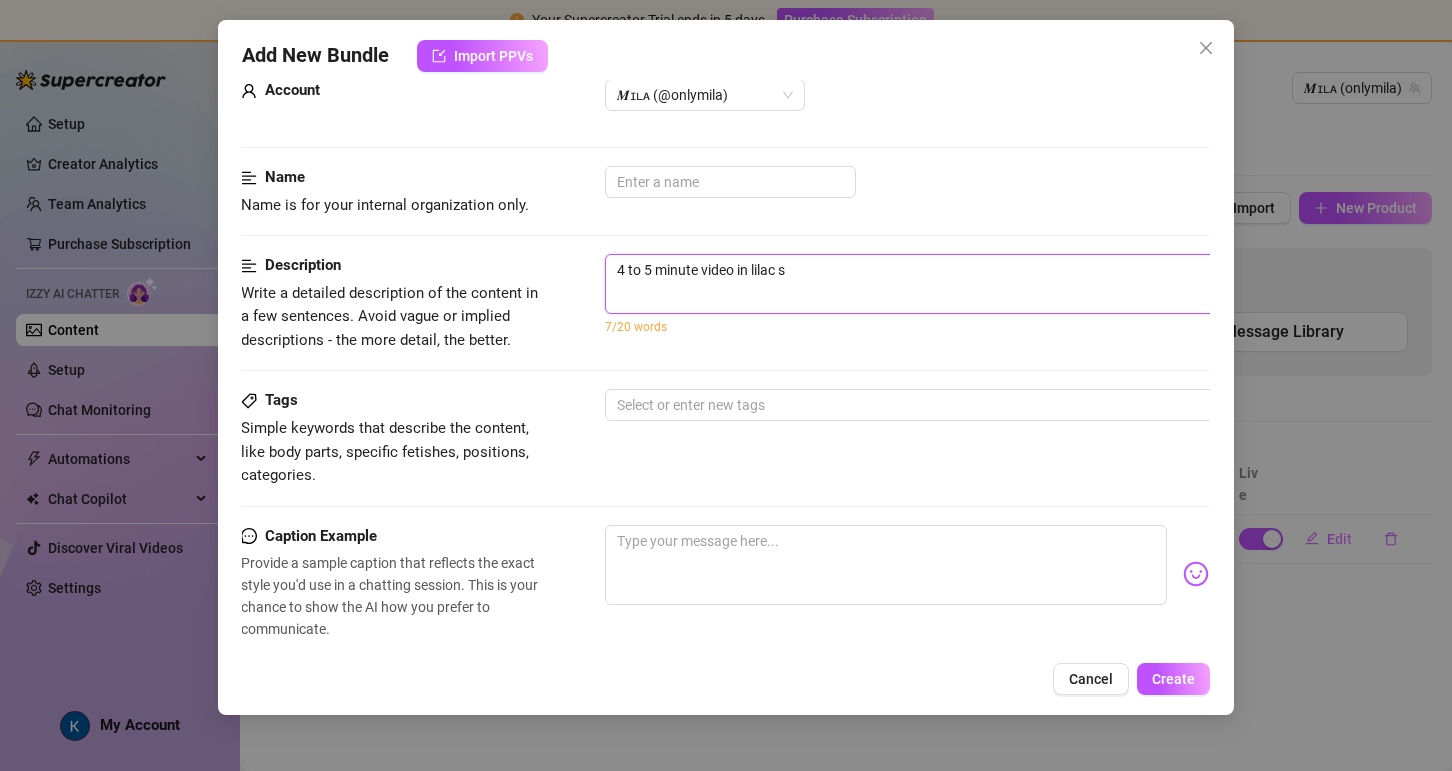 type on "4 to 5 minute video in lilac sh" 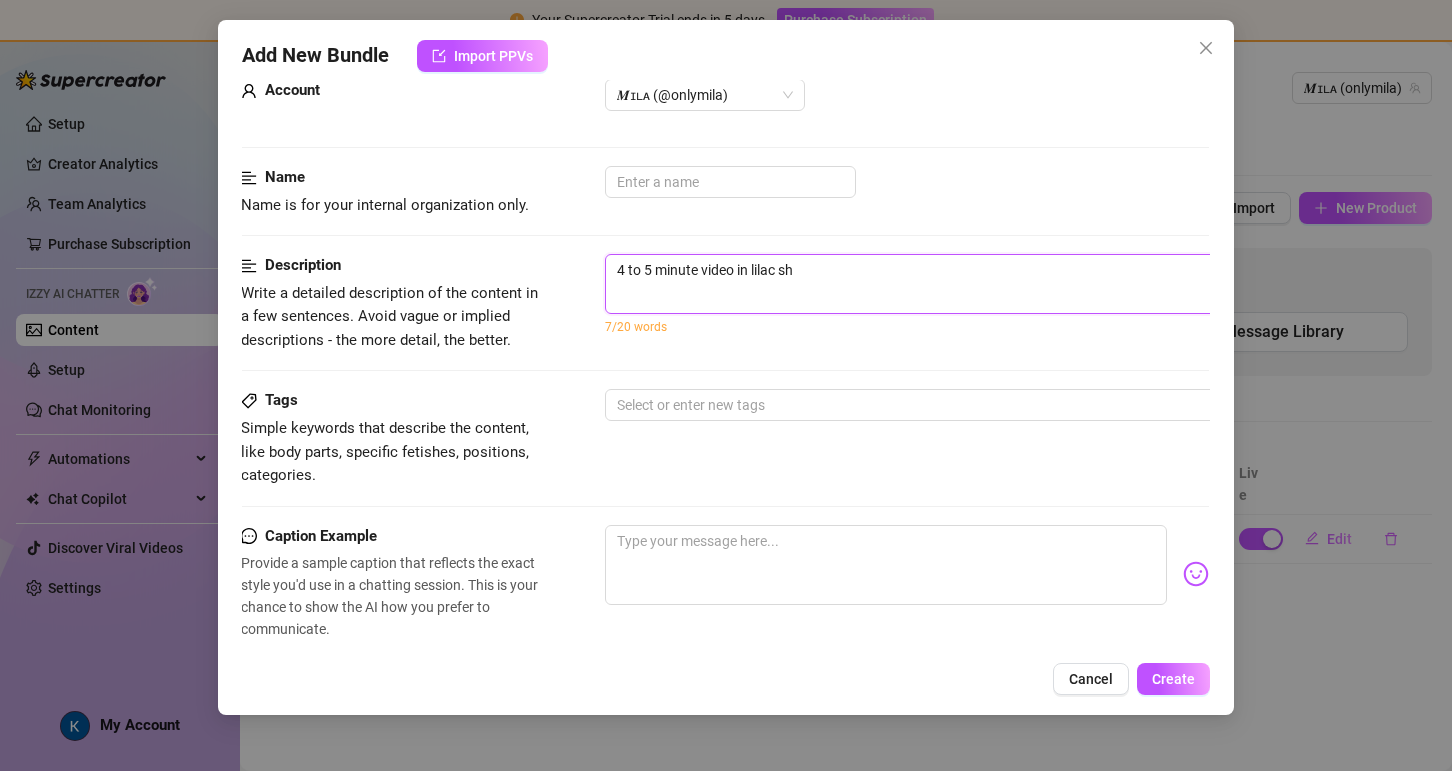 type on "4 to 5 minute video in lilac sho" 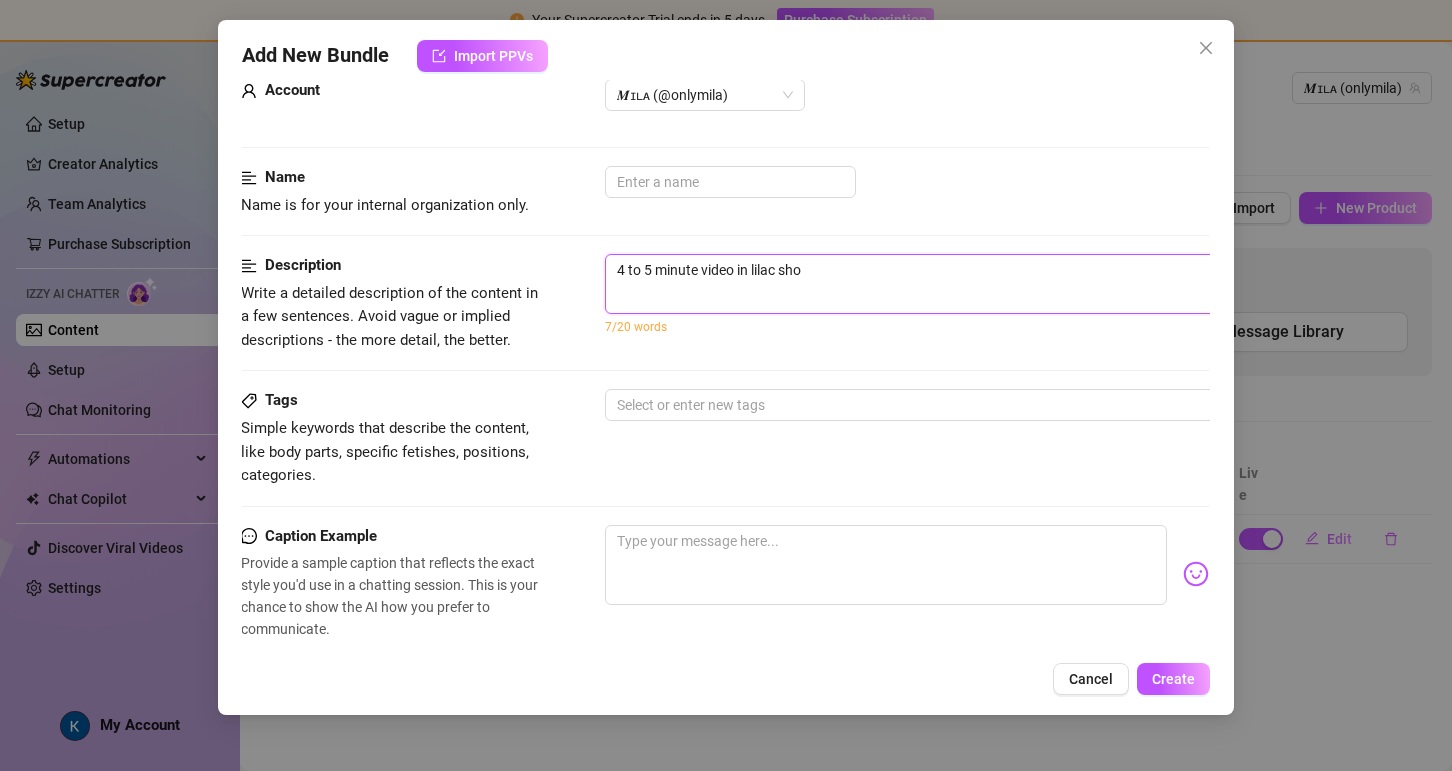 type on "4 to 5 minute video in lilac shor" 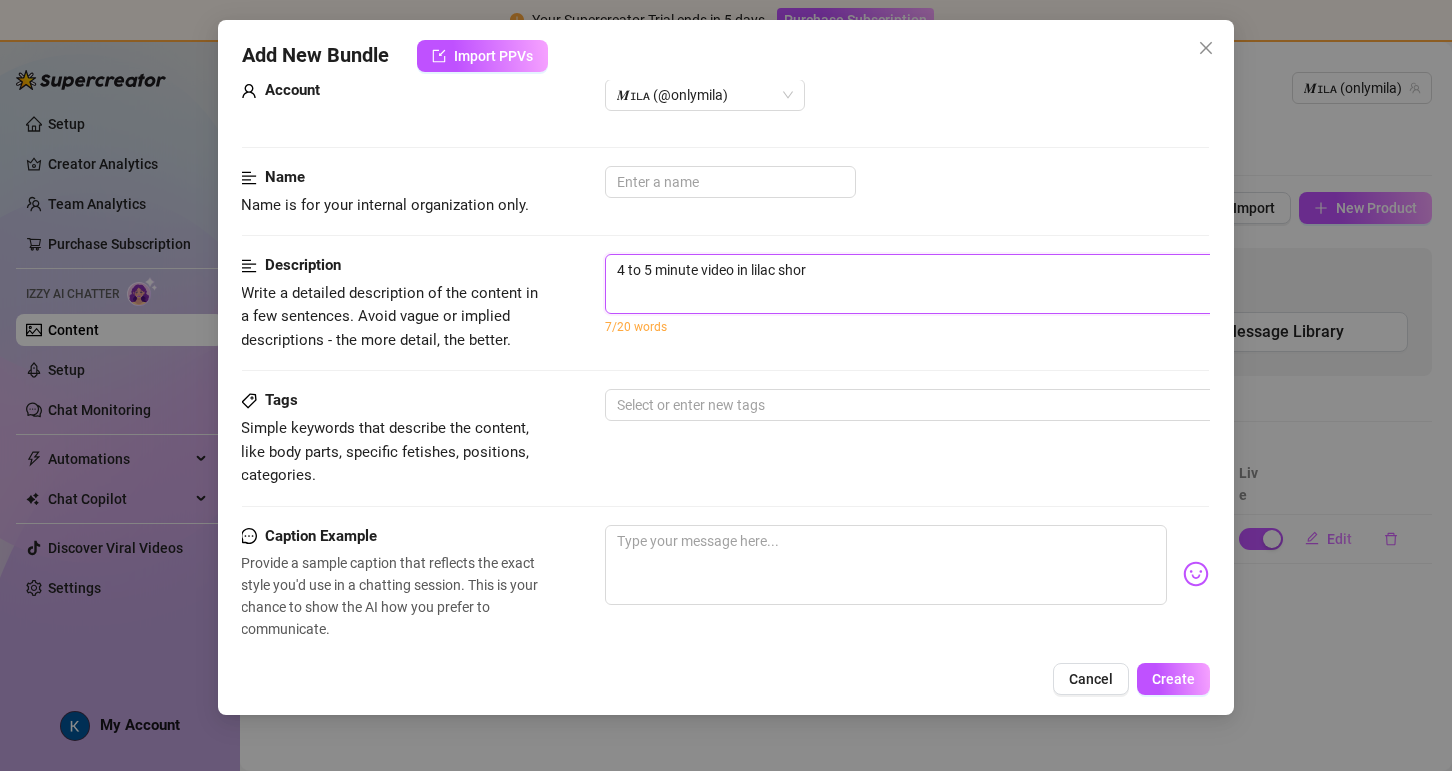 type on "4 to 5 minute video in lilac short" 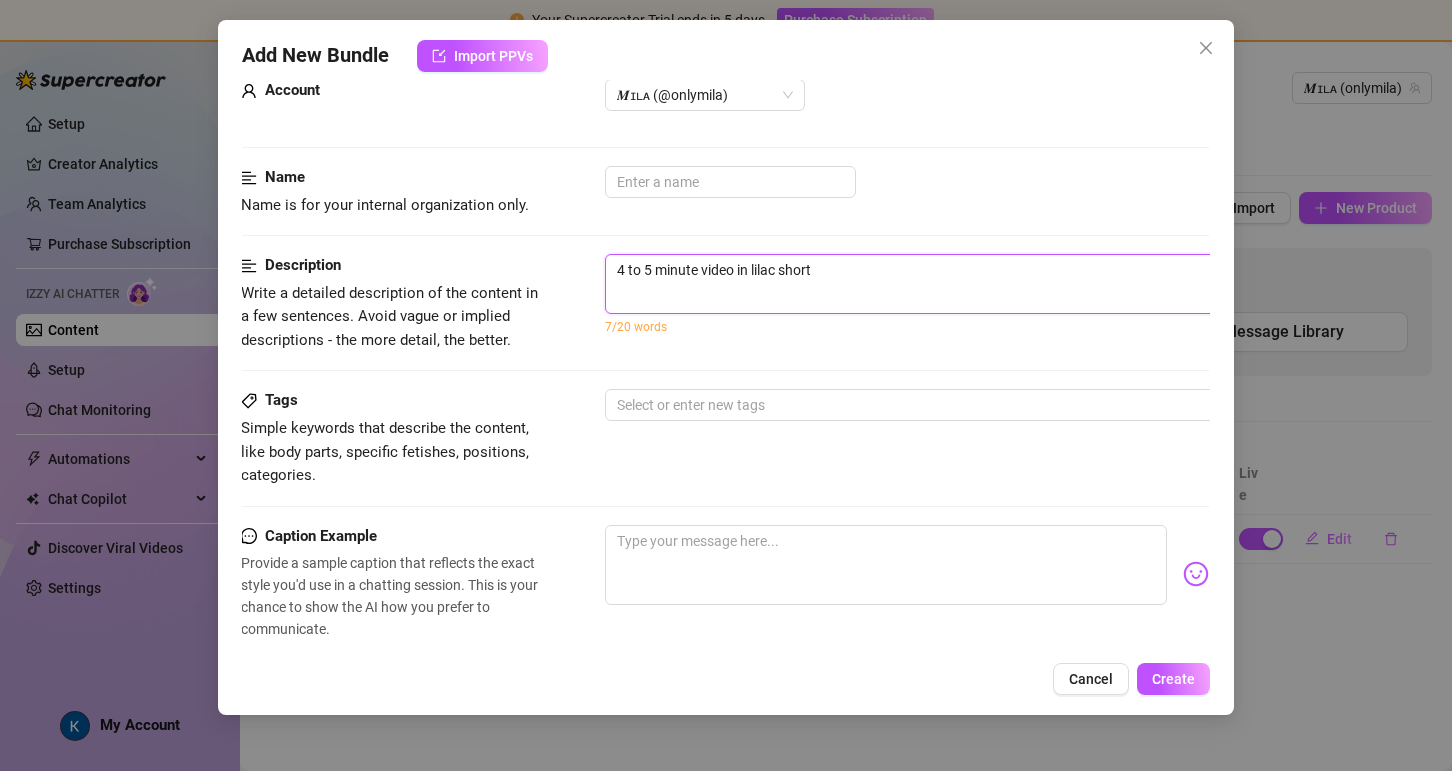 type on "4 to 5 minute video in lilac shorts" 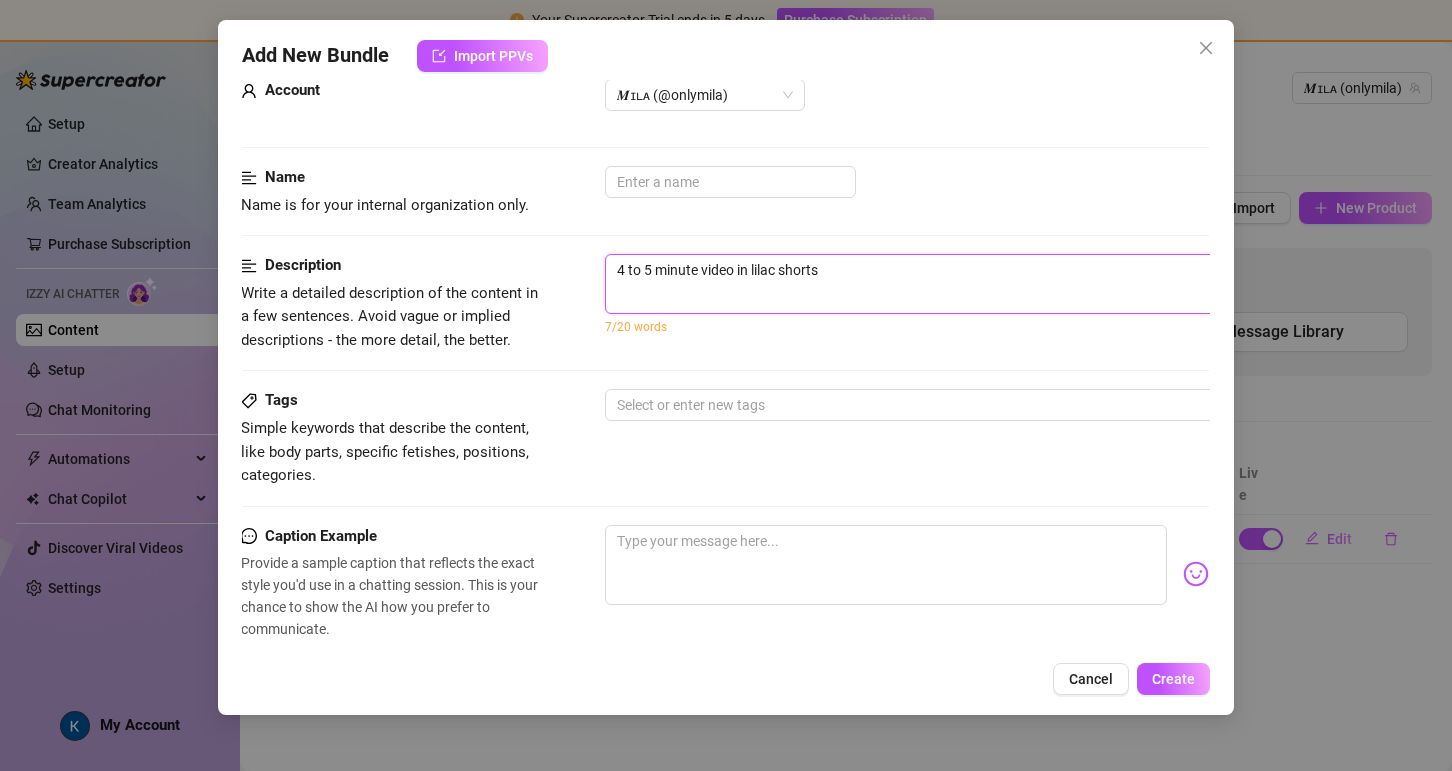 type on "4 to 5 minute video in lilac shorts," 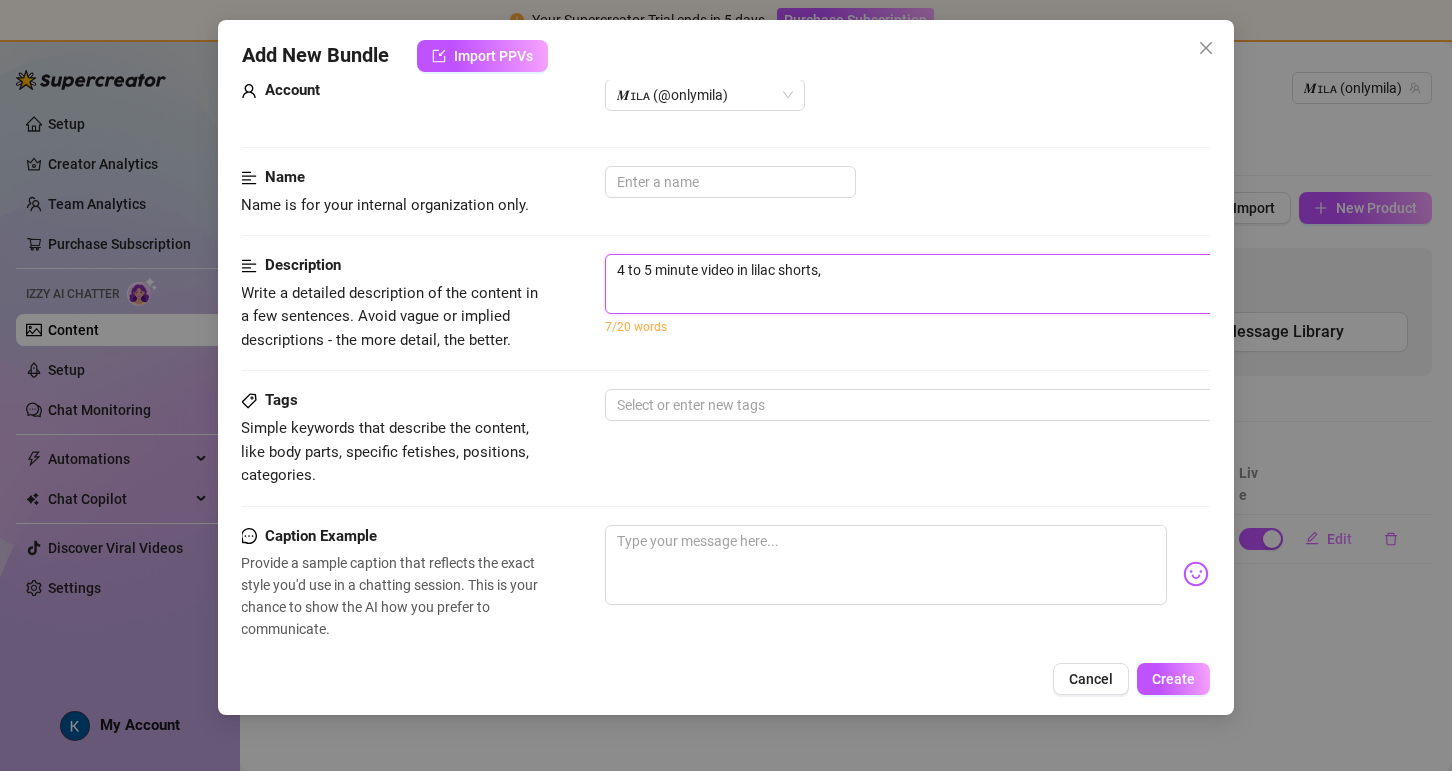 type on "4 to 5 minute video in lilac shorts," 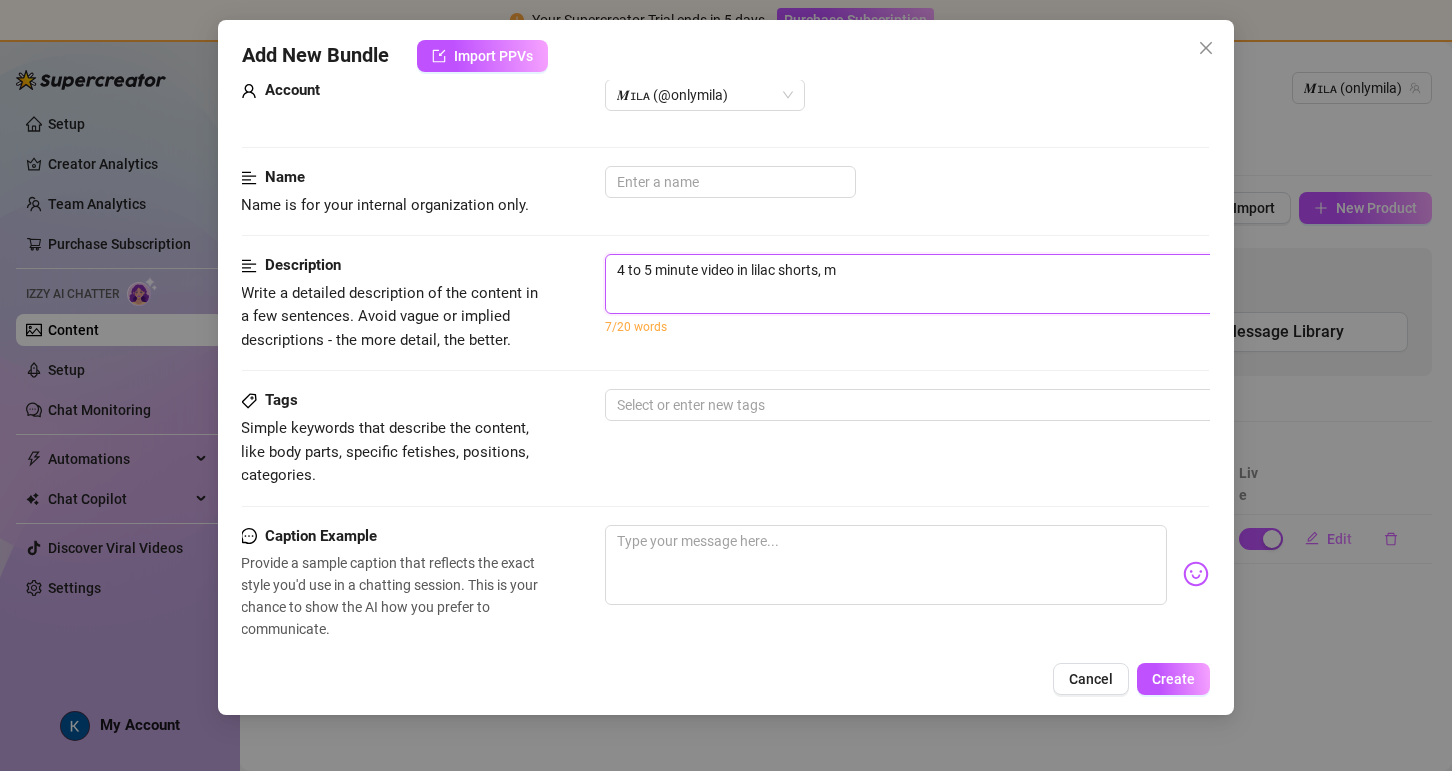 type on "4 to 5 minute video in lilac shorts, ma" 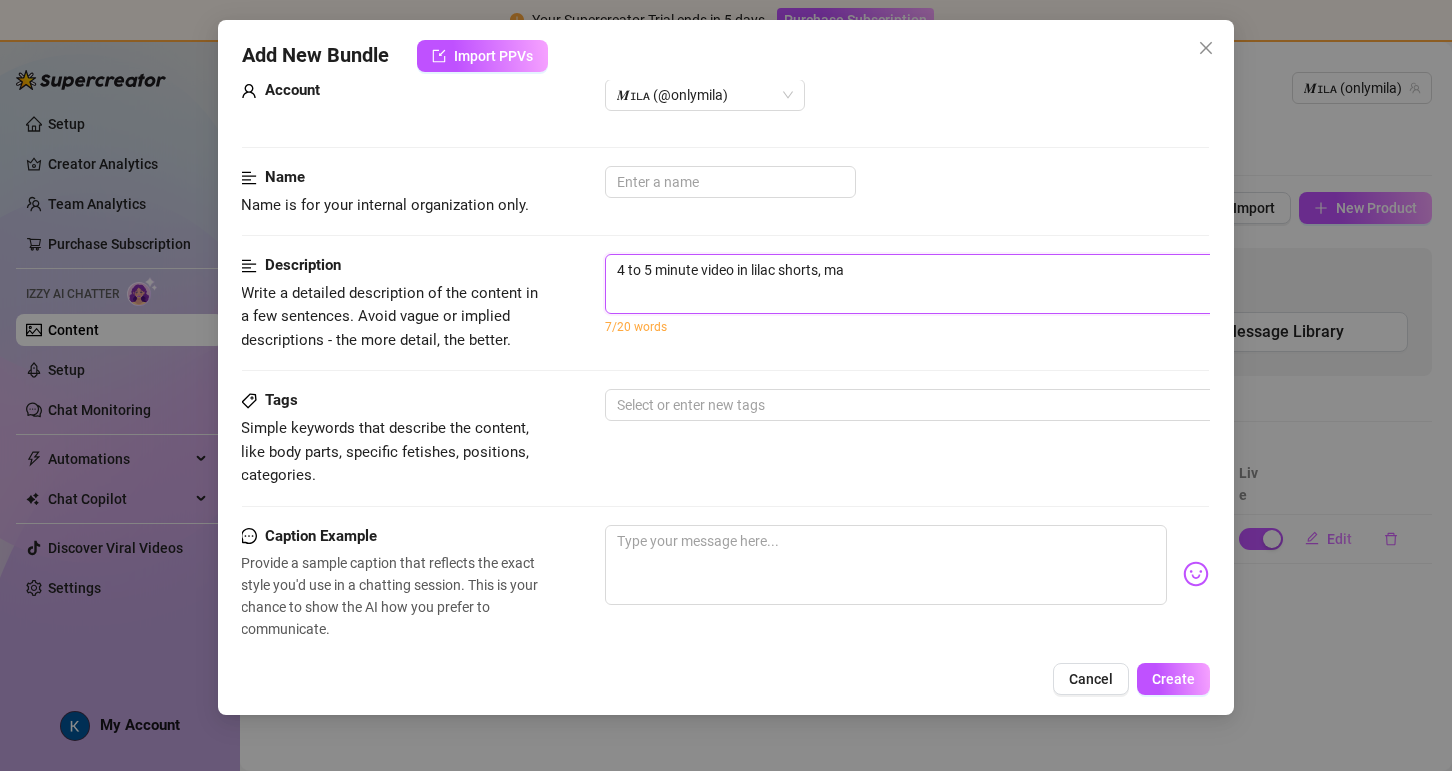 type on "4 to 5 minute video in lilac shorts, mas" 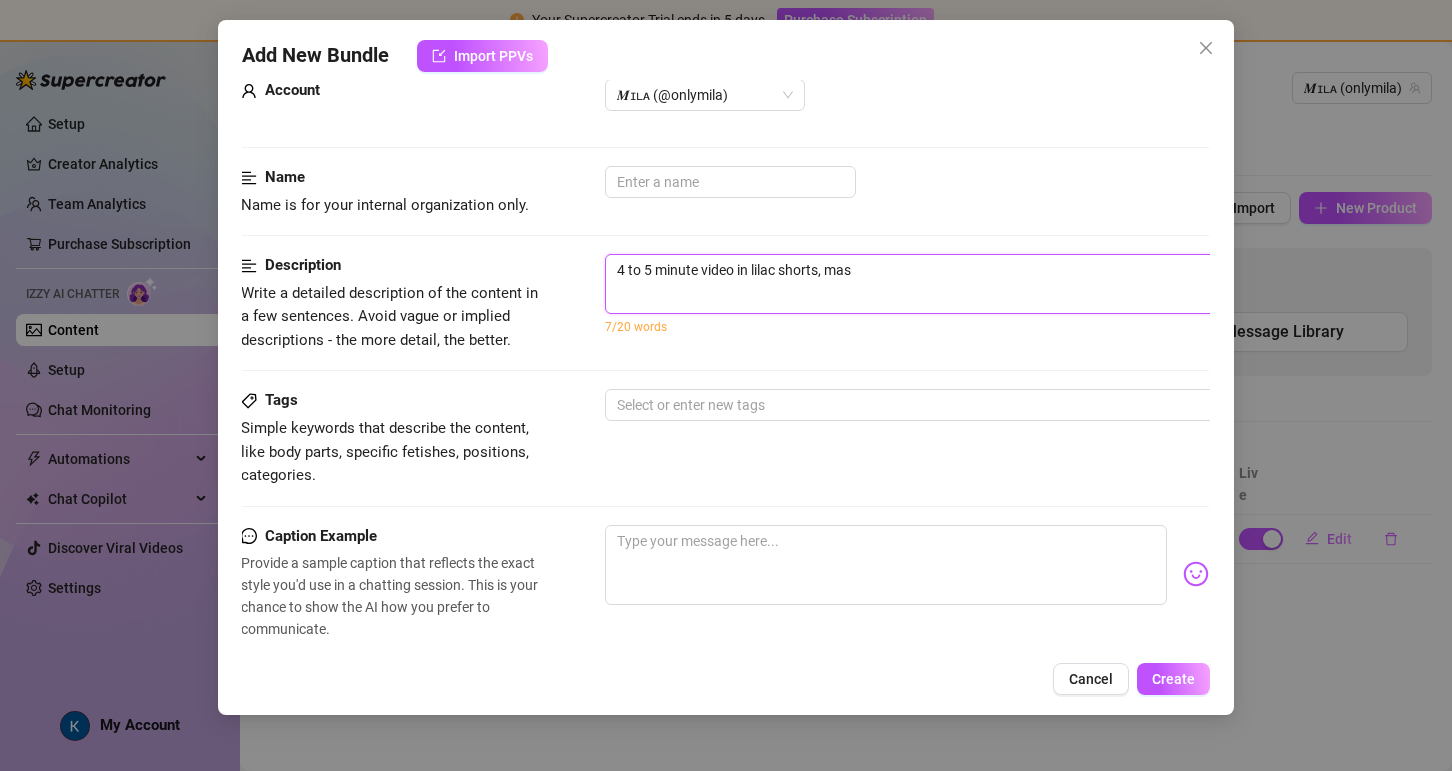 type on "4 to 5 minute video in lilac shorts, mast" 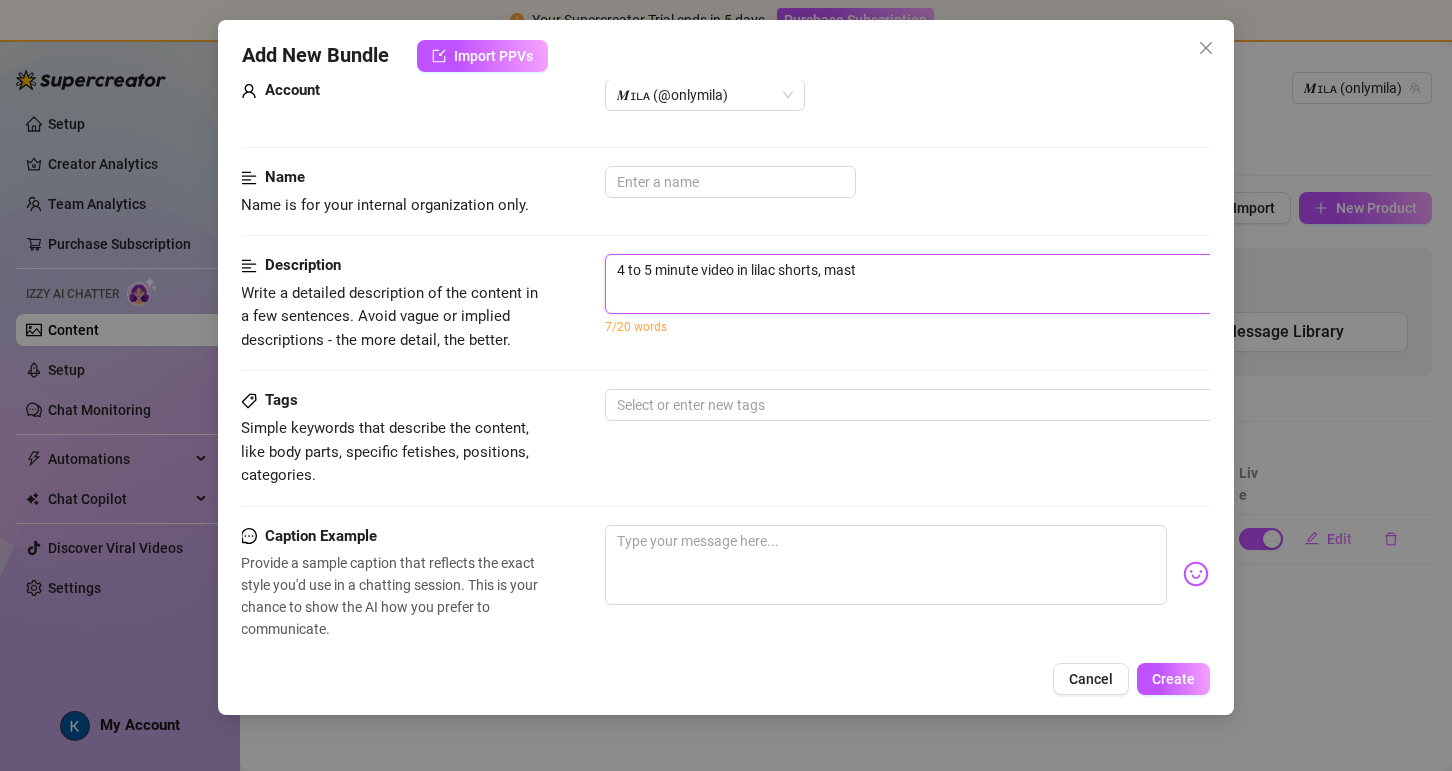 type on "4 to 5 minute video in lilac shorts, mastu" 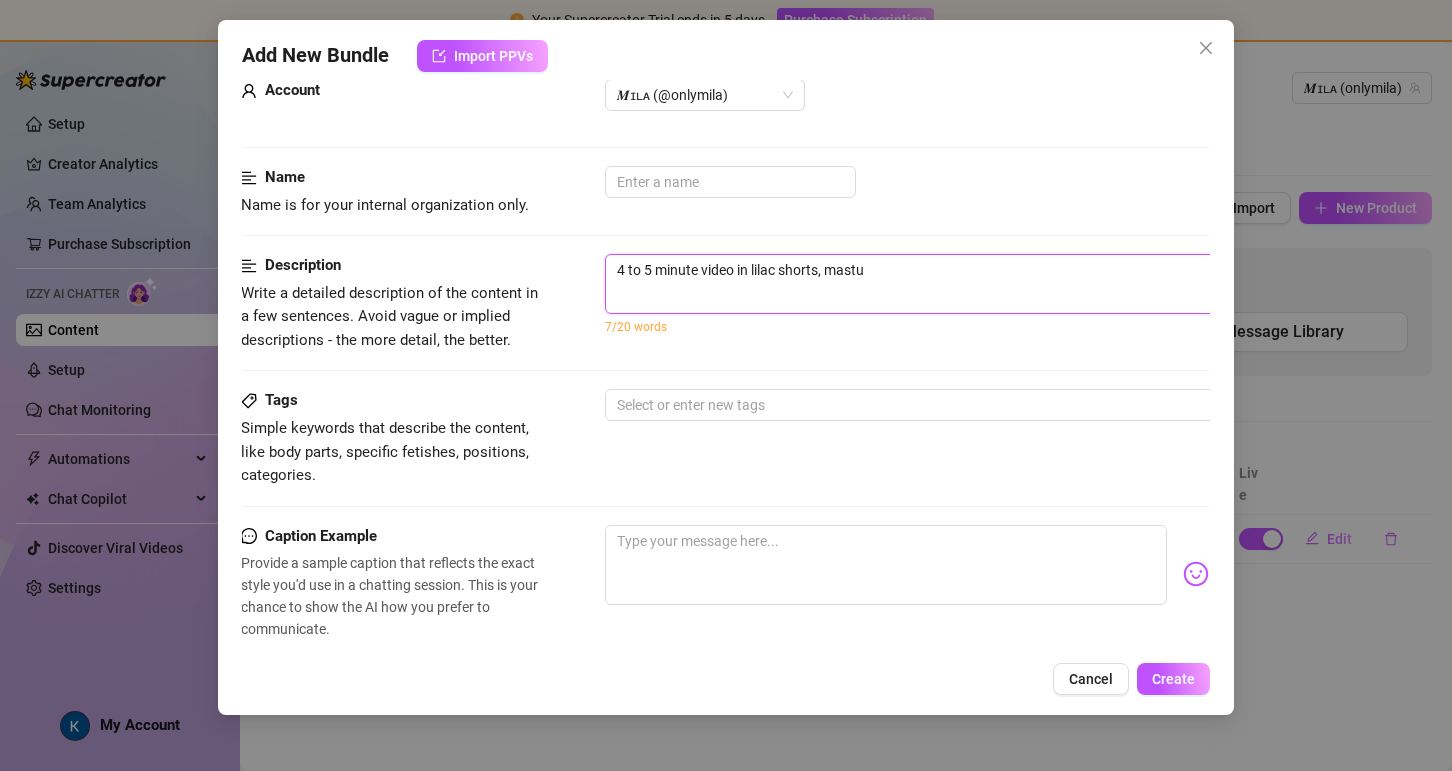 type on "4 to 5 minute video in lilac shorts, mastur" 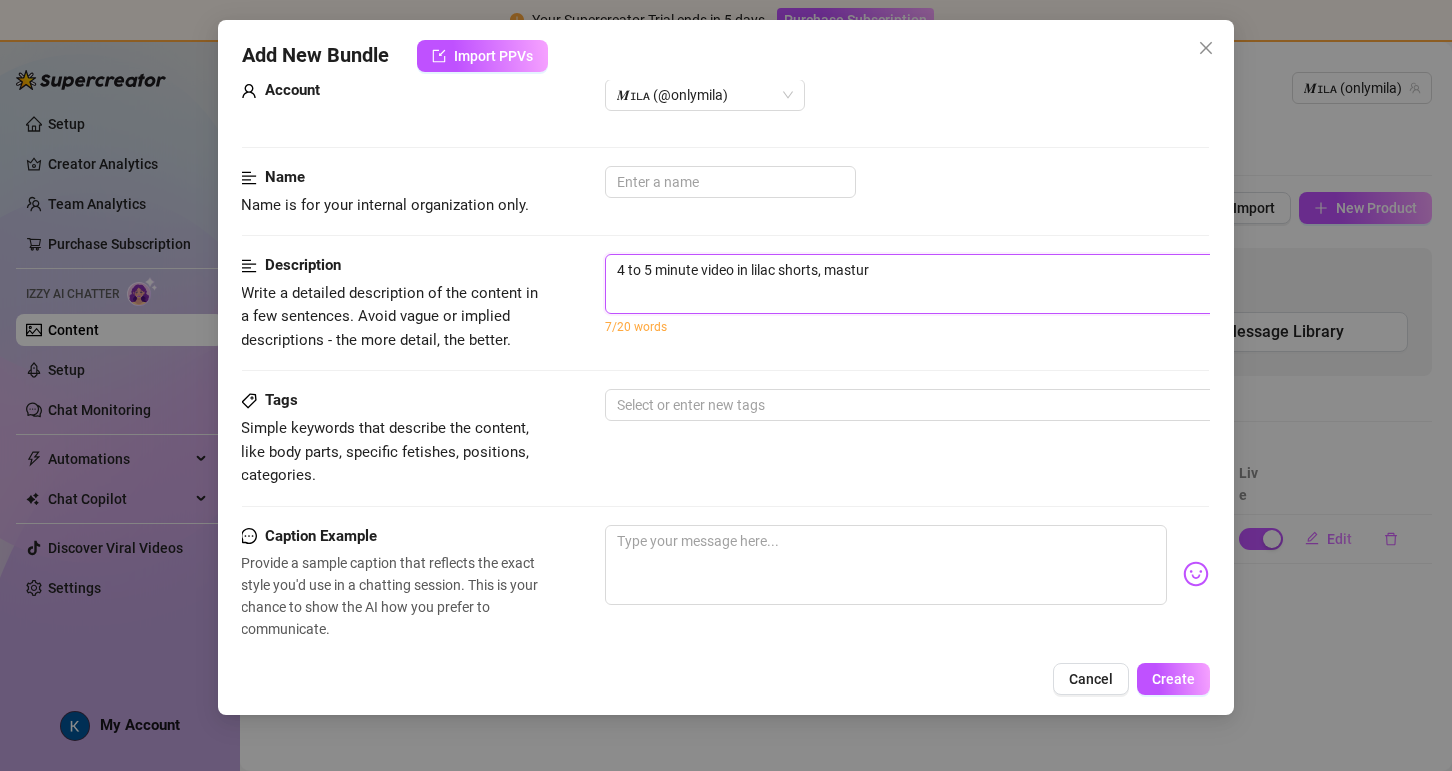 type on "4 to 5 minute video in lilac shorts, masturb" 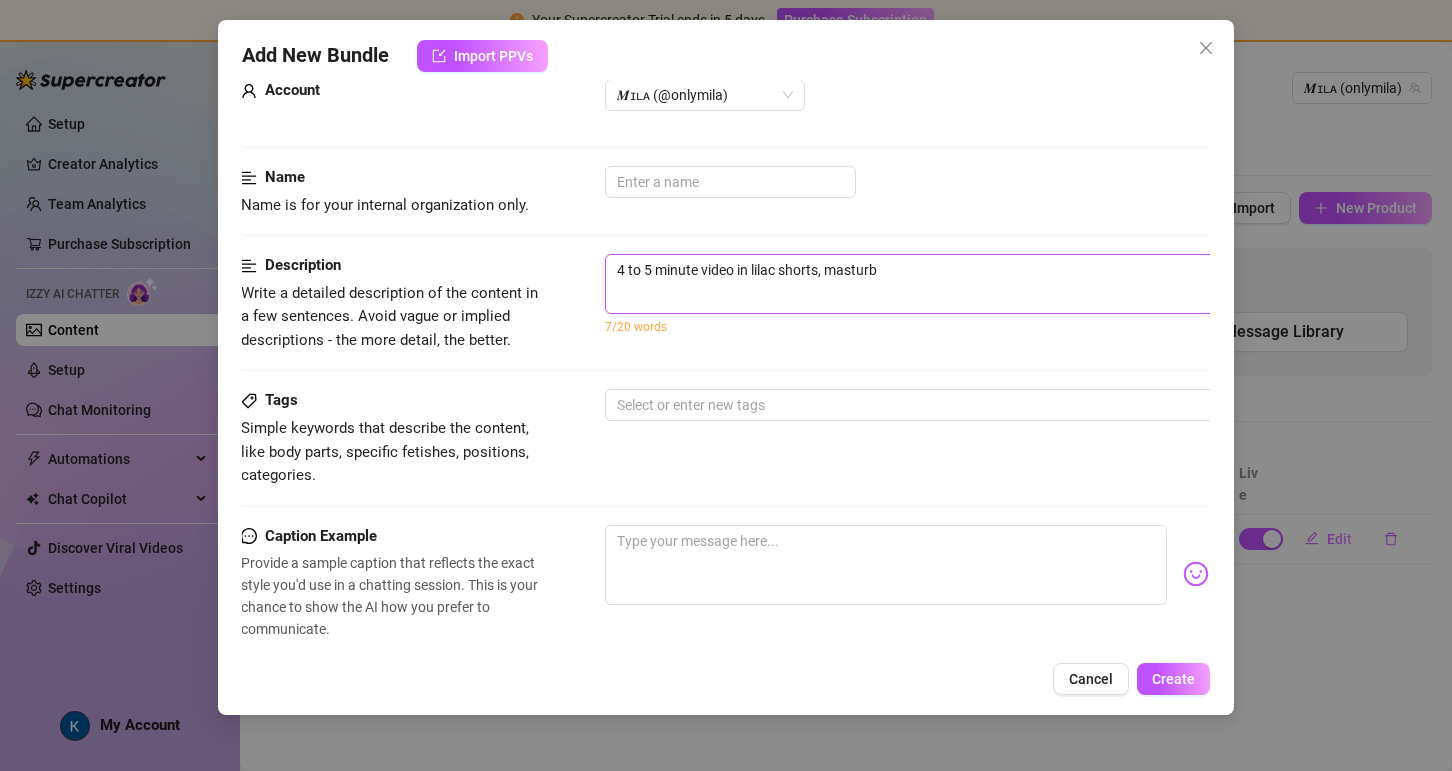 type on "4 to 5 minute video in lilac shorts, masturba" 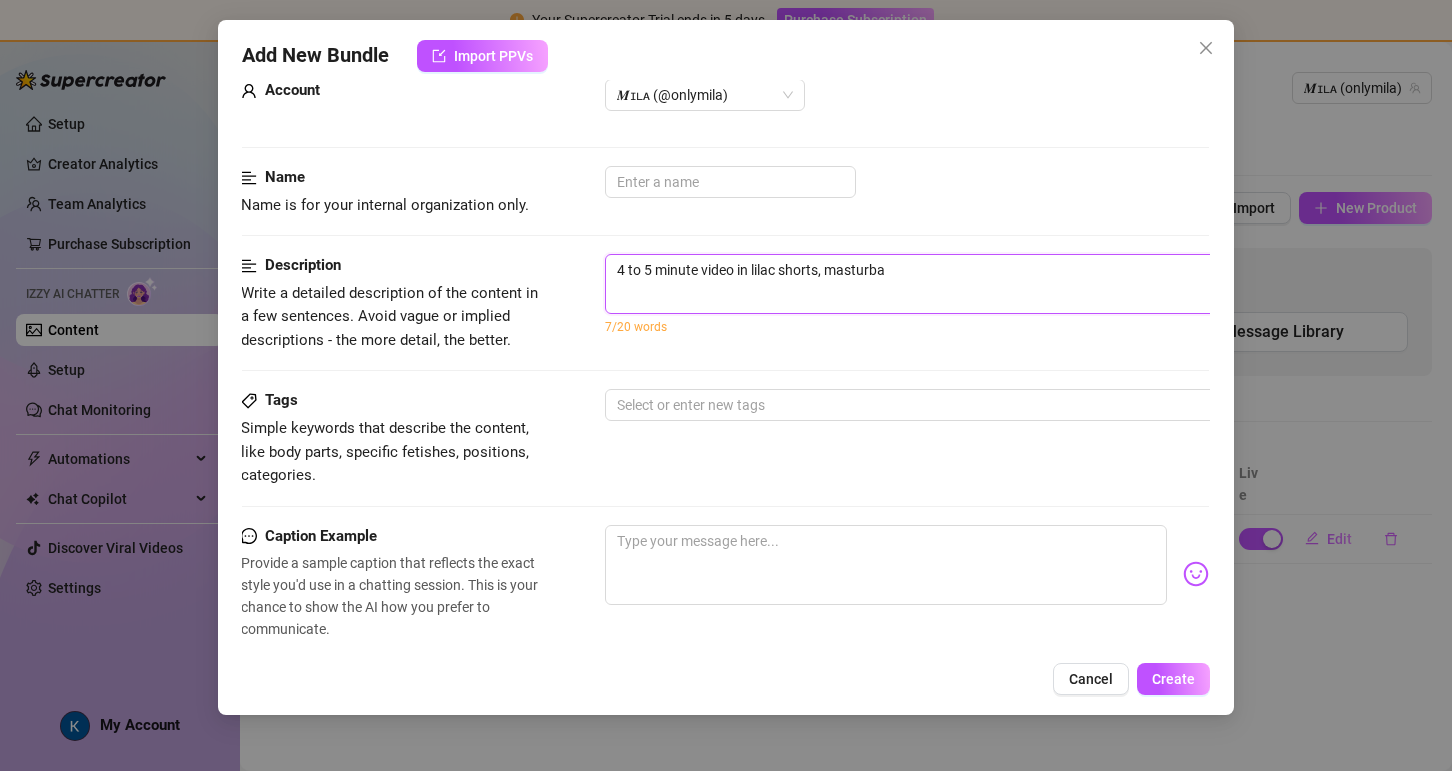 type on "4 to 5 minute video in lilac shorts, masturbat" 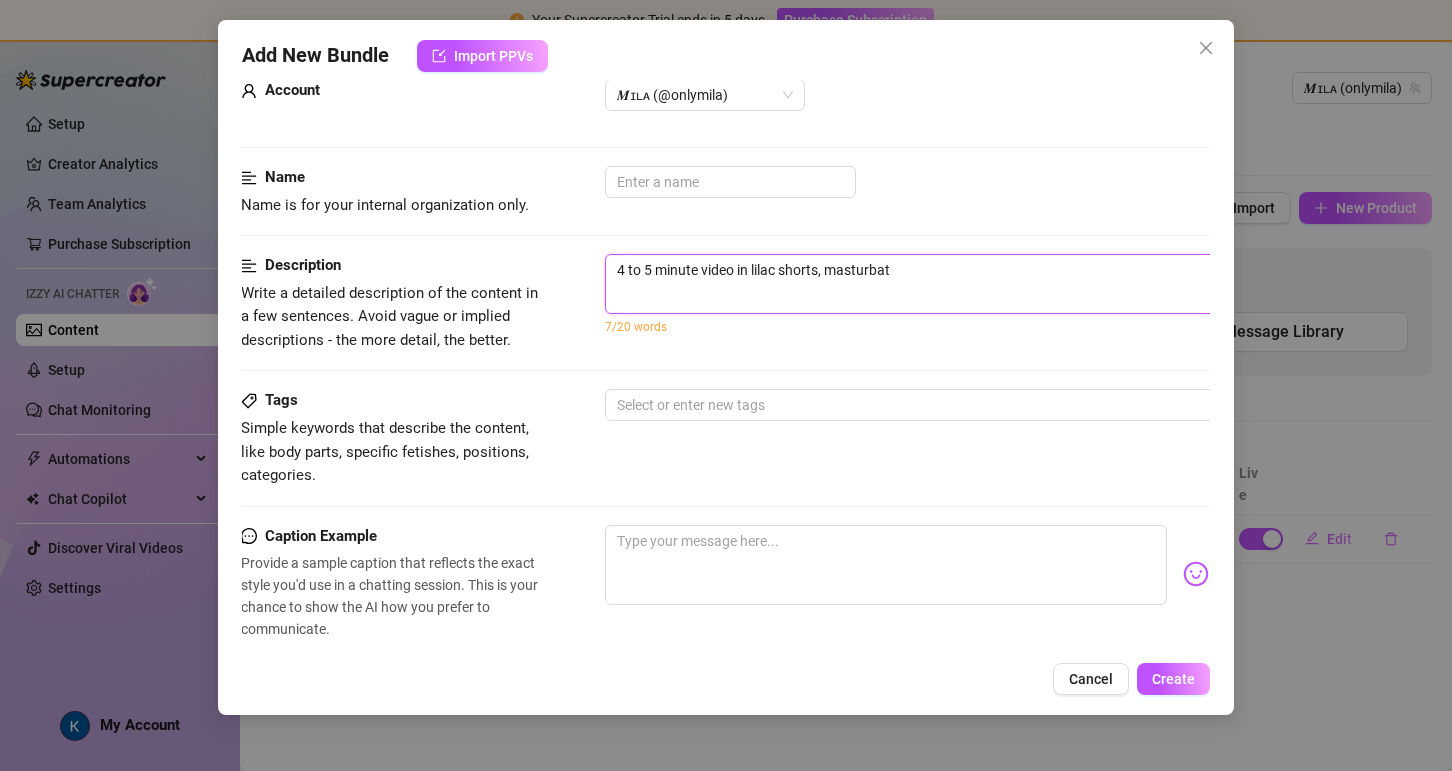 type on "4 to 5 minute video in lilac shorts, masturbati" 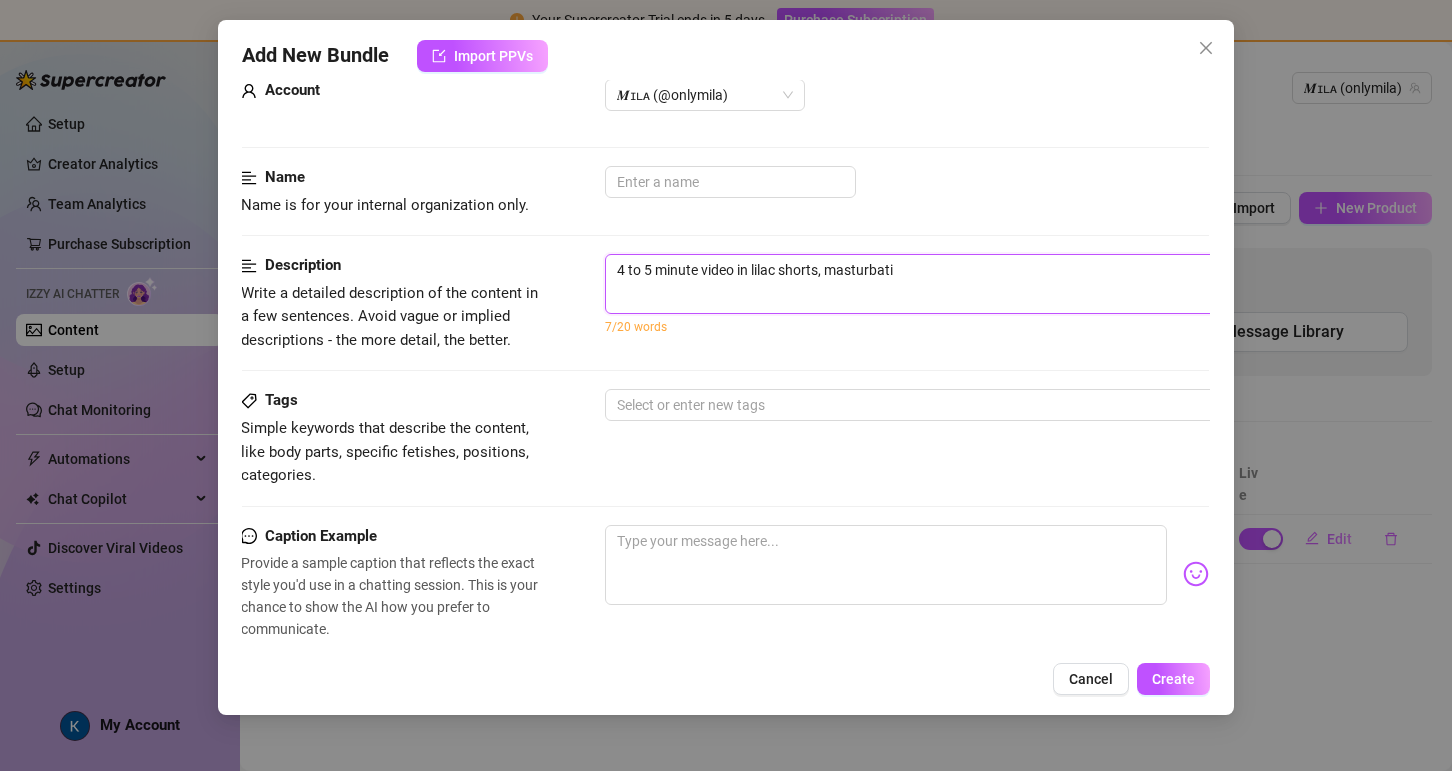 type on "4 to 5 minute video in lilac shorts, masturbatin" 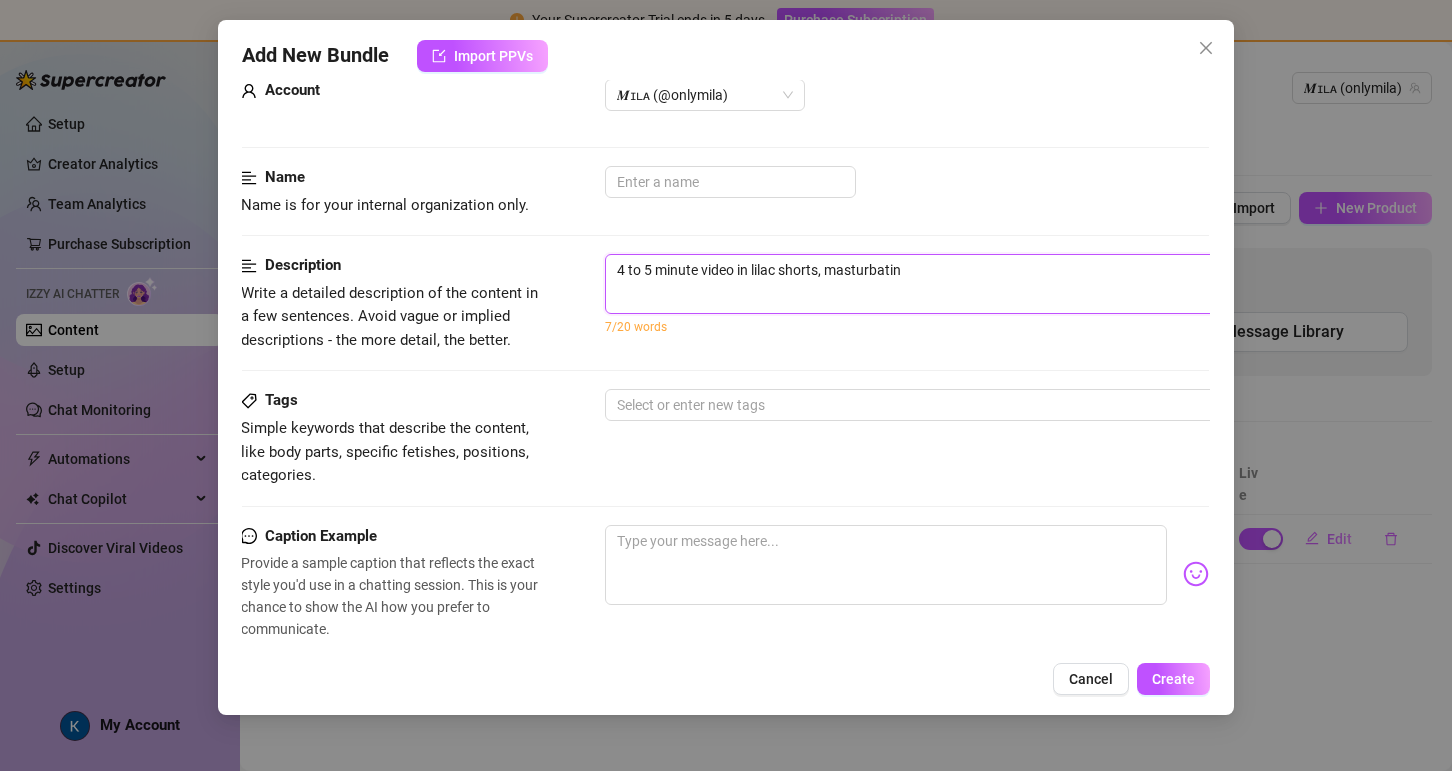 type on "4 to 5 minute video in lilac shorts, masturbating" 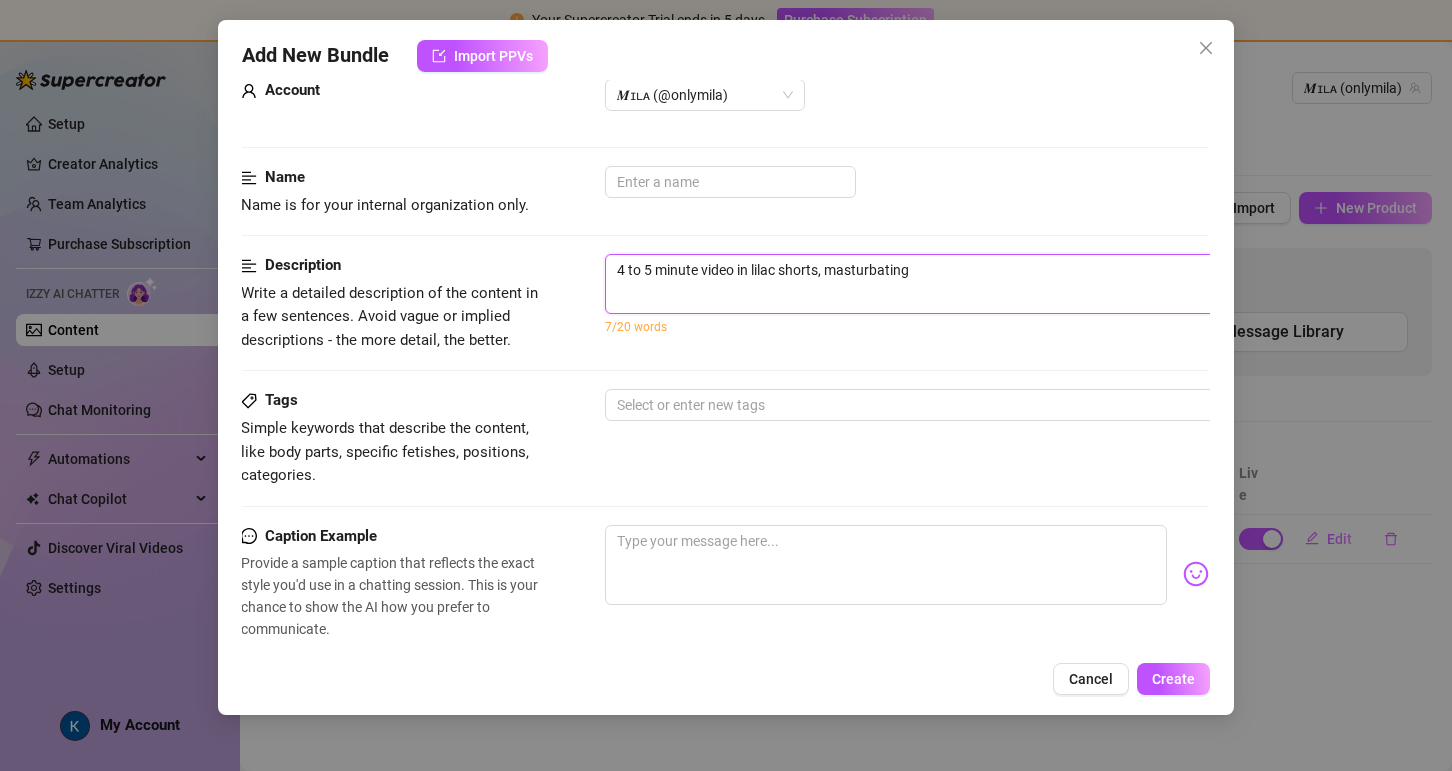 type on "4 to 5 minute video in lilac shorts, masturbating" 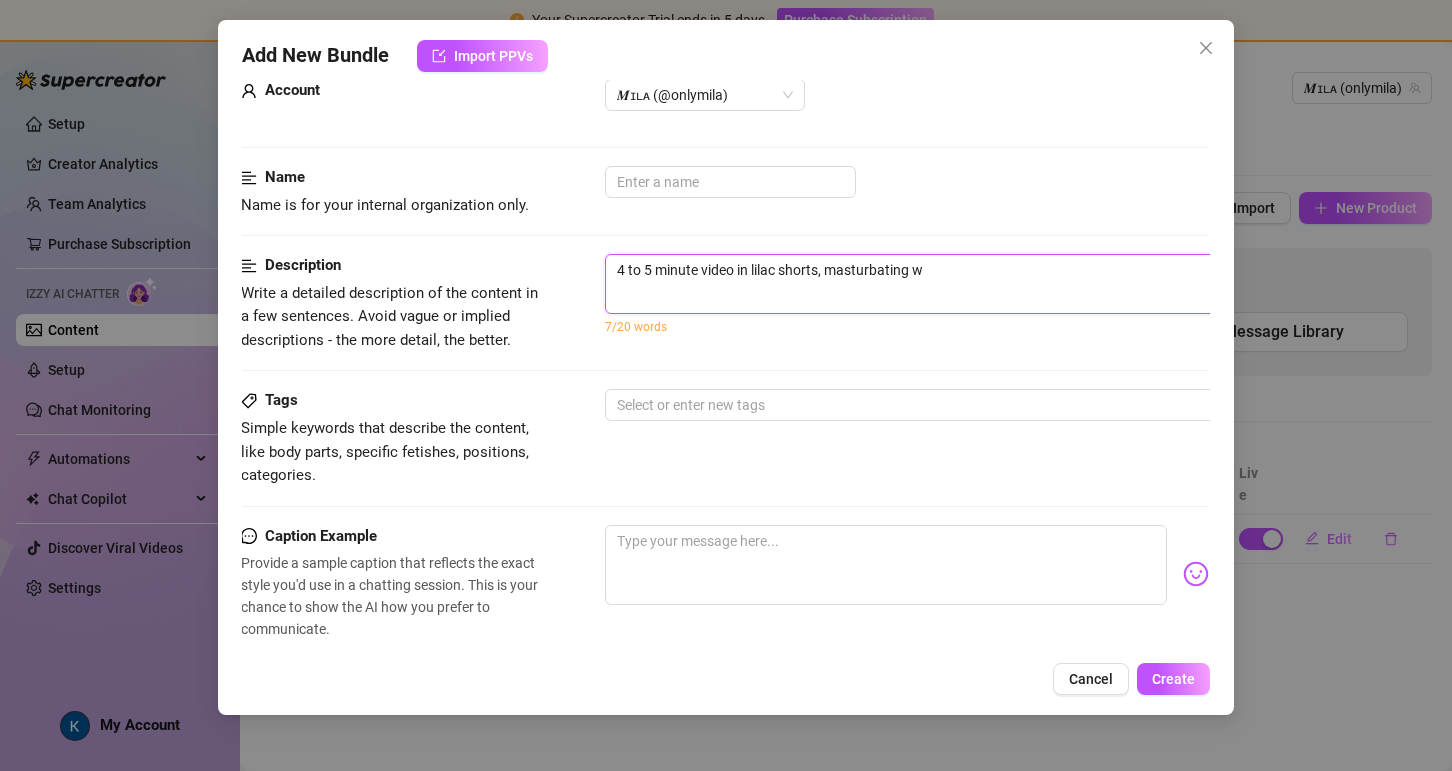 type on "4 to 5 minute video in lilac shorts, masturbating wt" 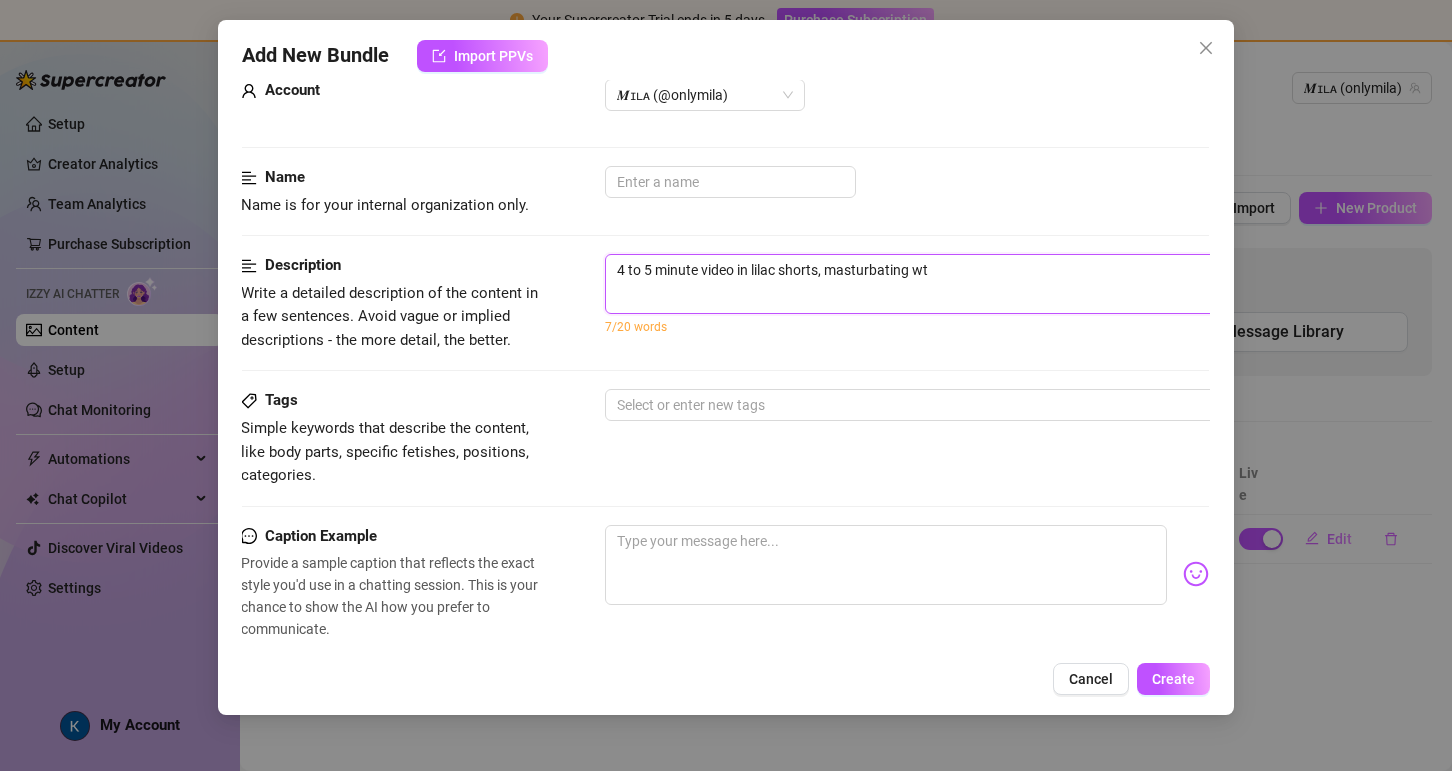 type on "4 to 5 minute video in lilac shorts, masturbating wti" 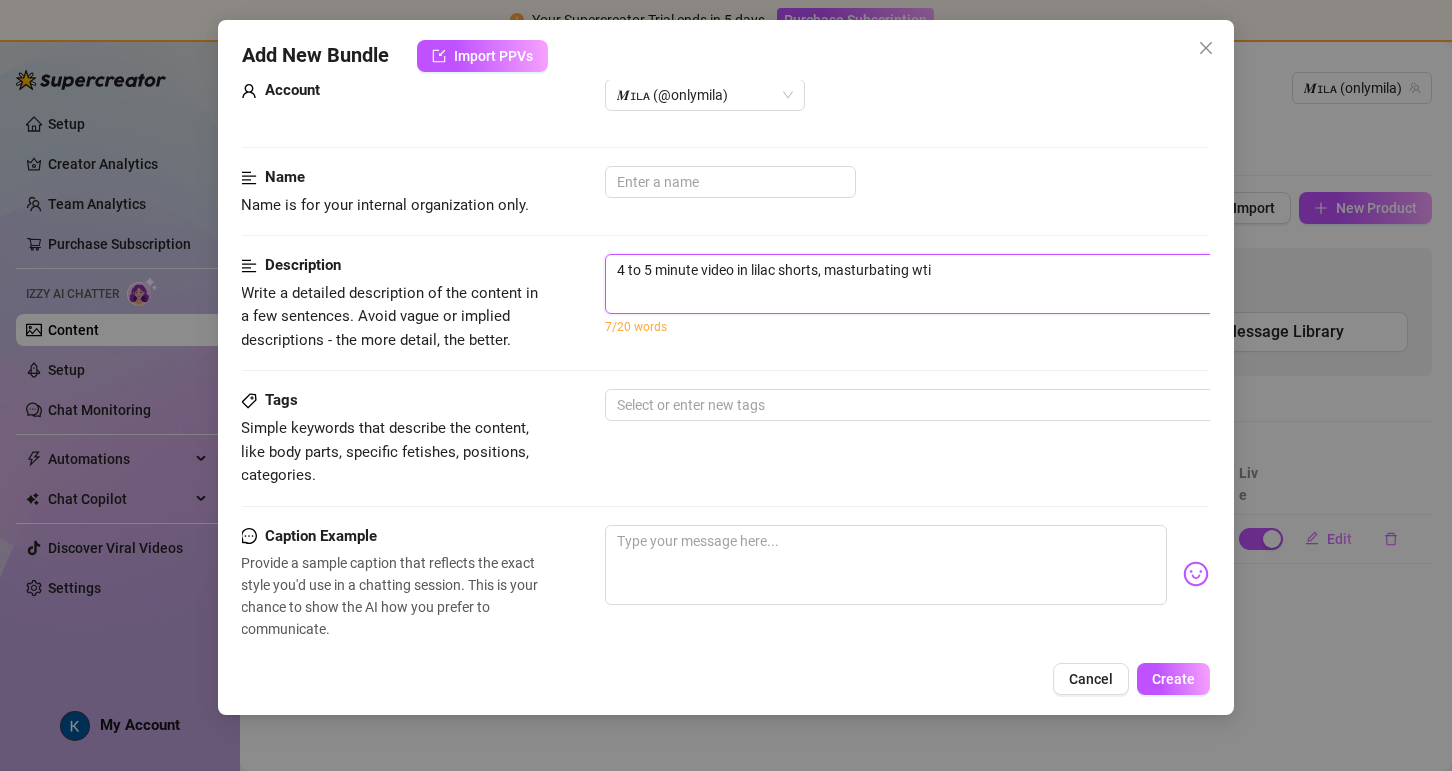 type on "4 to 5 minute video in lilac shorts, masturbating wt" 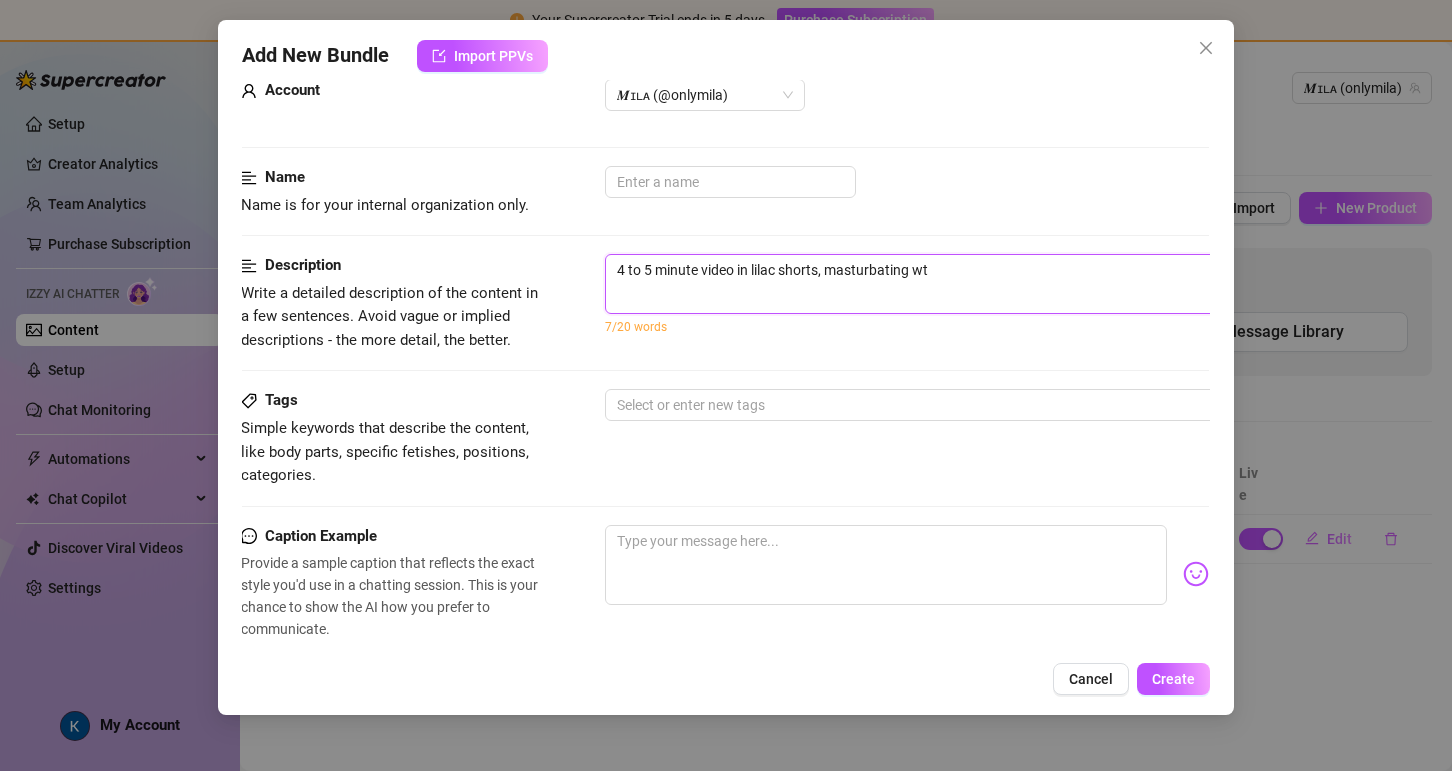 type on "4 to 5 minute video in lilac shorts, masturbating w" 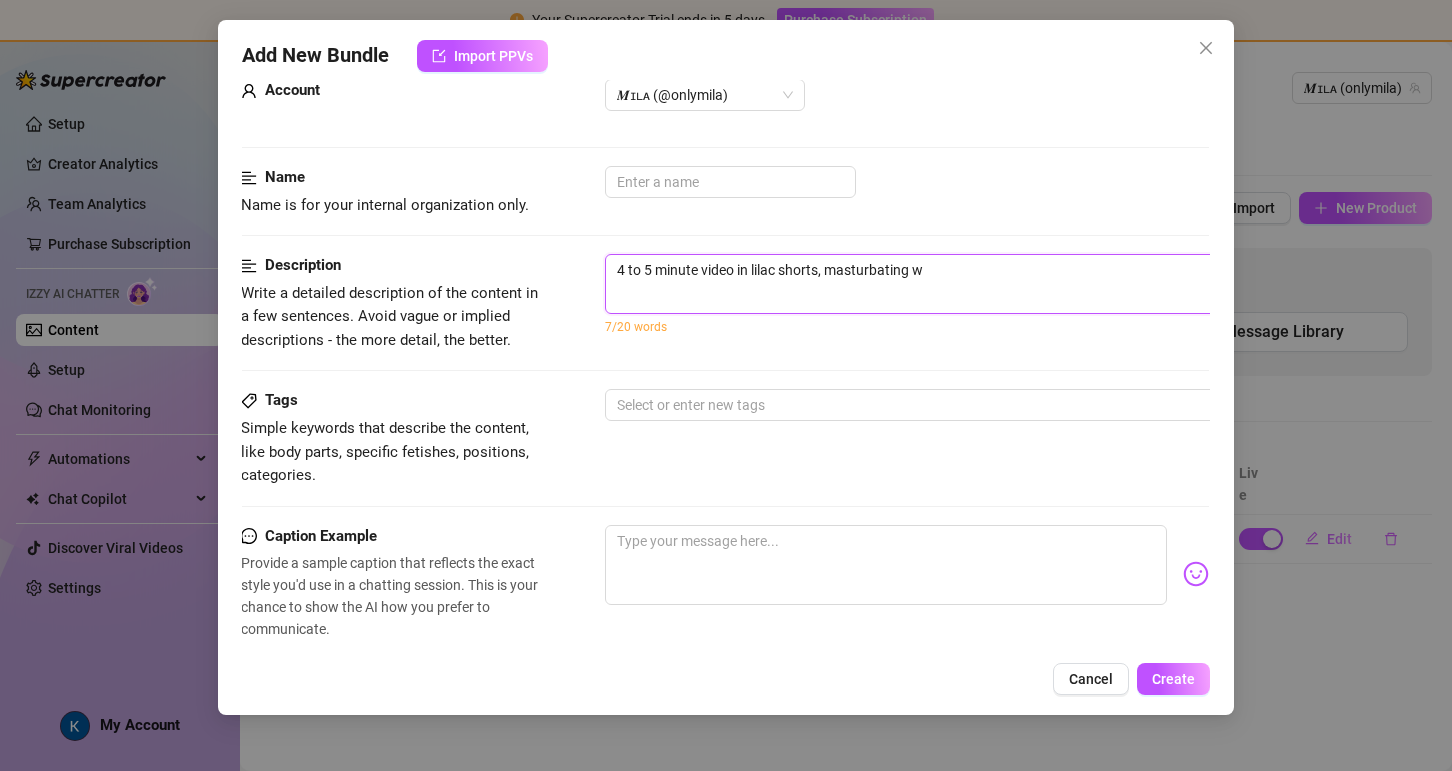 type on "4 to 5 minute video in lilac shorts, masturbating wi" 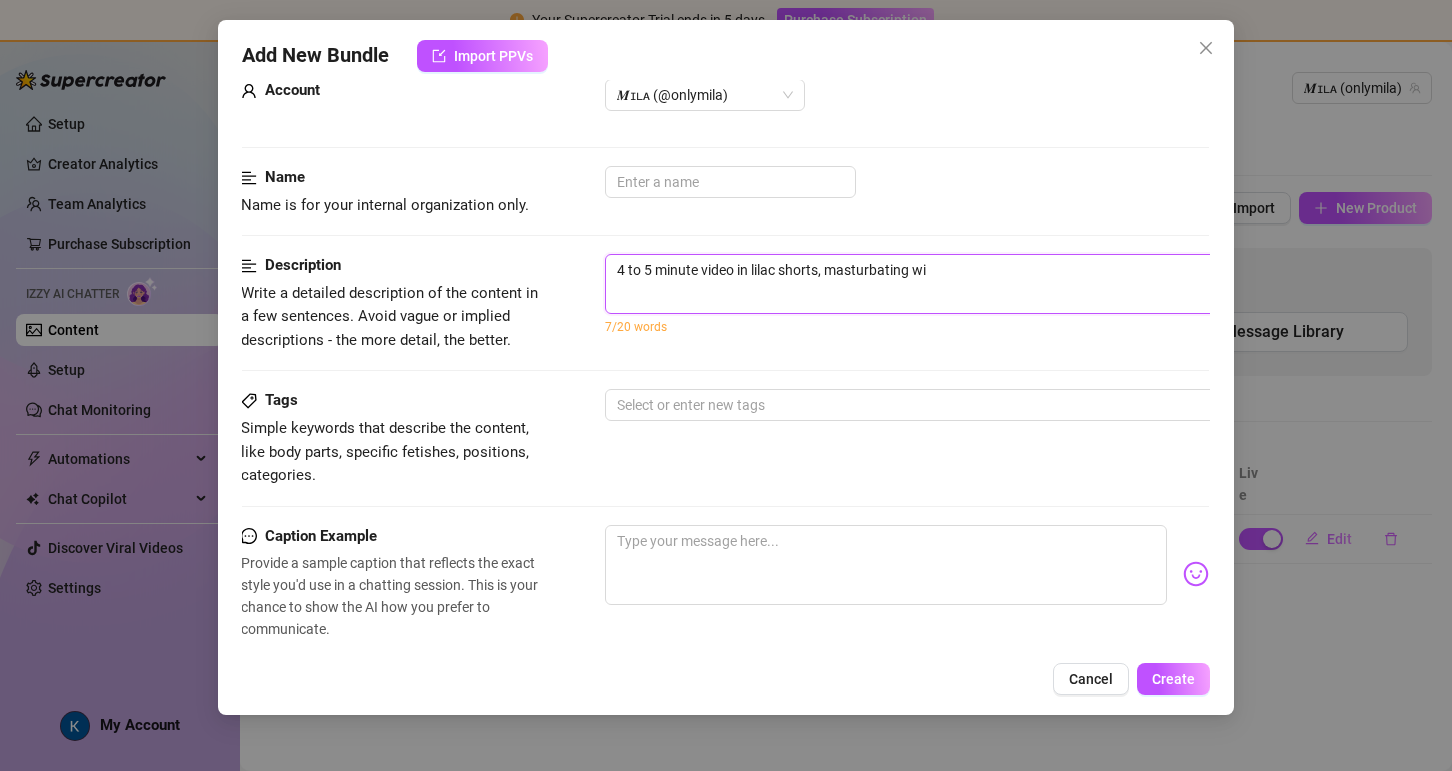 type on "4 to 5 minute video in lilac shorts, masturbating wit" 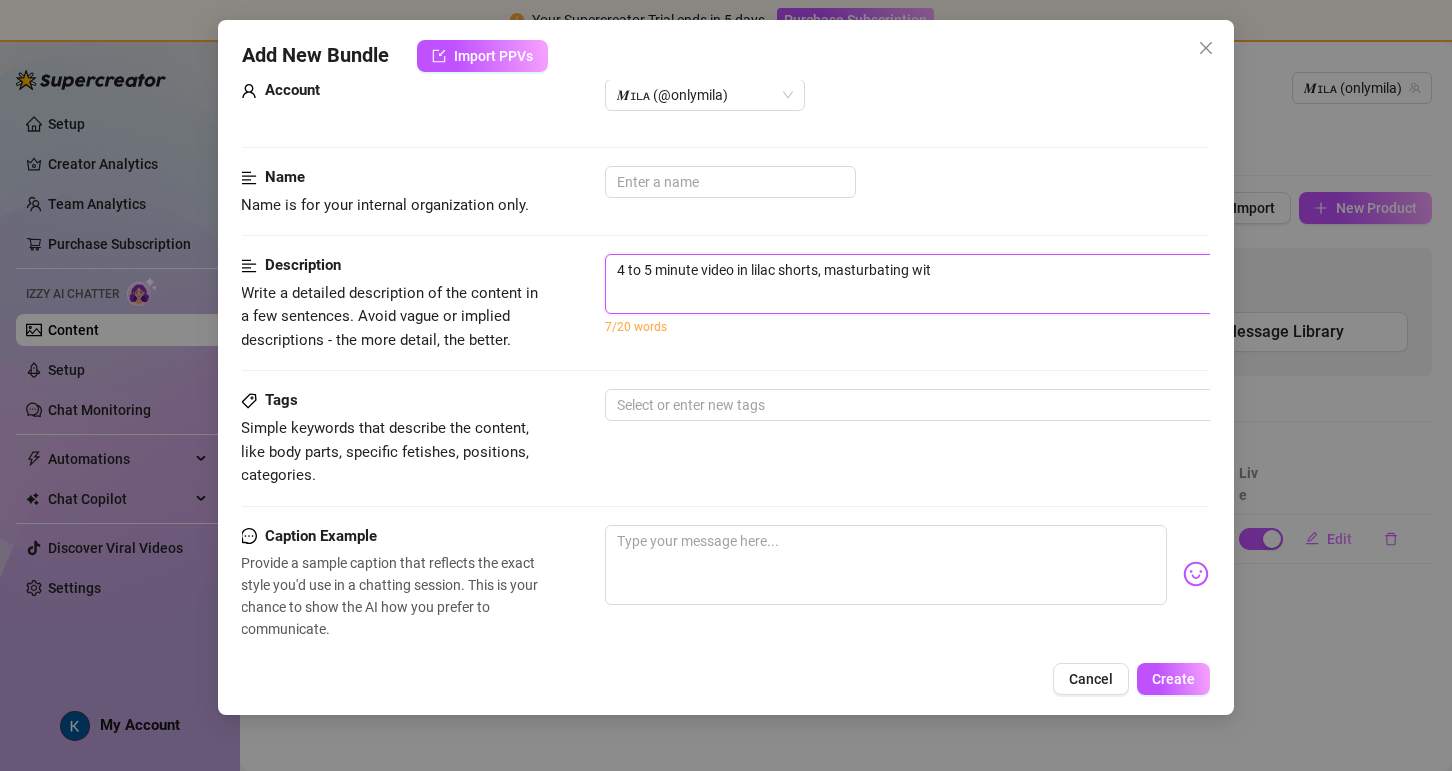 type on "4 to 5 minute video in lilac shorts, masturbating with" 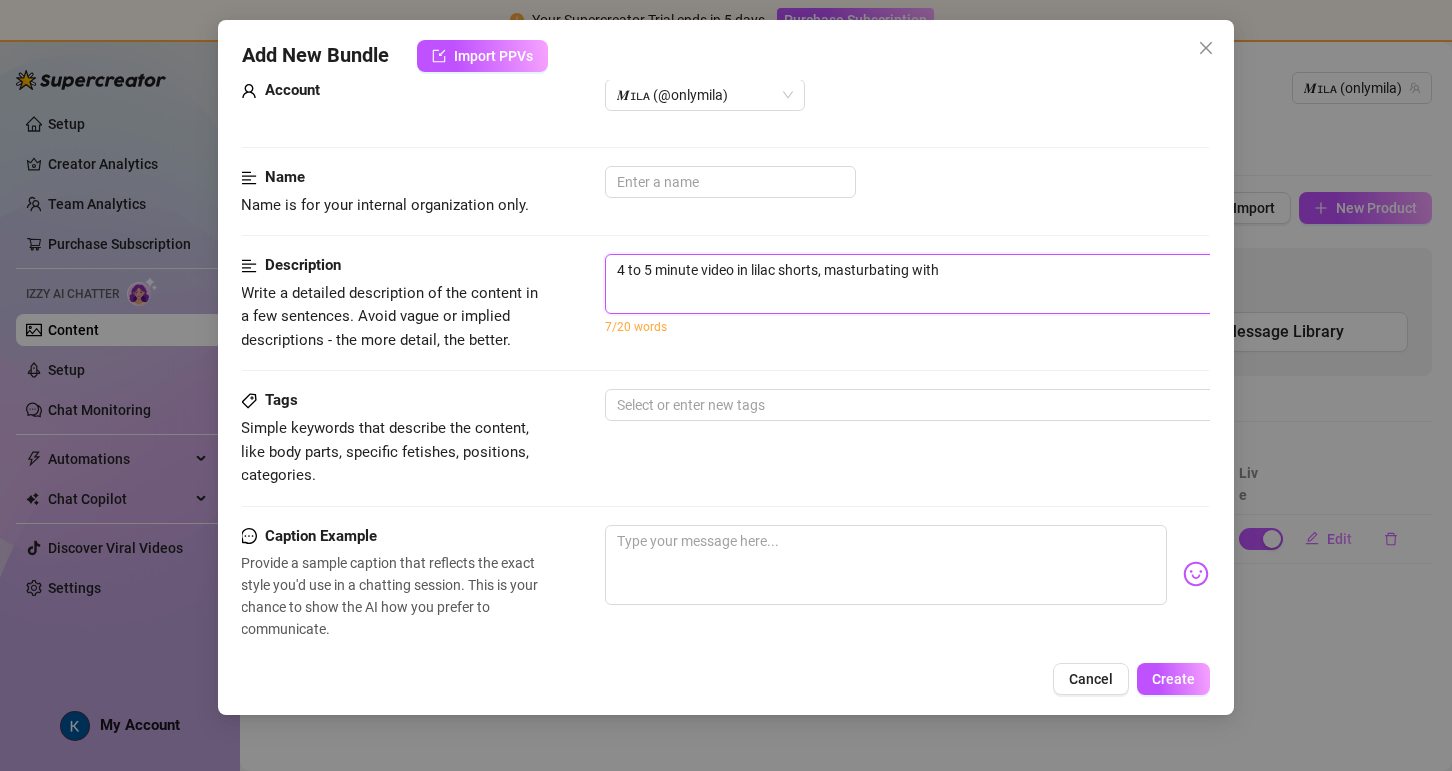type on "4 to 5 minute video in lilac shorts, masturbating with" 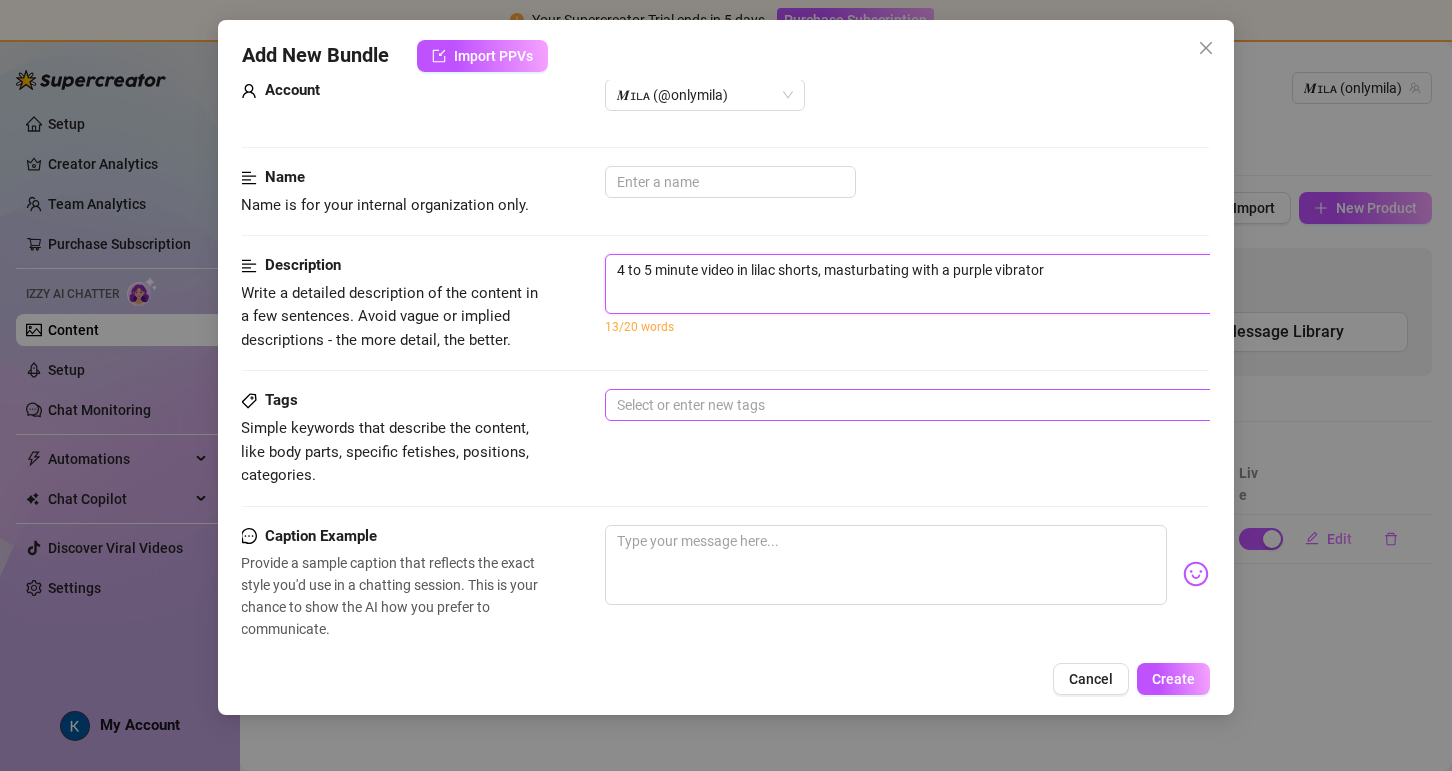 click at bounding box center [944, 405] 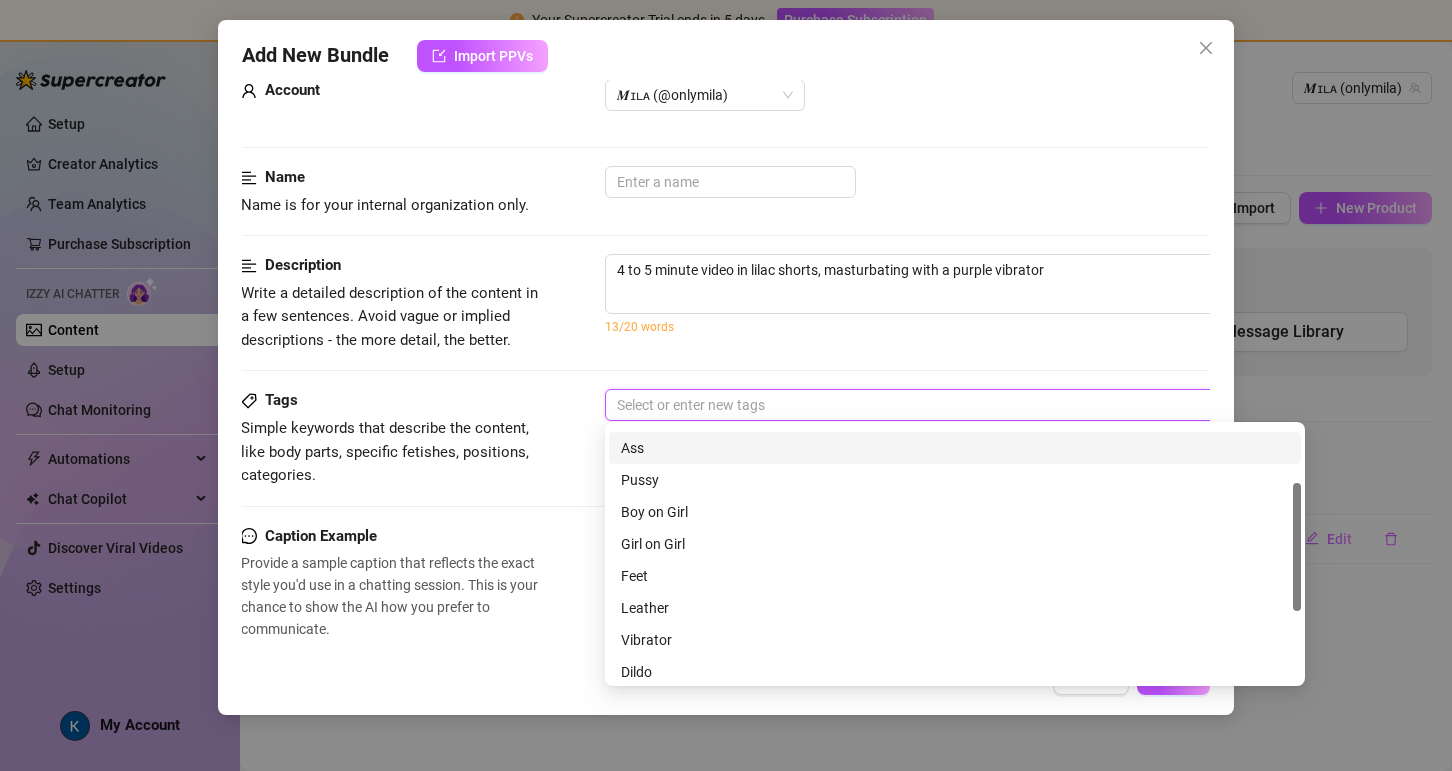 scroll, scrollTop: 0, scrollLeft: 0, axis: both 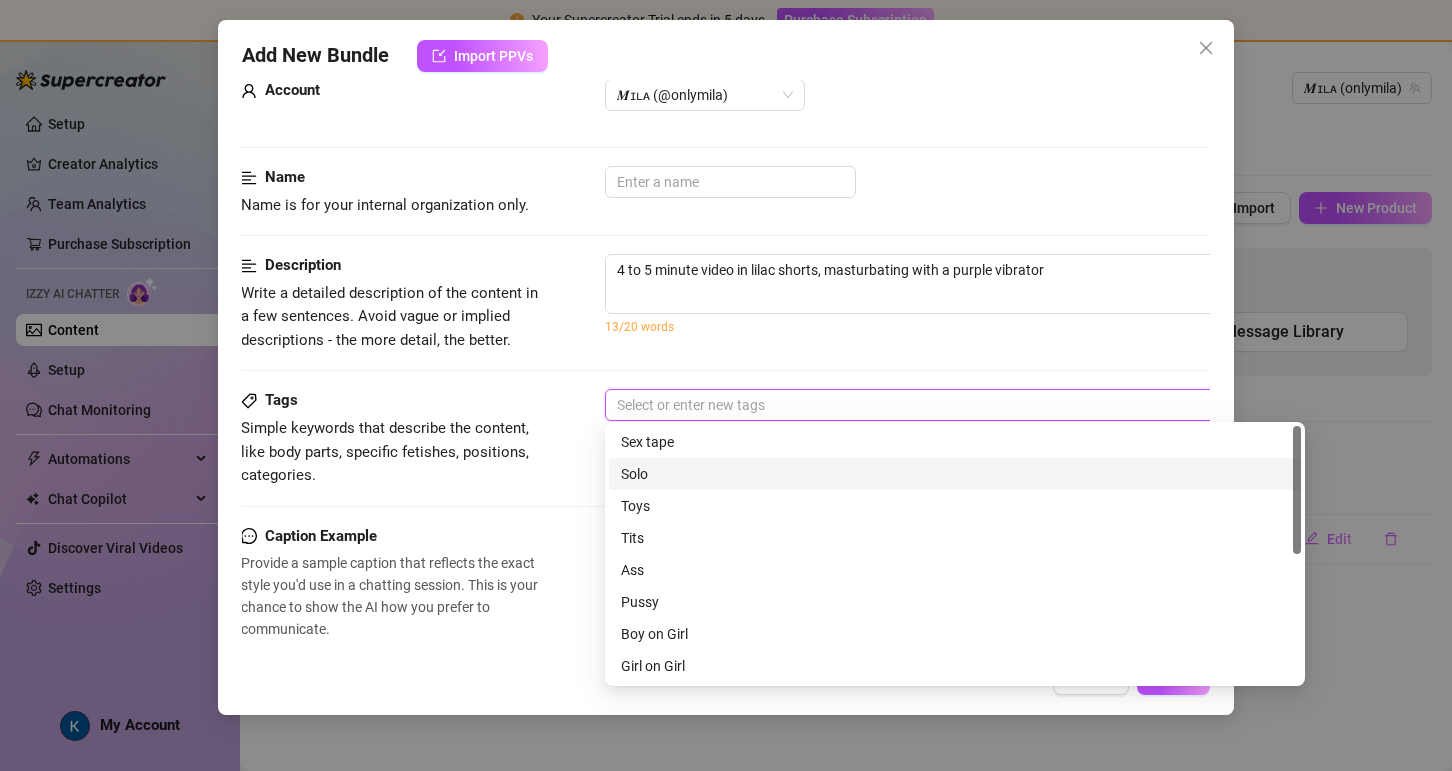click on "Solo" at bounding box center (955, 474) 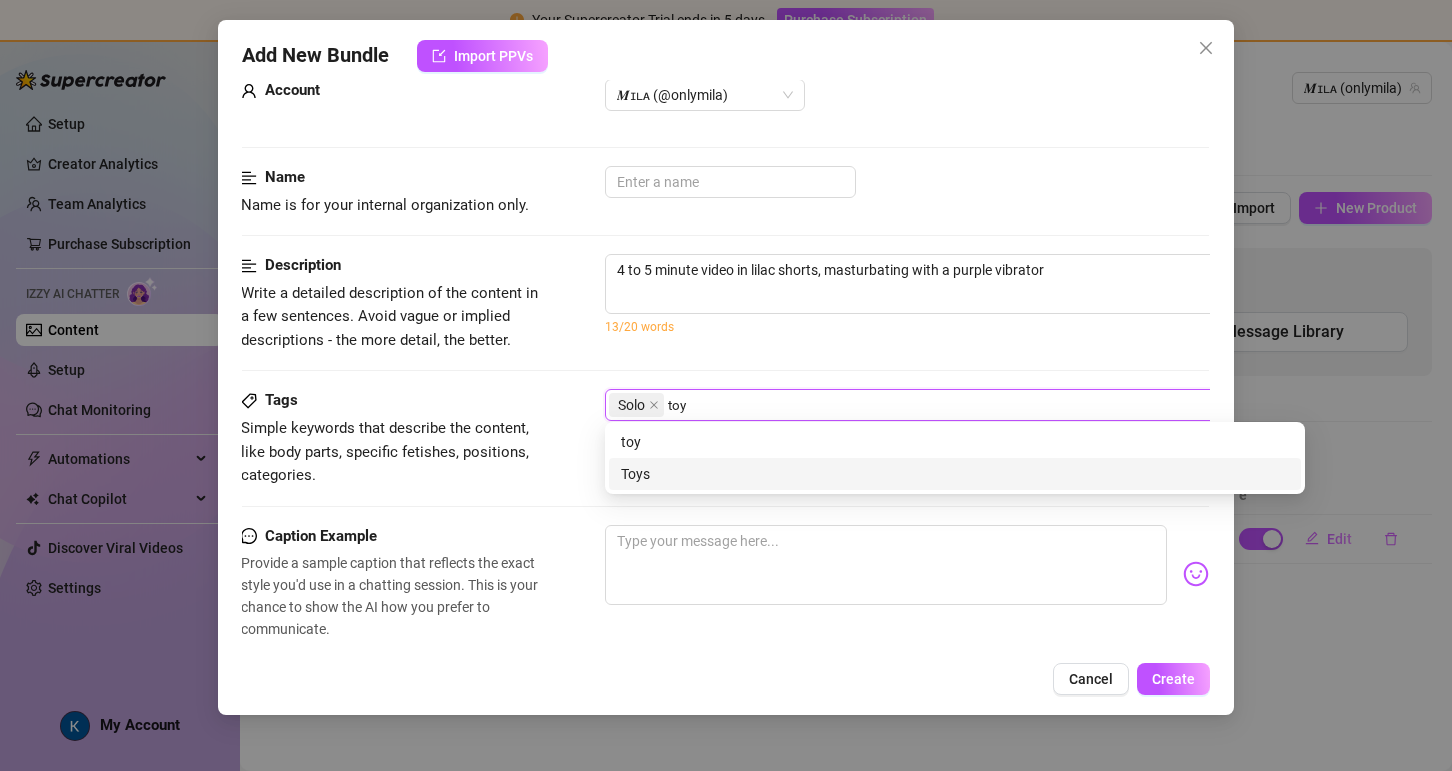 click on "Toys" at bounding box center [955, 474] 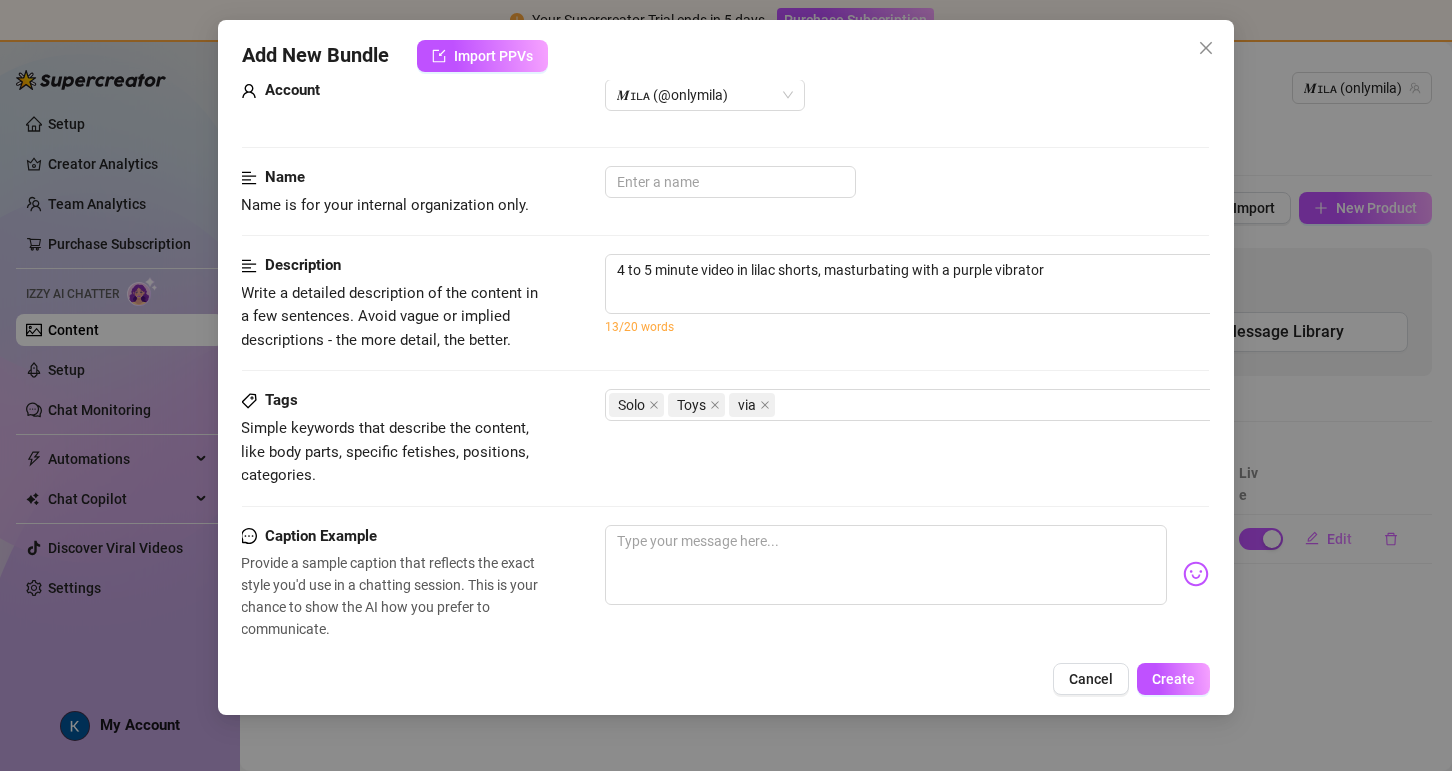 drag, startPoint x: 686, startPoint y: 550, endPoint x: 658, endPoint y: 478, distance: 77.25283 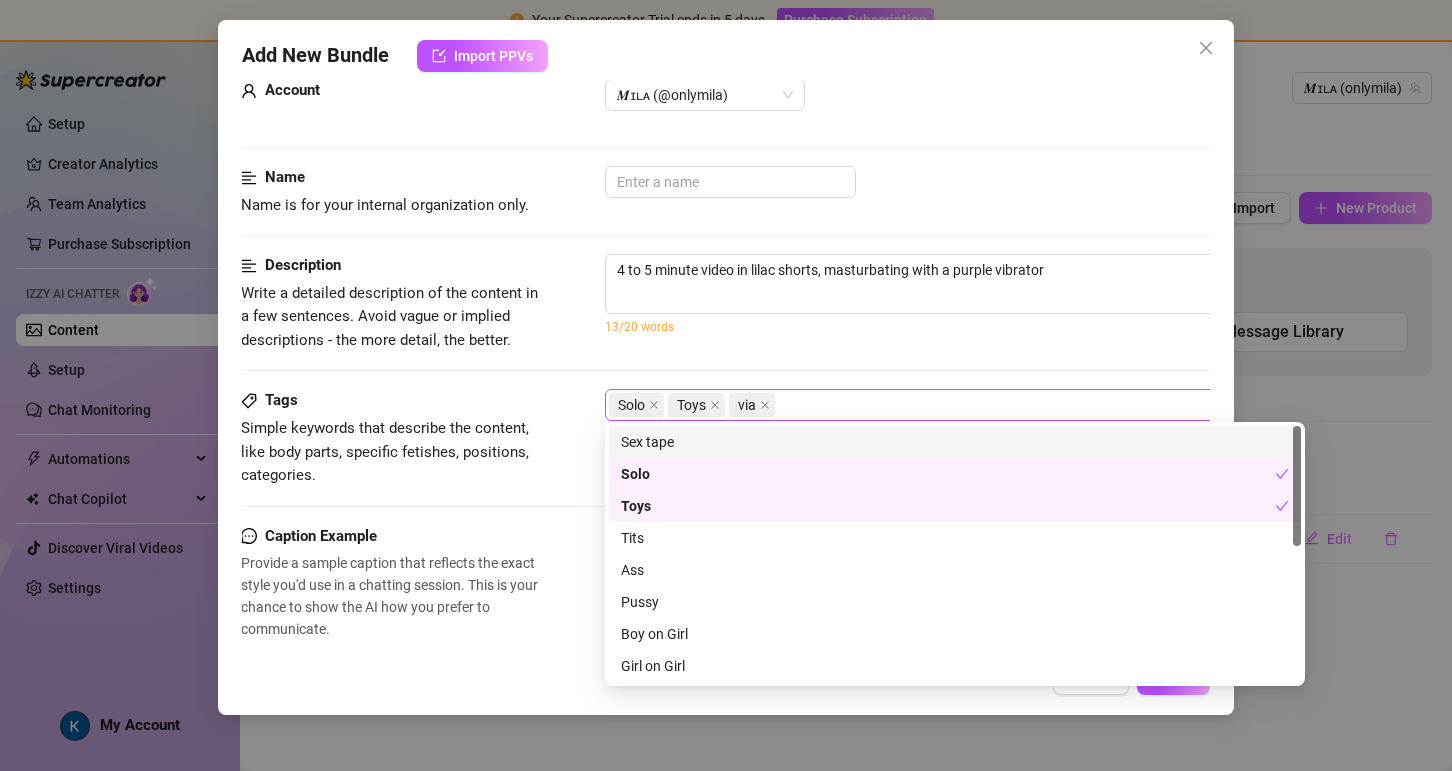 click on "Solo Toys via" at bounding box center [944, 405] 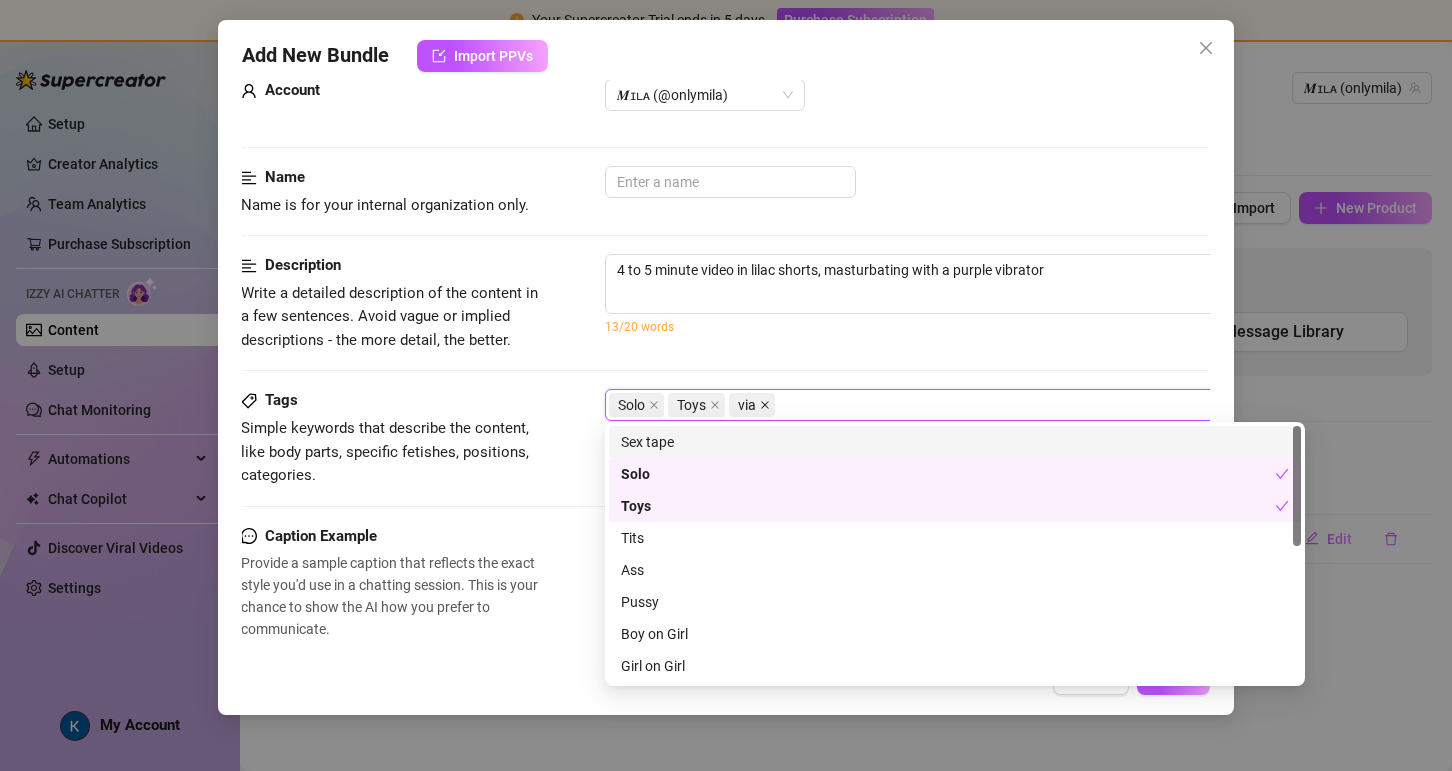 click 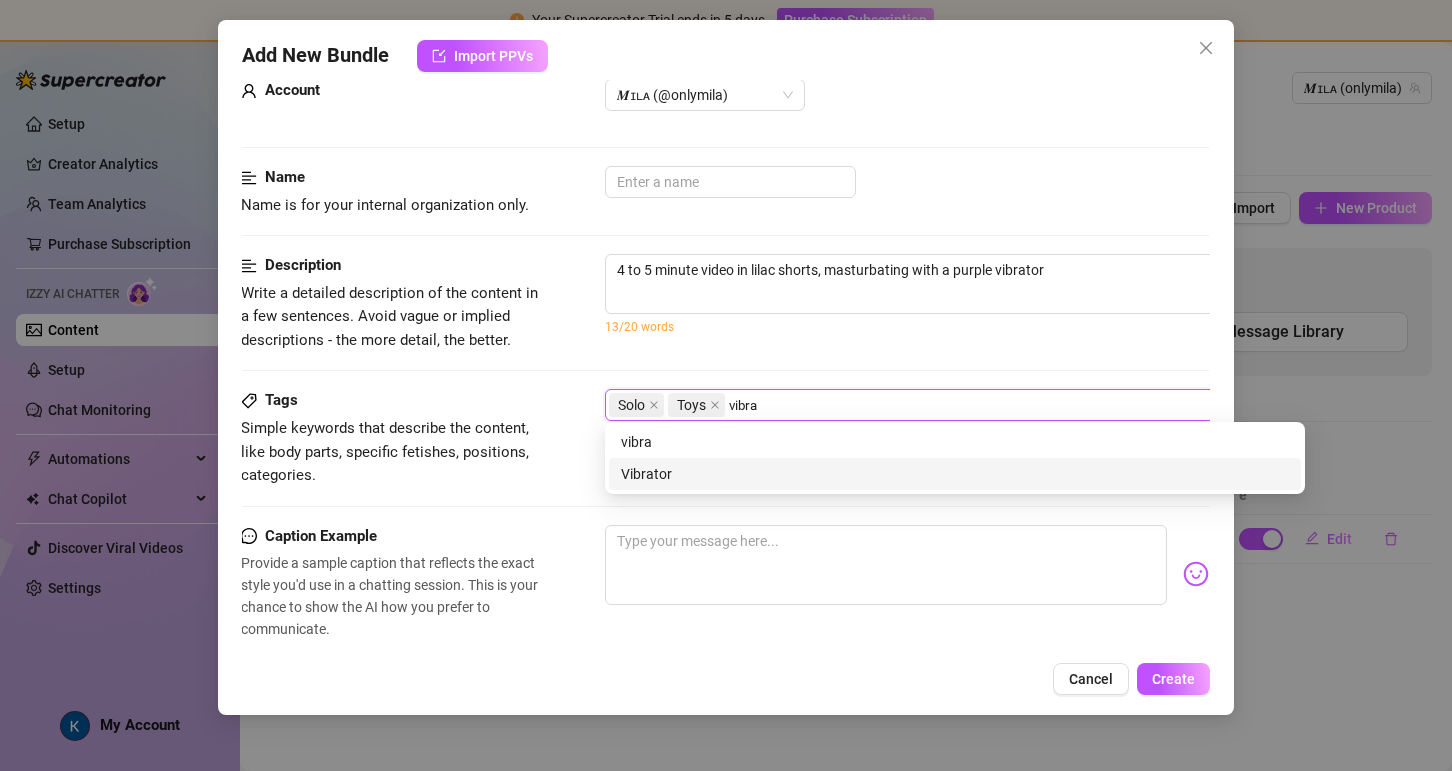 click on "Vibrator" at bounding box center [955, 474] 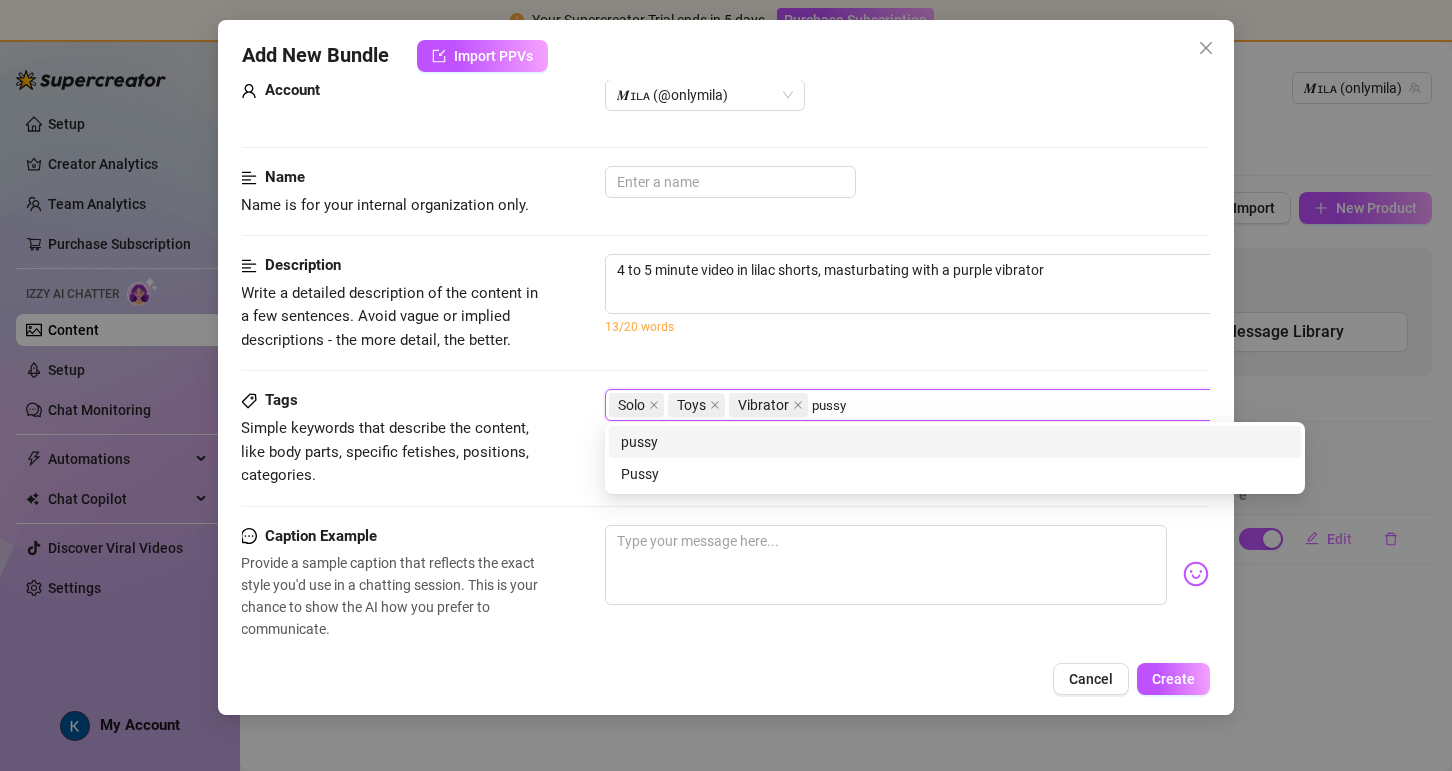 click on "pussy" at bounding box center [955, 442] 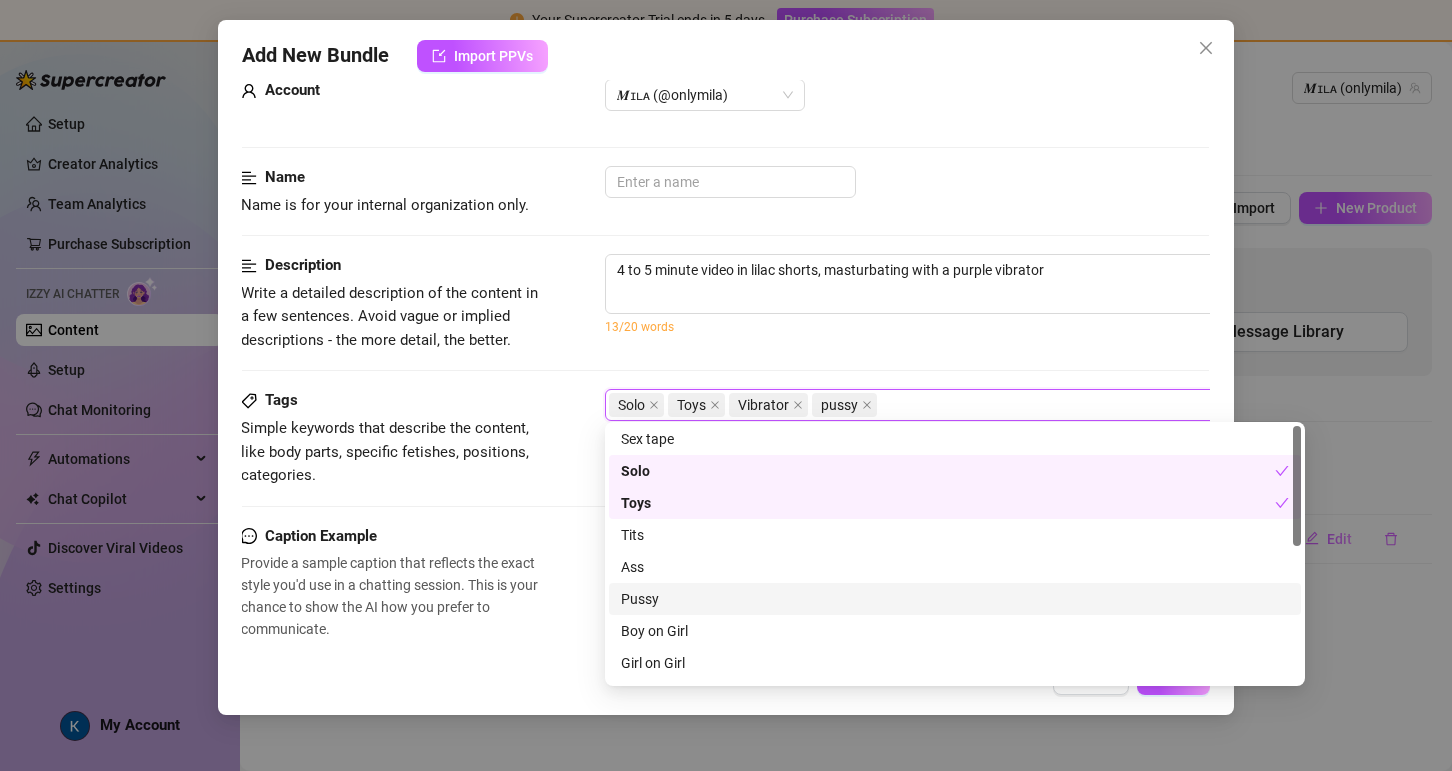 scroll, scrollTop: 0, scrollLeft: 0, axis: both 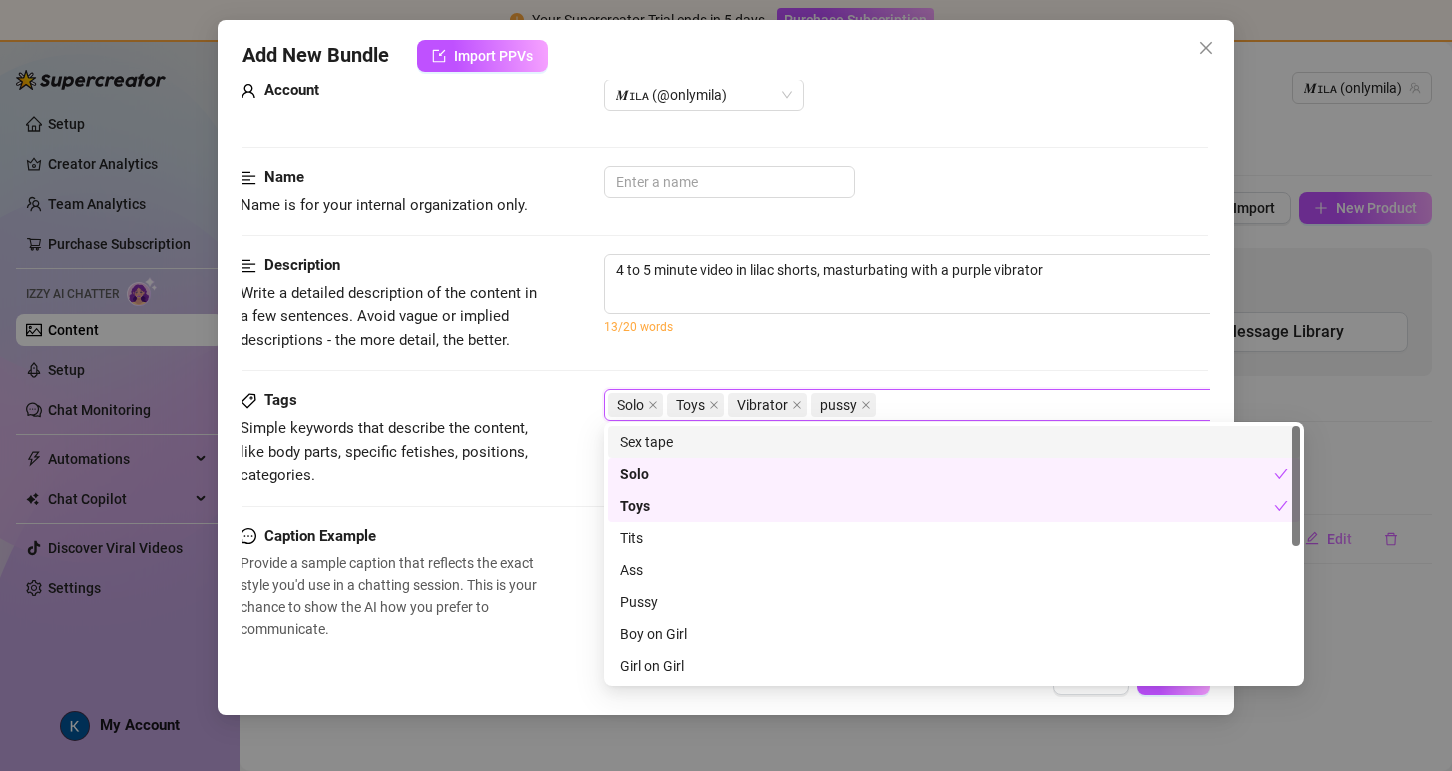 click on "Tags Simple keywords that describe the content, like body parts, specific fetishes, positions, categories. Solo Toys Vibrator pussy" at bounding box center (724, 456) 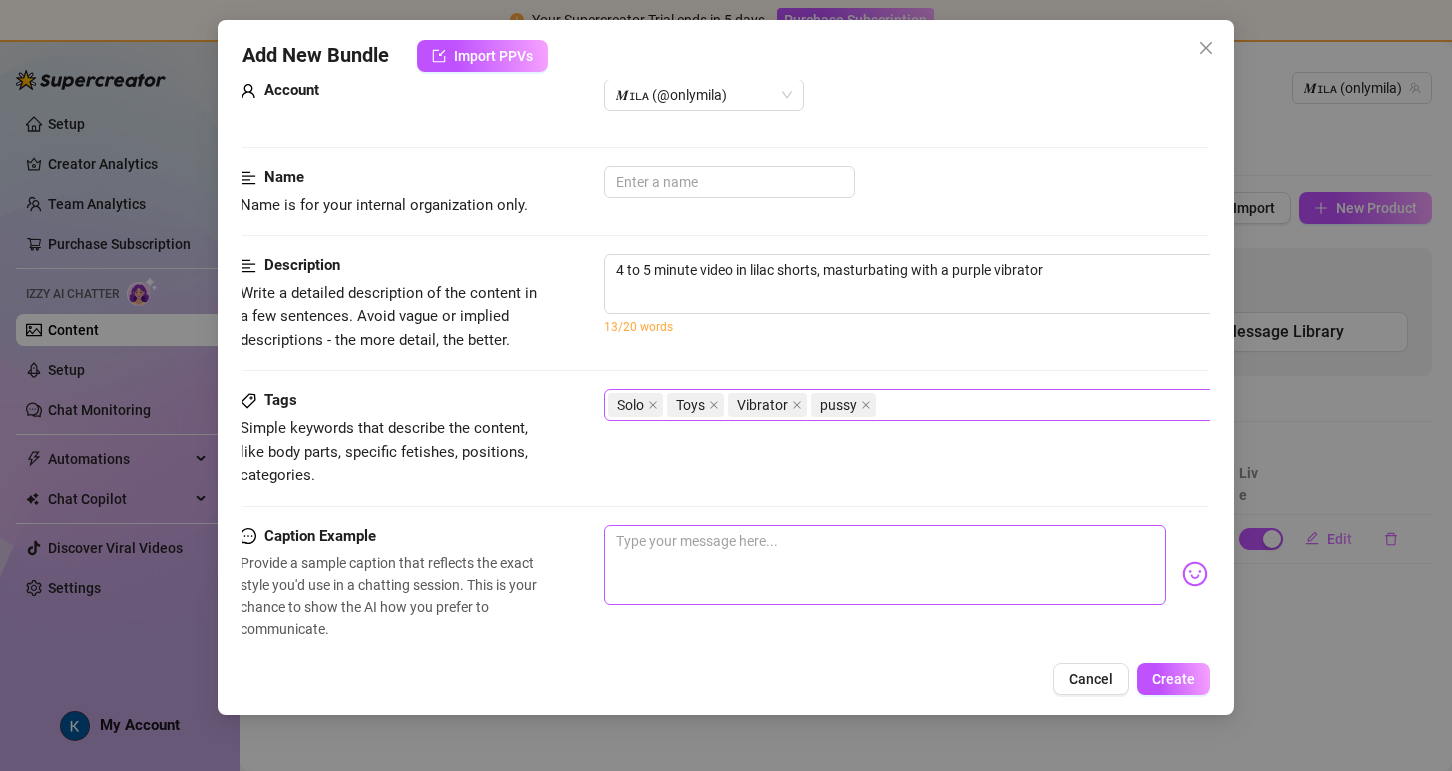 scroll, scrollTop: 54, scrollLeft: 5, axis: both 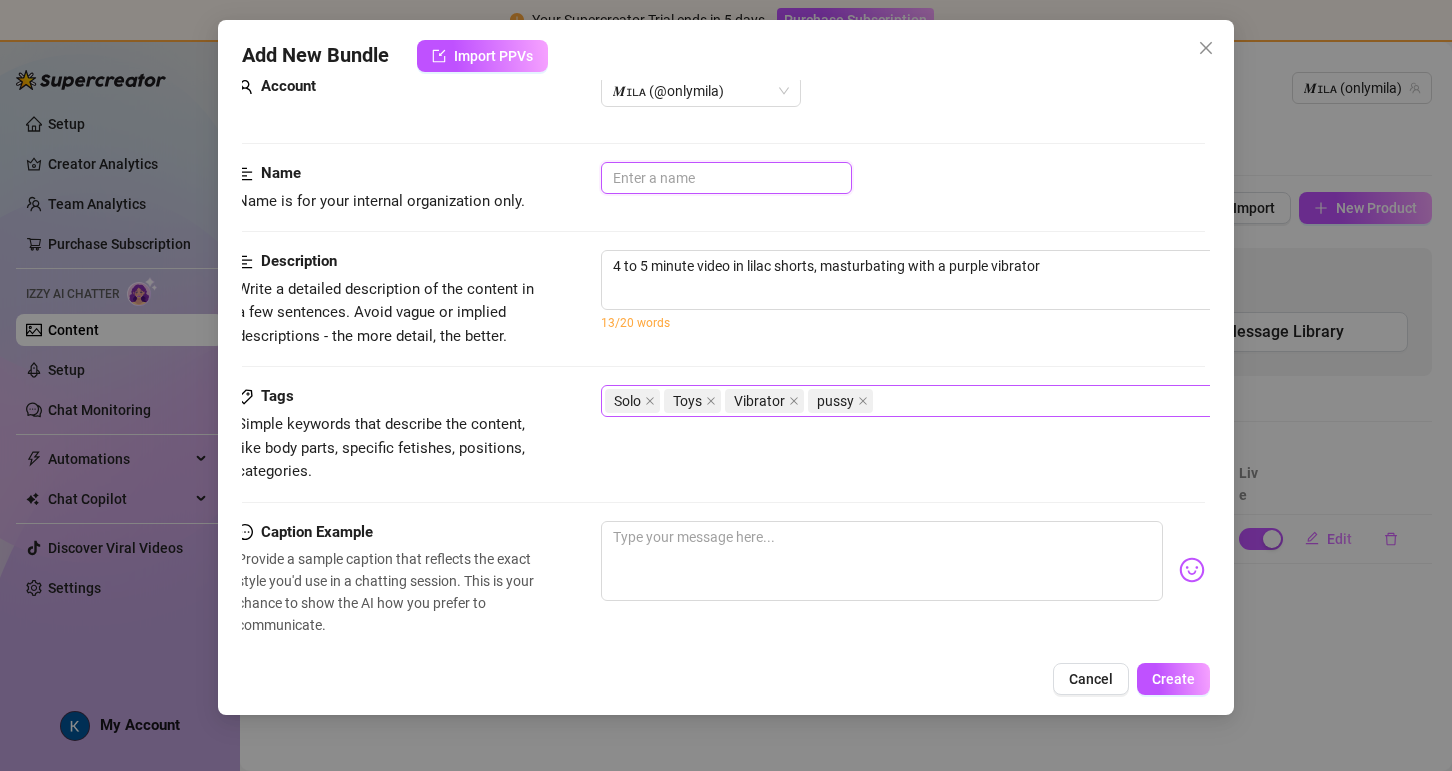 click at bounding box center (726, 178) 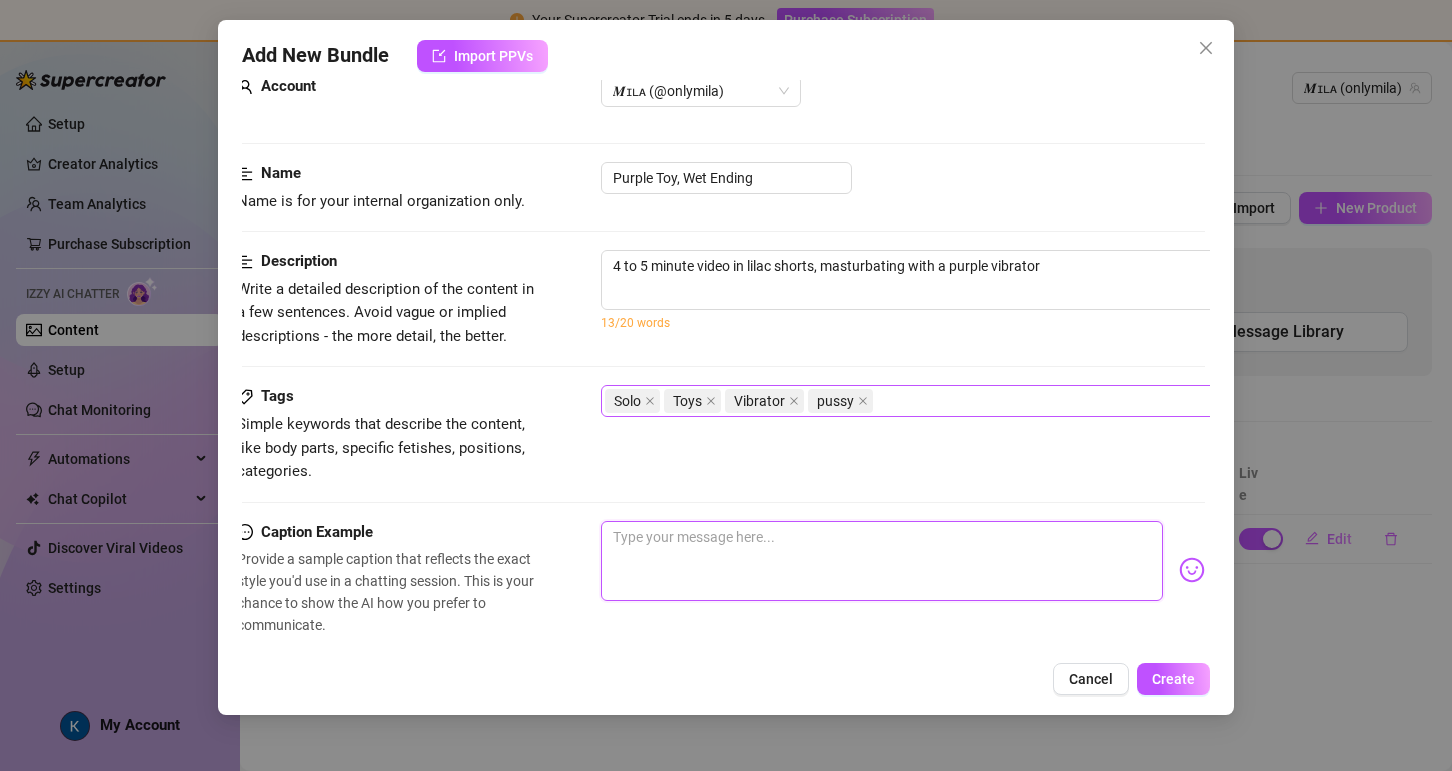 click at bounding box center (882, 561) 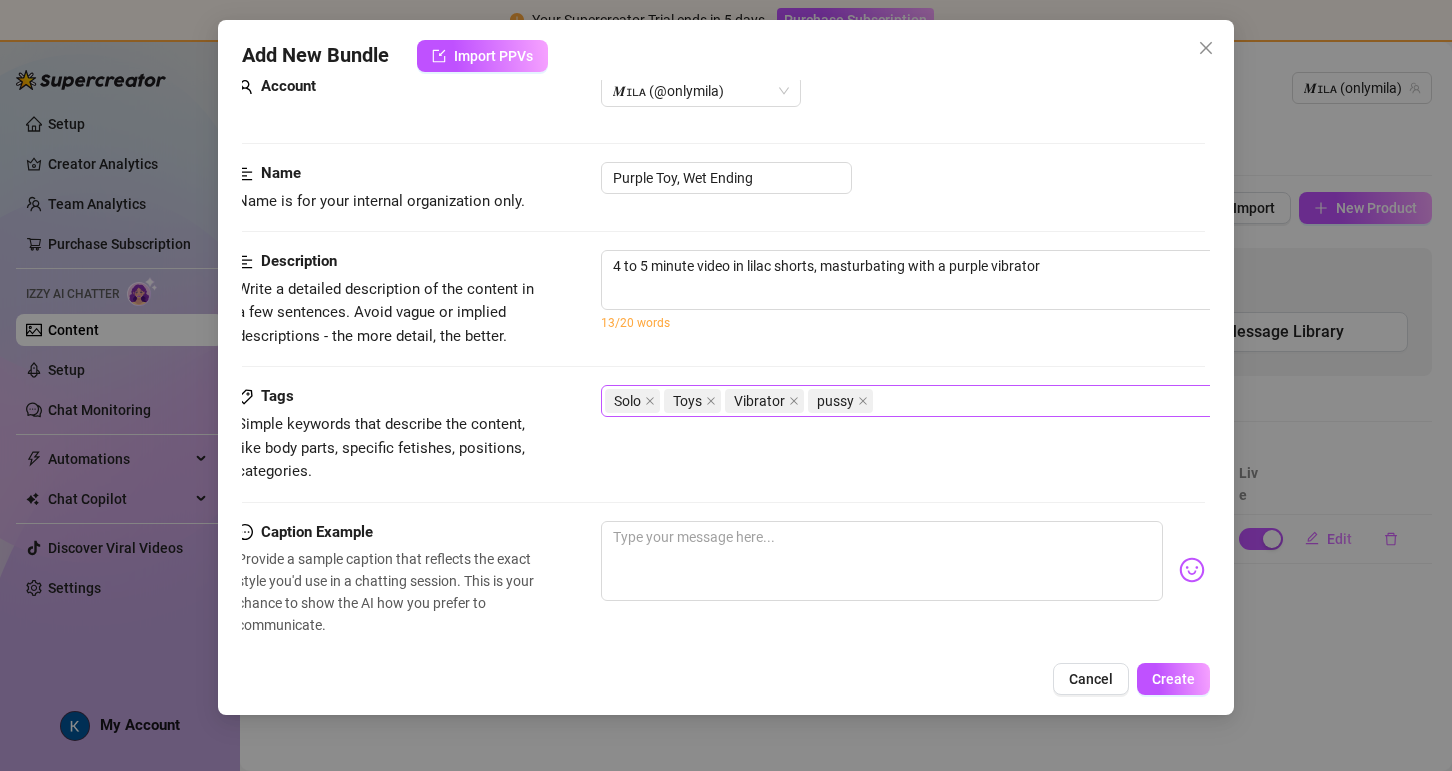 click on "Add New Bundle Import PPVs Account [USERNAME] (@[USERNAME]) Name Name is for your internal organization only. Purple Toy, Wet Ending Description Write a detailed description of the content in a few sentences. Avoid vague or implied descriptions - the more detail, the better. 4 to 5 minute video in lilac shorts, masturbating with a purple vibrator 13/20 words Tags Simple keywords that describe the content, like body parts, specific fetishes, positions, categories. Solo Toys Vibrator pussy  Caption Example Provide a sample caption that reflects the exact style you'd use in a chatting session. This is your chance to show the AI how you prefer to communicate. Media Add Media from Vault Minimum Price Set the minimum price for the bundle. $ 0 Exclusivity Level of exclusivity of this set, on a scale of 1 to 5. This helps the AI to drip content in the perfect order. 1 - Least Exclusive Message Settings Don't send if the fan purchased this media Cancel Create" at bounding box center [726, 385] 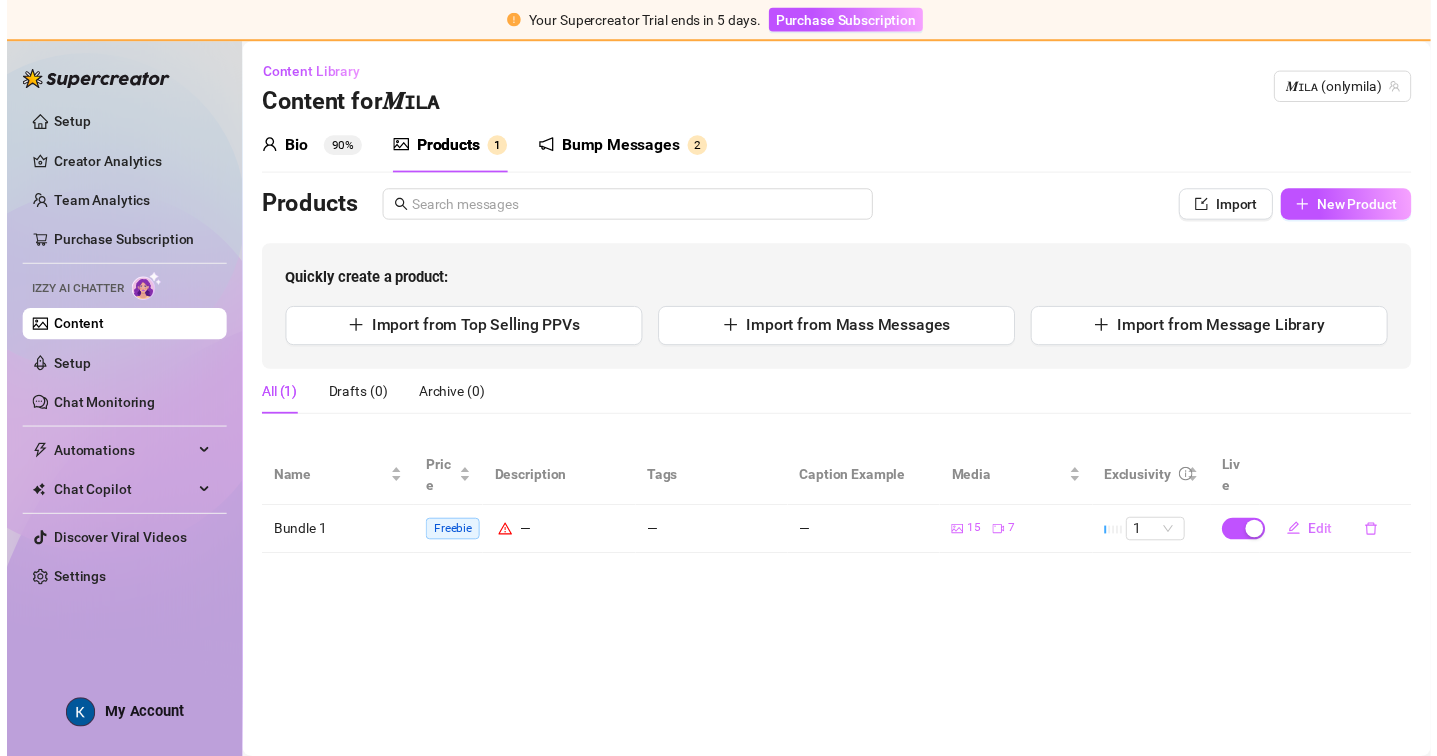 scroll, scrollTop: 0, scrollLeft: 0, axis: both 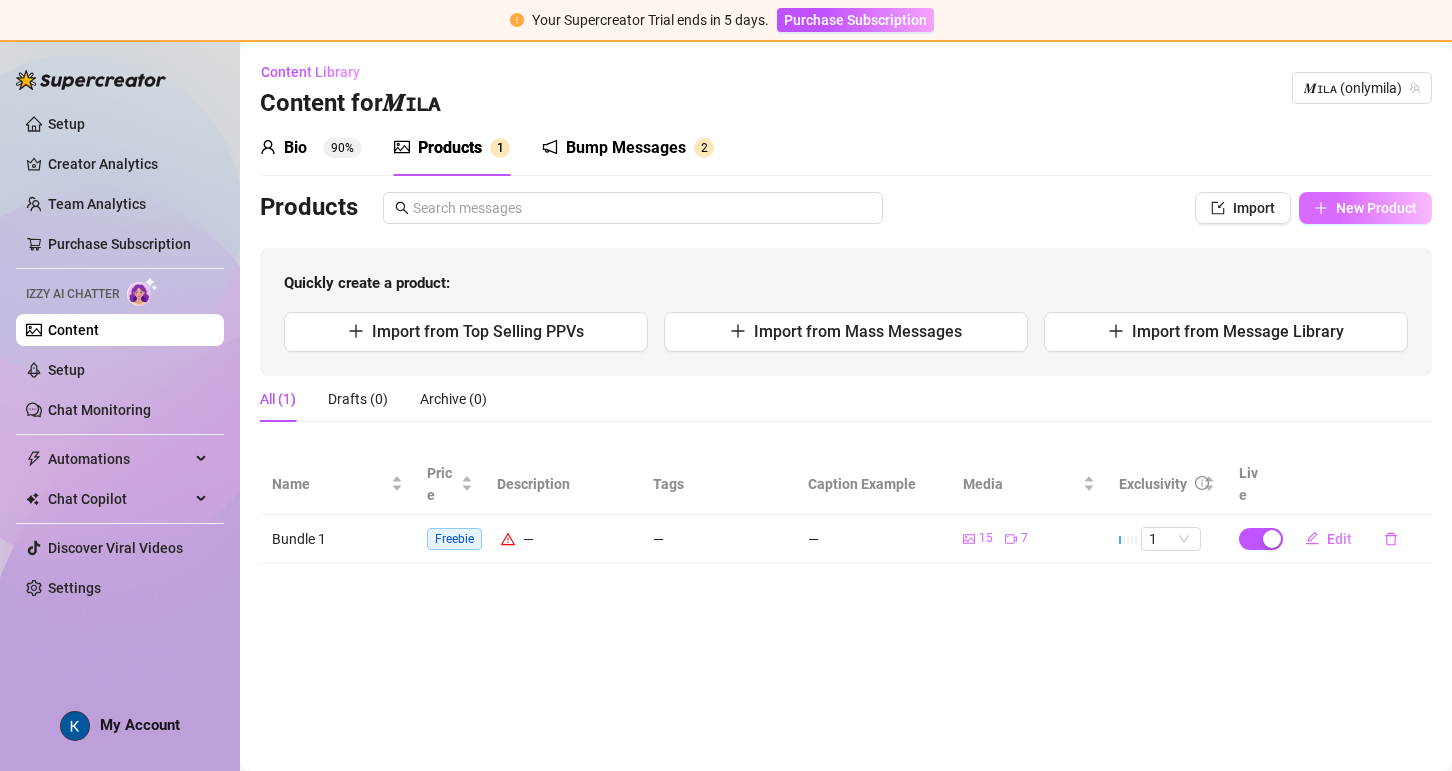 click on "New Product" at bounding box center [1376, 208] 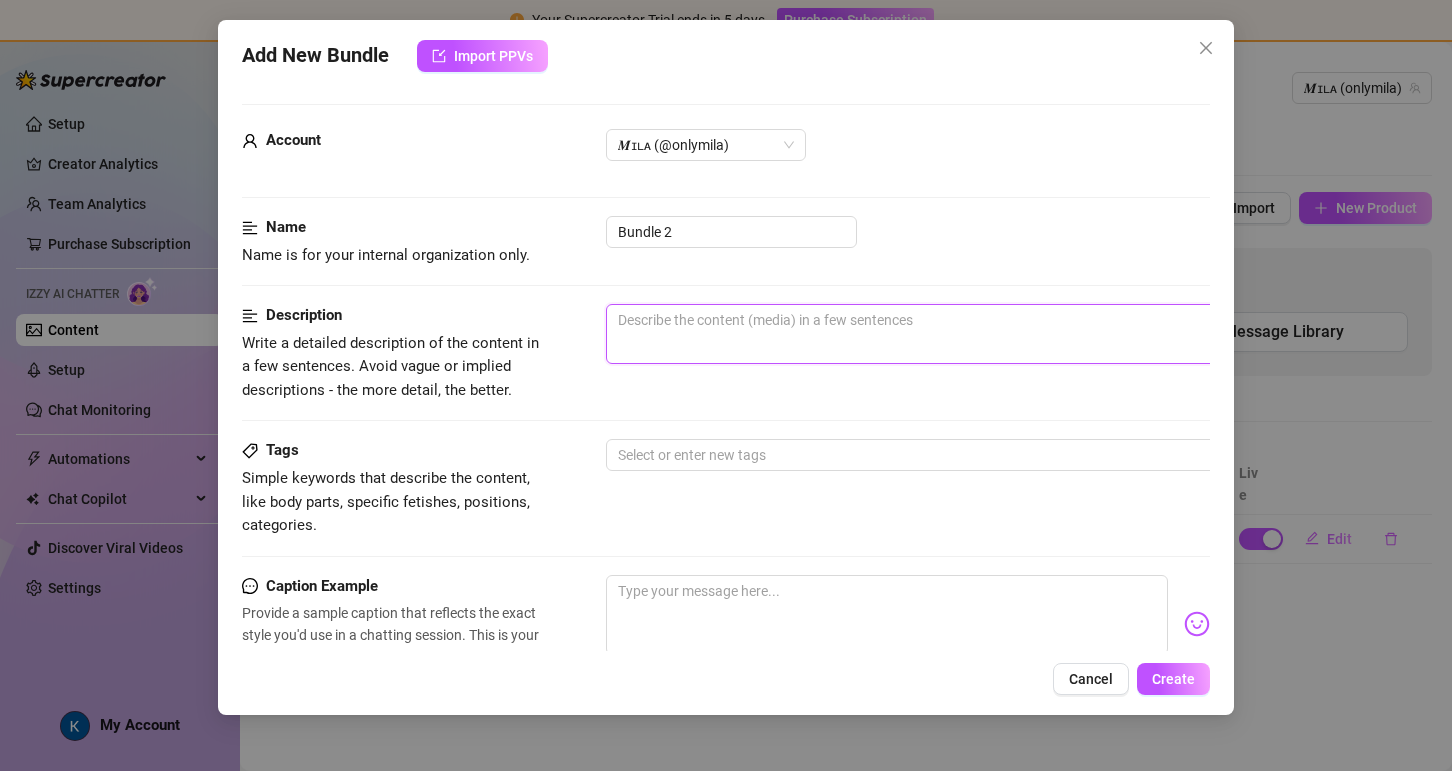 click at bounding box center (956, 334) 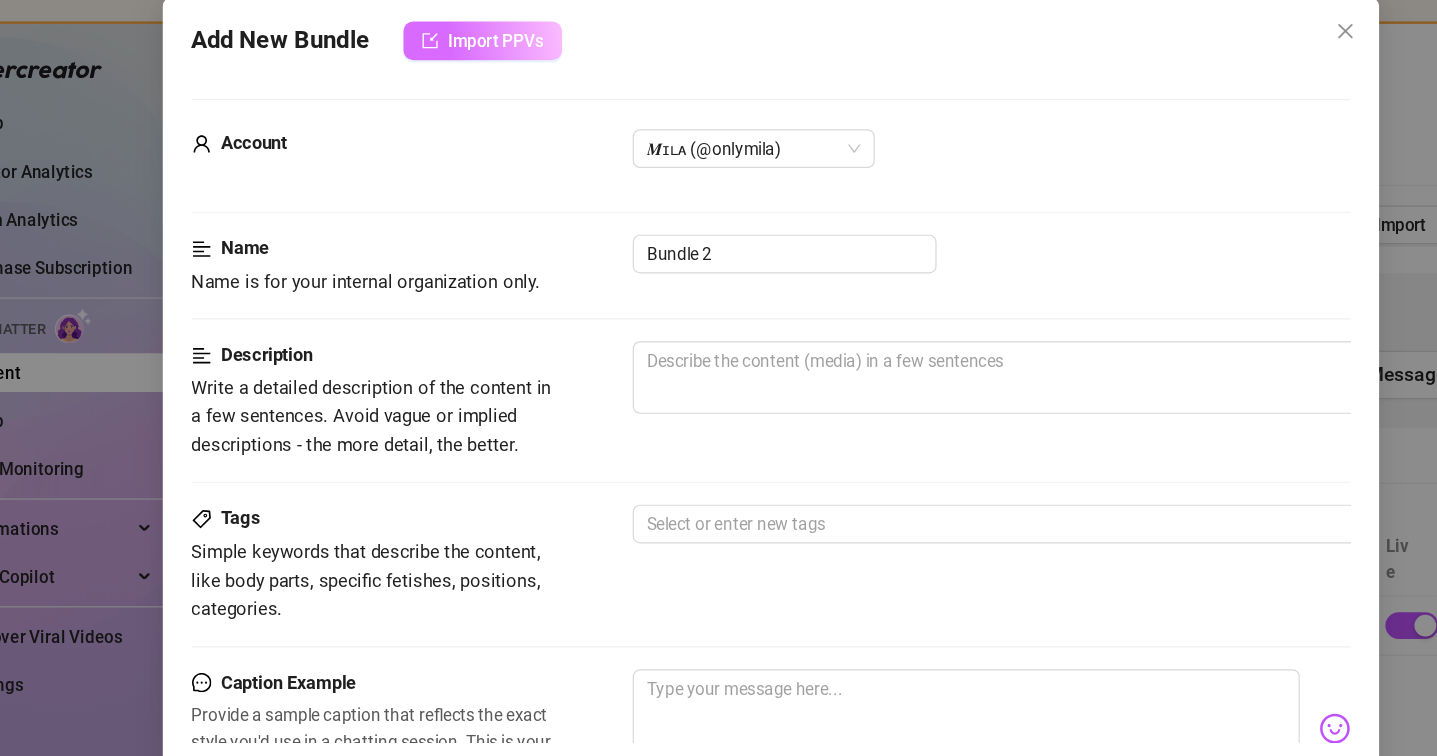 click on "Import PPVs" at bounding box center [480, 56] 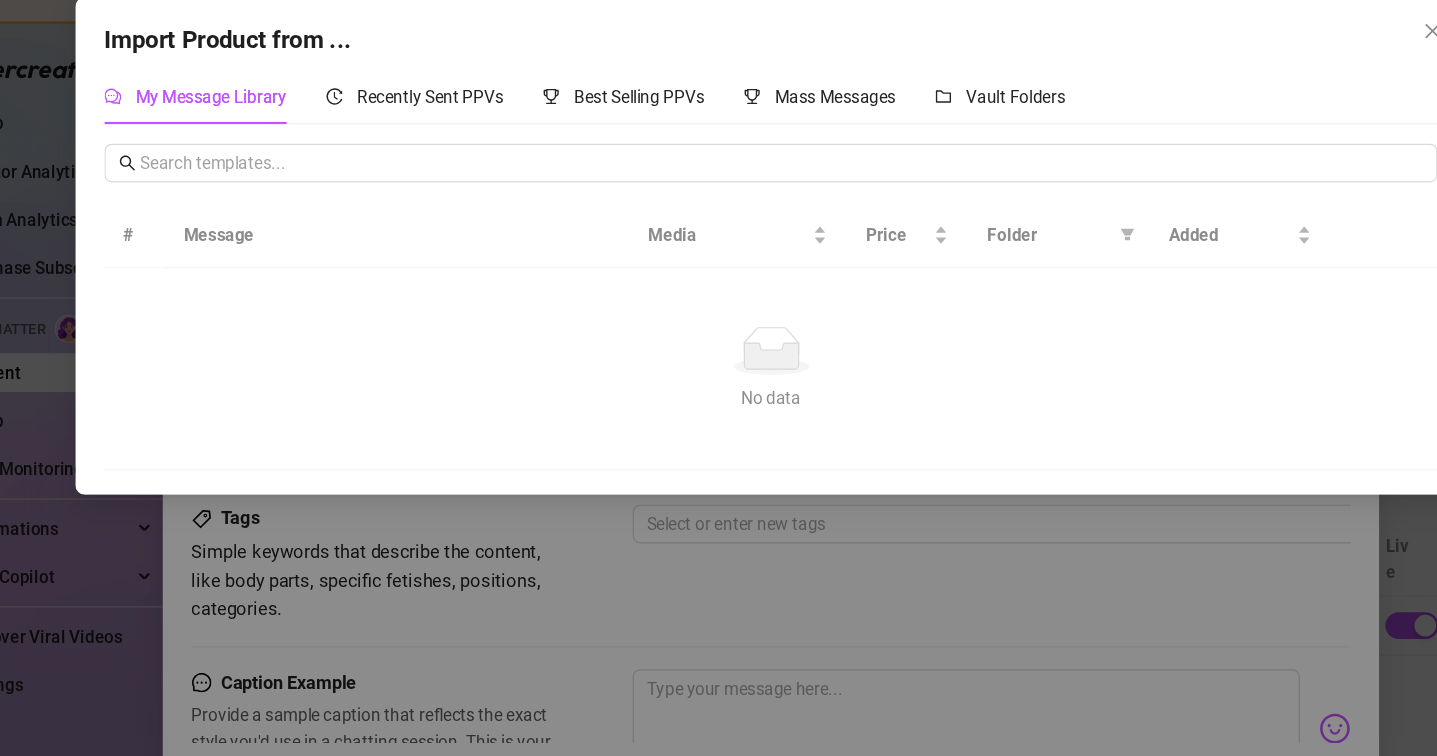 click on "My Message Library" at bounding box center [256, 102] 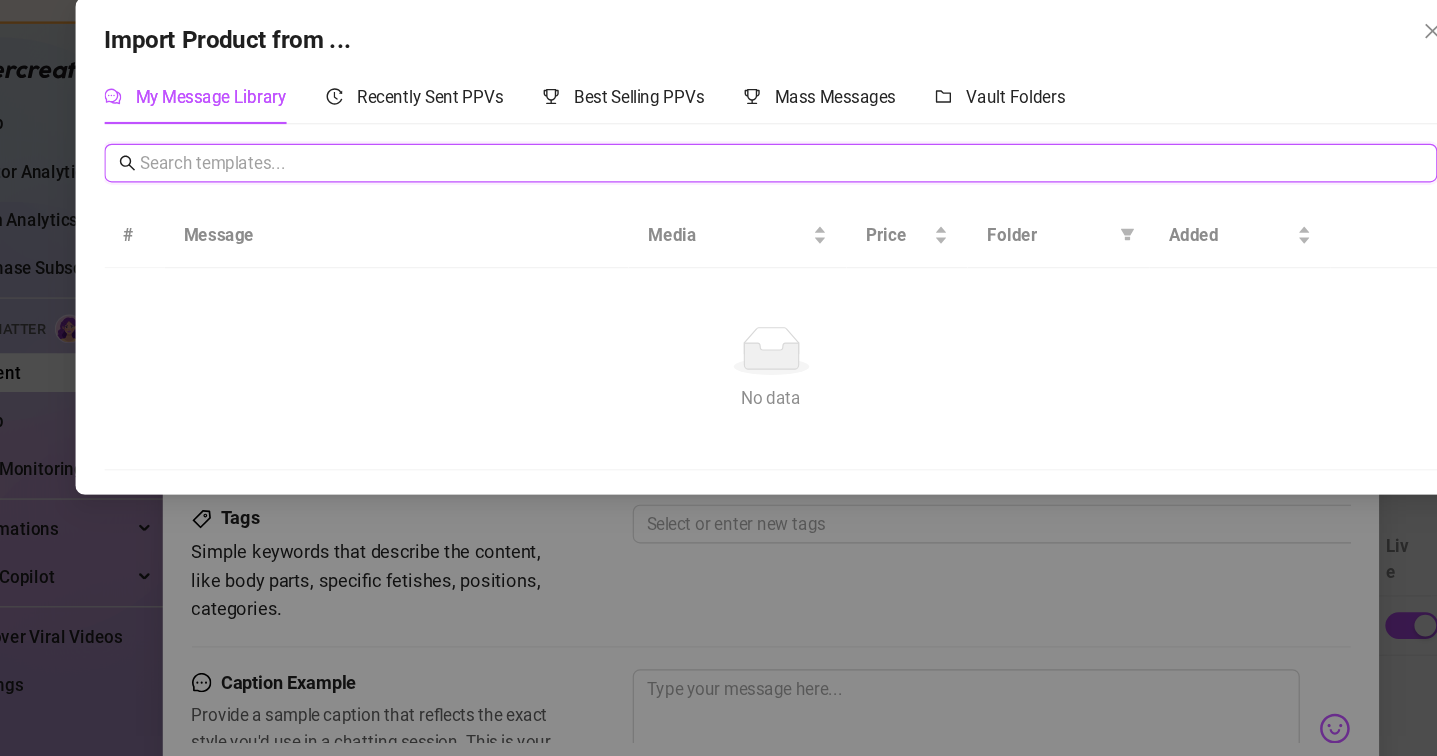 click at bounding box center [728, 157] 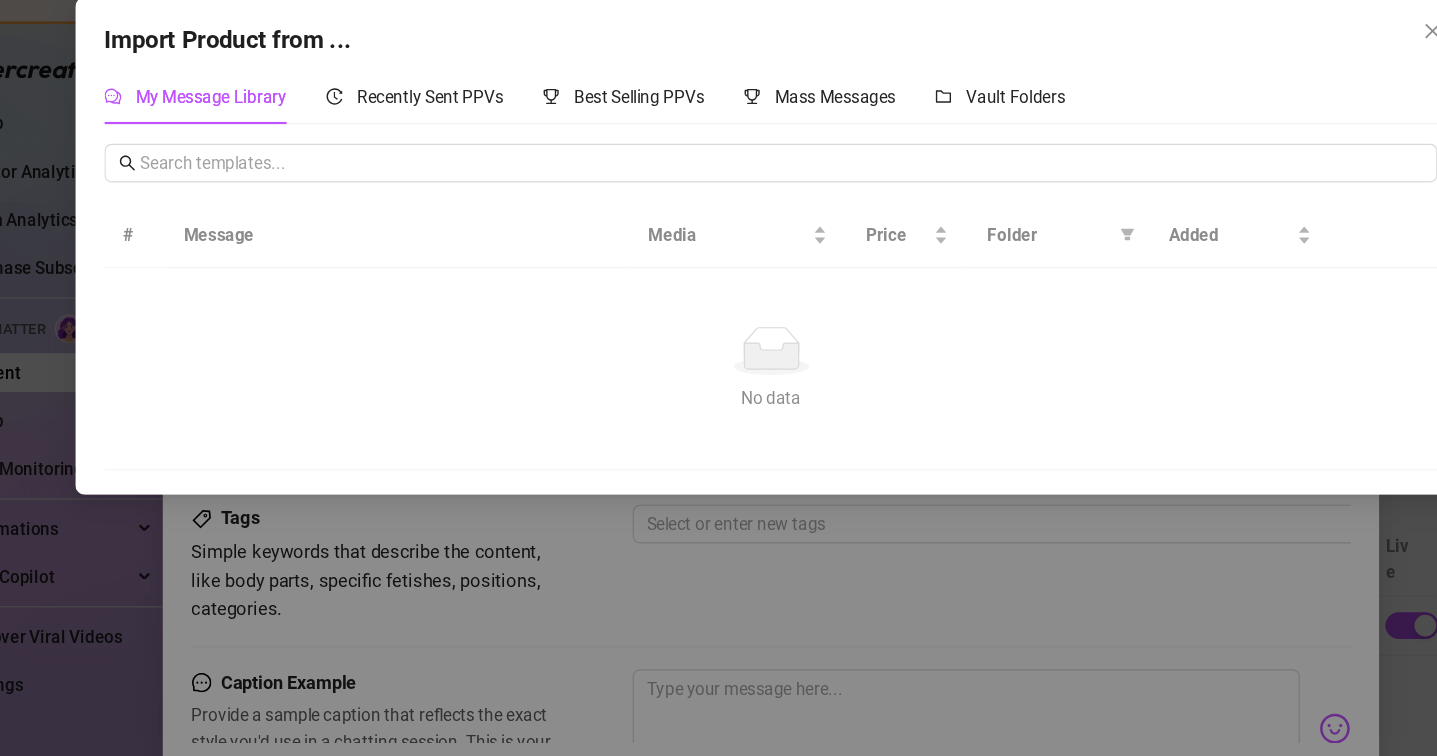 click on "No data" at bounding box center [719, 351] 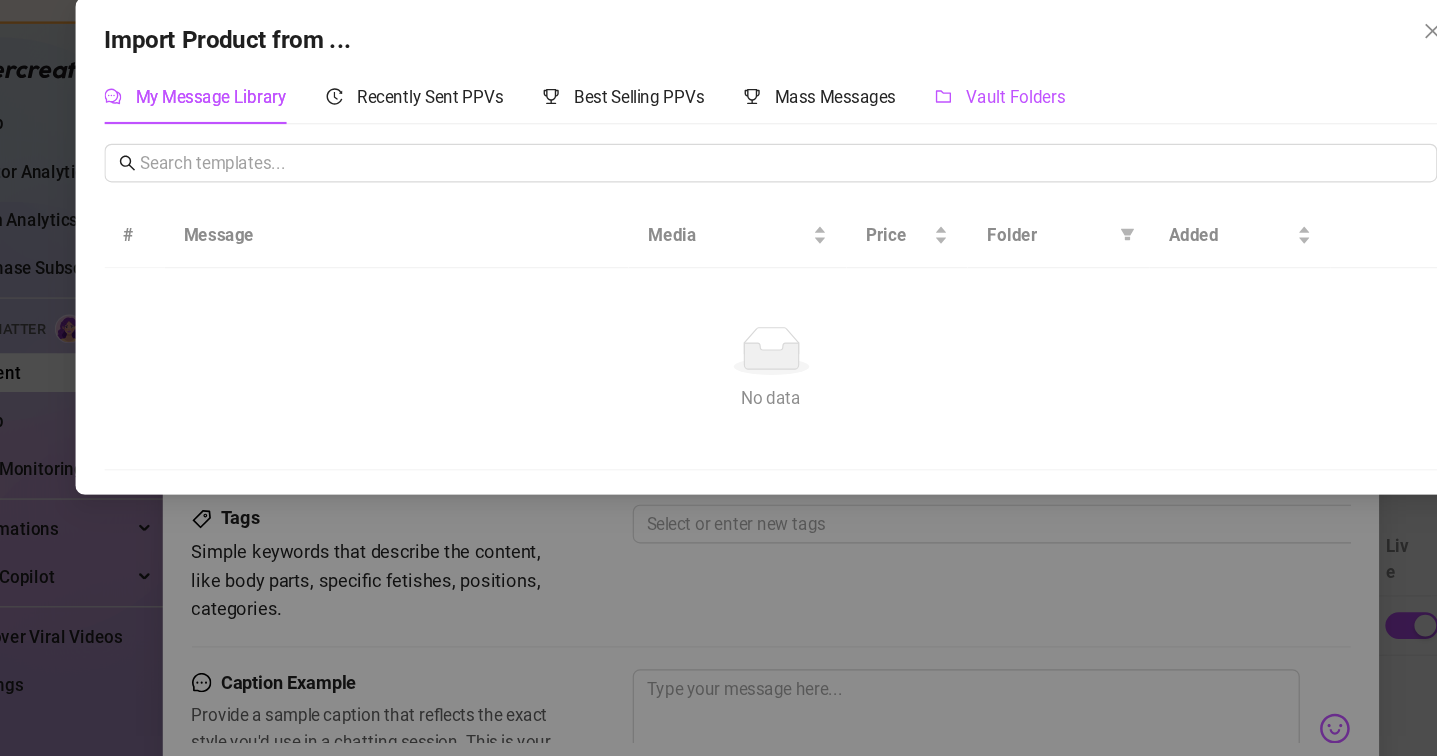 click 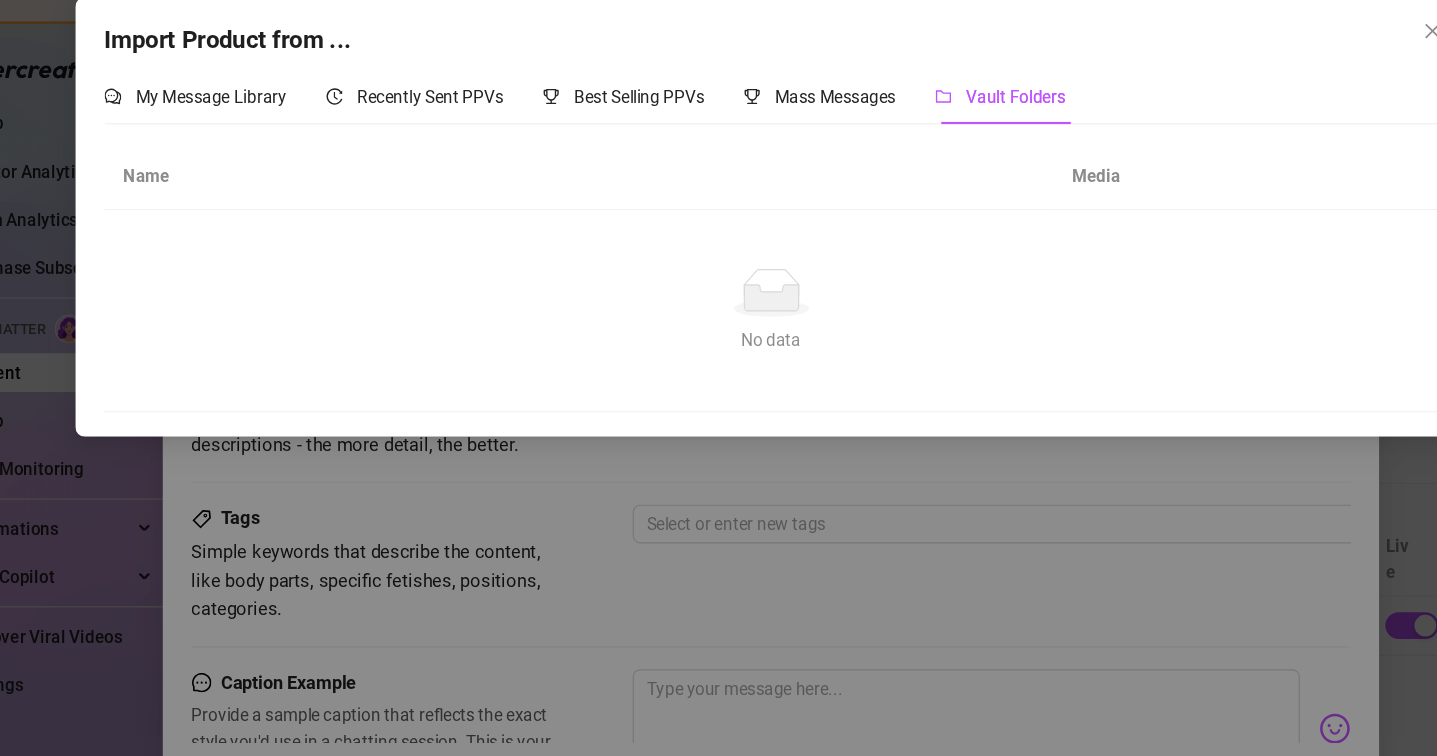click 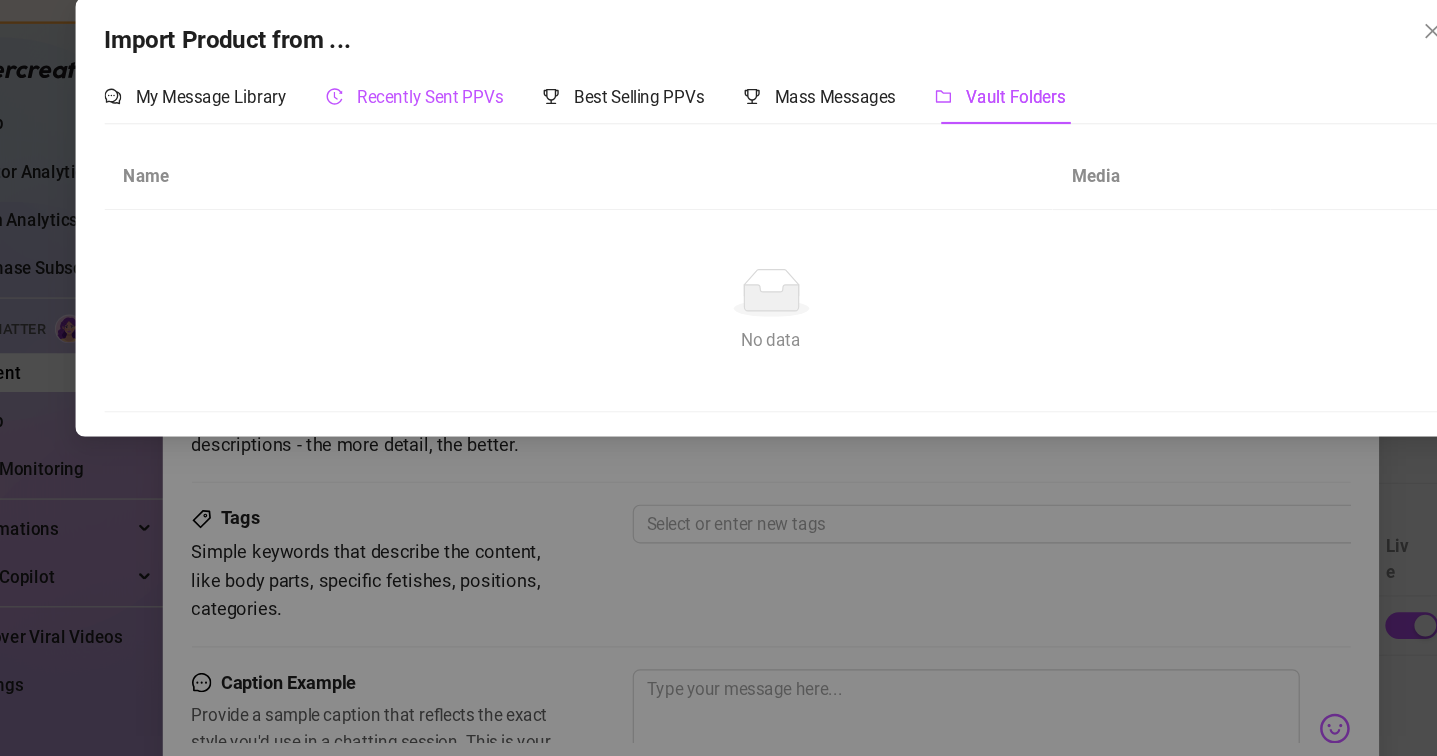 click on "Recently Sent PPVs" at bounding box center [437, 102] 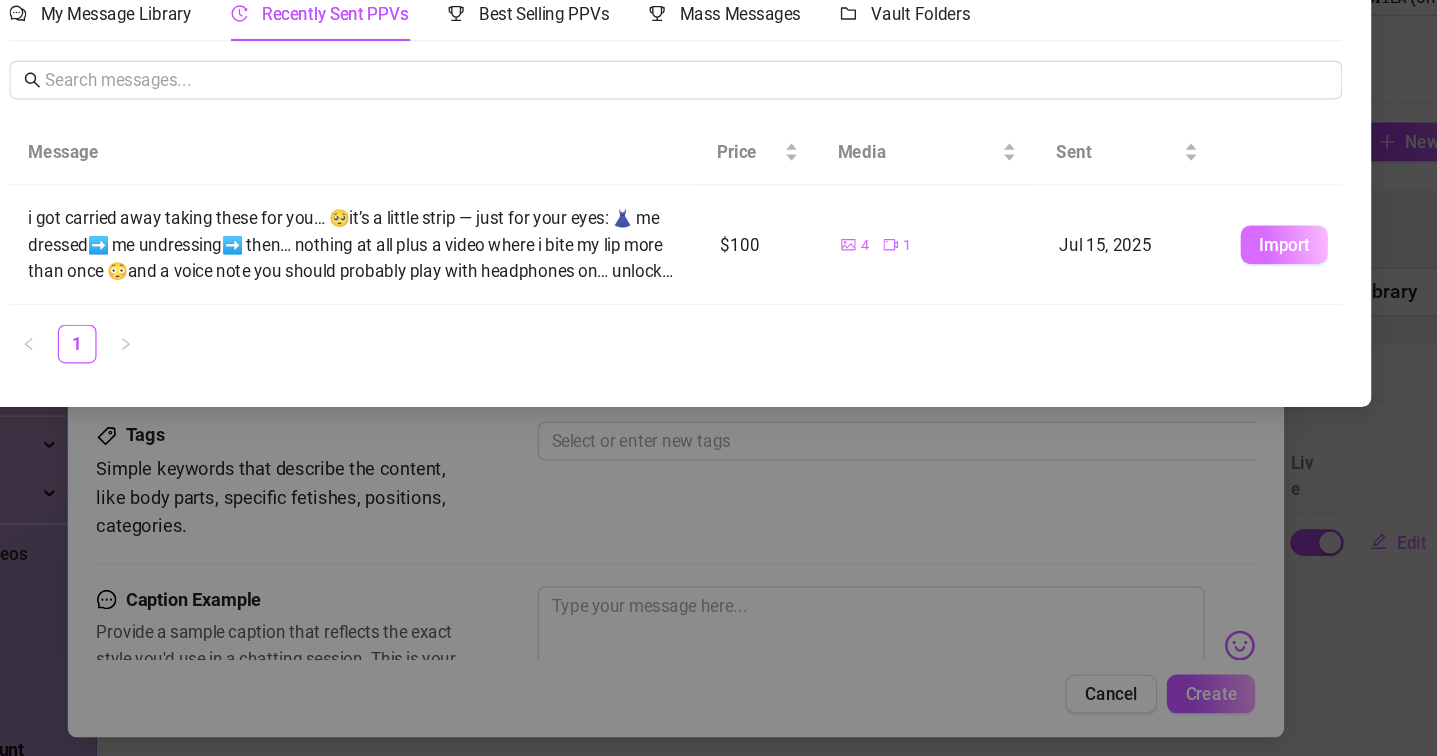 click on "Import" at bounding box center [1221, 293] 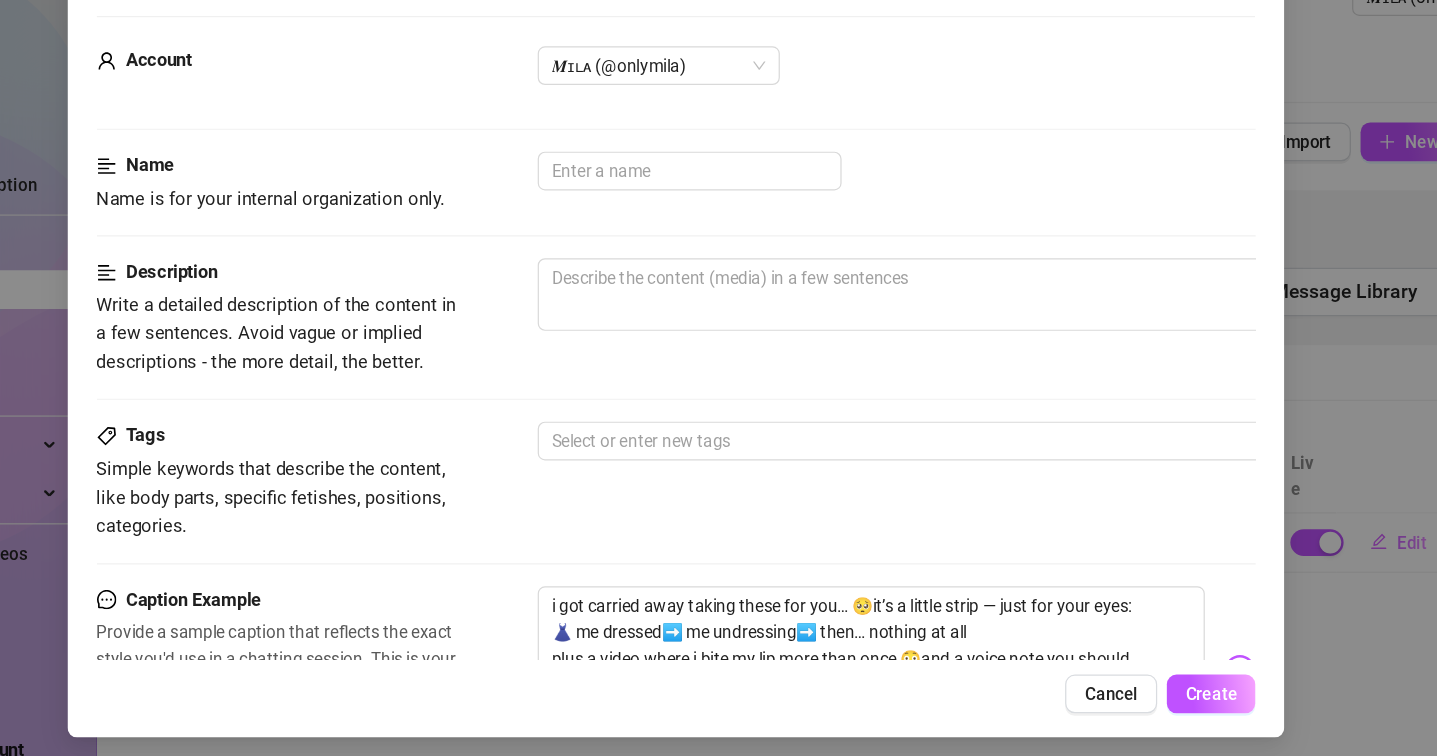 scroll, scrollTop: 632, scrollLeft: 0, axis: vertical 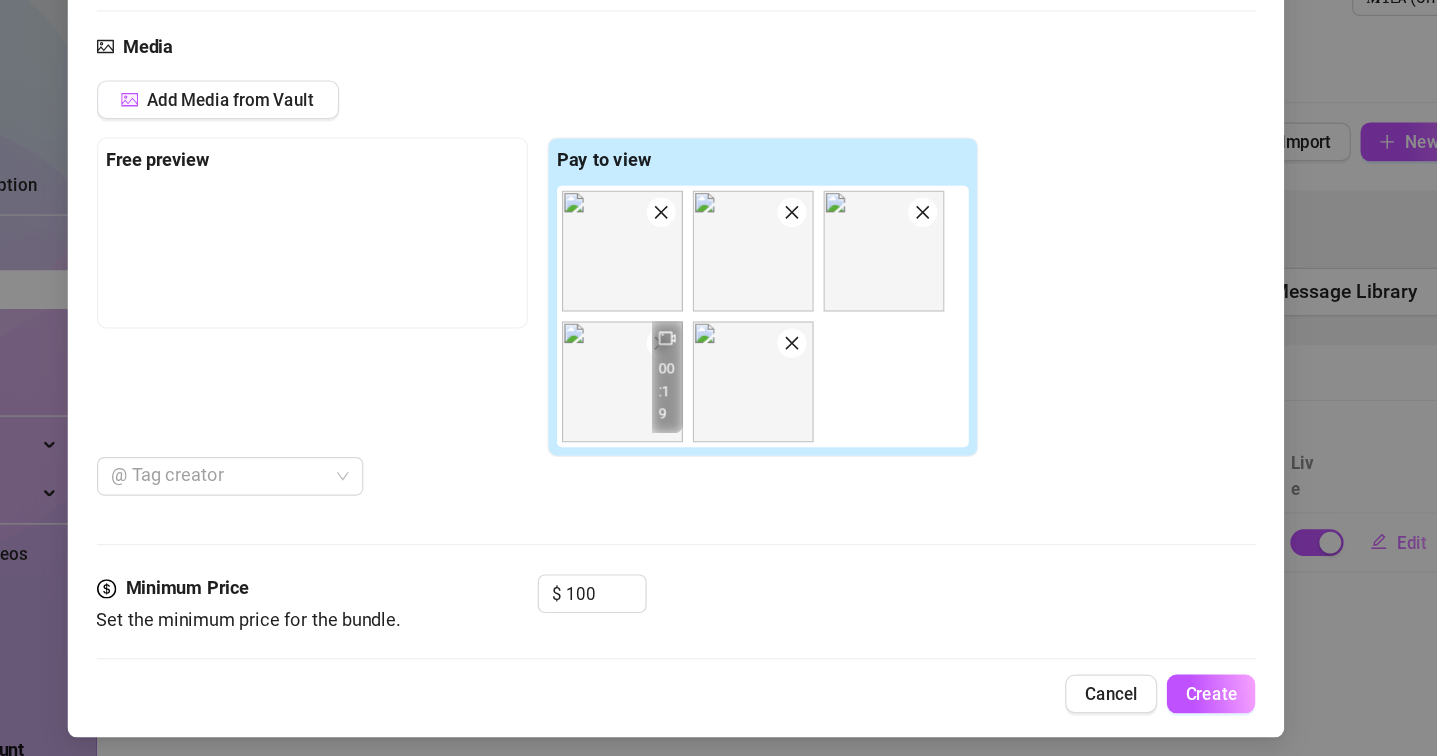 click at bounding box center (418, 294) 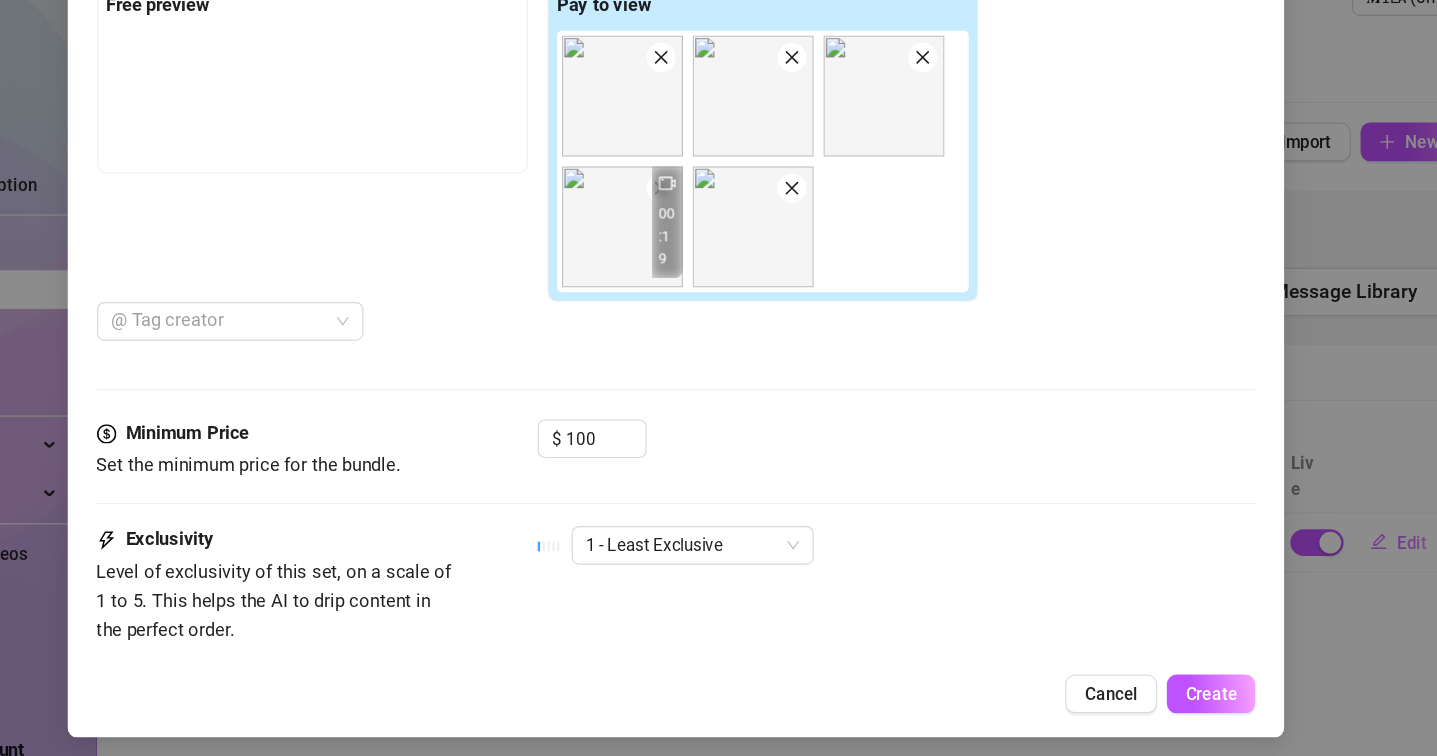 scroll, scrollTop: 761, scrollLeft: 0, axis: vertical 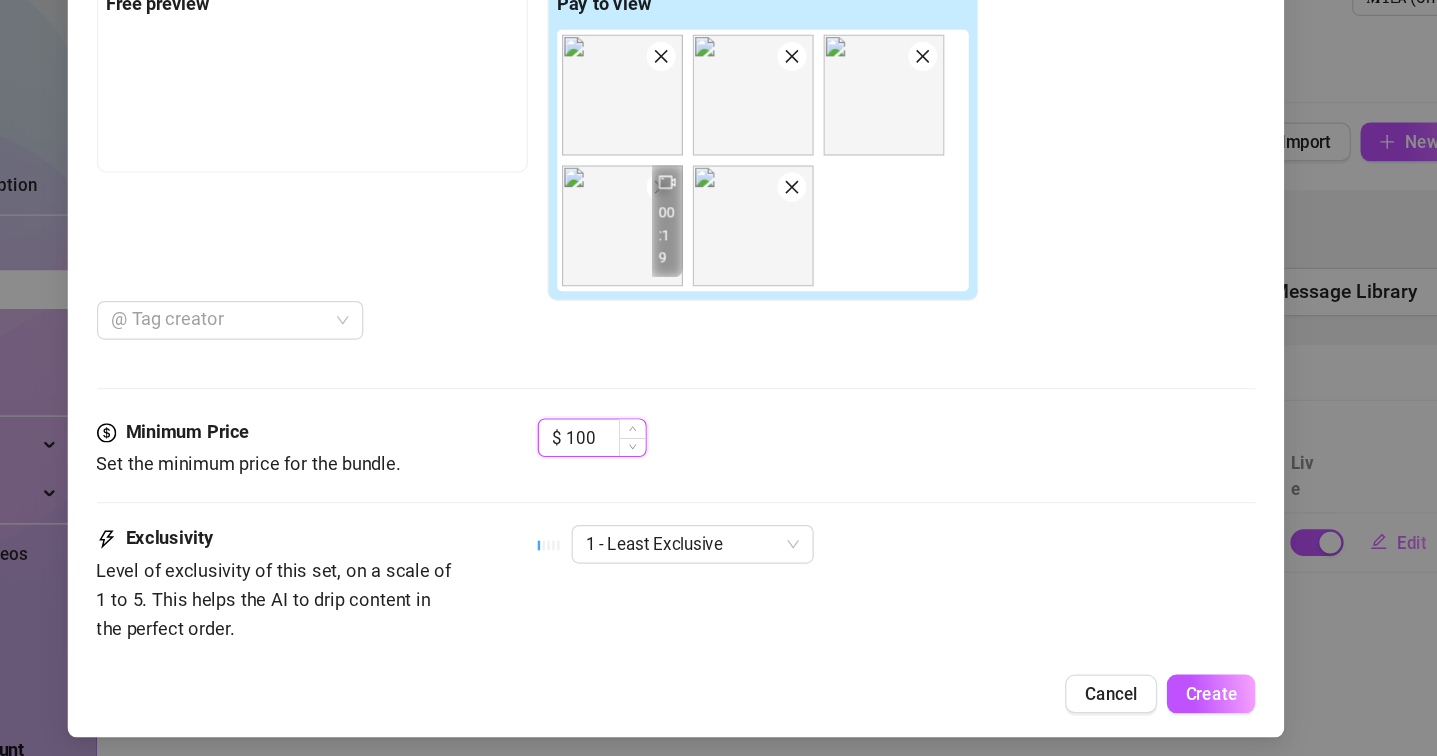 click on "100" at bounding box center (660, 452) 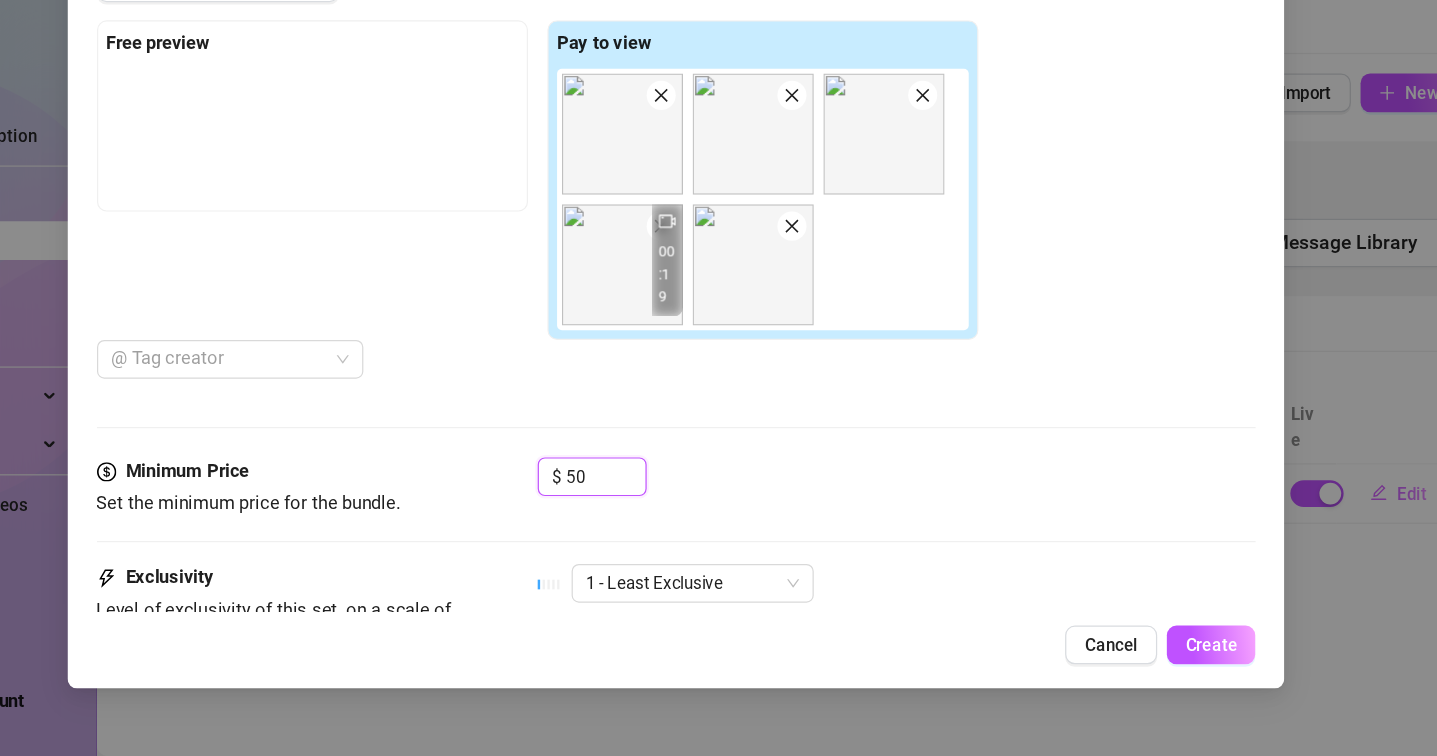 scroll, scrollTop: 692, scrollLeft: 0, axis: vertical 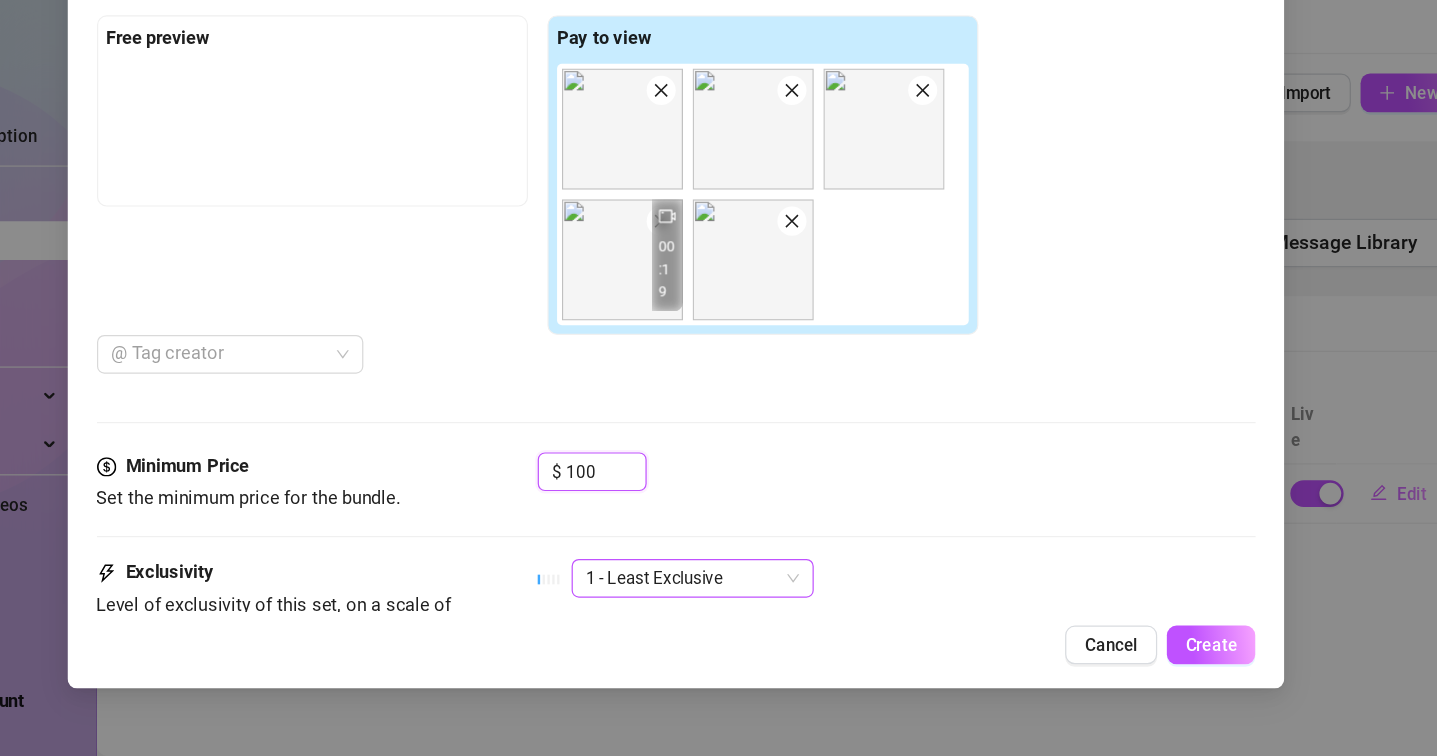 click on "1 - Least Exclusive" at bounding box center (732, 609) 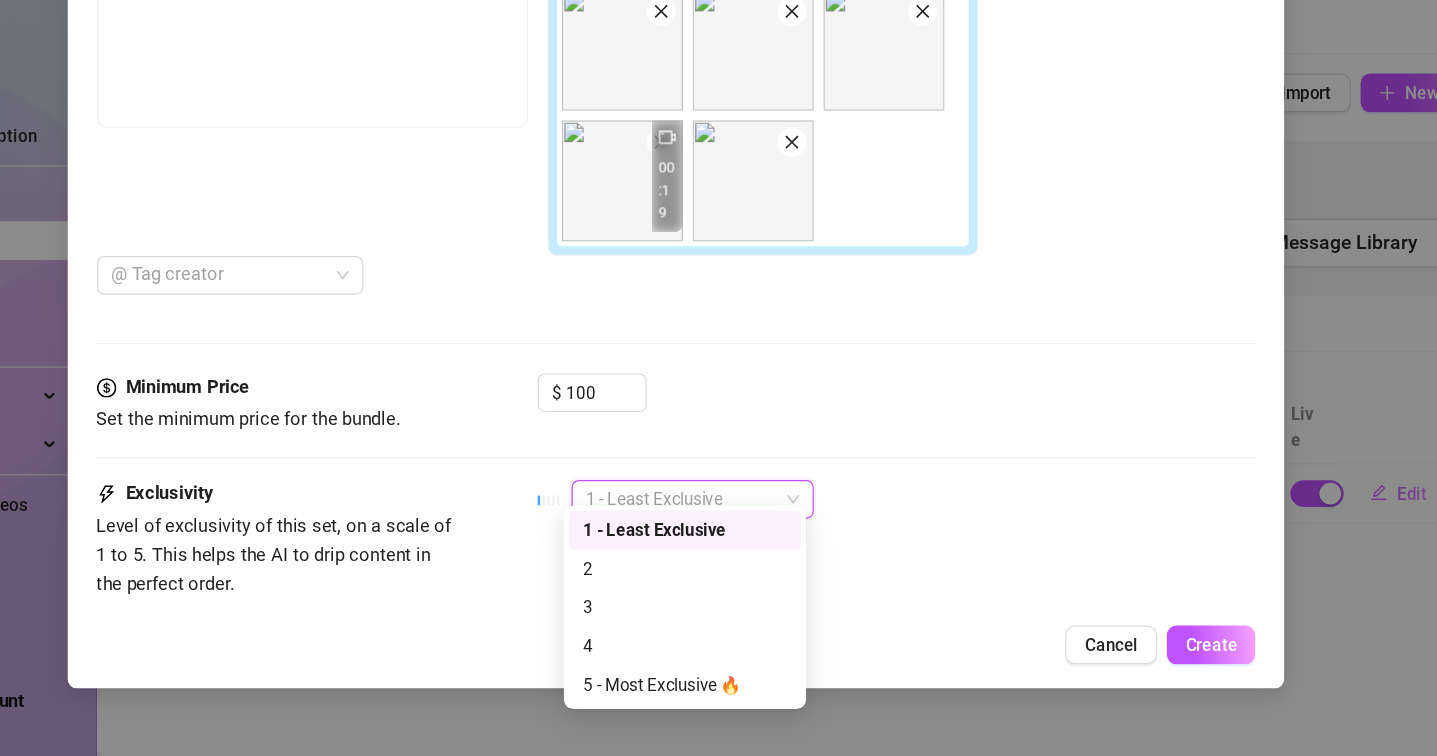 scroll, scrollTop: 774, scrollLeft: 0, axis: vertical 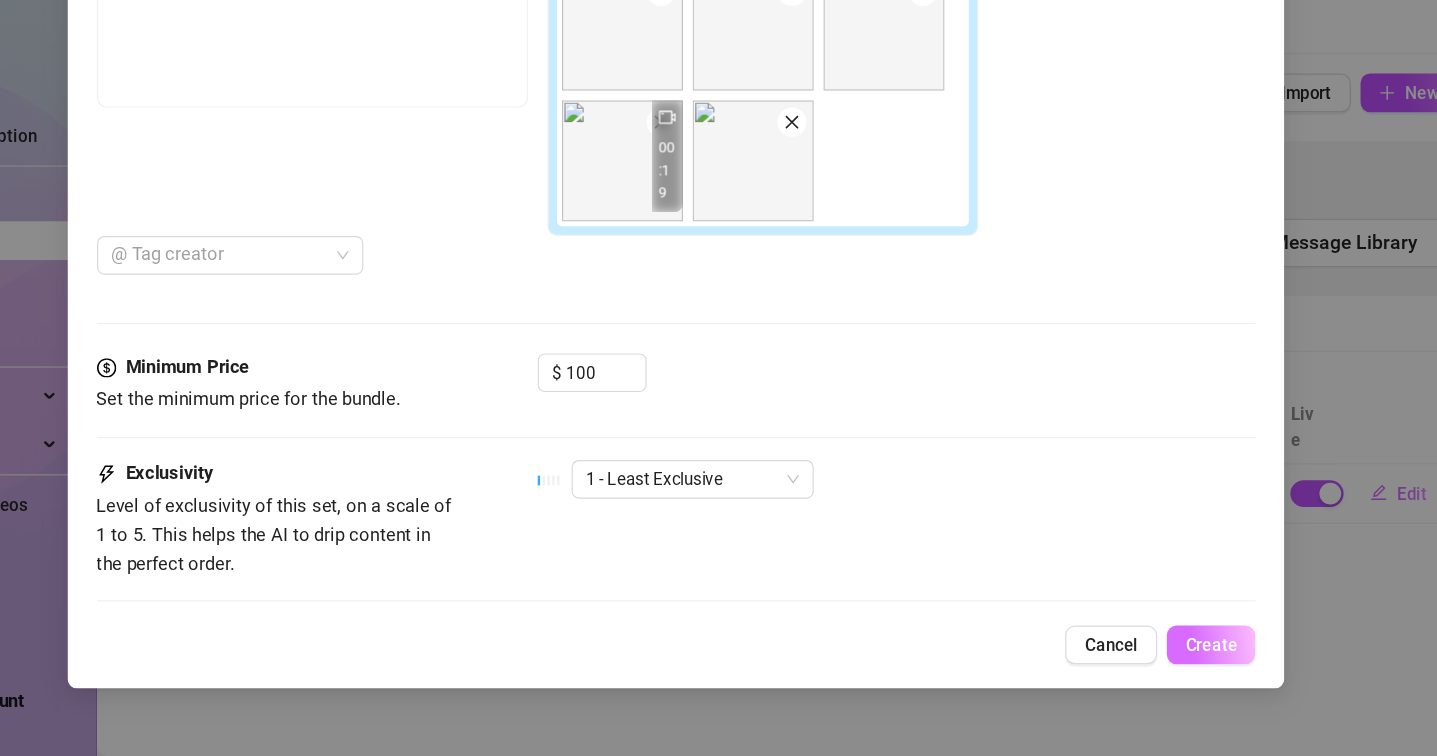 click on "Create" at bounding box center [1160, 664] 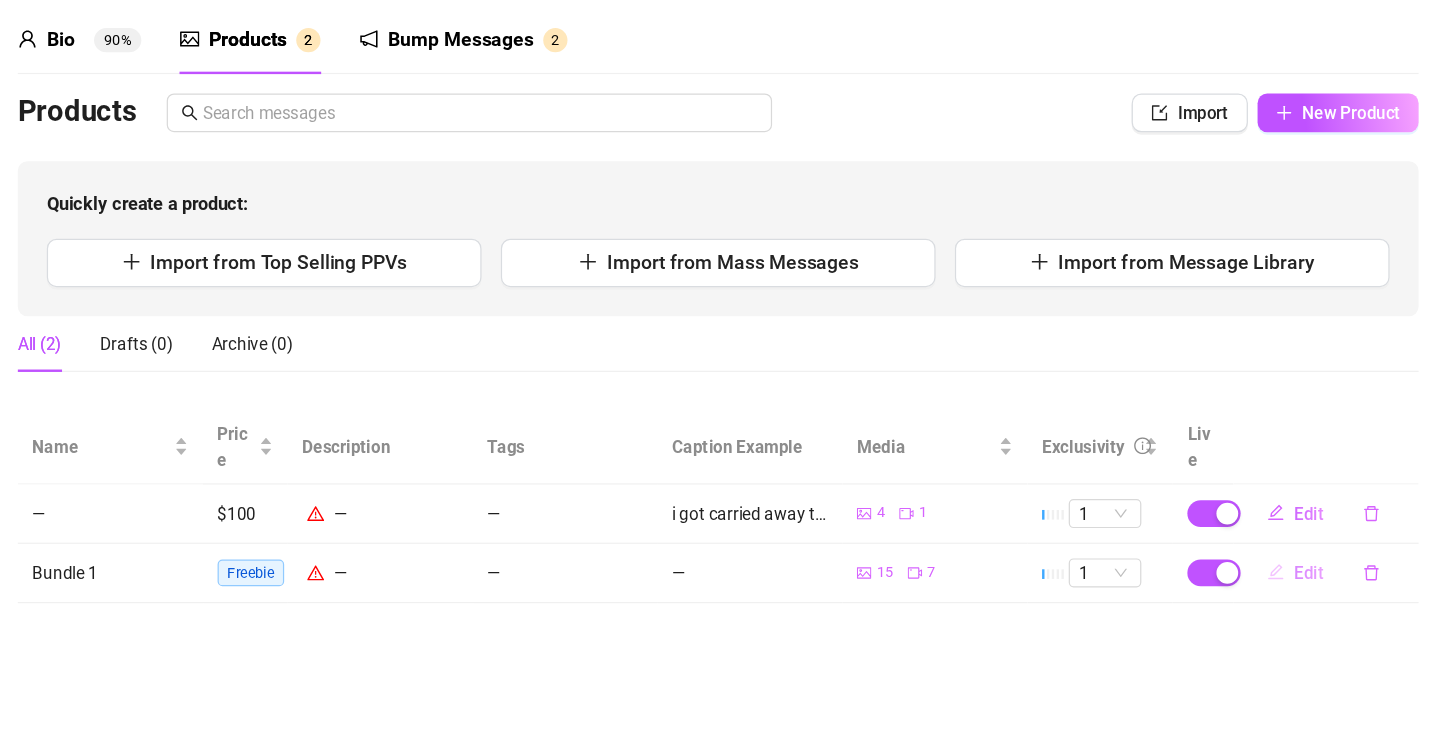 click on "Edit" at bounding box center (1326, 588) 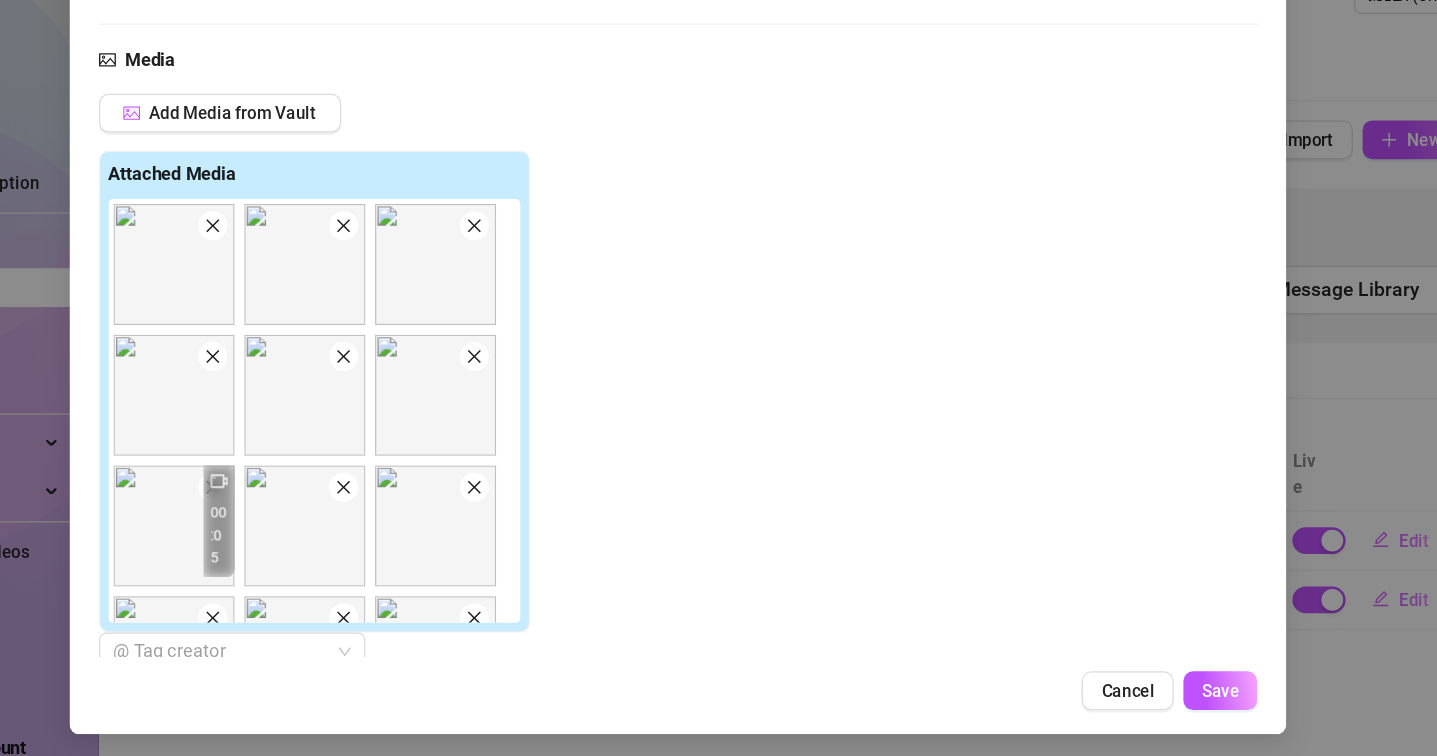 scroll, scrollTop: 586, scrollLeft: 0, axis: vertical 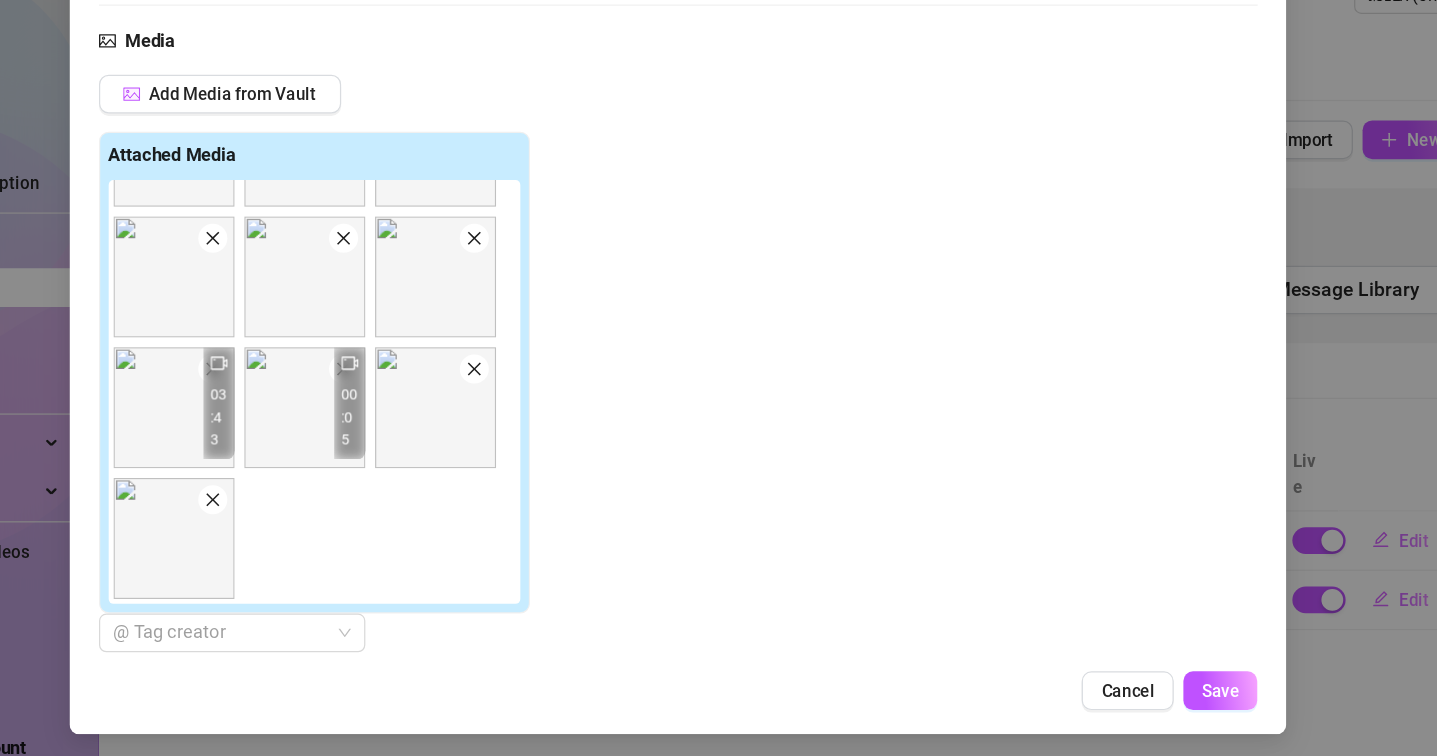 click at bounding box center (302, 537) 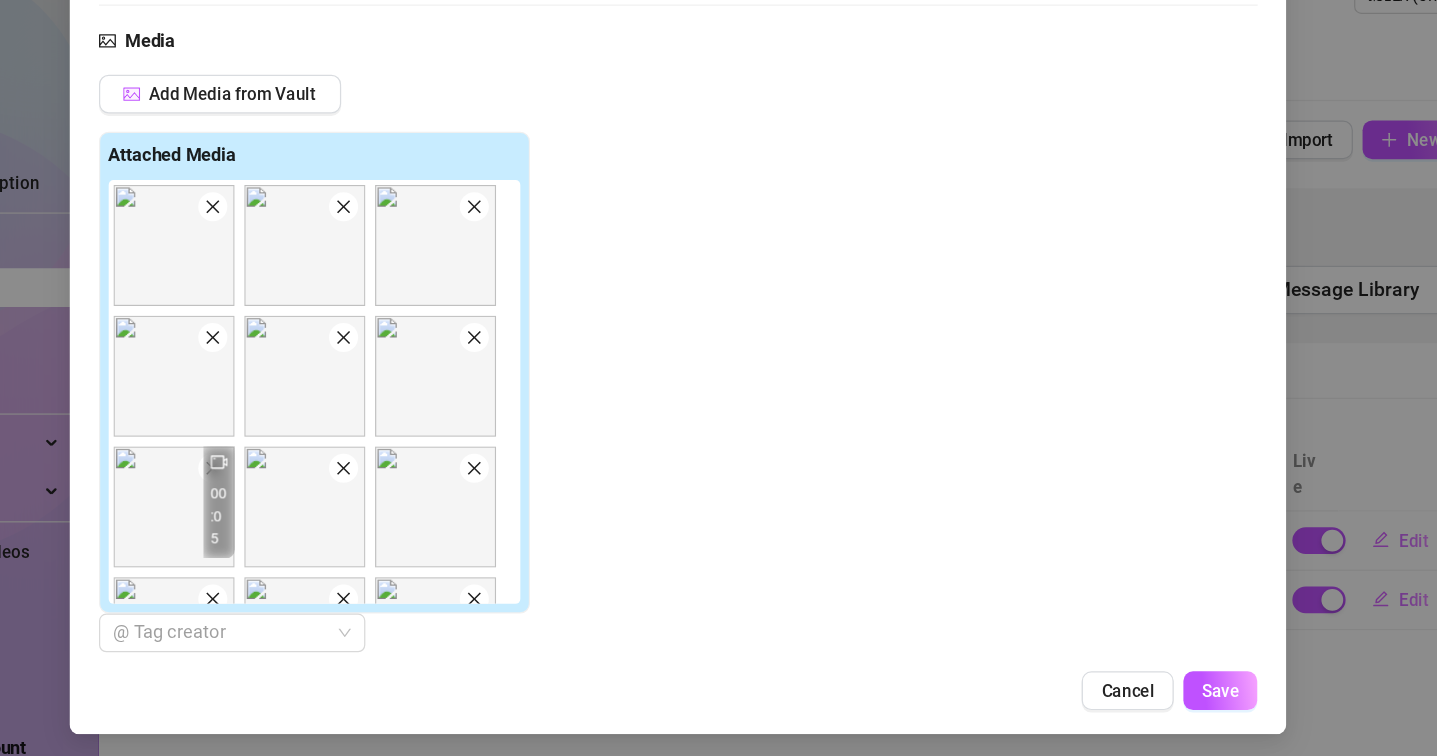 scroll, scrollTop: 0, scrollLeft: 0, axis: both 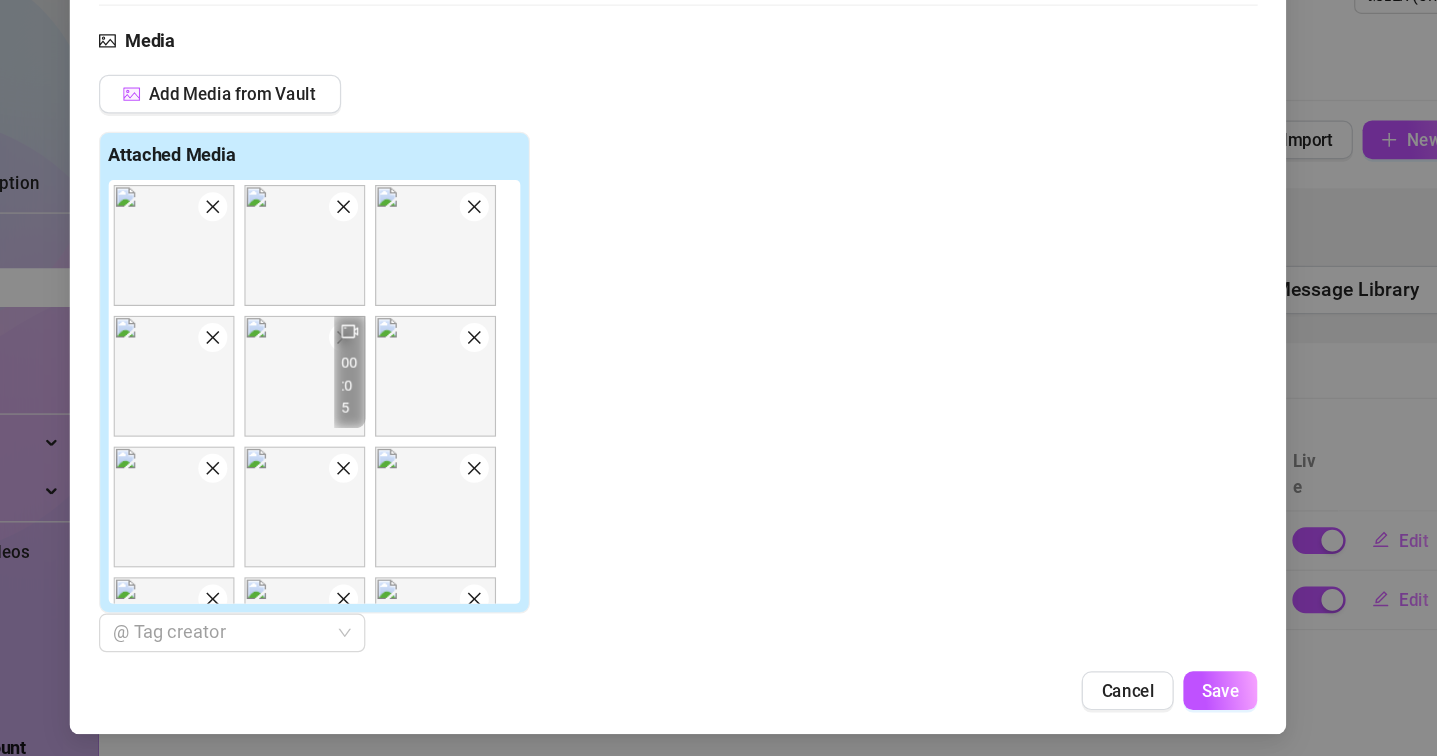 click 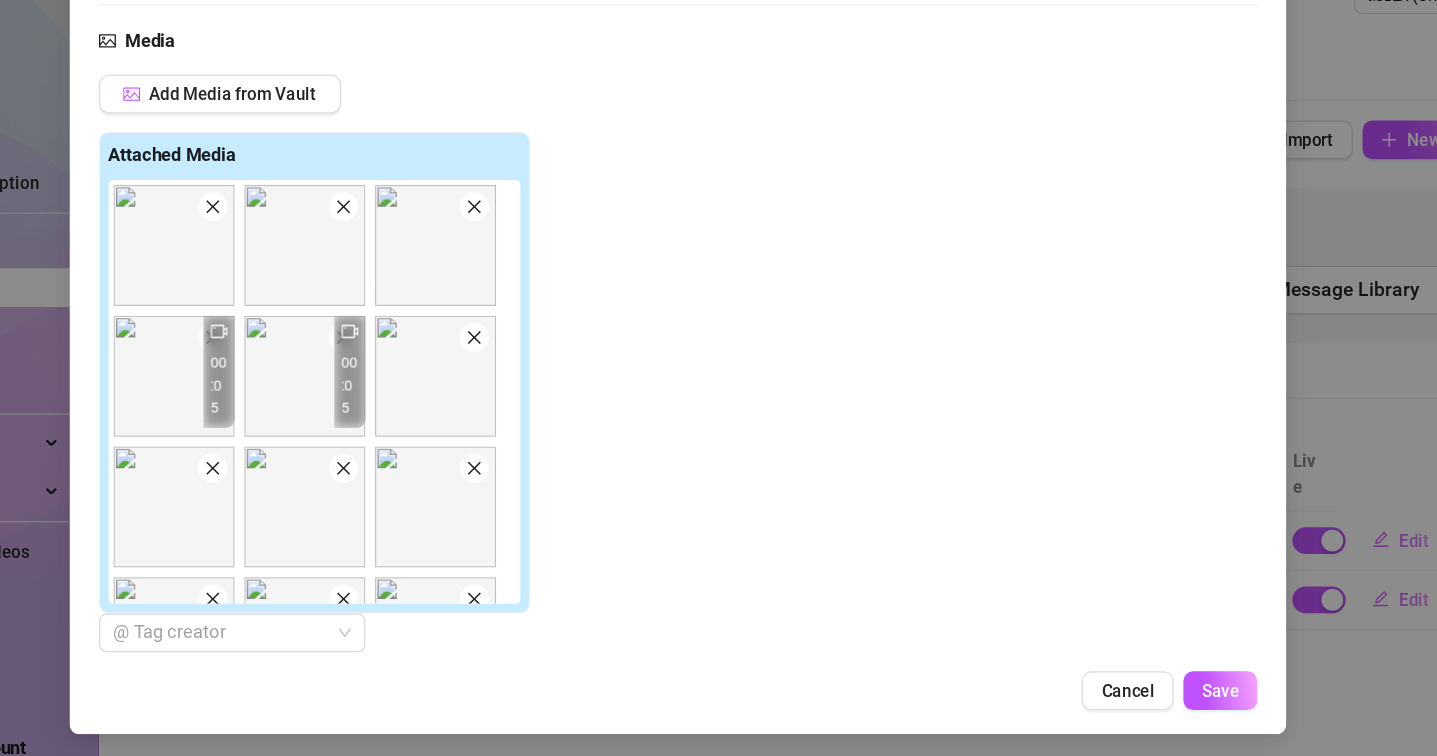 click 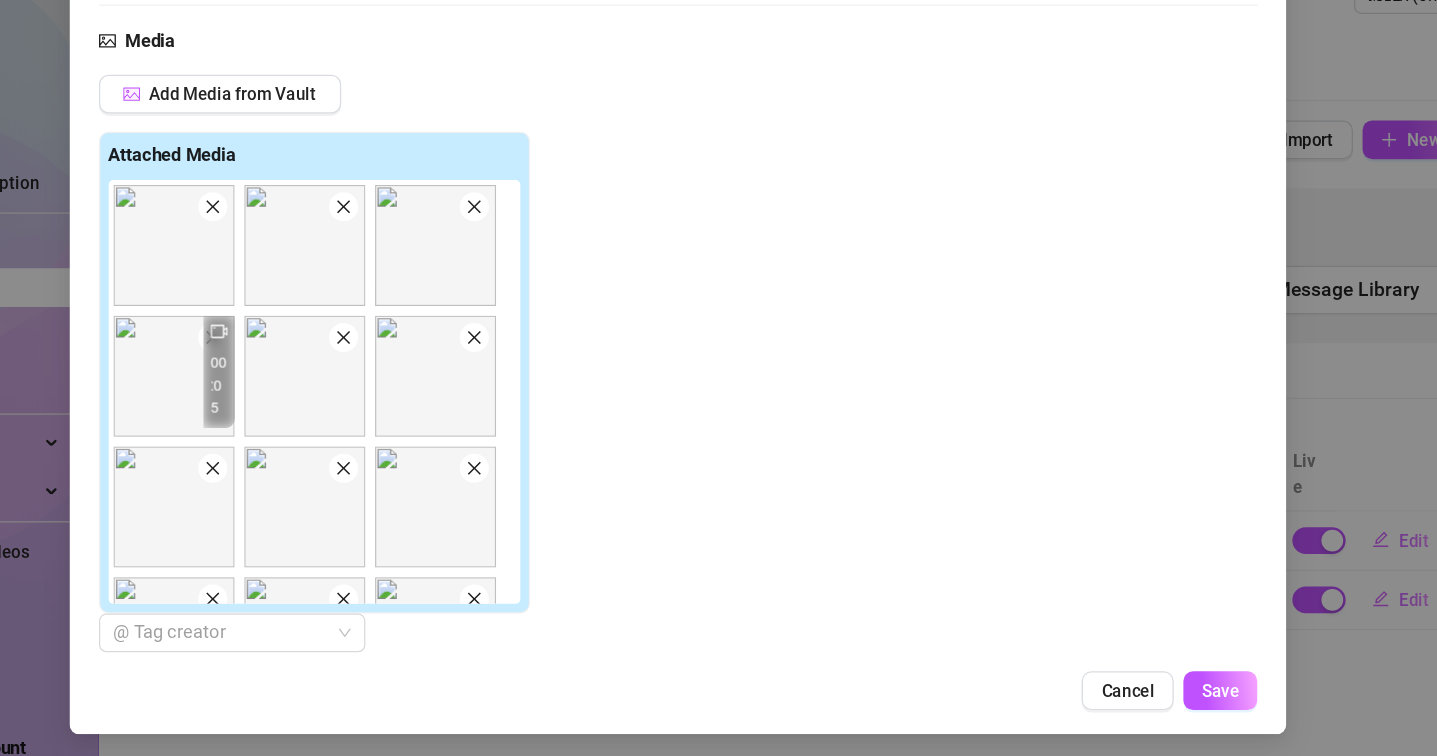 click 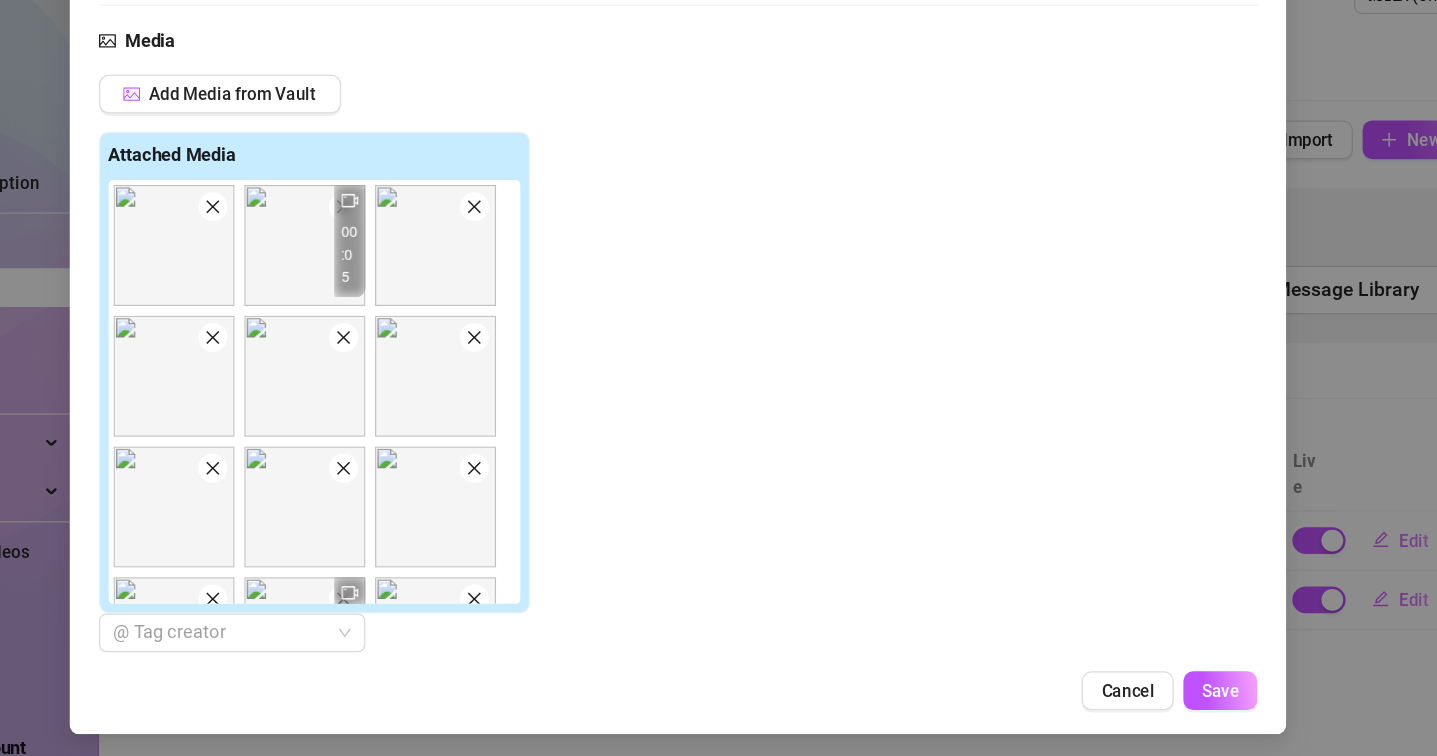 click 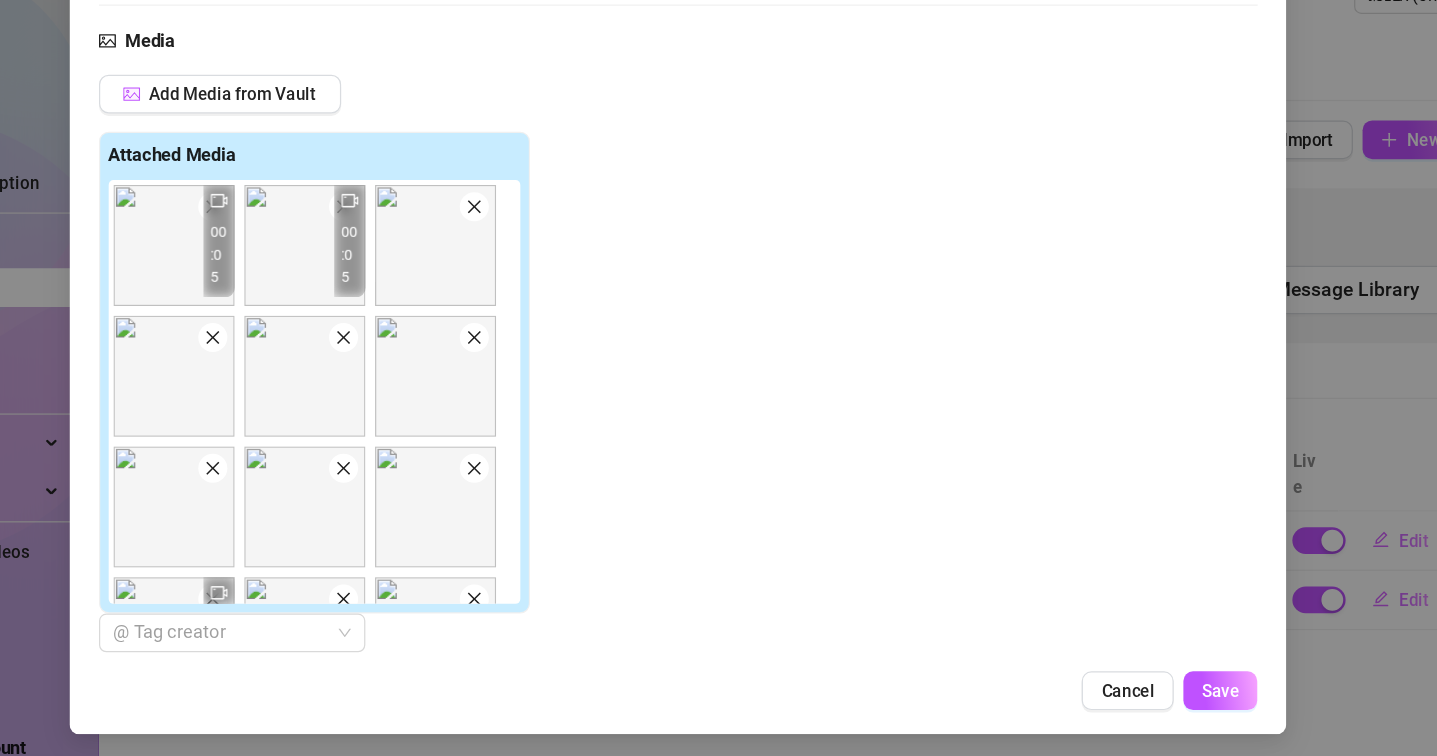 click 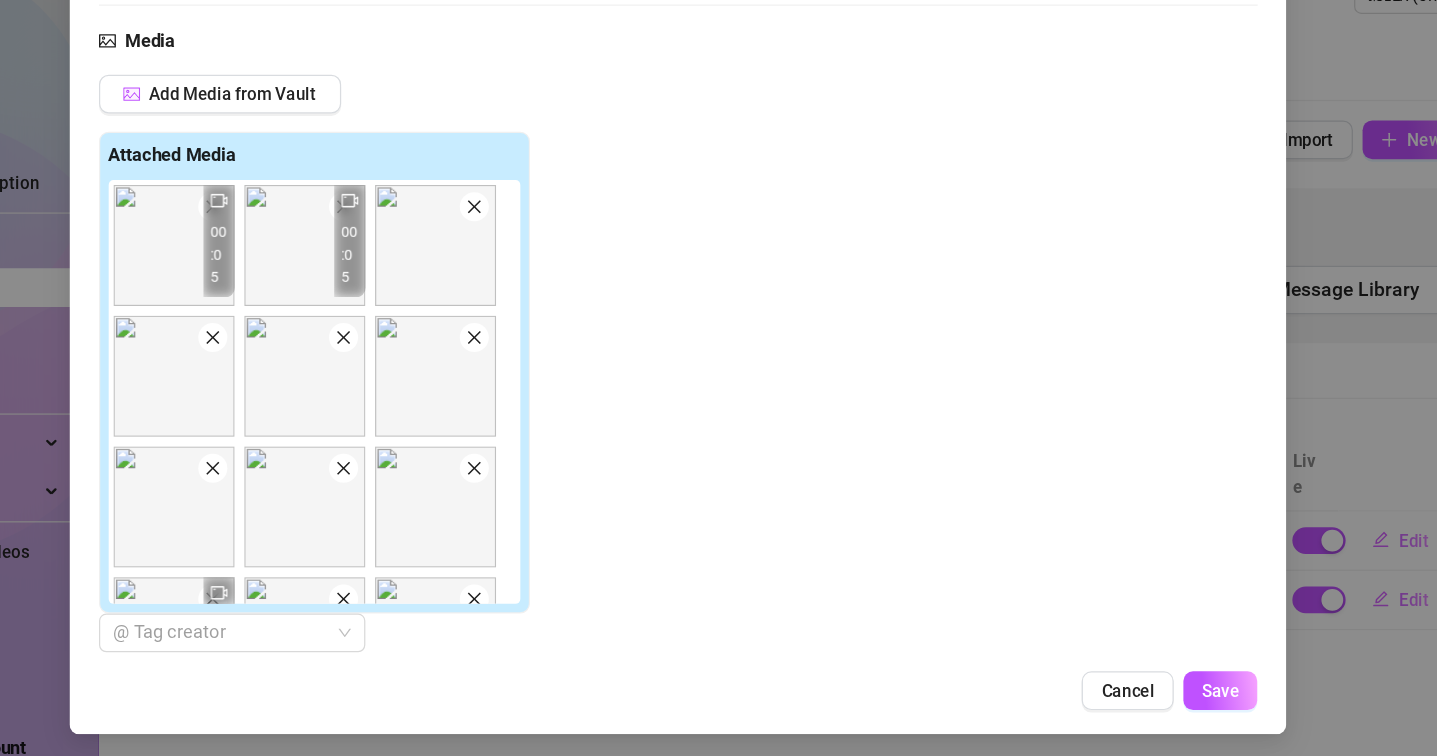 click 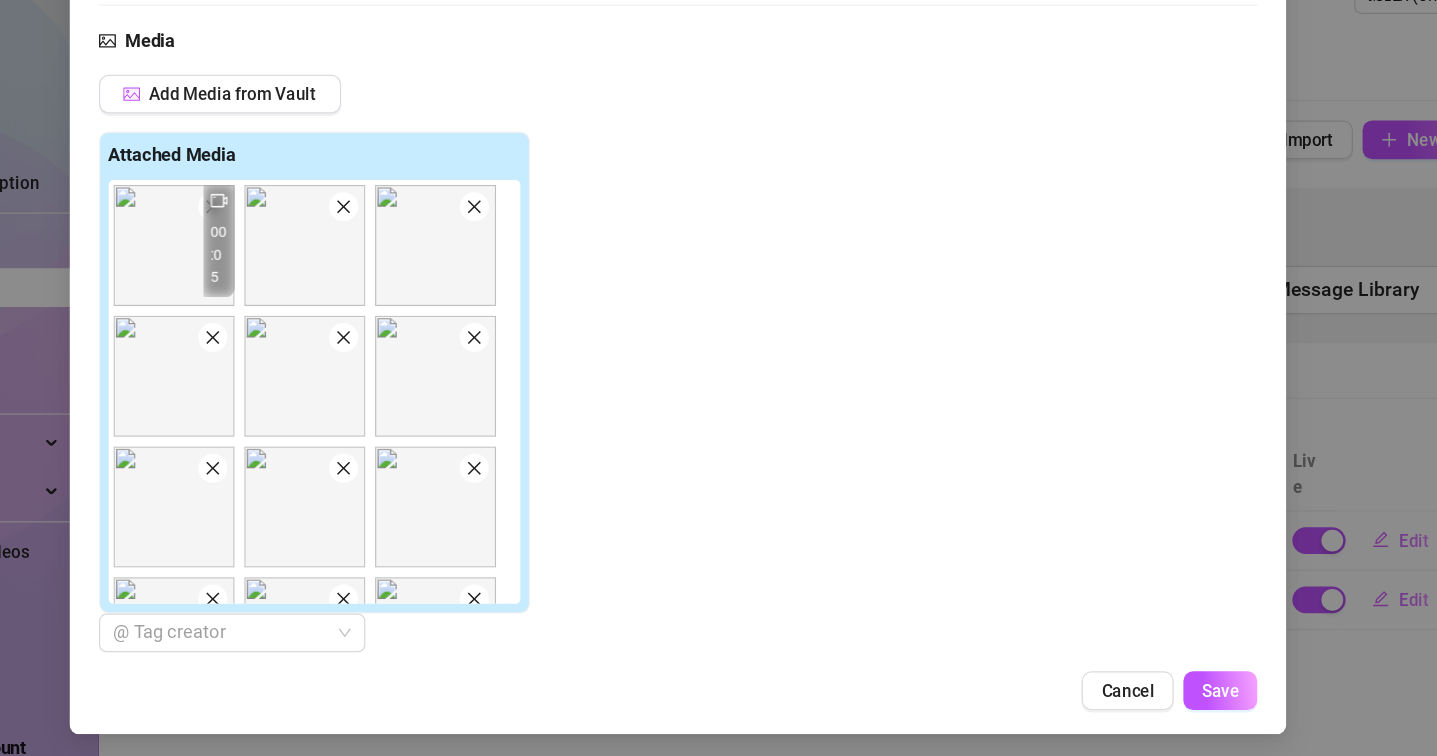 click at bounding box center (442, 263) 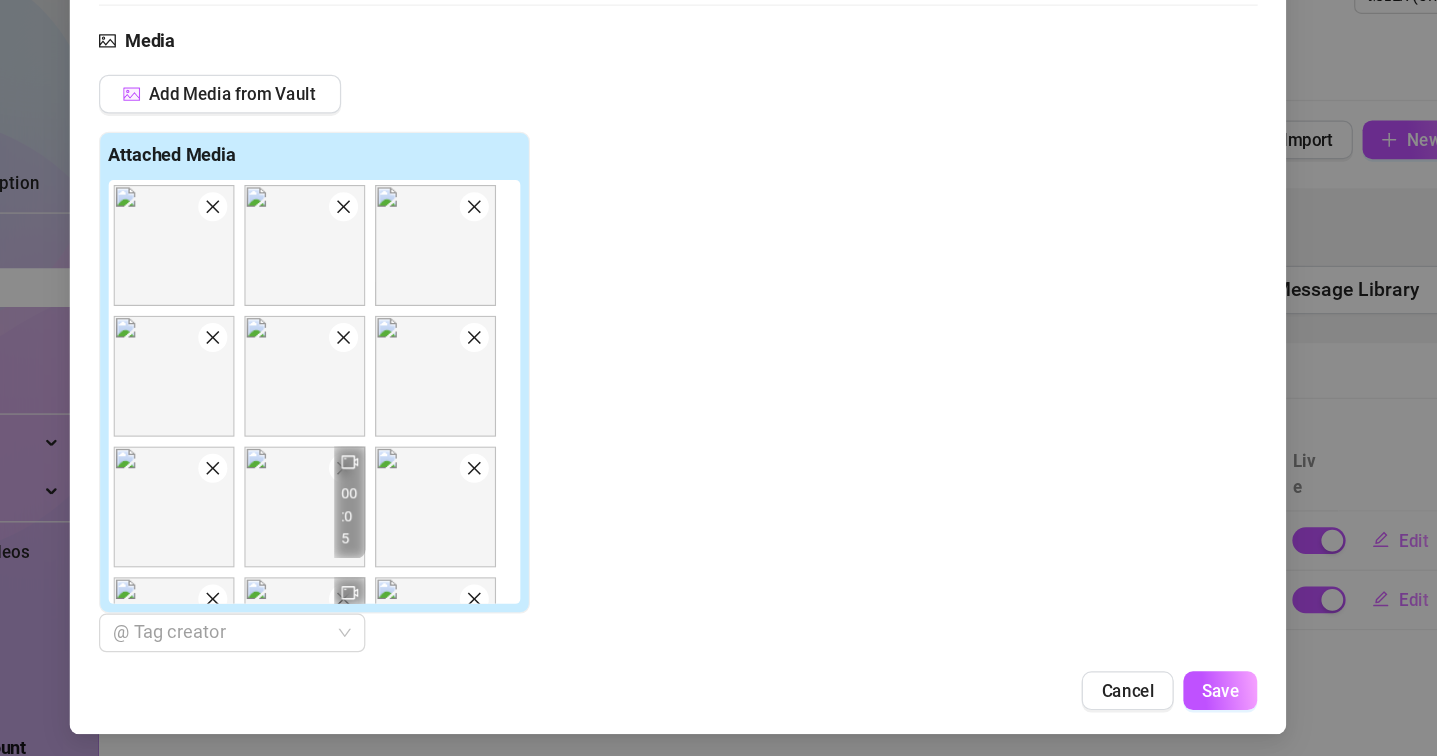 click 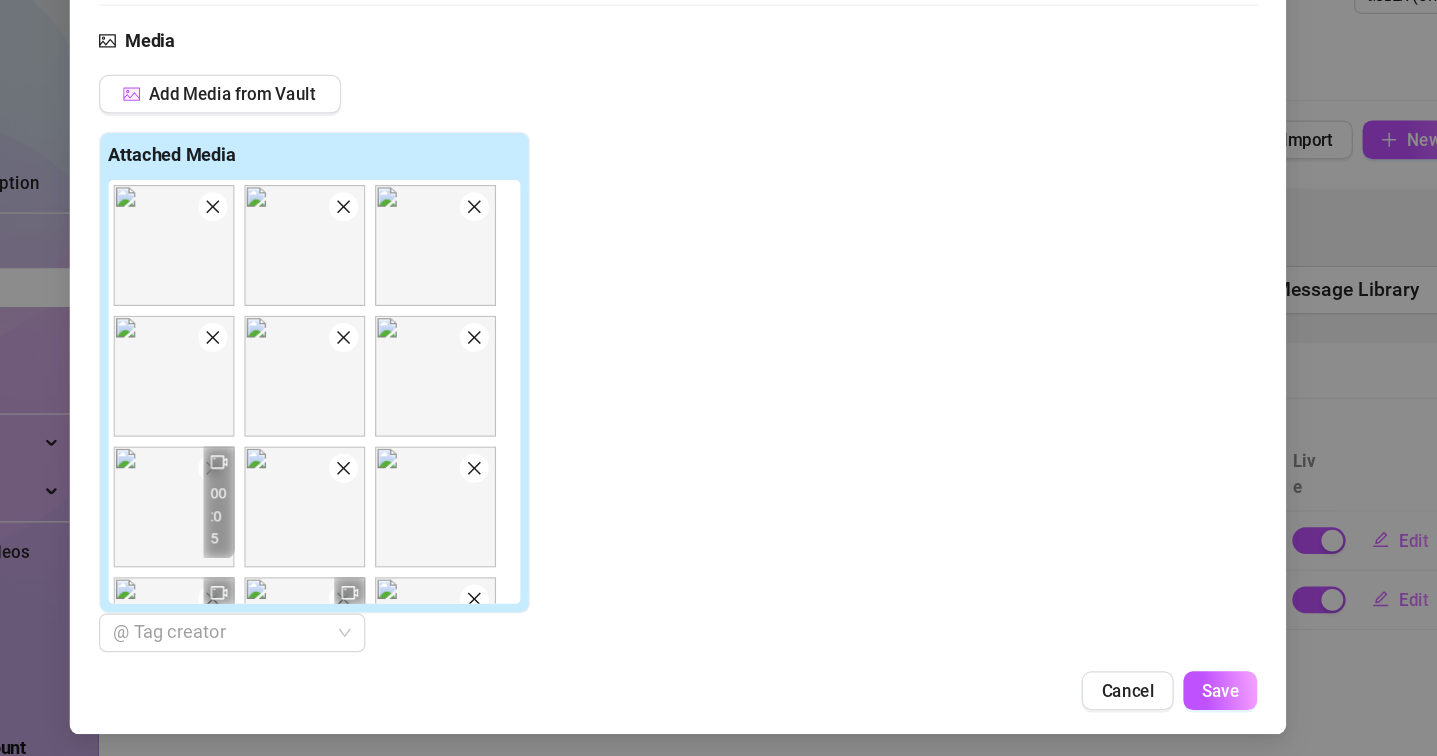 click 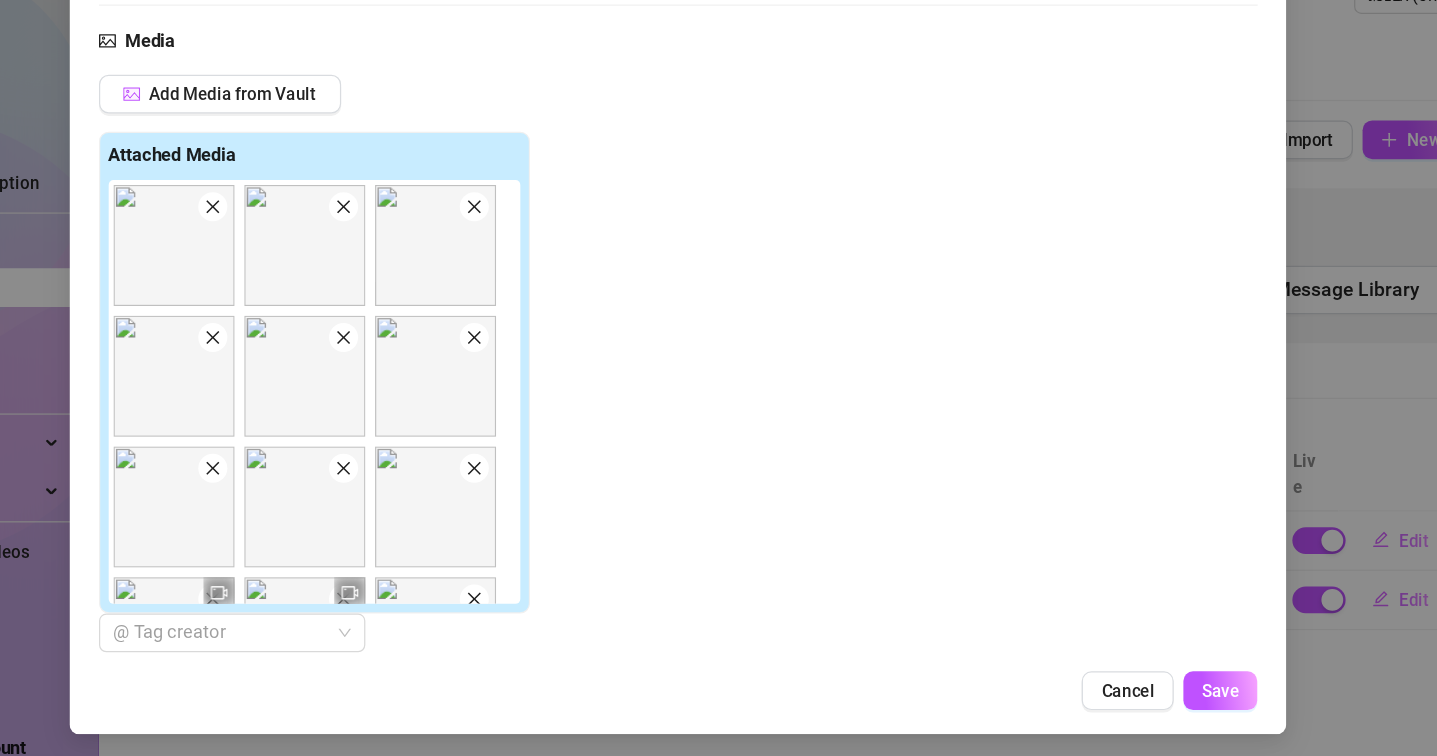 click 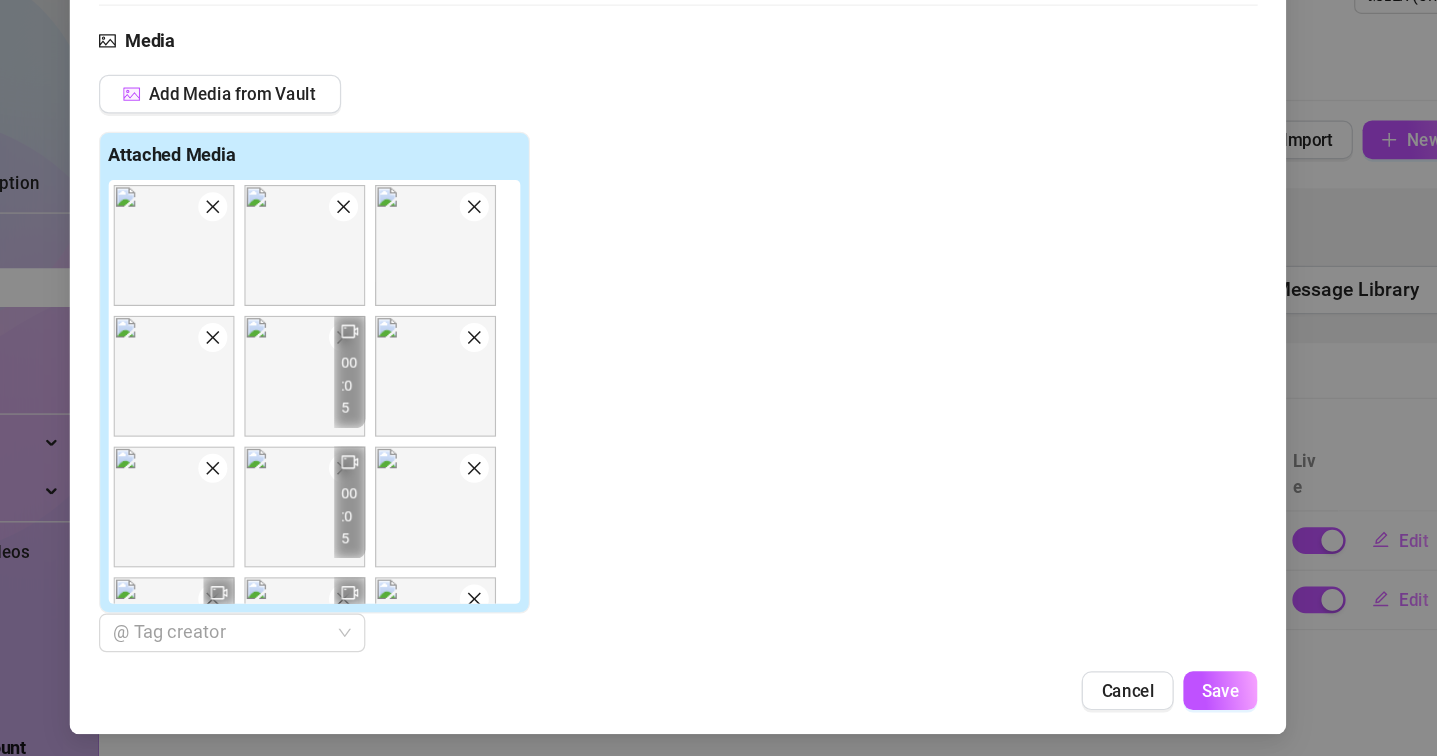 click 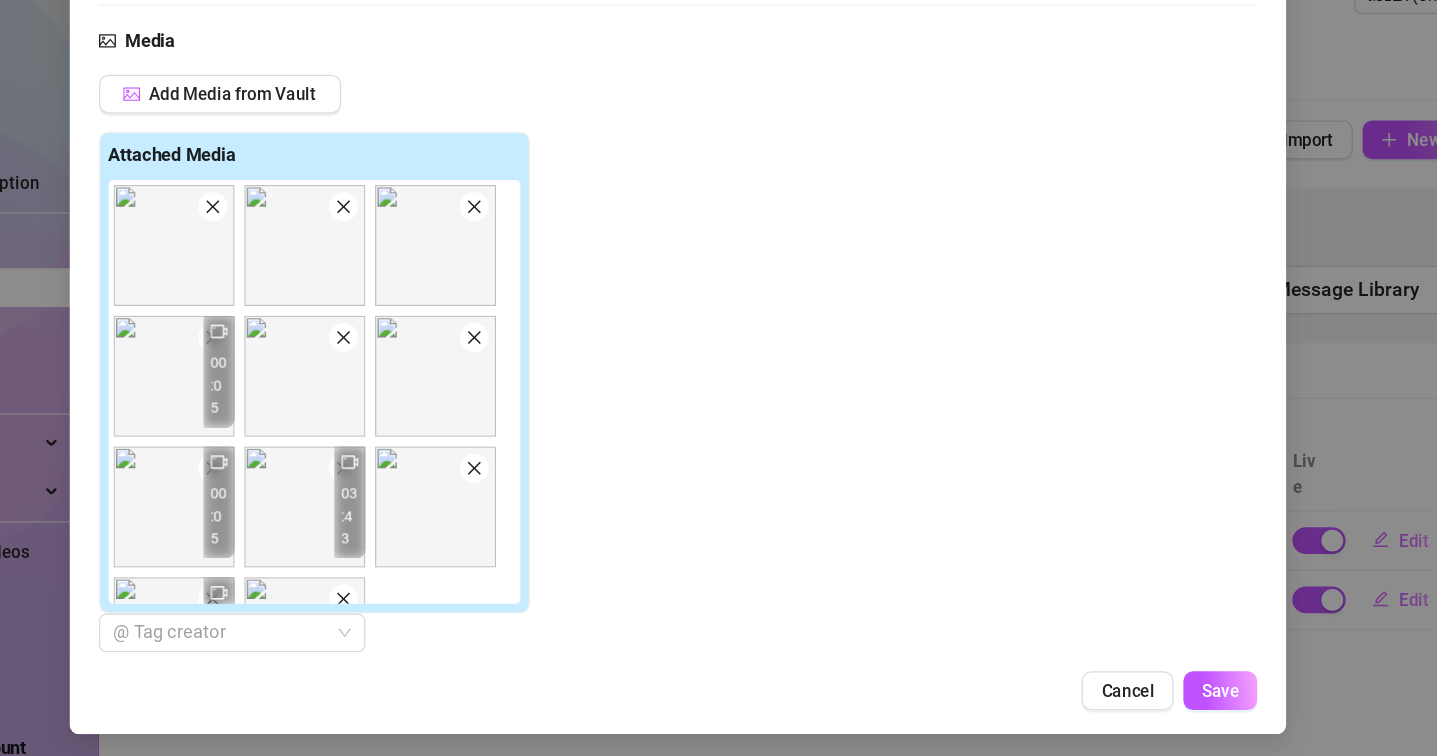 click 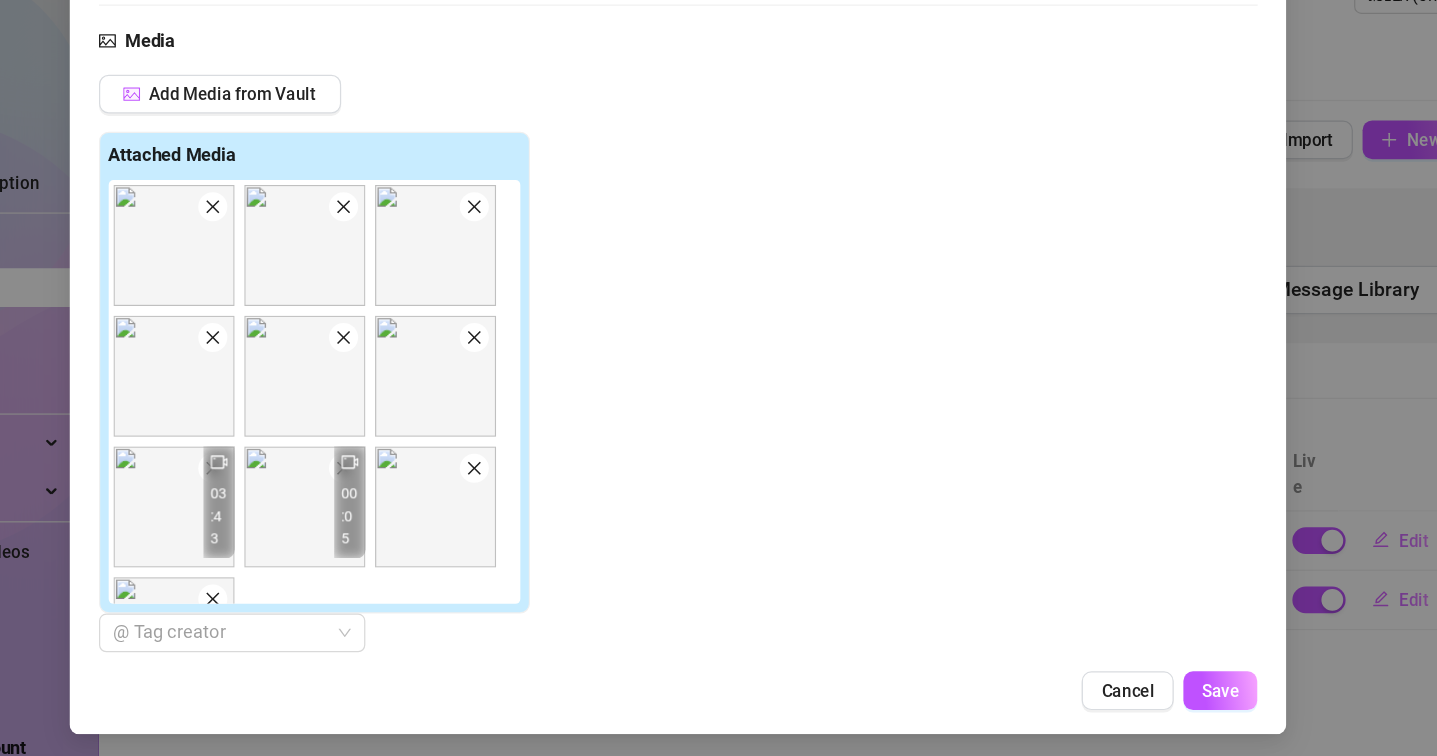 click 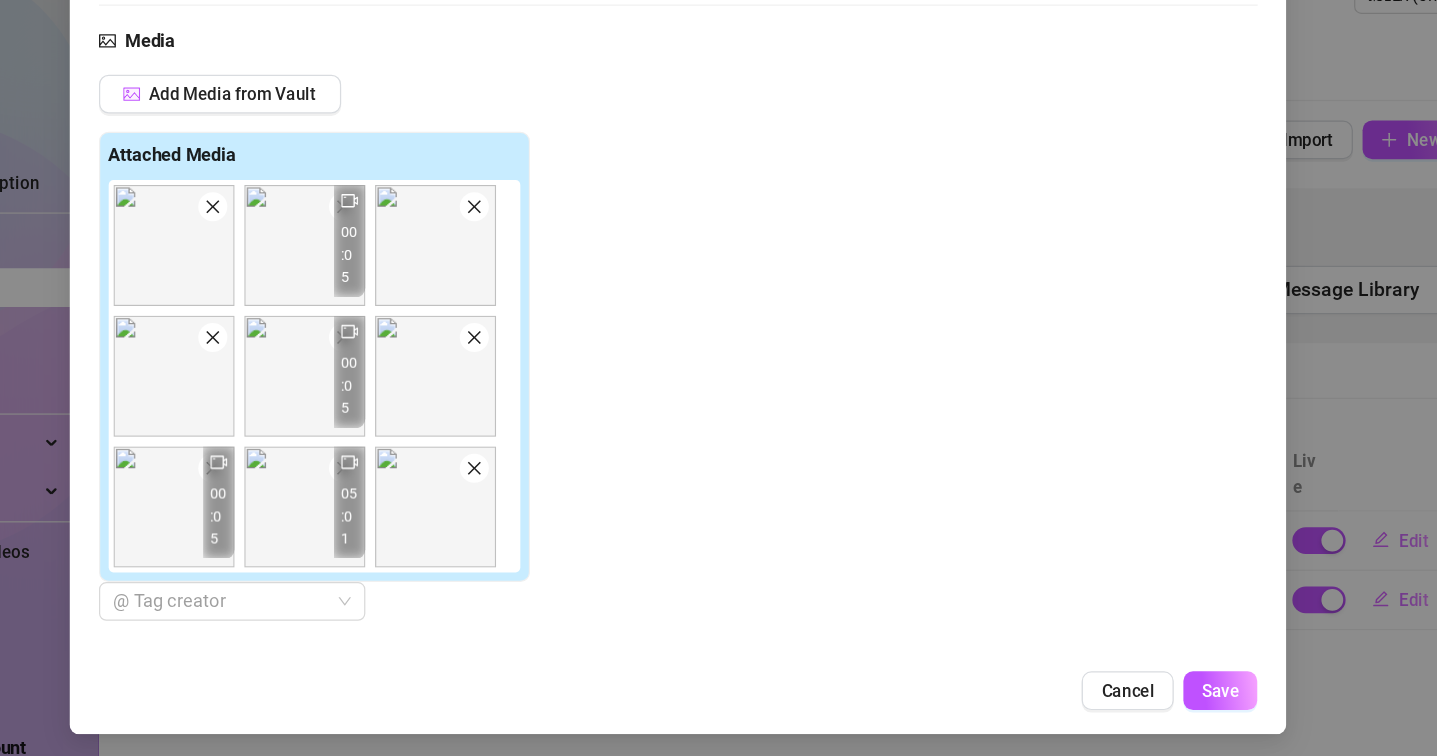 click 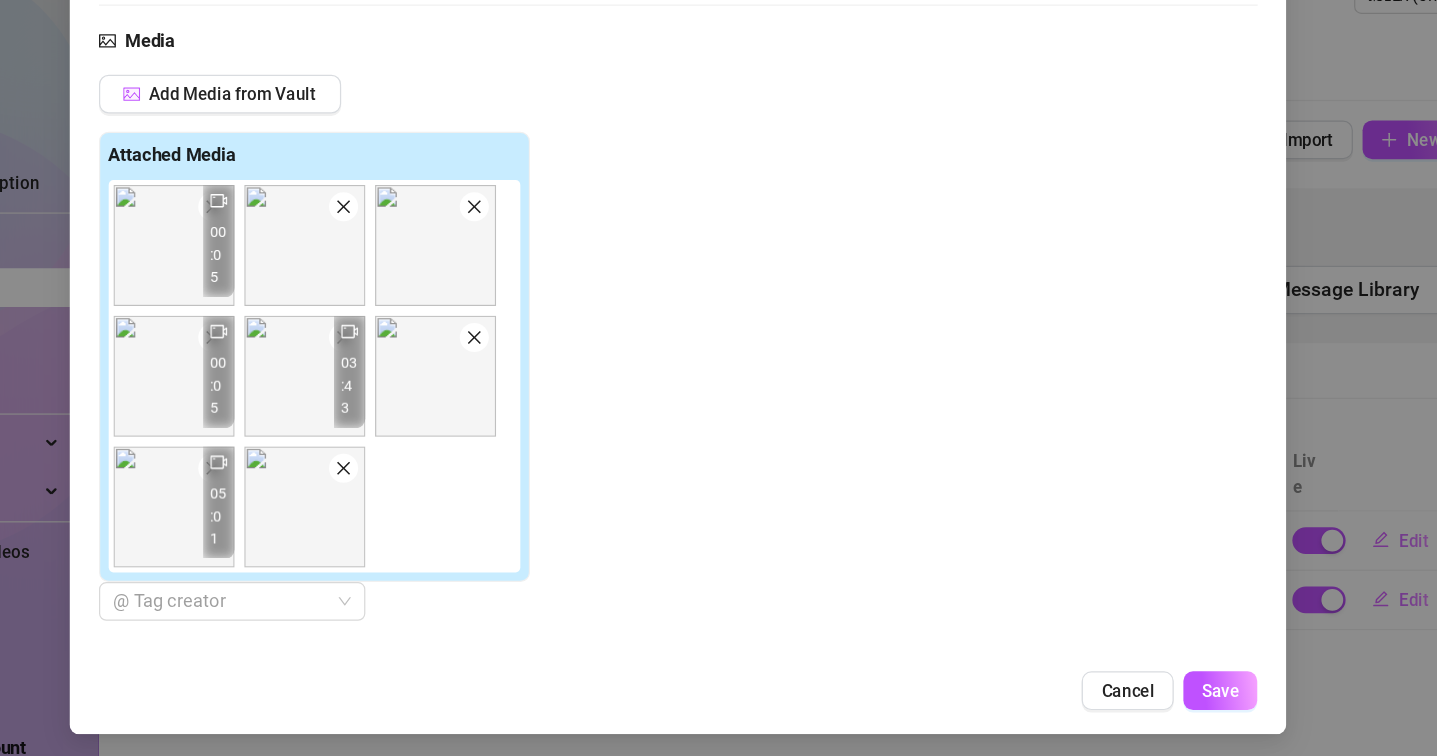 click 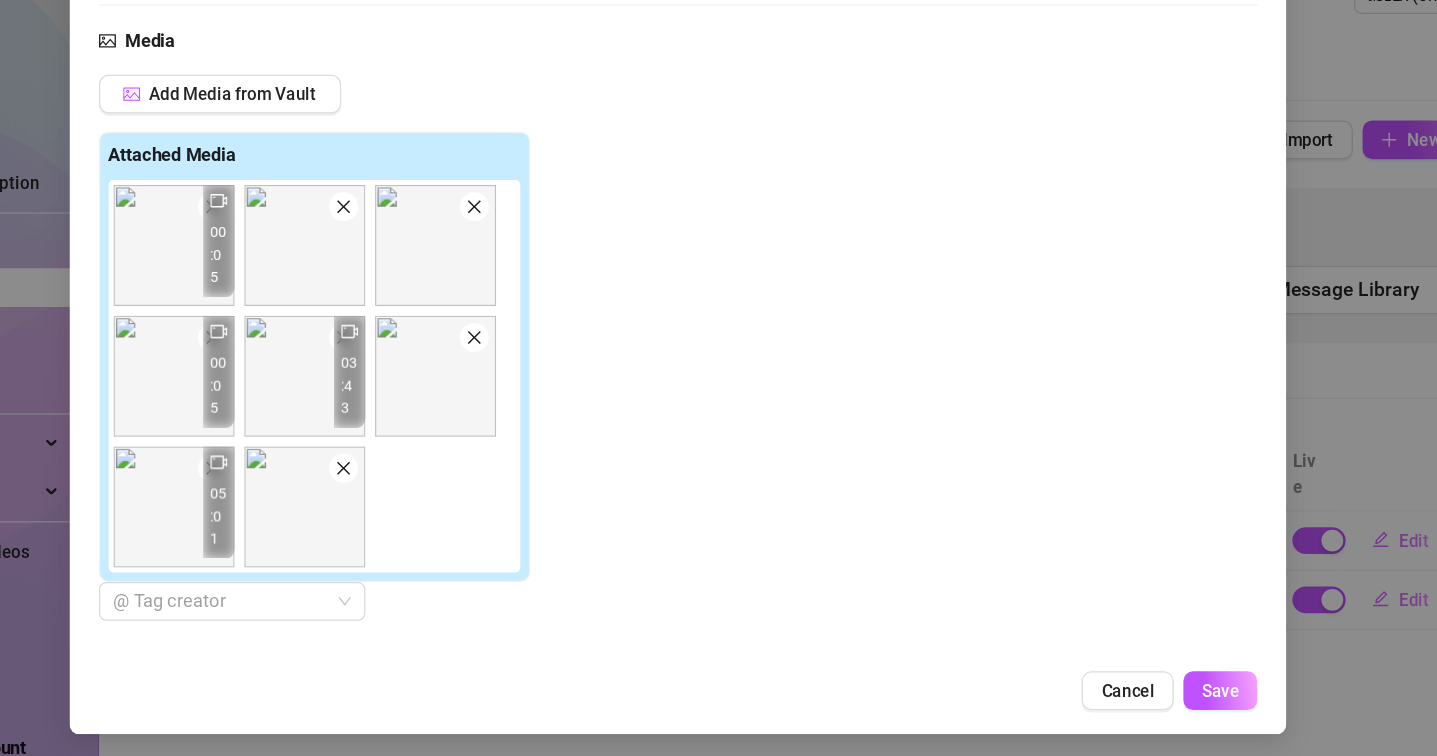 click on "00:05" at bounding box center (339, 291) 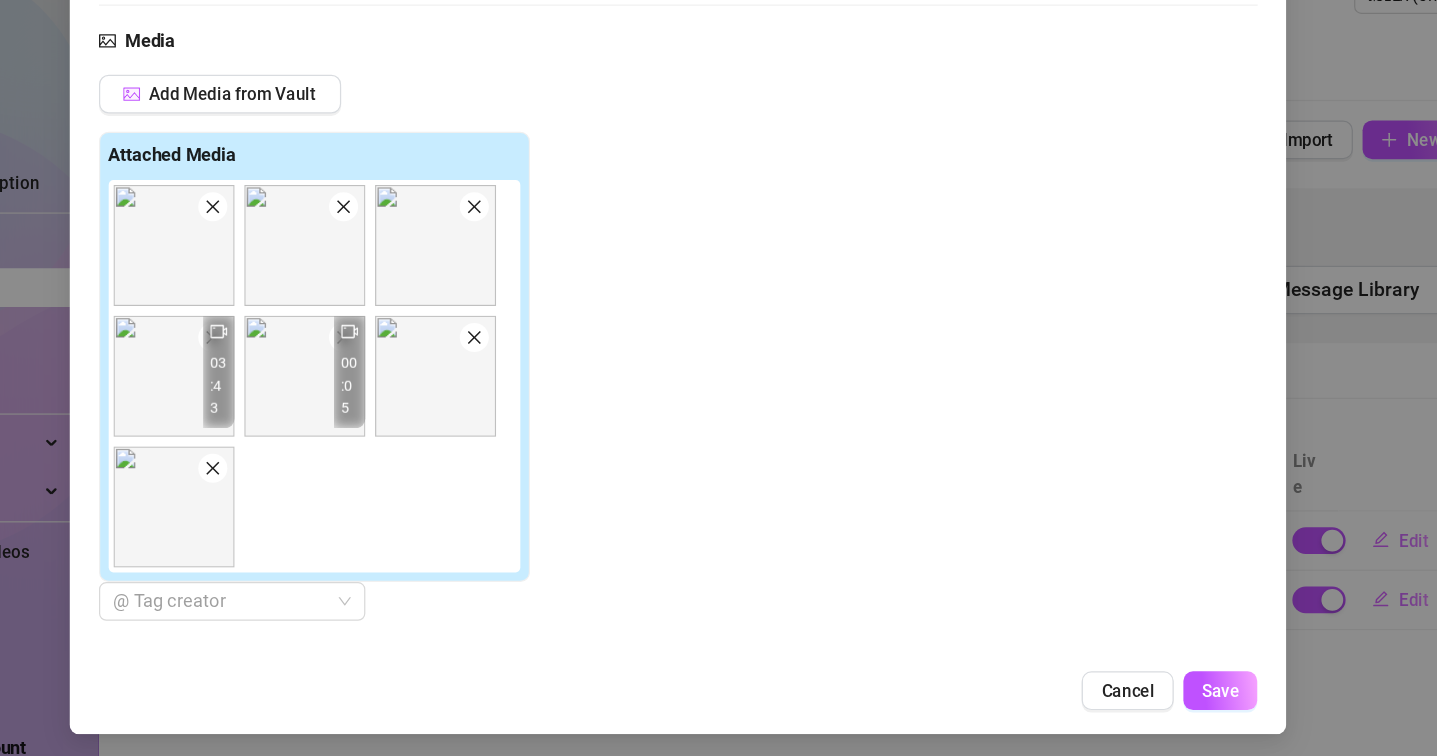 click 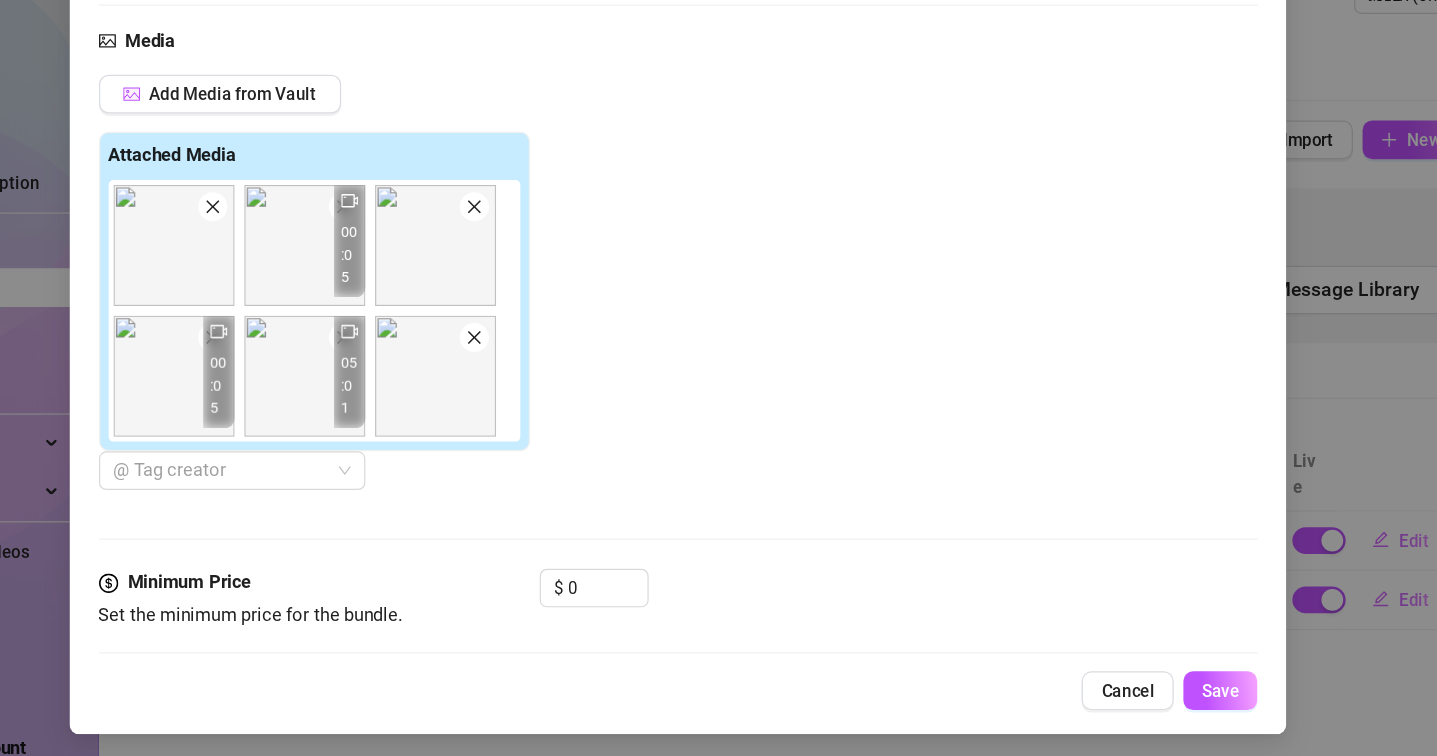 click 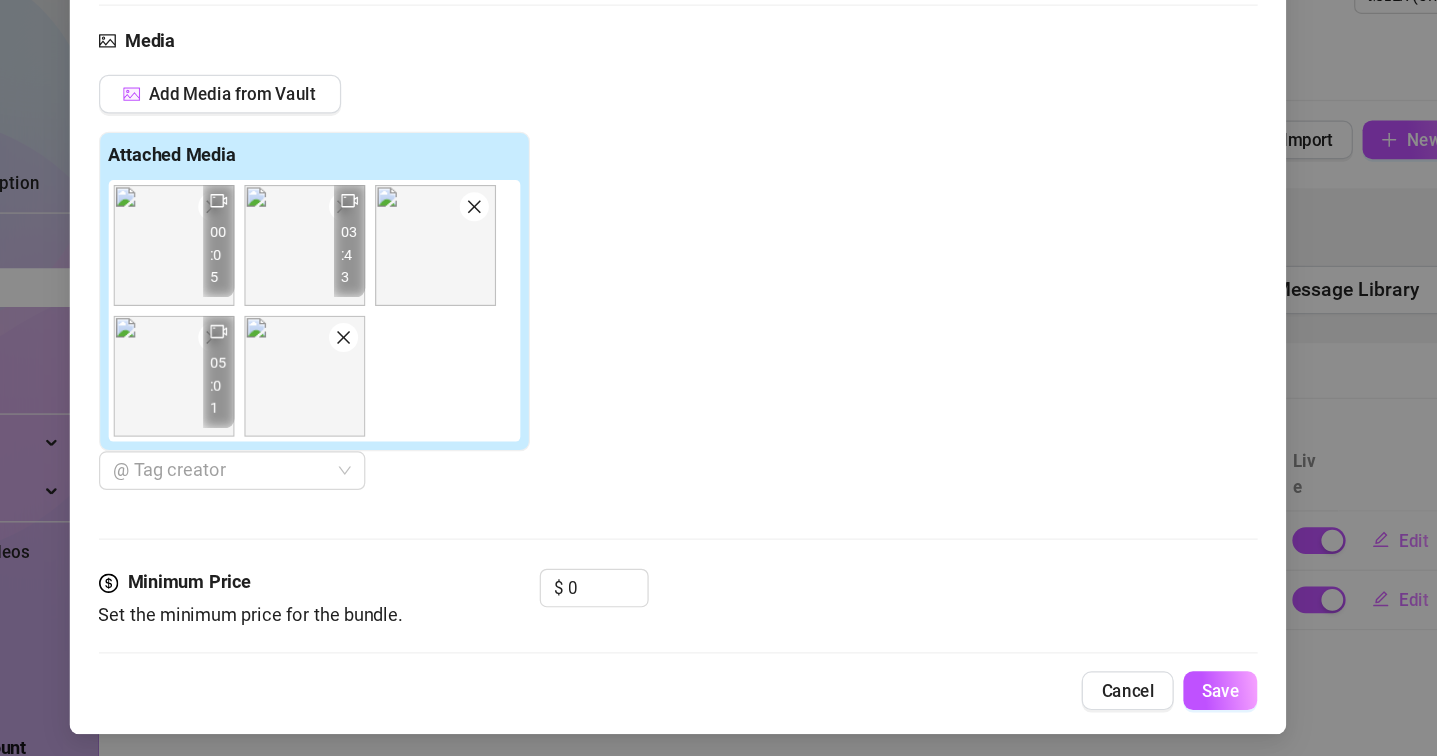click 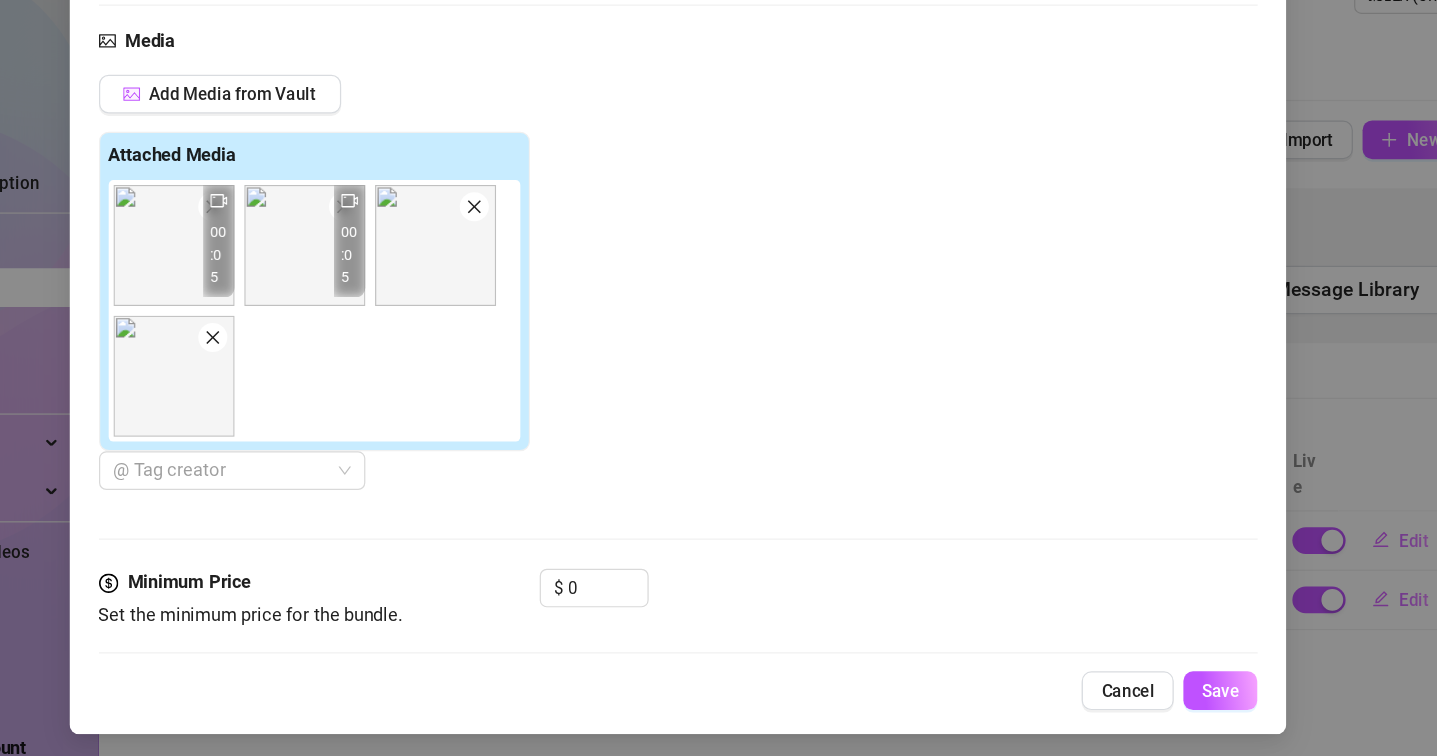click on "00:05" at bounding box center [339, 291] 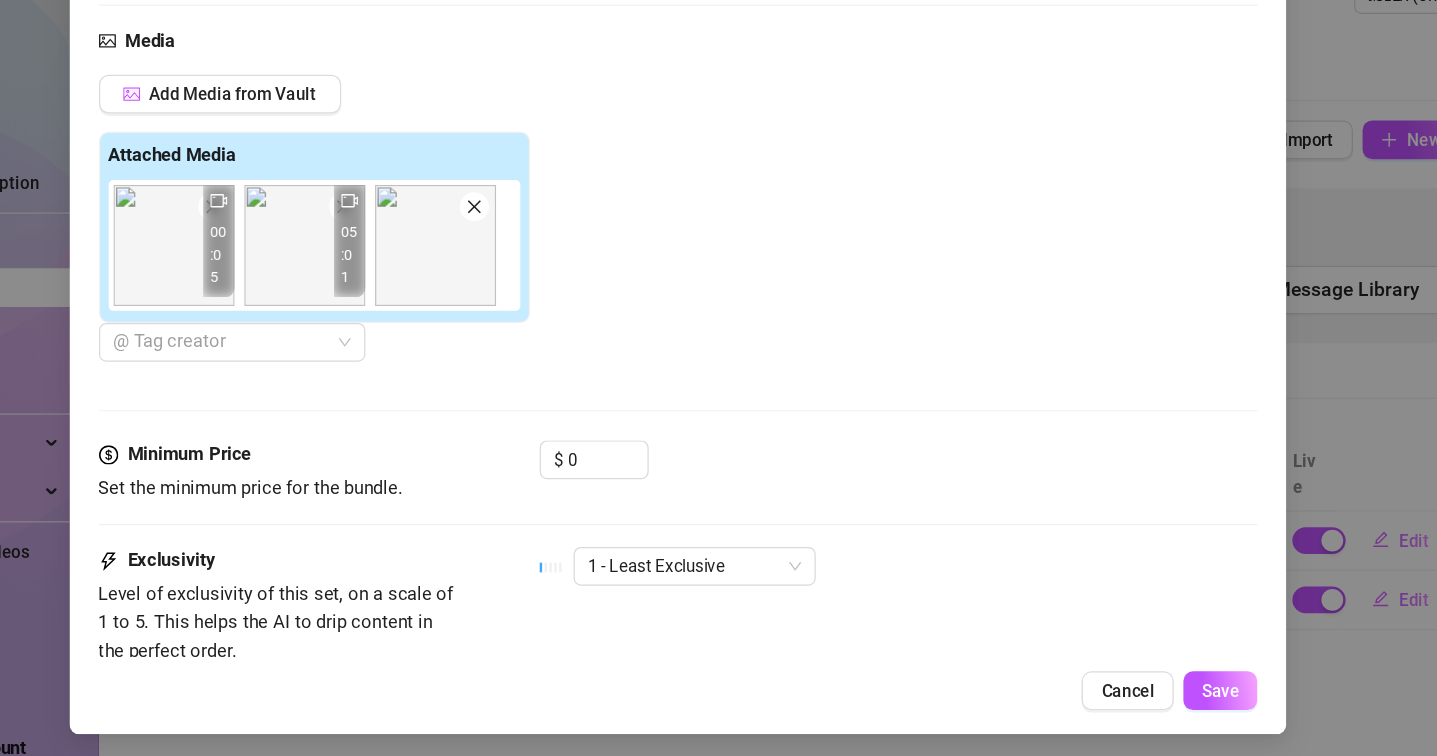 click at bounding box center (442, 263) 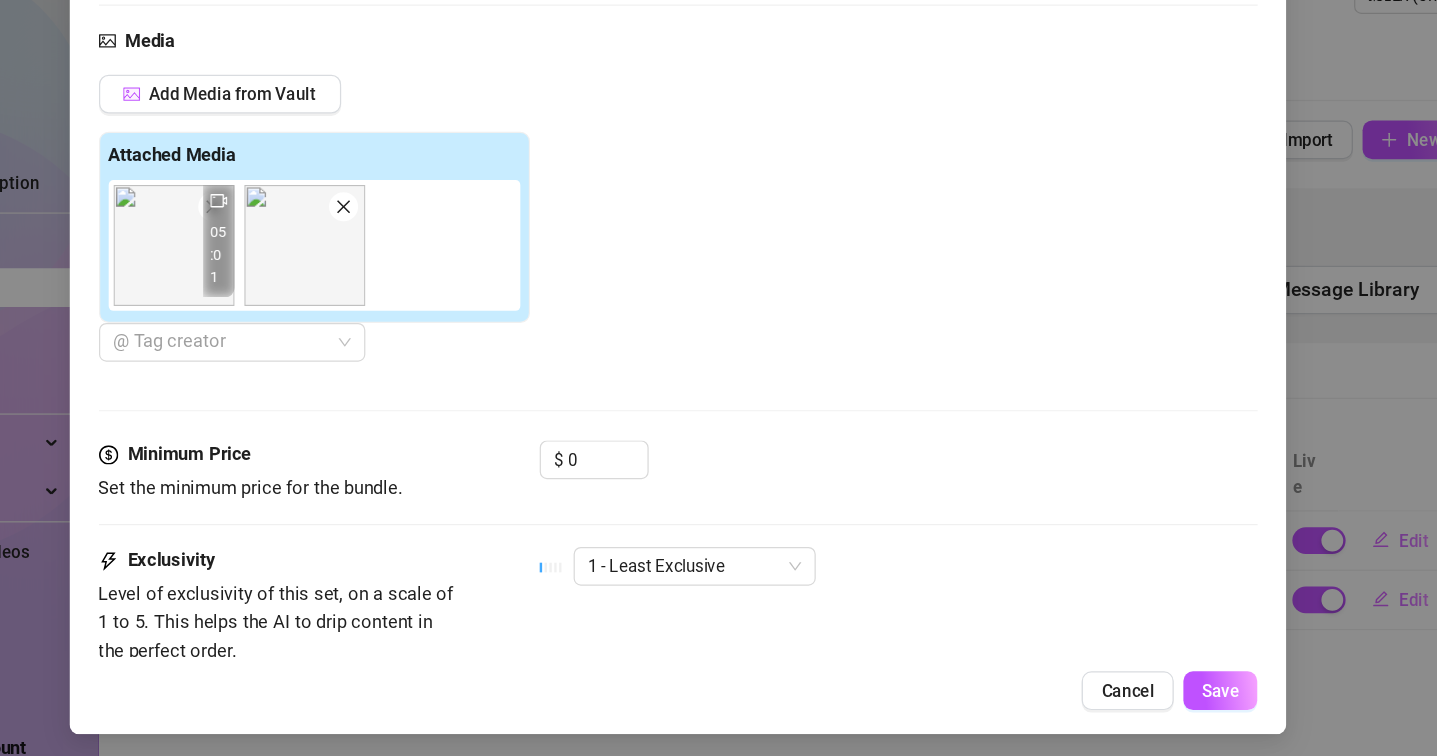 click at bounding box center (334, 263) 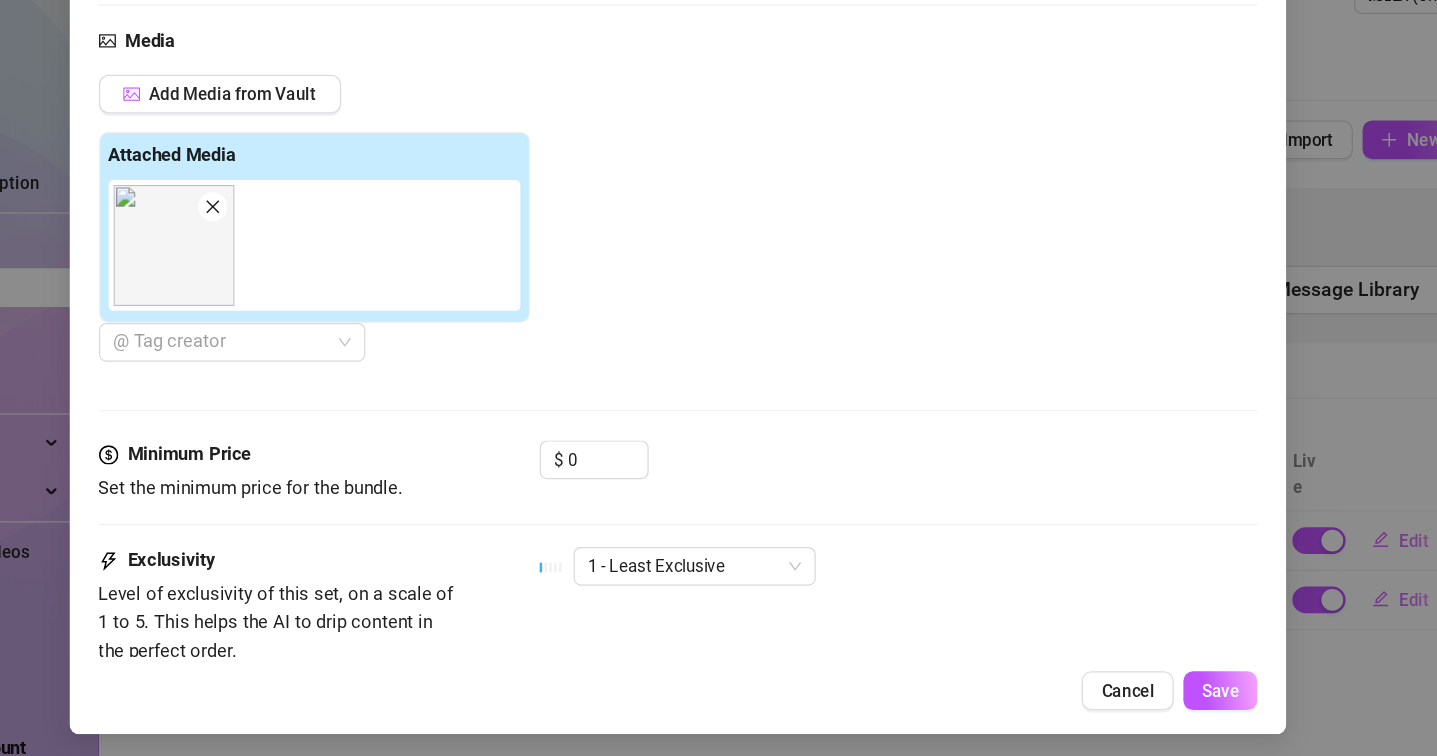 drag, startPoint x: 194, startPoint y: 71, endPoint x: 291, endPoint y: 166, distance: 135.77187 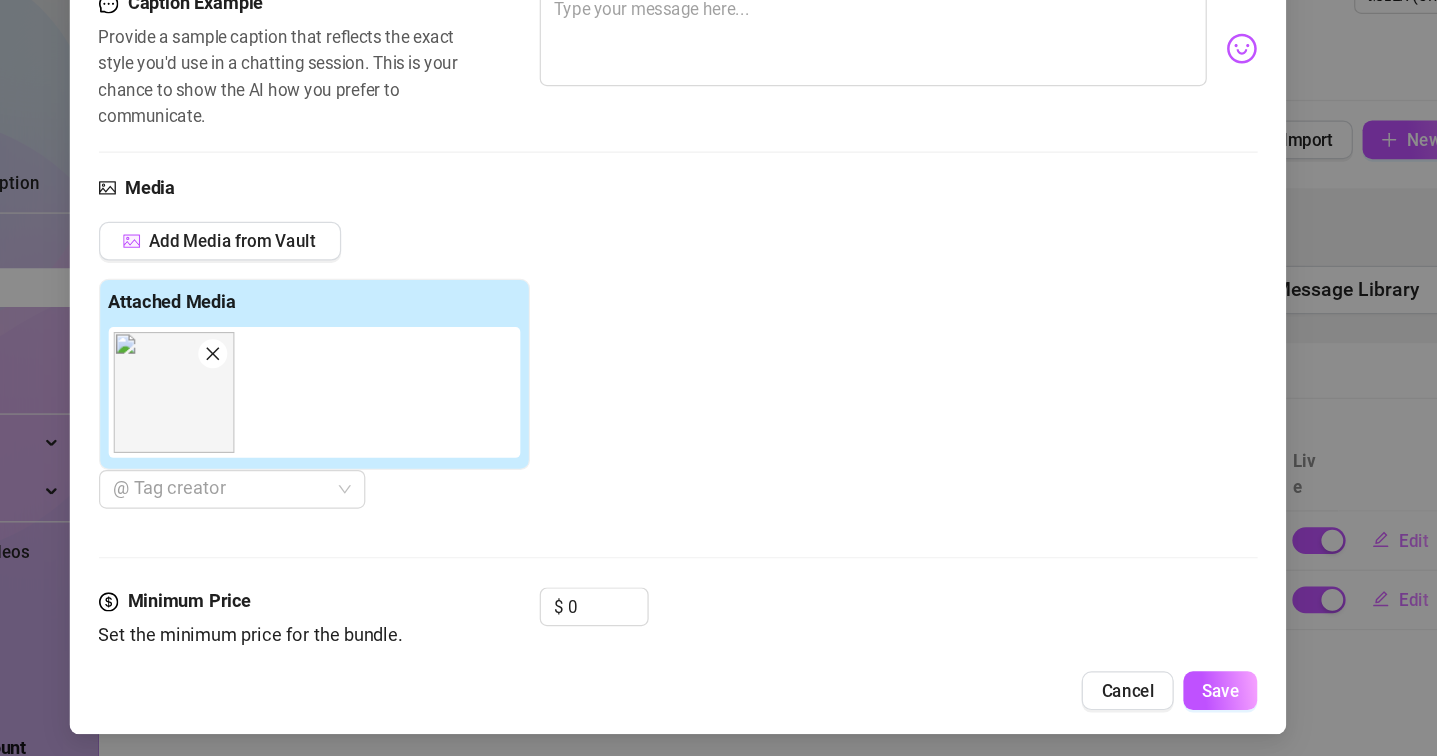 scroll, scrollTop: 492, scrollLeft: 0, axis: vertical 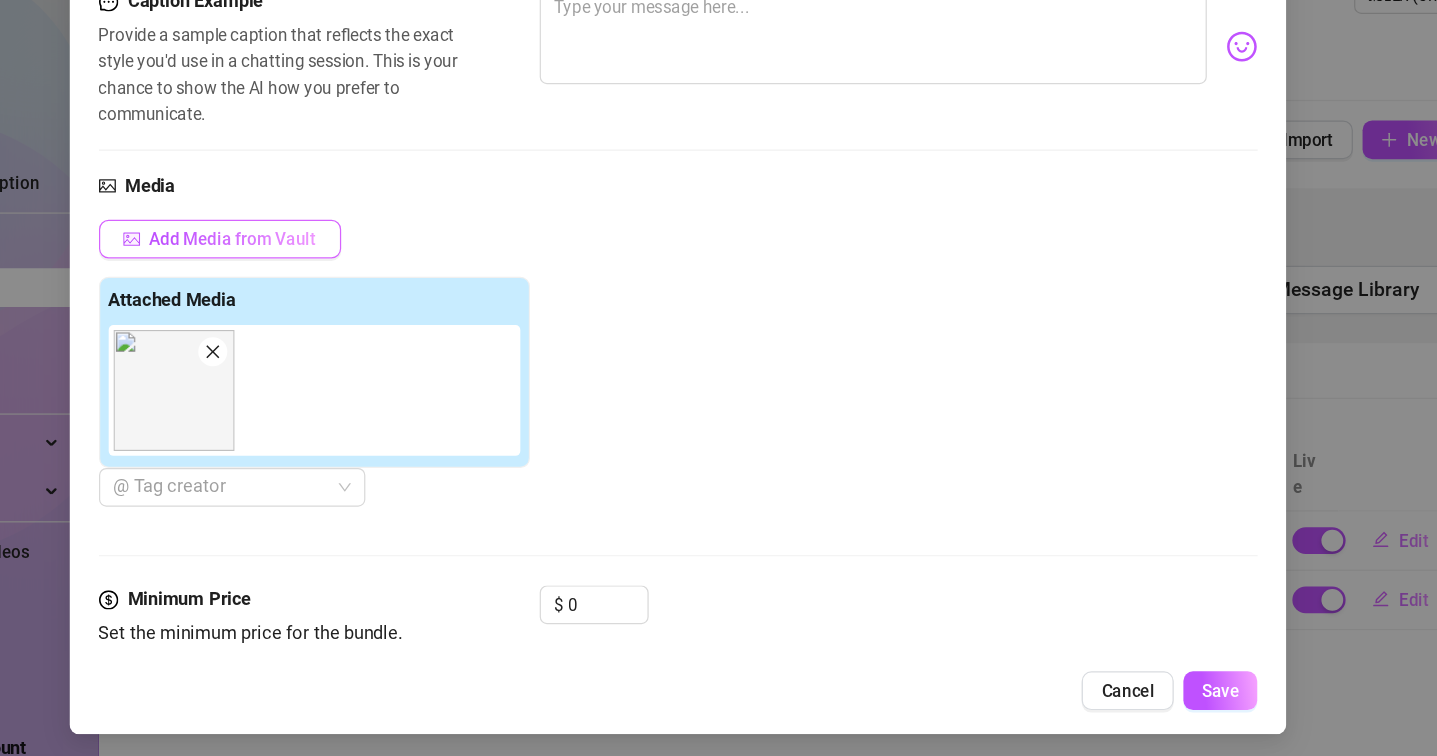 click on "Add Media from Vault" at bounding box center [351, 290] 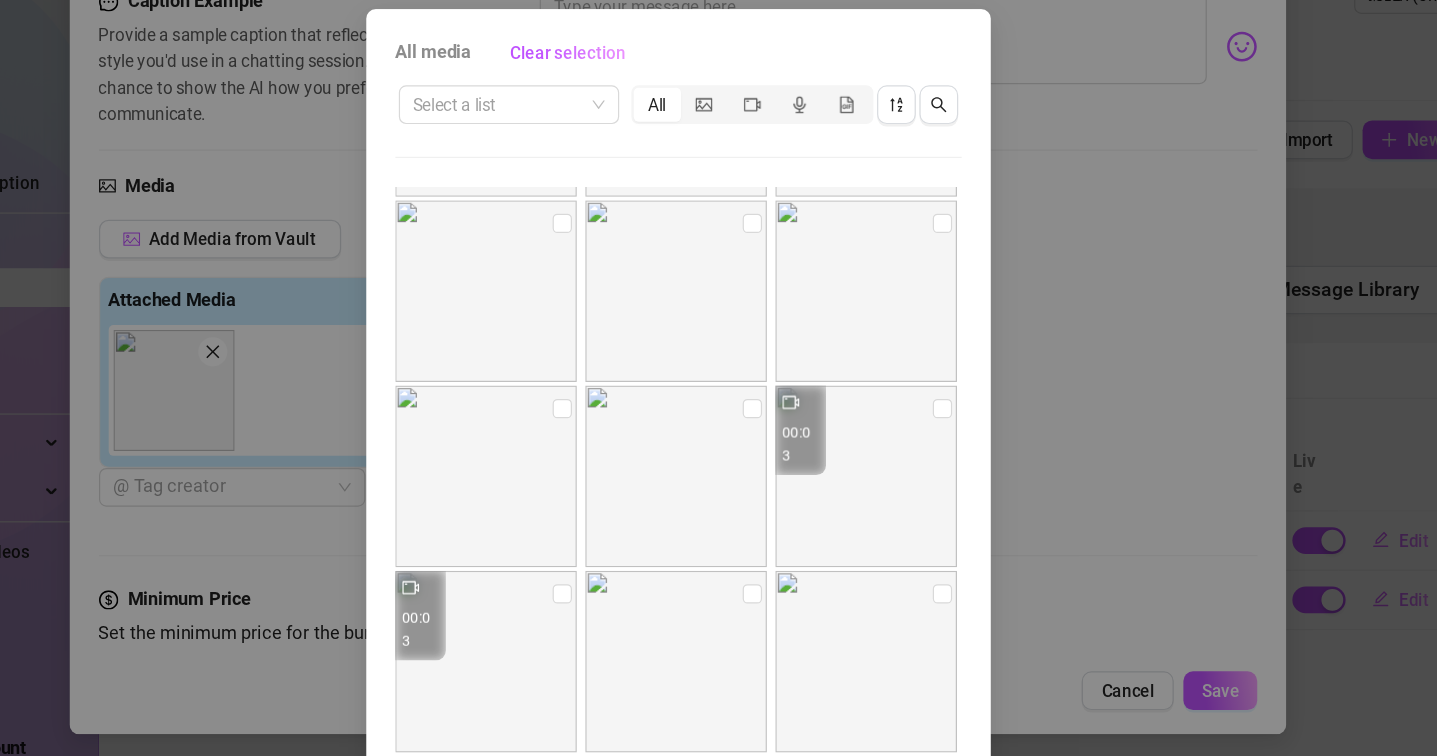 scroll, scrollTop: 754, scrollLeft: 0, axis: vertical 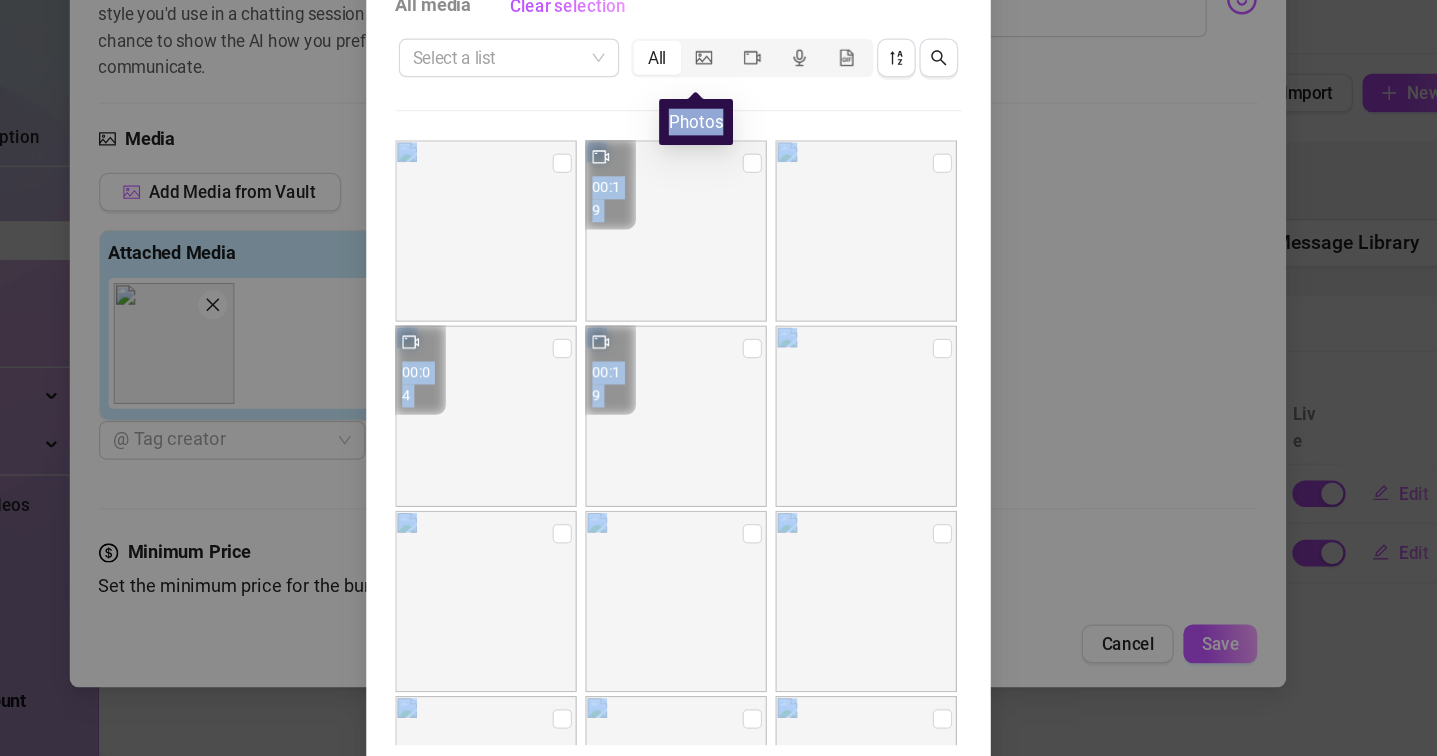 drag, startPoint x: 570, startPoint y: 54, endPoint x: 604, endPoint y: 77, distance: 41.04875 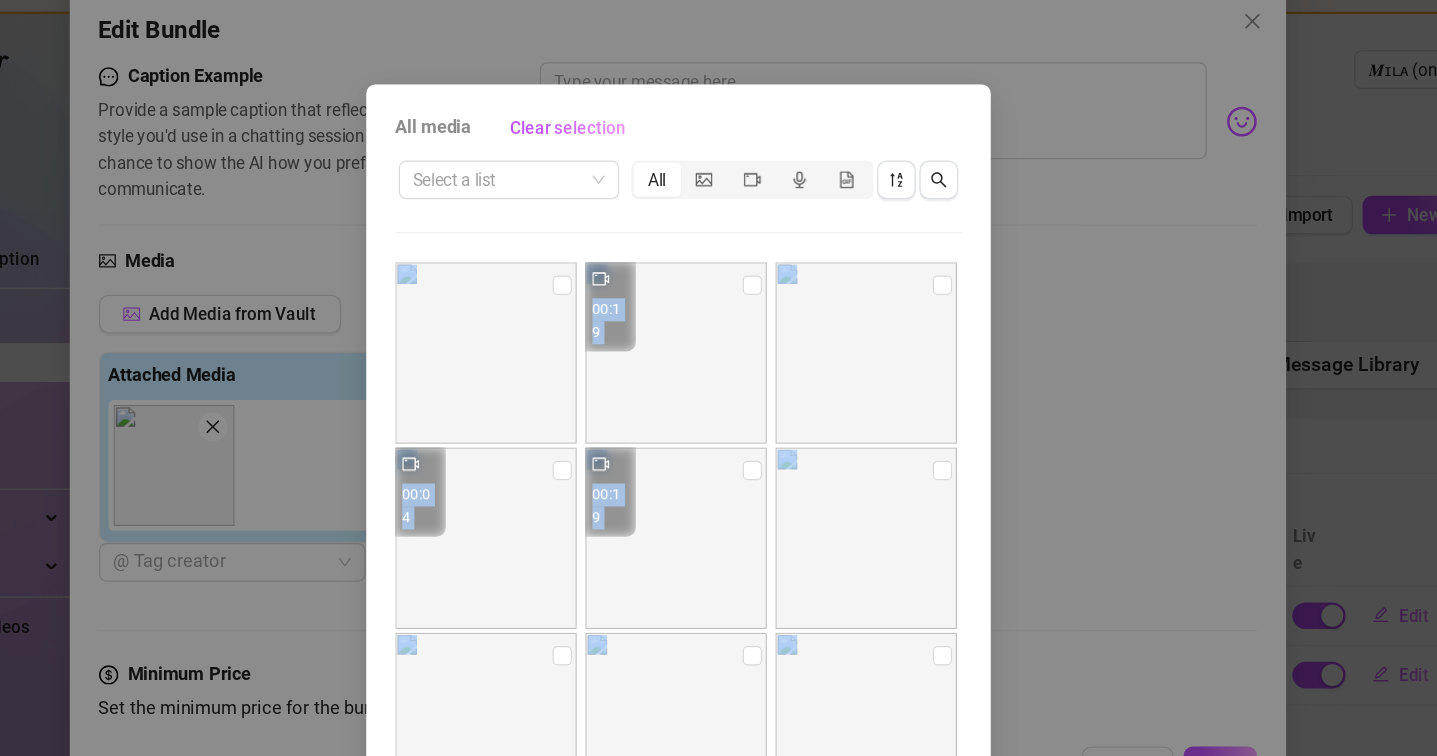 click on "All" at bounding box center [701, 179] 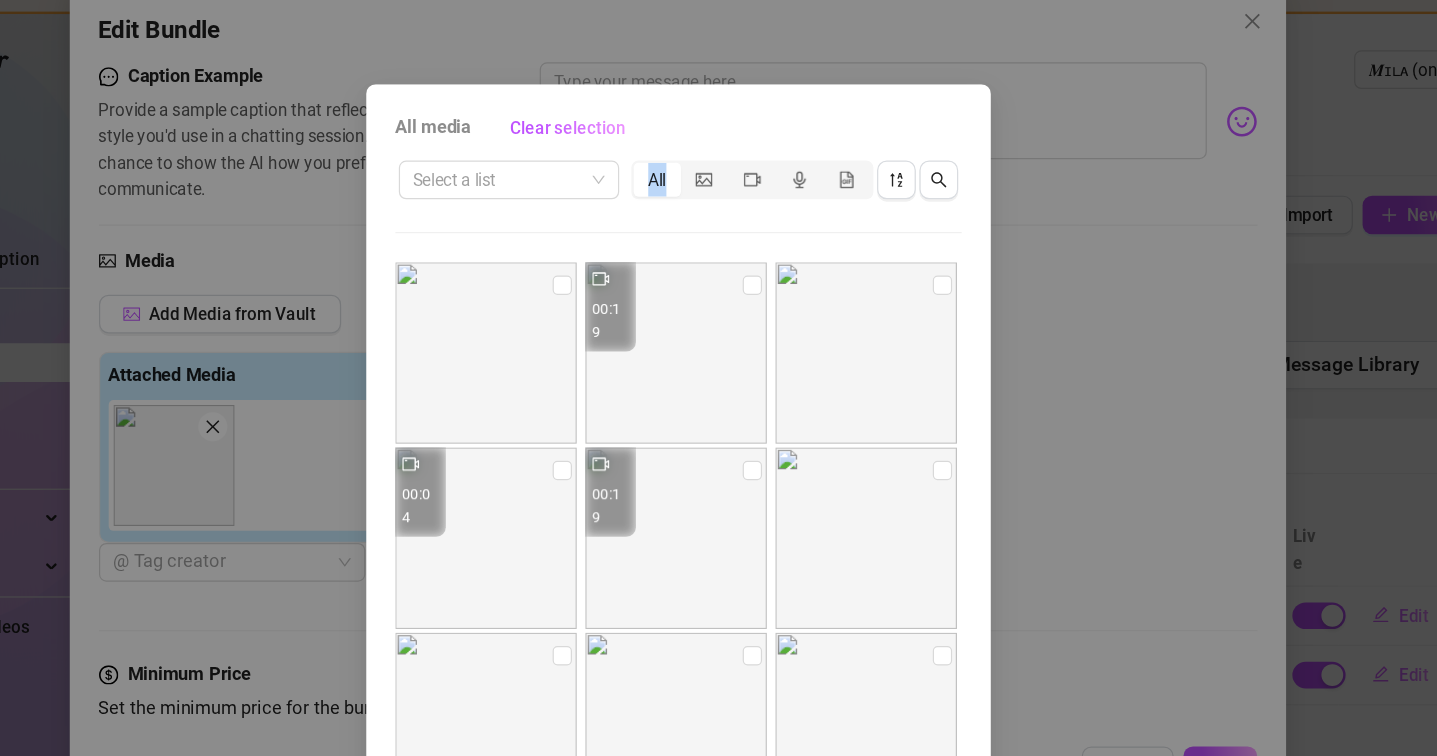 click on "All" at bounding box center [701, 179] 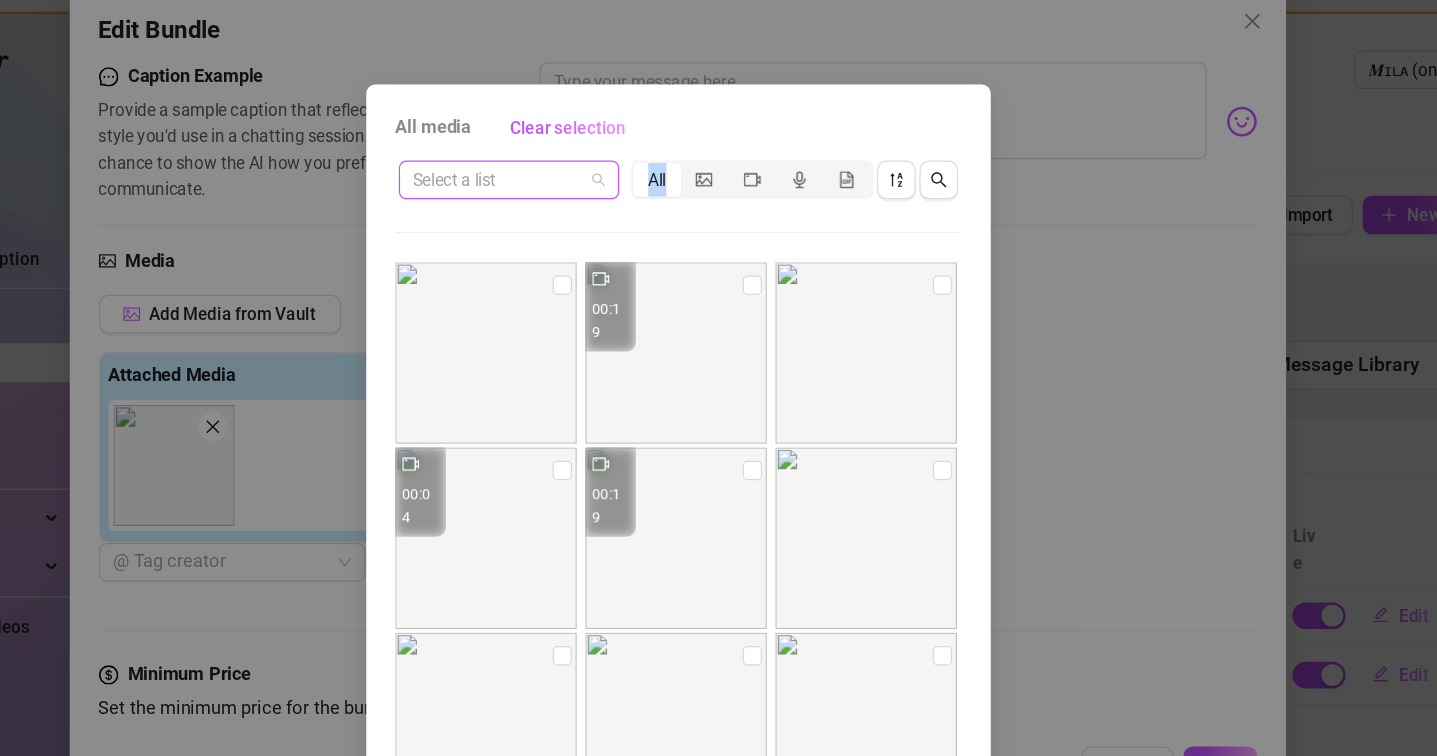 click at bounding box center [579, 179] 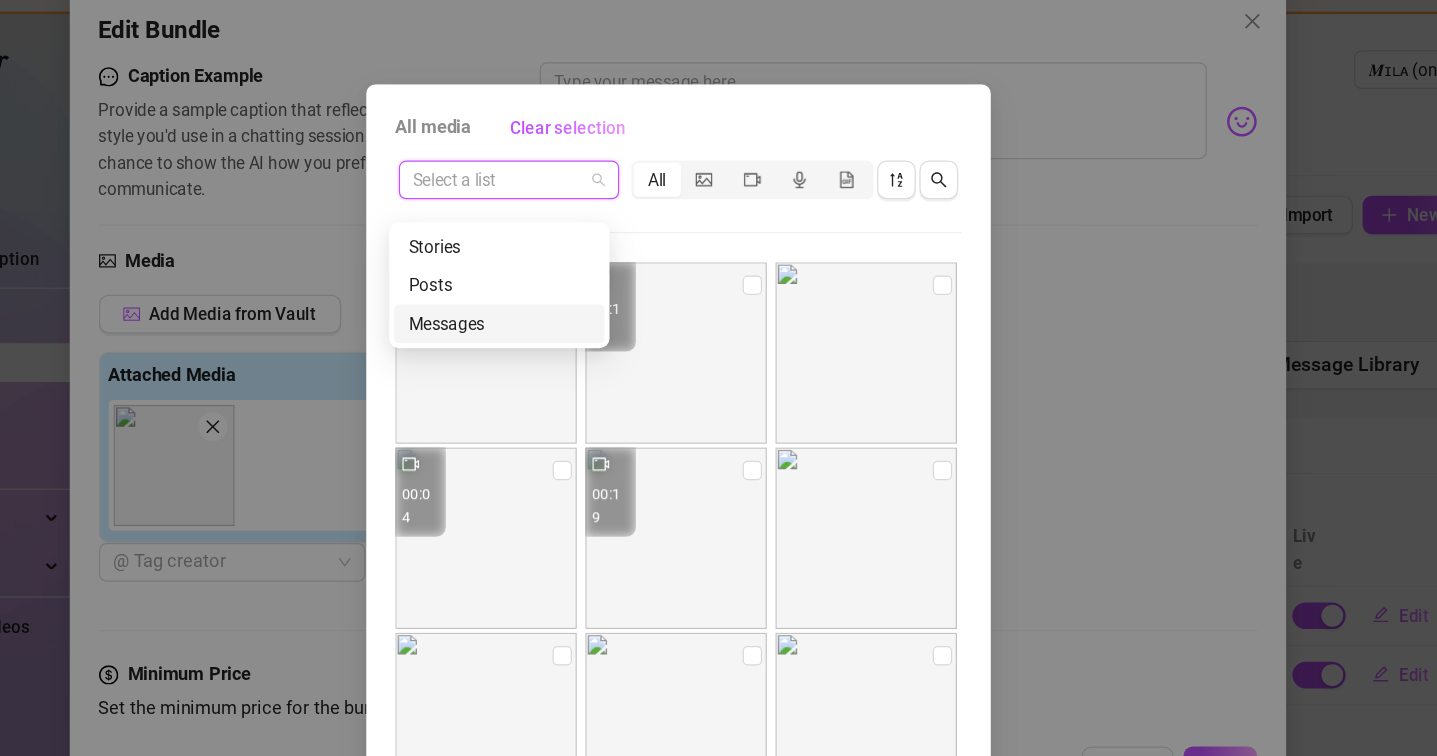 click on "Messages" at bounding box center (571, 298) 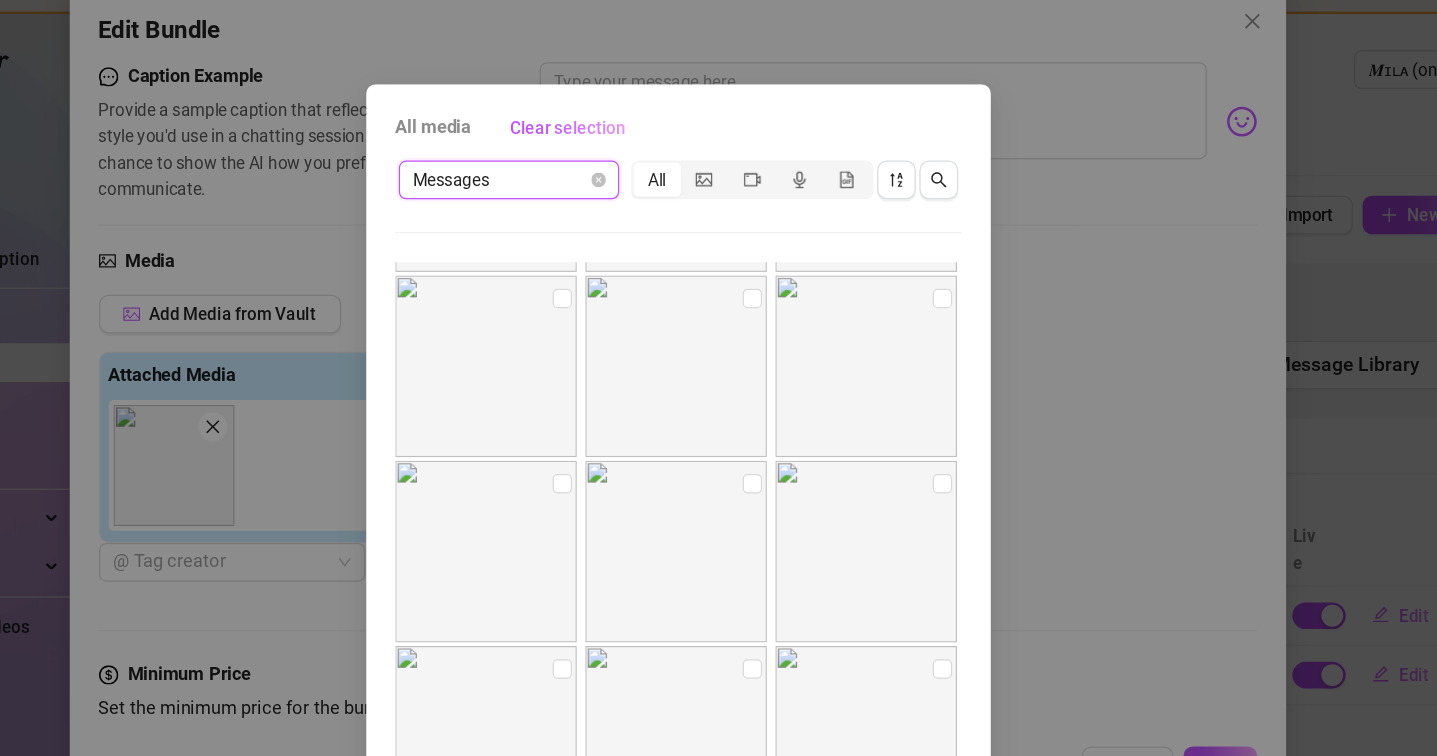 scroll, scrollTop: 754, scrollLeft: 0, axis: vertical 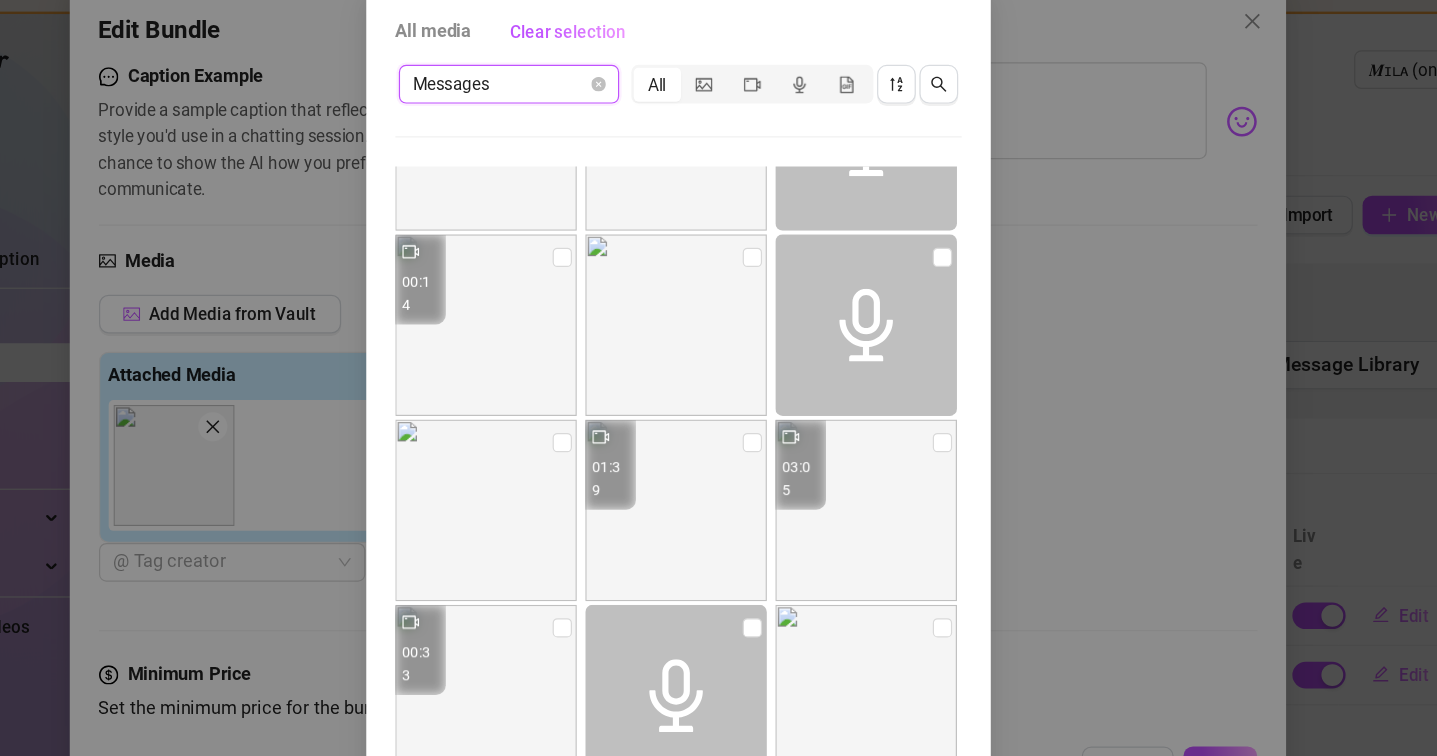 click on "All media Clear selection Messages Messages All 00:04 00:19 00:05 00:05 00:04 00:30 03:43 00:05 01:13 04:19 04:18 00:05 01:36 00:05 08:03 00:05 00:40 00:57 00:31 02:07 00:14 01:39 03:05 00:33 01:07 00:27 00:39 00:14 02:50 00:14 00:14 06:44 00:10 01:49 05:01 06:26 00:14 Cancel OK" at bounding box center (718, 378) 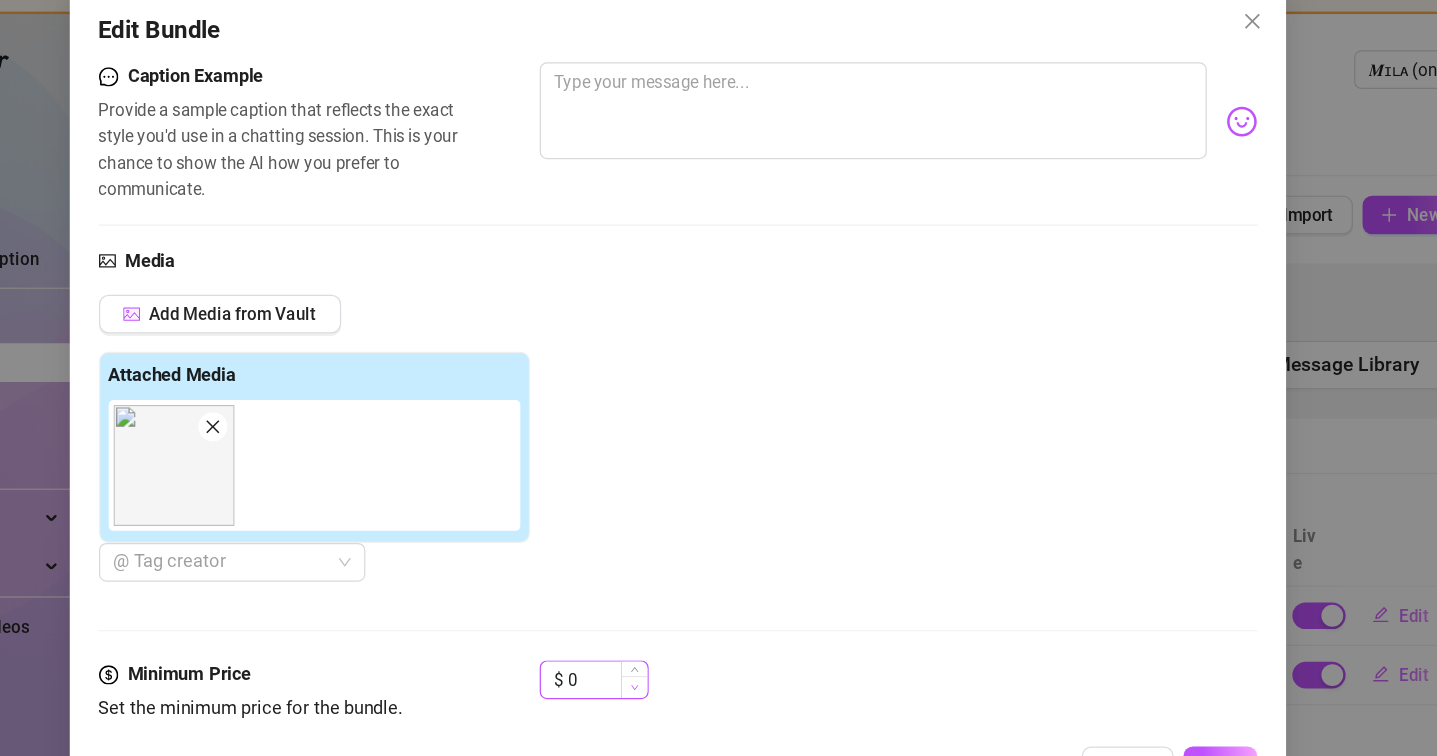 click at bounding box center (682, 598) 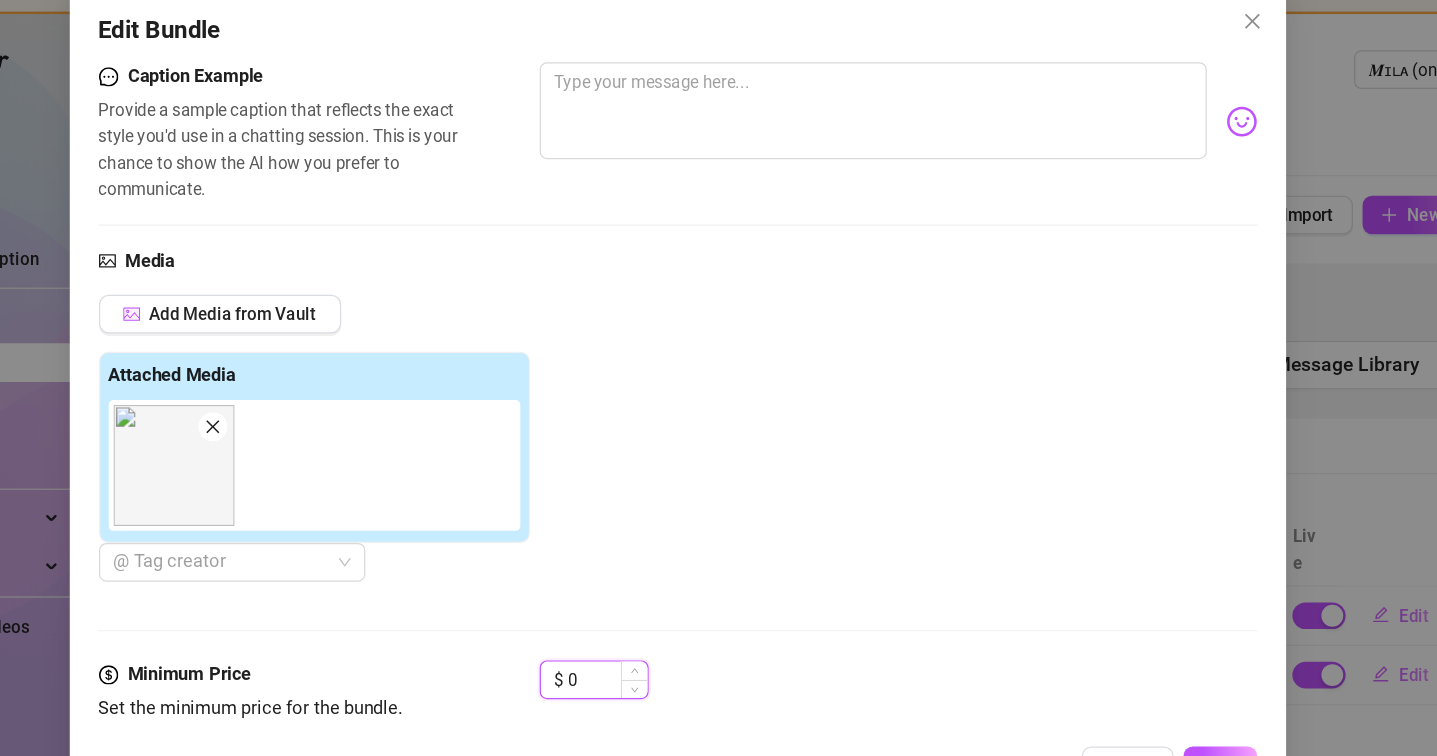click on "0" at bounding box center [660, 592] 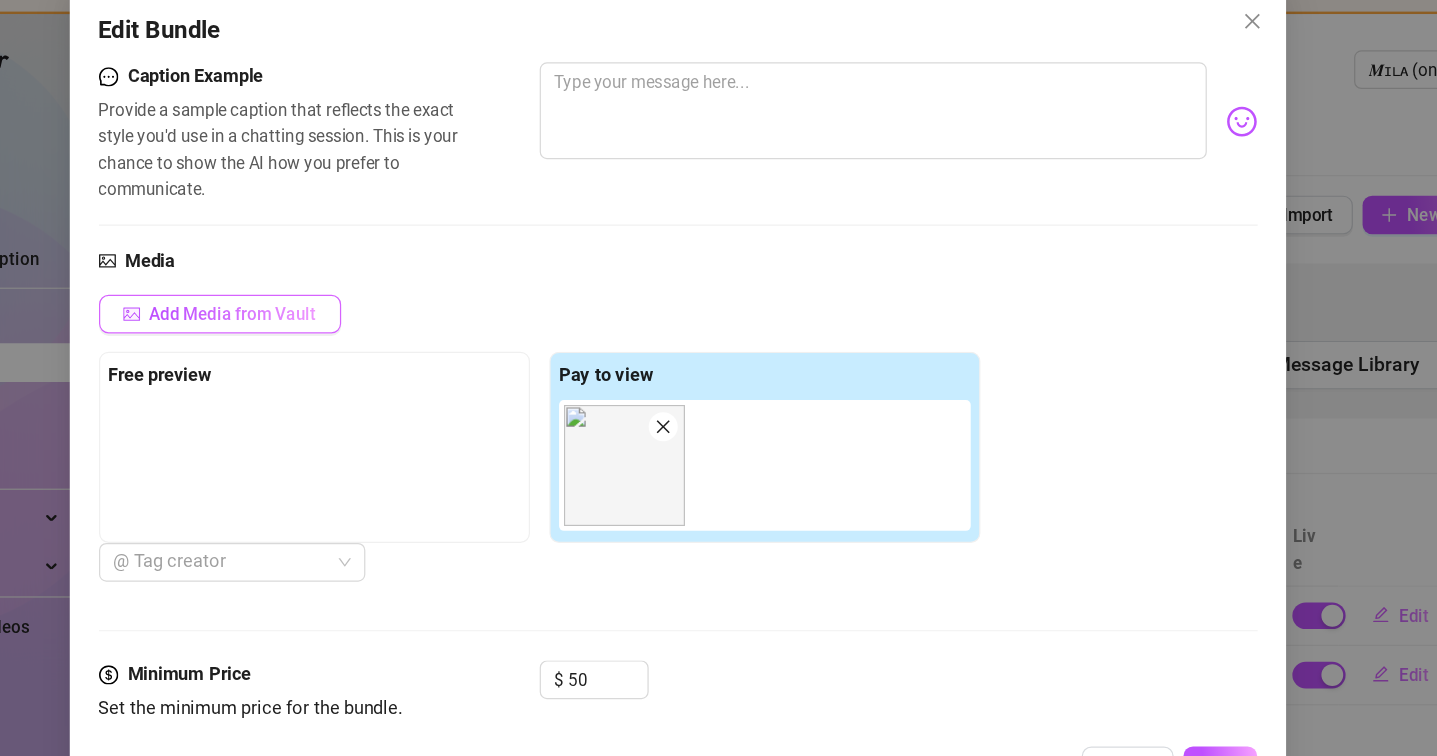 click on "Add Media from Vault" at bounding box center [351, 290] 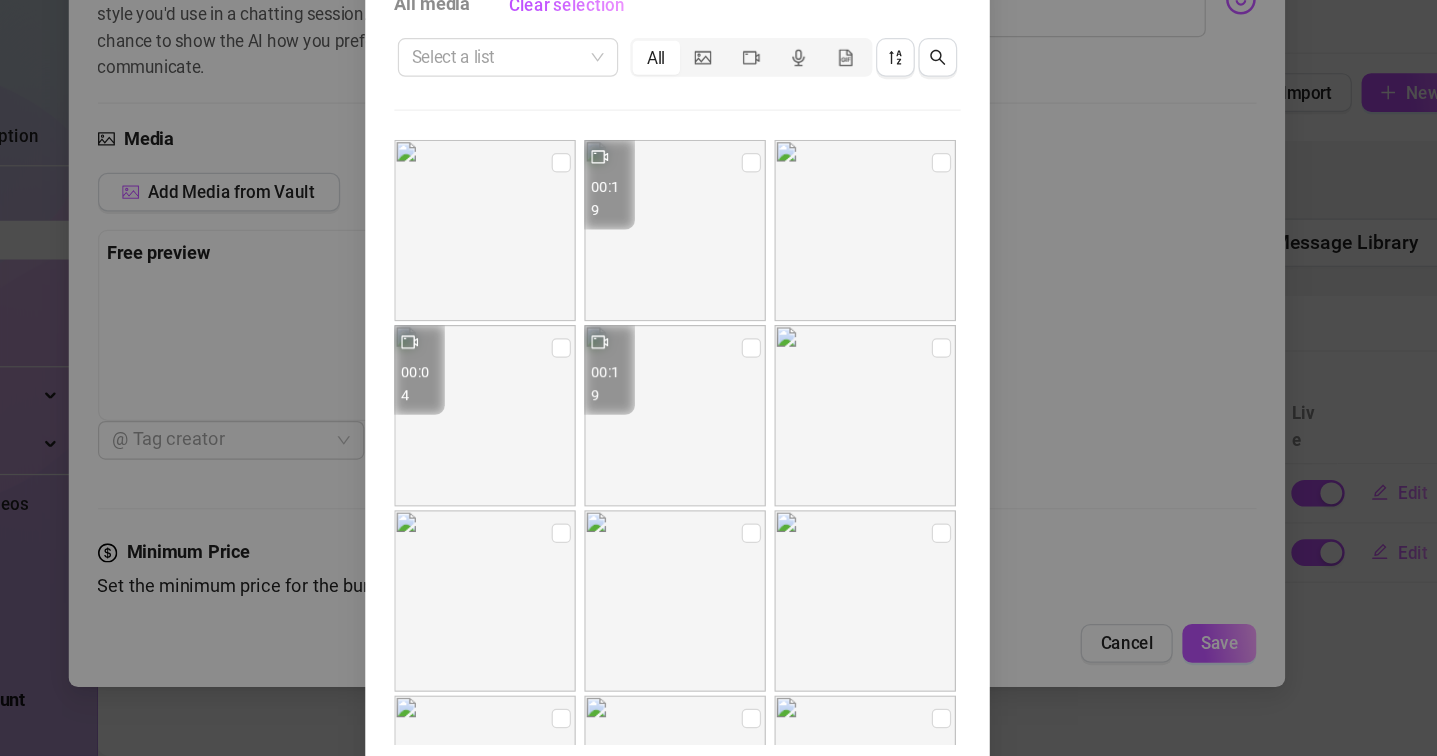 scroll, scrollTop: 15, scrollLeft: 0, axis: vertical 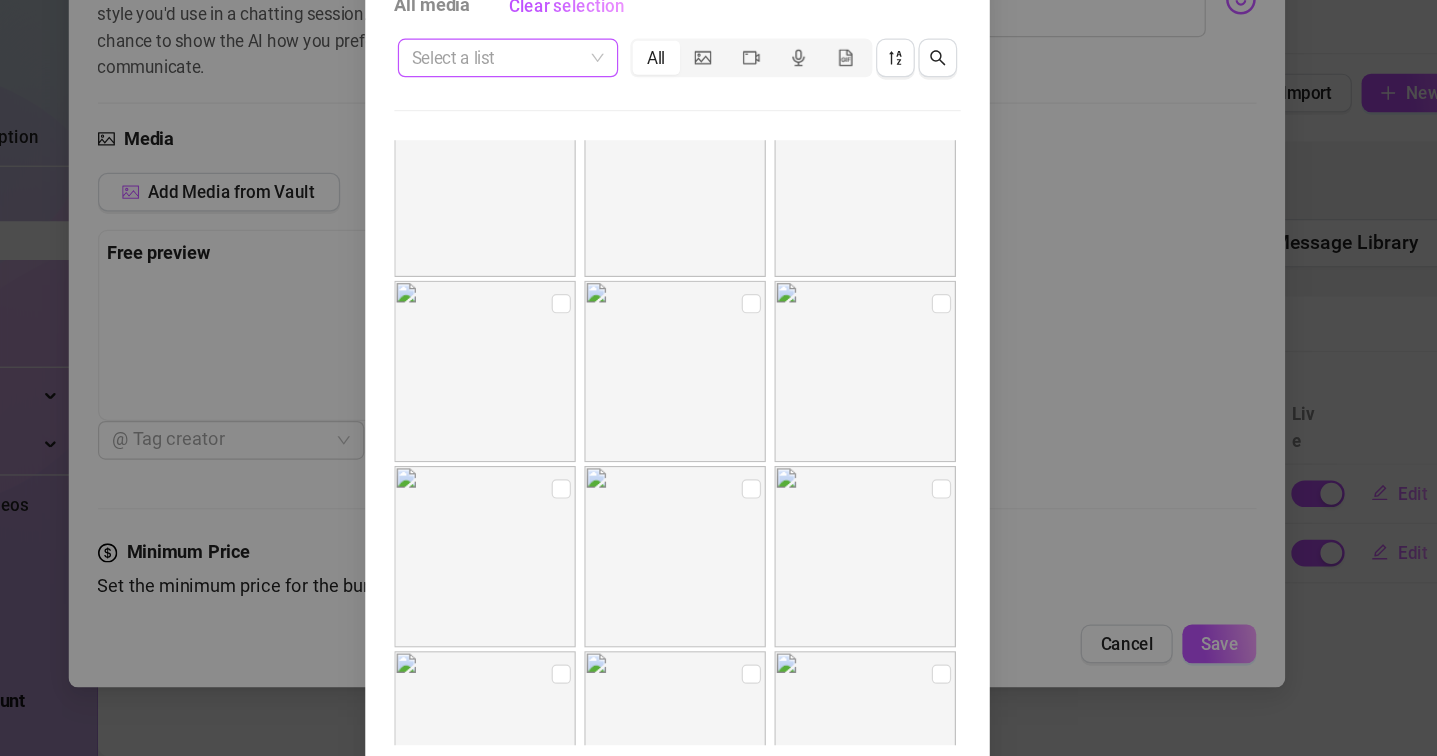 click at bounding box center [570, 179] 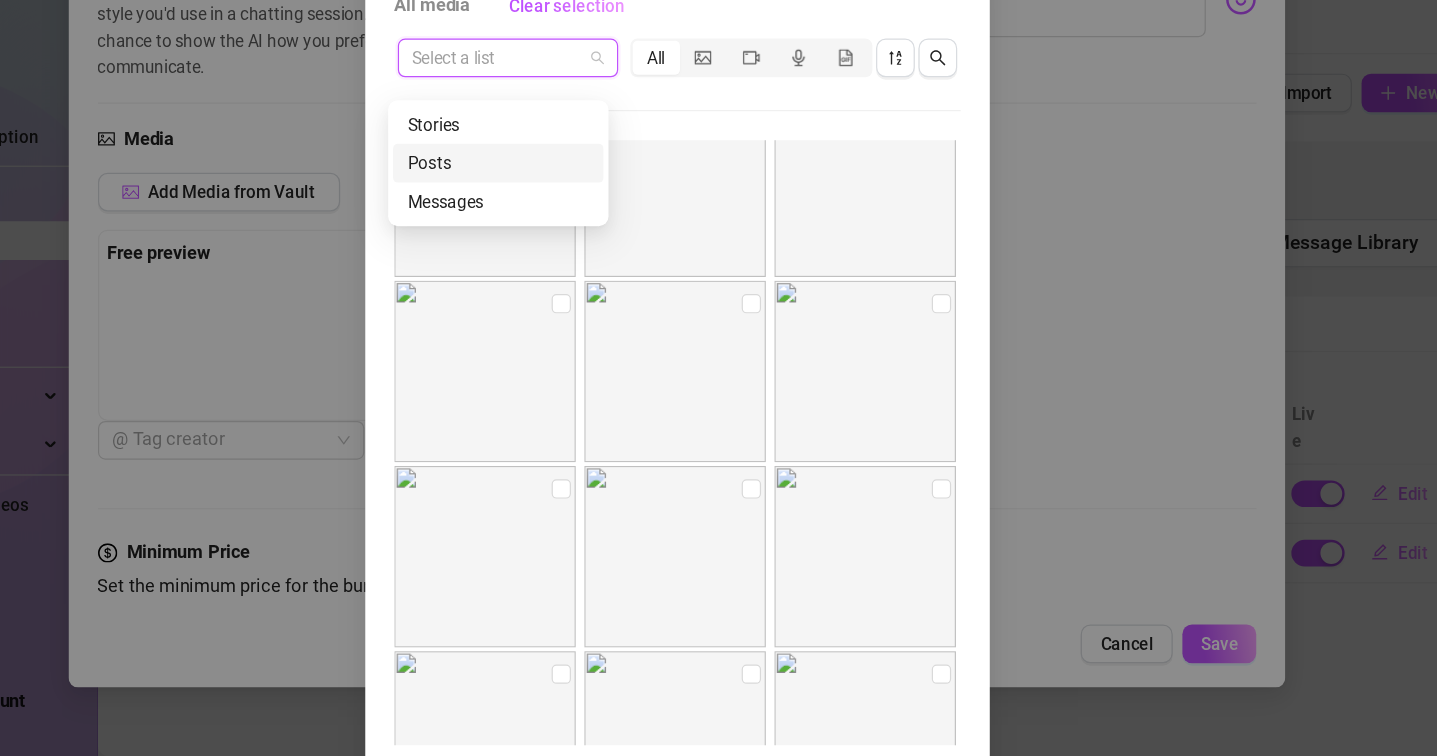click on "Posts" at bounding box center (571, 266) 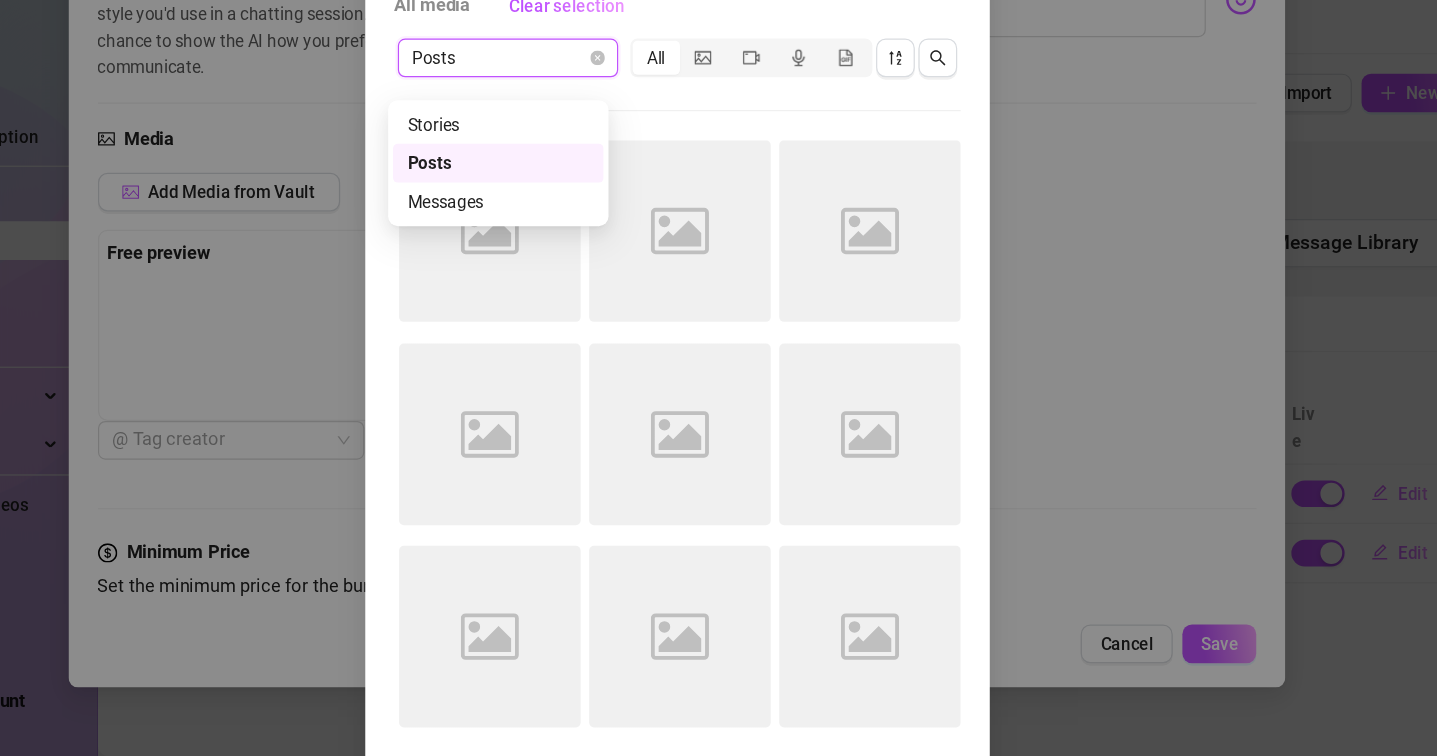scroll, scrollTop: 0, scrollLeft: 0, axis: both 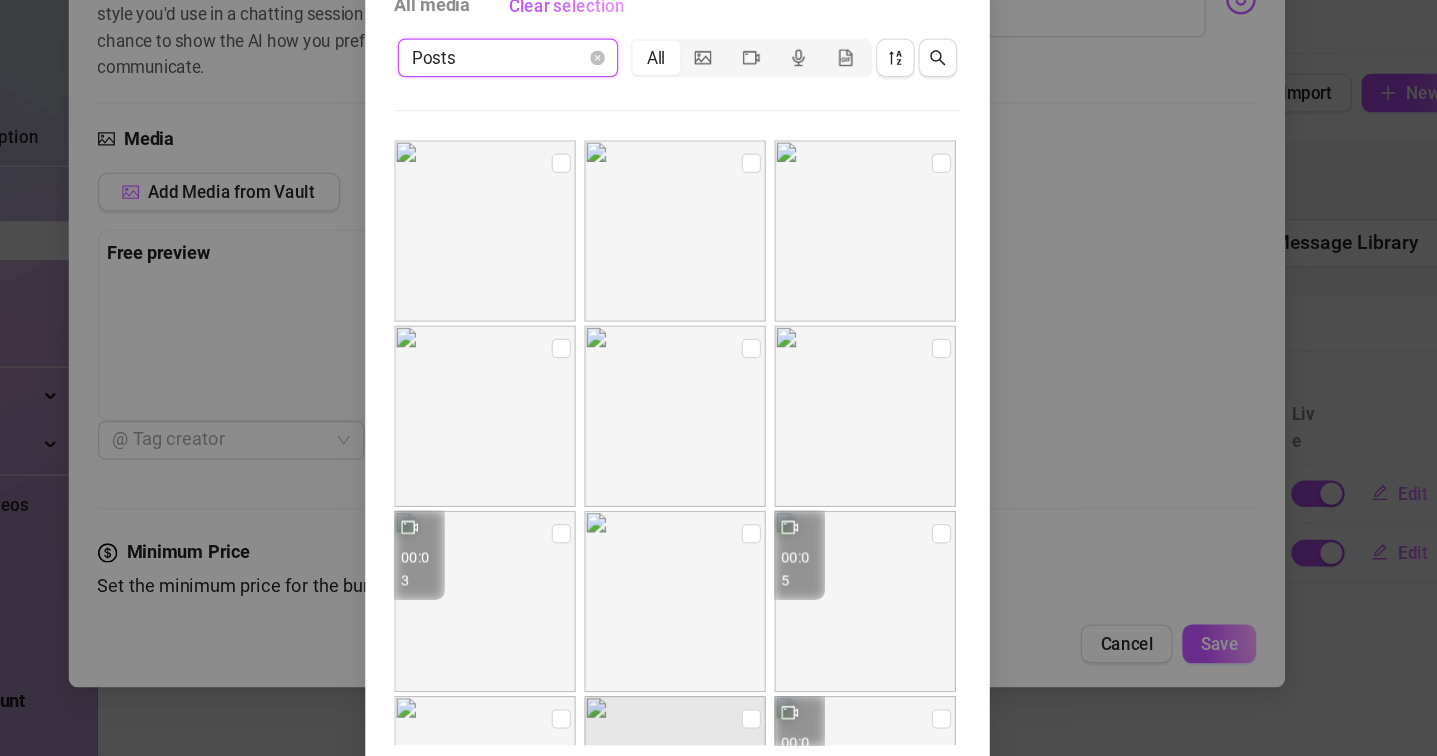 click on "Posts" at bounding box center [579, 179] 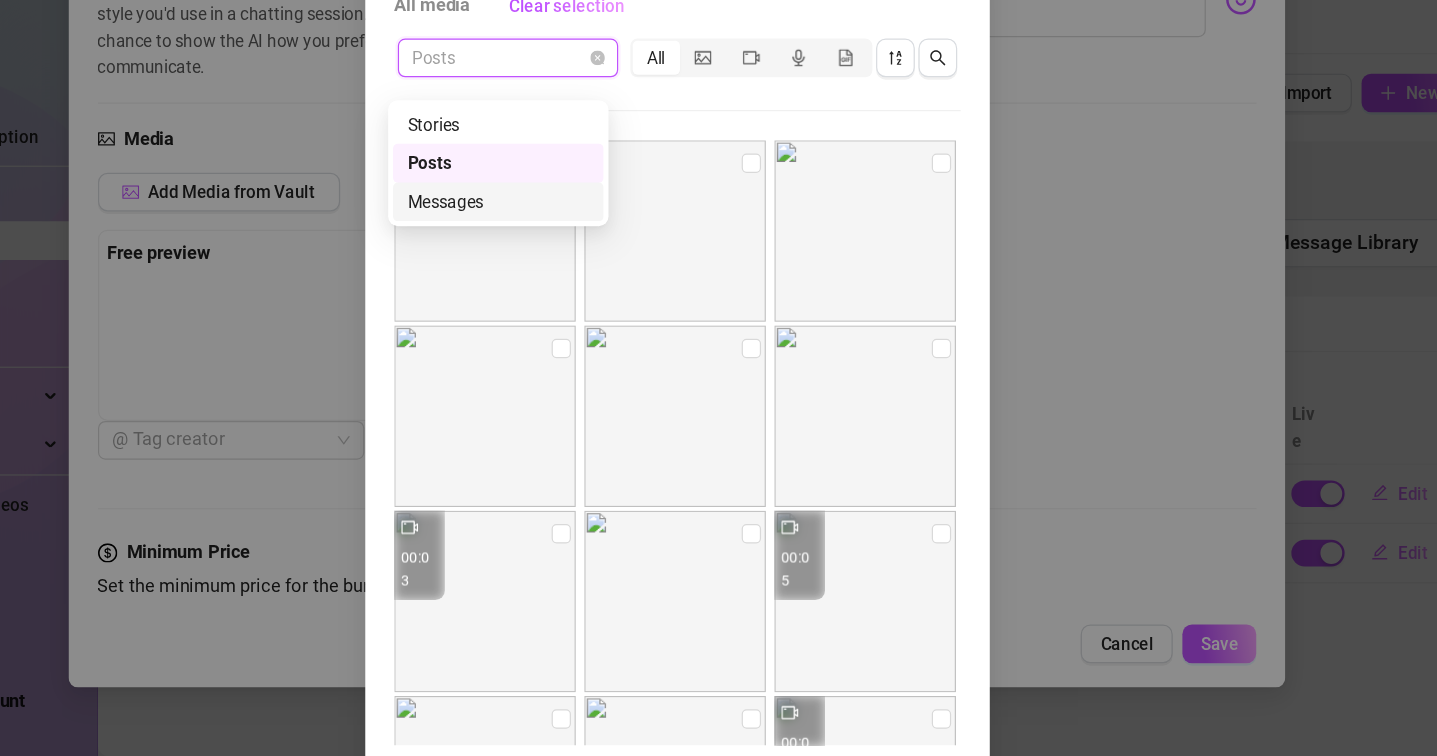 click on "Messages" at bounding box center [571, 298] 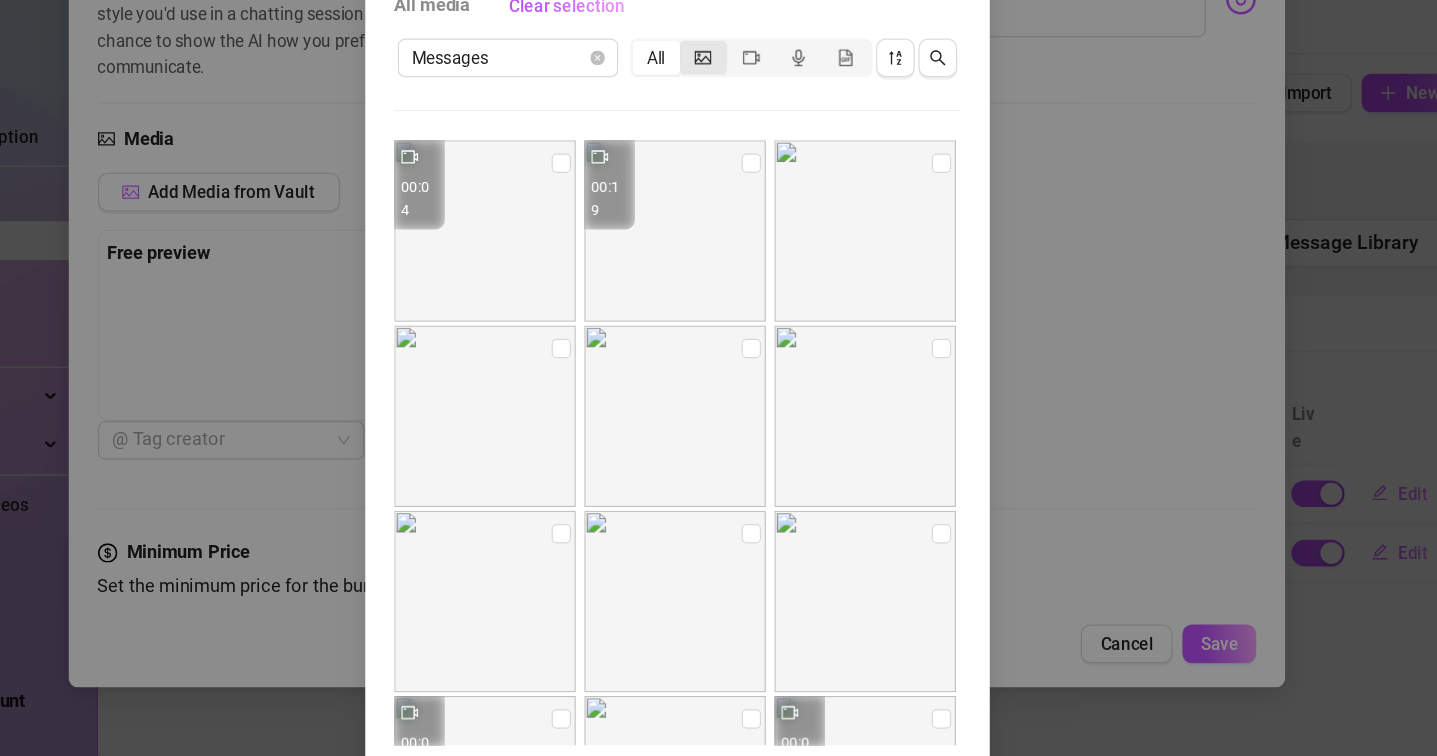 click at bounding box center [740, 179] 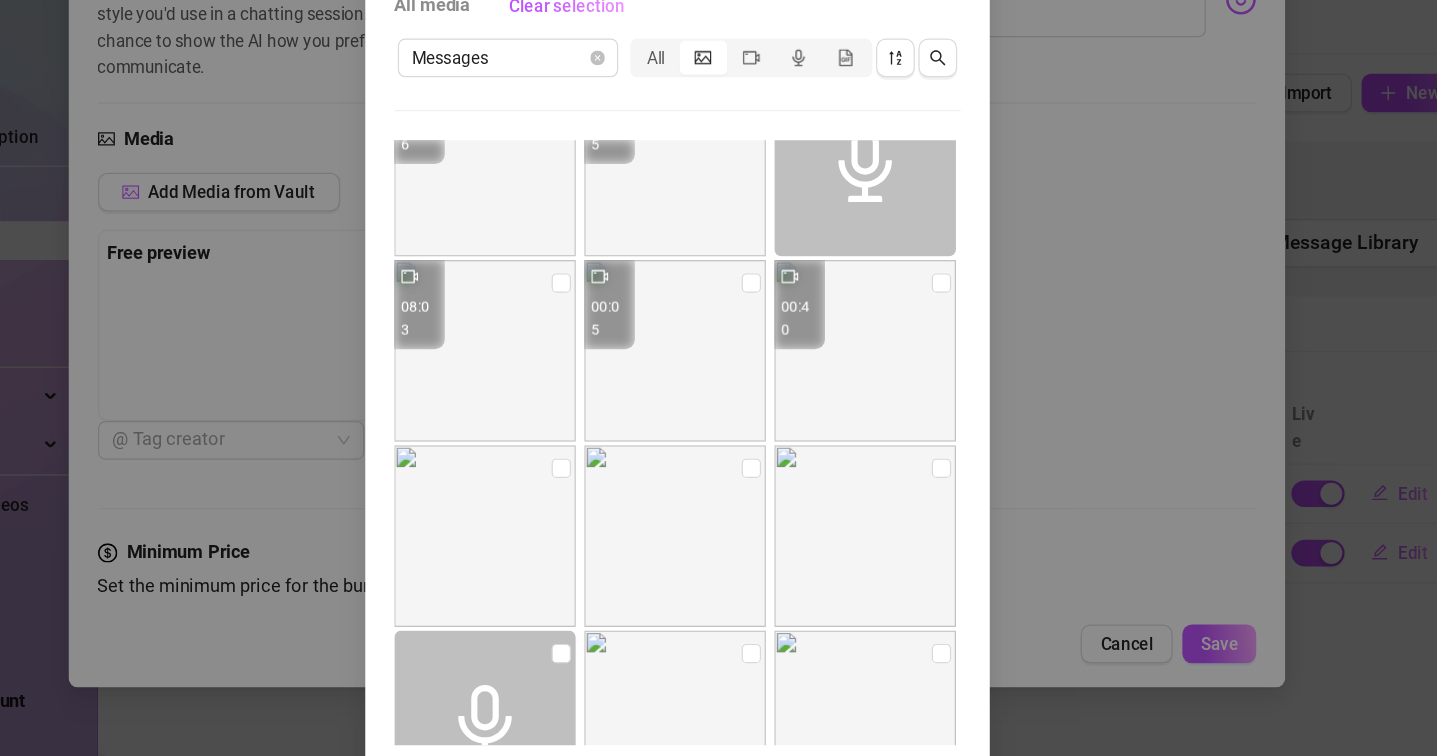 scroll, scrollTop: 2195, scrollLeft: 0, axis: vertical 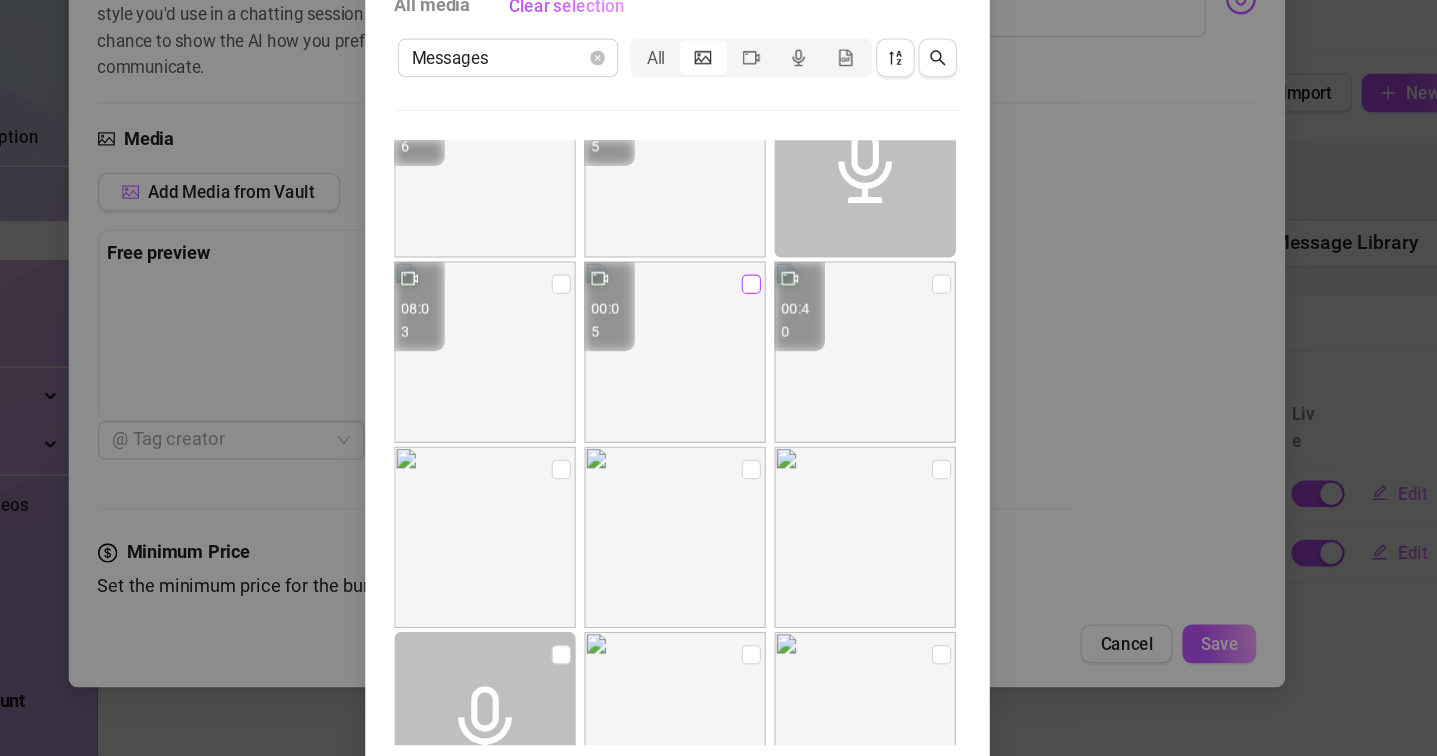 click at bounding box center (780, 366) 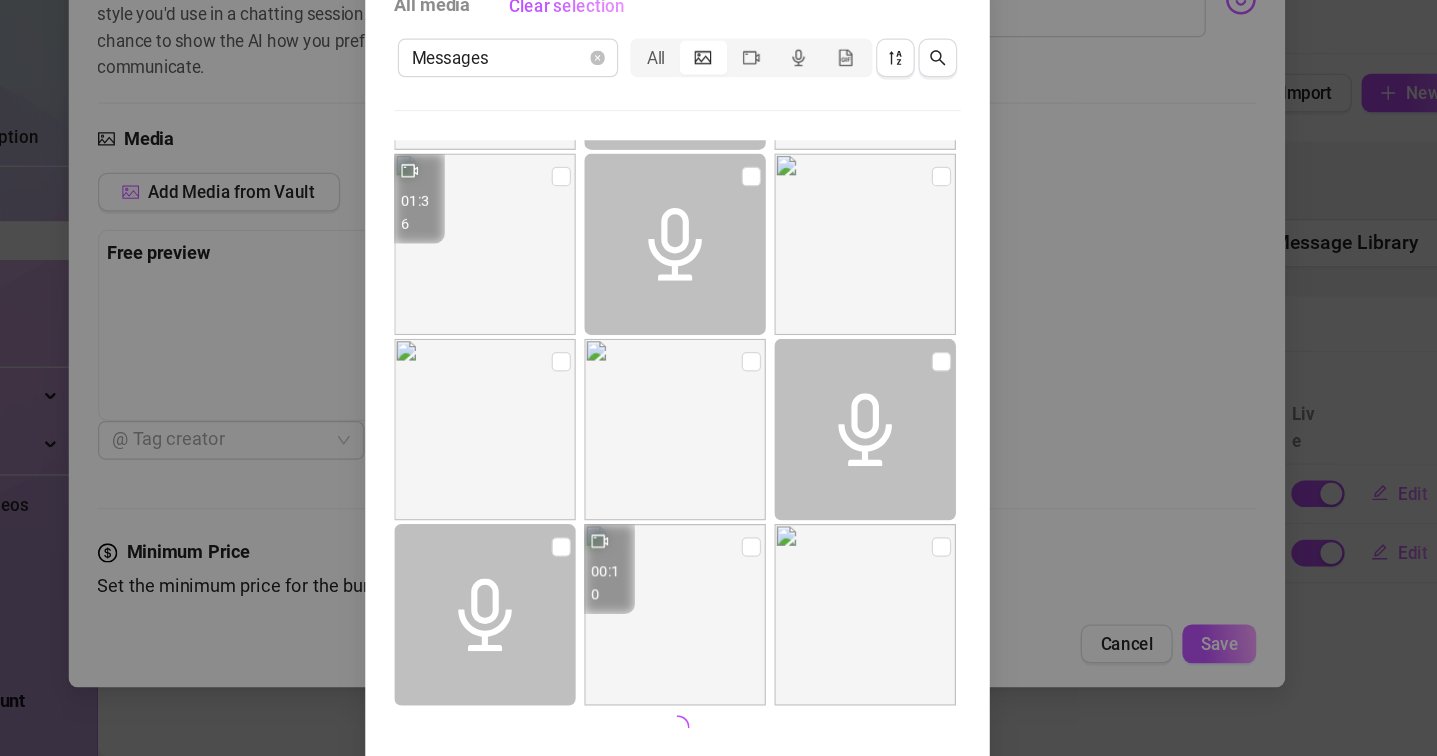 scroll, scrollTop: 6874, scrollLeft: 0, axis: vertical 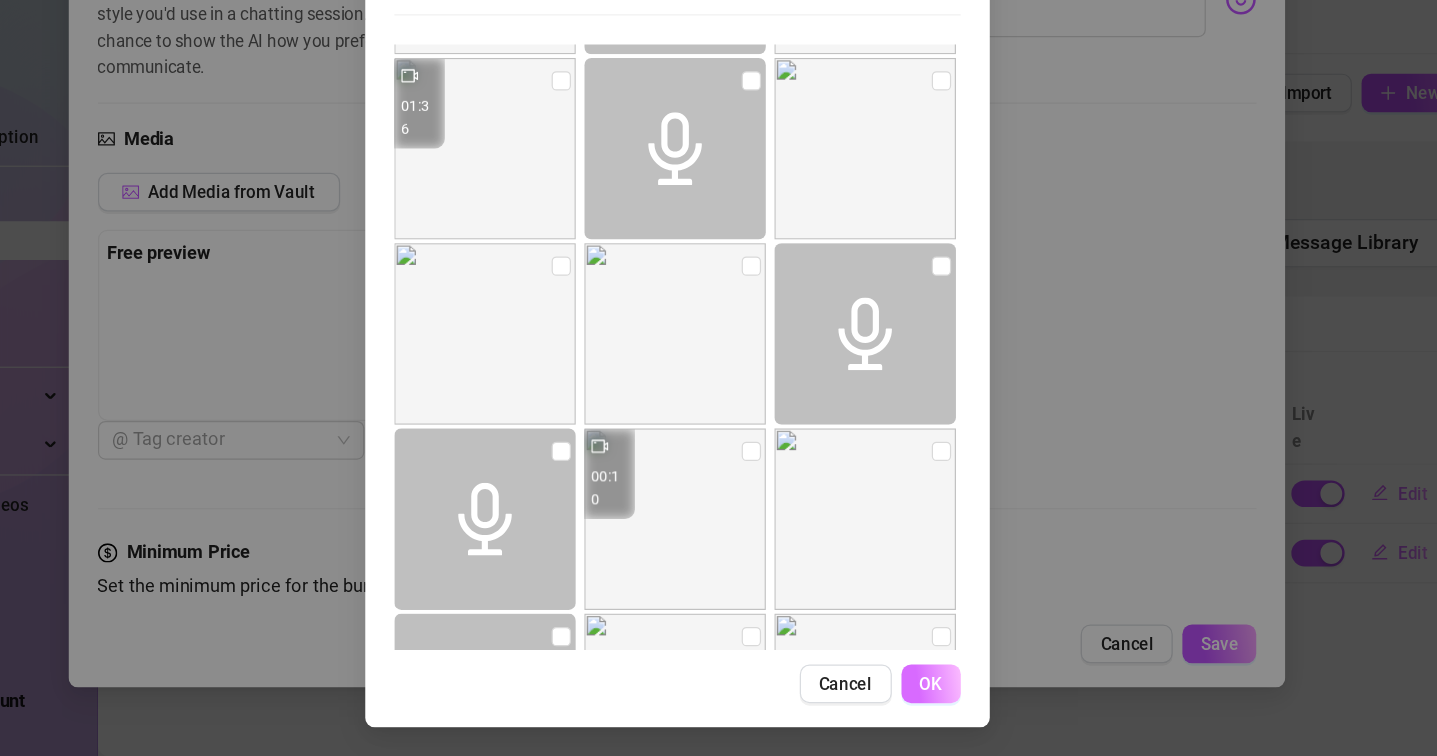 click on "OK" at bounding box center [928, 696] 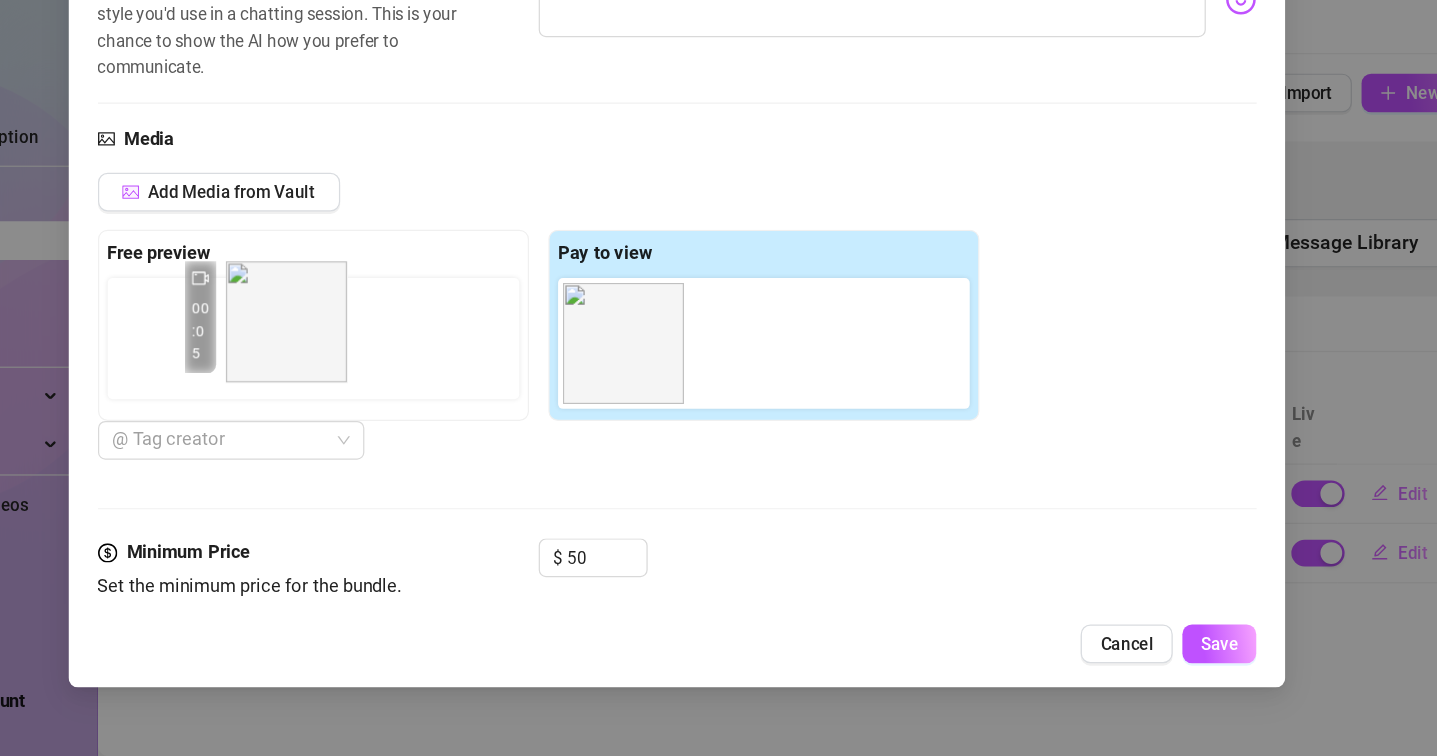 drag, startPoint x: 616, startPoint y: 271, endPoint x: 389, endPoint y: 403, distance: 262.58902 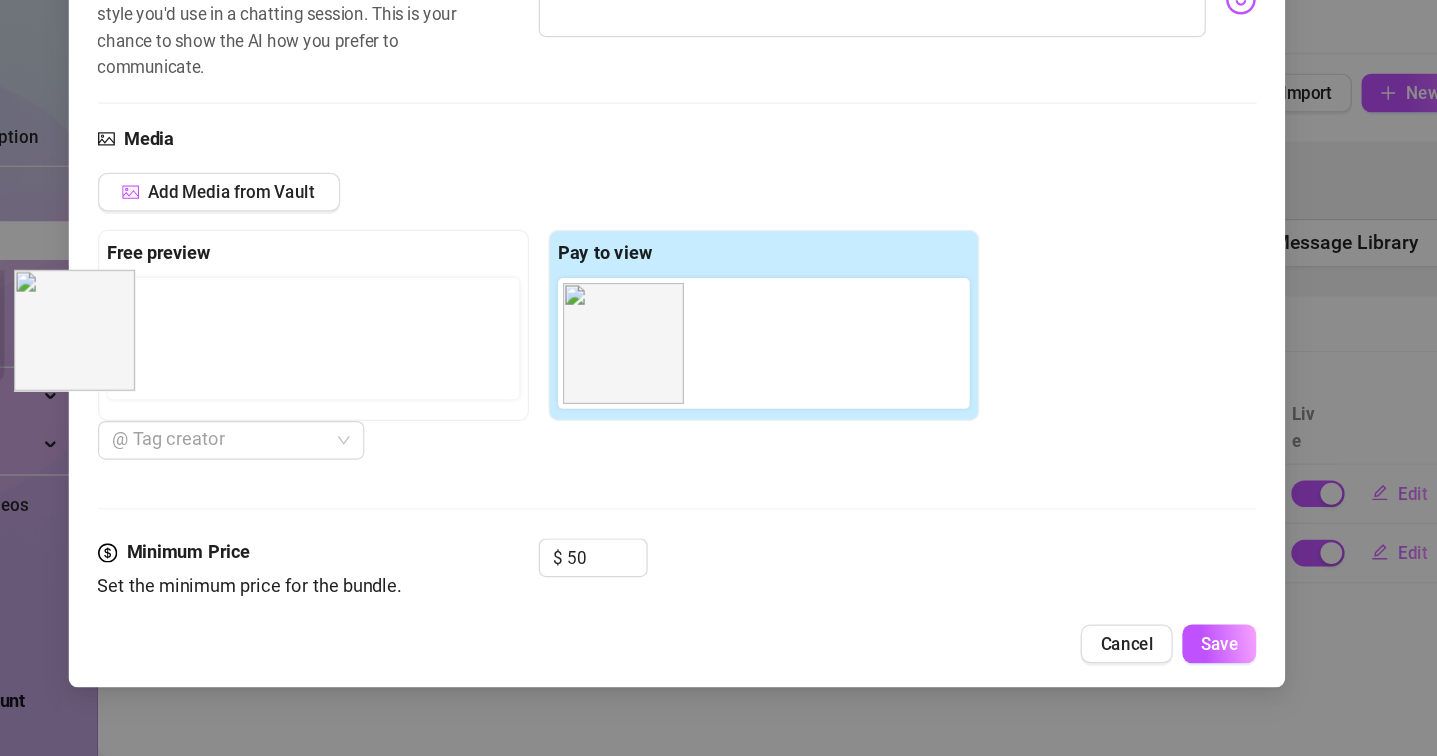 drag, startPoint x: 606, startPoint y: 259, endPoint x: 152, endPoint y: 391, distance: 472.80017 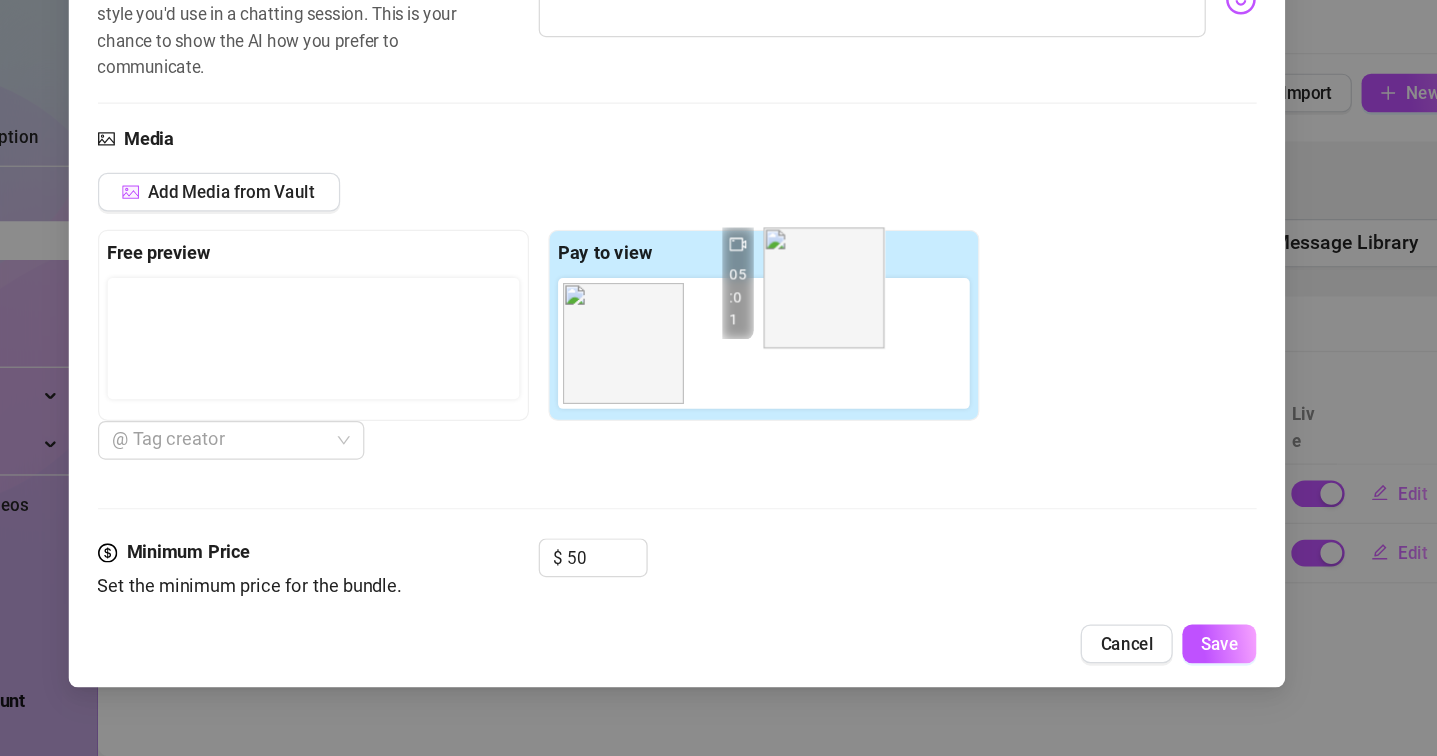 drag, startPoint x: 494, startPoint y: 291, endPoint x: 834, endPoint y: 388, distance: 353.56613 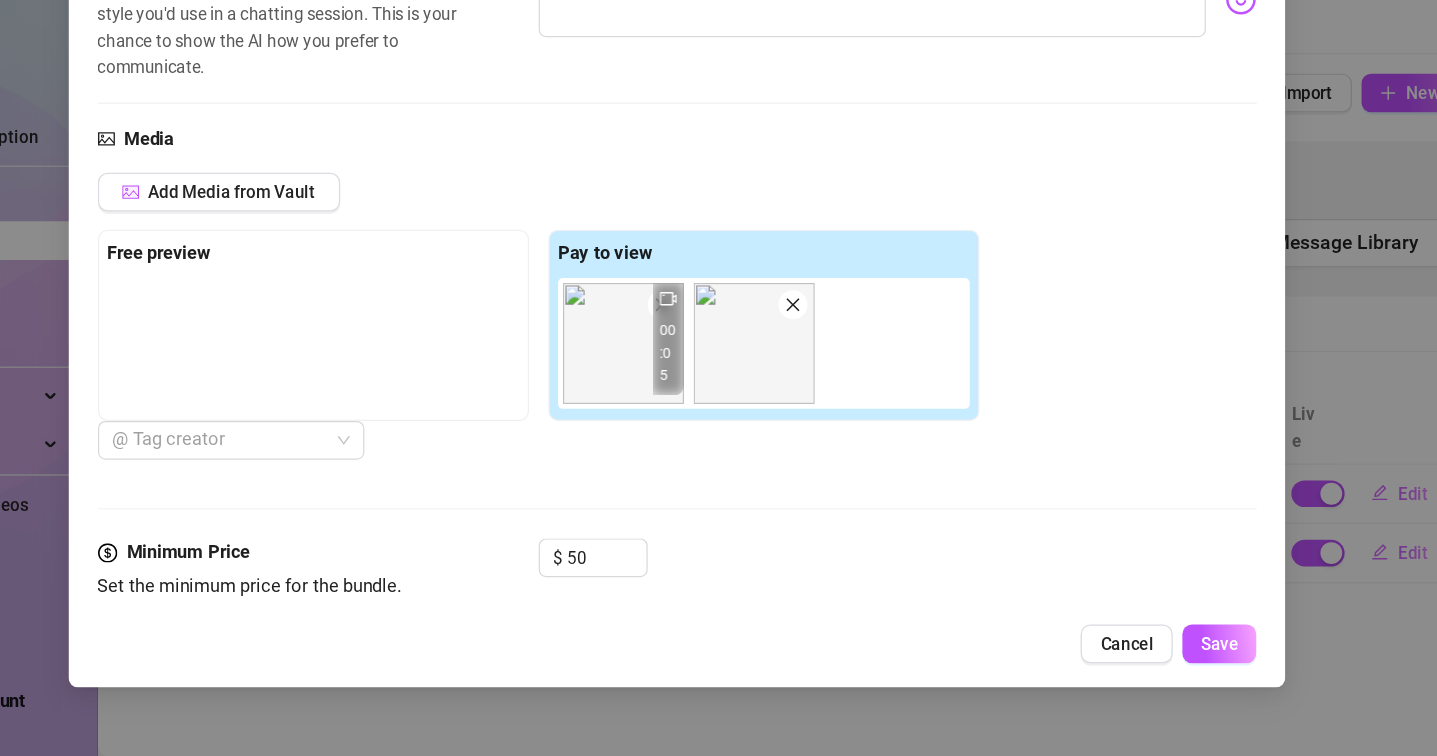 click at bounding box center (674, 415) 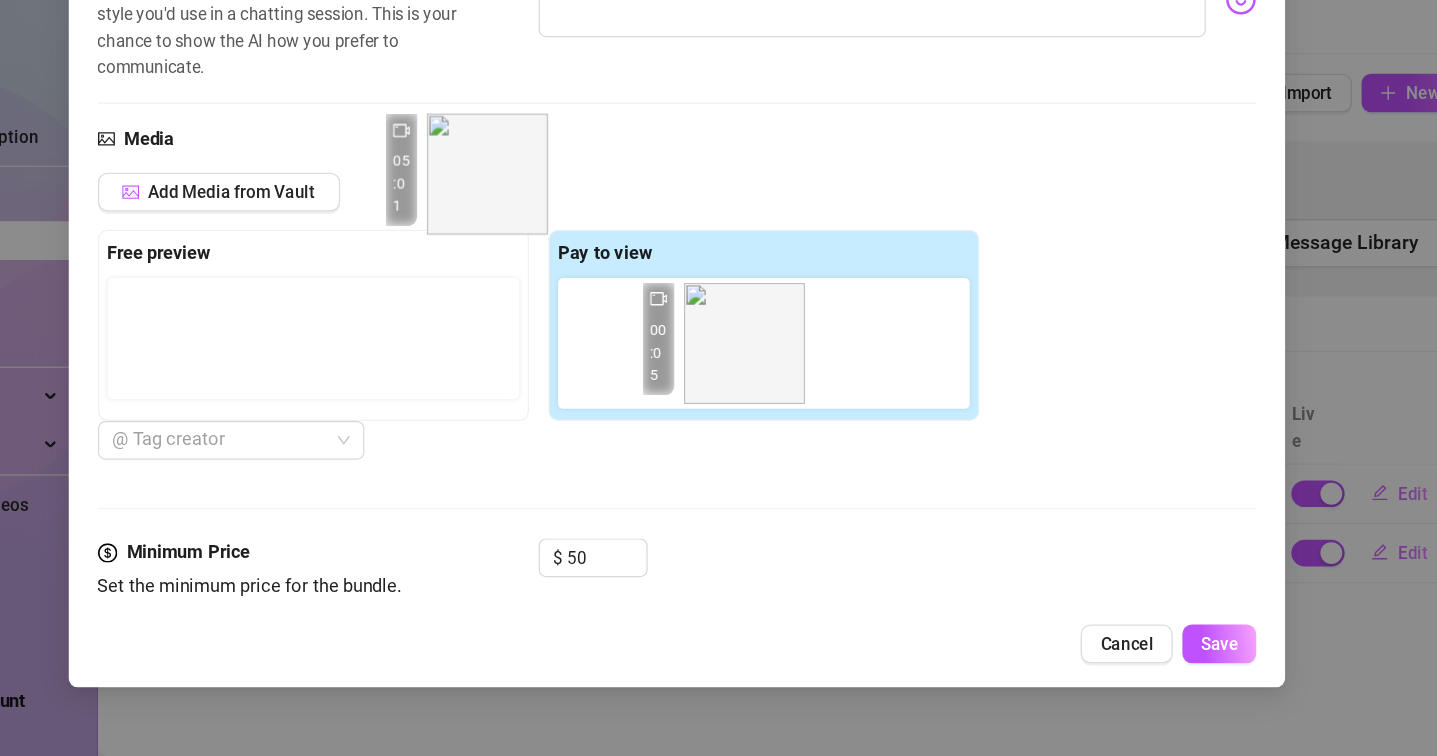 drag, startPoint x: 512, startPoint y: 289, endPoint x: 591, endPoint y: 294, distance: 79.15807 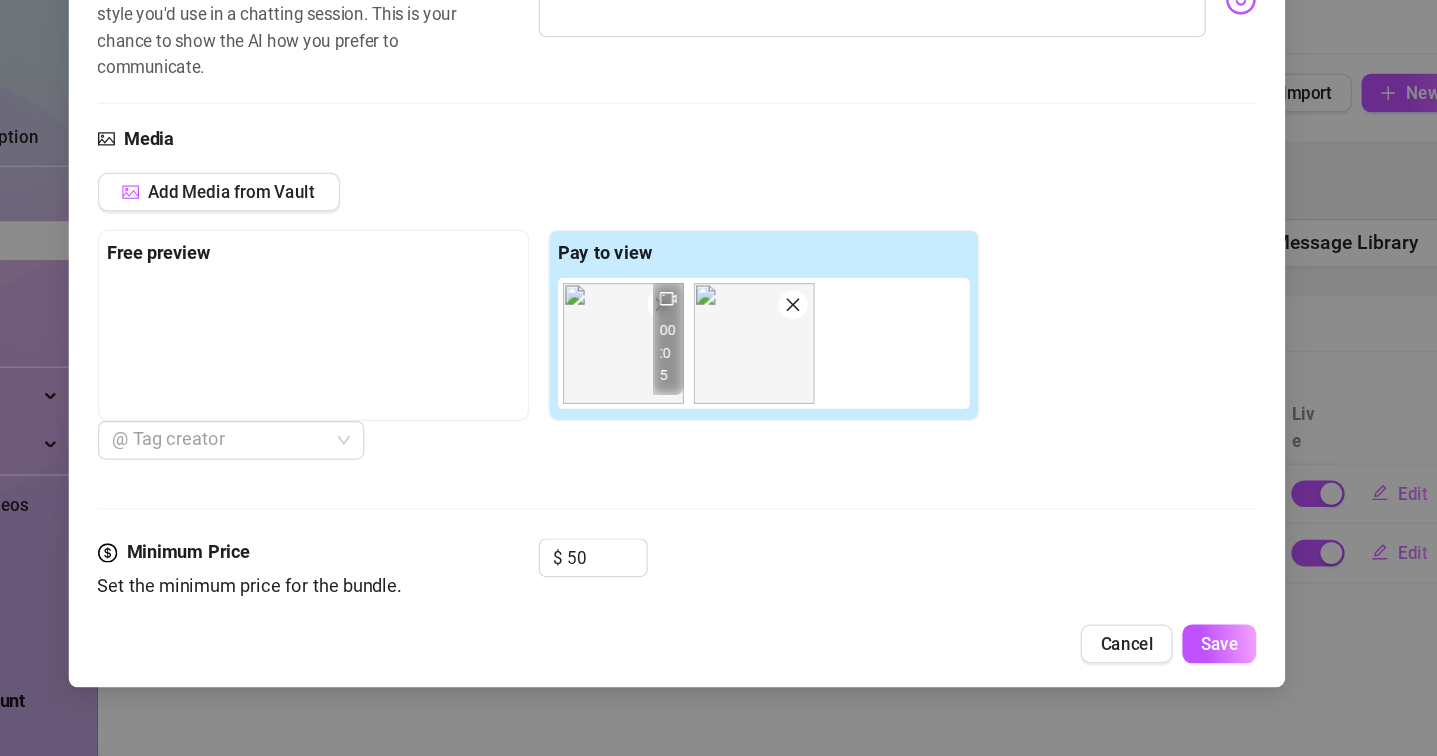 click 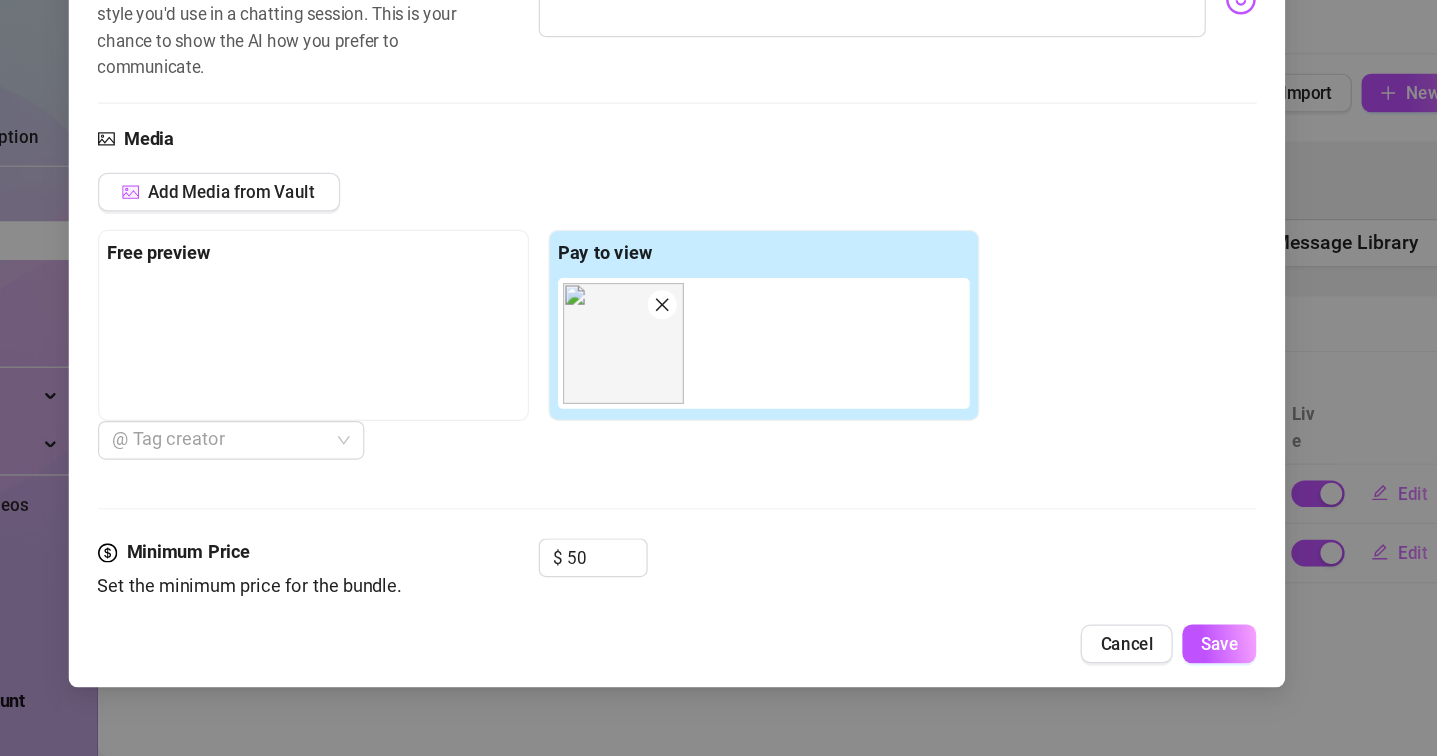 click at bounding box center [418, 411] 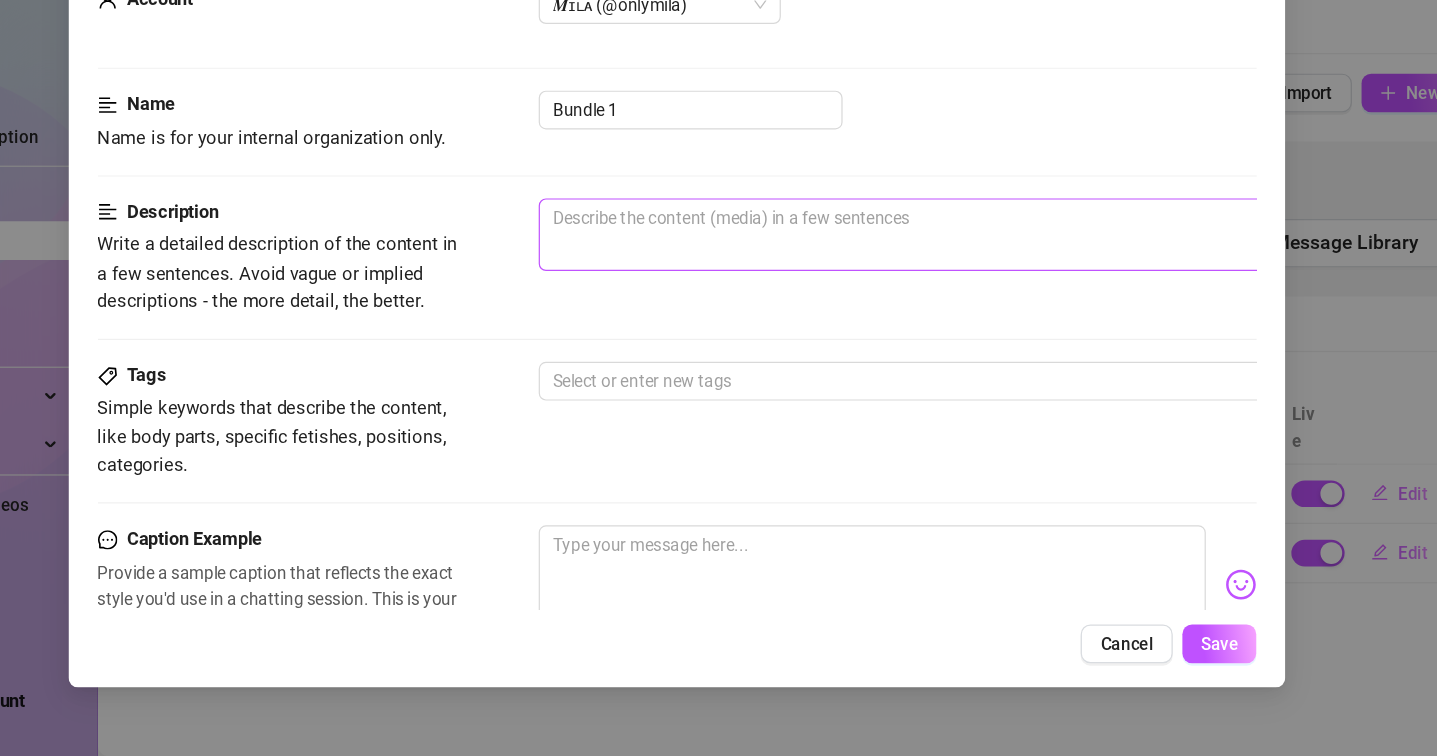 scroll, scrollTop: 9, scrollLeft: 1, axis: both 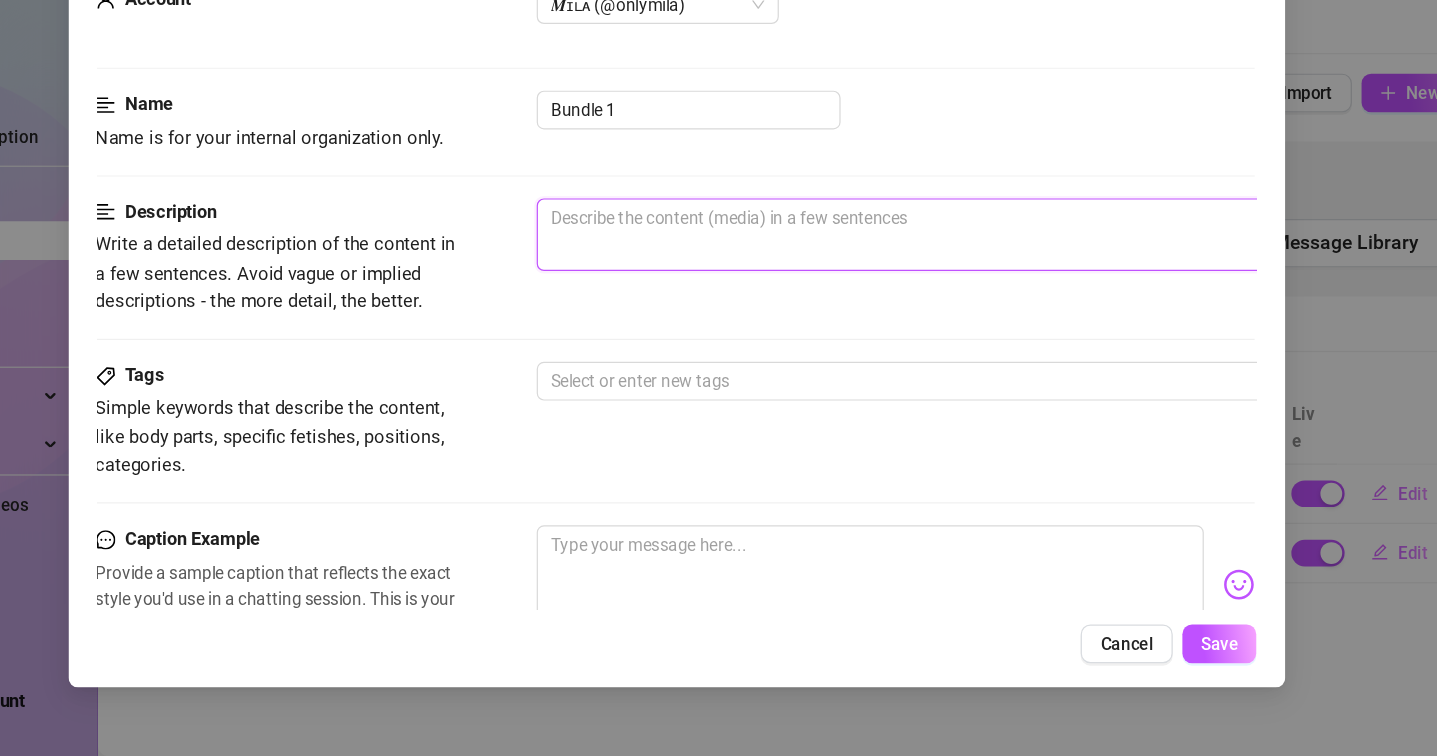 click at bounding box center (953, 325) 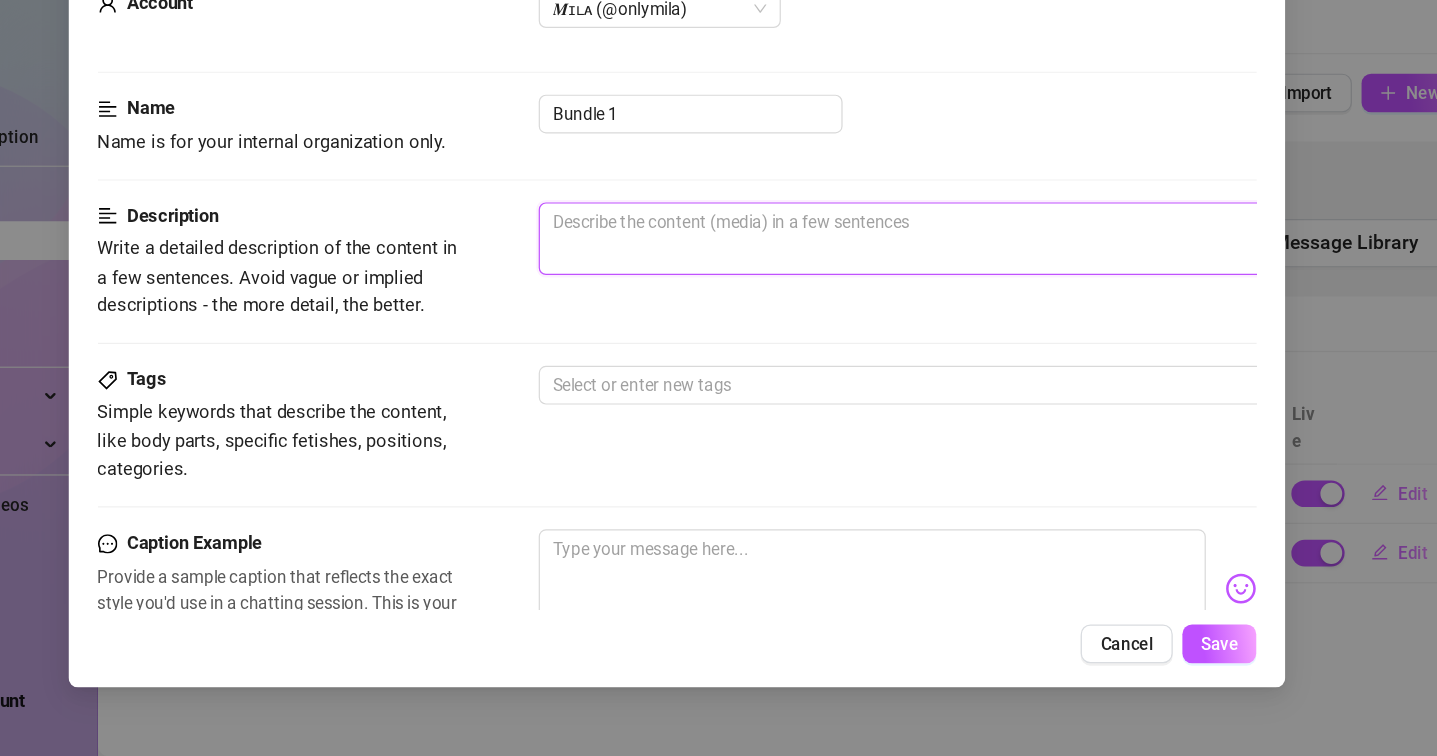 scroll, scrollTop: 7, scrollLeft: 0, axis: vertical 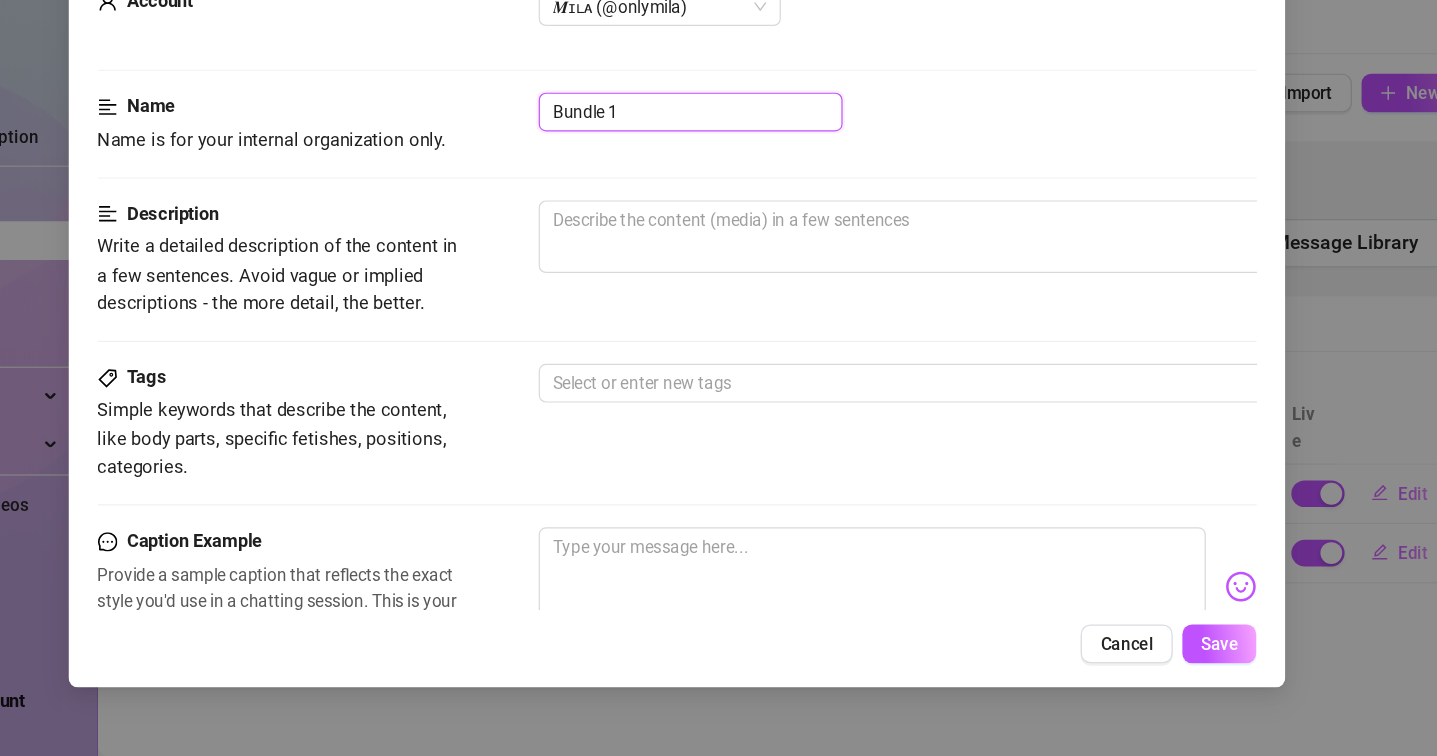 drag, startPoint x: 525, startPoint y: 94, endPoint x: 385, endPoint y: 60, distance: 144.06943 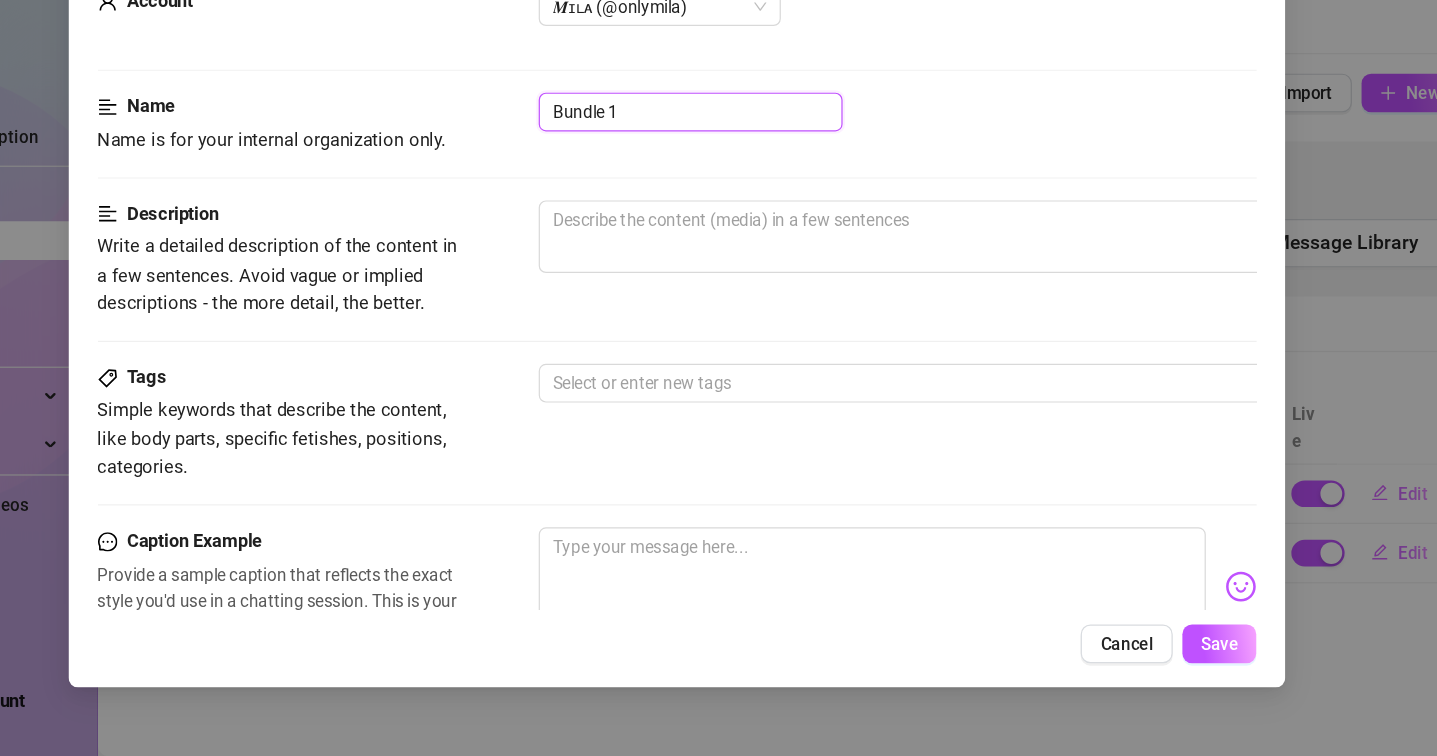 click on "Account [USERNAME] (@[USERNAME]) Name Name is for your internal organization only. Bundle 1 Description Write a detailed description of the content in a few sentences. Avoid vague or implied descriptions - the more detail, the better. Tags Simple keywords that describe the content, like body parts, specific fetishes, positions, categories.  Select or enter new tags Caption Example Provide a sample caption that reflects the exact style you'd use in a chatting session. This is your chance to show the AI how you prefer to communicate. Media Add Media from Vault Free preview Pay to view 05:01  @[TAG] Minimum Price Set the minimum price for the bundle. $ 50 Exclusivity Level of exclusivity of this set, on a scale of 1 to 5. This helps the AI to drip content in the perfect order. 1 - Least Exclusive Message Settings Don't send if the fan purchased this media" at bounding box center (719, 734) 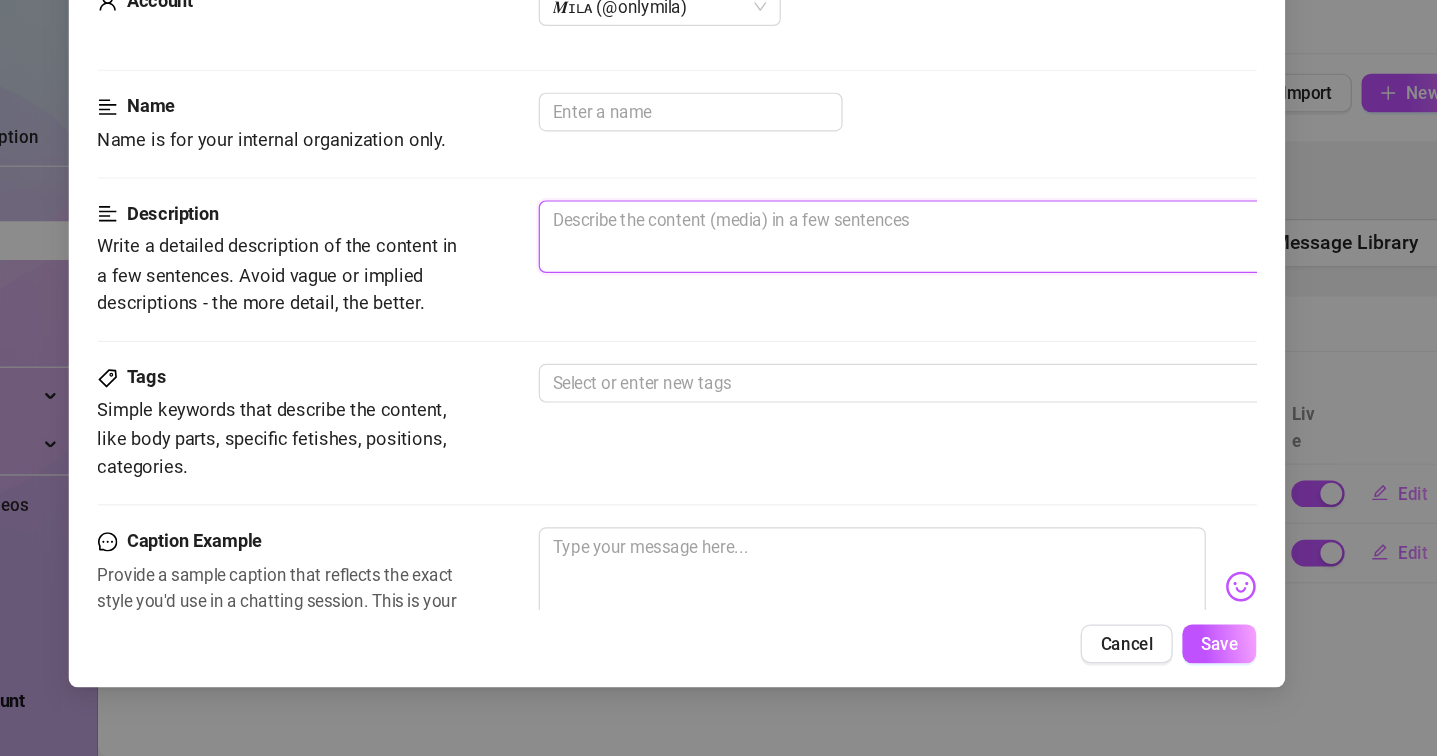 click at bounding box center [954, 327] 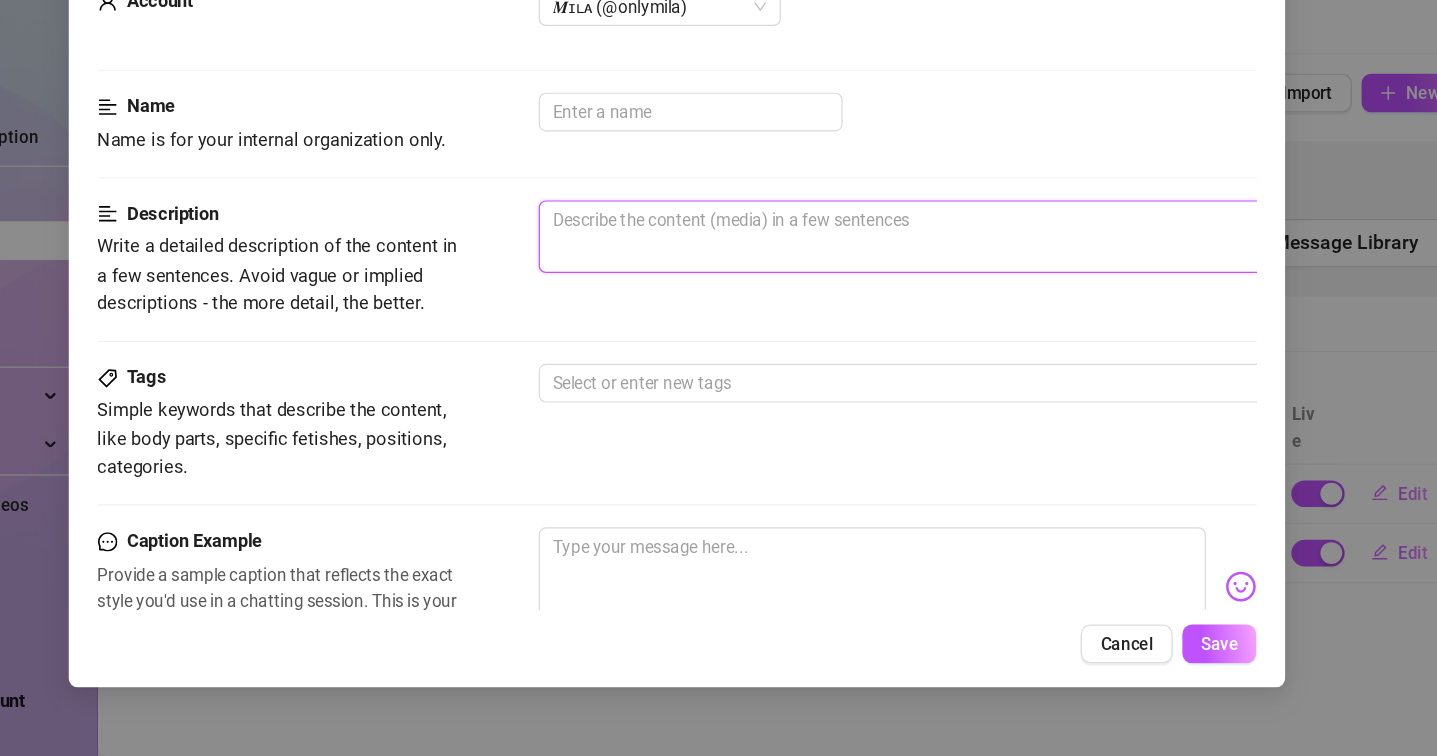 paste on "started in lilac shorts, soft and squirmy…
and ended moaning with my purple vibrator deep inside me 😮‍💨
5 minutes of raw, personal pleasure.
i was so sensitive i couldn’t stop shaking…
come watch me fall apart for you." 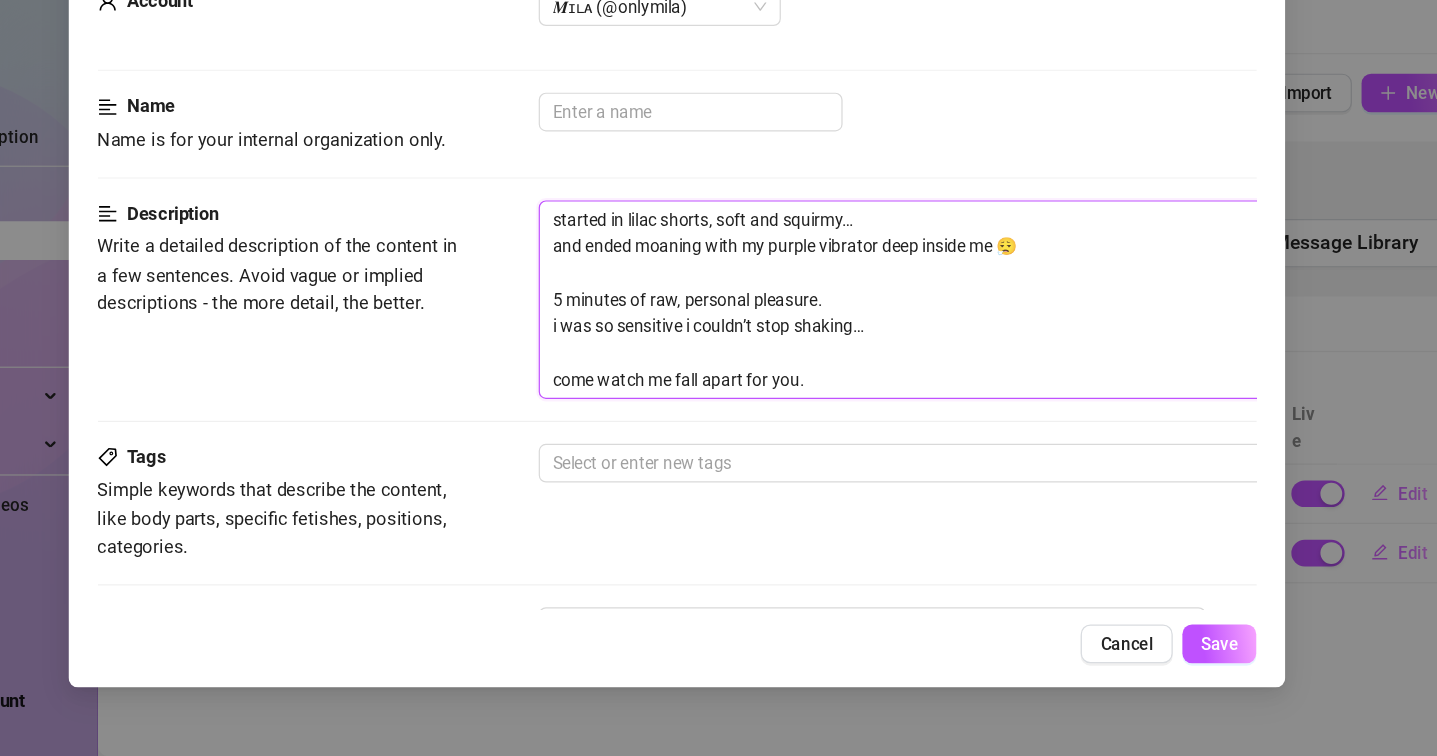 scroll, scrollTop: 0, scrollLeft: 0, axis: both 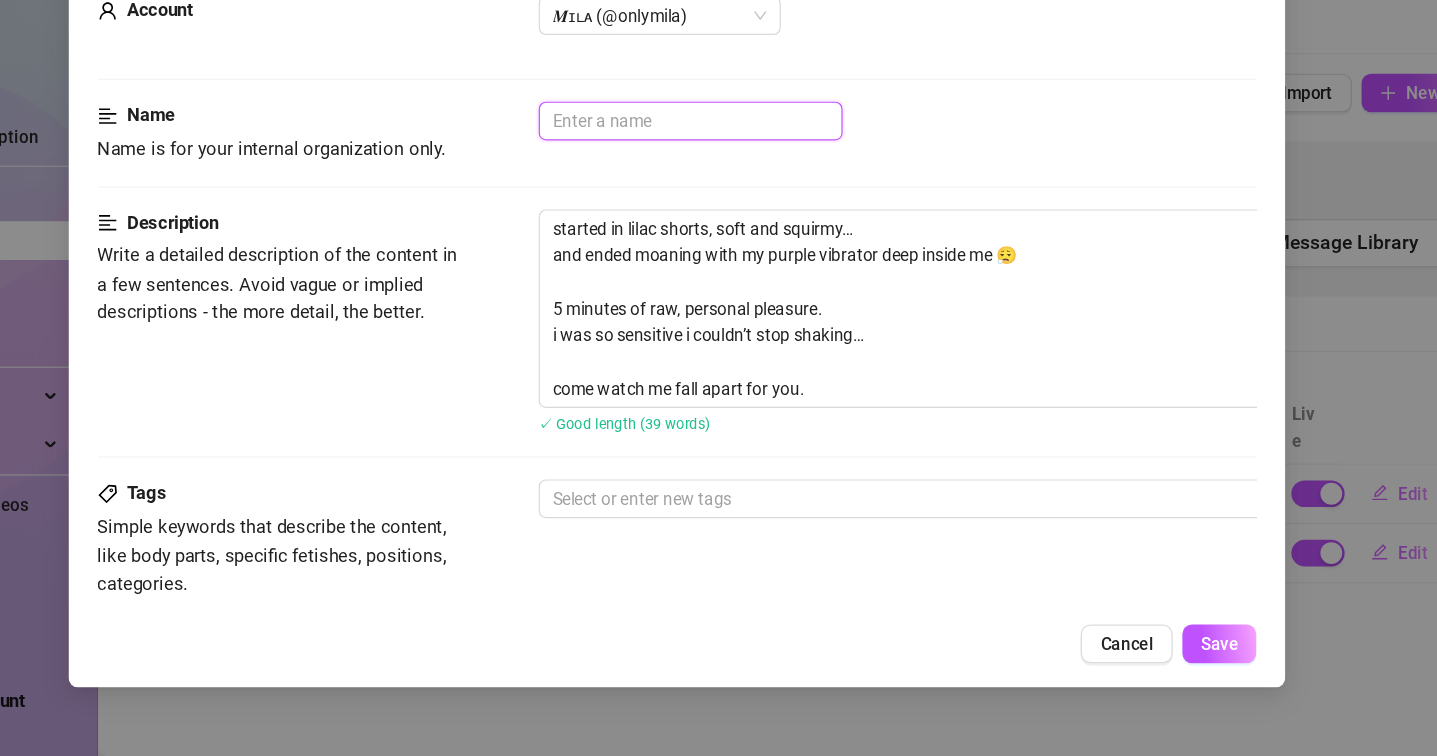 click at bounding box center [729, 231] 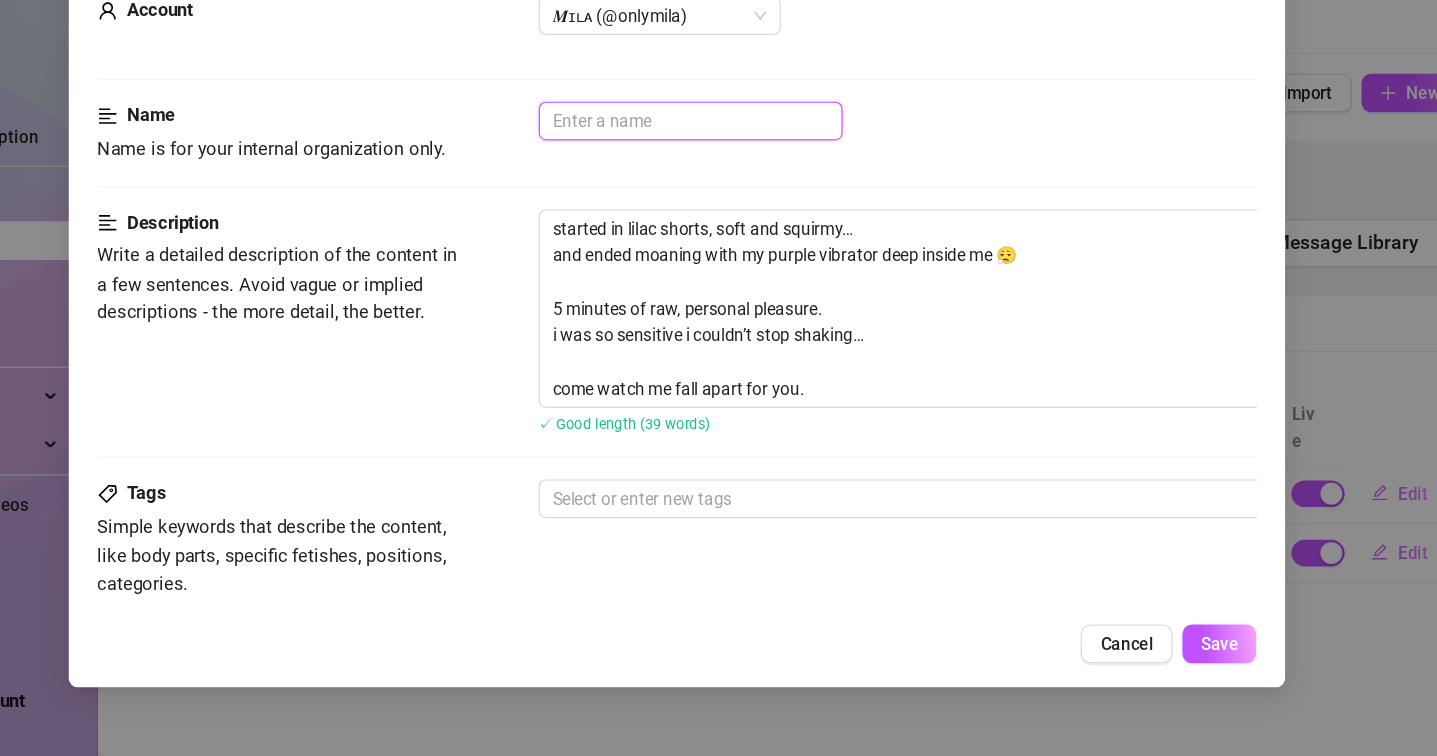 paste on "urple Toy, Wet Ending" 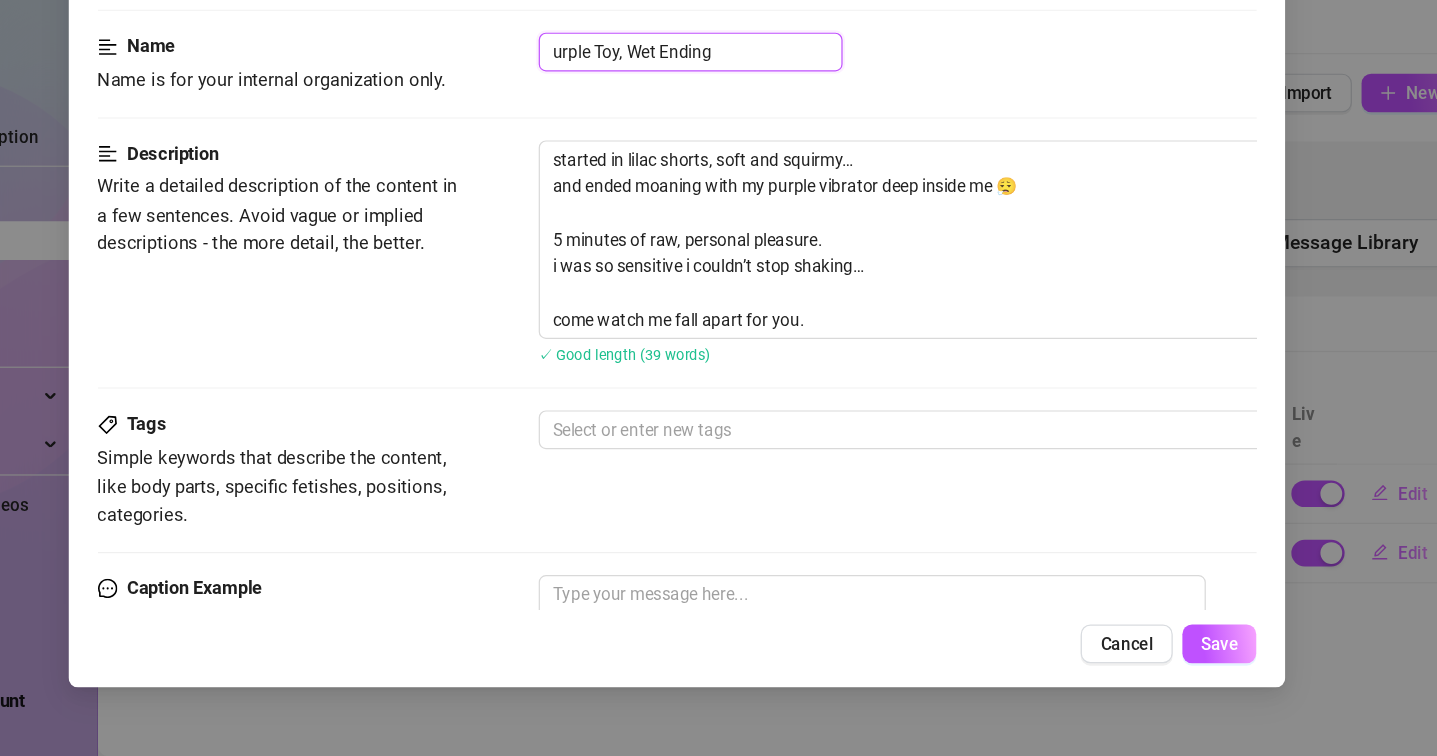 scroll, scrollTop: 94, scrollLeft: 0, axis: vertical 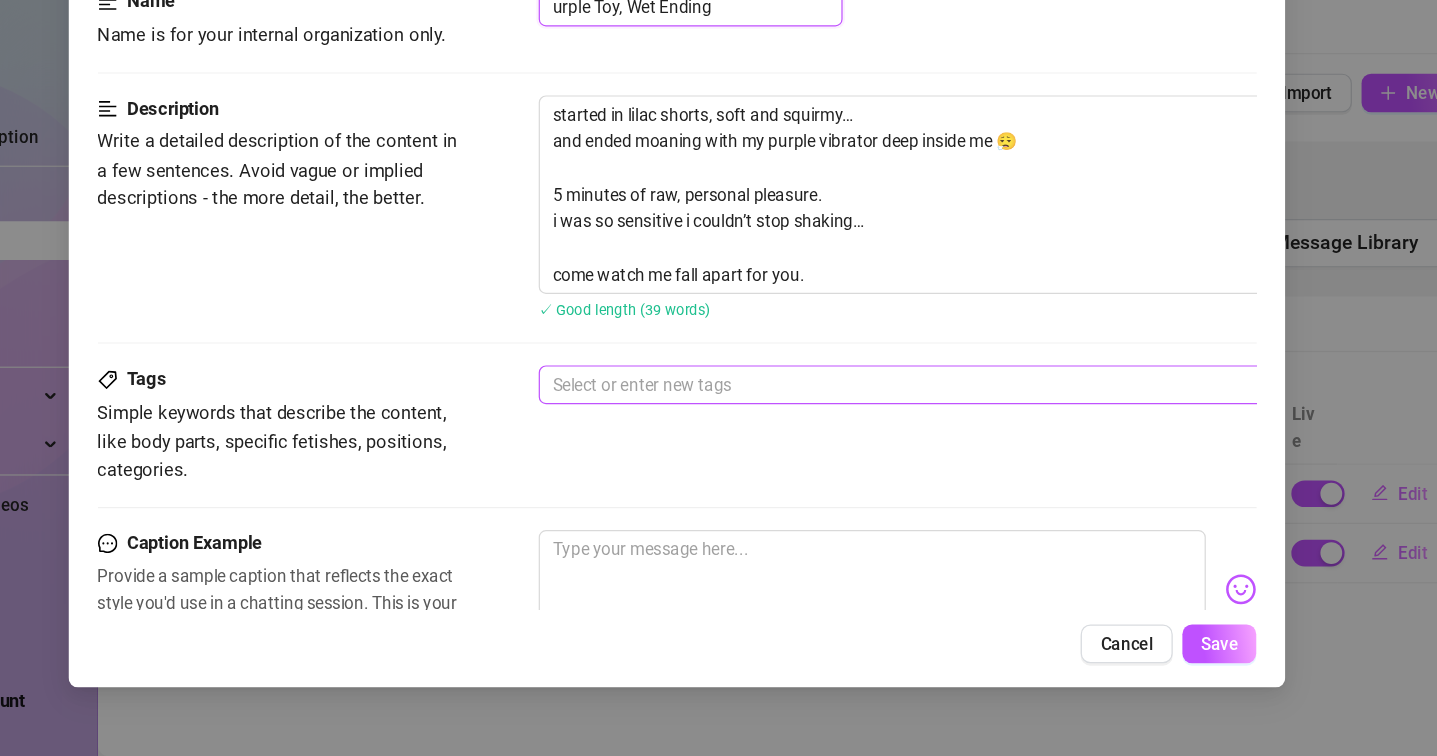 click at bounding box center (943, 449) 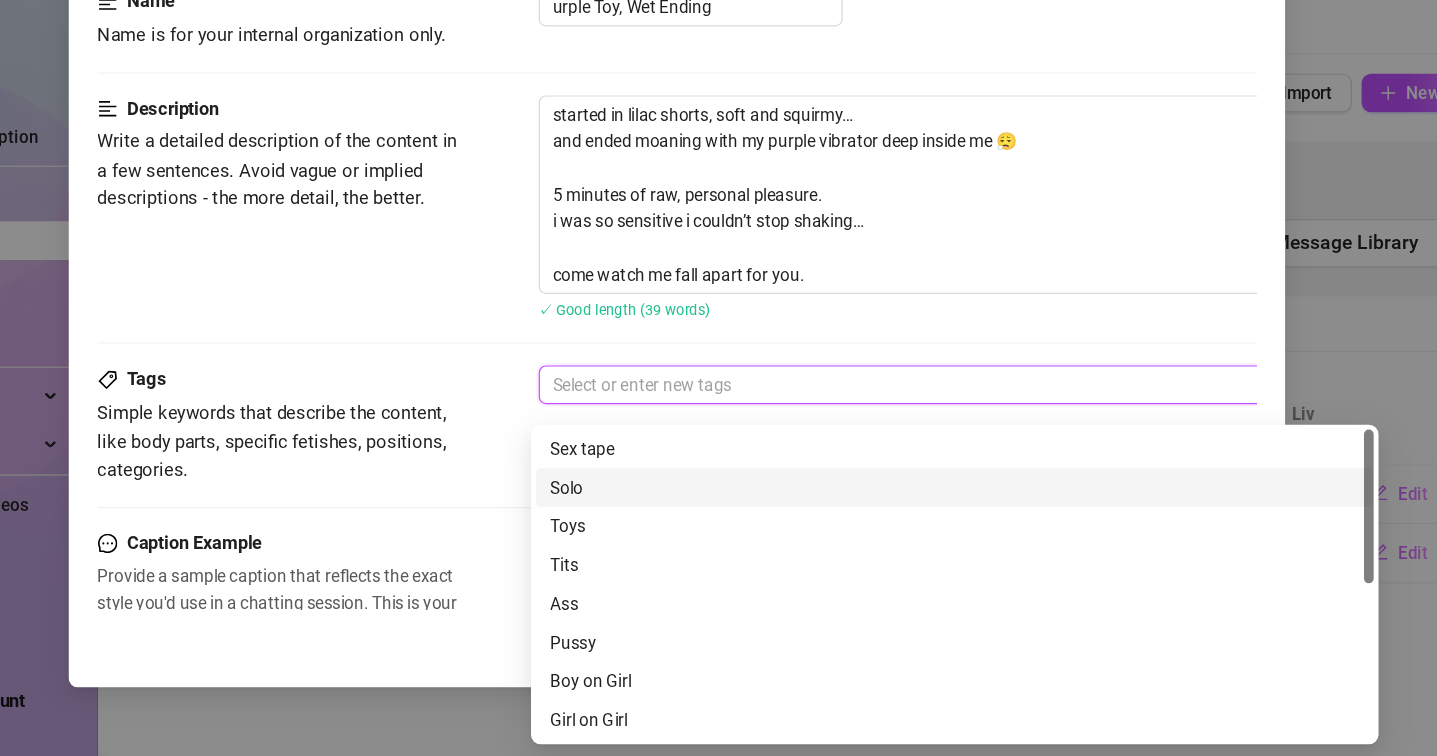 click on "Solo" at bounding box center (948, 534) 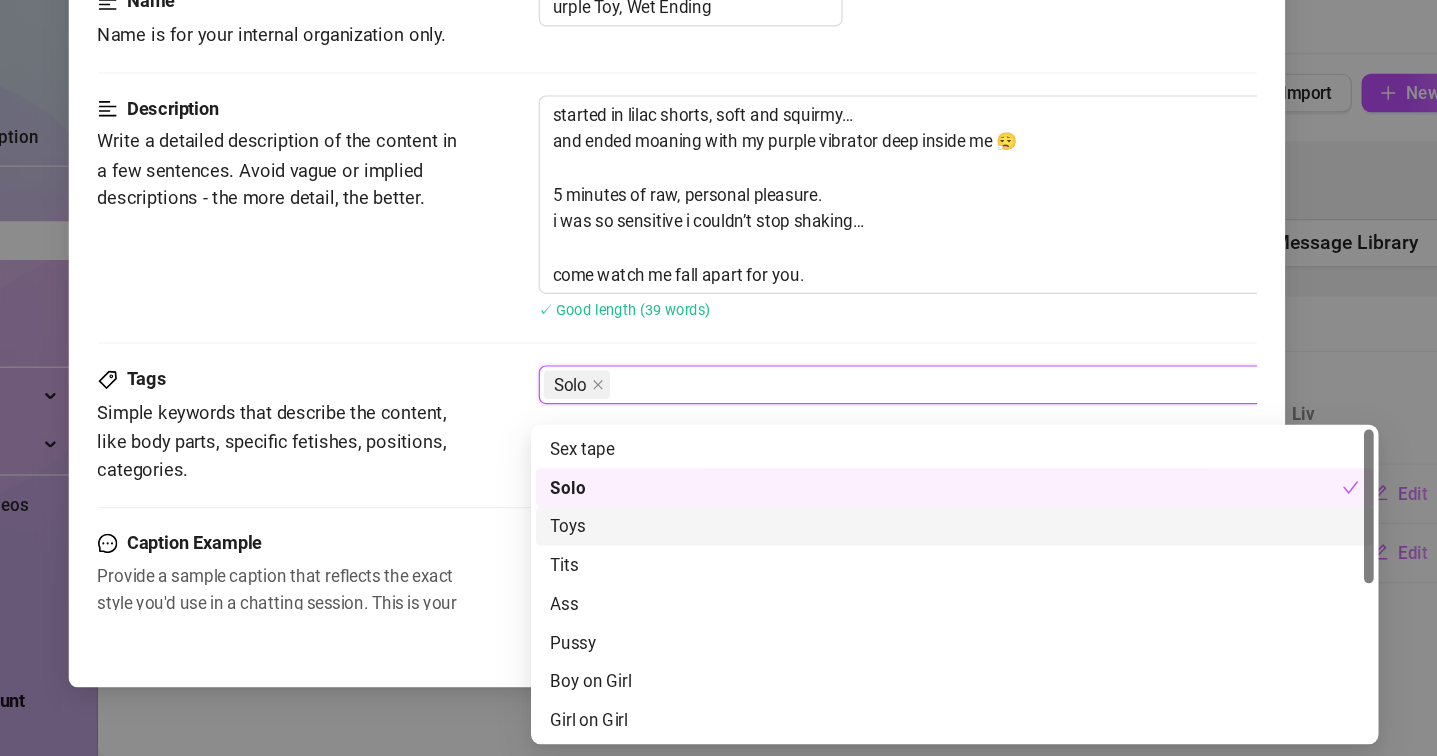 click on "Toys" at bounding box center [948, 566] 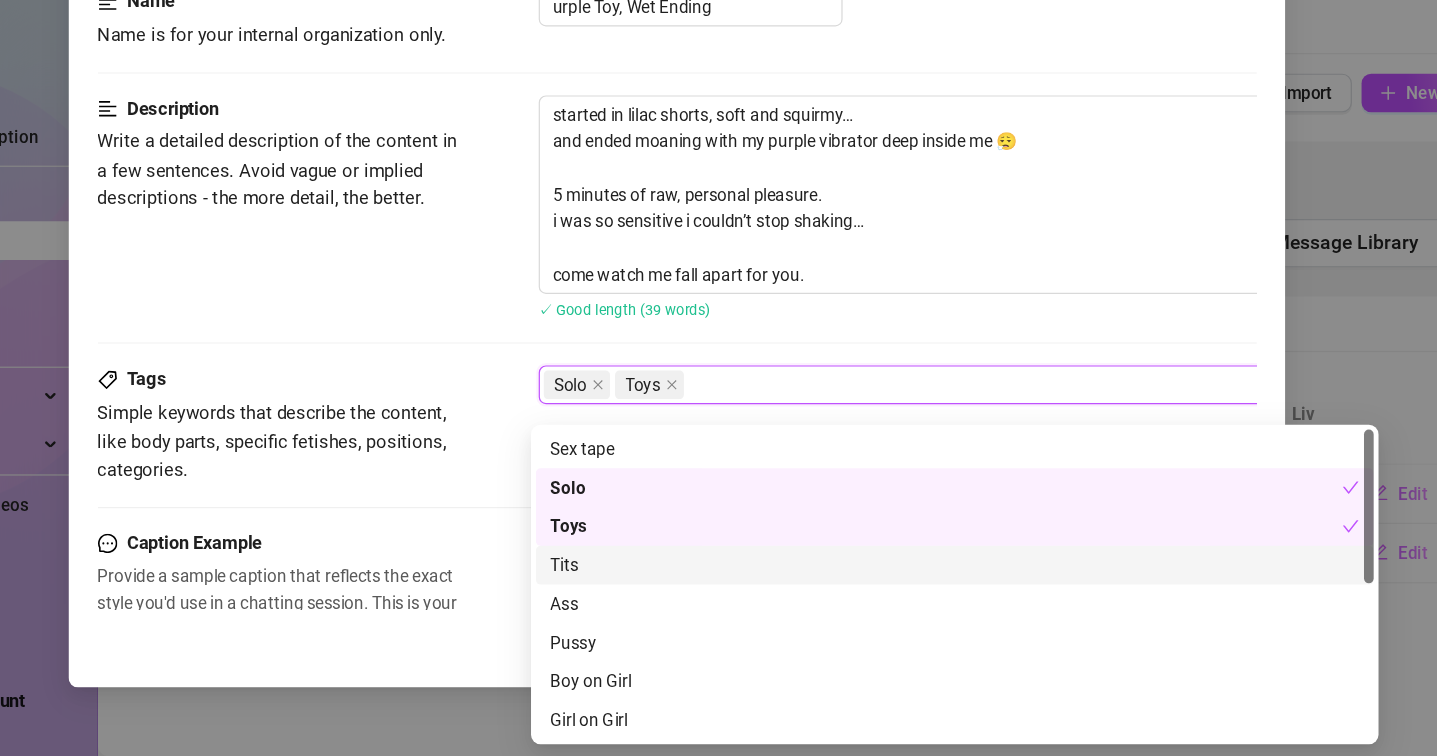 click on "Tits" at bounding box center (948, 598) 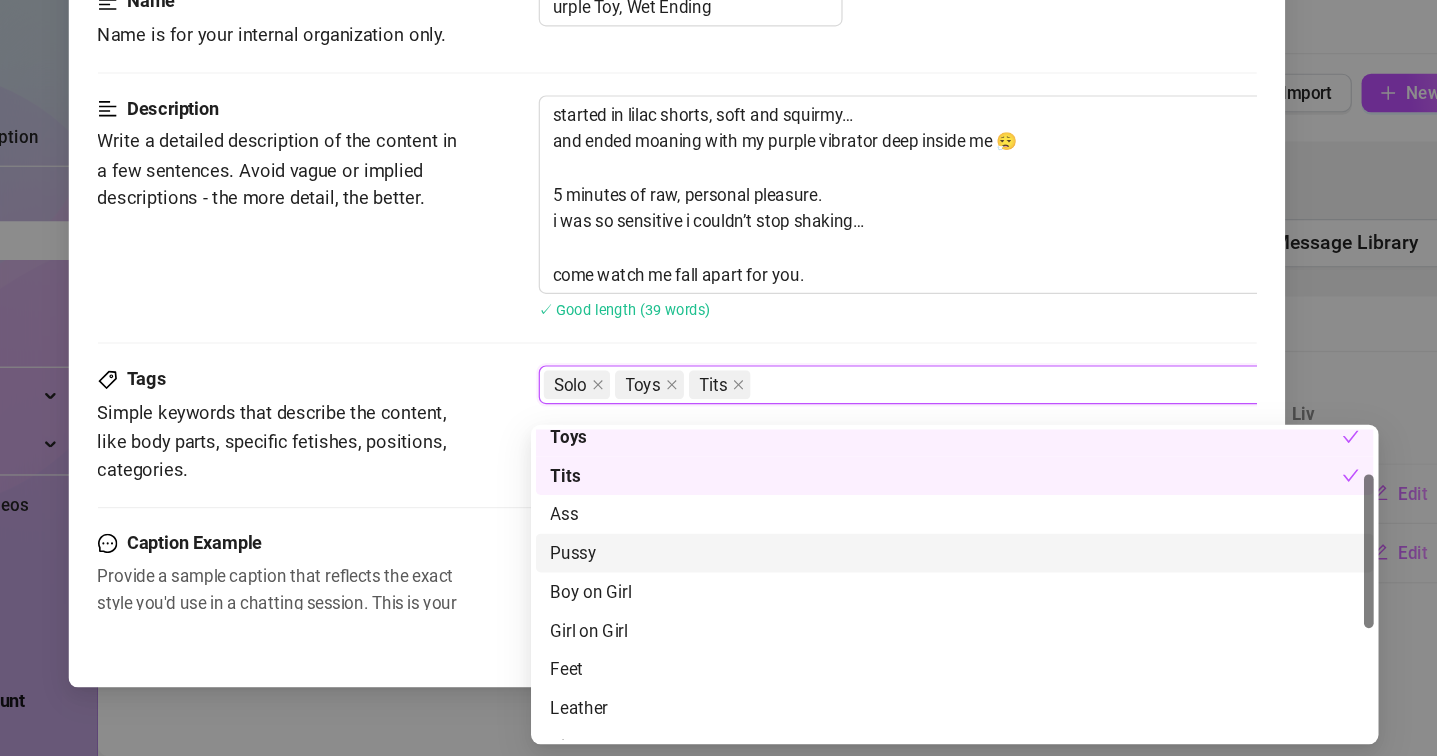 click on "Pussy" at bounding box center (948, 588) 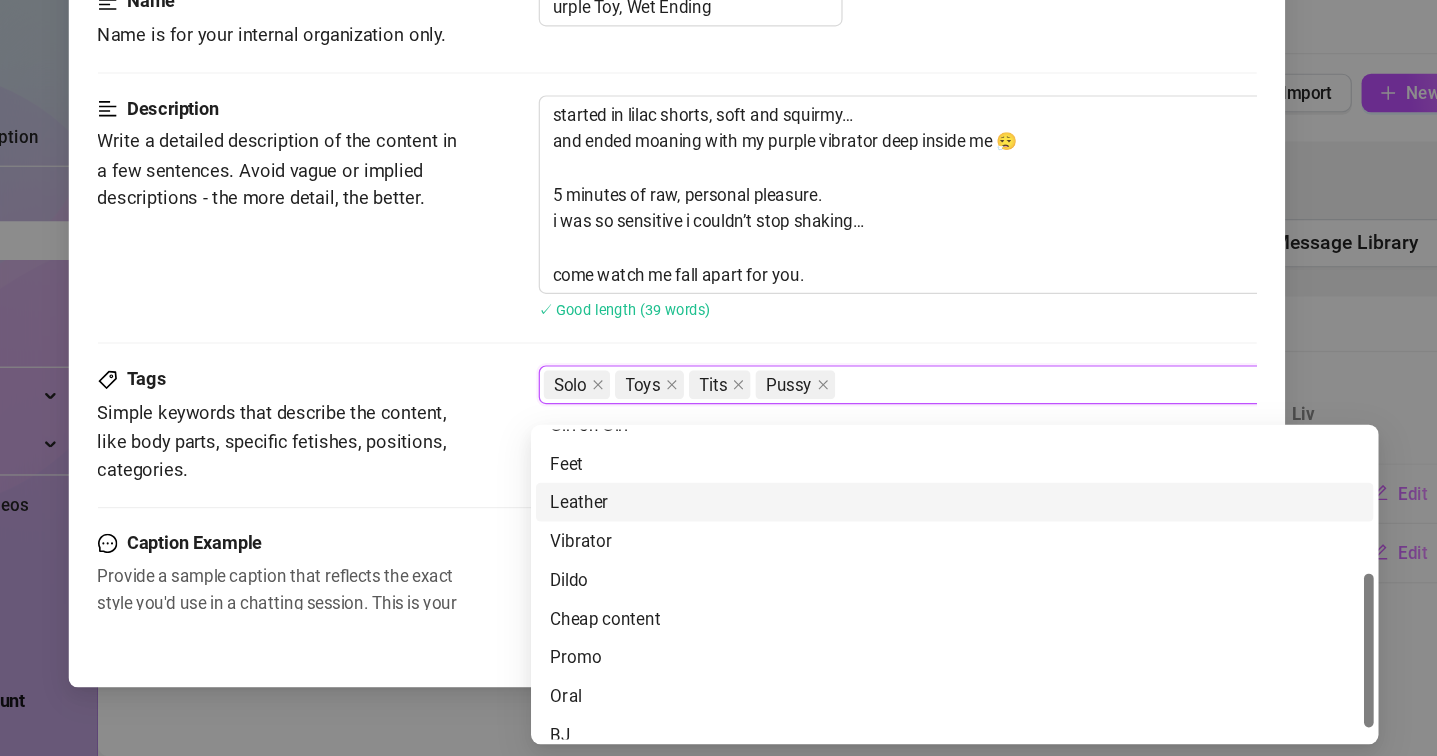 scroll, scrollTop: 253, scrollLeft: 0, axis: vertical 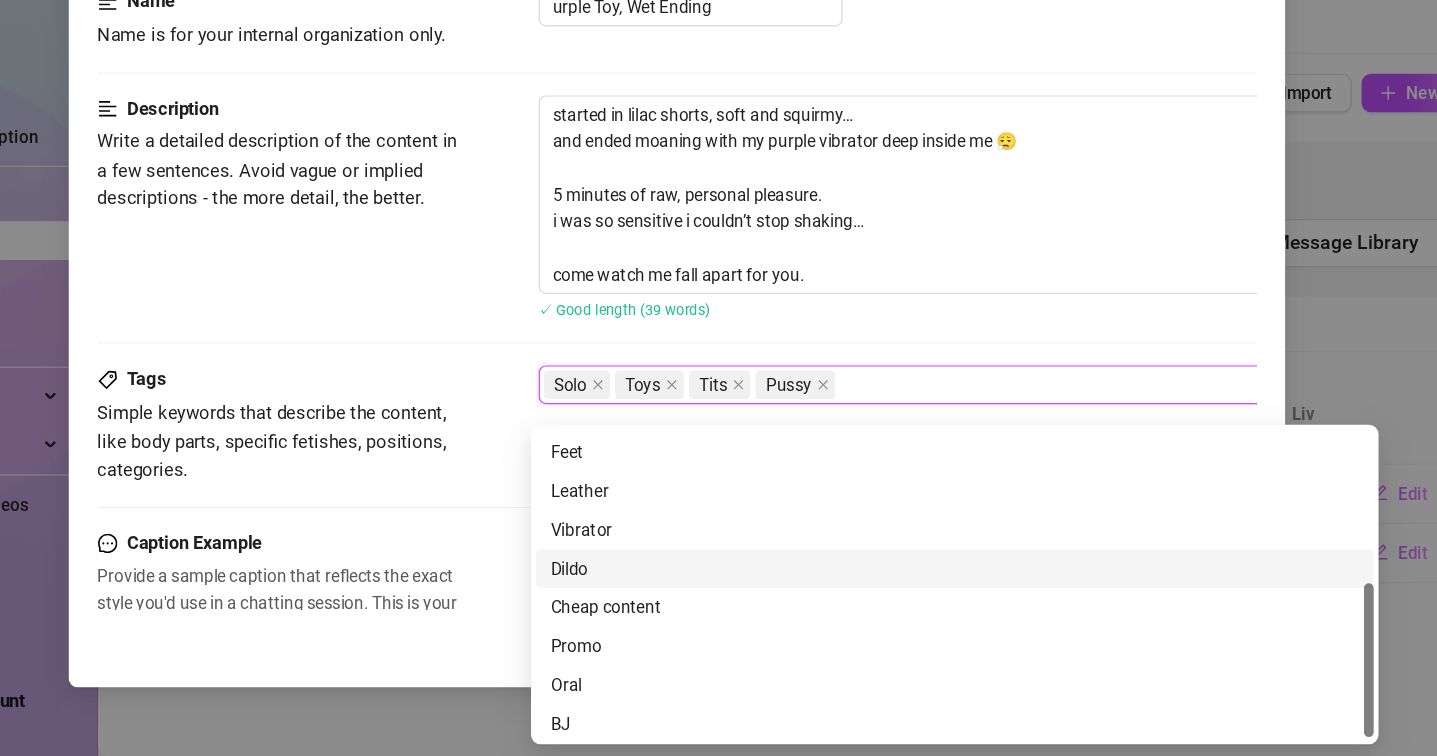 click on "Dildo" at bounding box center (948, 601) 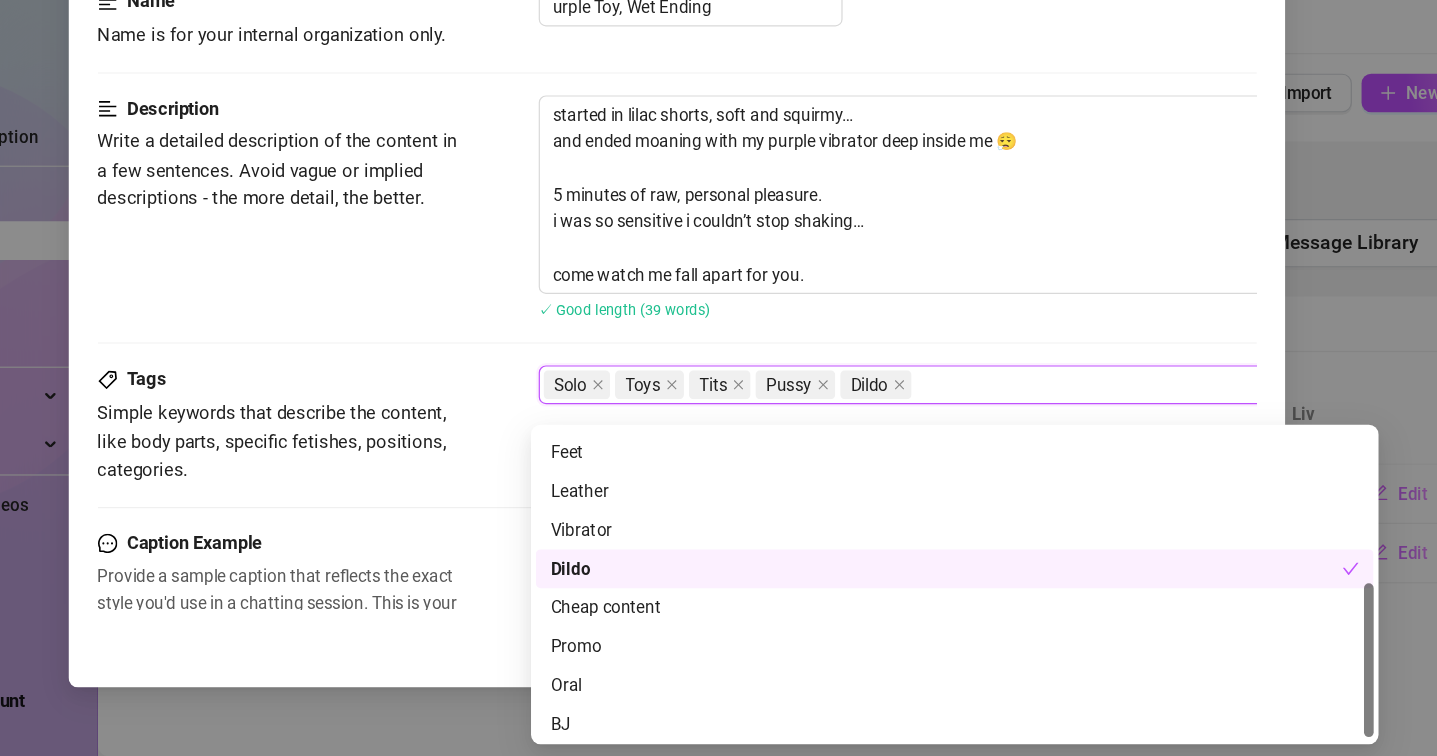 scroll, scrollTop: 256, scrollLeft: 0, axis: vertical 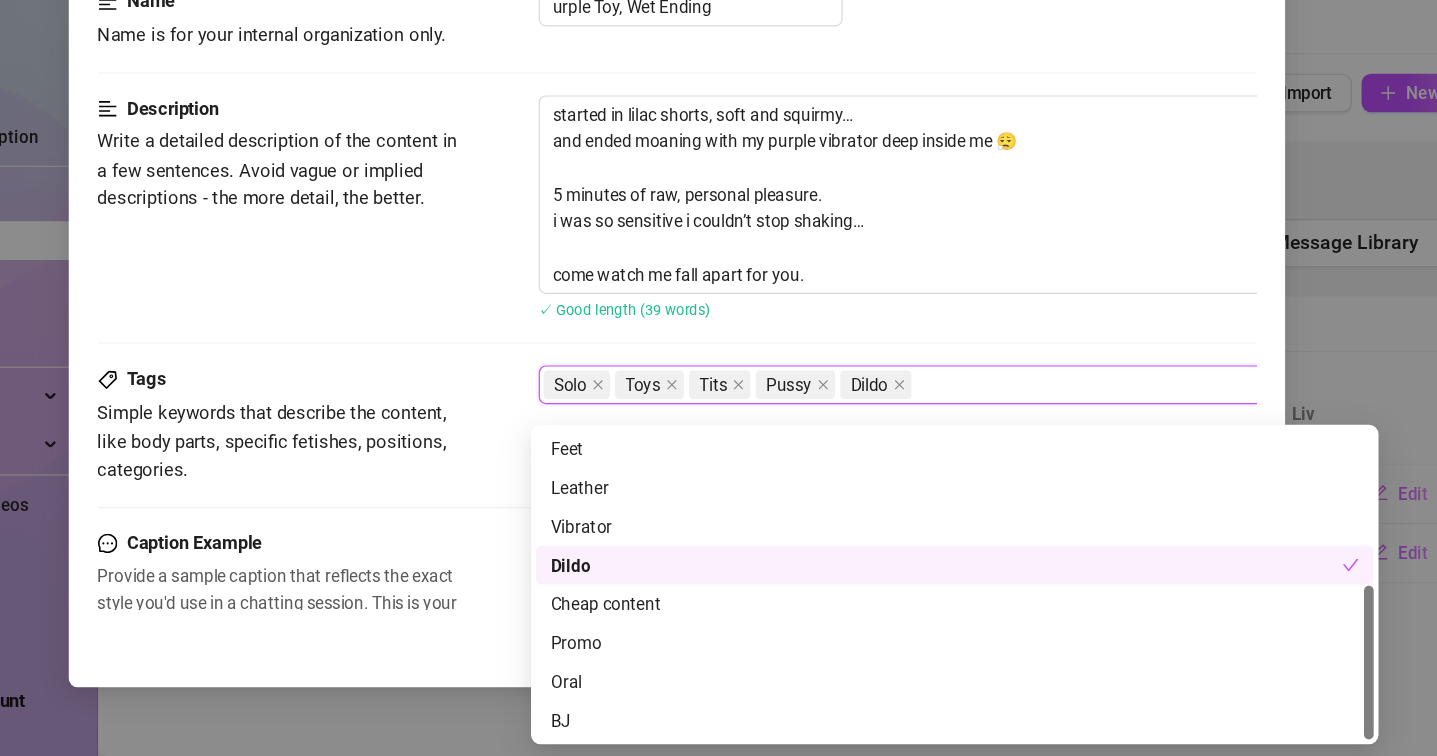 click on "Tags Simple keywords that describe the content, like body parts, specific fetishes, positions, categories. Solo Toys Tits Pussy Dildo" at bounding box center (719, 500) 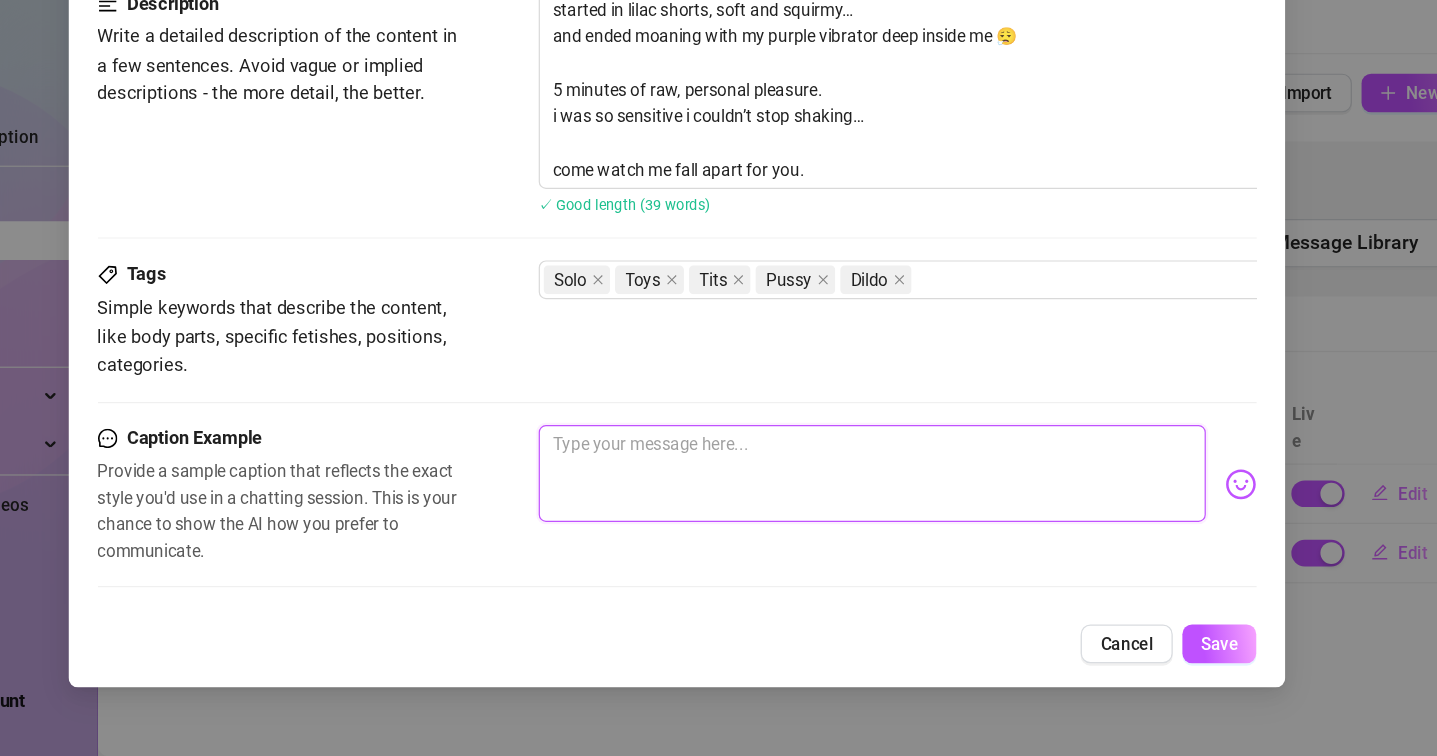 click at bounding box center [880, 522] 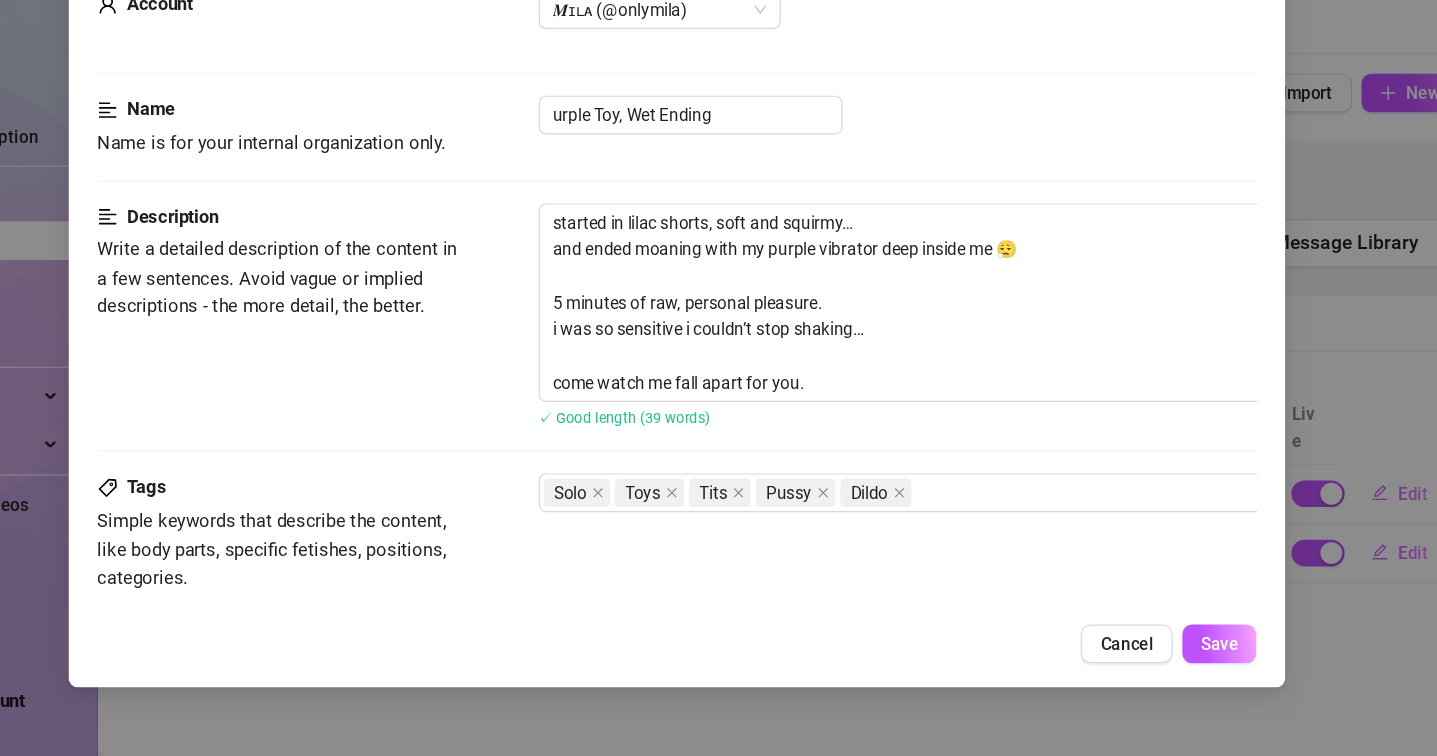 scroll, scrollTop: 0, scrollLeft: 0, axis: both 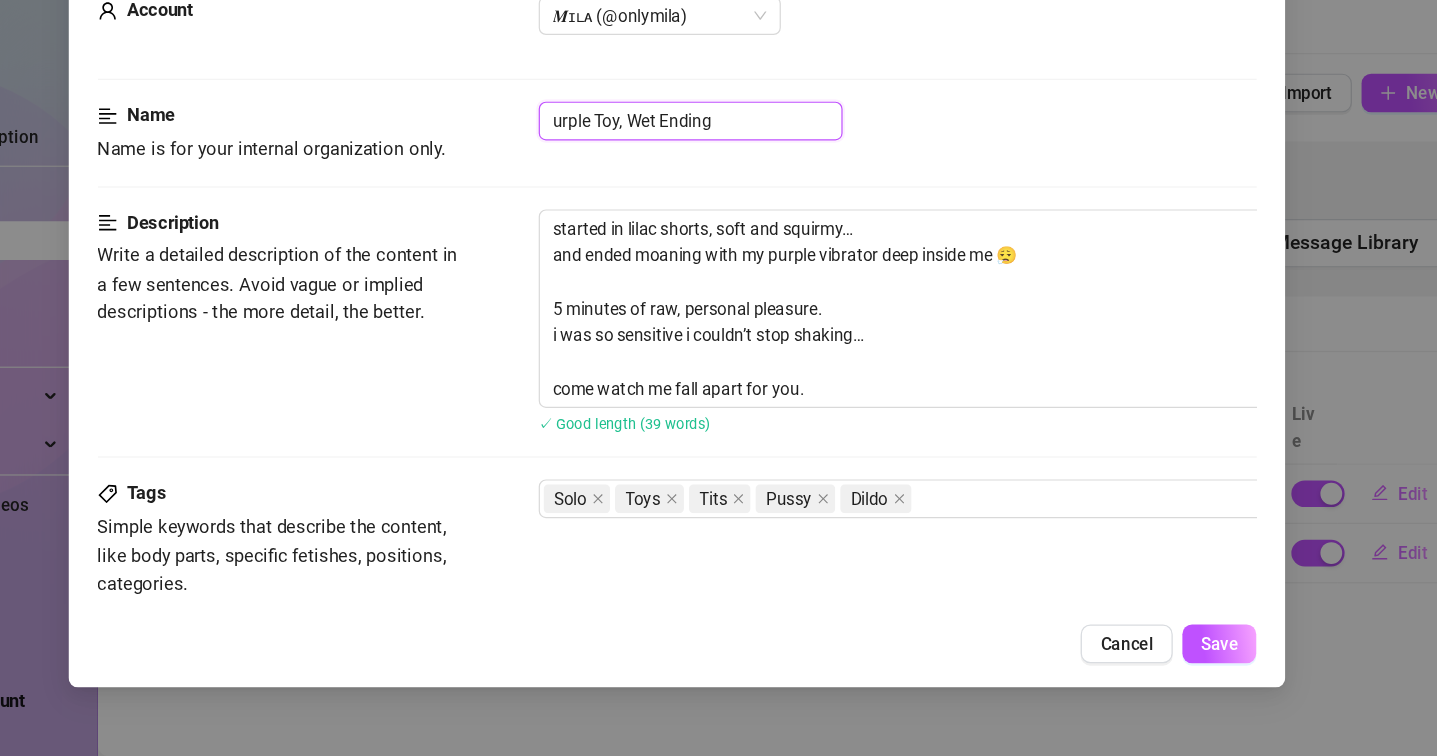 click on "urple Toy, Wet Ending" at bounding box center (729, 231) 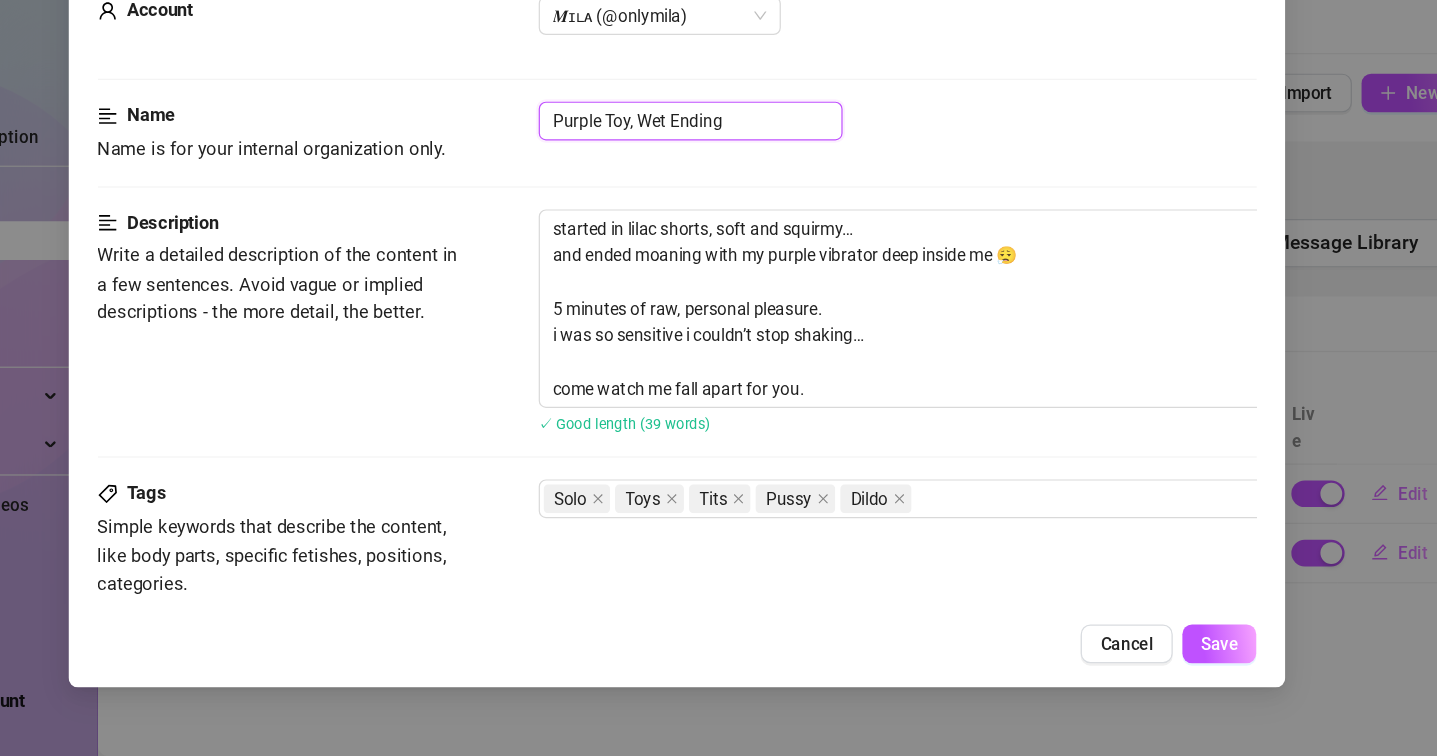 drag, startPoint x: 636, startPoint y: 90, endPoint x: 590, endPoint y: 87, distance: 46.09772 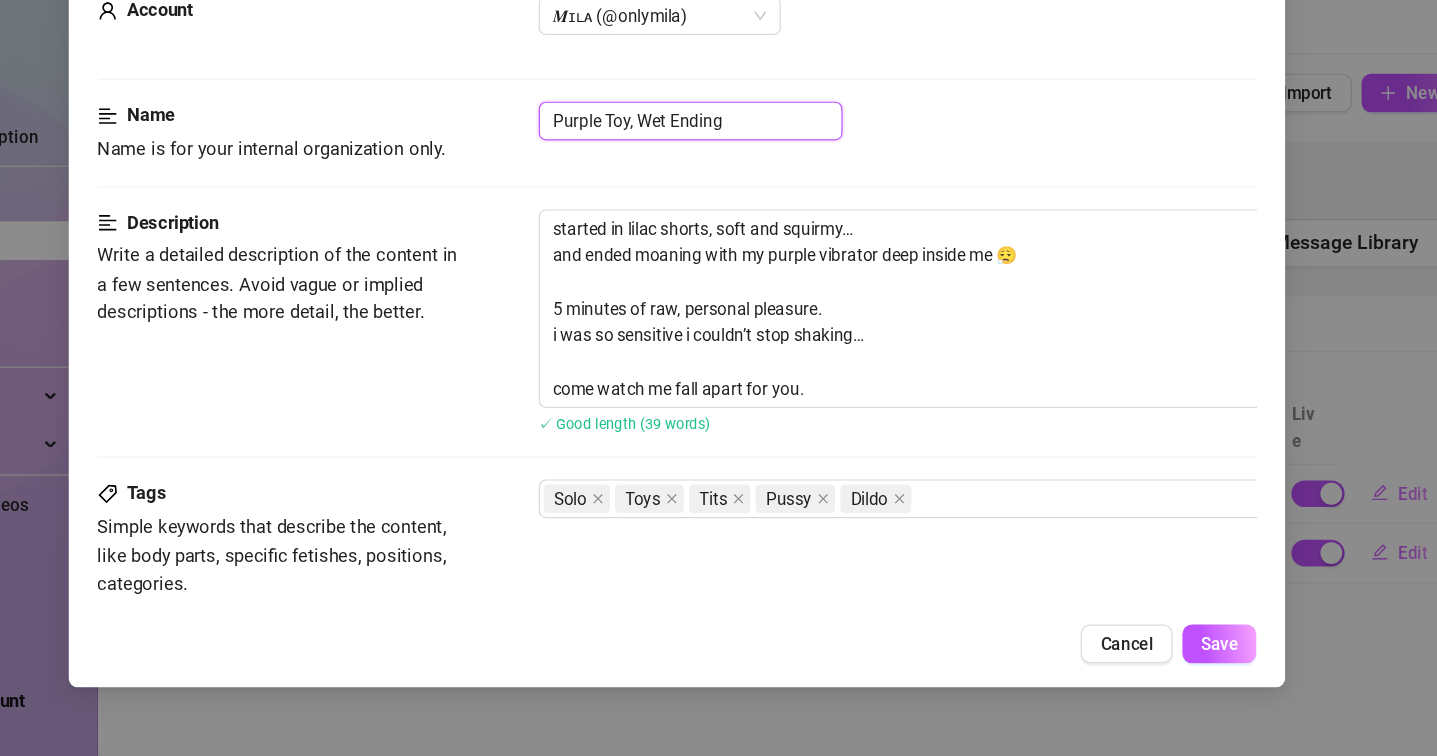 click on "Purple Toy, Wet Ending" at bounding box center (729, 231) 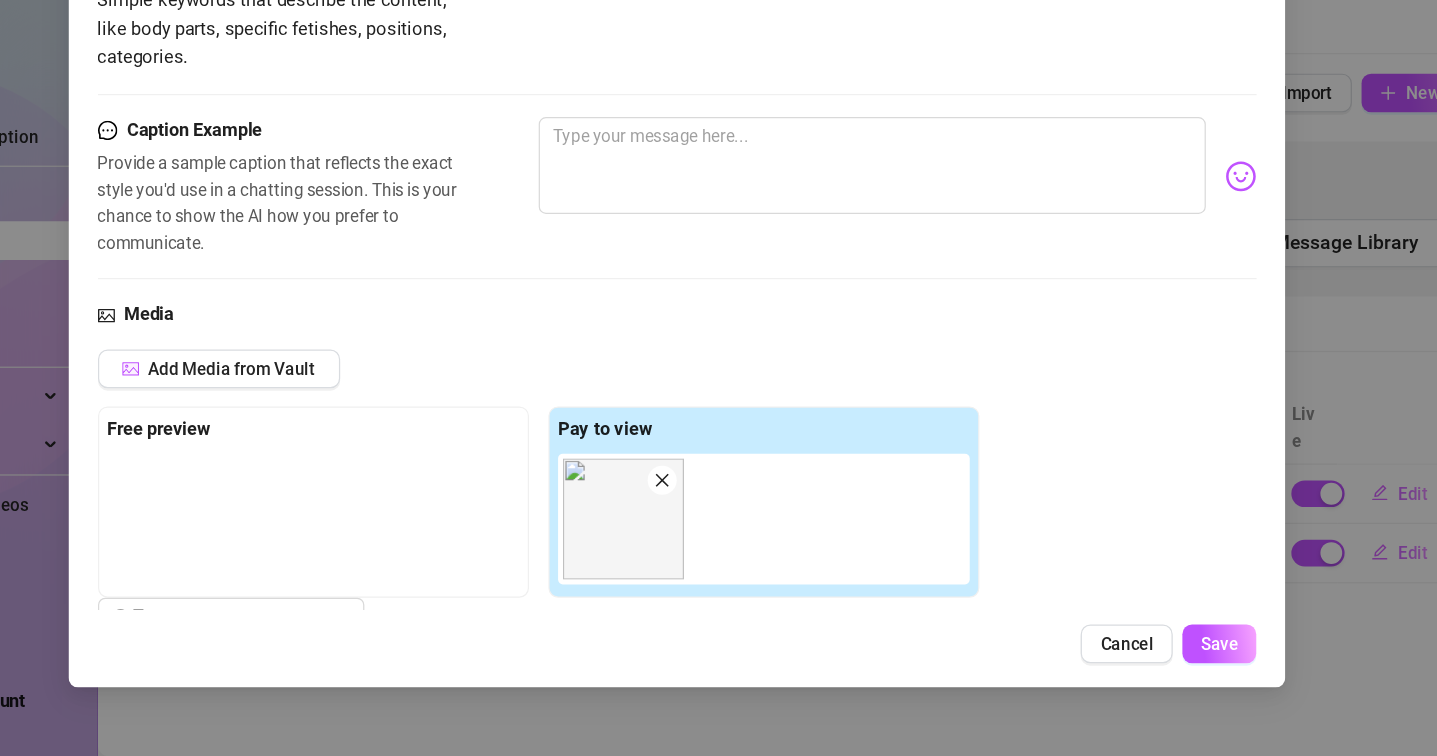 scroll, scrollTop: 436, scrollLeft: 0, axis: vertical 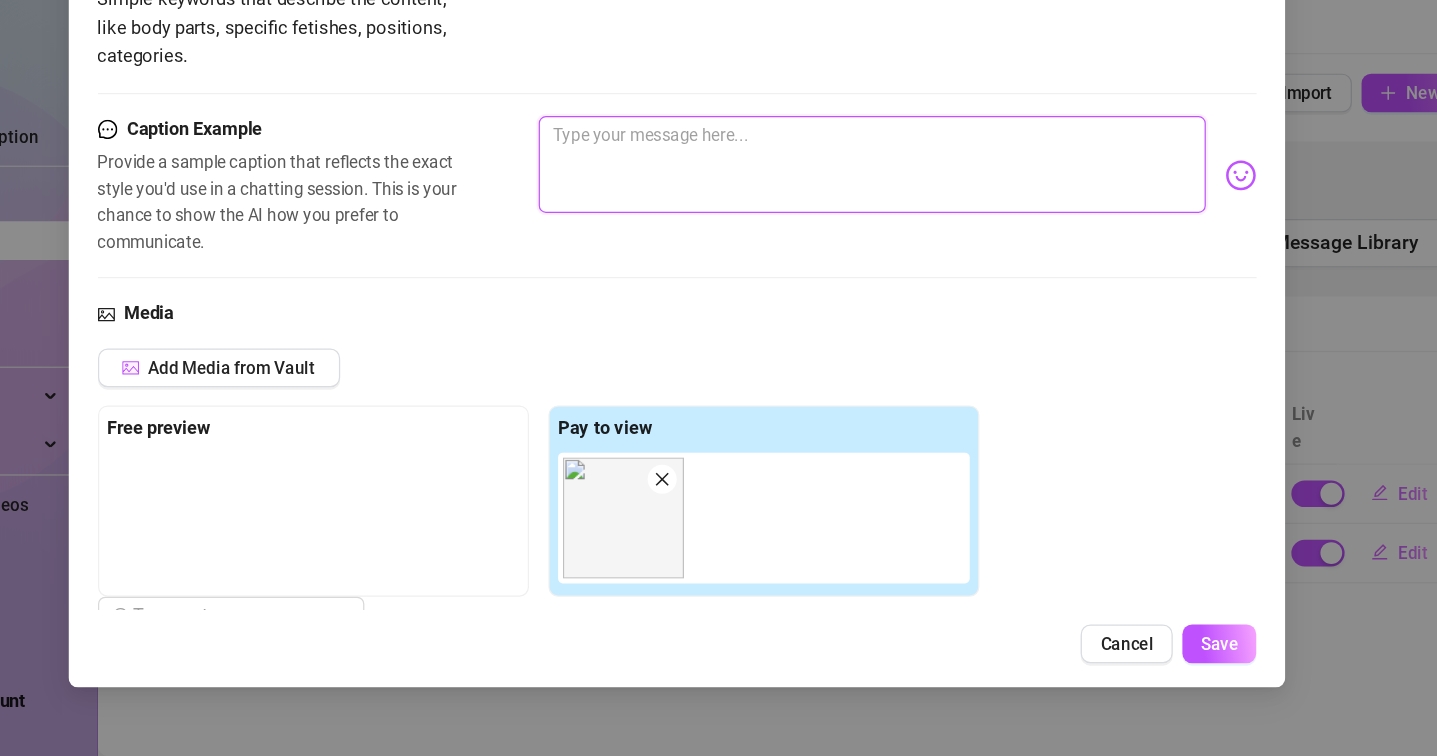 click at bounding box center (880, 267) 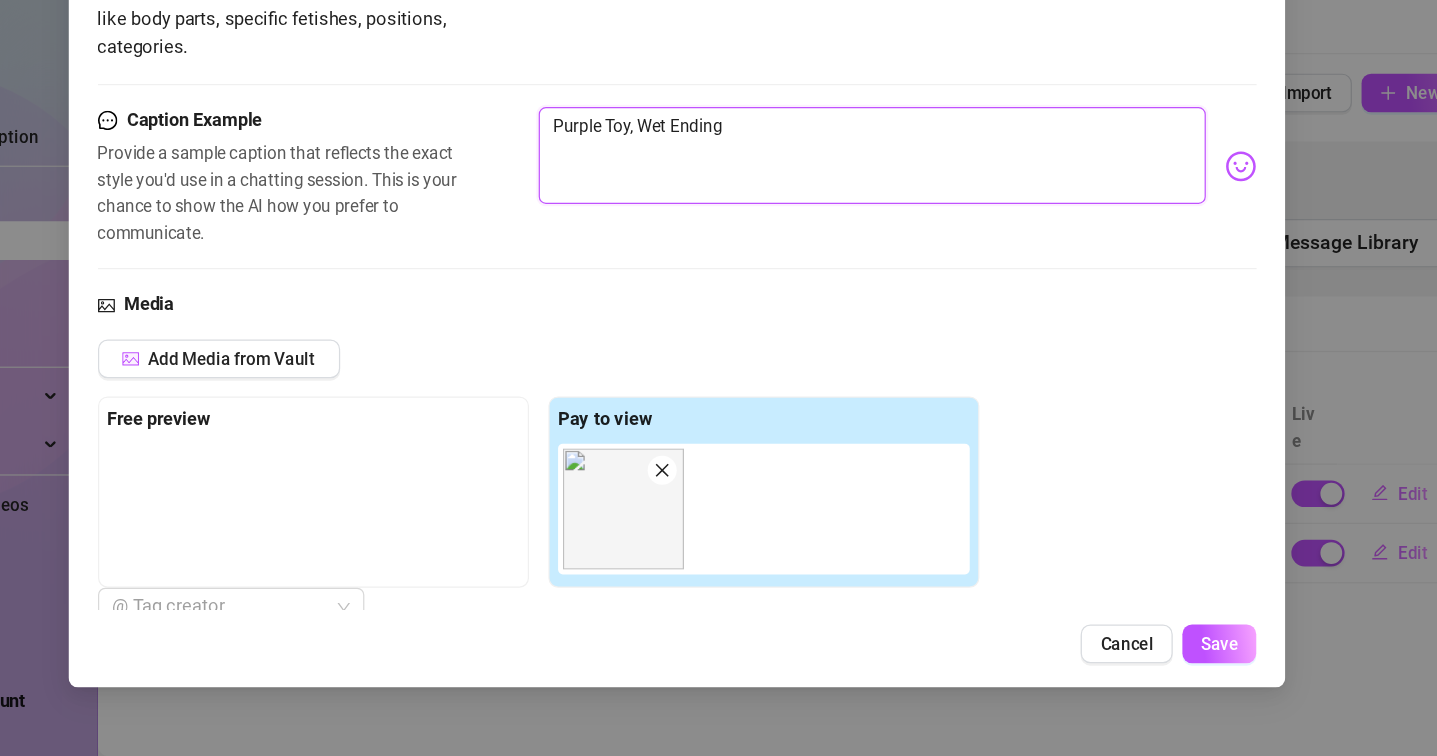 scroll, scrollTop: 539, scrollLeft: 0, axis: vertical 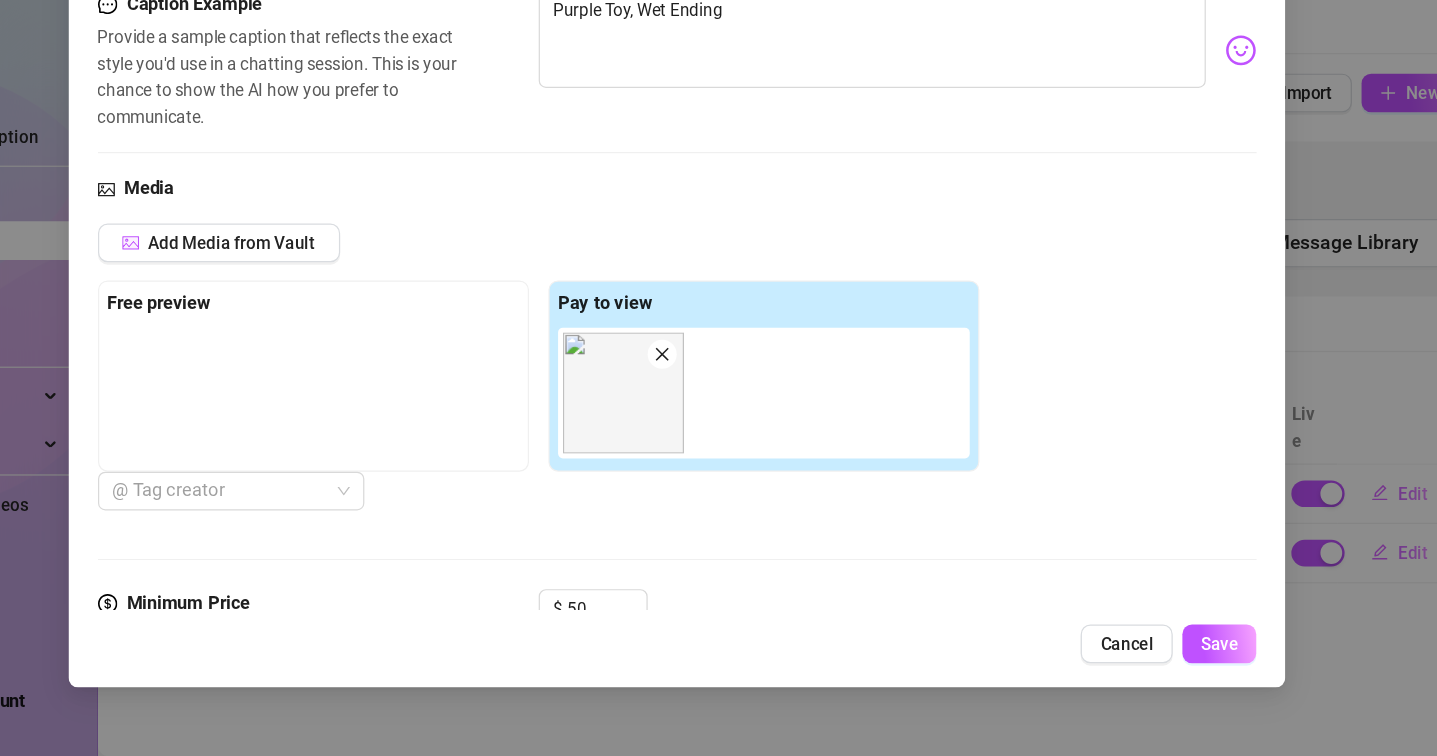 click on "Free preview" at bounding box center (418, 442) 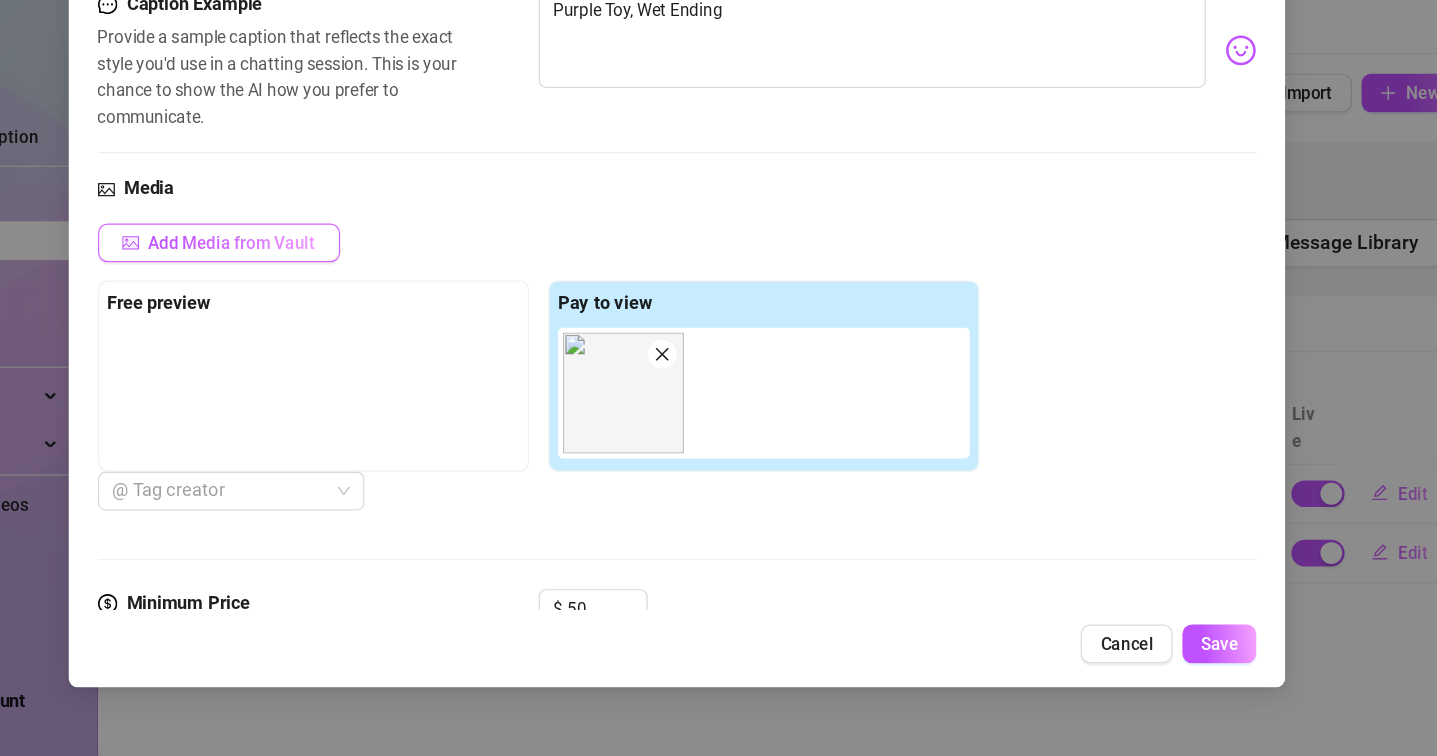 click on "Add Media from Vault" at bounding box center (351, 332) 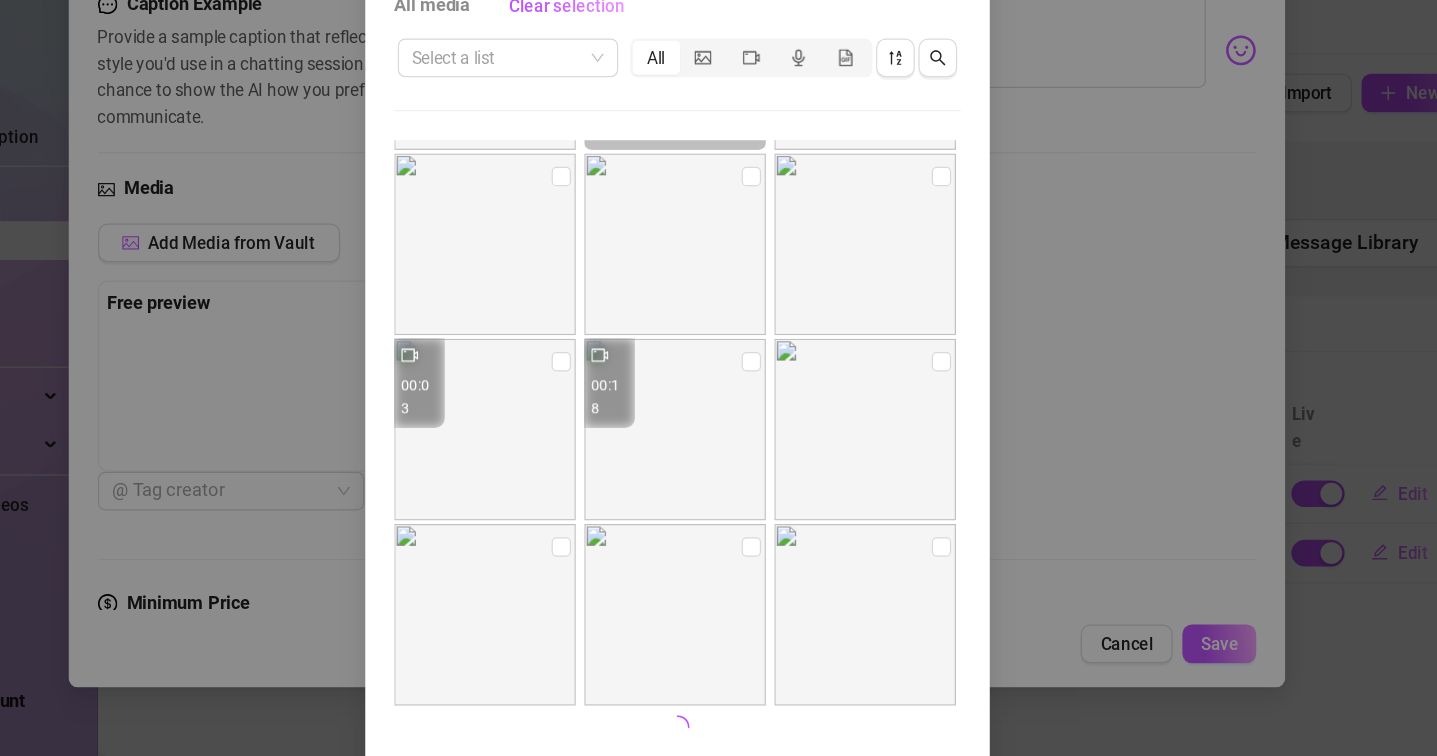 scroll, scrollTop: 3202, scrollLeft: 0, axis: vertical 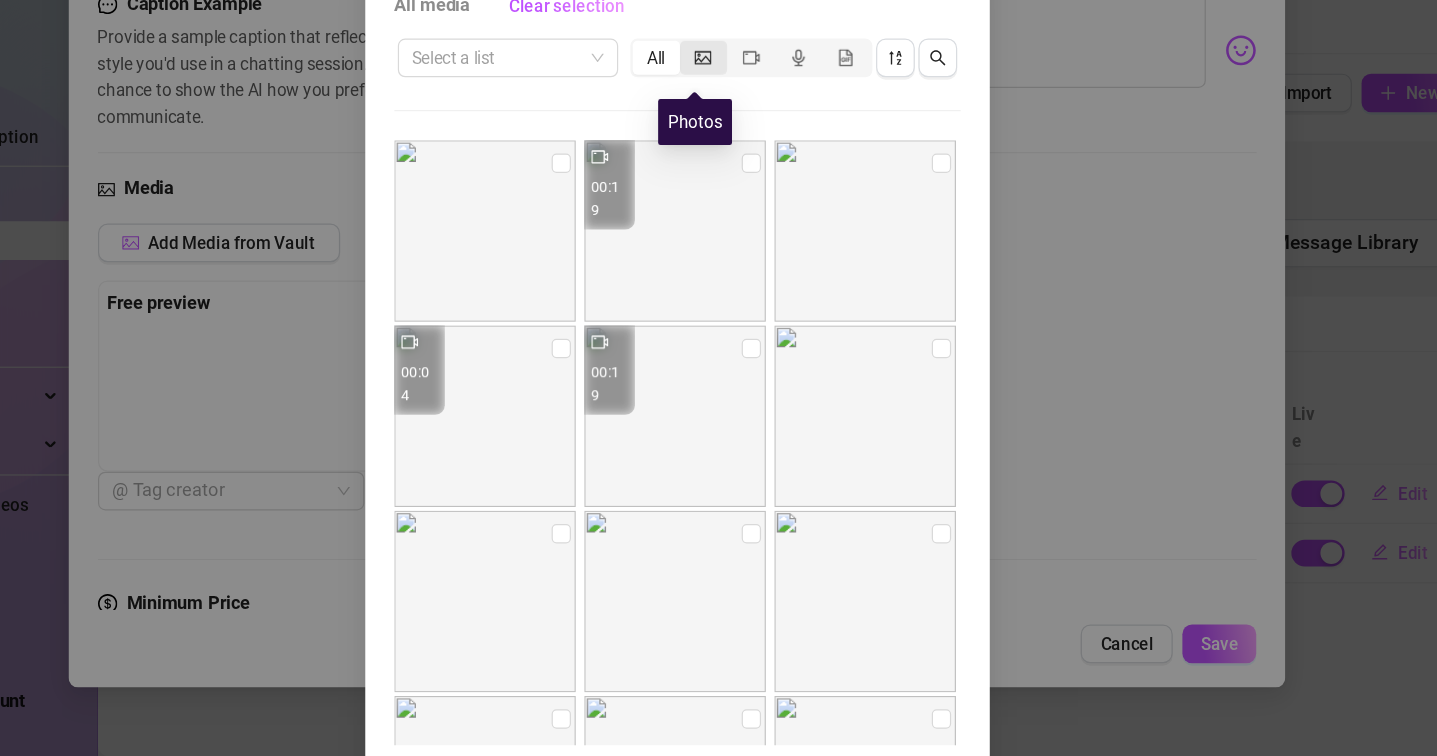 click 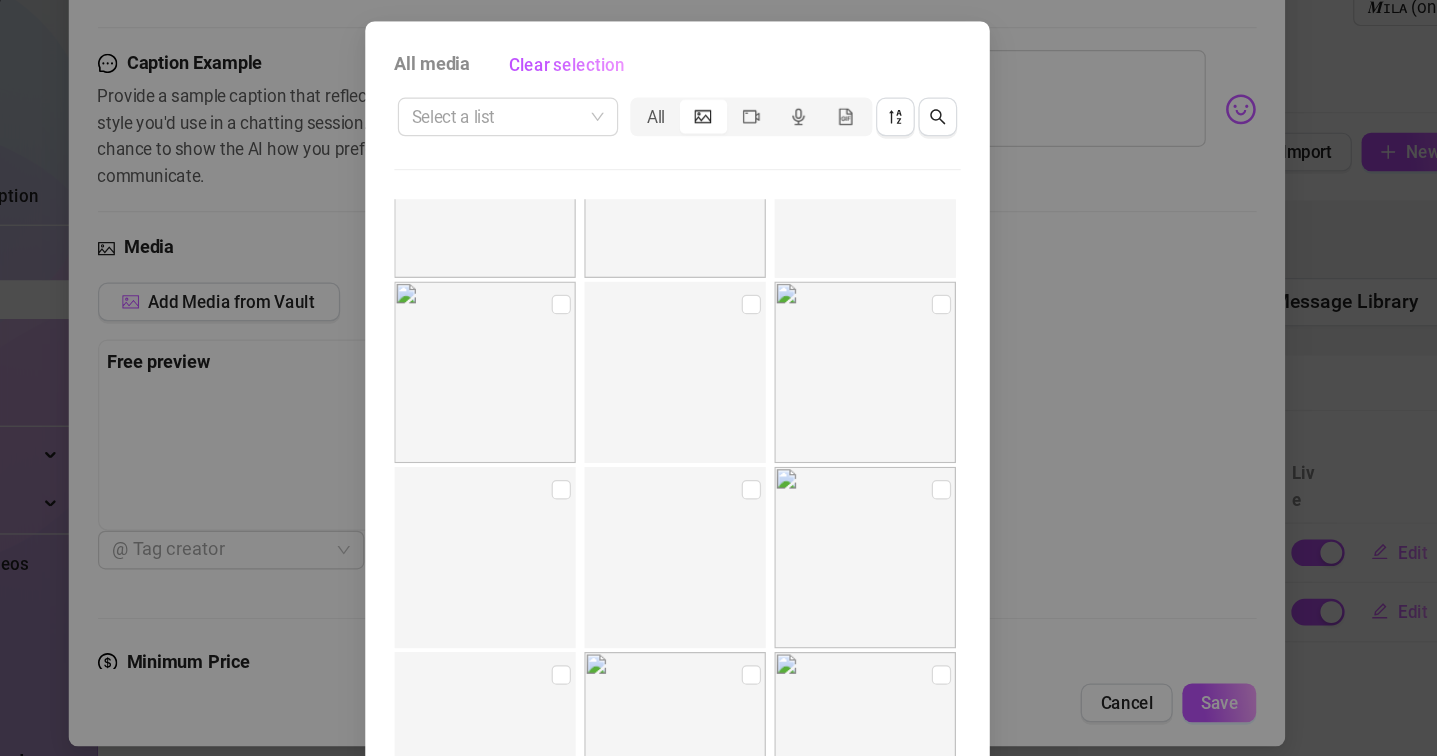 scroll, scrollTop: 4707, scrollLeft: 0, axis: vertical 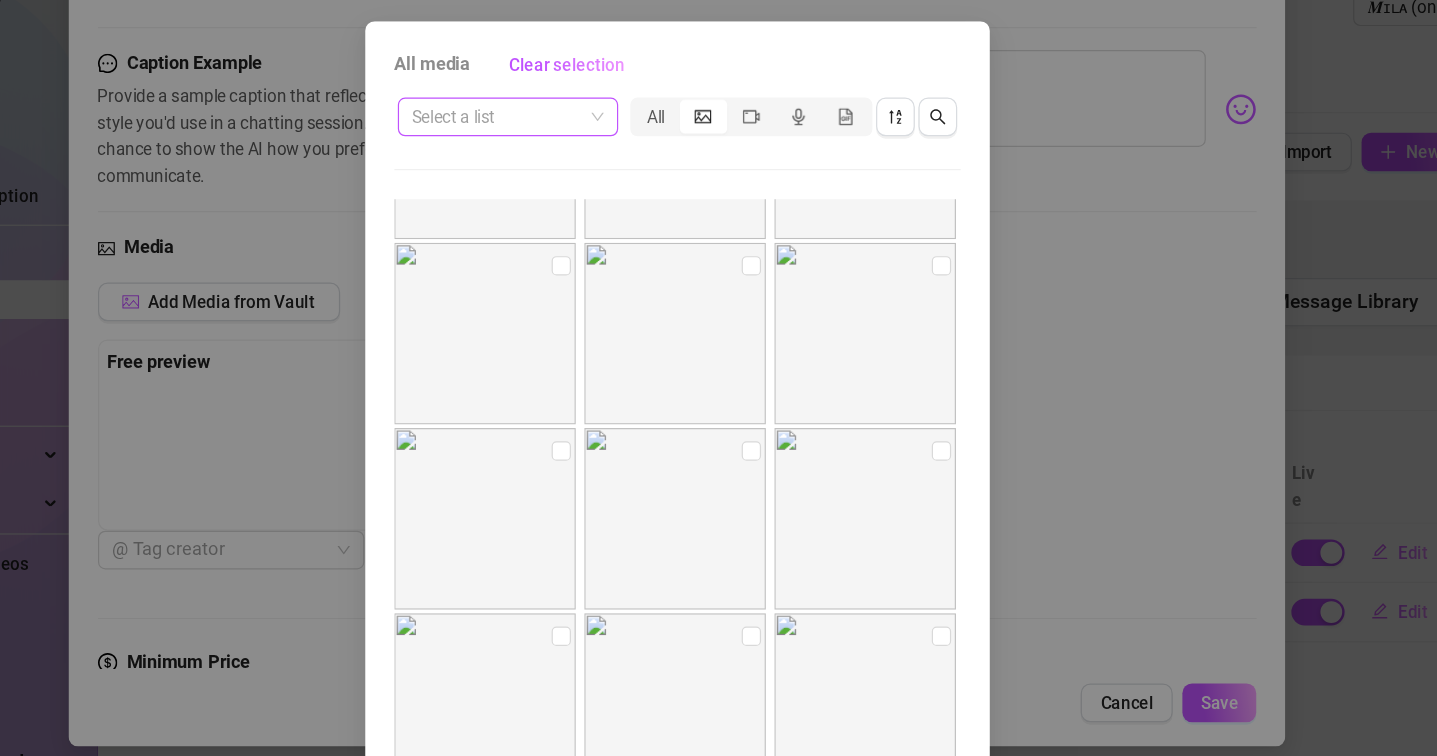click at bounding box center (570, 179) 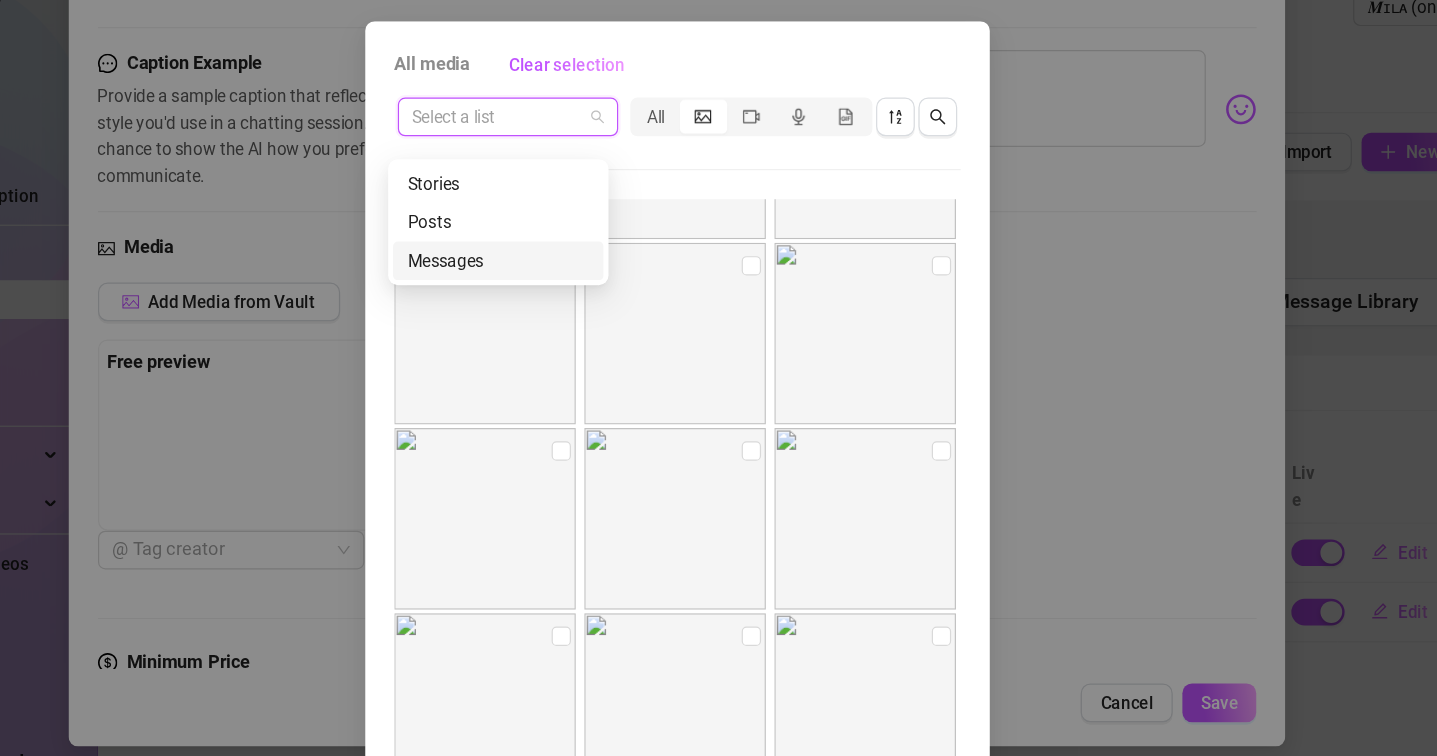 click on "Messages" at bounding box center [571, 298] 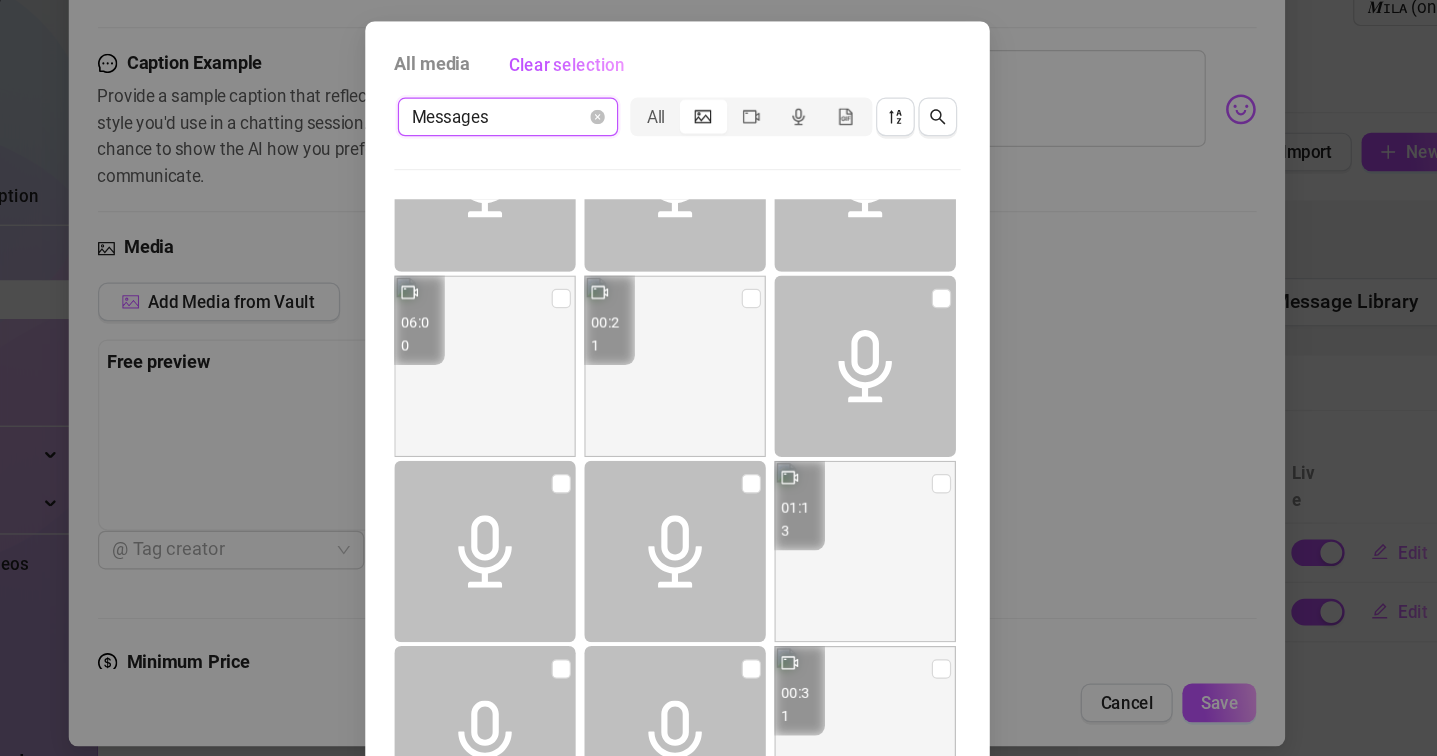 scroll, scrollTop: 5316, scrollLeft: 0, axis: vertical 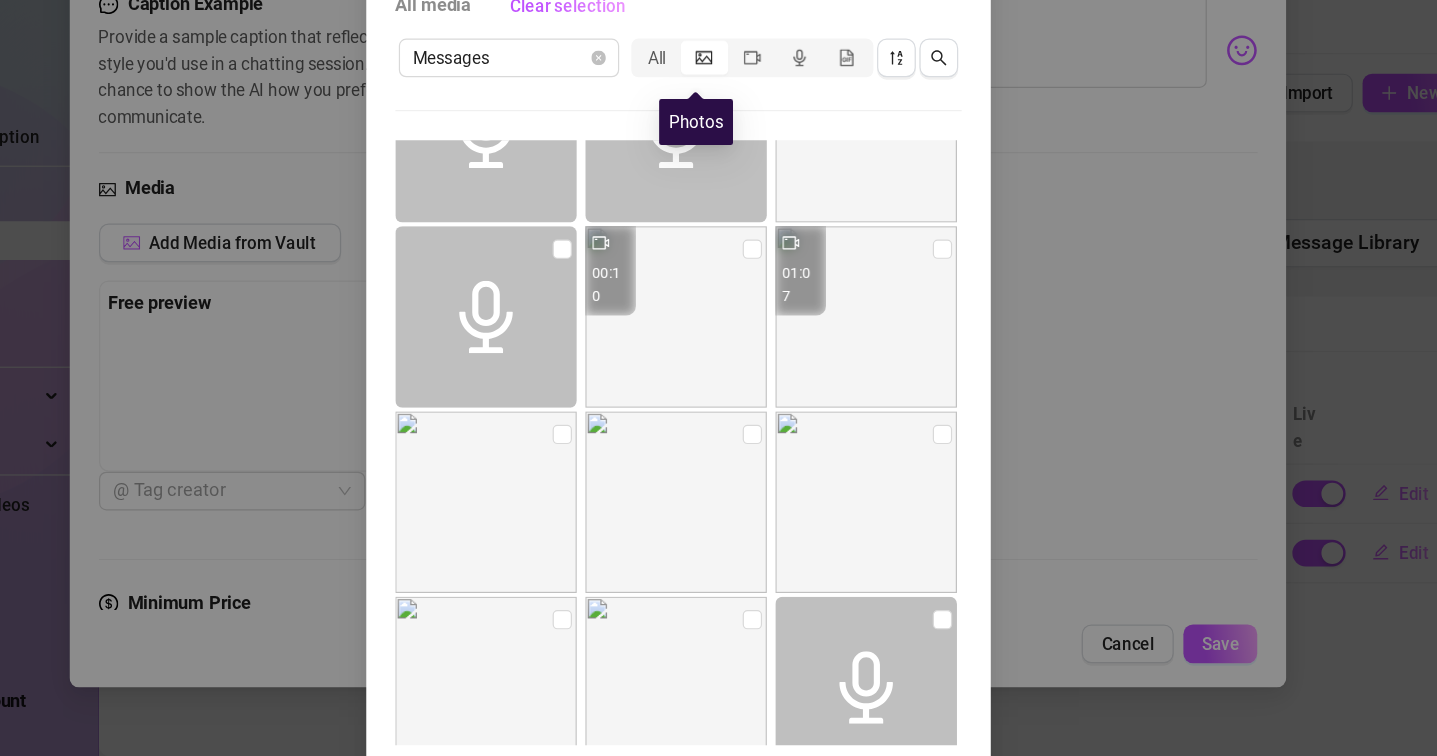 click 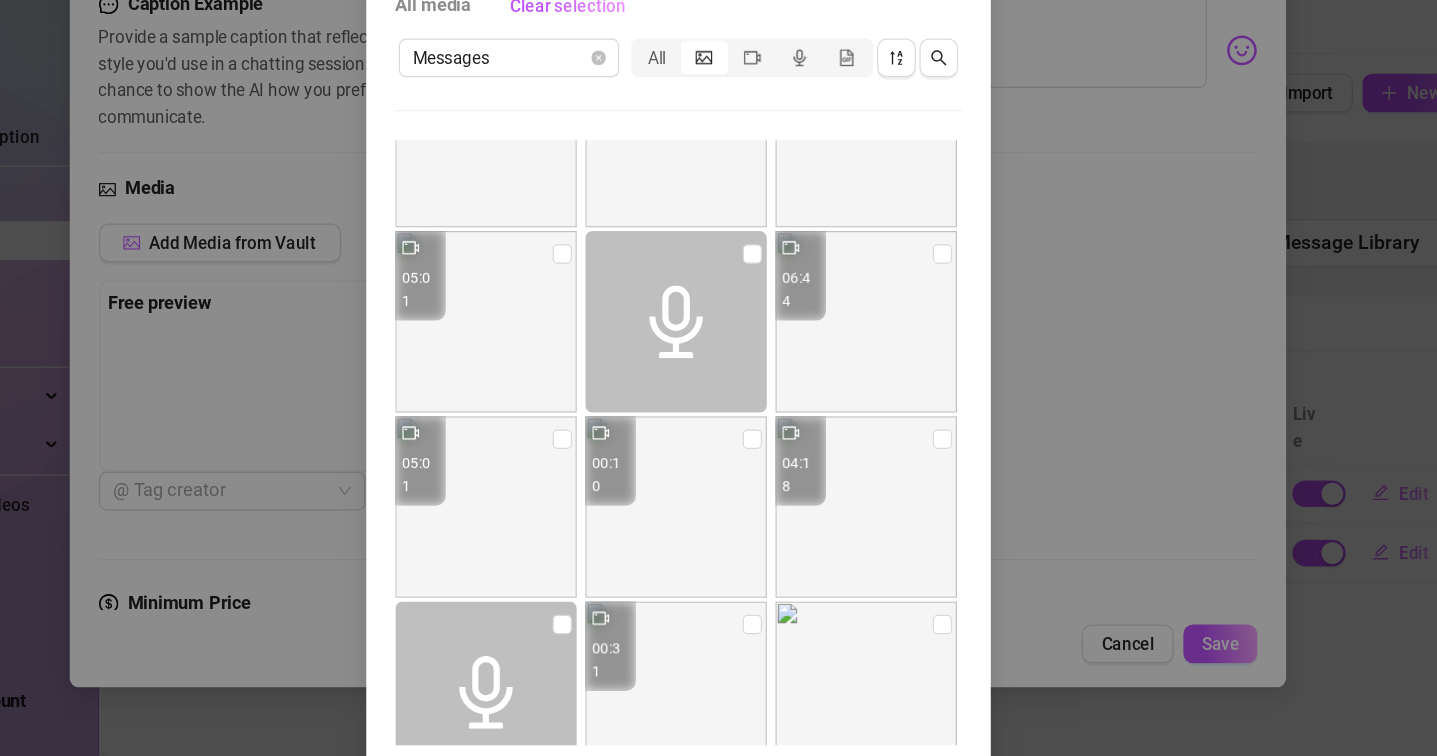 scroll, scrollTop: 15092, scrollLeft: 0, axis: vertical 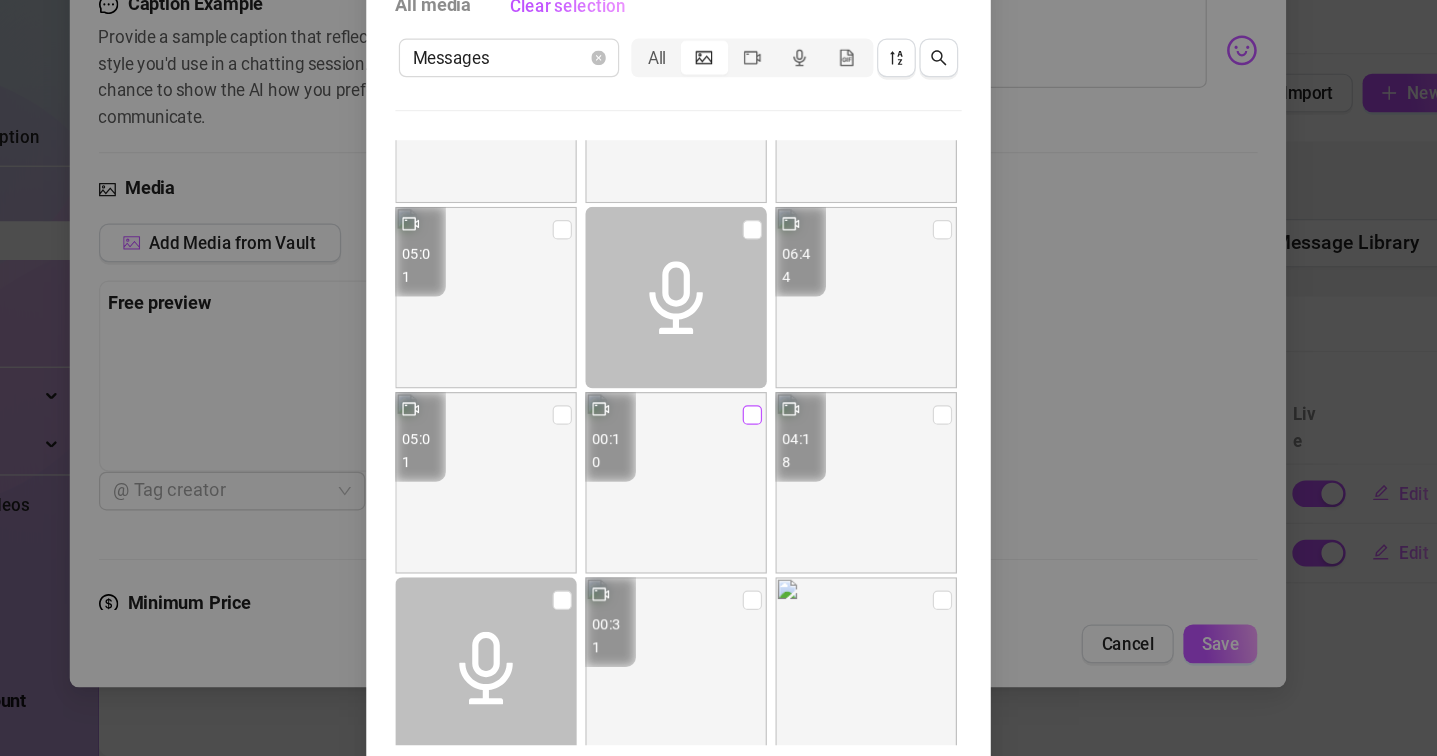 click at bounding box center [780, 474] 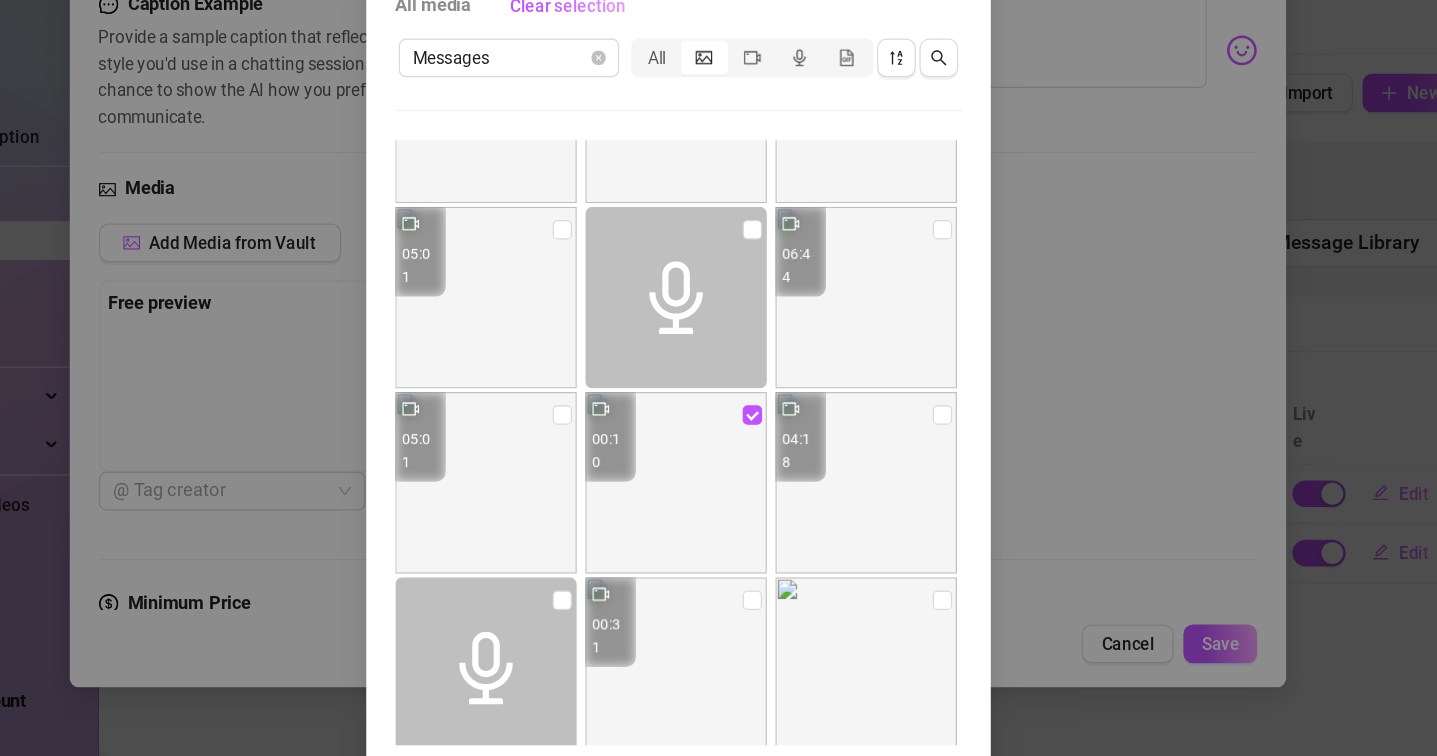 click on "All media Clear selection Messages All 00:04 00:19 00:05 00:05 00:04 00:30 03:43 00:05 01:13 04:19 04:18 00:05 01:36 00:05 08:03 00:05 00:40 00:57 00:31 02:07 00:14 01:39 03:05 00:33 01:07 00:27 00:39 00:14 02:50 00:14 00:14 06:44 00:10 01:49 05:01 06:26 00:14 04:52 06:22 00:34 00:14 06:00 00:21 01:13 00:31 00:24 04:52 00:14 05:01 00:10 00:57 06:26 00:14 02:04 02:34 01:07 01:36 00:10 01:05 01:07 02:07 00:34 01:00 00:35 00:34 00:33 00:40 00:36 00:40 00:31 04:19 06:22 00:10 01:36 00:14 04:52 00:14 00:14 01:05 00:14 00:45 00:06 00:45 00:40 02:34 02:55 02:55 00:30 06:00 01:49 03:05 00:57 00:10 01:07 06:44 00:10 03:43 00:05 01:13 00:06 00:14 00:39 06:44 00:14 05:01 06:44 05:01 00:10 04:18 00:31 02:50 00:14 02:50 00:14 05:01 06:26 00:14 00:14 00:14 06:26 00:14 00:31 05:01 00:10 00:31 00:14 00:31 00:14 00:14 00:31 00:14 00:31 02:50 00:14 00:21 01:07 00:40 00:36 00:40 00:31 00:31 00:27 02:50 00:14 Cancel OK" at bounding box center [718, 378] 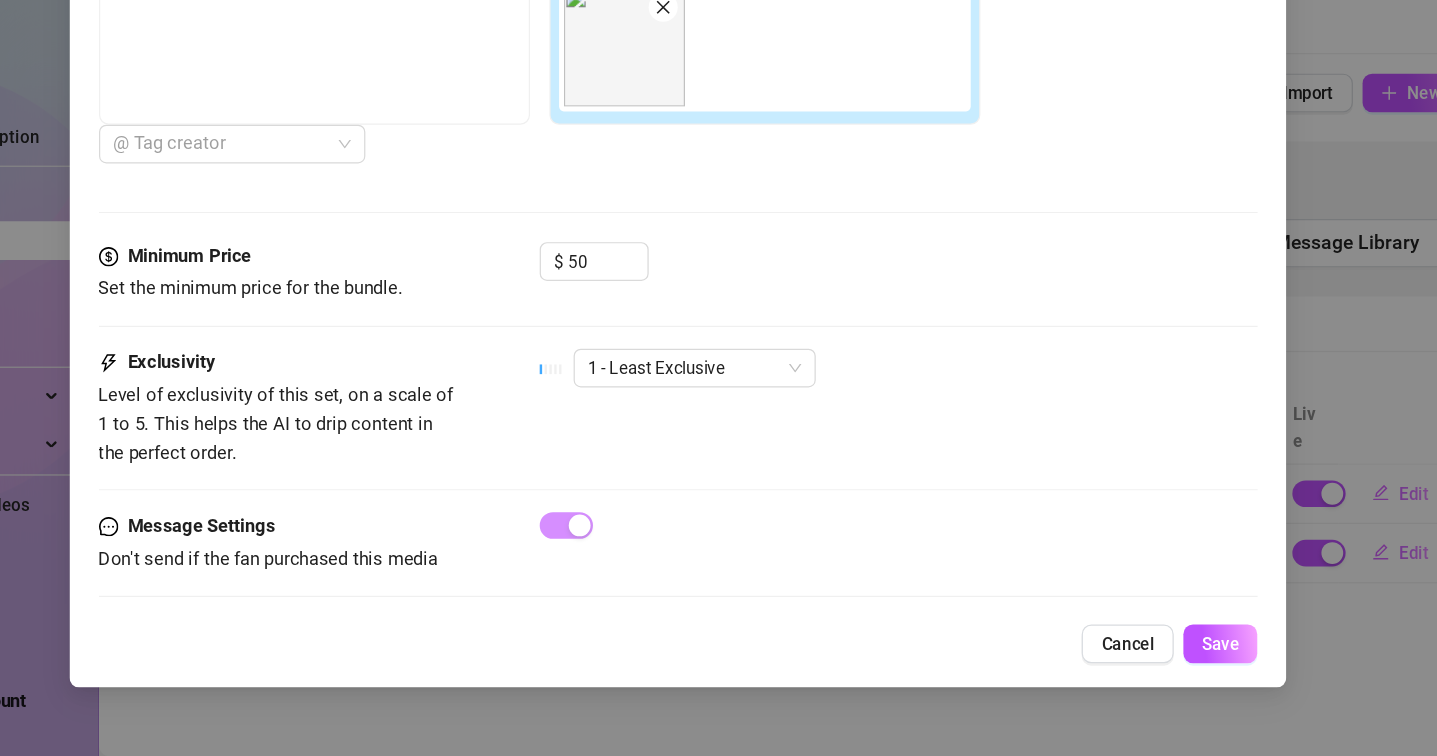 scroll, scrollTop: 825, scrollLeft: 0, axis: vertical 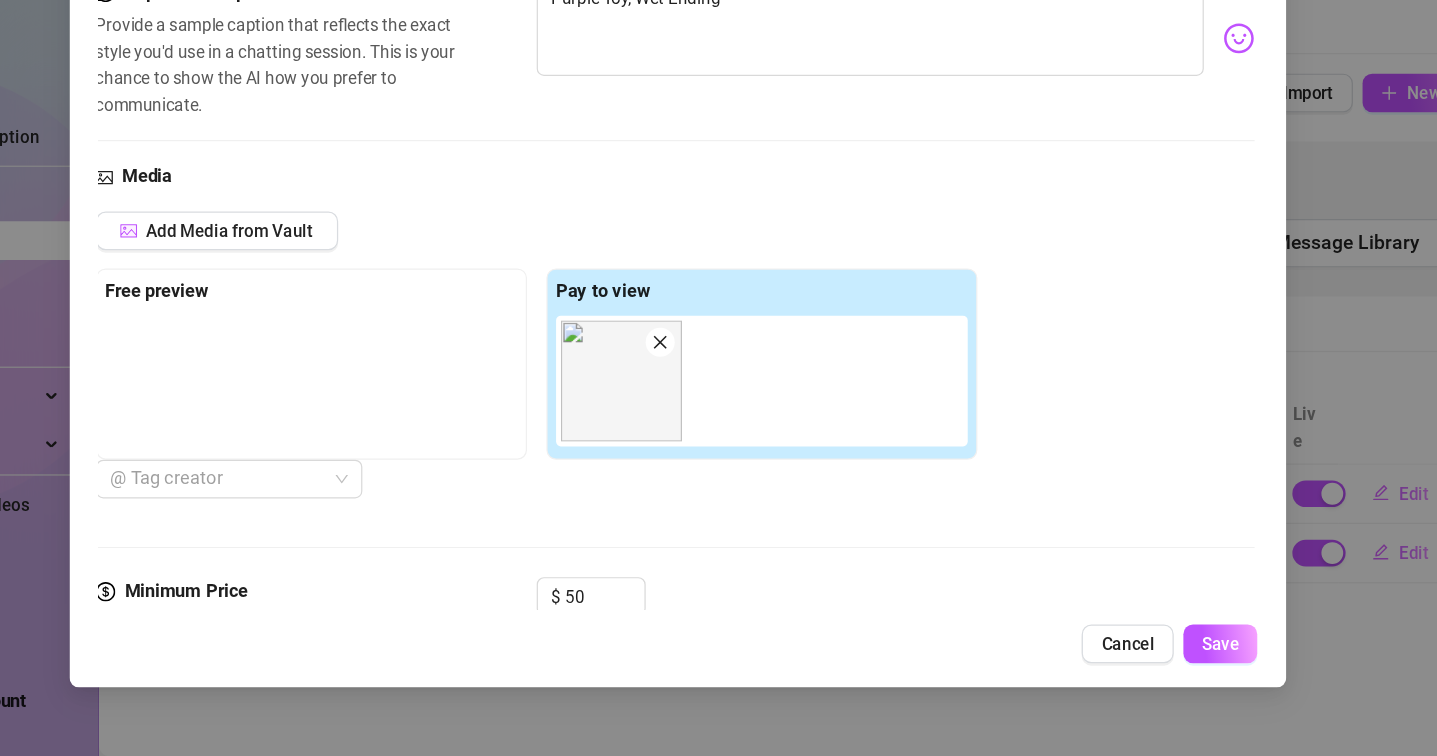 click at bounding box center [416, 442] 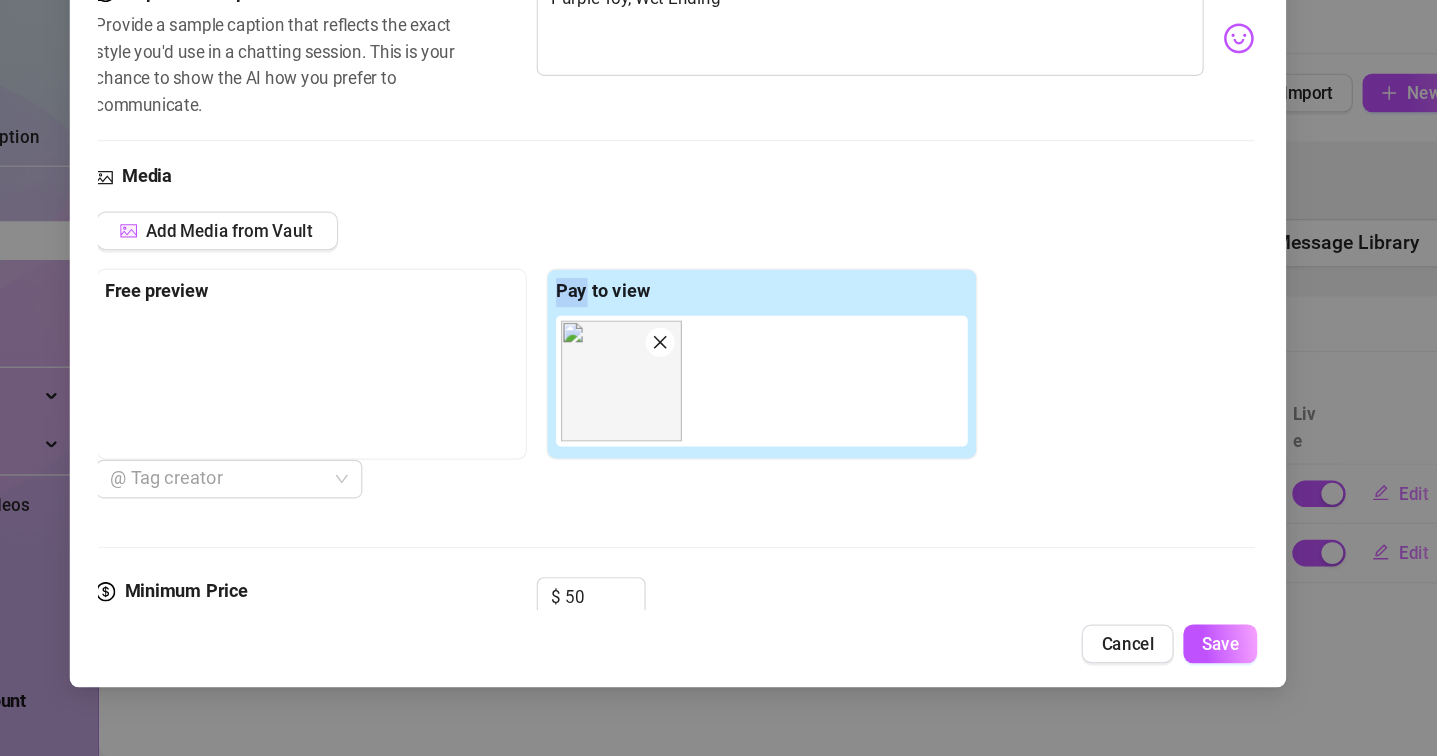 drag, startPoint x: 478, startPoint y: 232, endPoint x: 414, endPoint y: 230, distance: 64.03124 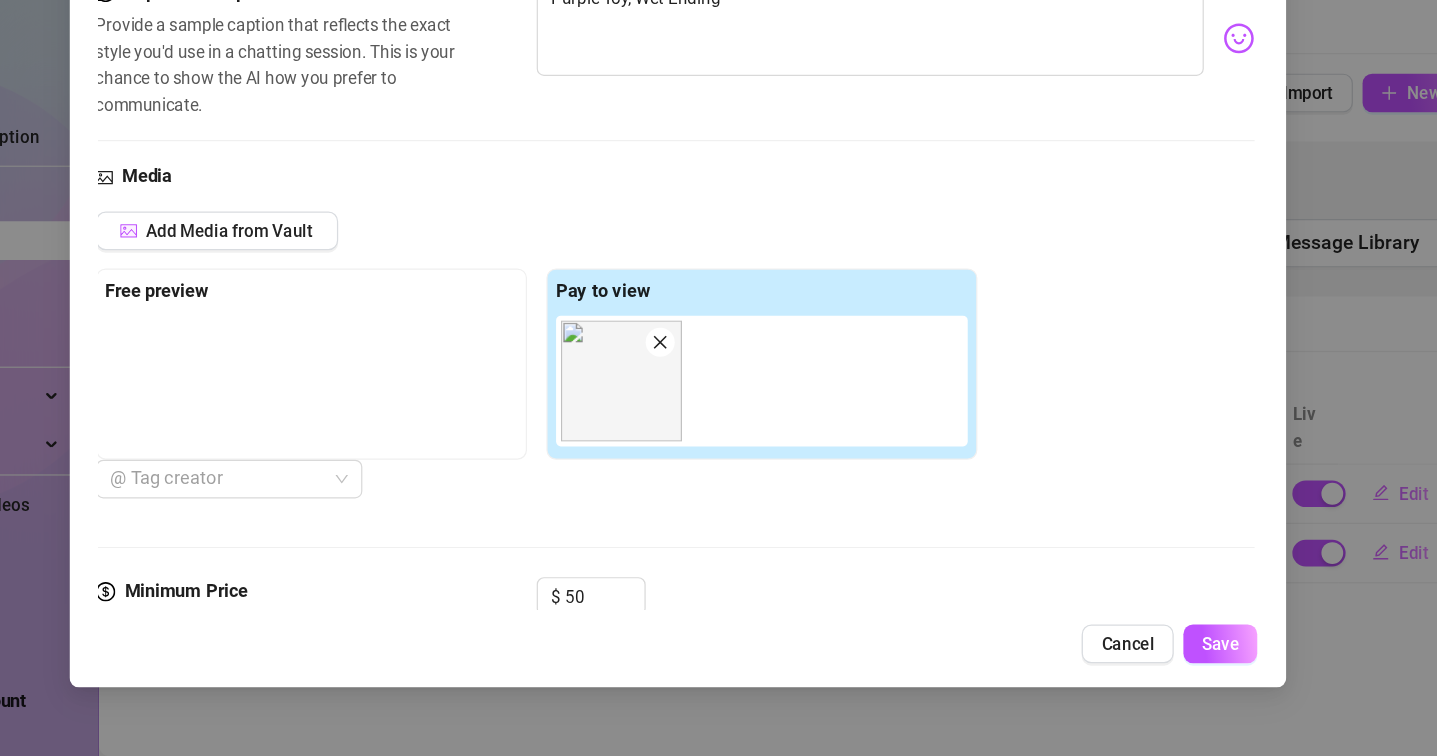 click on "Free preview" at bounding box center (416, 373) 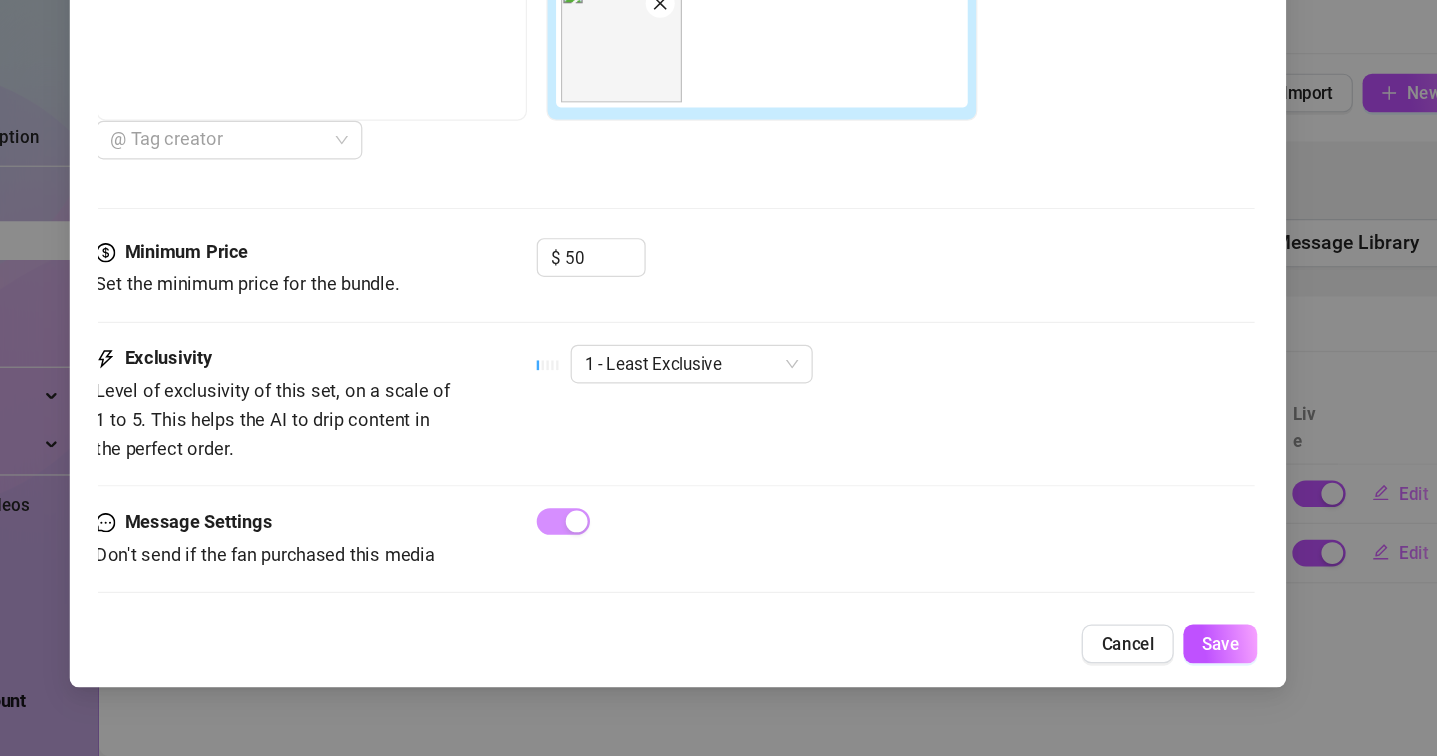 scroll, scrollTop: 825, scrollLeft: 2, axis: both 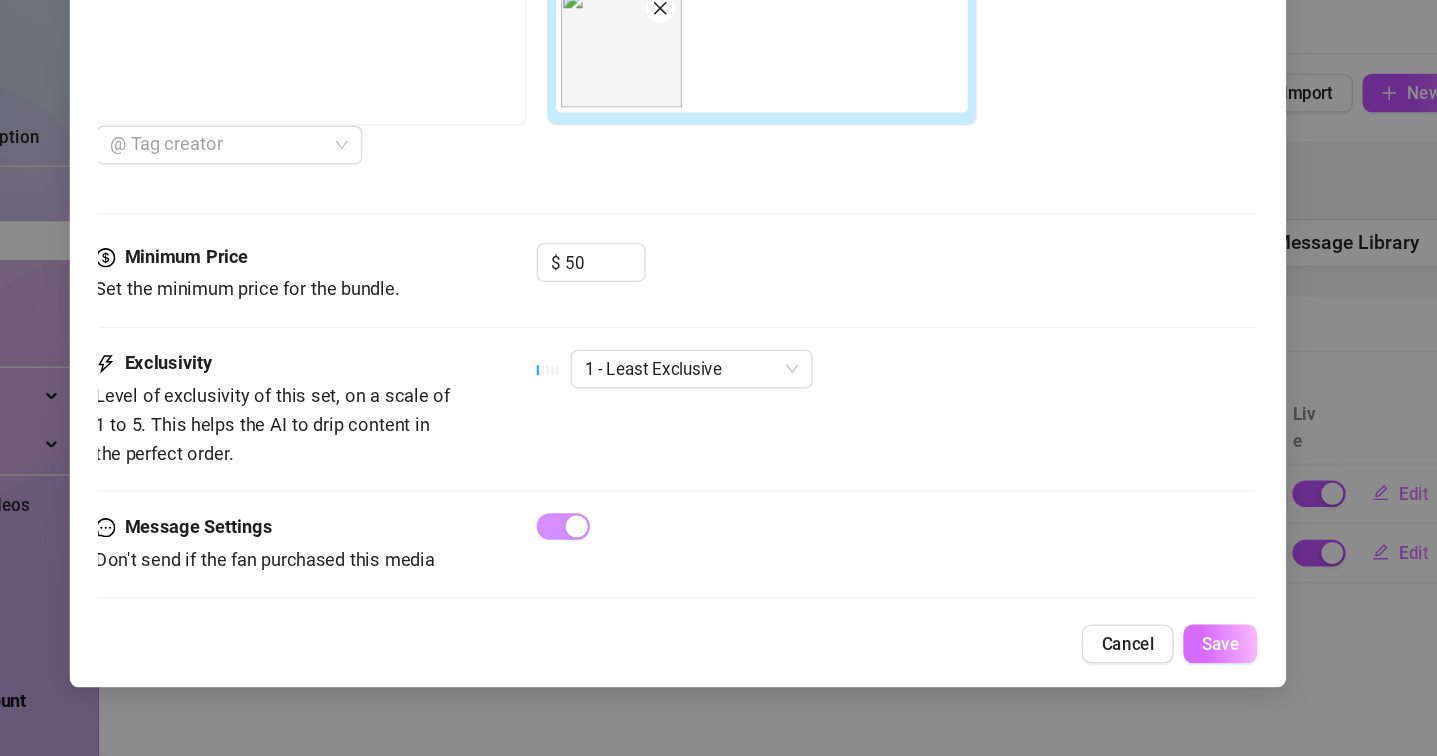 click on "Save" at bounding box center (1166, 663) 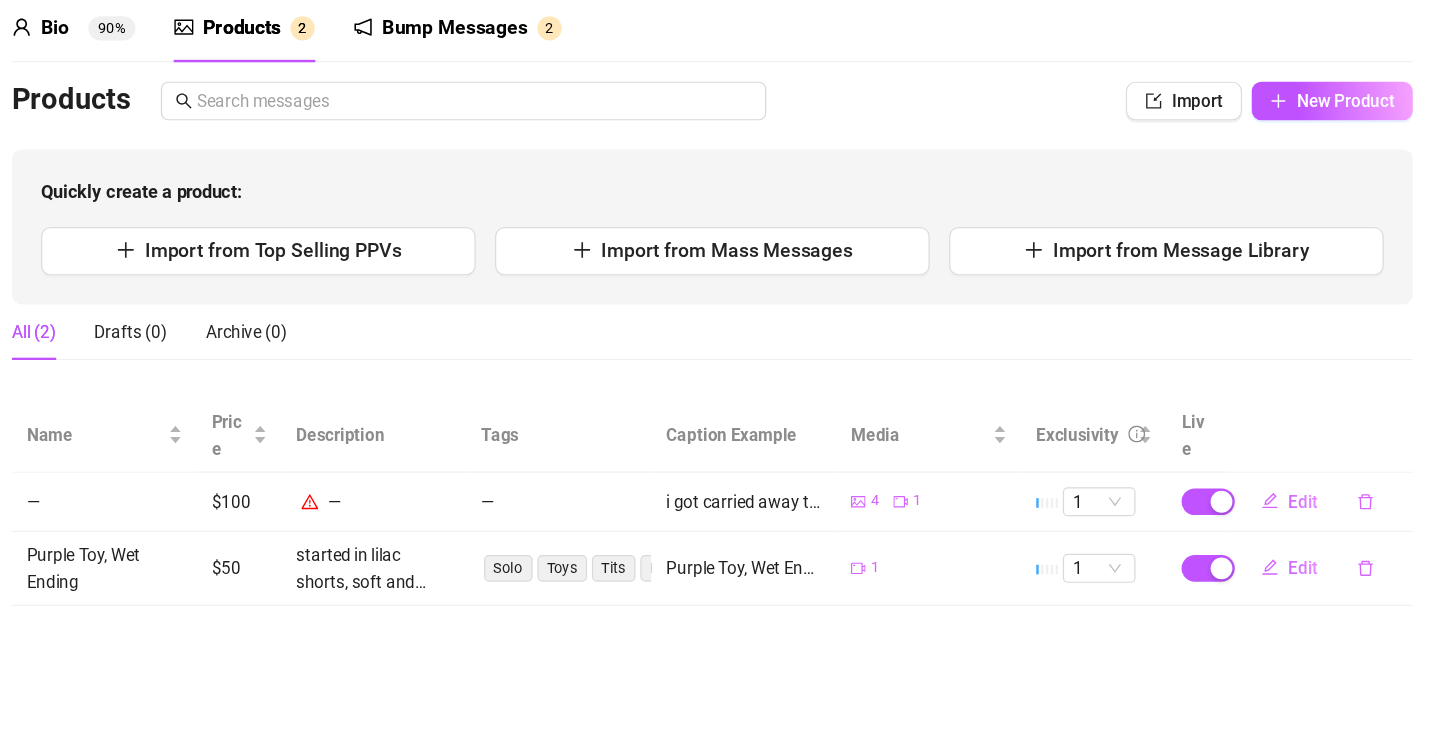 scroll, scrollTop: 15, scrollLeft: 15, axis: both 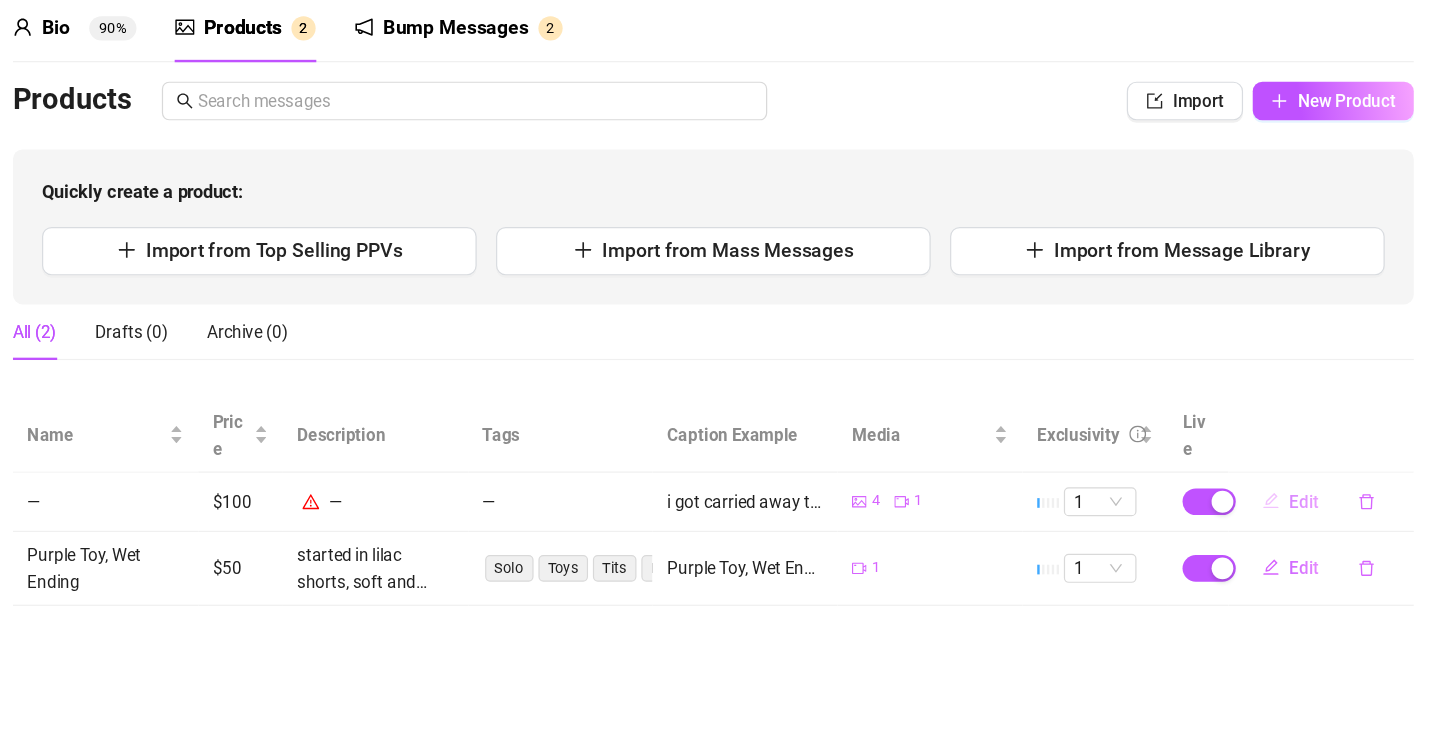 click on "Edit" at bounding box center (1326, 539) 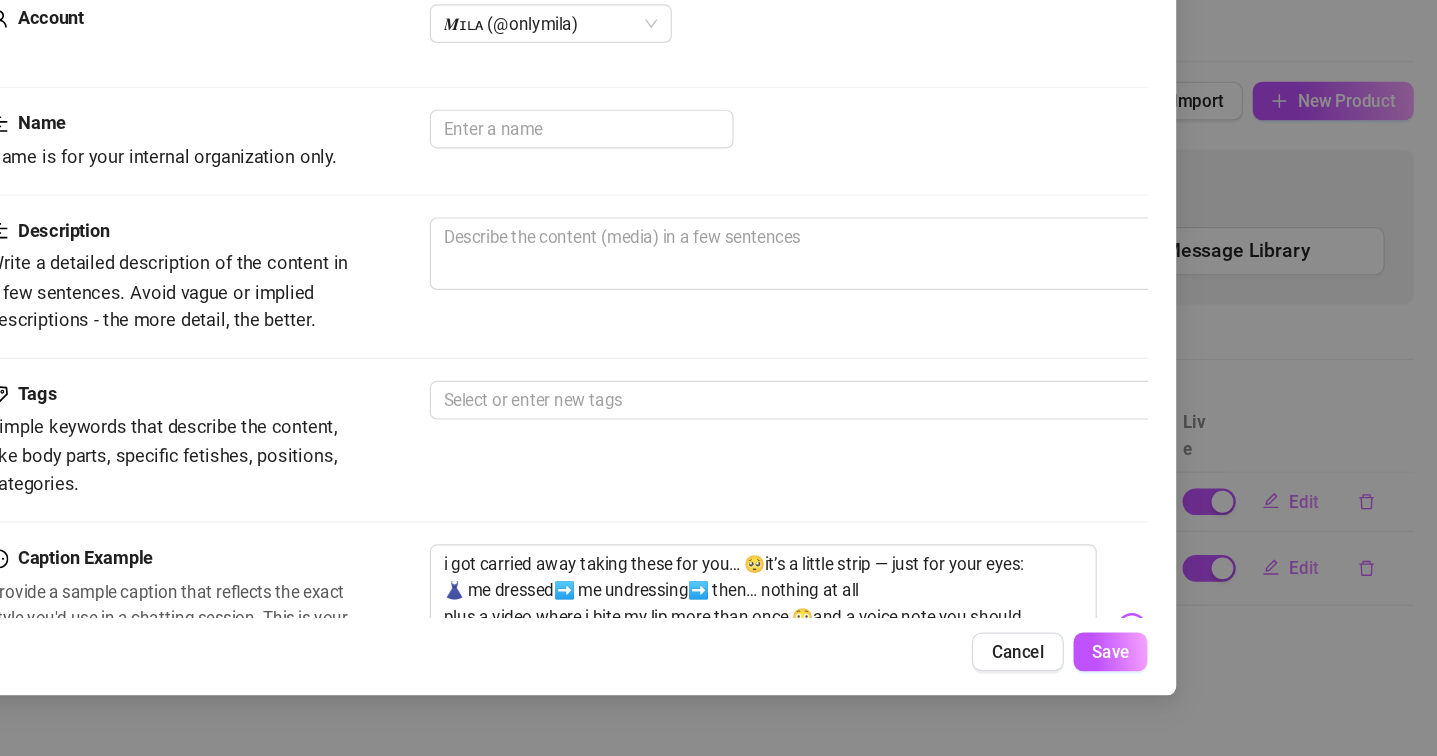 scroll, scrollTop: 0, scrollLeft: 0, axis: both 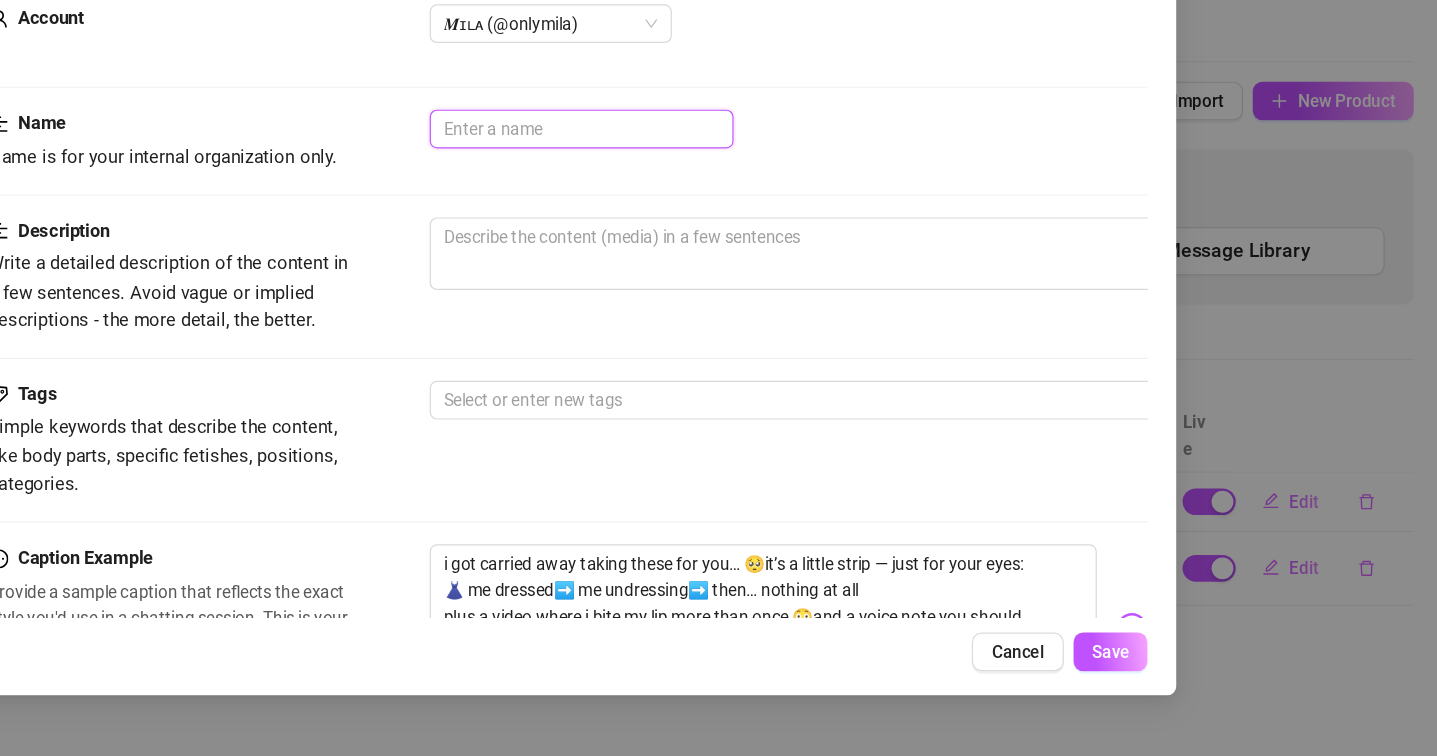 click at bounding box center [729, 231] 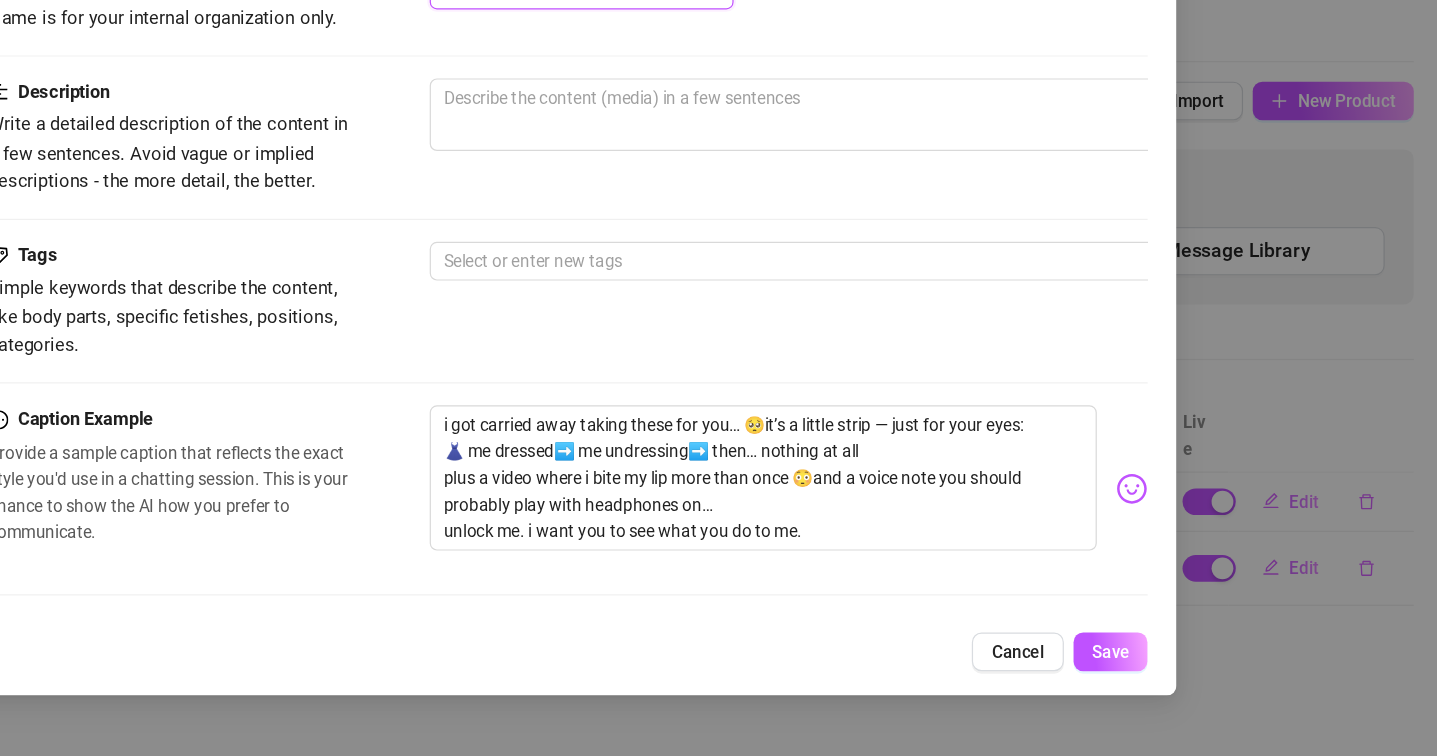 scroll, scrollTop: 112, scrollLeft: 0, axis: vertical 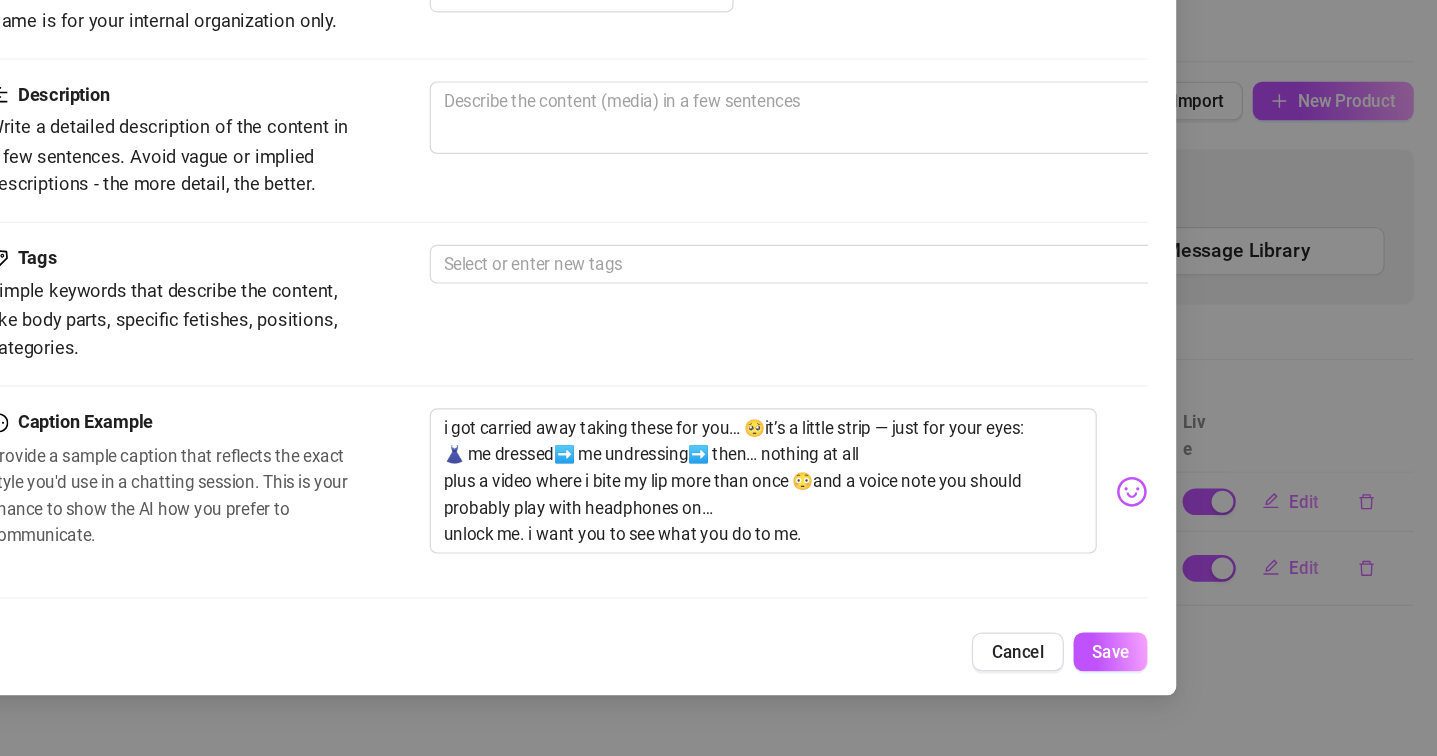 click on "Caption Example Provide a sample caption that reflects the exact style you'd use in a chatting session. This is your chance to show the AI how you prefer to communicate. i got carried away taking these for you… 🥺it’s a little strip — just for your eyes:
👗 me dressed➡️ me undressing➡️ then… nothing at all
plus a video where i bite my lip more than once 😳and a voice note you should probably play with headphones on…
unlock me. i want you to see what you do to me." at bounding box center (719, 531) 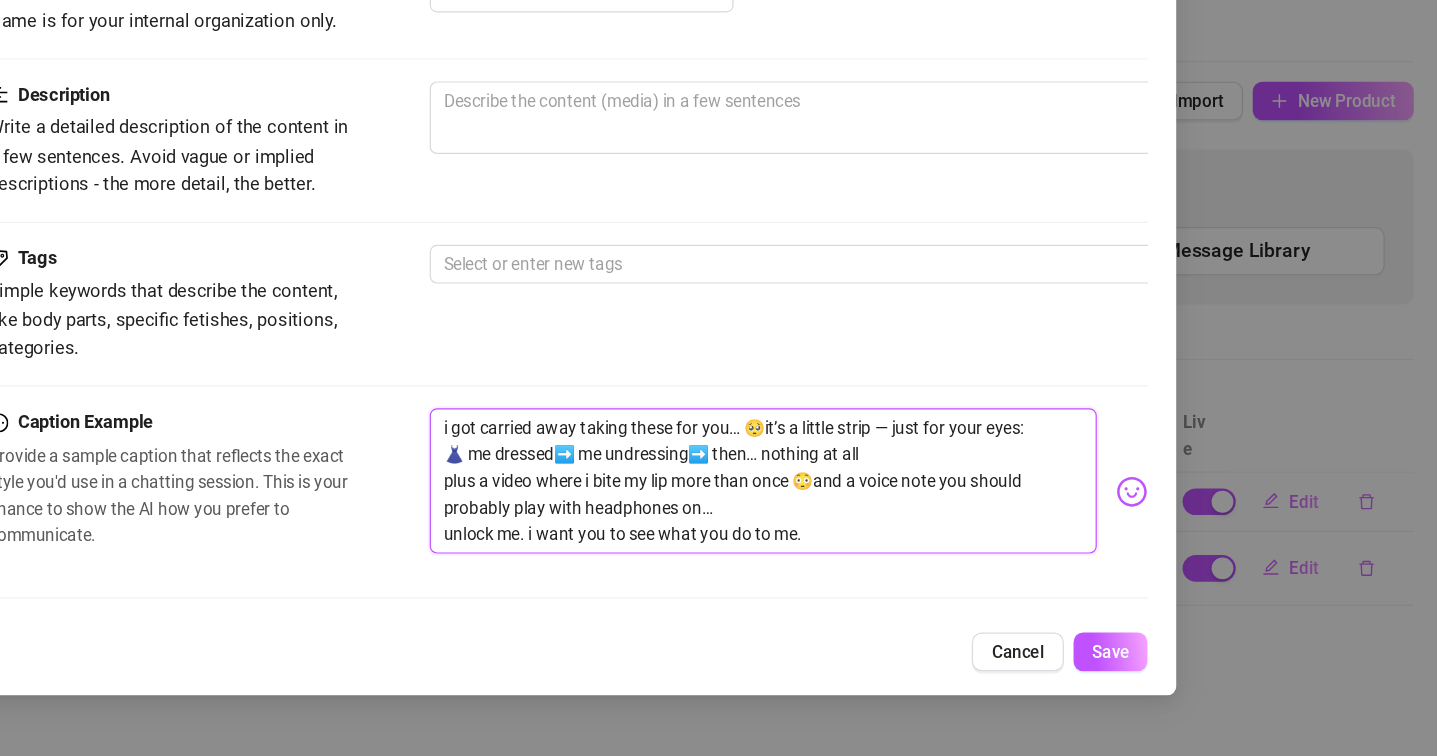 drag, startPoint x: 675, startPoint y: 393, endPoint x: 684, endPoint y: 417, distance: 25.632011 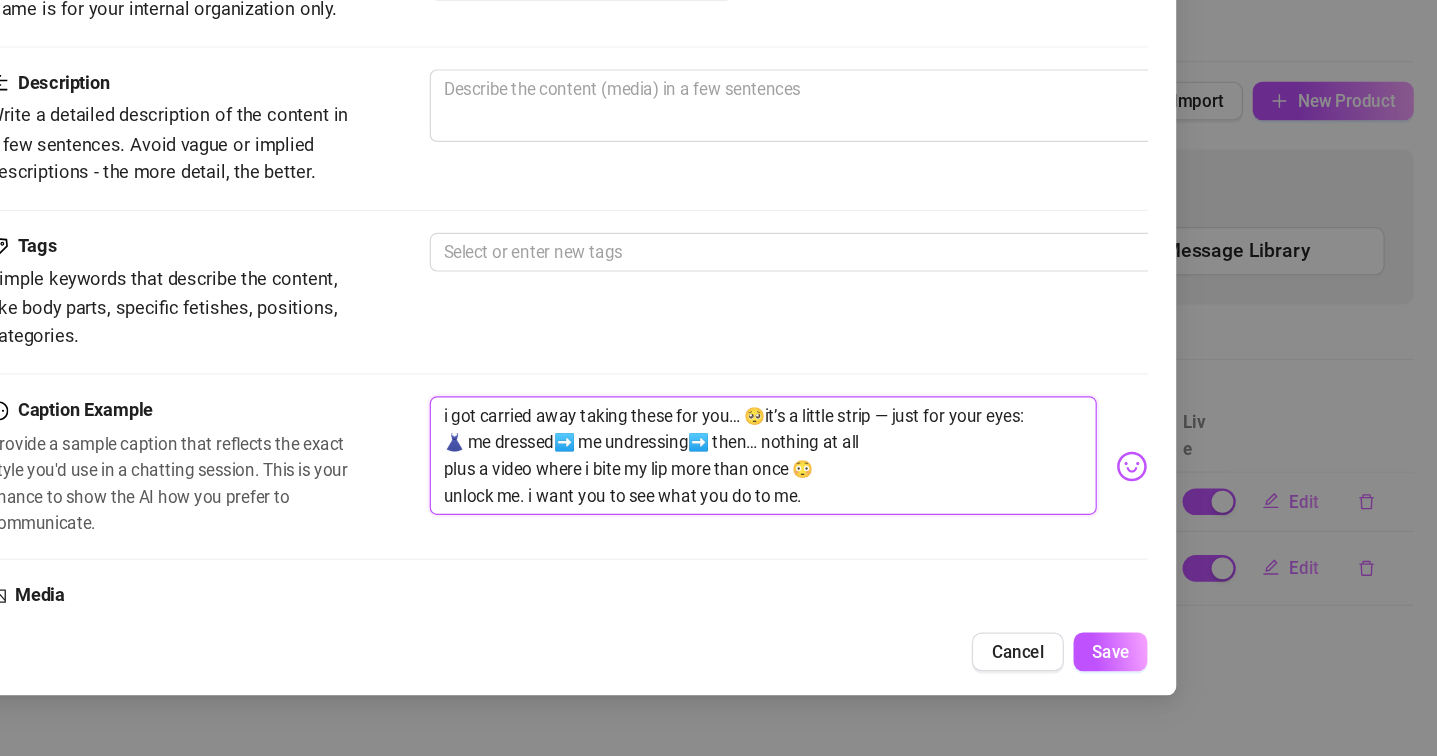 scroll, scrollTop: 121, scrollLeft: 0, axis: vertical 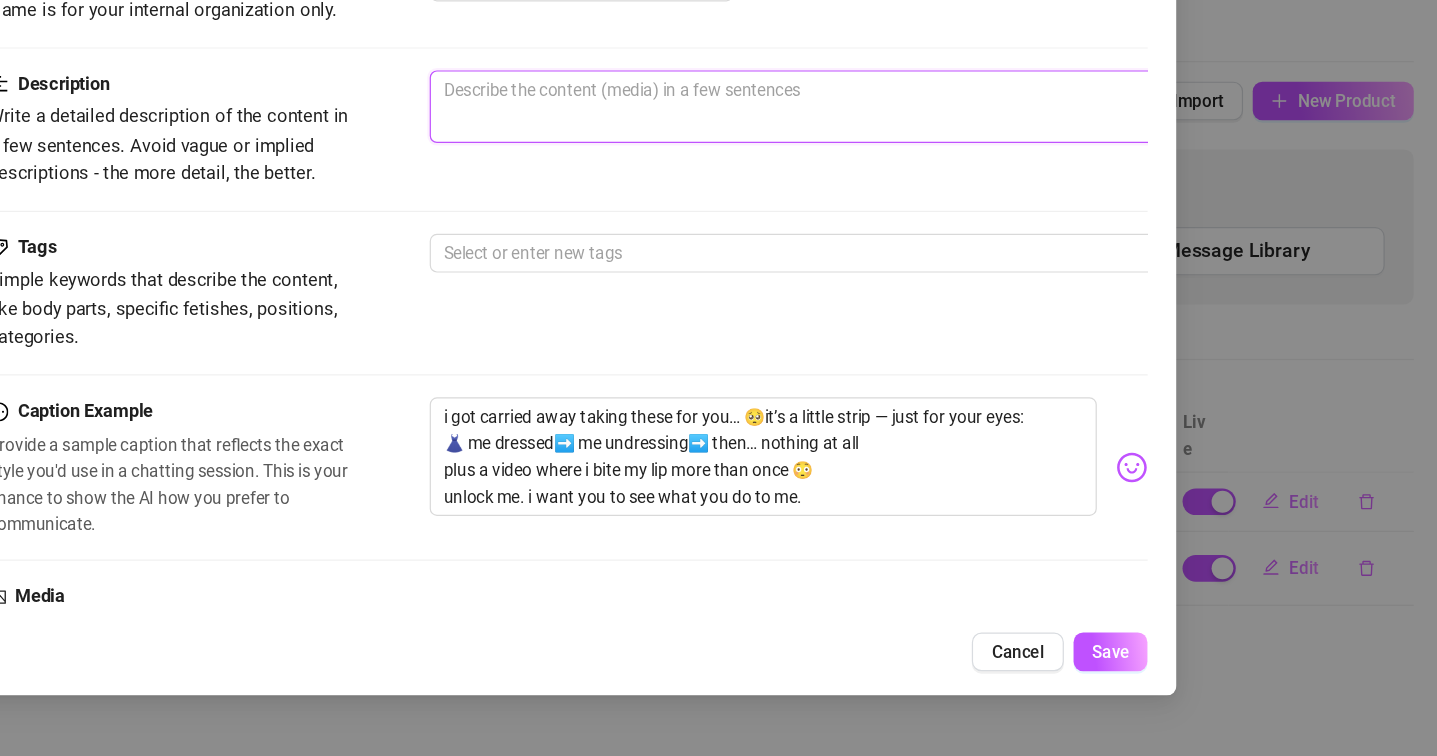 click at bounding box center (954, 213) 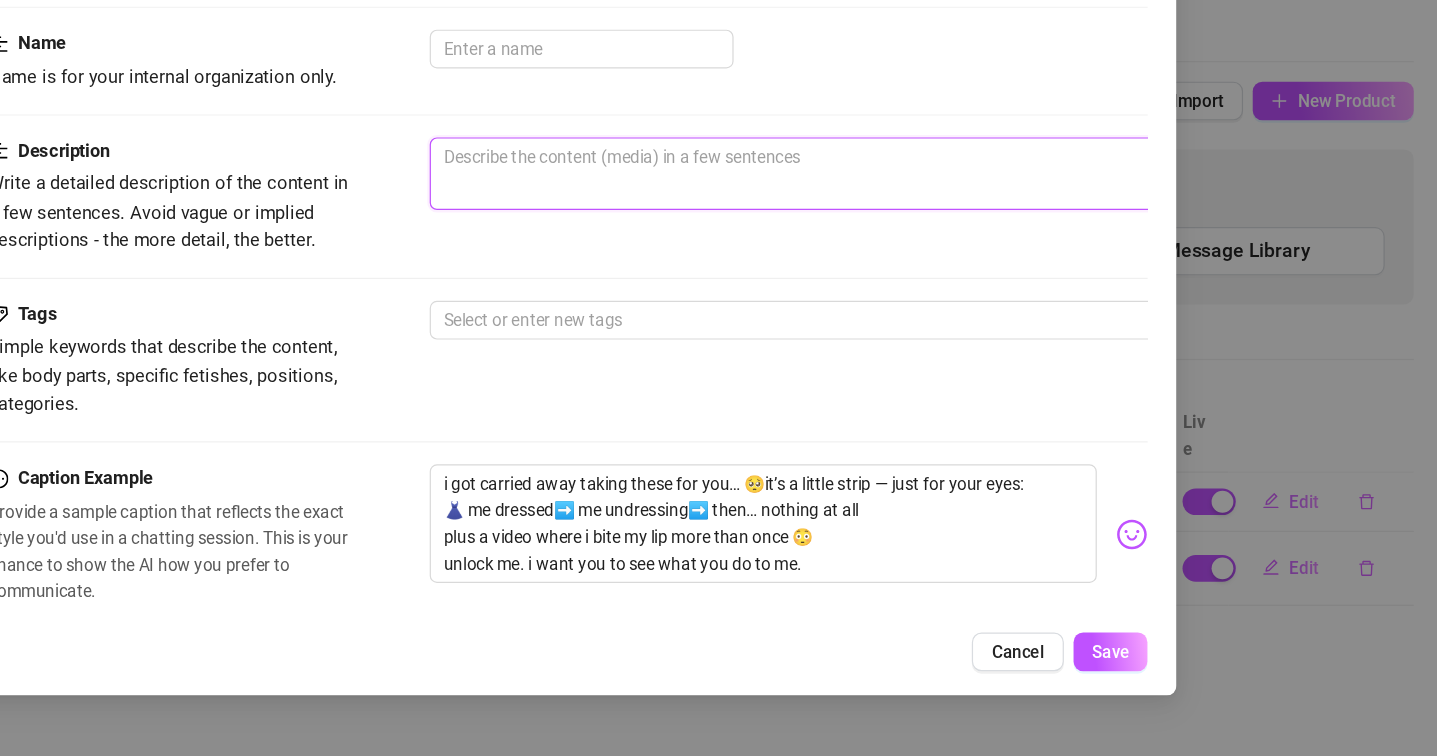 scroll, scrollTop: 63, scrollLeft: 0, axis: vertical 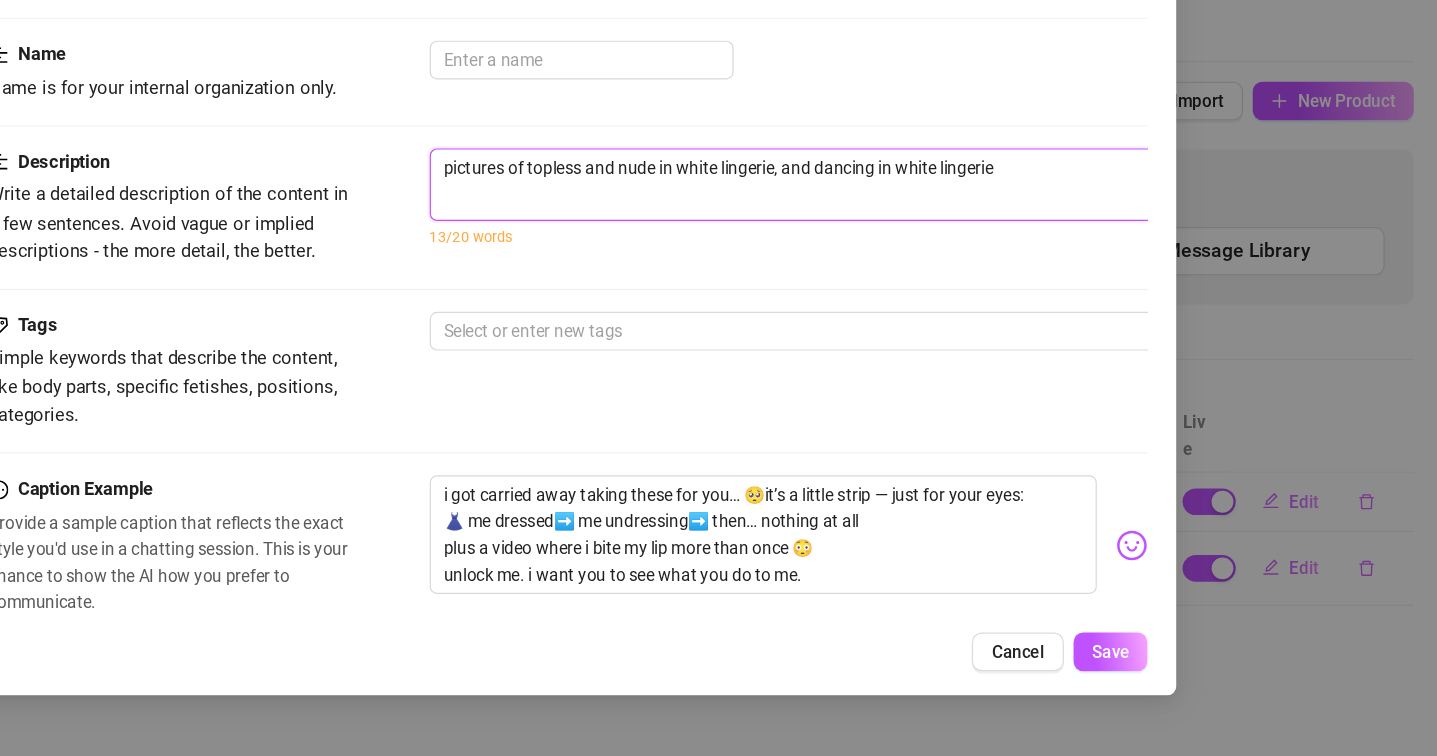 drag, startPoint x: 877, startPoint y: 140, endPoint x: 344, endPoint y: 133, distance: 533.04596 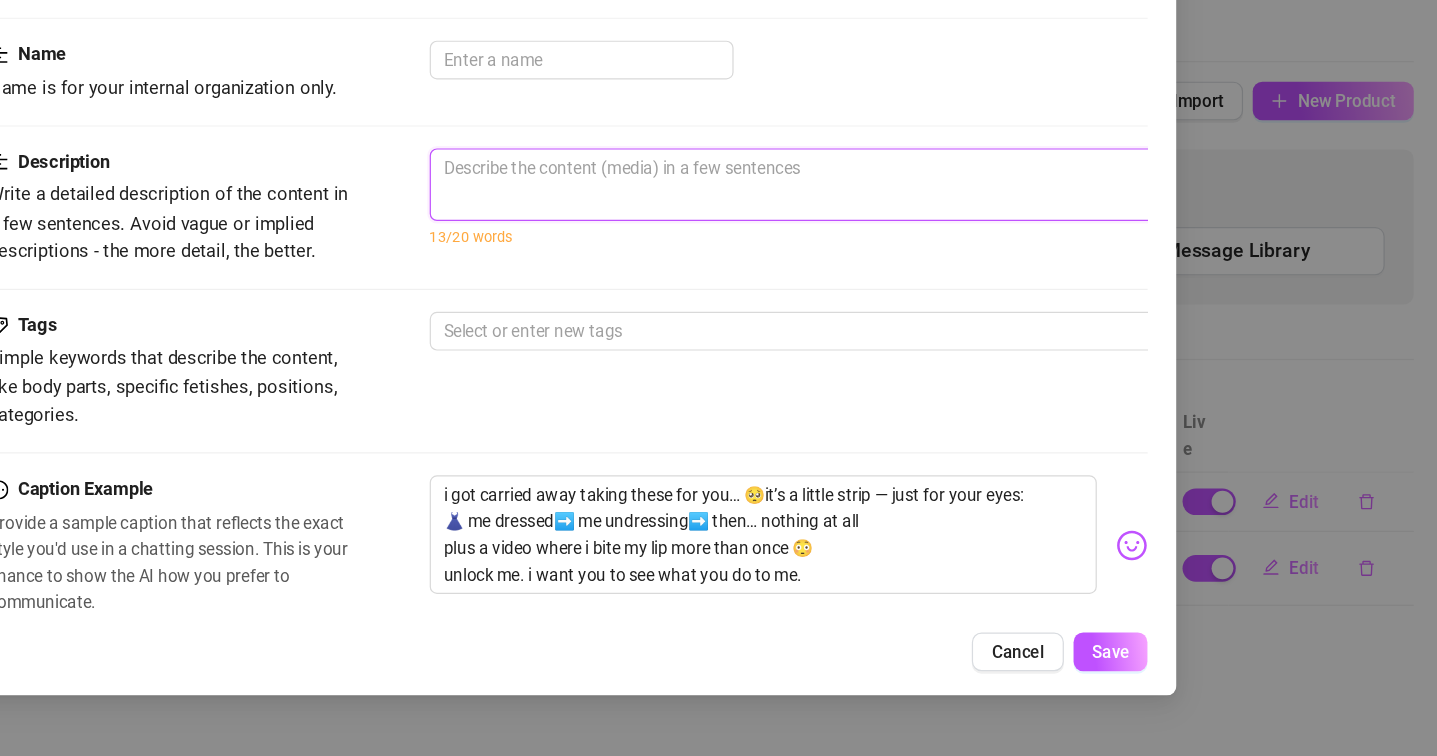 paste on "6 pics of me topless + nude in white lingerie, plus a teasing dance that ends with nothing left on 😈" 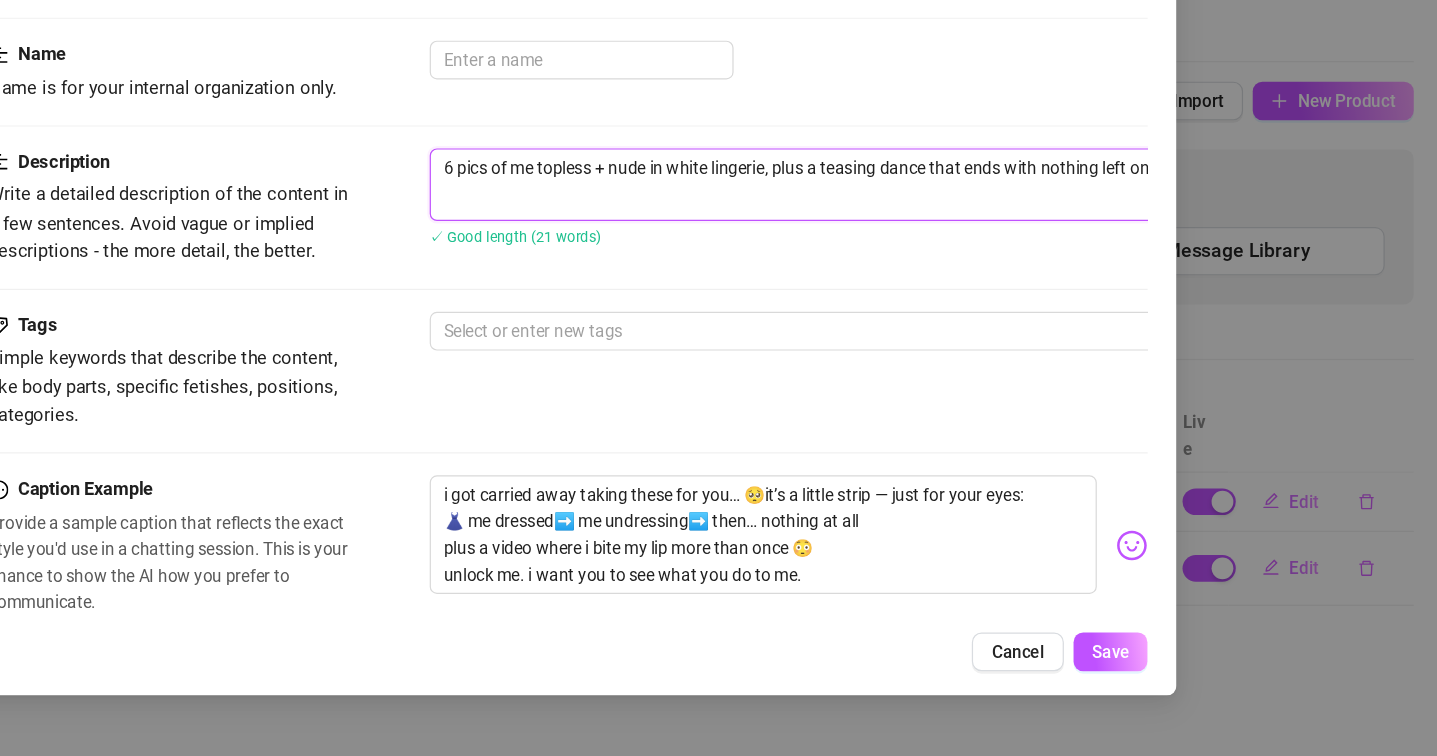 click on "6 pics of me topless + nude in white lingerie, plus a teasing dance that ends with nothing left on 😈" at bounding box center (954, 277) 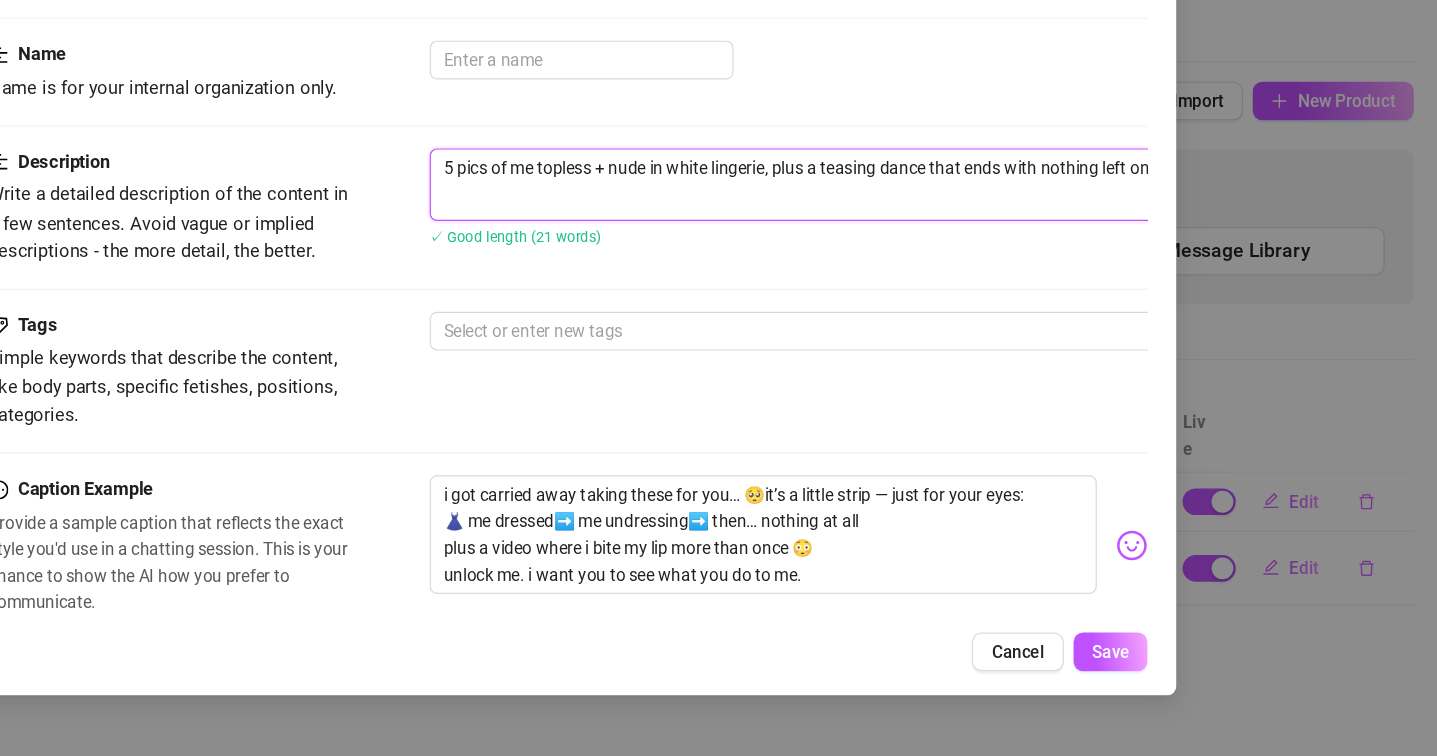 scroll, scrollTop: 58, scrollLeft: 45, axis: both 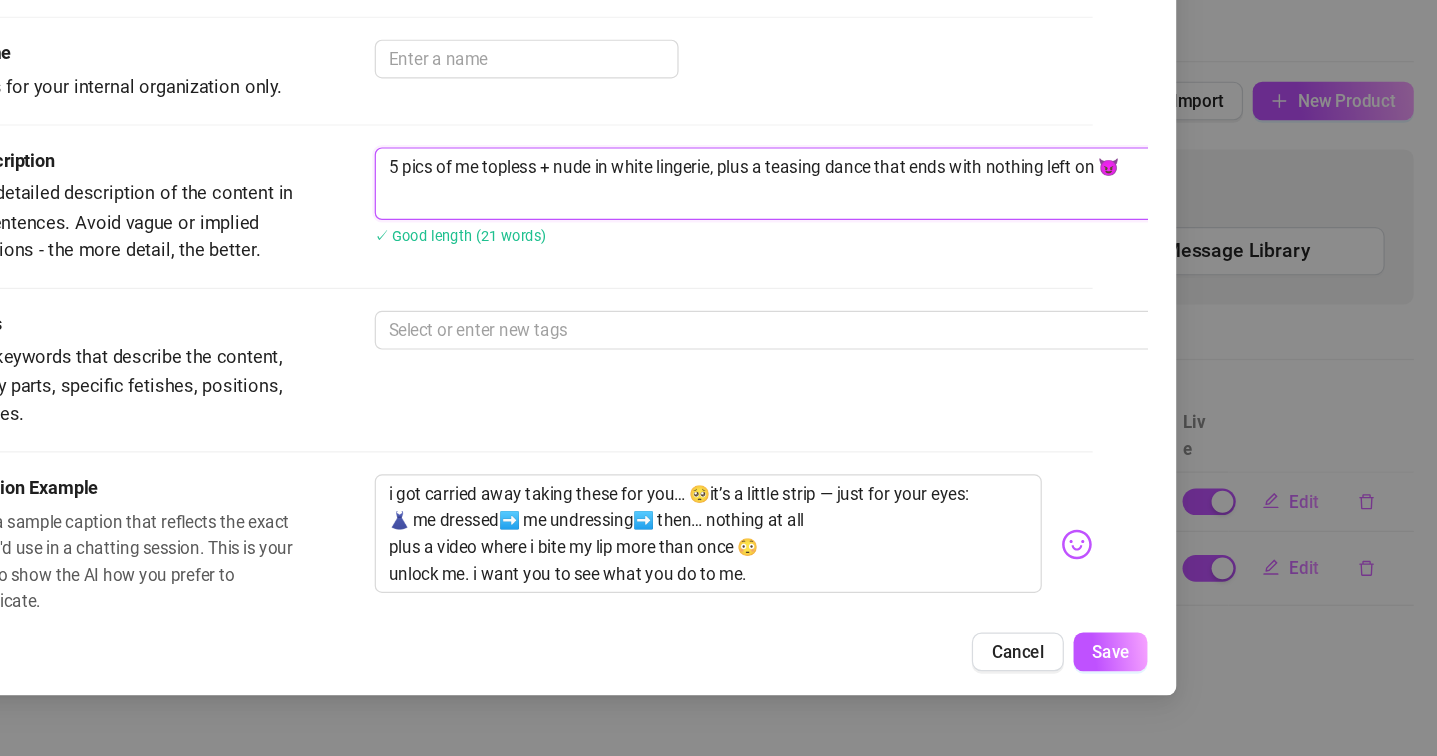 drag, startPoint x: 729, startPoint y: 136, endPoint x: 903, endPoint y: 133, distance: 174.02586 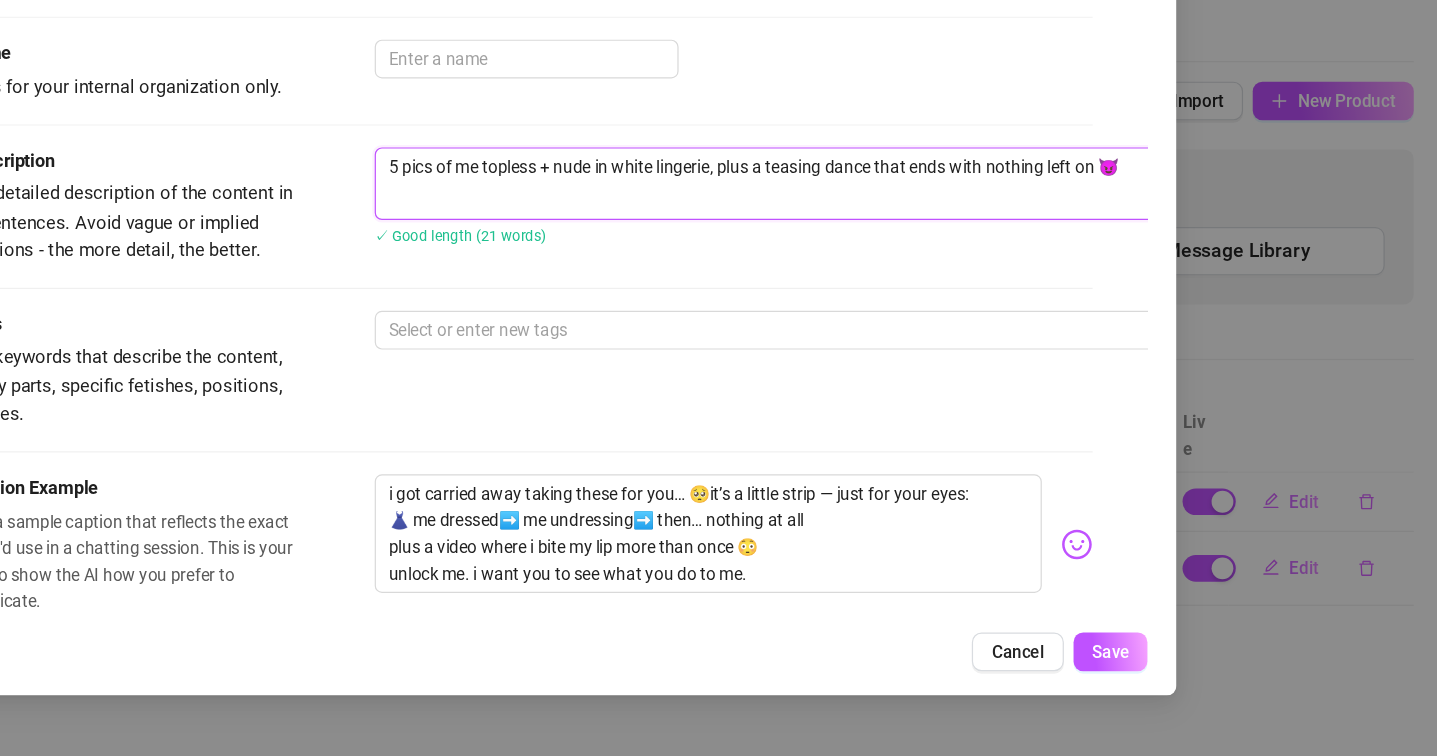 click on "5 pics of me topless + nude in white lingerie, plus a teasing dance that ends with nothing left on 😈" at bounding box center (909, 276) 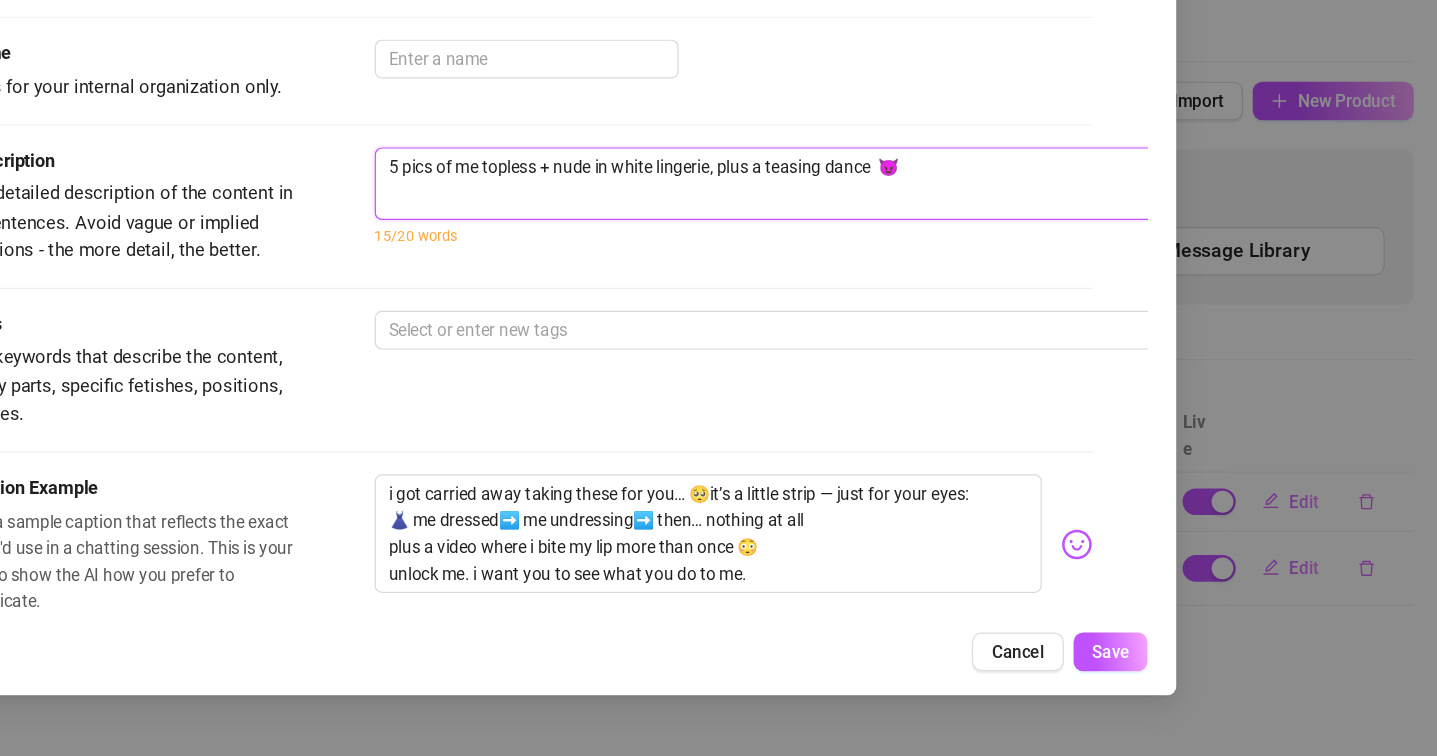 click on "5 pics of me topless + nude in white lingerie, plus a teasing dance  😈" at bounding box center [909, 276] 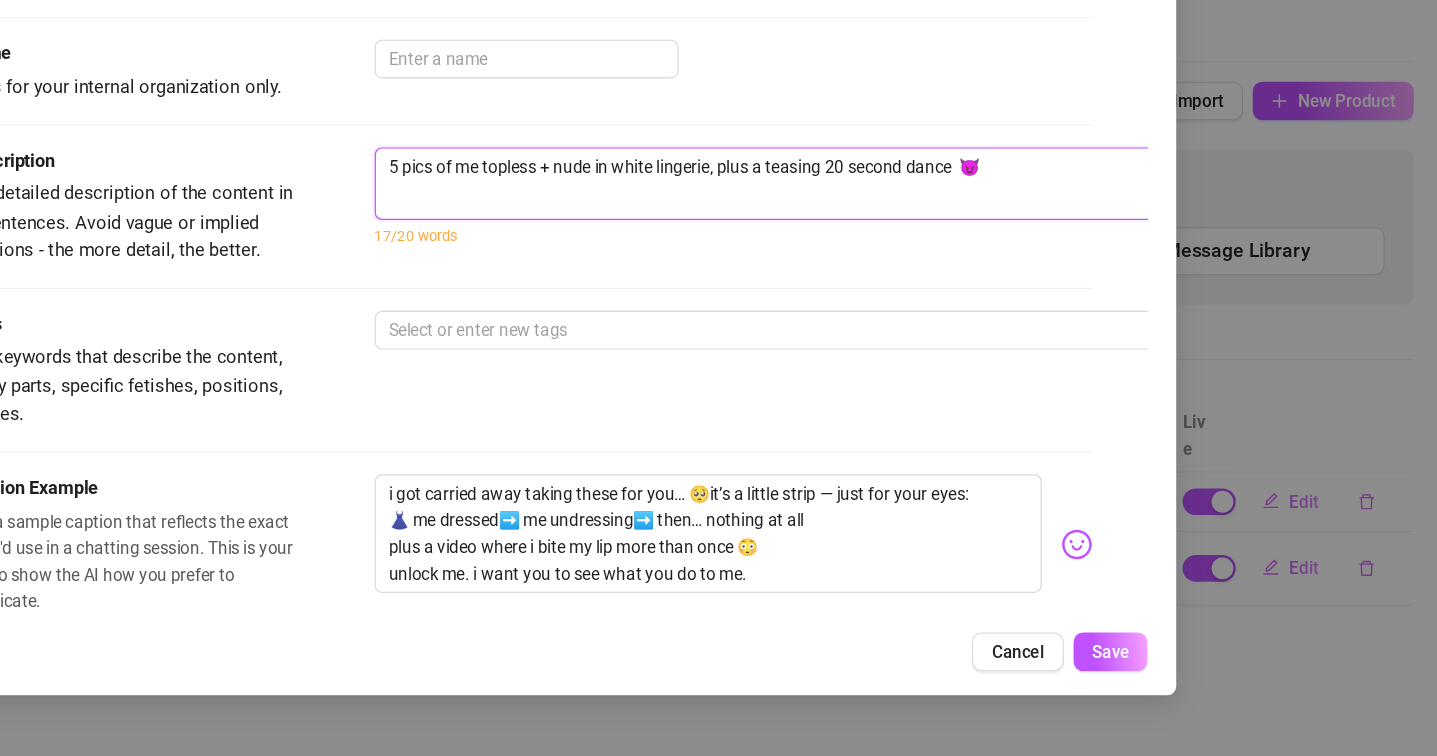 click on "5 pics of me topless + nude in white lingerie, plus a teasing 20 second dance  😈" at bounding box center [909, 276] 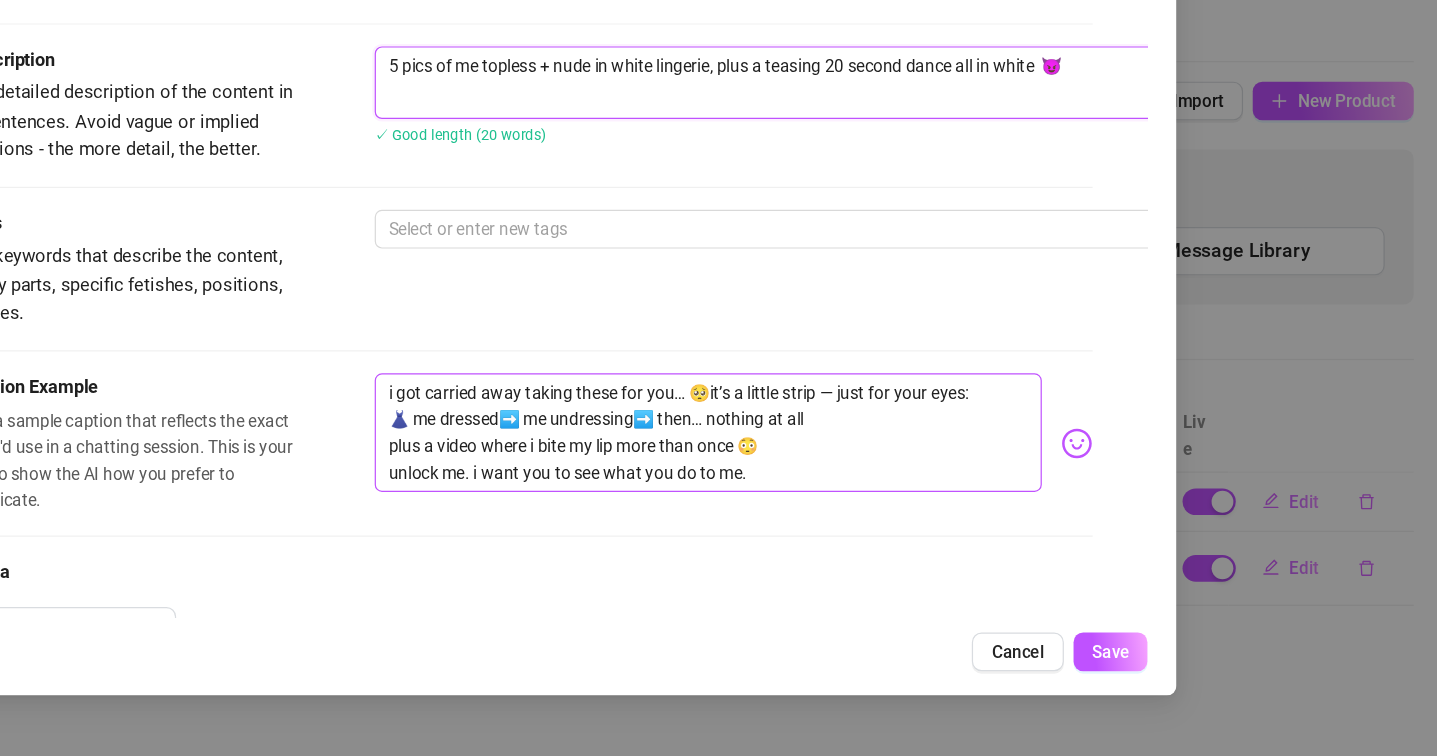 scroll, scrollTop: 137, scrollLeft: 45, axis: both 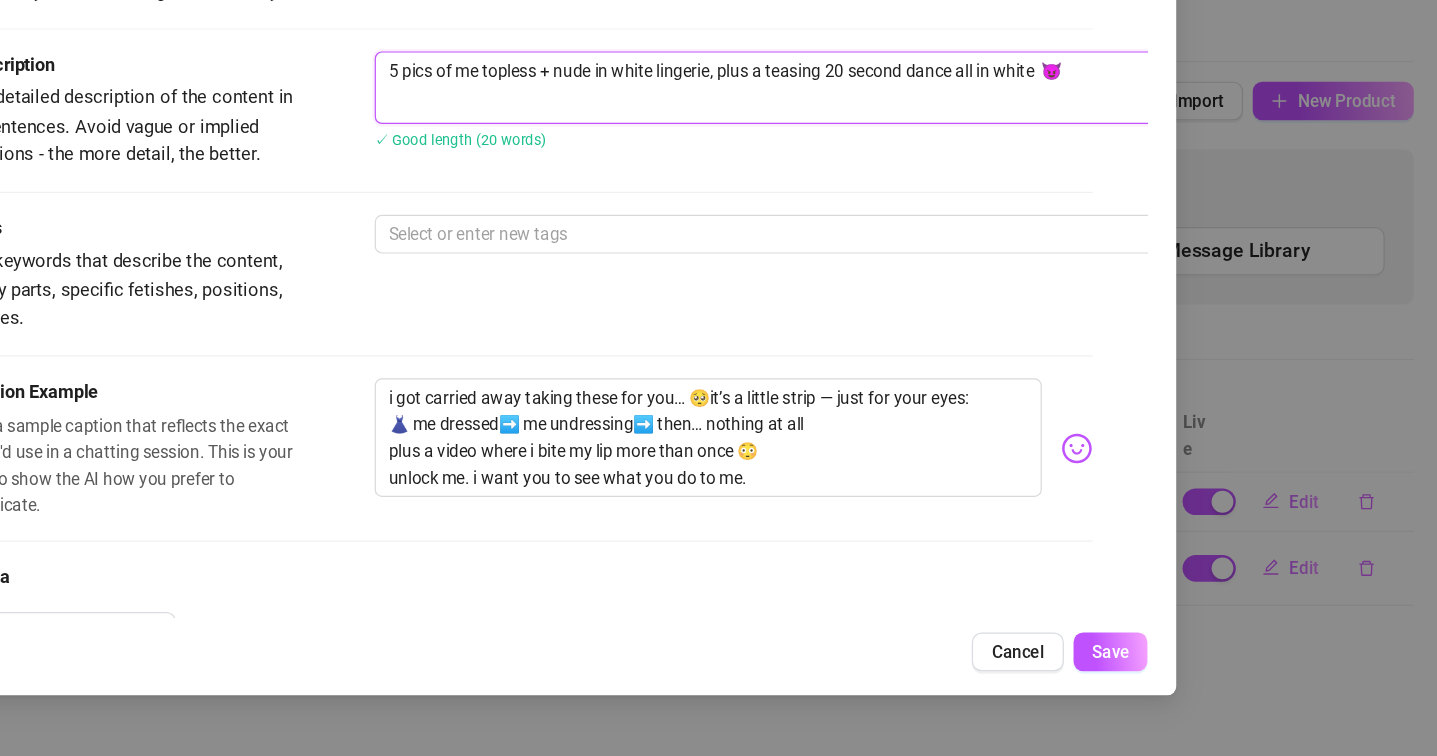 click on "5 pics of me topless + nude in white lingerie, plus a teasing 20 second dance all in white  😈" at bounding box center (909, 197) 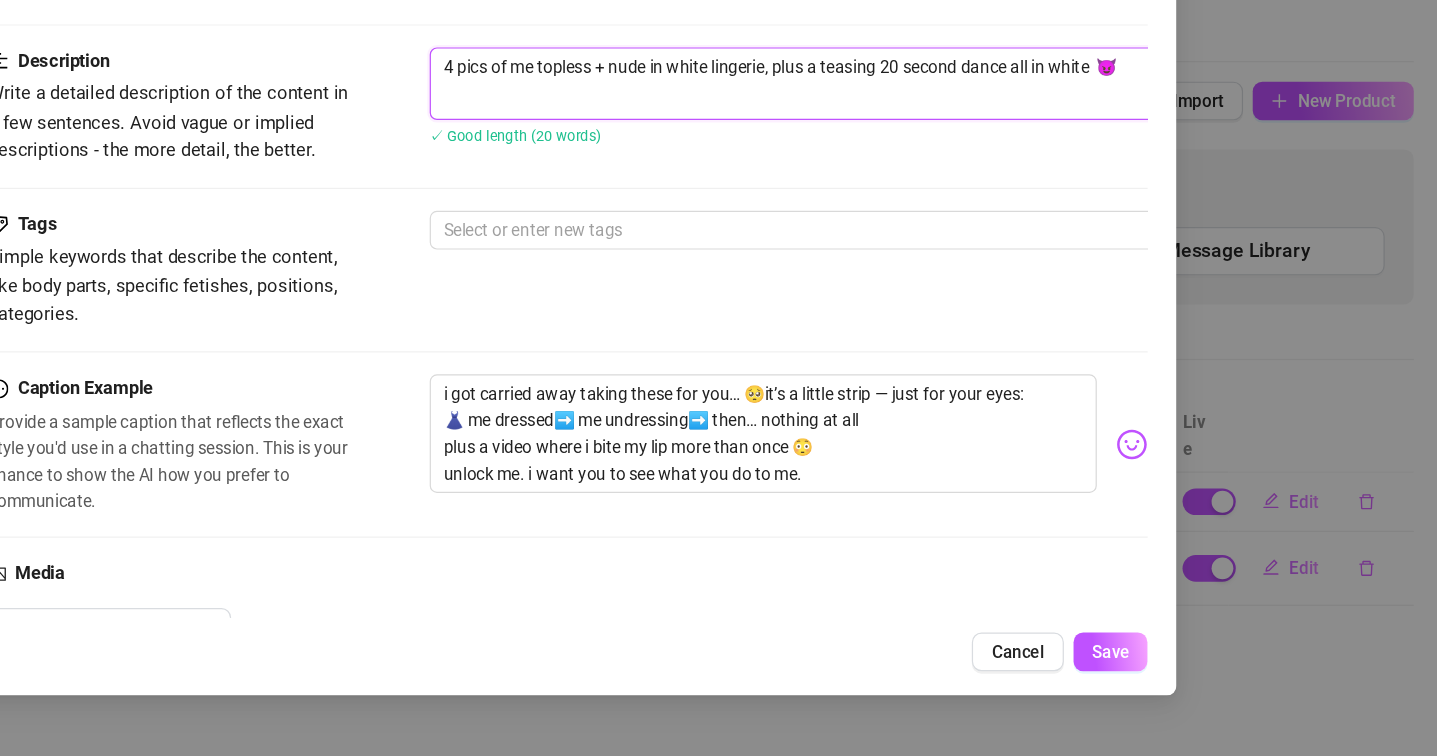 scroll, scrollTop: 139, scrollLeft: 0, axis: vertical 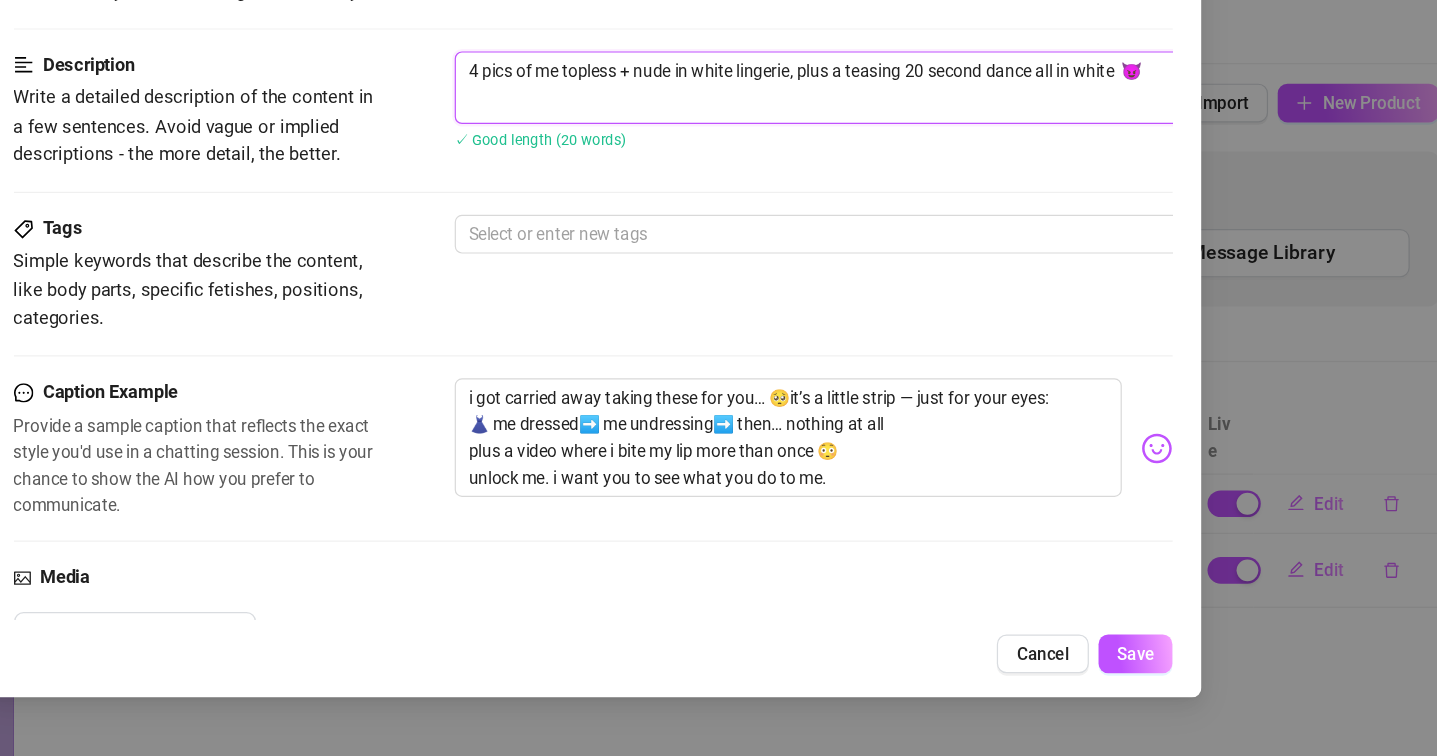click on "4 pics of me topless + nude in white lingerie, plus a teasing 20 second dance all in white  😈" at bounding box center (954, 195) 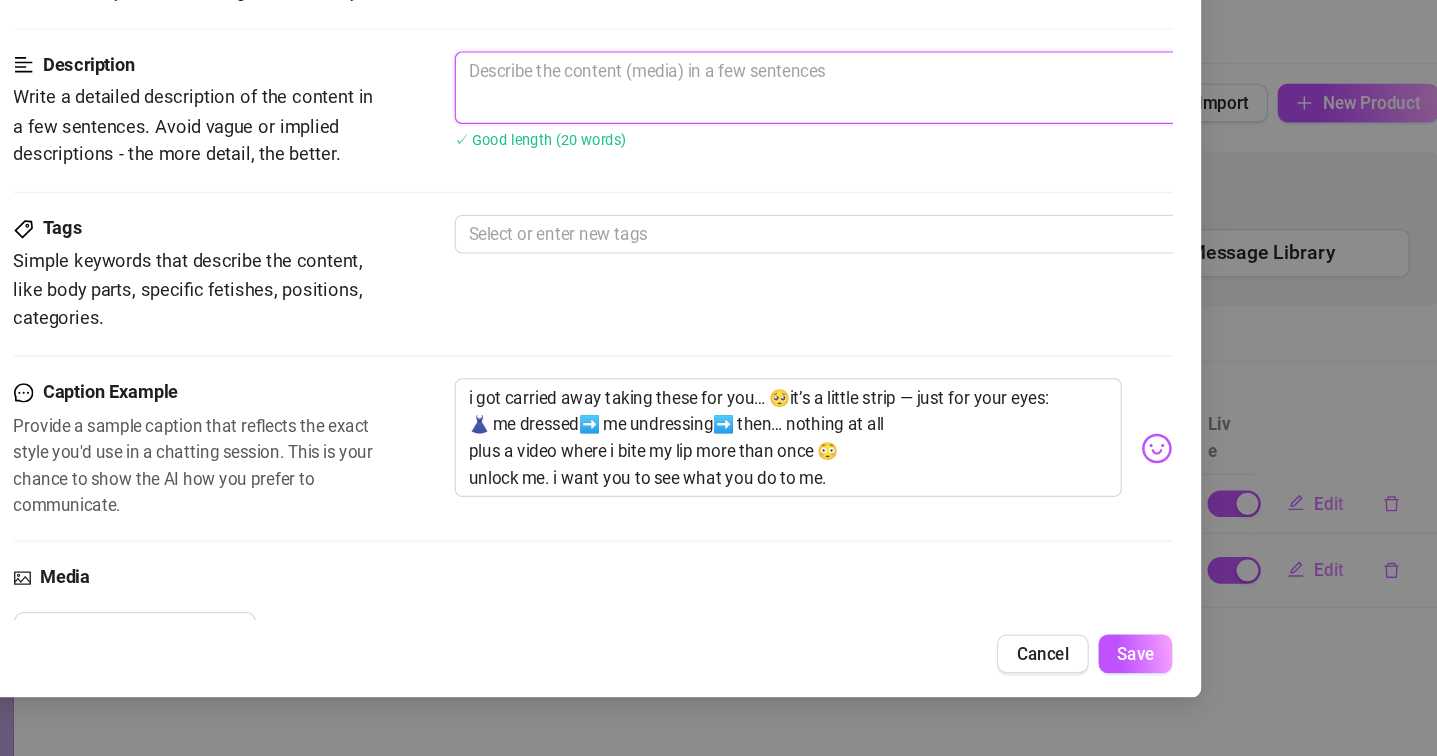 paste on "4 pics: lingerie, topless, and spread wide 😮‍💨
plus a 20s video of me dancing slow and slutty in that same white set.
come see how fast i lose control.
⸻" 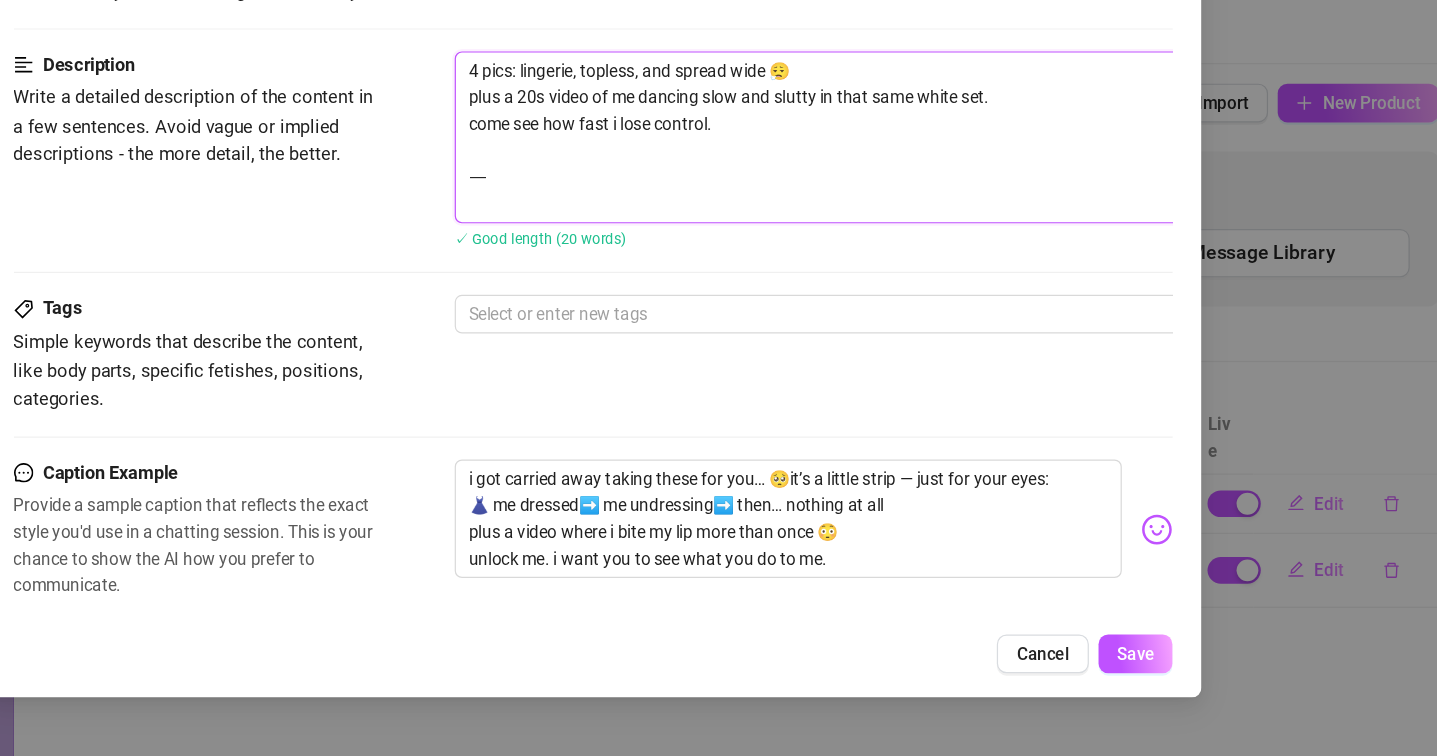 scroll, scrollTop: 0, scrollLeft: 0, axis: both 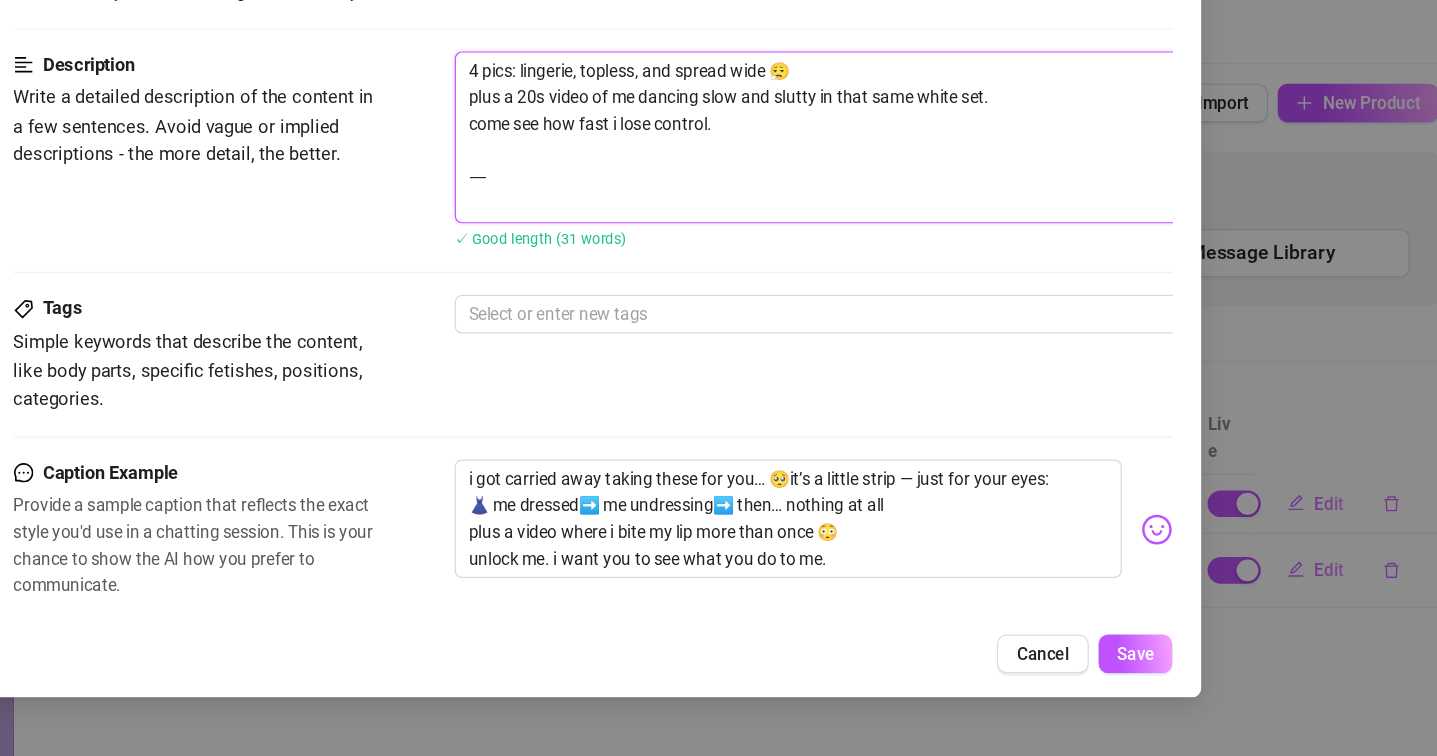 drag, startPoint x: 520, startPoint y: 133, endPoint x: 353, endPoint y: 118, distance: 167.6723 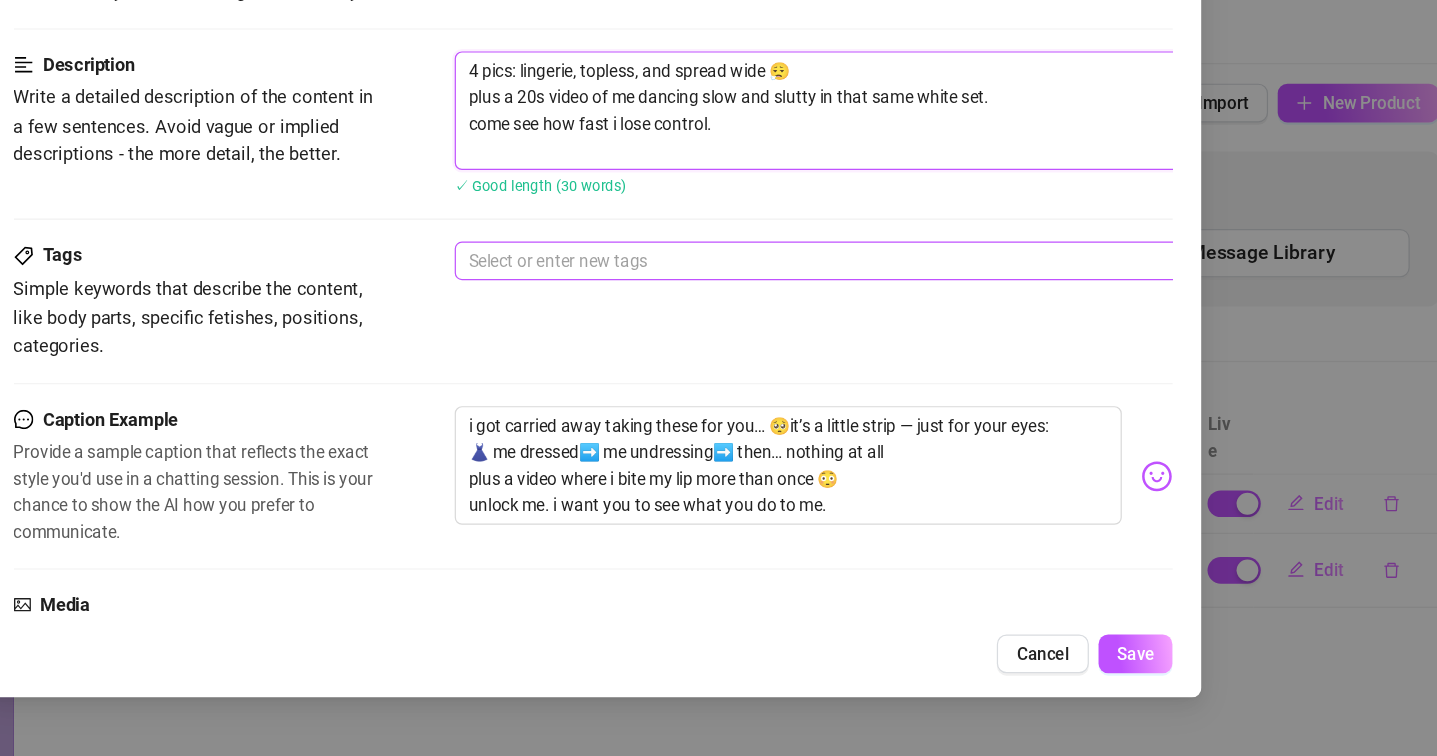 click at bounding box center [943, 338] 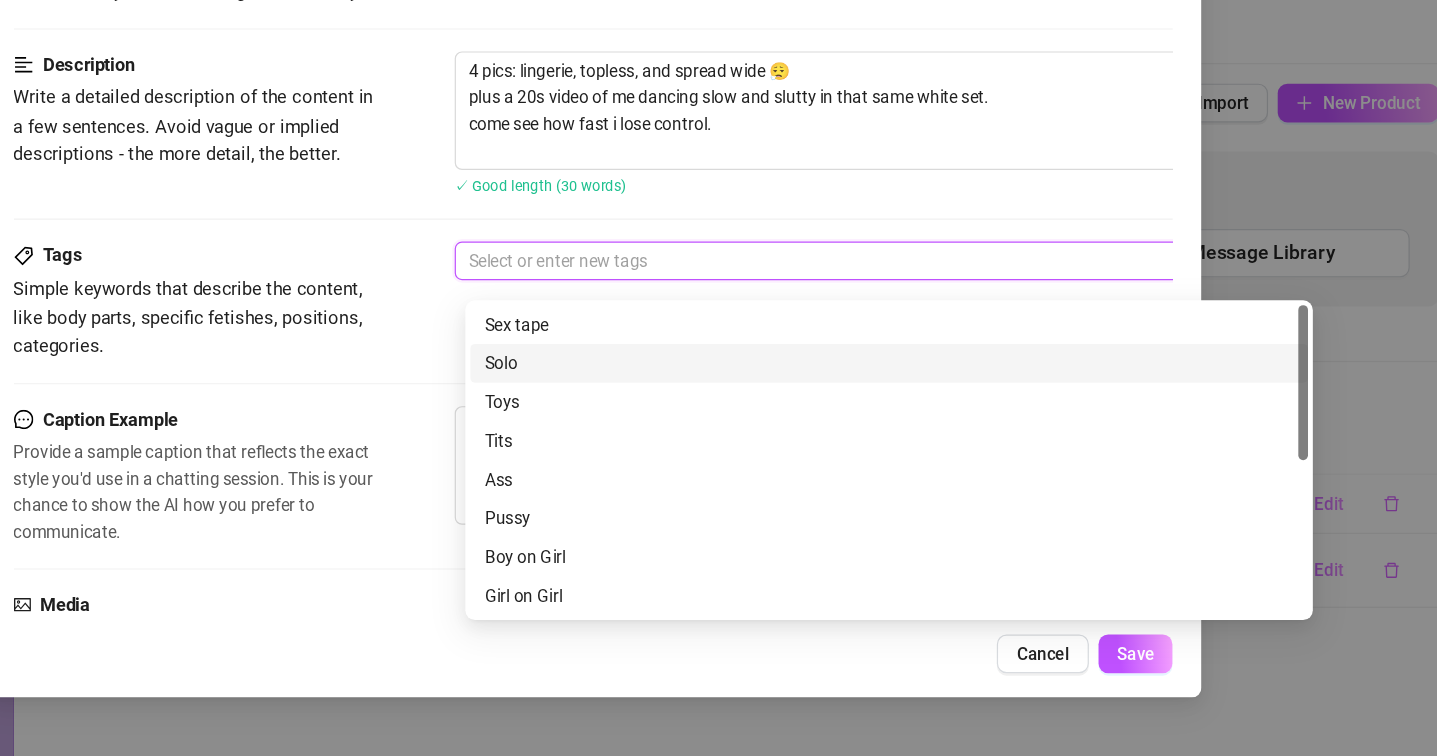 click on "Solo" at bounding box center (963, 423) 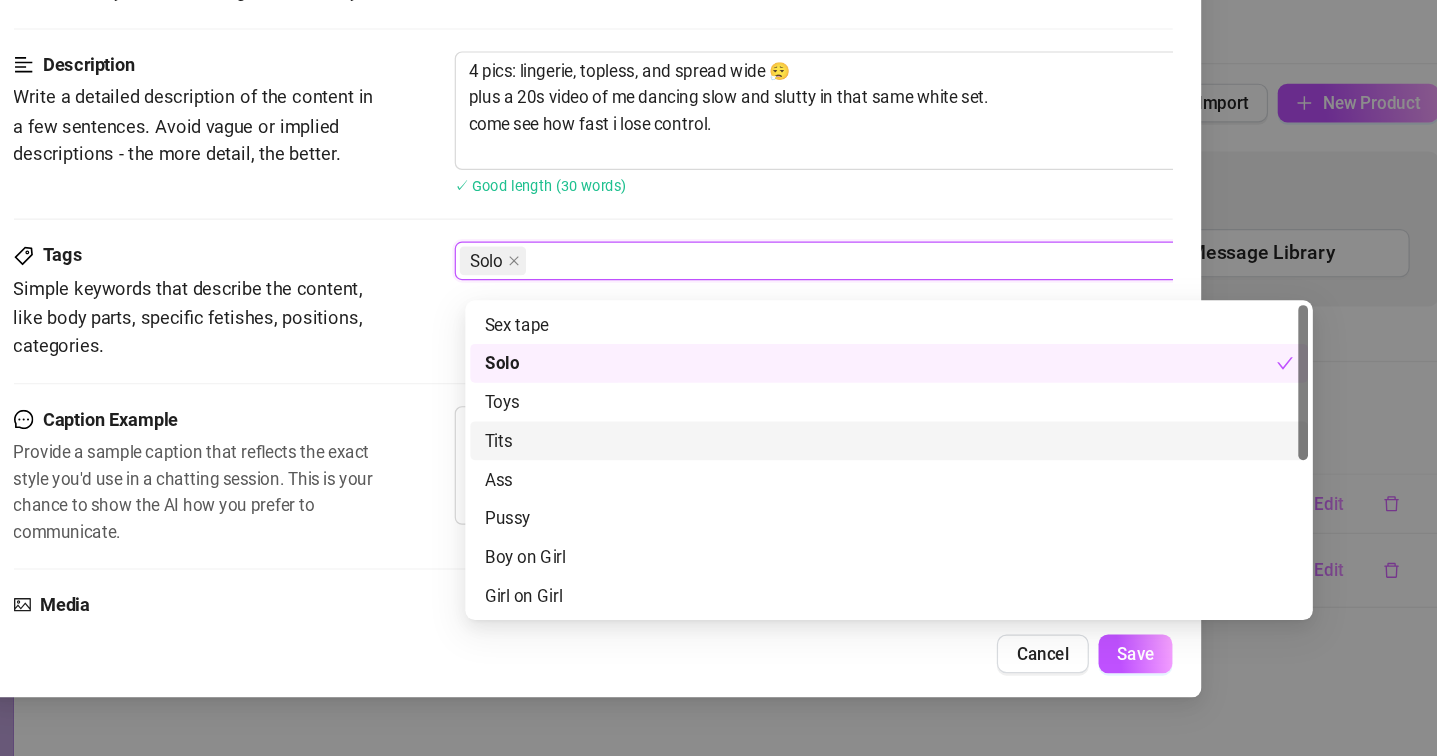 click on "Tits" at bounding box center [963, 487] 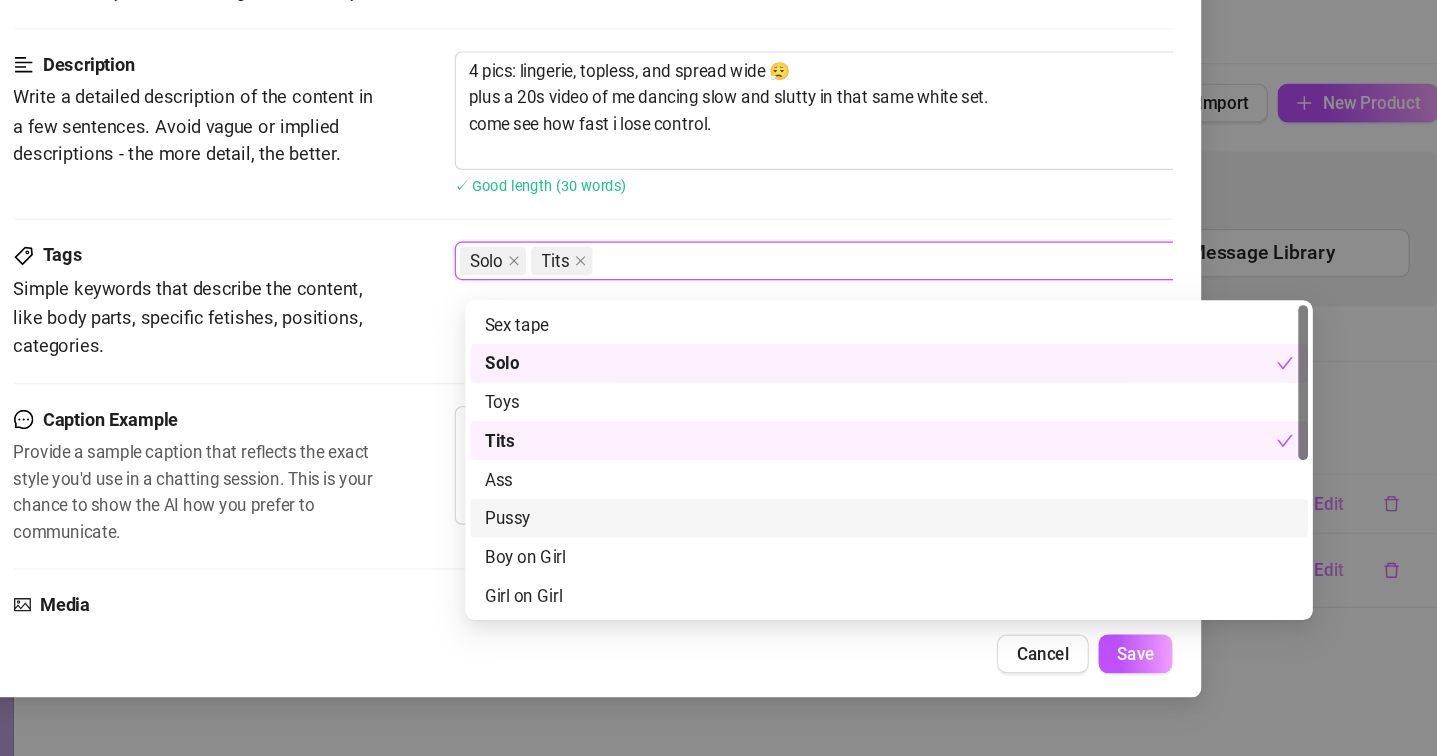 click on "Pussy" at bounding box center [963, 551] 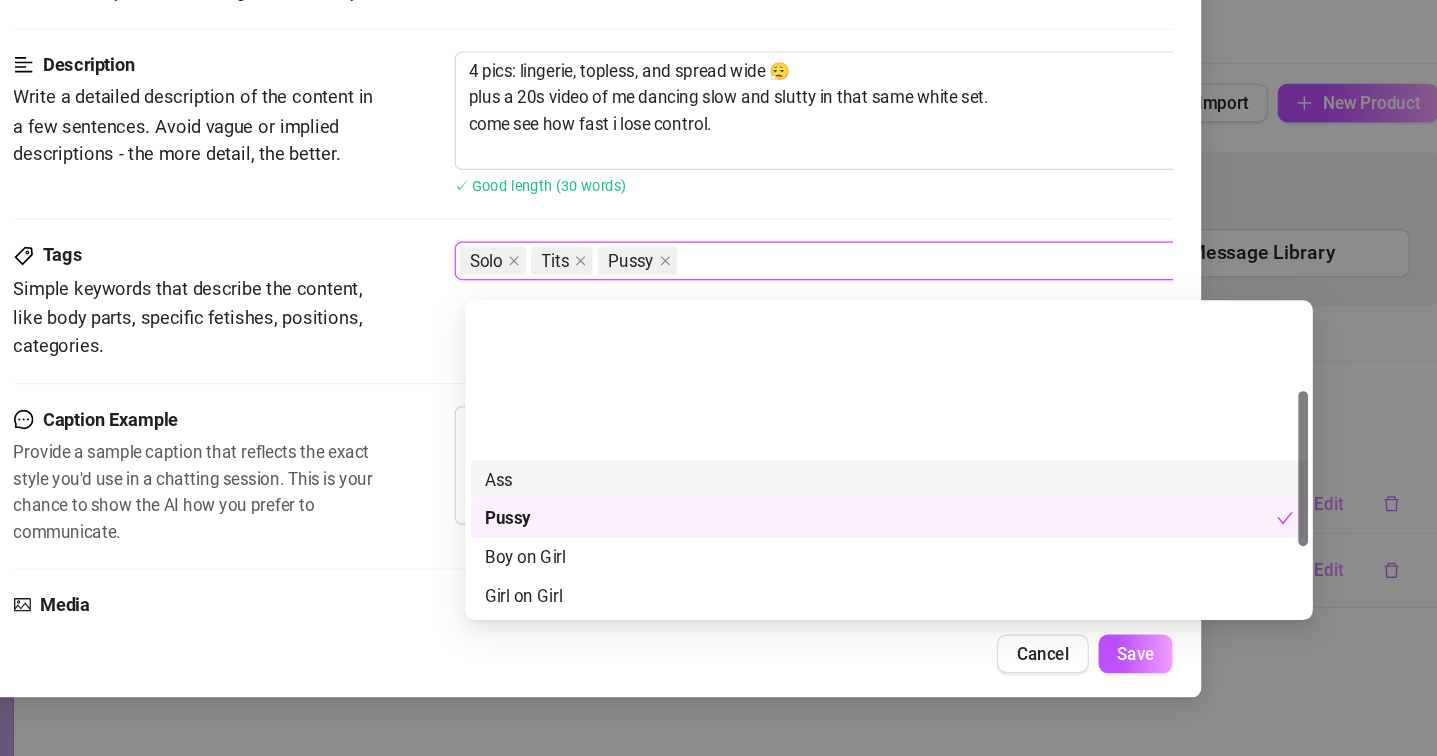 scroll, scrollTop: 256, scrollLeft: 0, axis: vertical 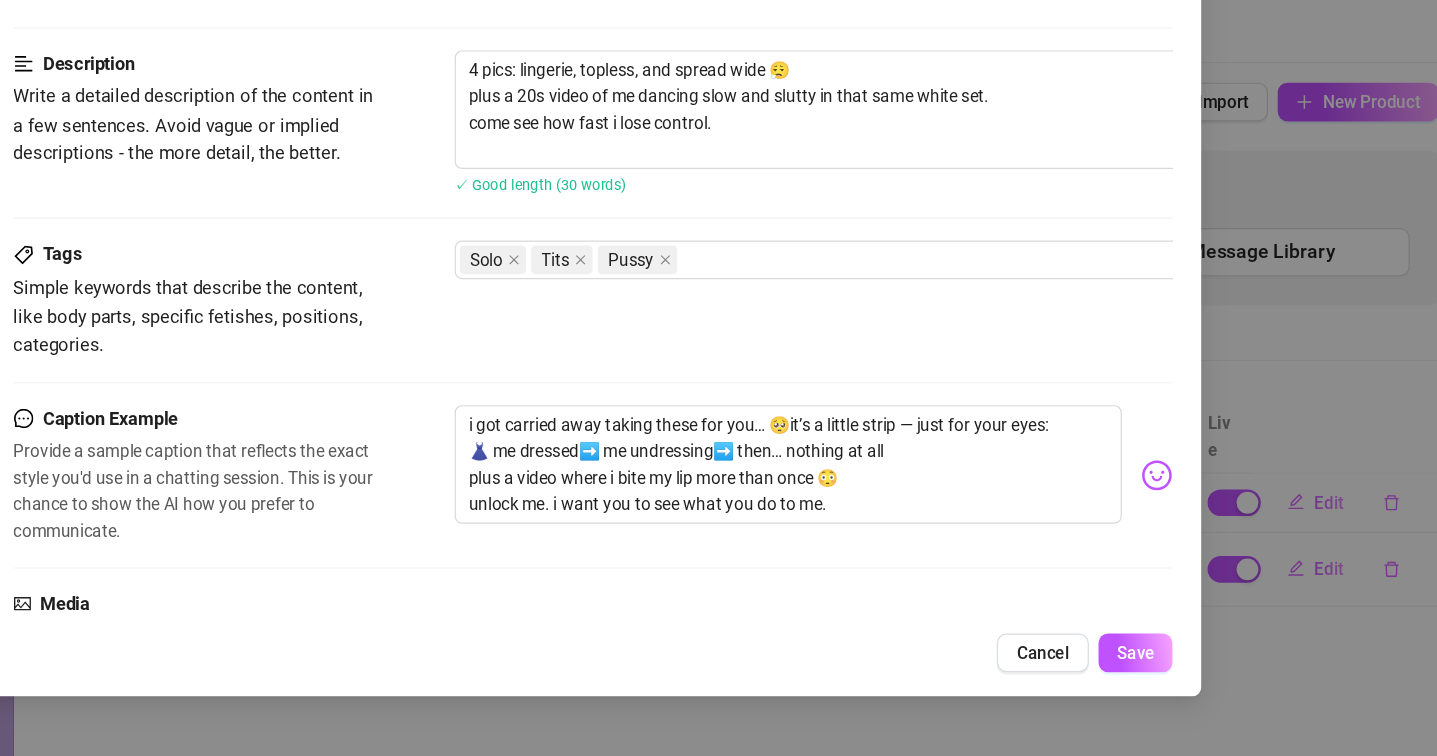 click on "Caption Example Provide a sample caption that reflects the exact style you'd use in a chatting session. This is your chance to show the AI how you prefer to communicate. i got carried away taking these for you… 🥺it’s a little strip — just for your eyes:
👗 me dressed➡️ me undressing➡️ then… nothing at all
plus a video where i bite my lip more than once 😳
unlock me. i want you to see what you do to me." at bounding box center [719, 534] 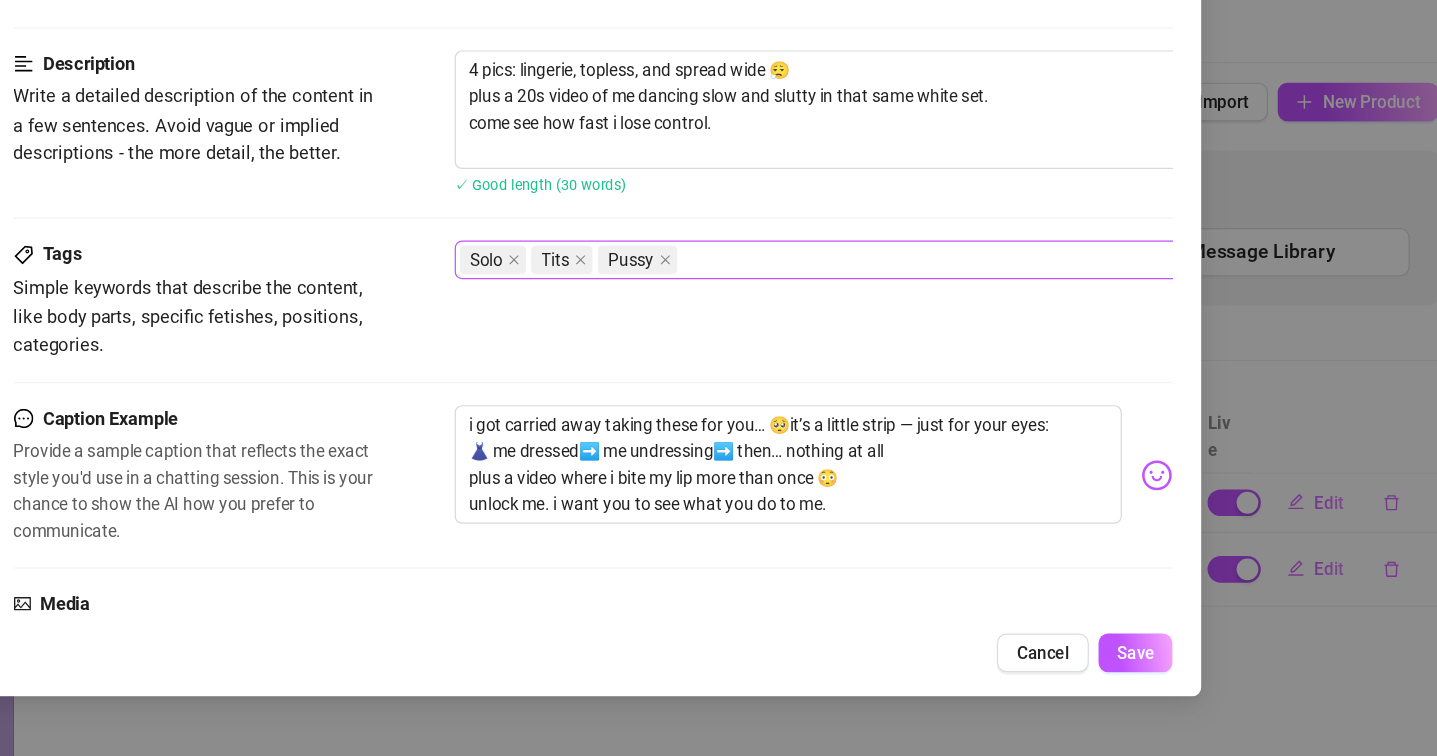 click on "Solo Tits Pussy" at bounding box center [943, 338] 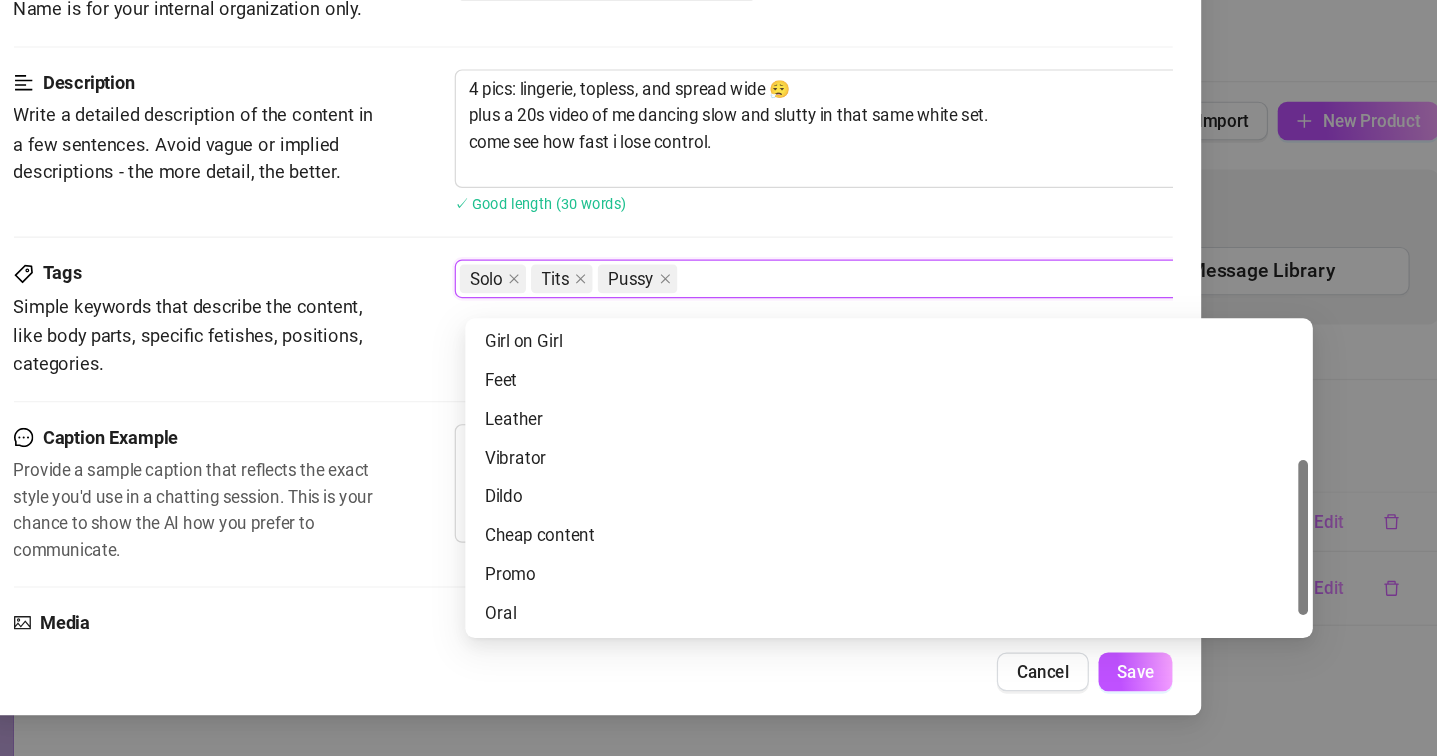 scroll, scrollTop: 256, scrollLeft: 0, axis: vertical 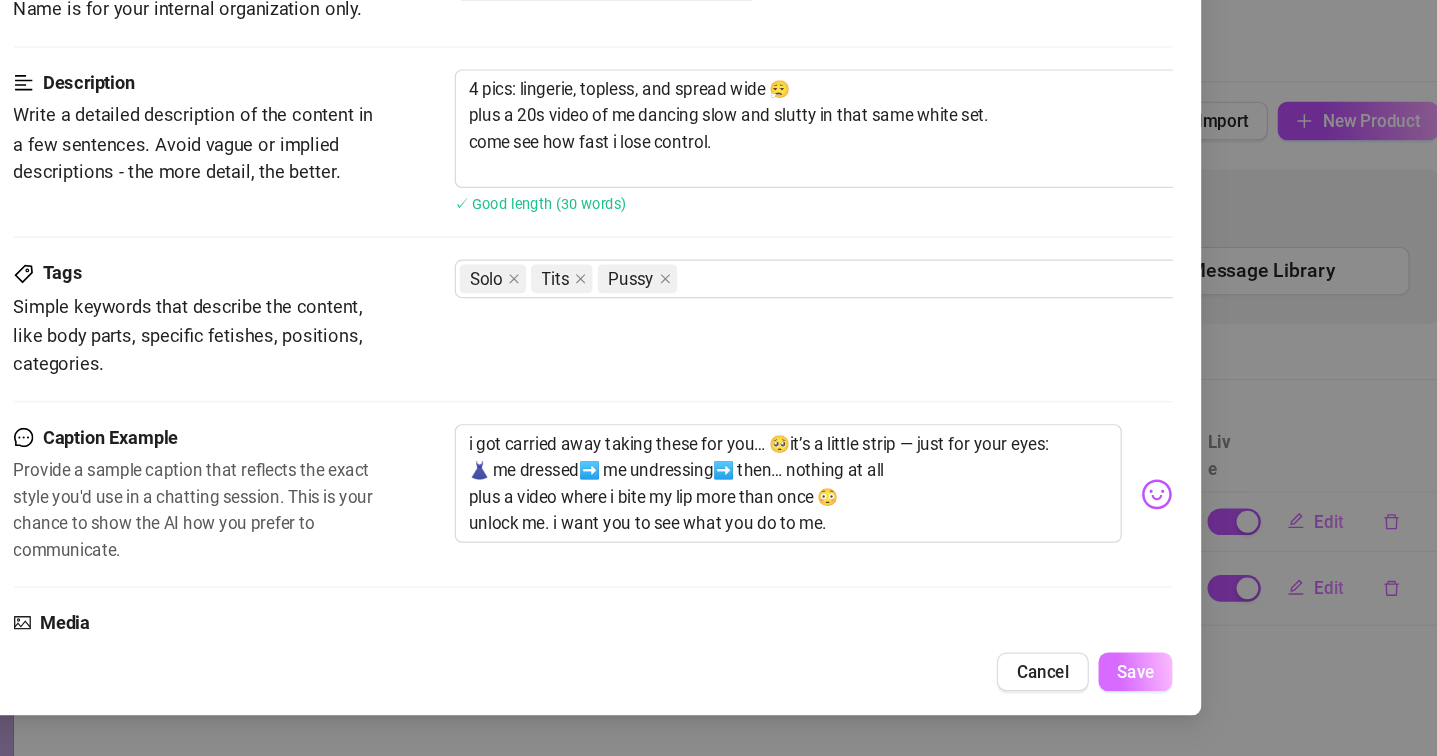 click on "Save" at bounding box center (1166, 663) 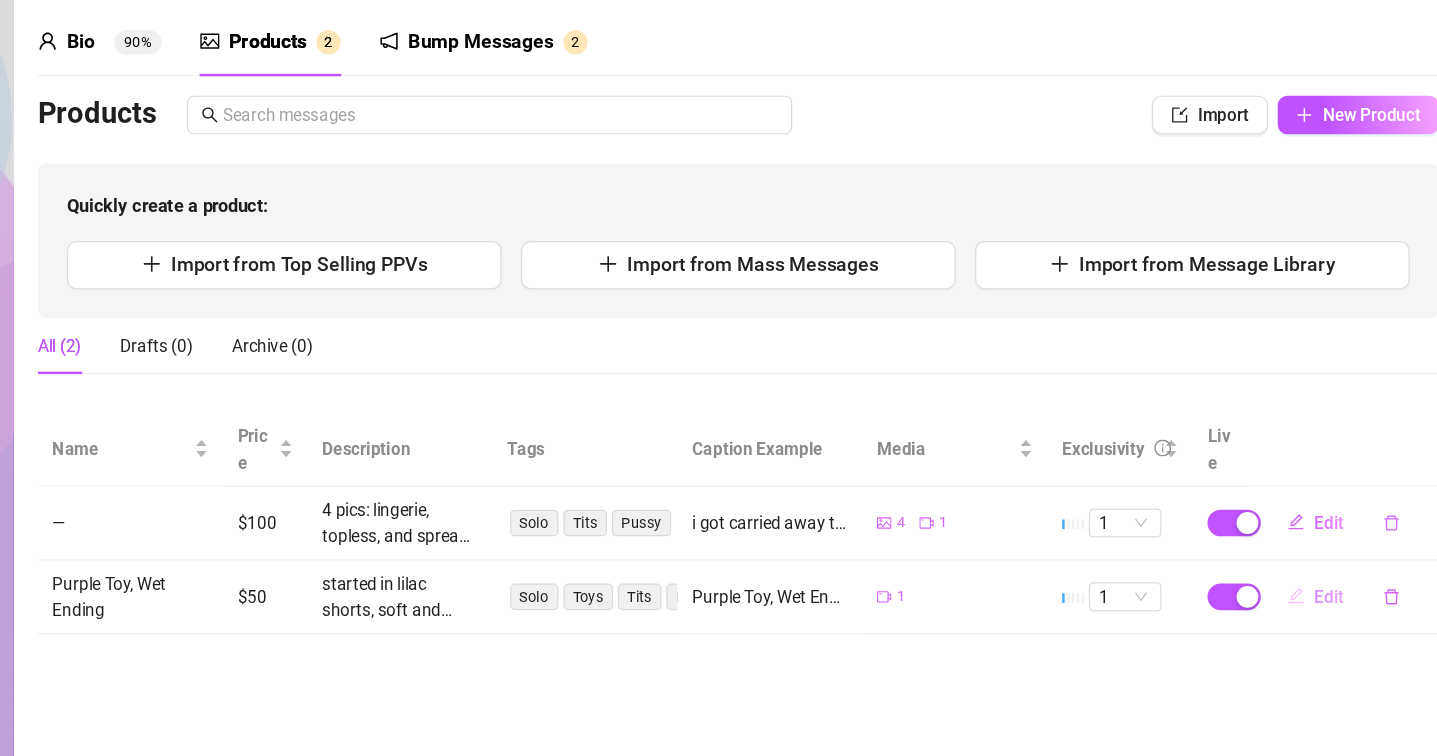 click on "Edit" at bounding box center [1326, 606] 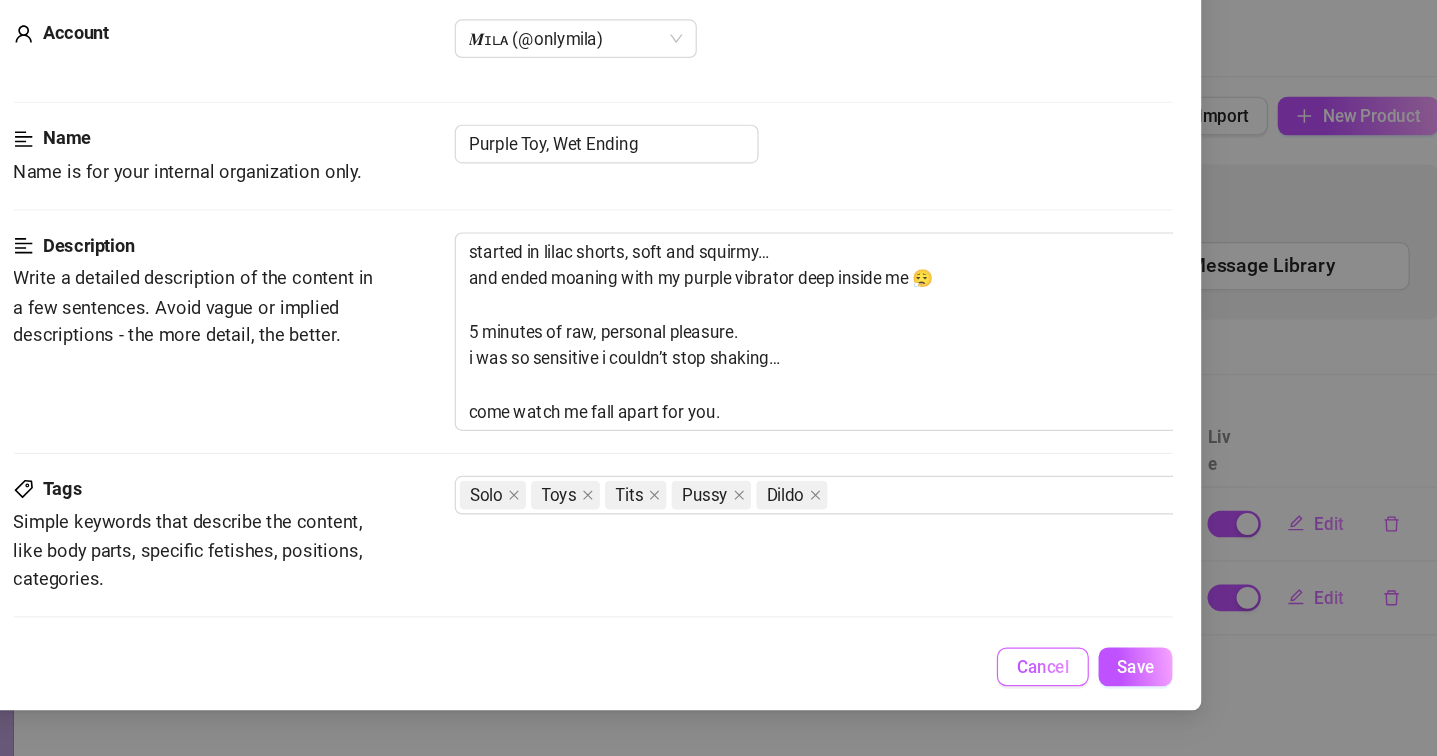 click on "Cancel" at bounding box center (1090, 663) 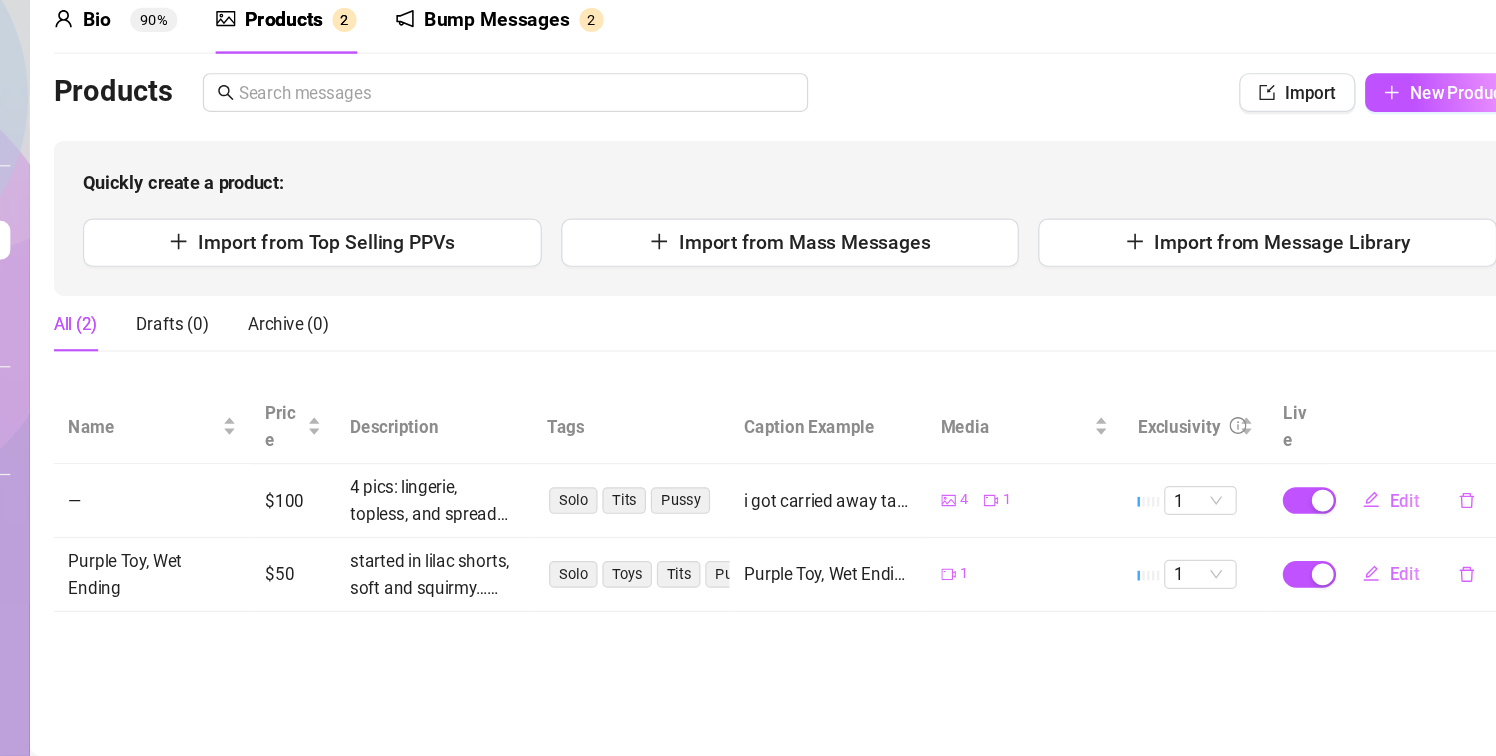 scroll, scrollTop: 15, scrollLeft: 10, axis: both 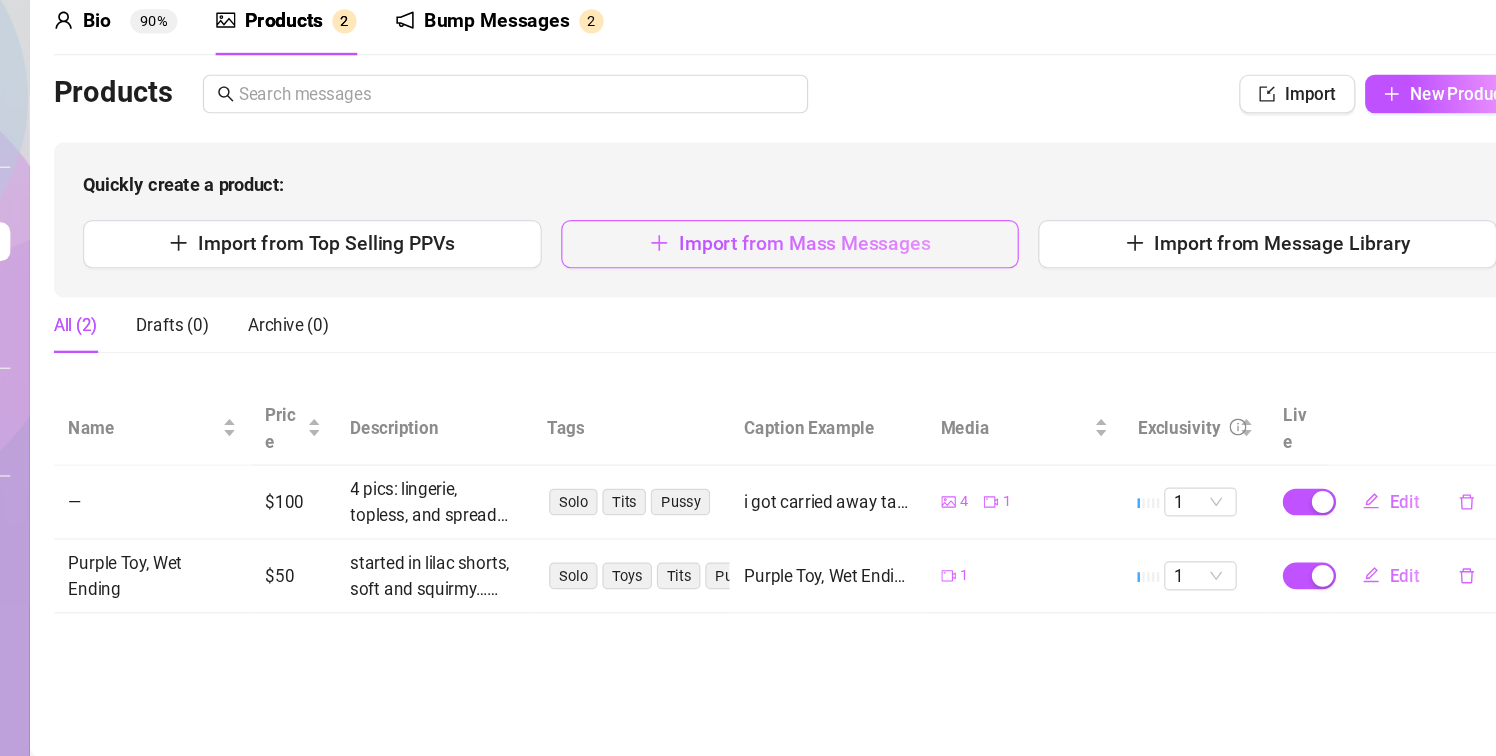 click on "Import from Mass Messages" at bounding box center (868, 332) 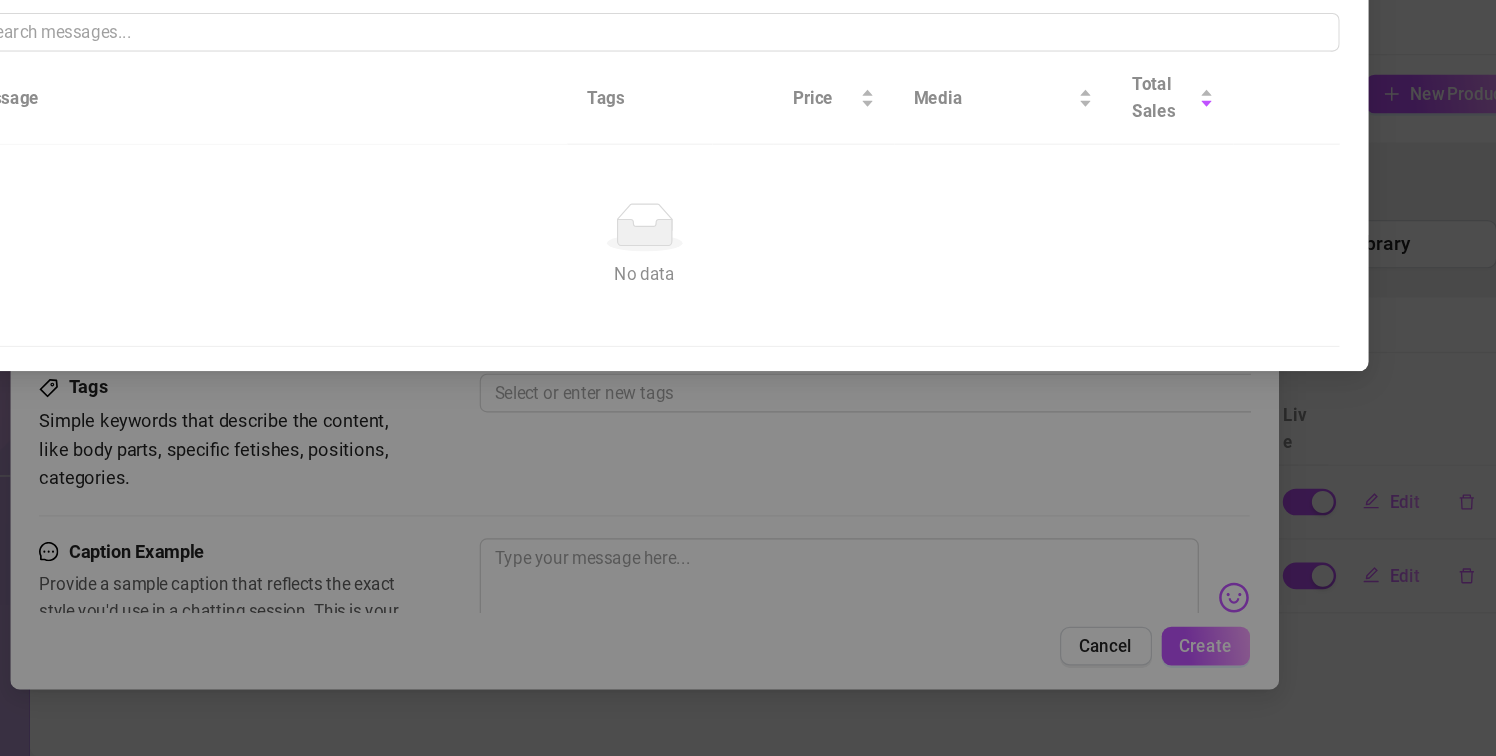 click on "Import Product from ... My Message Library Recently Sent PPVs Best Selling PPVs Mass Messages Vault Folders Message Tags Price Media Total Sales               No data No data" at bounding box center (748, 378) 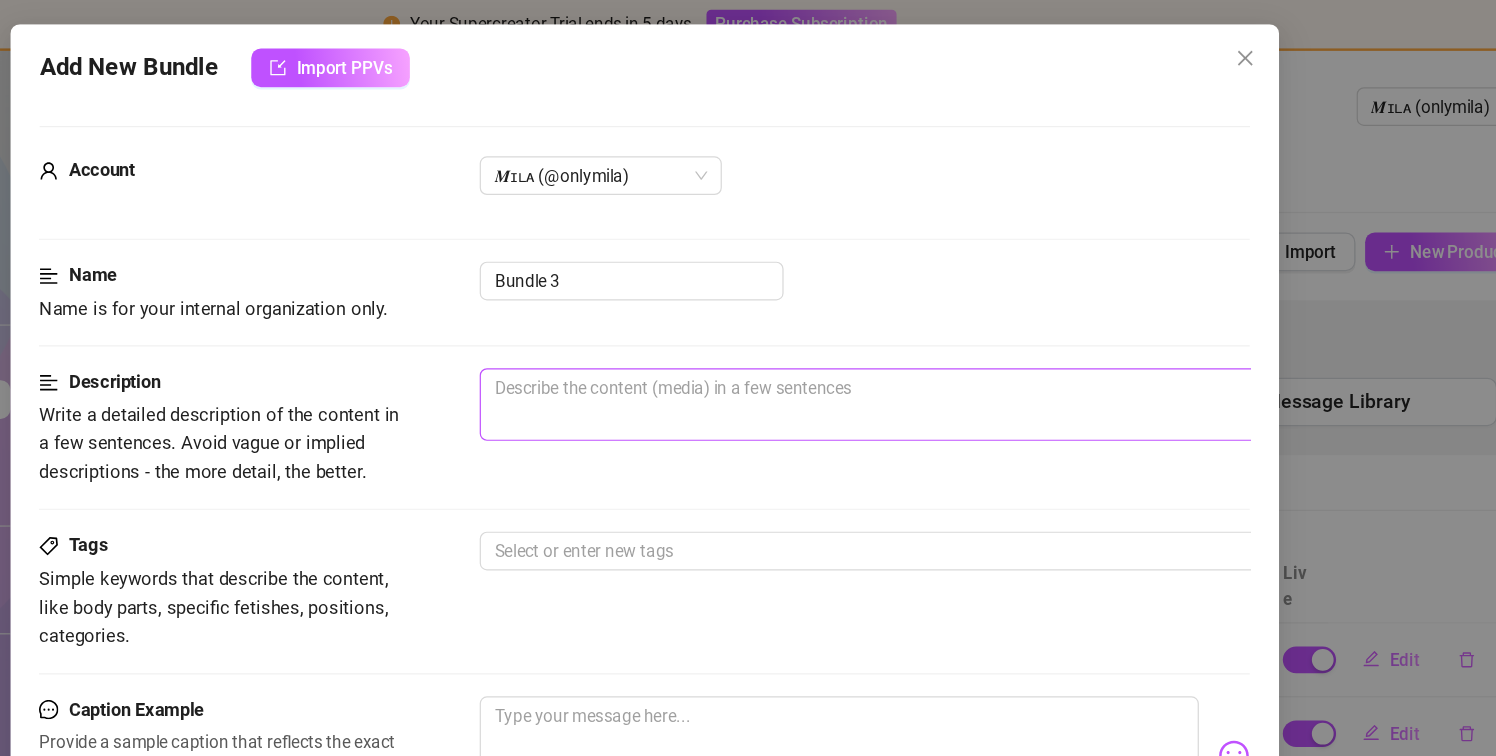 scroll, scrollTop: 0, scrollLeft: 10, axis: horizontal 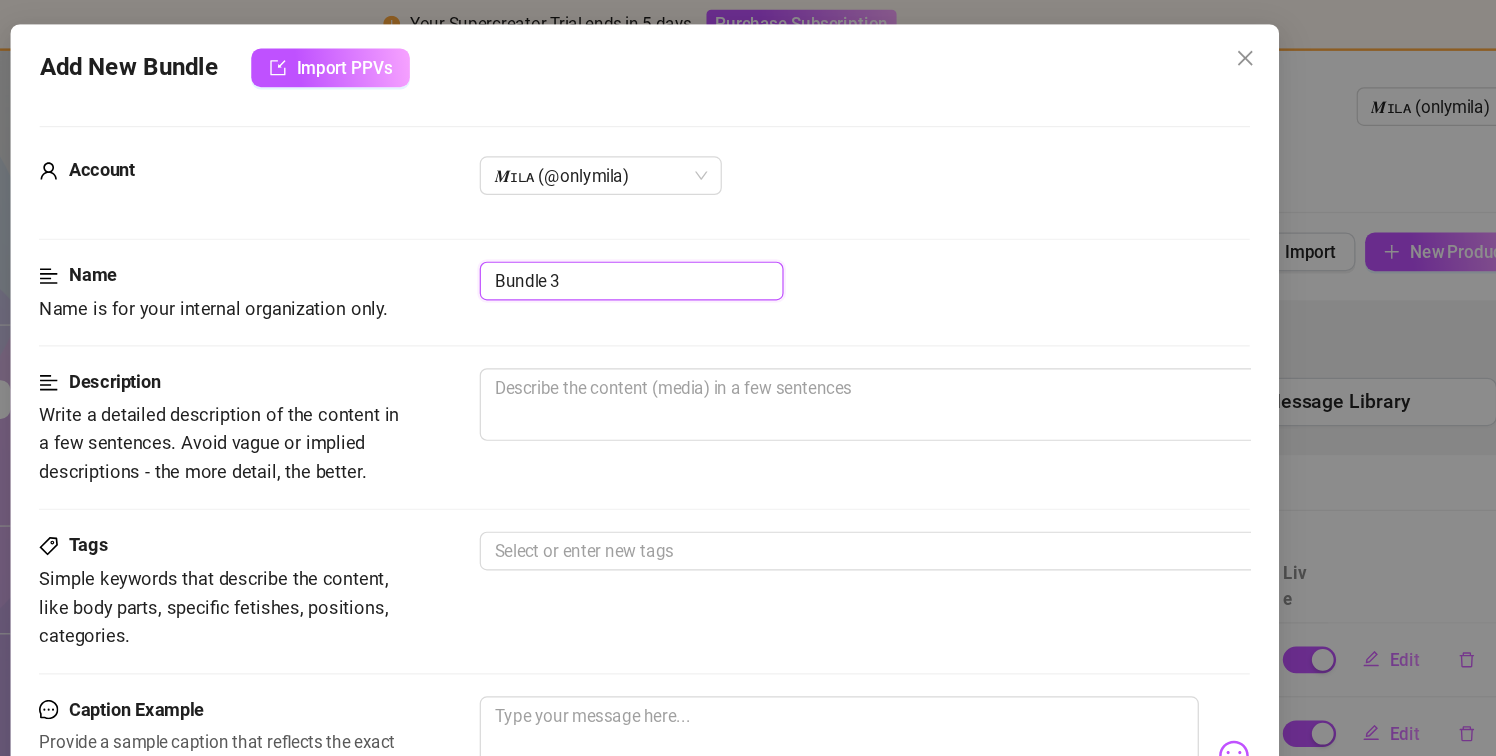 click on "Bundle 3" at bounding box center (737, 232) 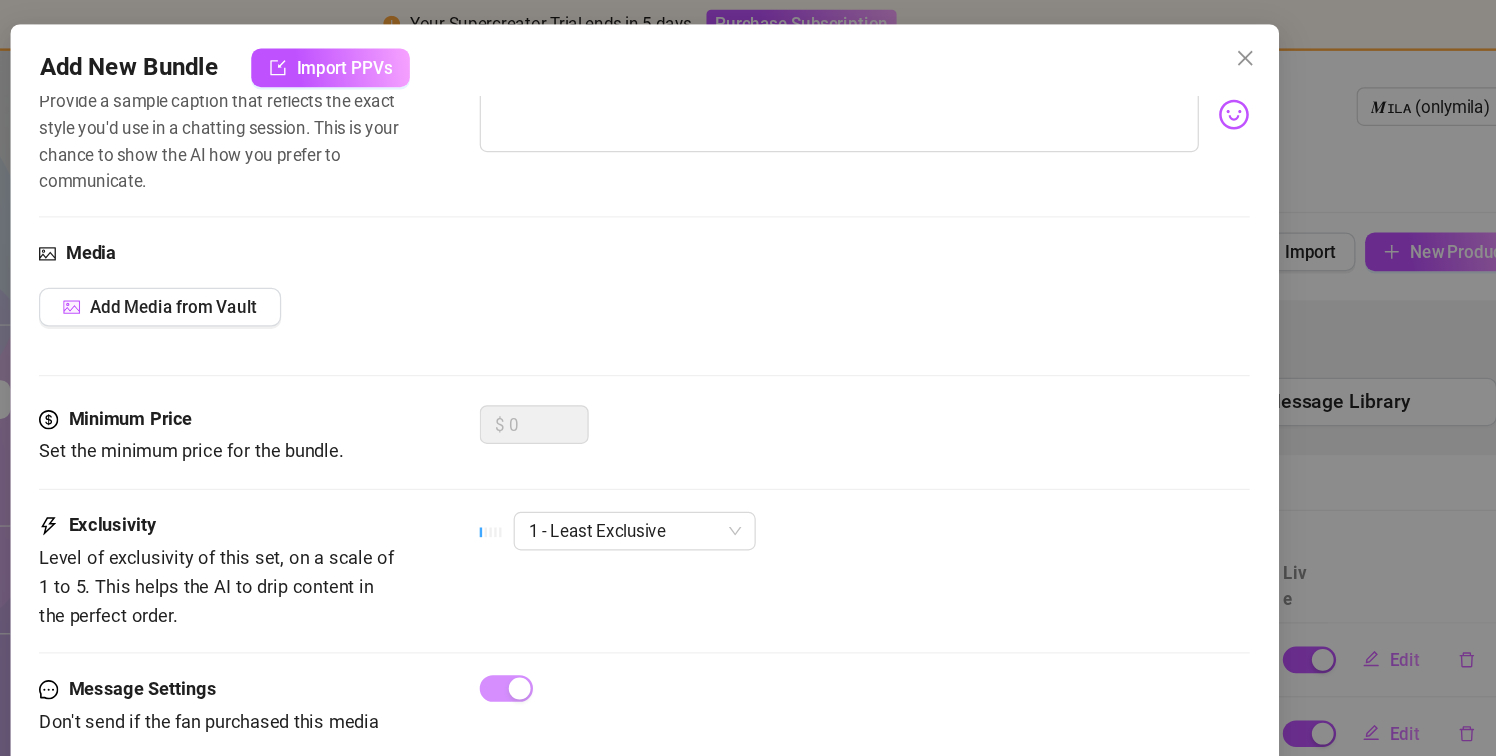 scroll, scrollTop: 528, scrollLeft: 0, axis: vertical 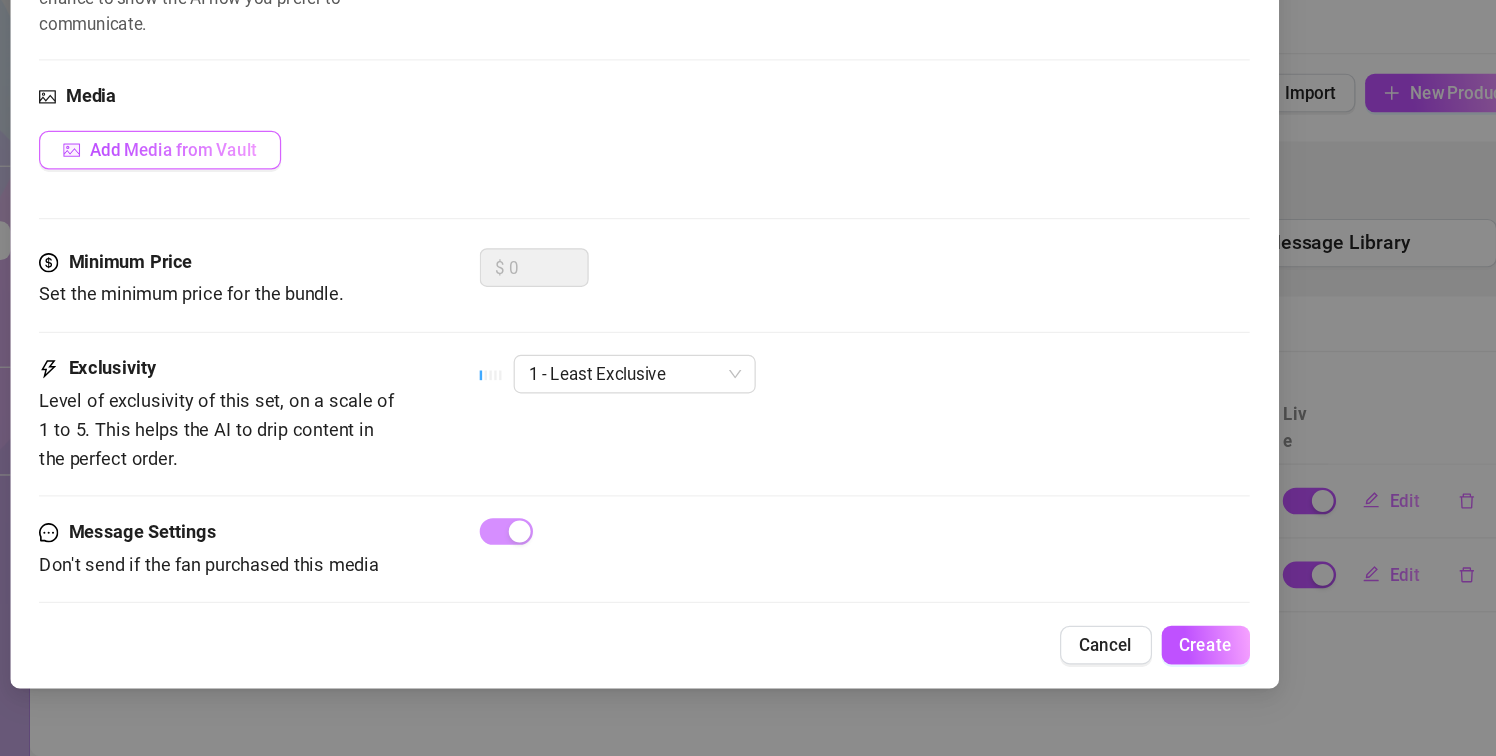 click on "Add Media from Vault" at bounding box center (359, 255) 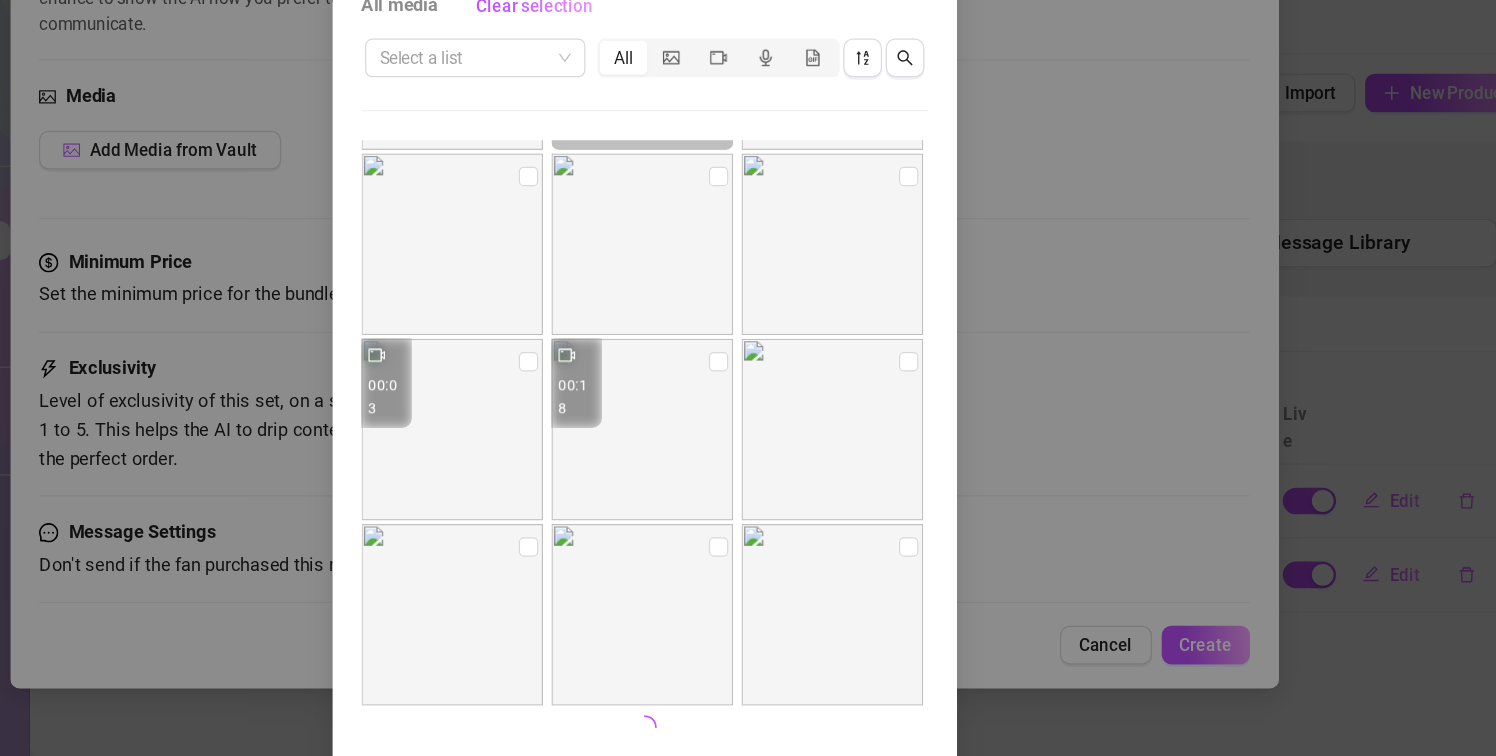 scroll, scrollTop: 3202, scrollLeft: 0, axis: vertical 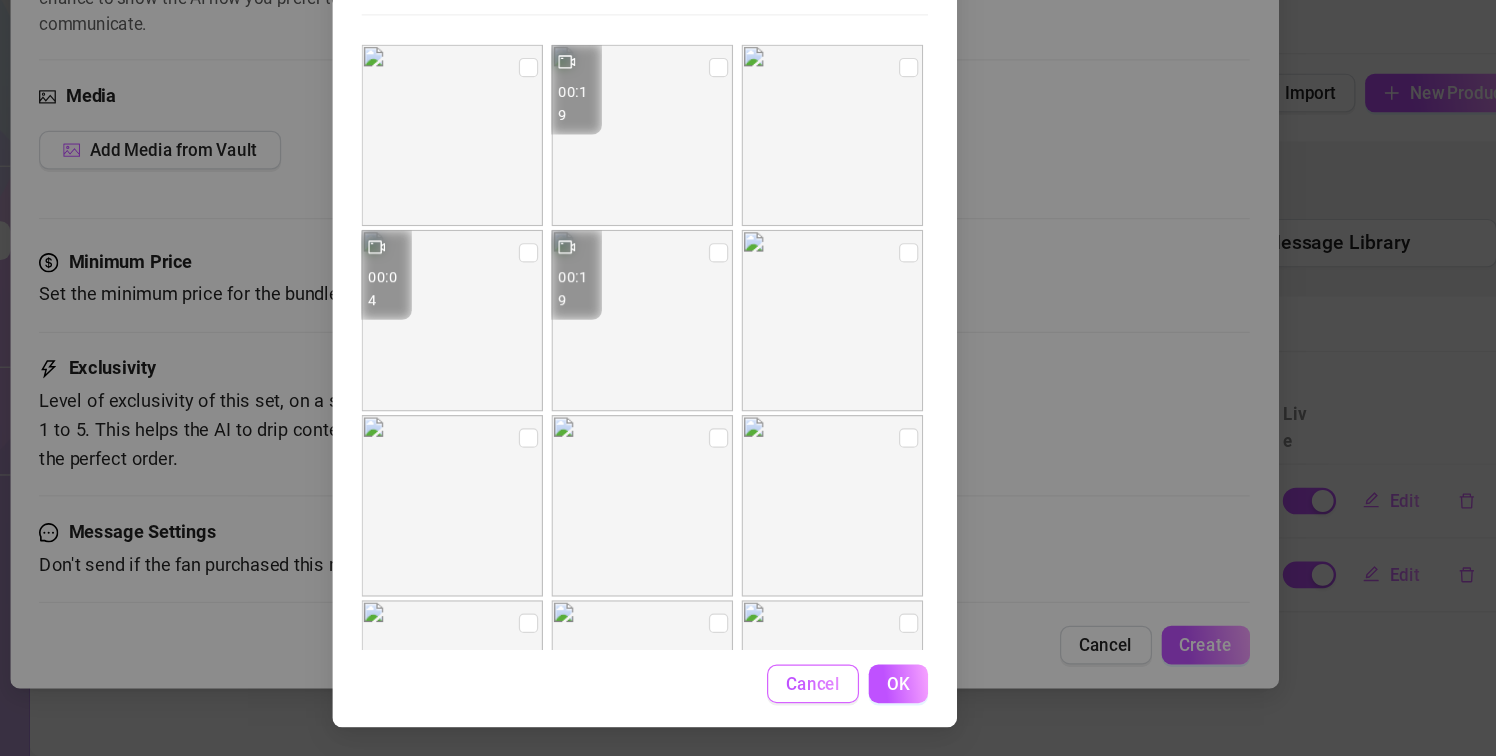 click on "Cancel" at bounding box center [887, 696] 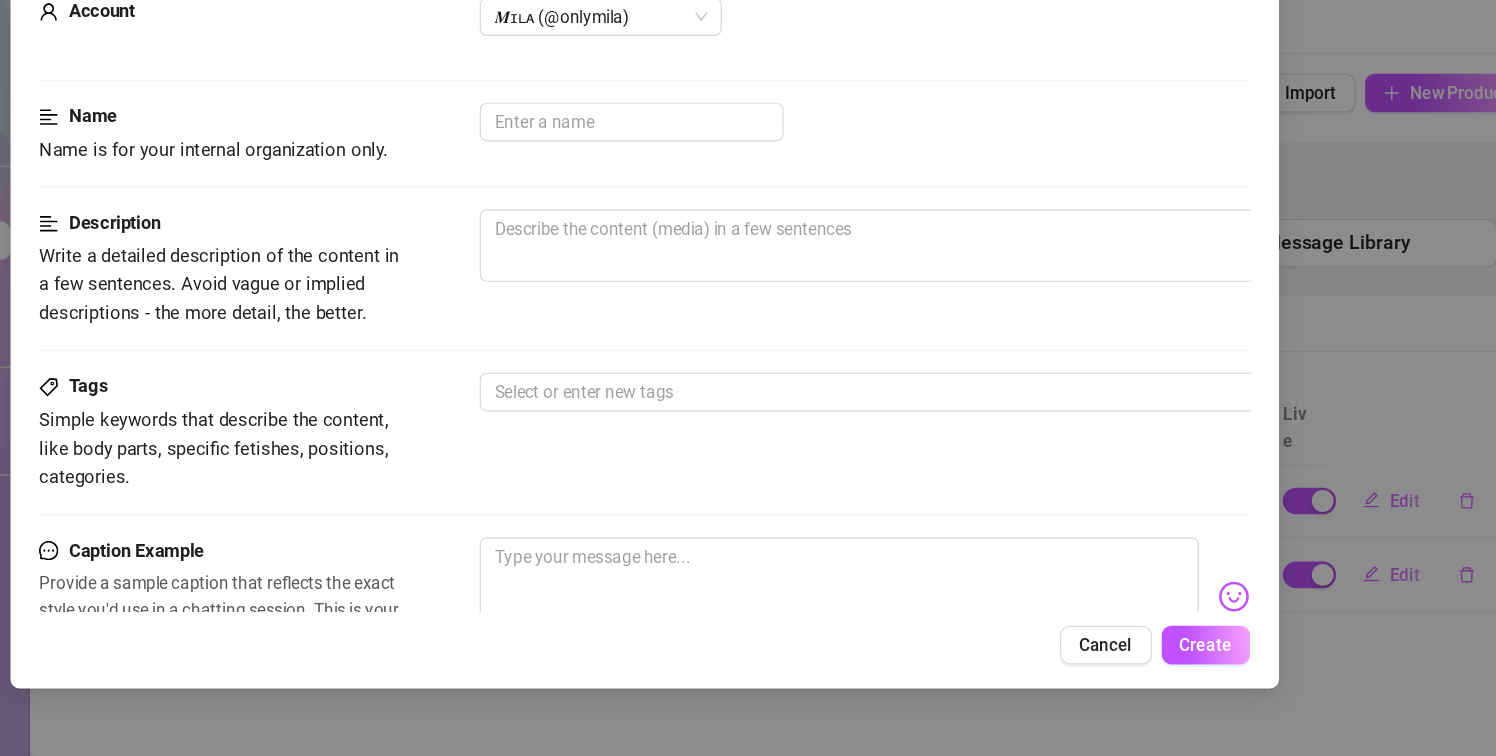 scroll, scrollTop: 0, scrollLeft: 0, axis: both 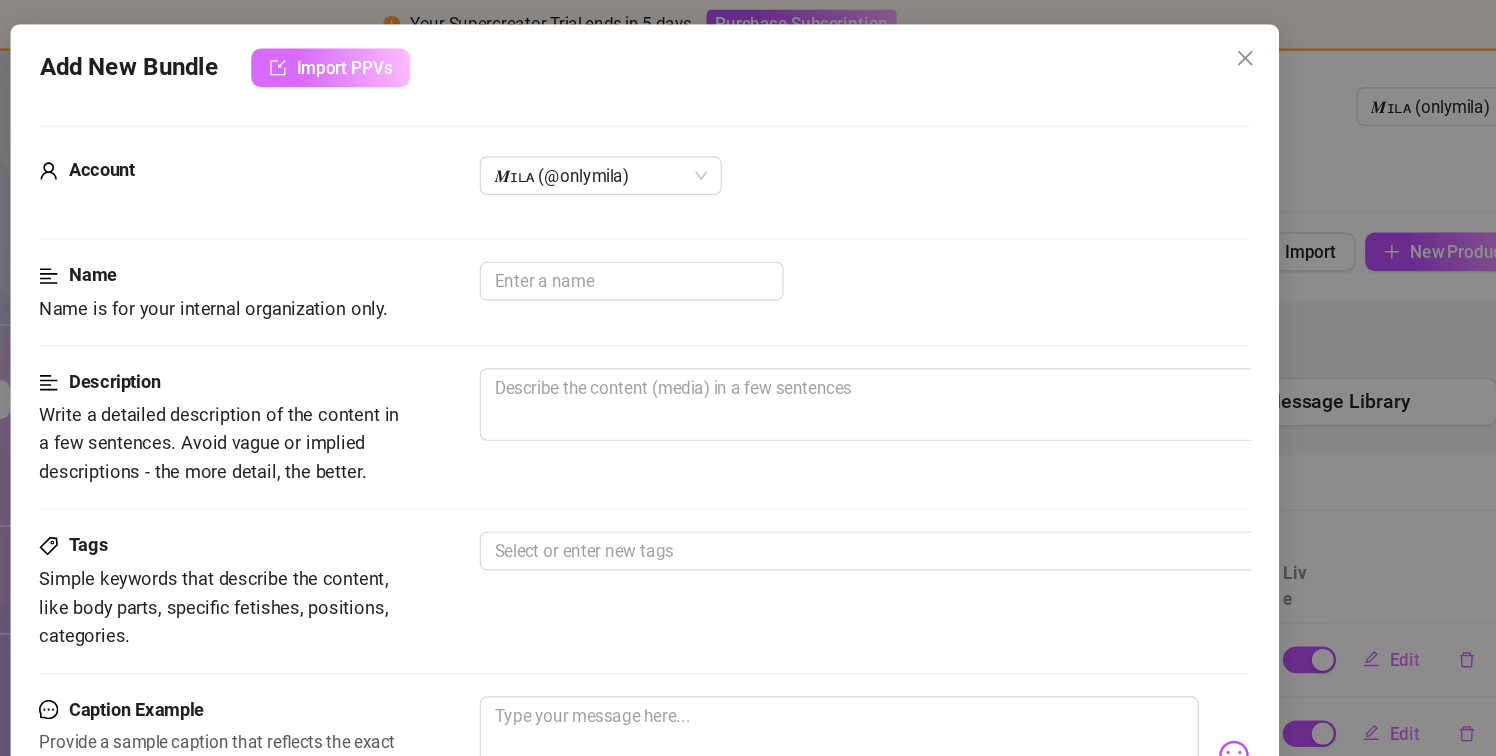 click on "Import PPVs" at bounding box center [488, 56] 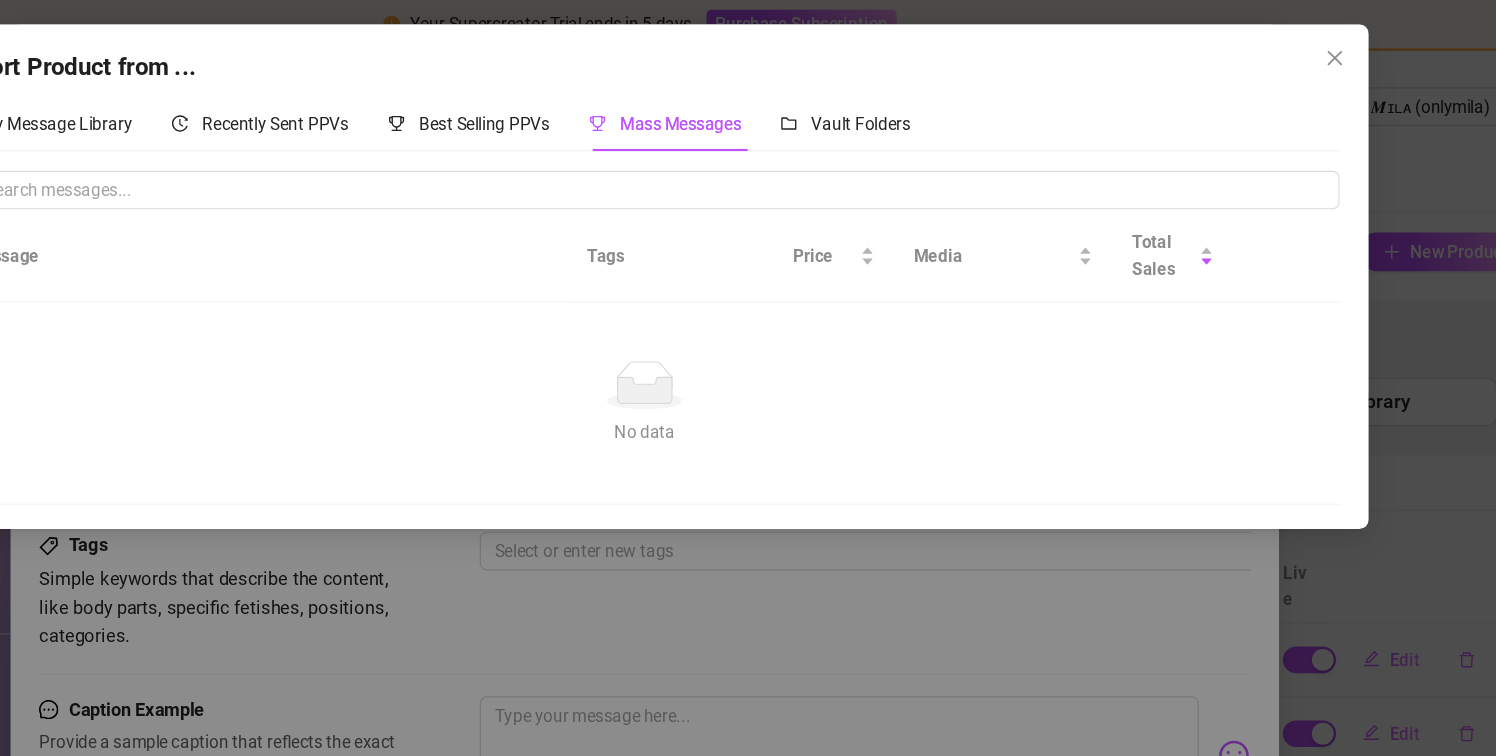click on "Import Product from ... My Message Library Recently Sent PPVs Best Selling PPVs Mass Messages Vault Folders Message Tags Price Media Total Sales               No data No data" at bounding box center [748, 378] 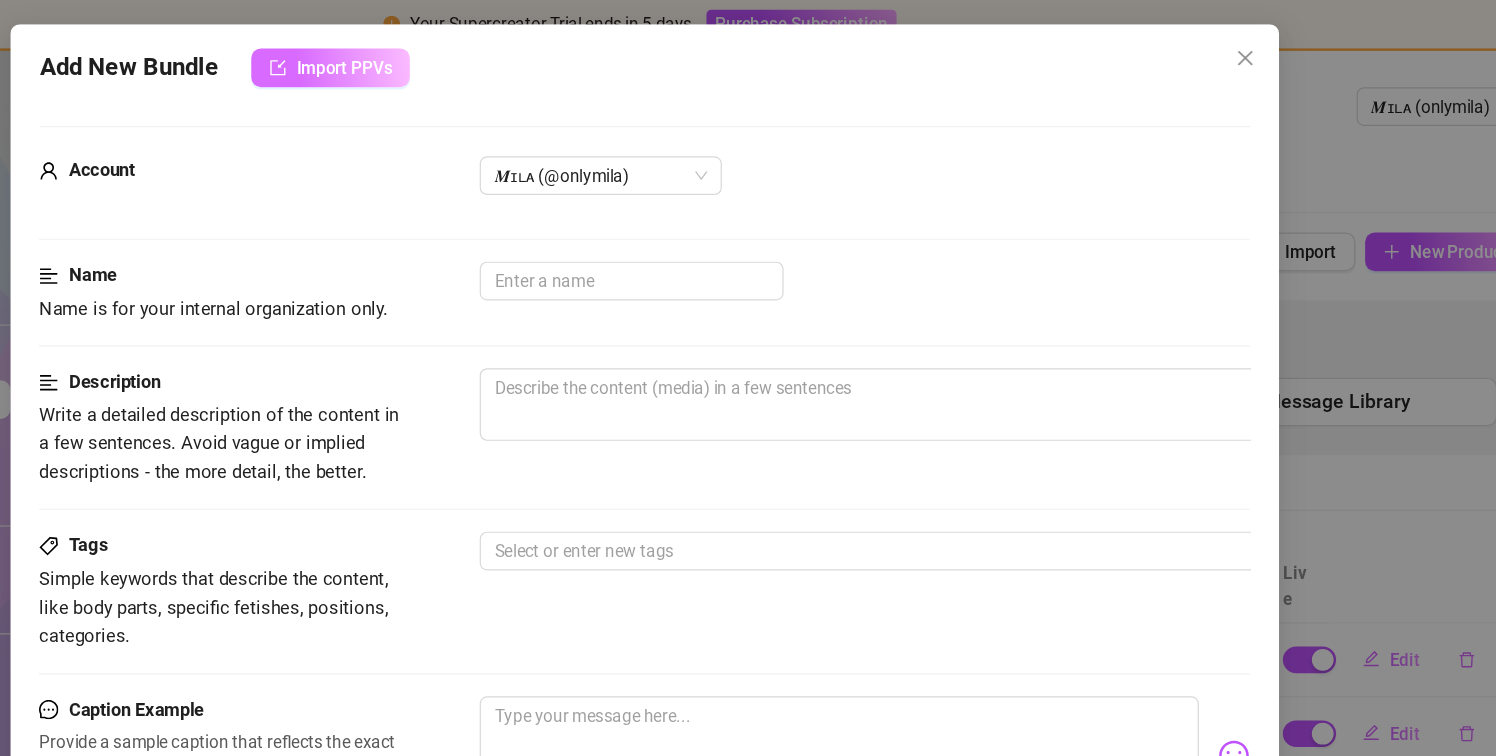 click on "Import PPVs" at bounding box center (499, 56) 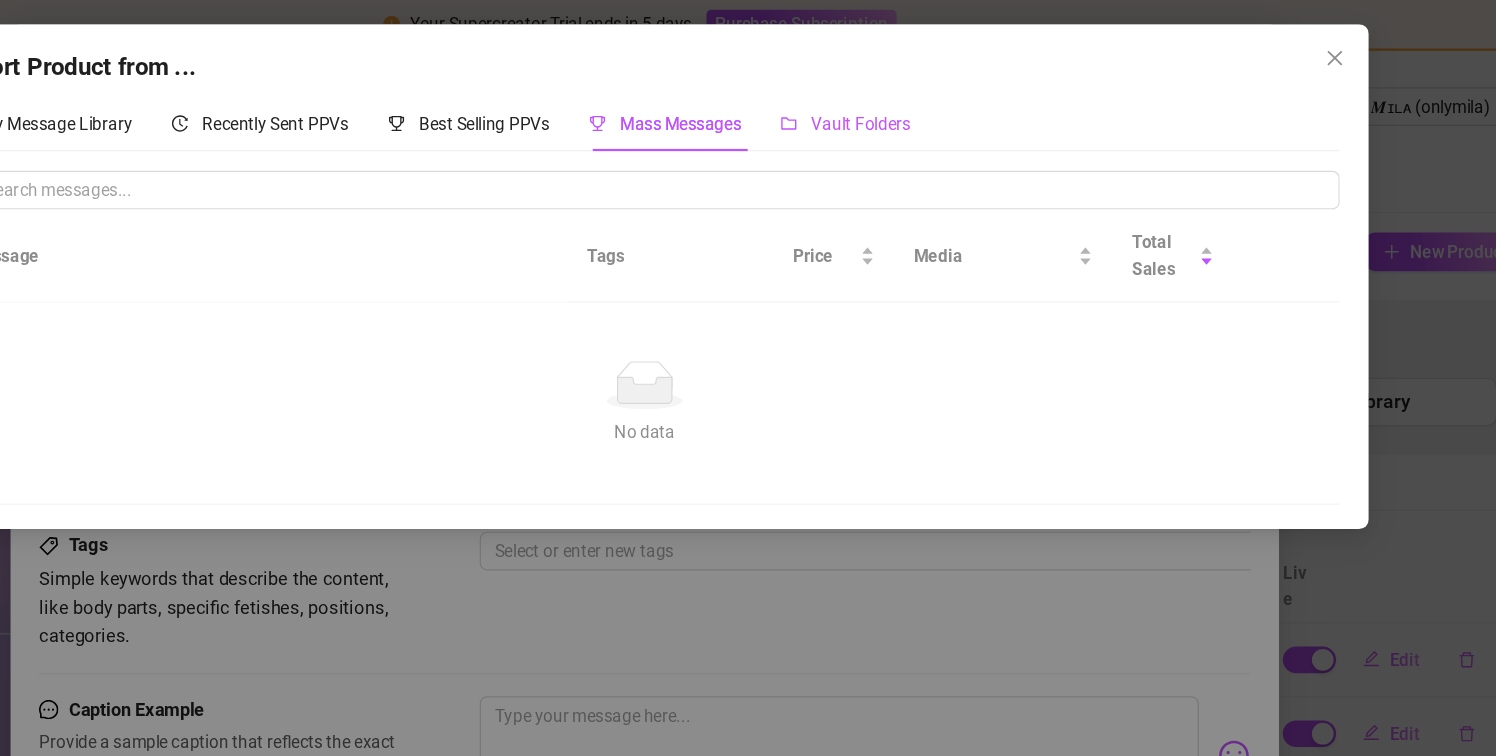 click on "Vault Folders" at bounding box center [927, 102] 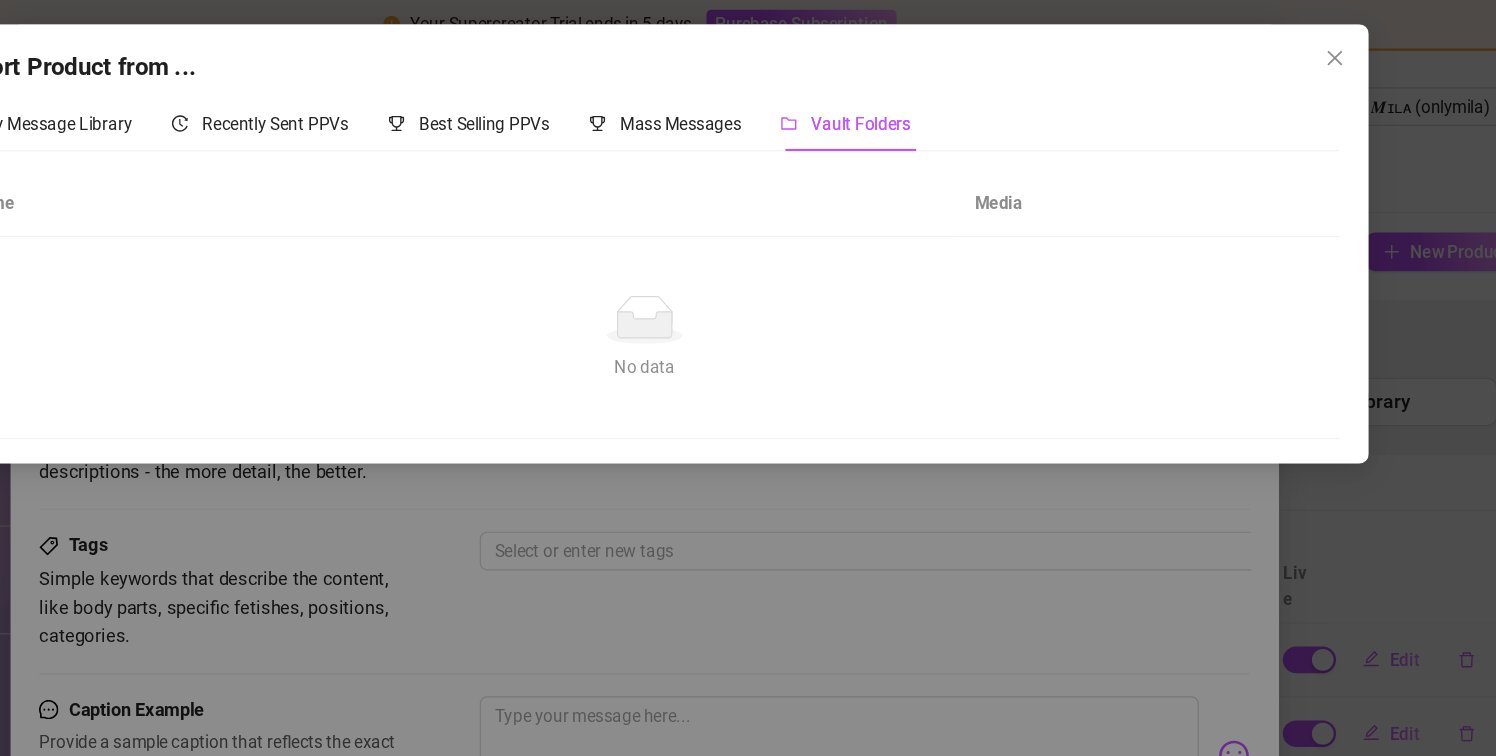 click on "Media" at bounding box center [1094, 168] 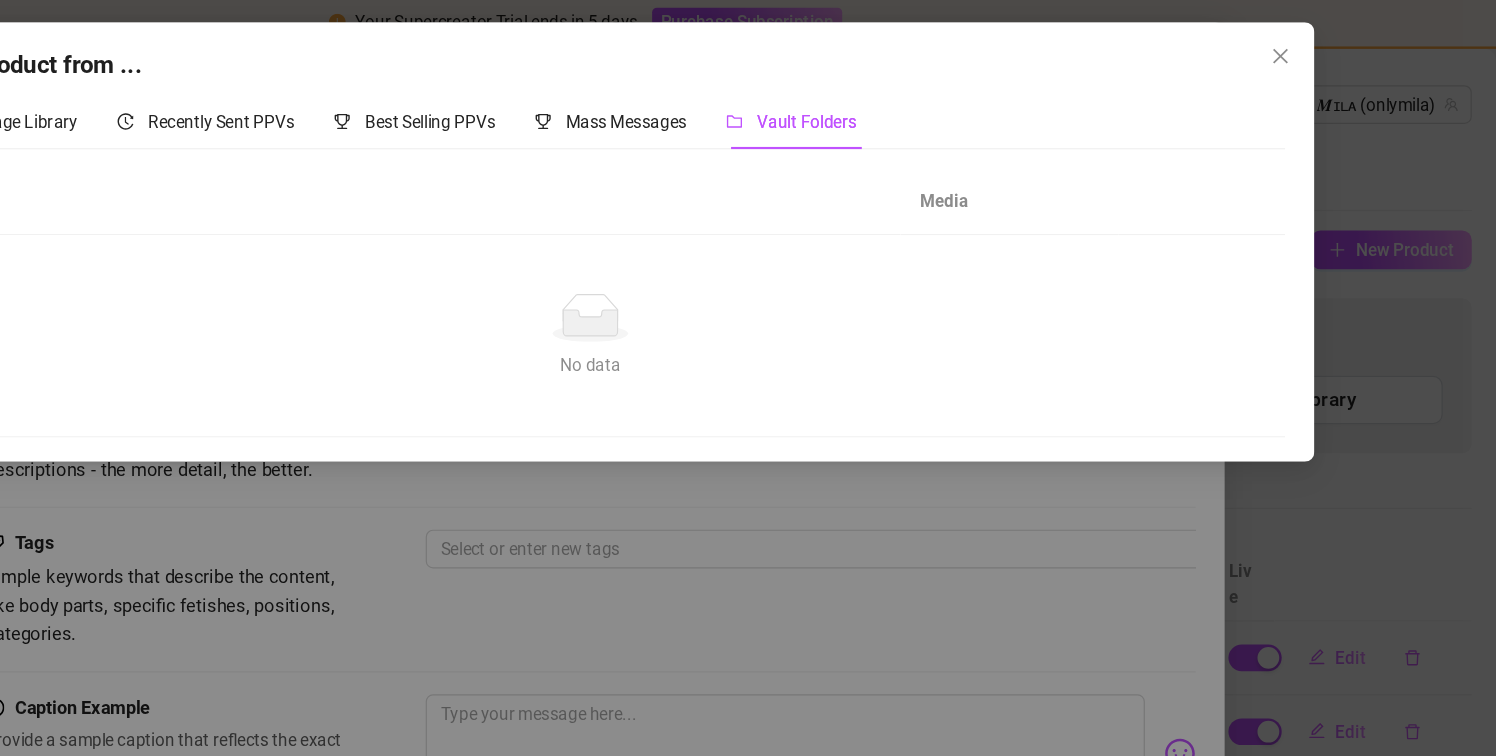 scroll, scrollTop: 0, scrollLeft: 15, axis: horizontal 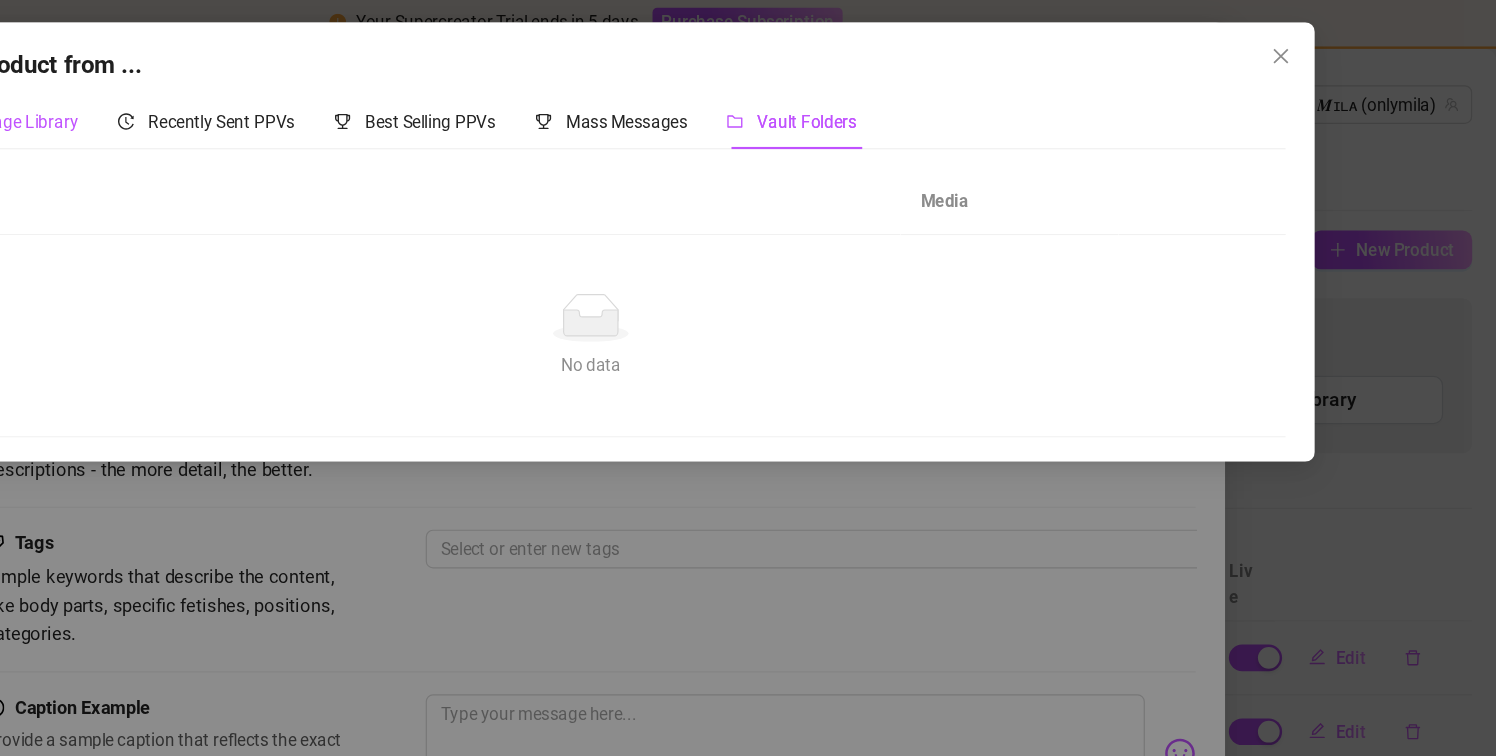 click on "My Message Library" at bounding box center [262, 102] 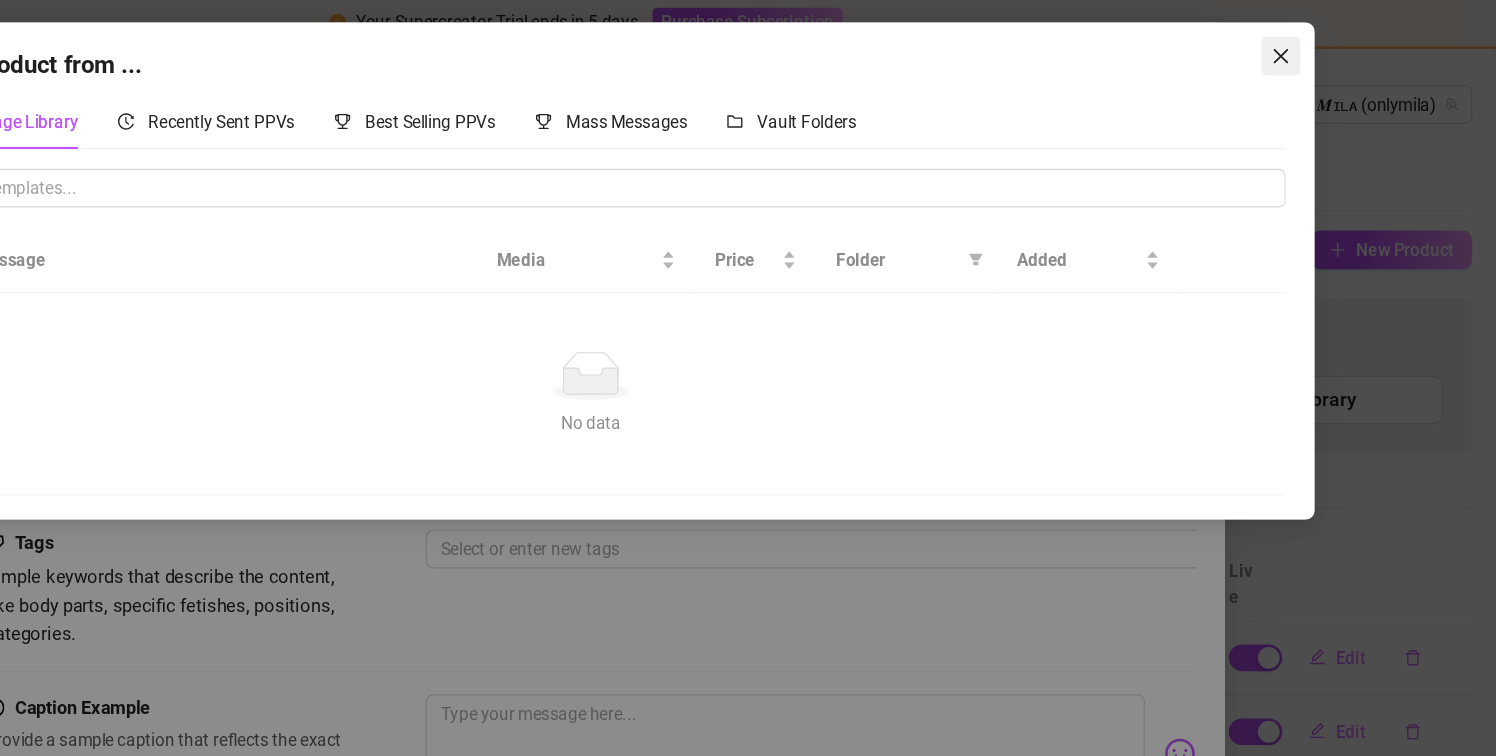 click 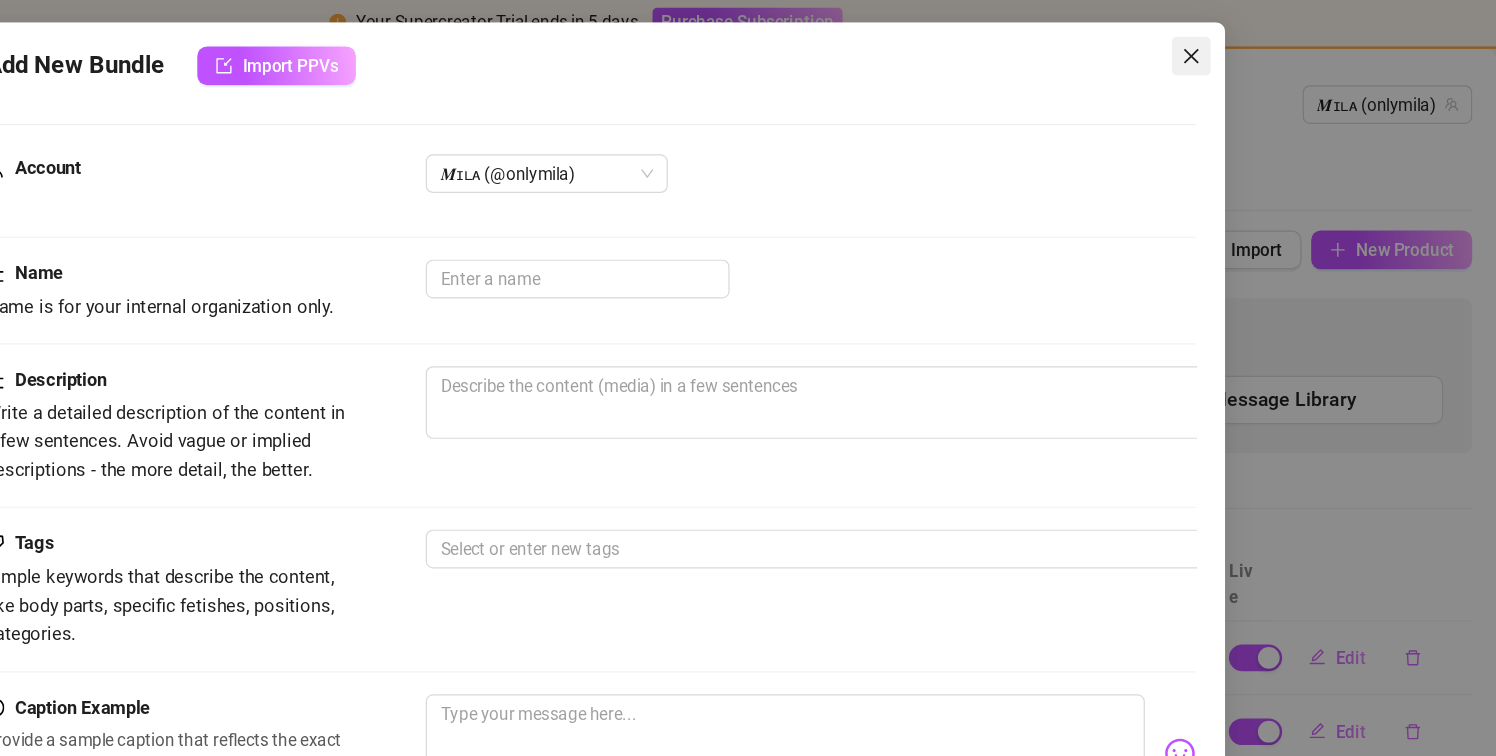 click 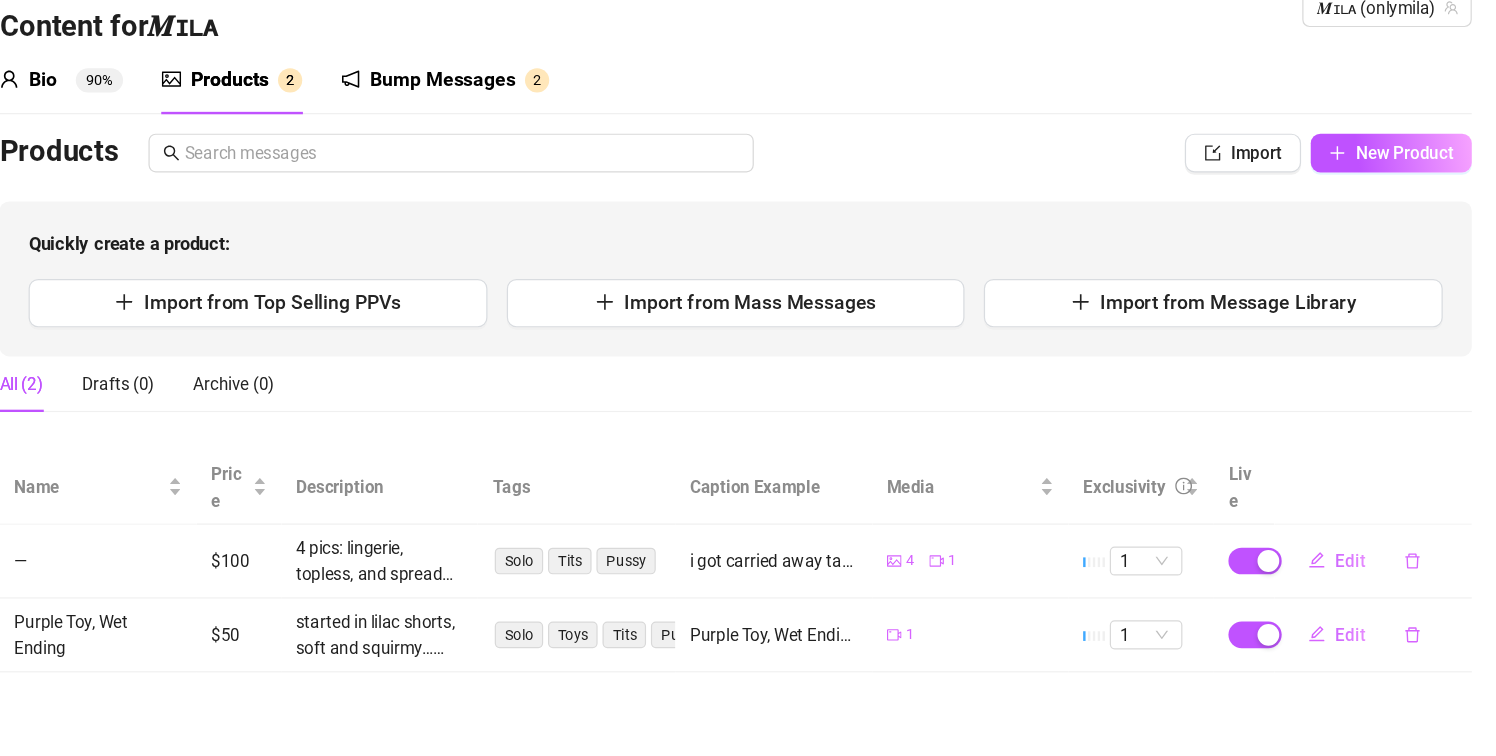 scroll, scrollTop: 15, scrollLeft: 15, axis: both 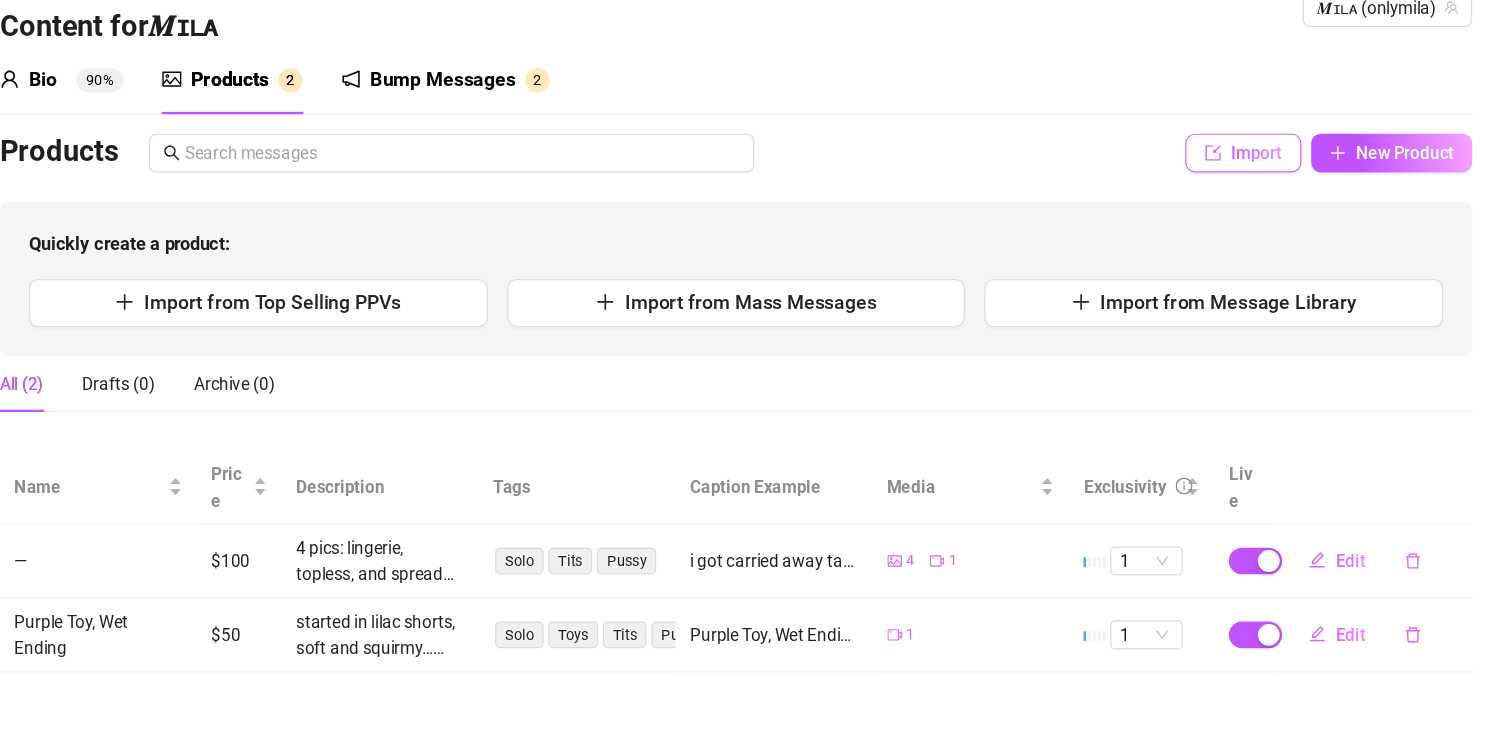 click on "Import" at bounding box center [1298, 208] 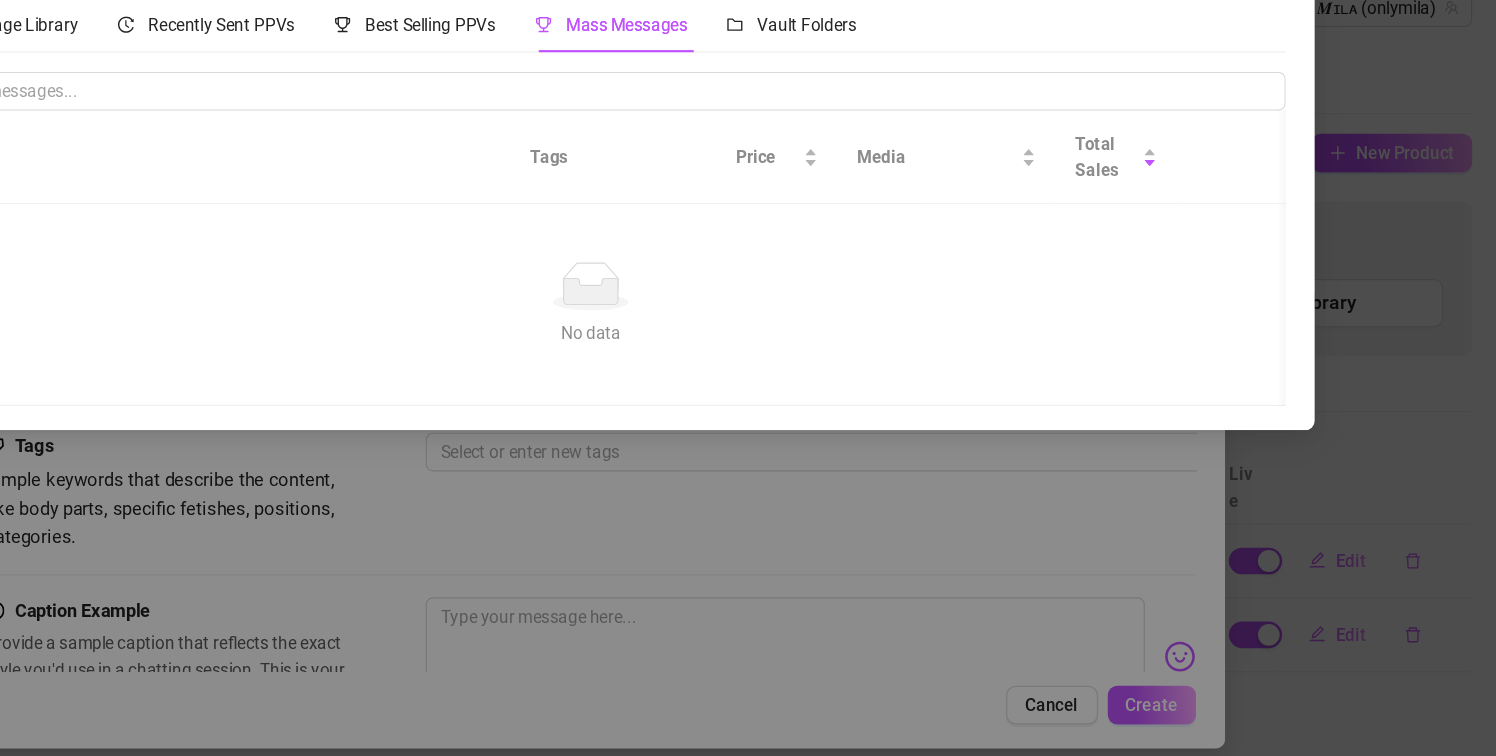 scroll, scrollTop: 0, scrollLeft: 6, axis: horizontal 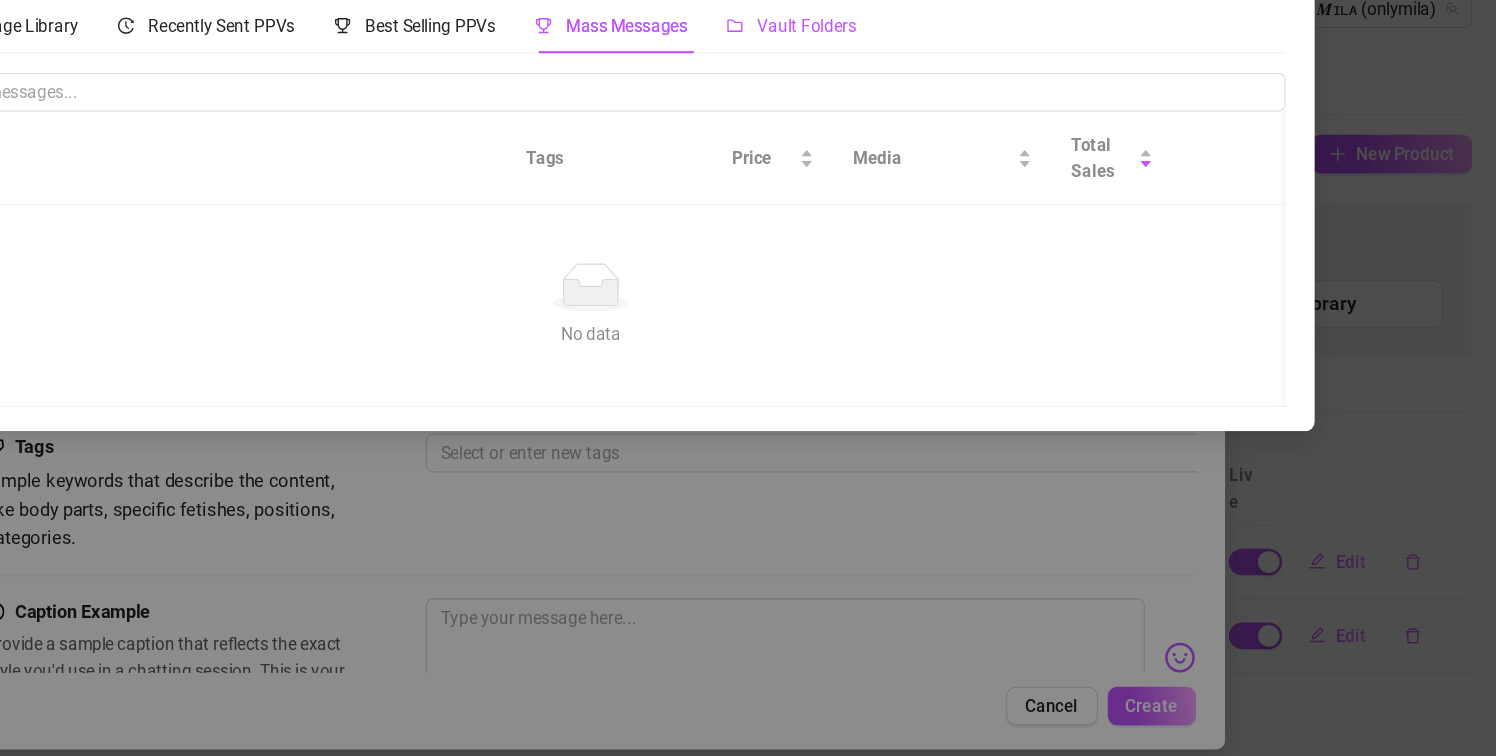click on "Vault Folders" at bounding box center (927, 102) 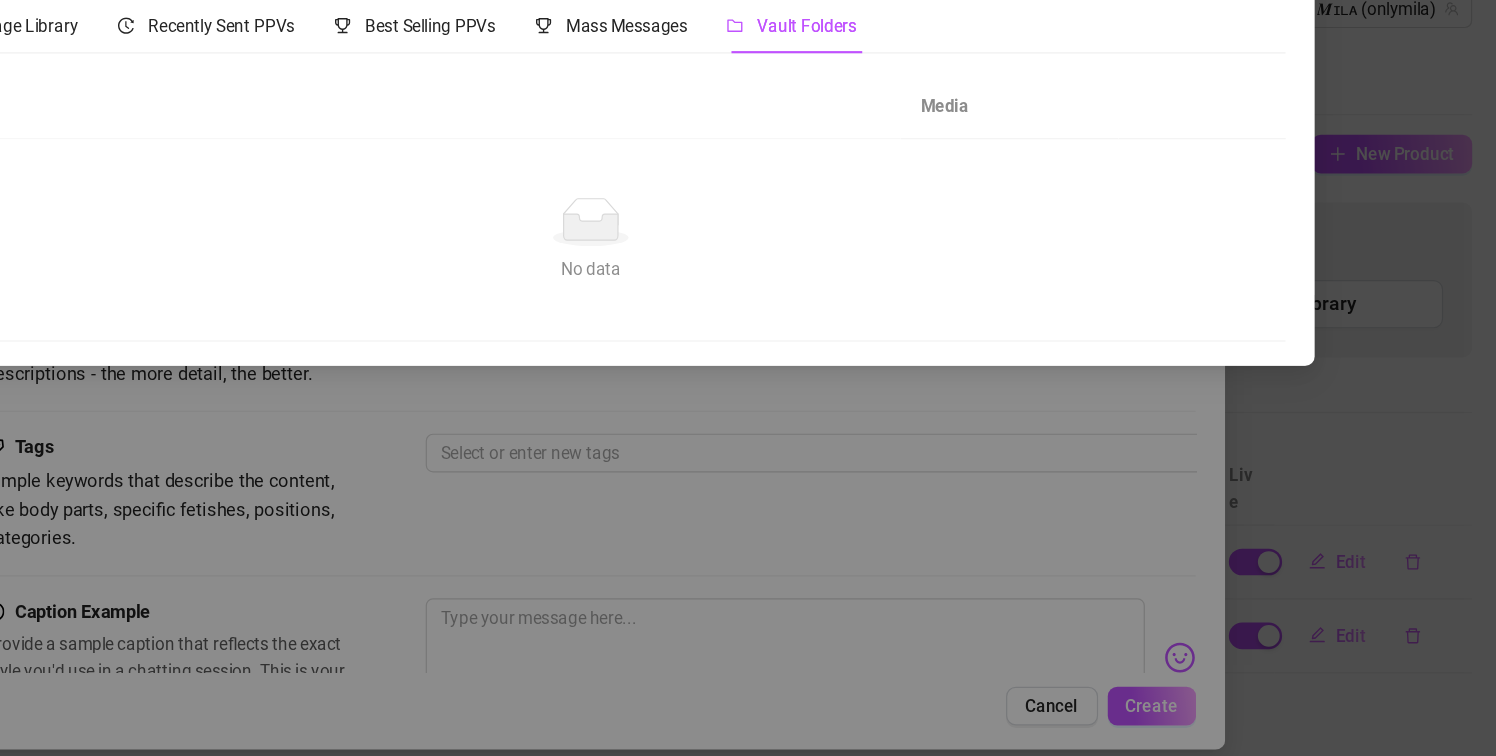 click on "Import Product from ... My Message Library Recently Sent PPVs Best Selling PPVs Mass Messages Vault Folders Message Tags Price Media Total Sales               No data No data Name Media       No data No data" at bounding box center (748, 378) 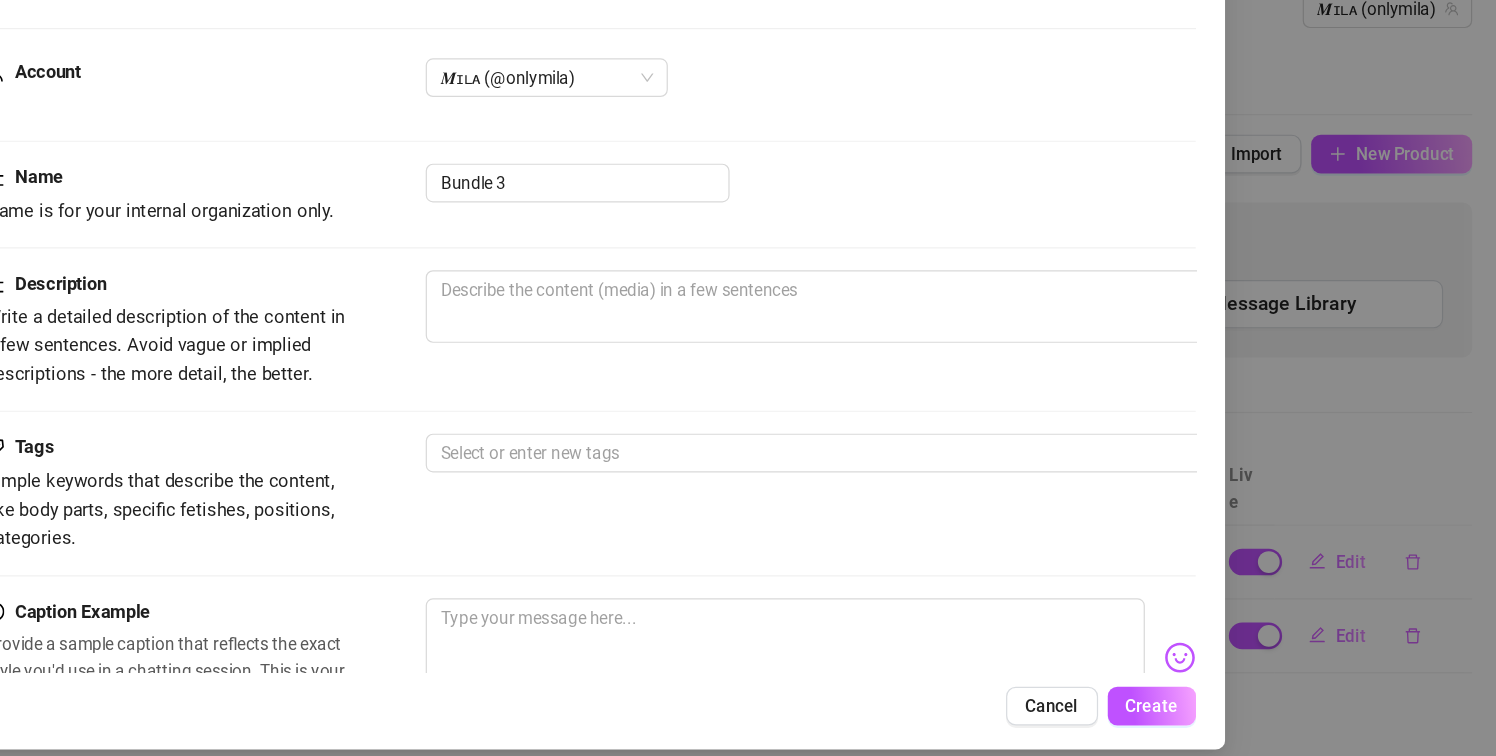 click on "Add New Bundle Import PPVs Account [USERNAME] (@[USERNAME]) Name Name is for your internal organization only. Bundle 3 Description Write a detailed description of the content in a few sentences. Avoid vague or implied descriptions - the more detail, the better. Tags Simple keywords that describe the content, like body parts, specific fetishes, positions, categories.  Select or enter new tags Caption Example Provide a sample caption that reflects the exact style you'd use in a chatting session. This is your chance to show the AI how you prefer to communicate. Media Add Media from Vault Minimum Price Set the minimum price for the bundle. $ 0 Exclusivity Level of exclusivity of this set, on a scale of 1 to 5. This helps the AI to drip content in the perfect order. 1 - Least Exclusive Message Settings Don't send if the fan purchased this media Cancel Create" at bounding box center (748, 378) 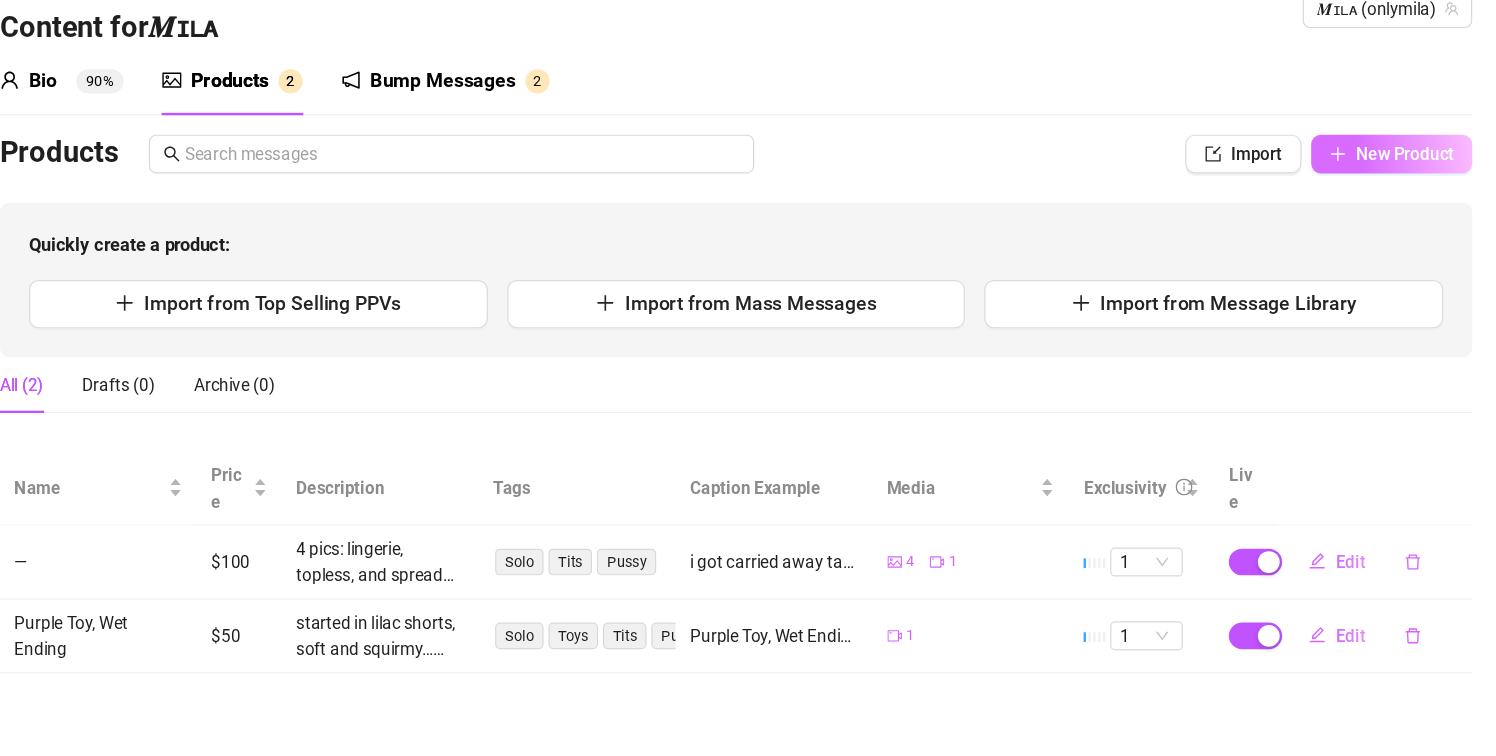 click on "New Product" at bounding box center [1420, 208] 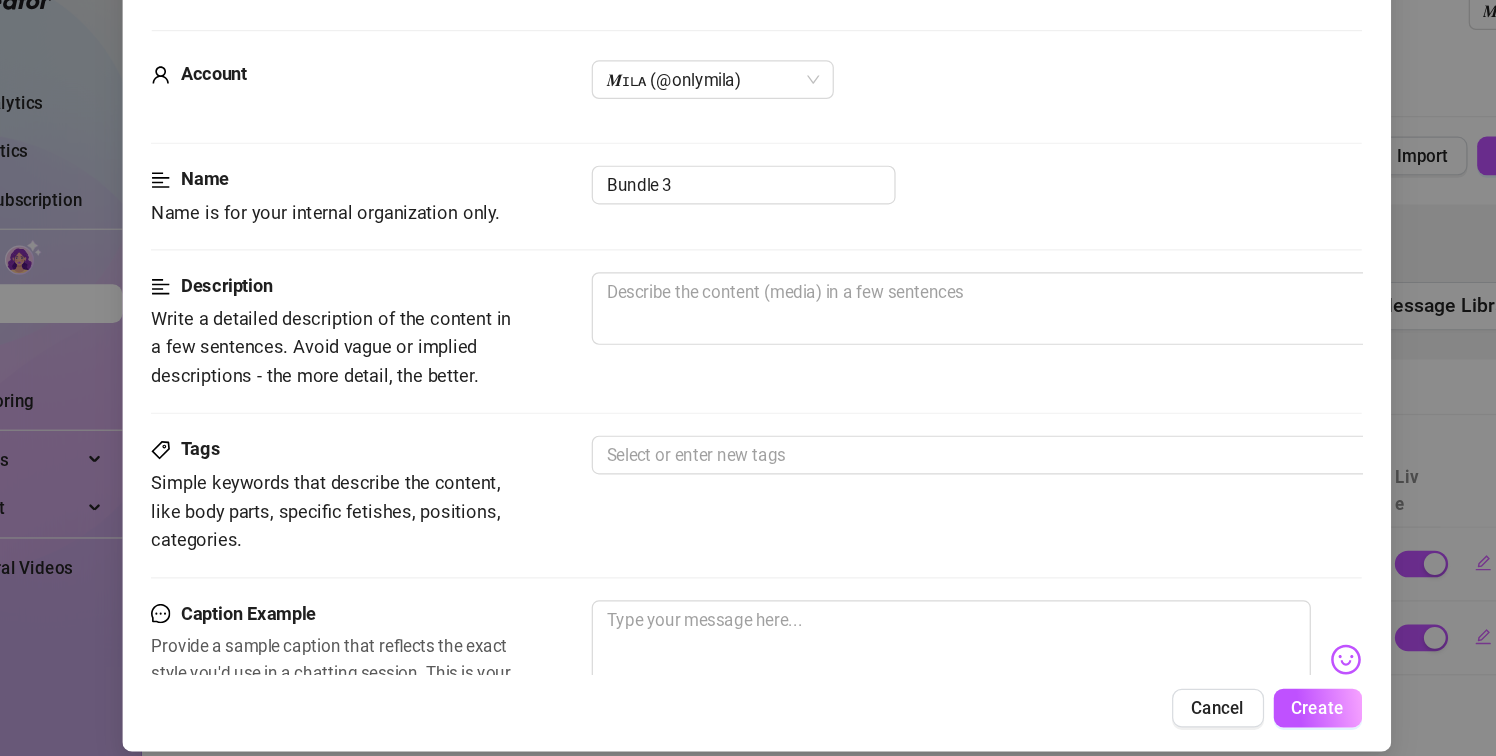 scroll, scrollTop: 3, scrollLeft: 0, axis: vertical 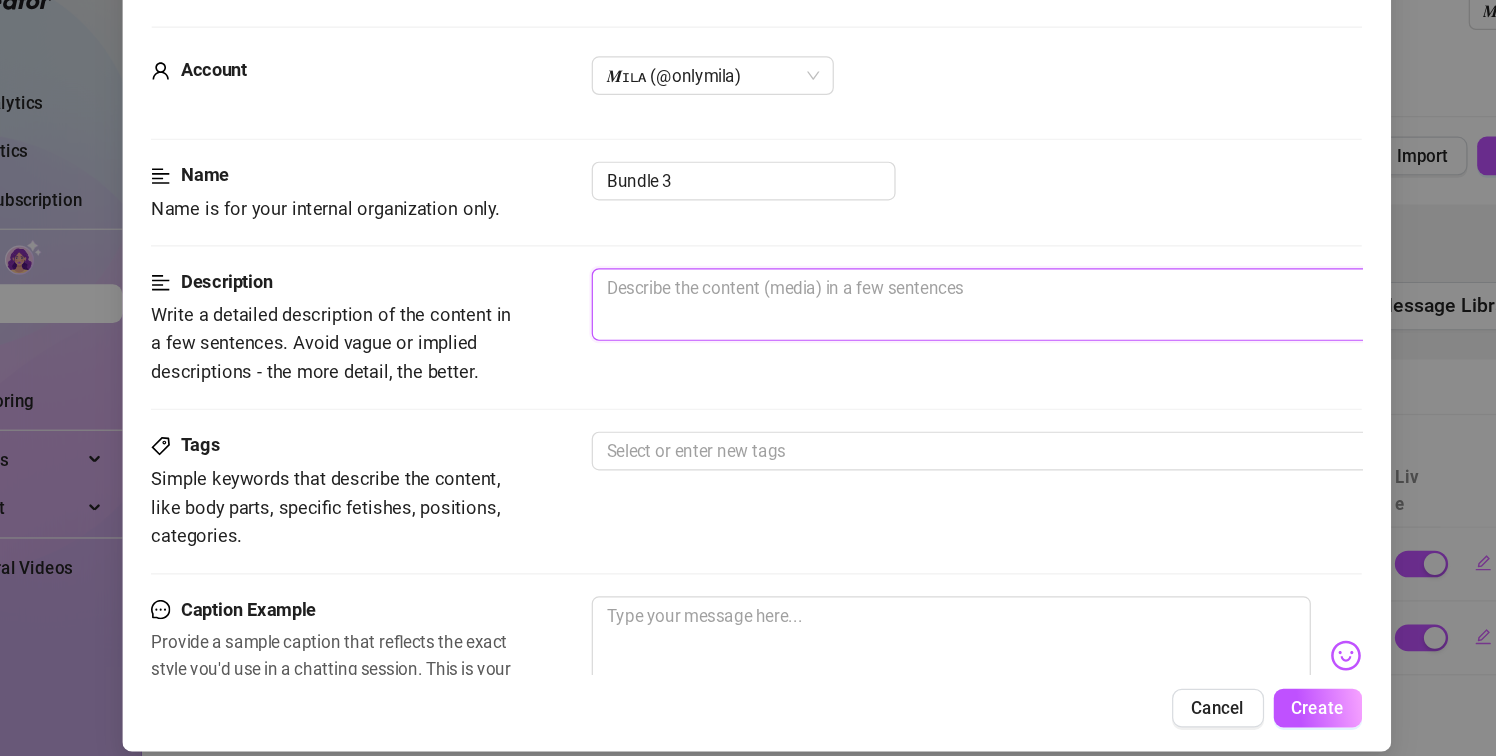 click at bounding box center (962, 331) 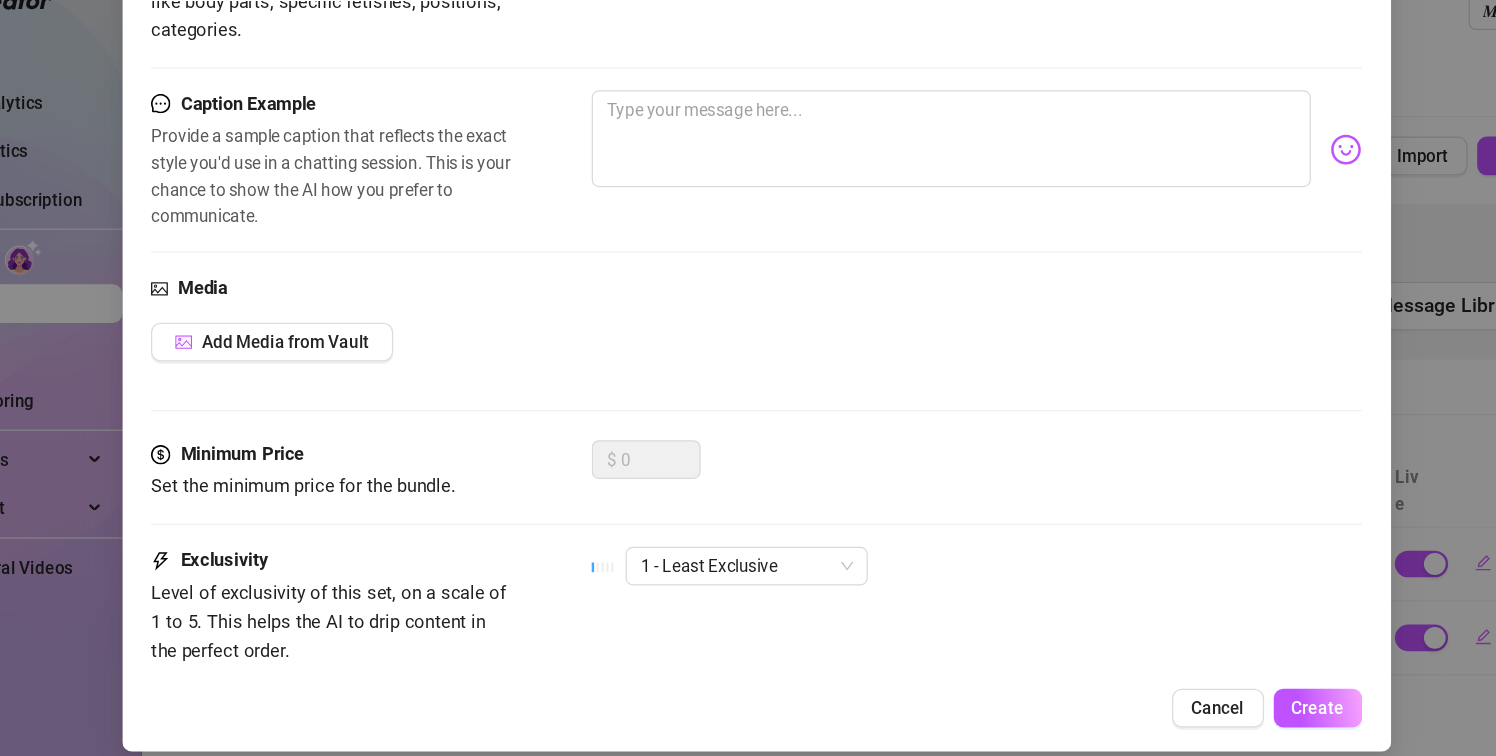 scroll, scrollTop: 435, scrollLeft: 0, axis: vertical 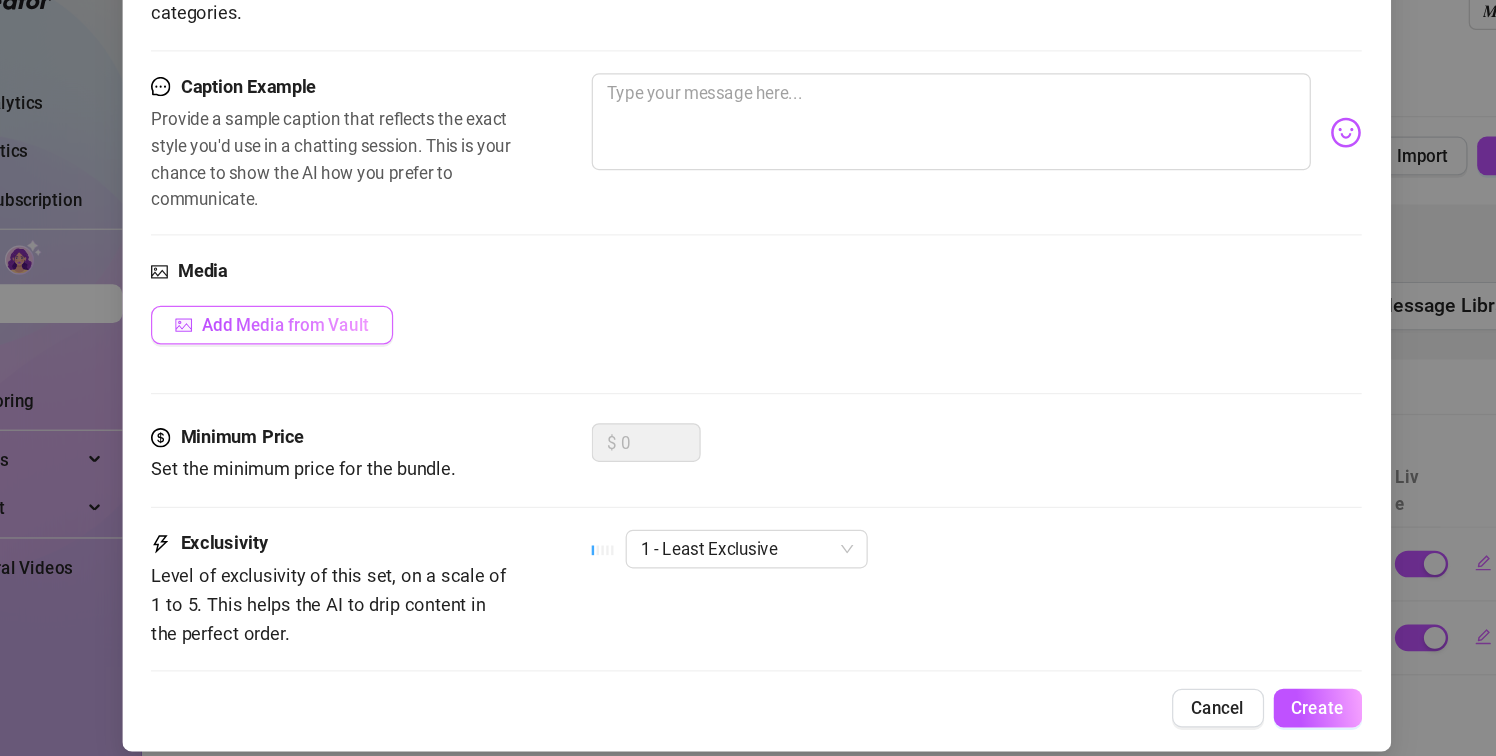 click on "Add Media from Vault" at bounding box center [359, 348] 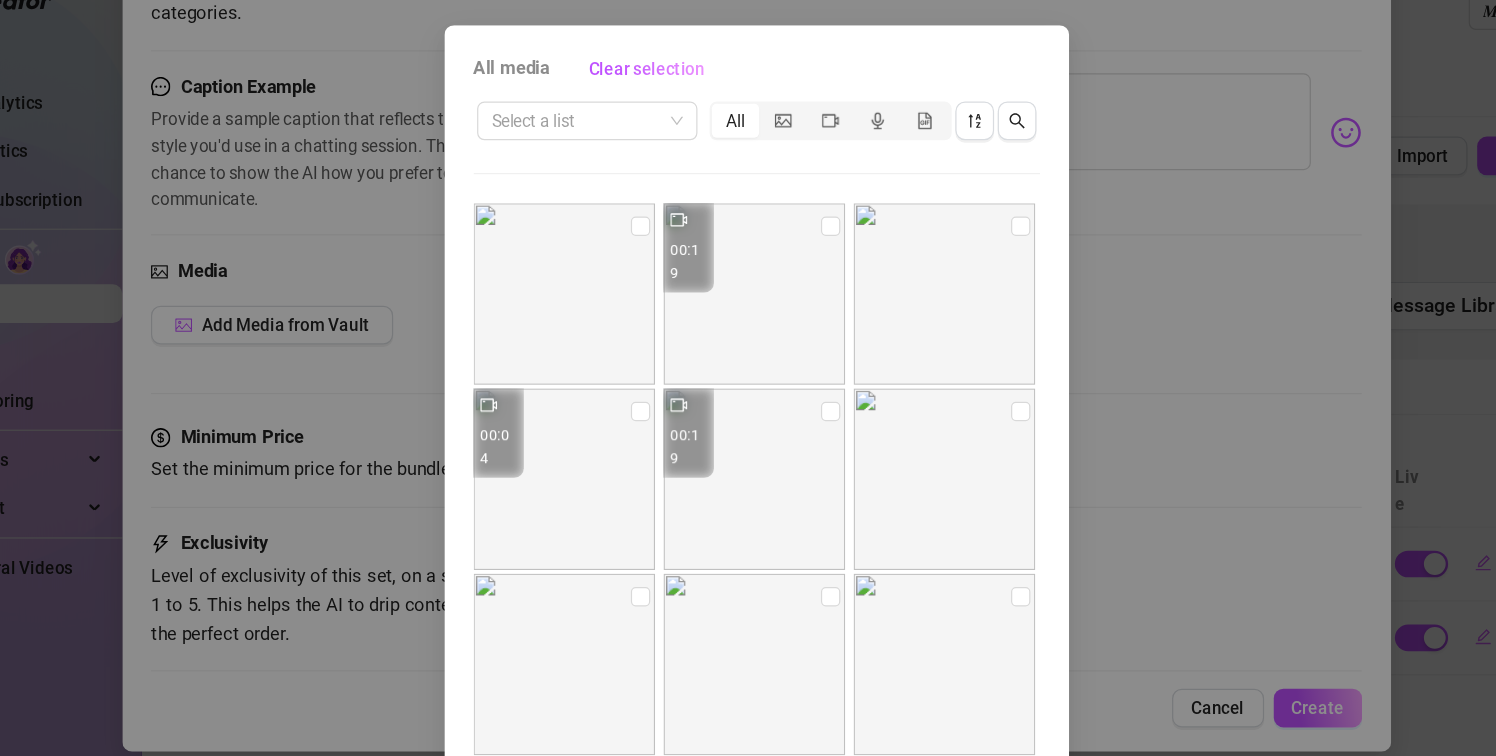 scroll, scrollTop: 0, scrollLeft: 0, axis: both 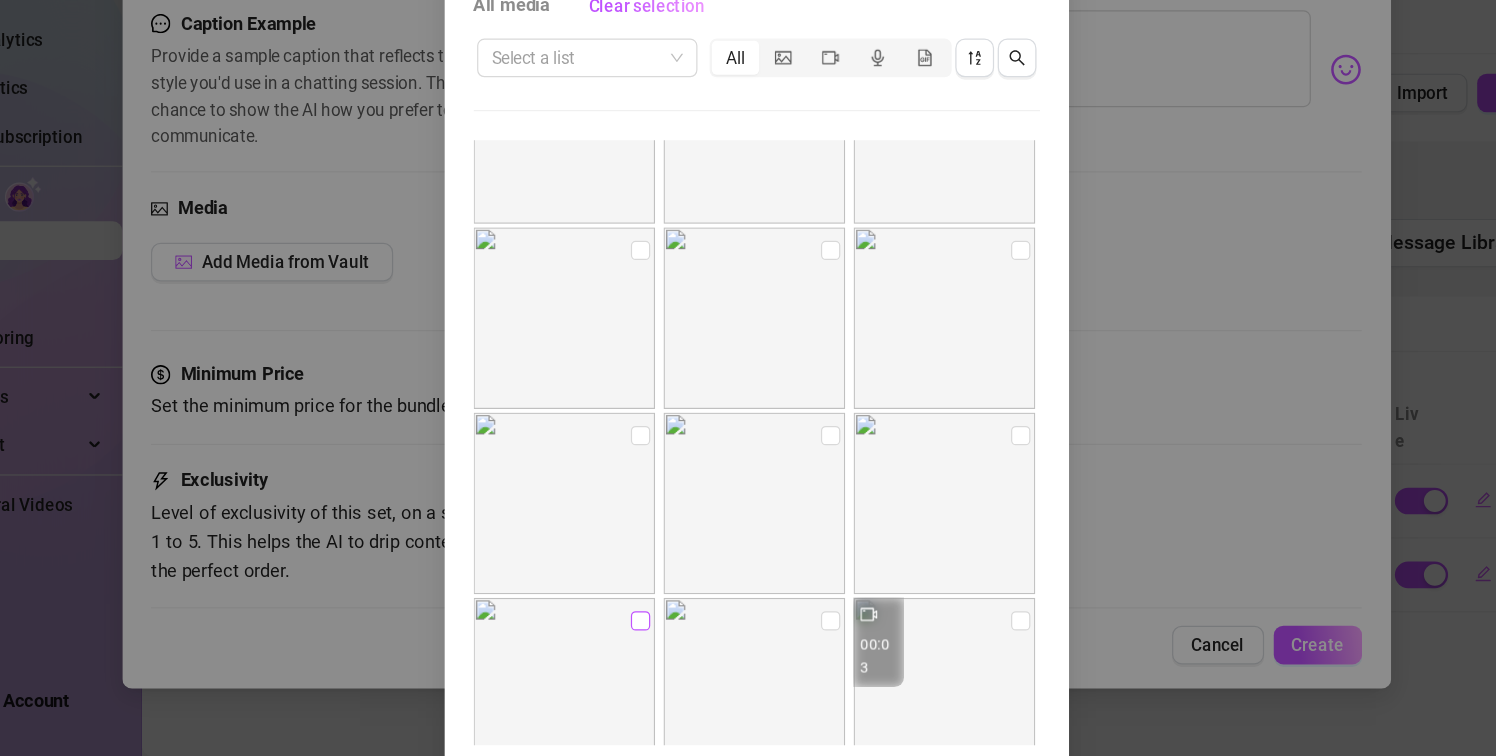 click at bounding box center [652, 644] 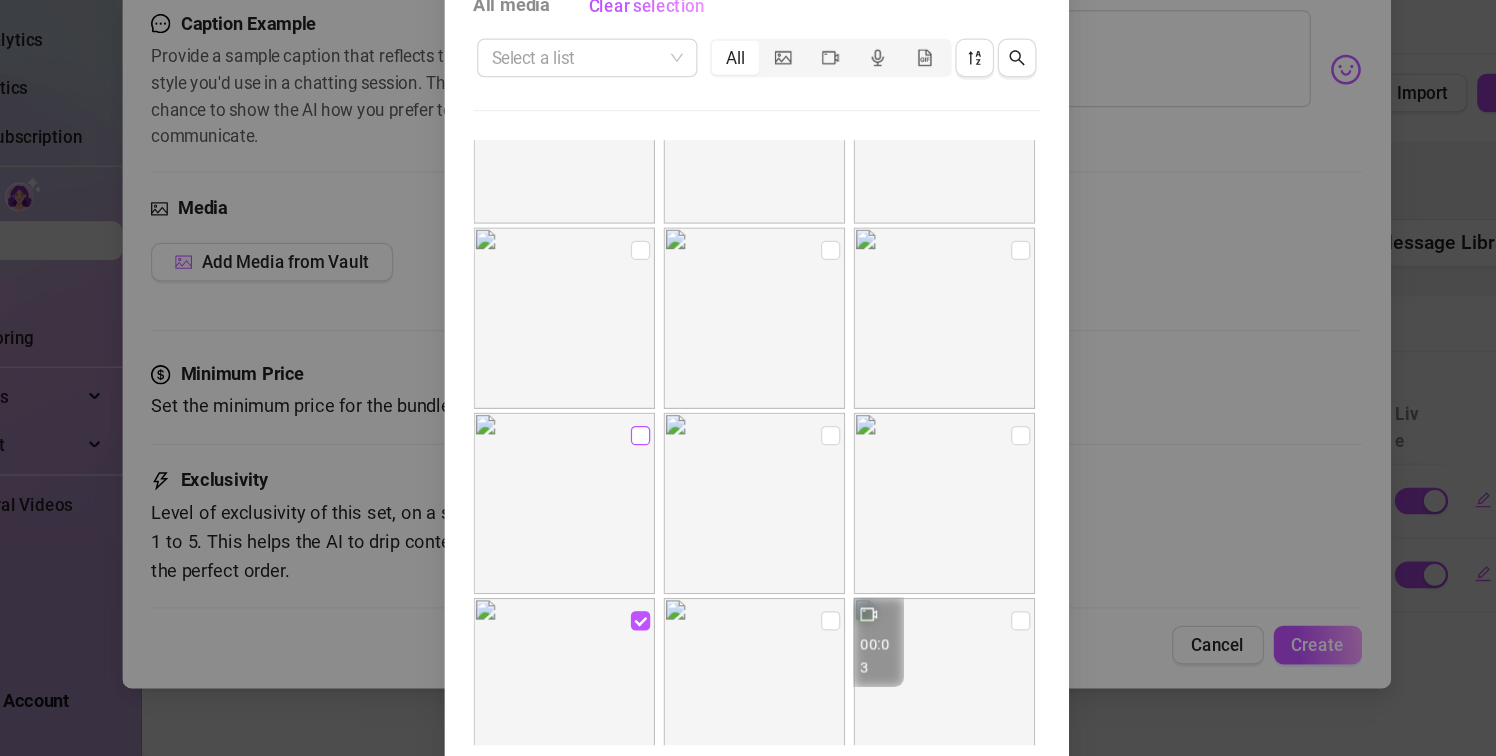 click at bounding box center (652, 491) 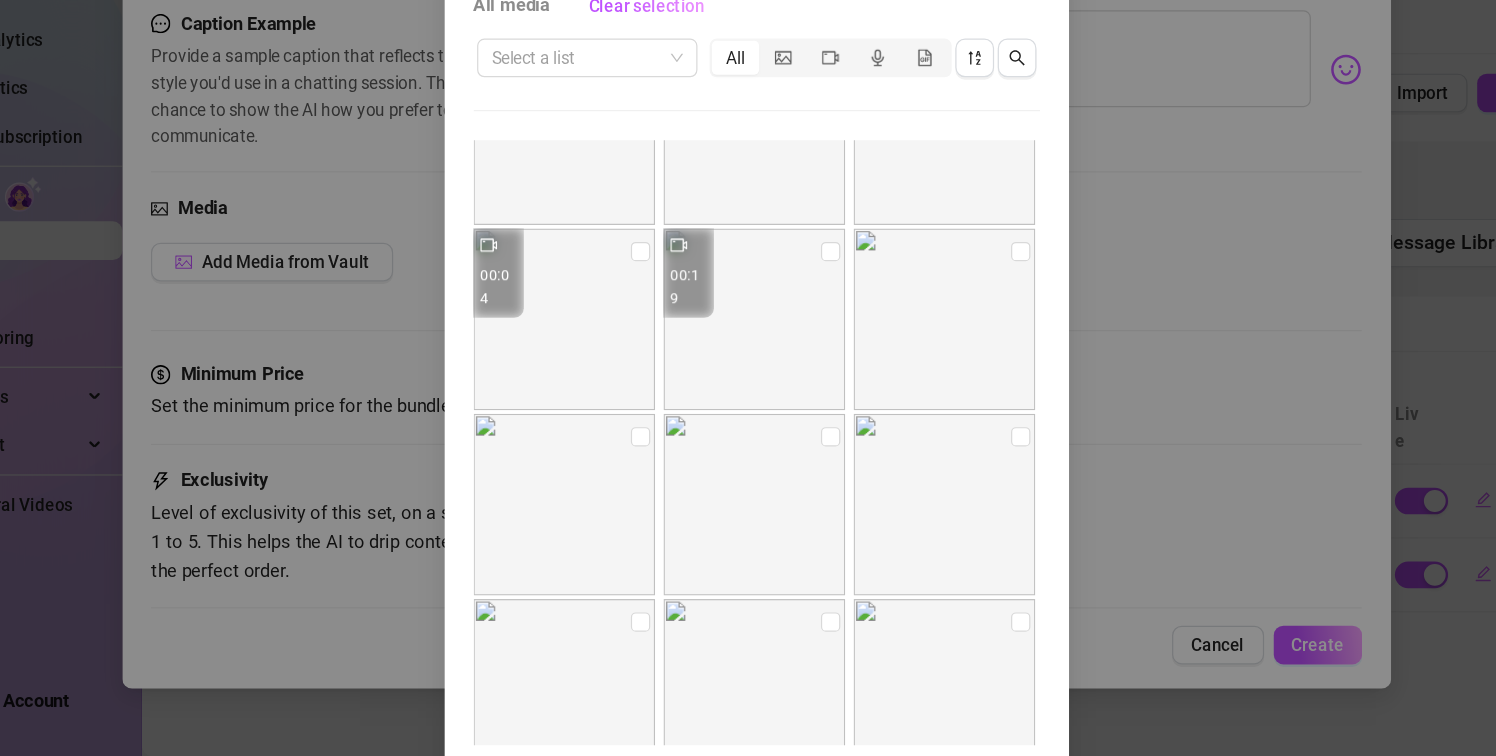 scroll, scrollTop: 76, scrollLeft: 0, axis: vertical 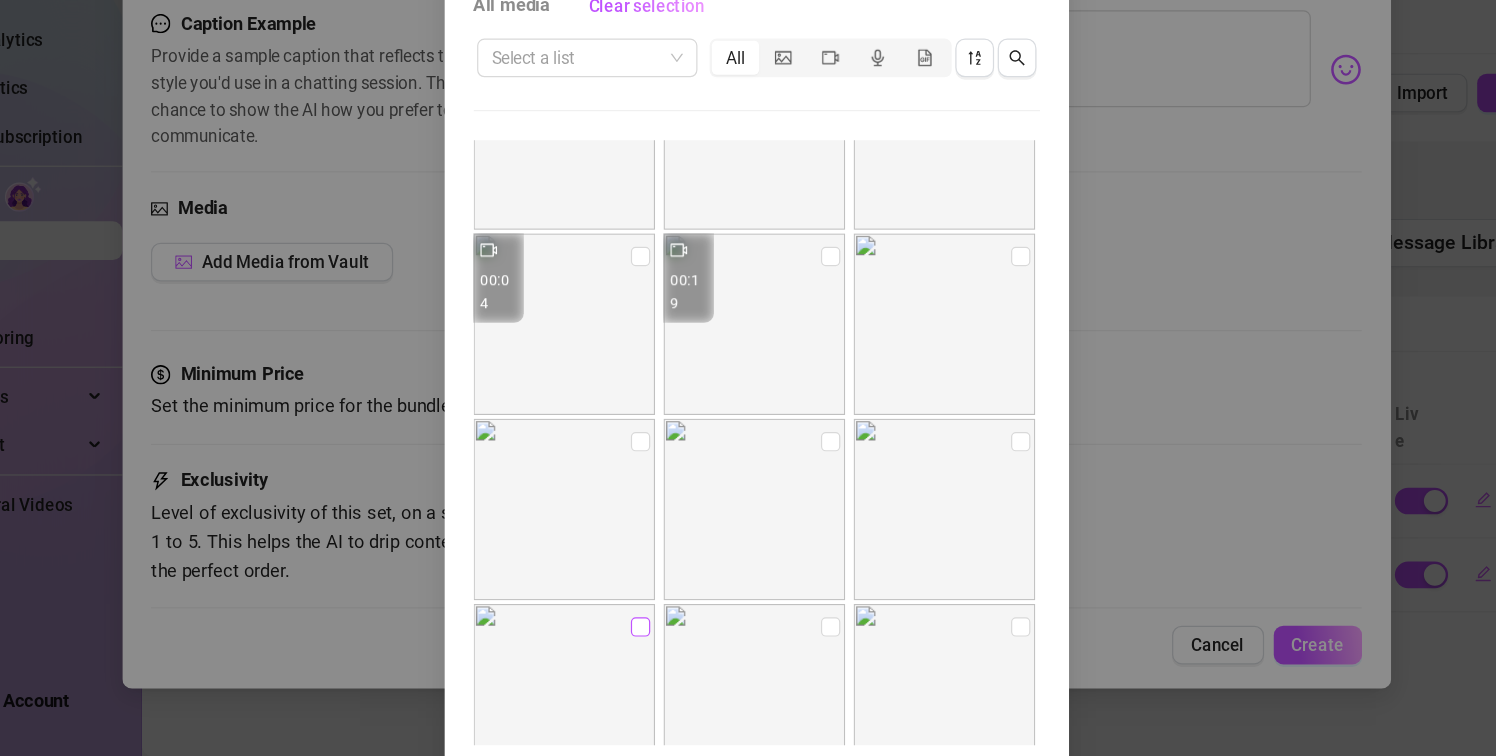 click at bounding box center (652, 649) 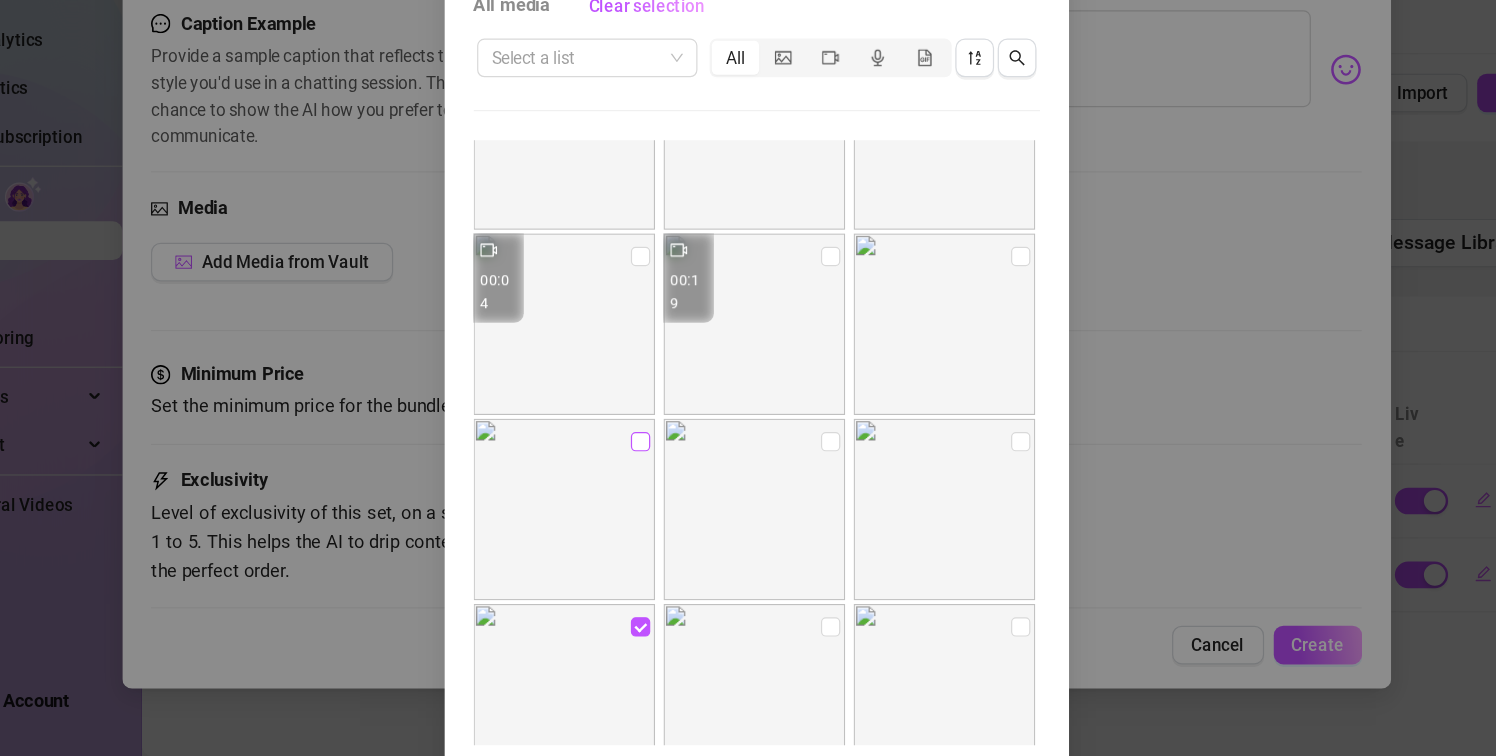 click at bounding box center [652, 496] 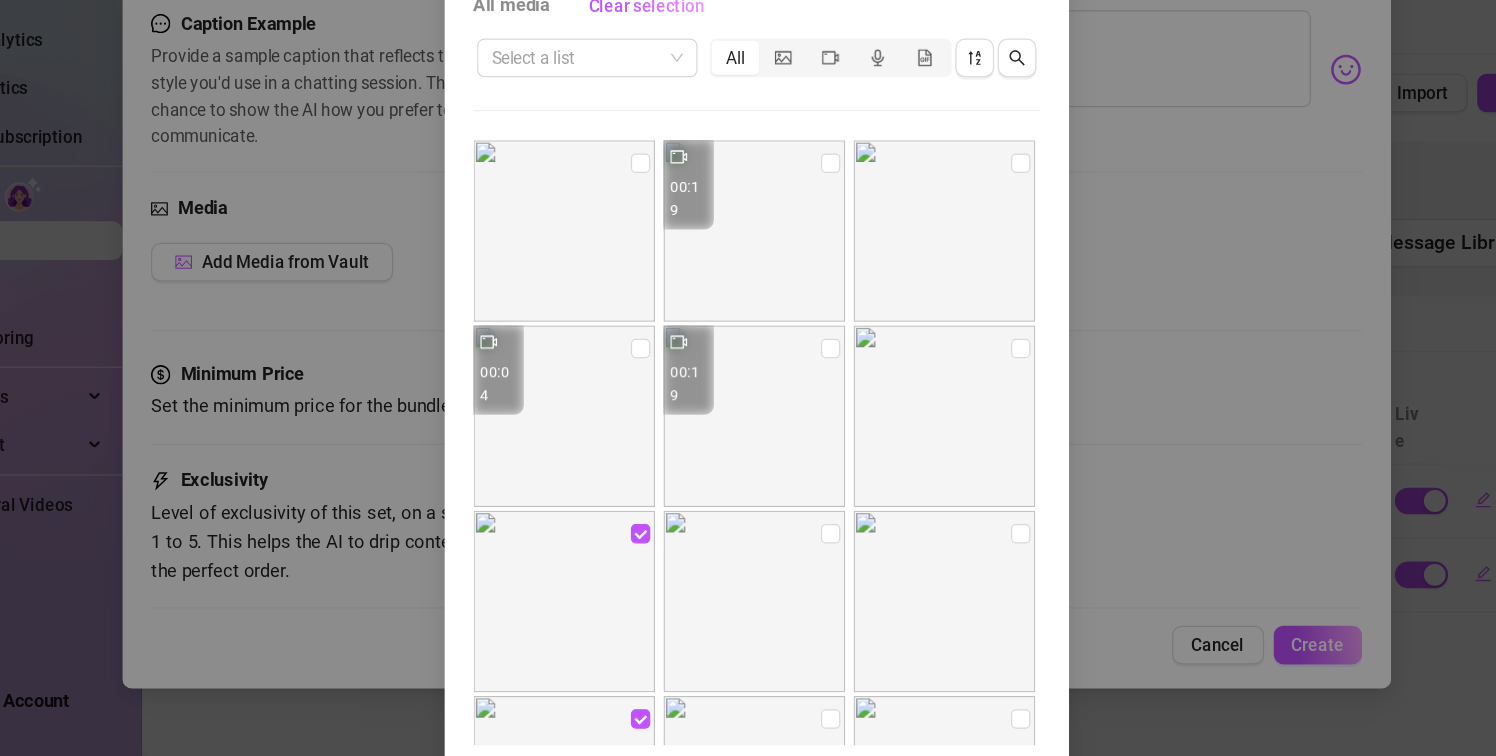 scroll, scrollTop: 0, scrollLeft: 0, axis: both 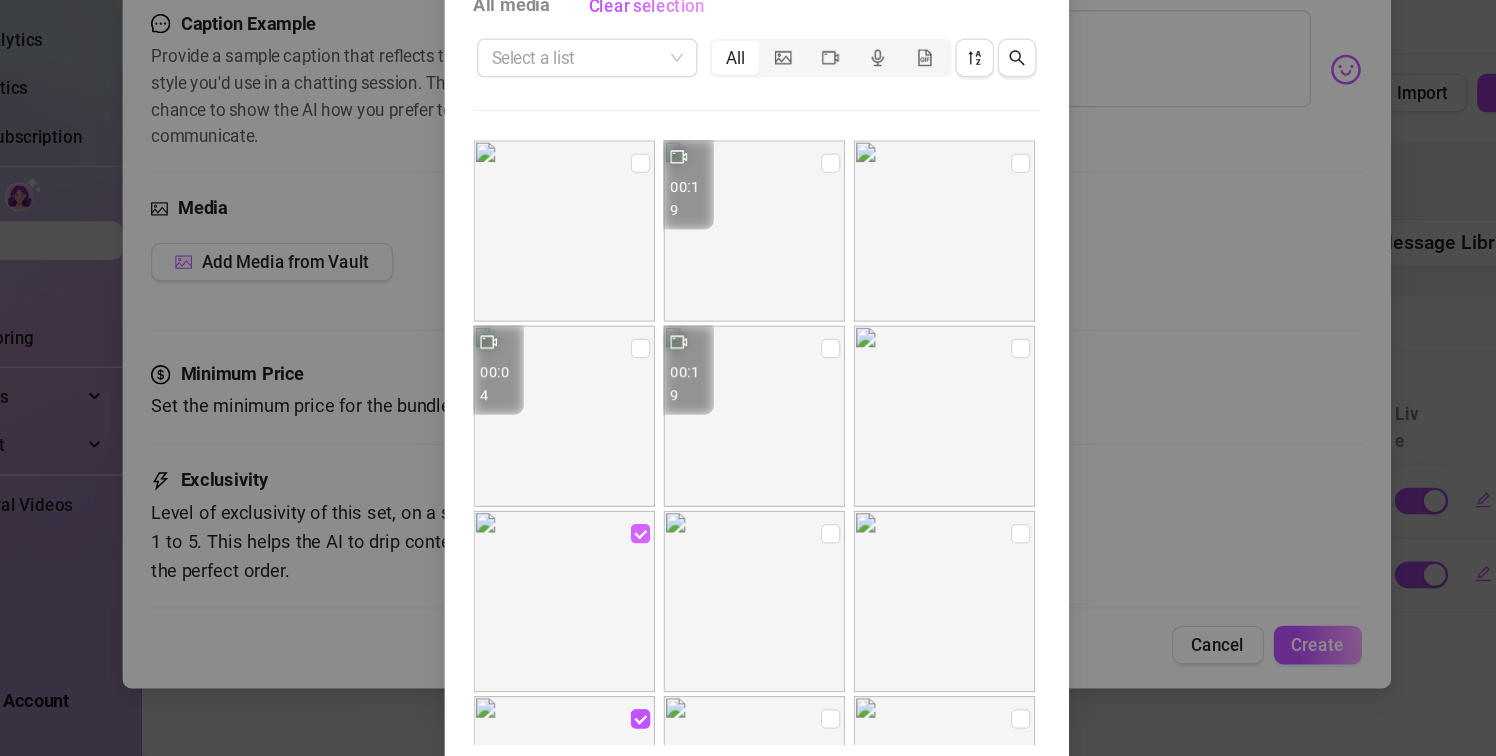 click at bounding box center [652, 572] 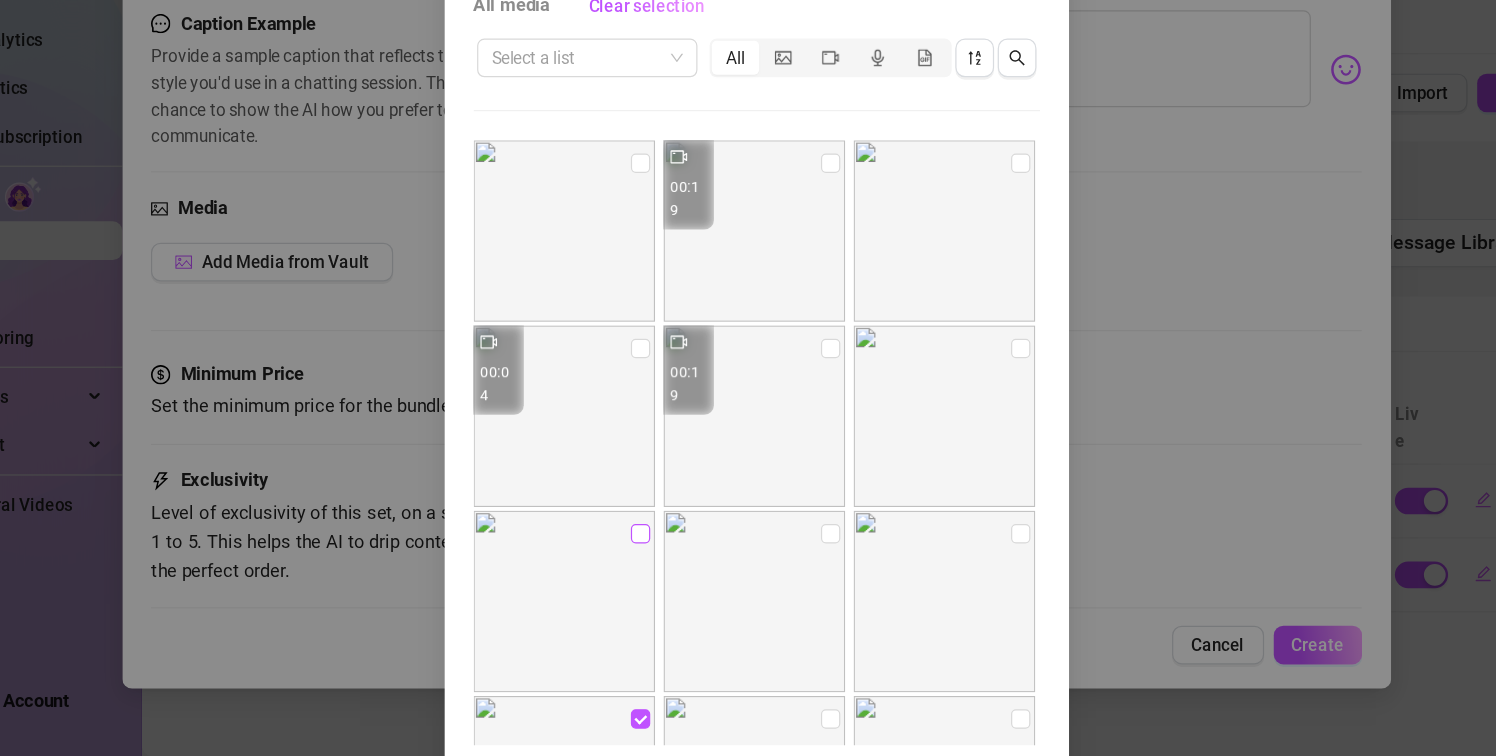 scroll, scrollTop: 90, scrollLeft: 0, axis: vertical 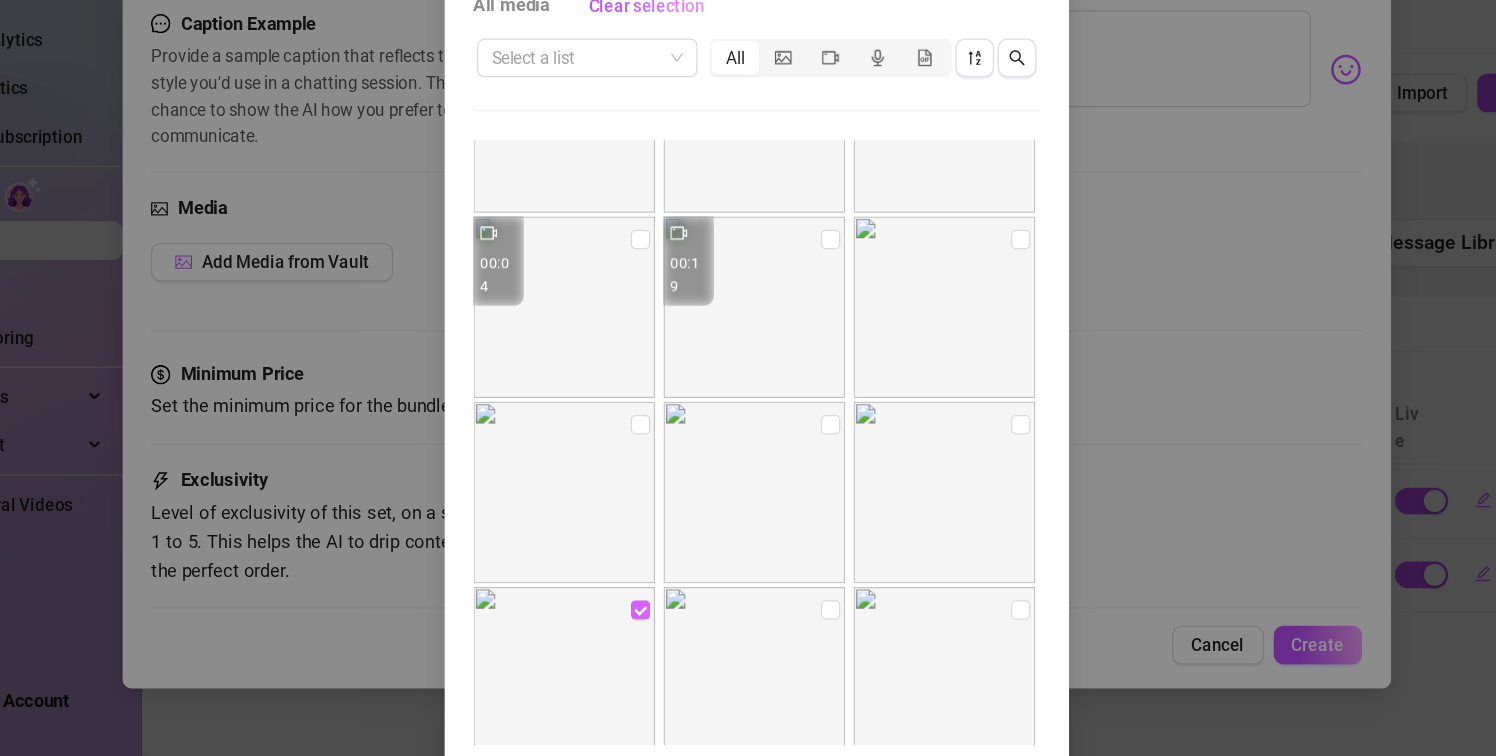 click at bounding box center (652, 635) 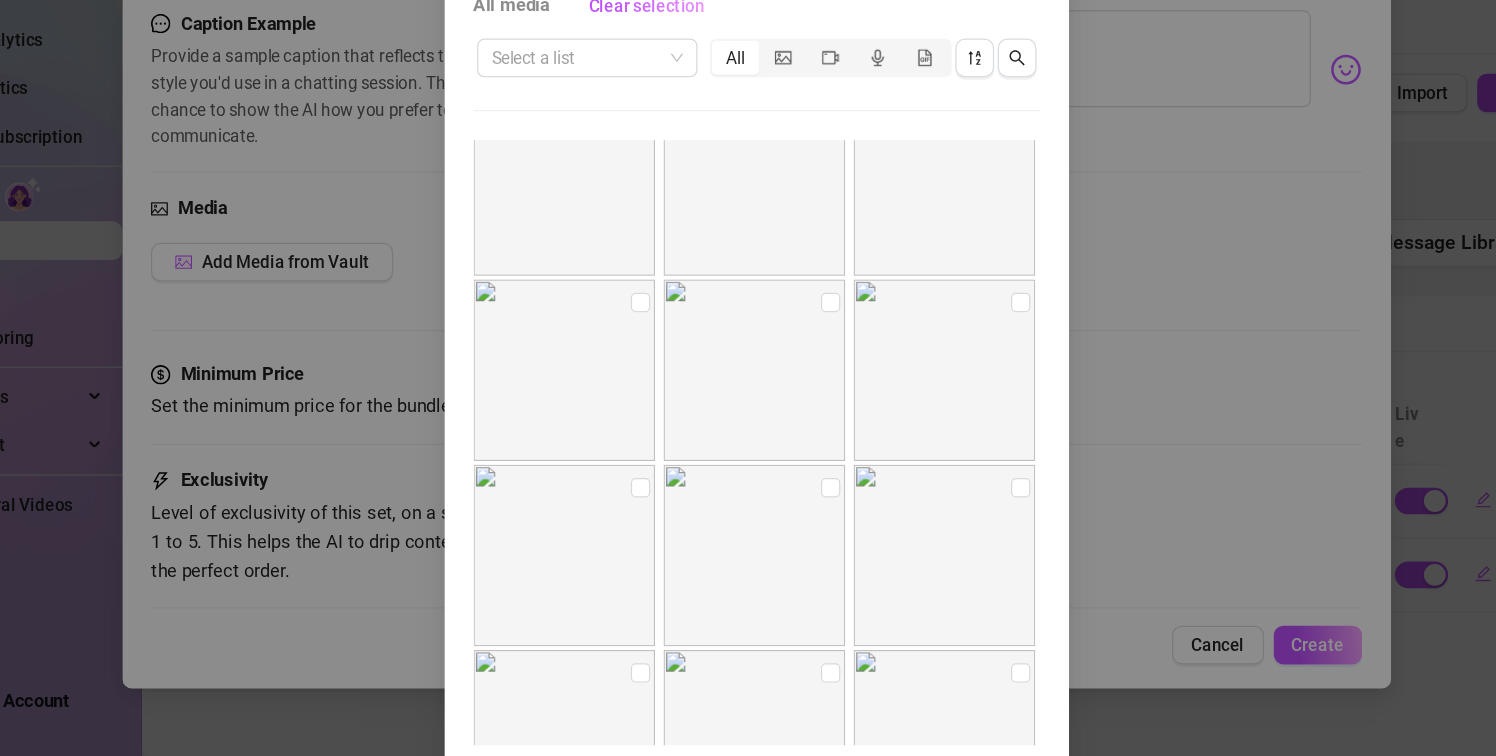 scroll, scrollTop: 10235, scrollLeft: 0, axis: vertical 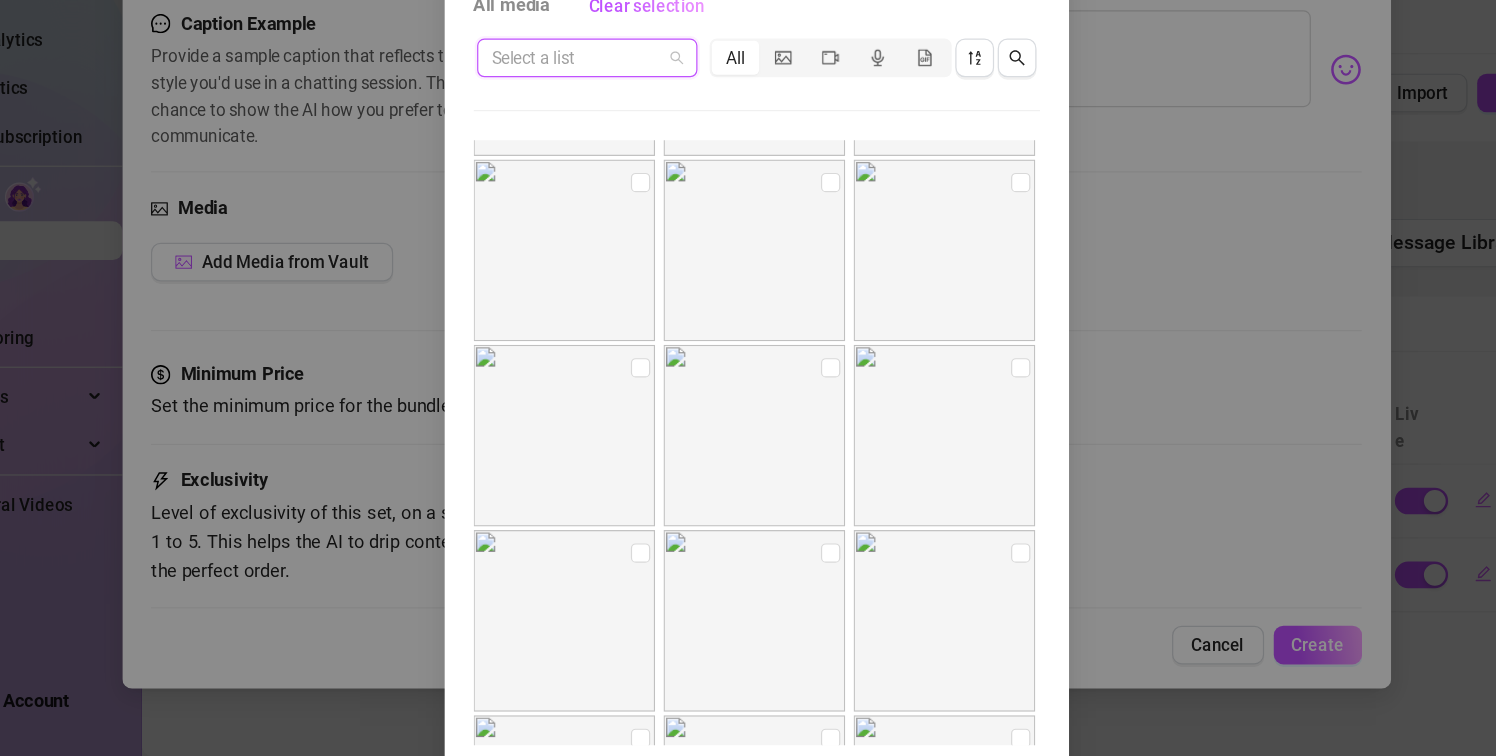 click at bounding box center [599, 179] 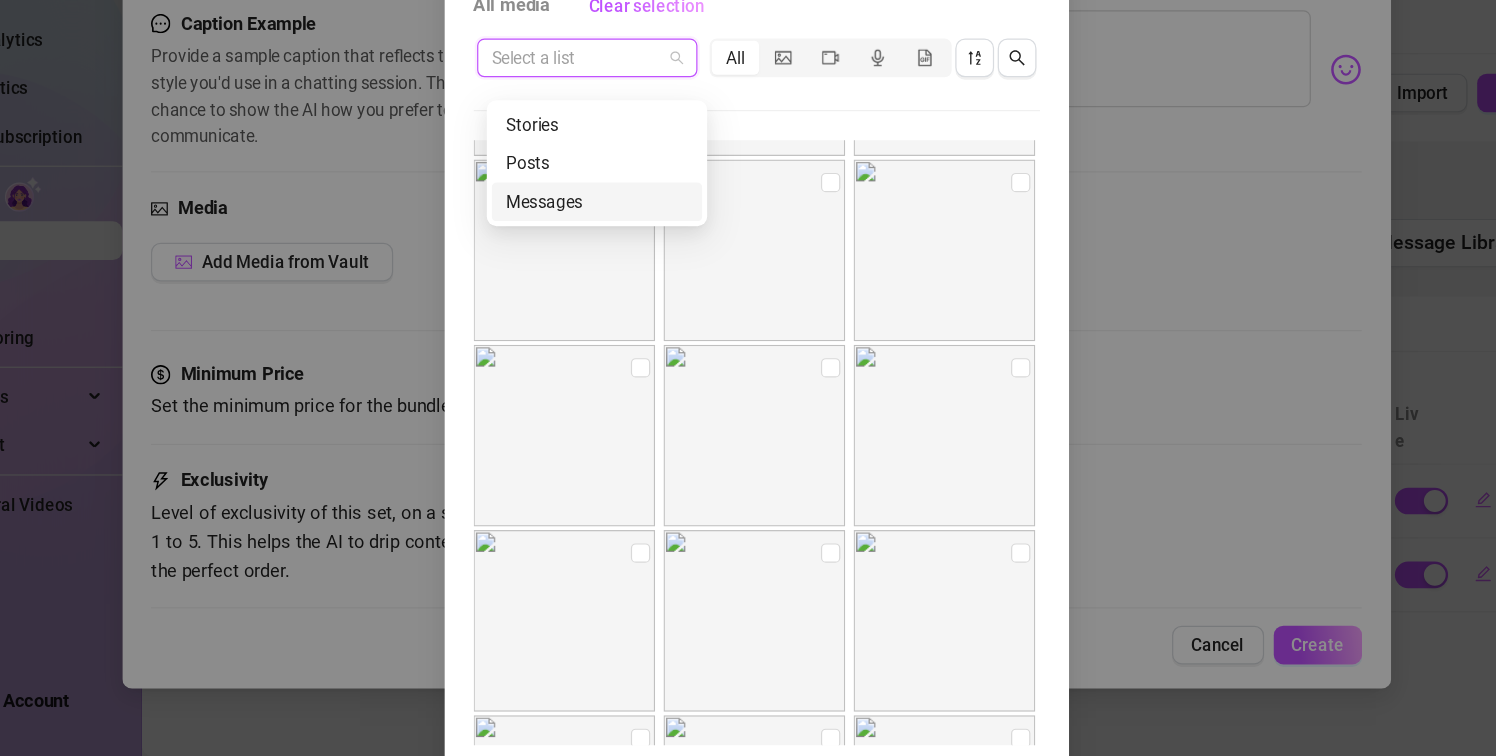 click on "Messages" at bounding box center [616, 298] 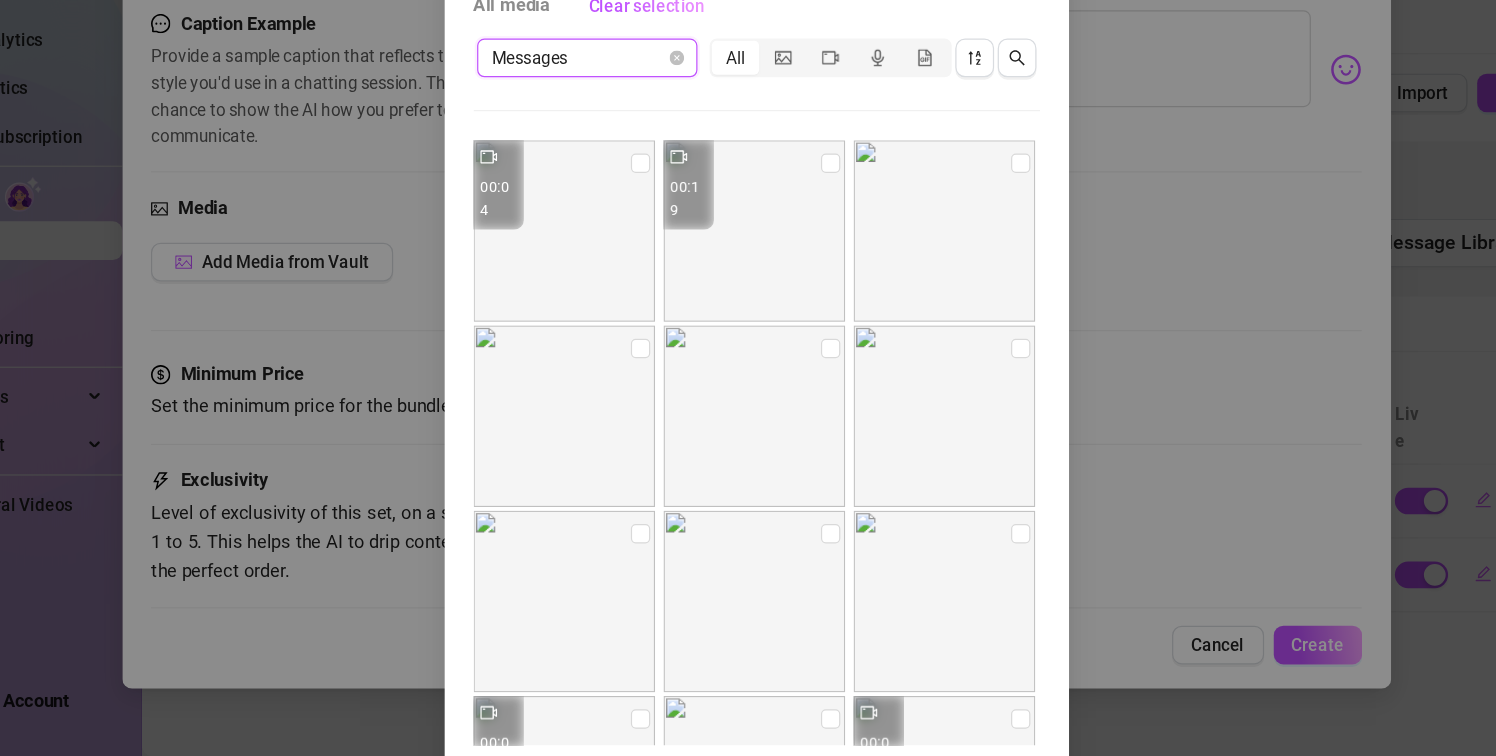 scroll, scrollTop: 0, scrollLeft: 0, axis: both 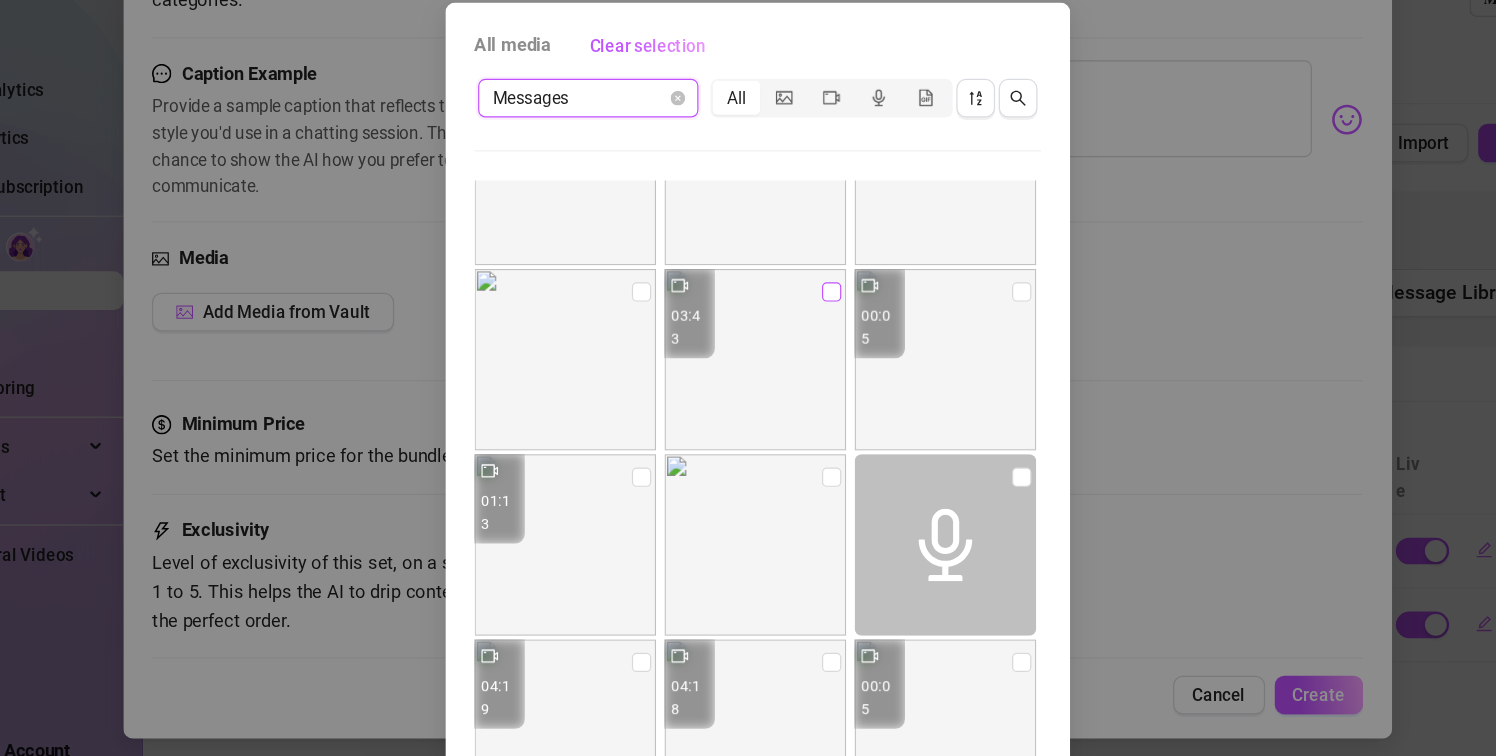 click at bounding box center (809, 331) 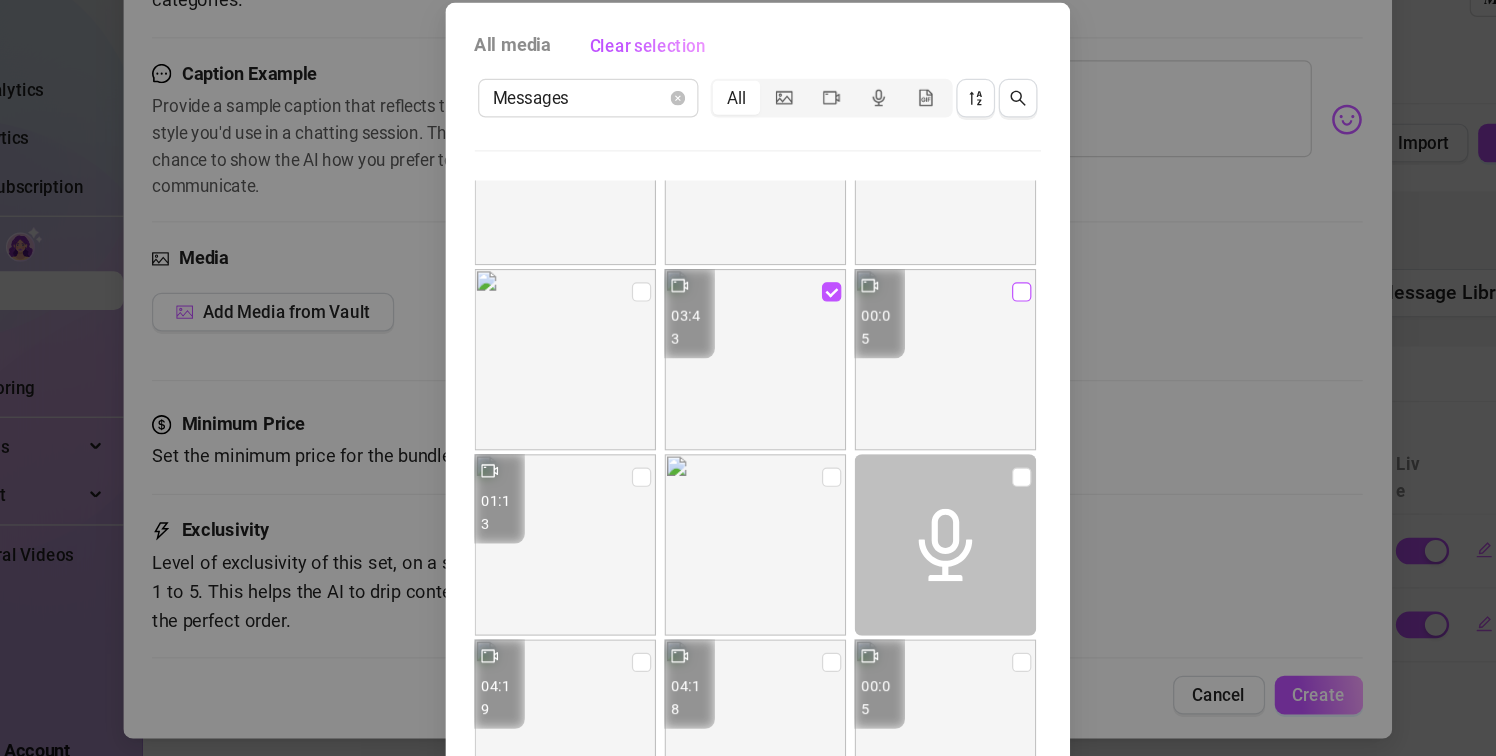 click at bounding box center [966, 331] 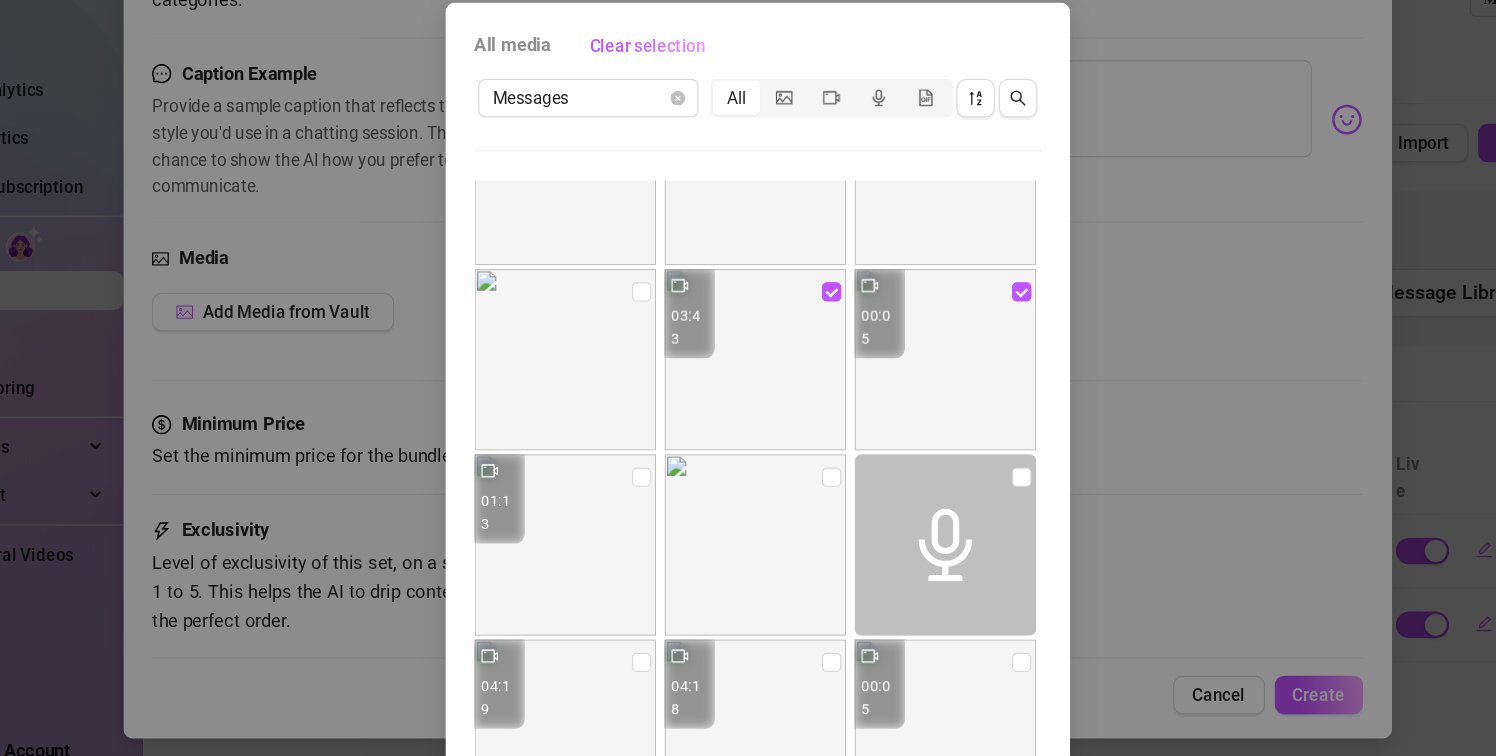 click on "All media Clear selection Messages All 00:04 00:19 00:05 00:05 00:04 00:30 03:43 00:05 01:13 04:19 04:18 00:05 01:36 00:05 08:03 00:05 00:40 00:57 00:31 02:07 00:14 01:39 03:05 00:33 Cancel OK" at bounding box center (748, 378) 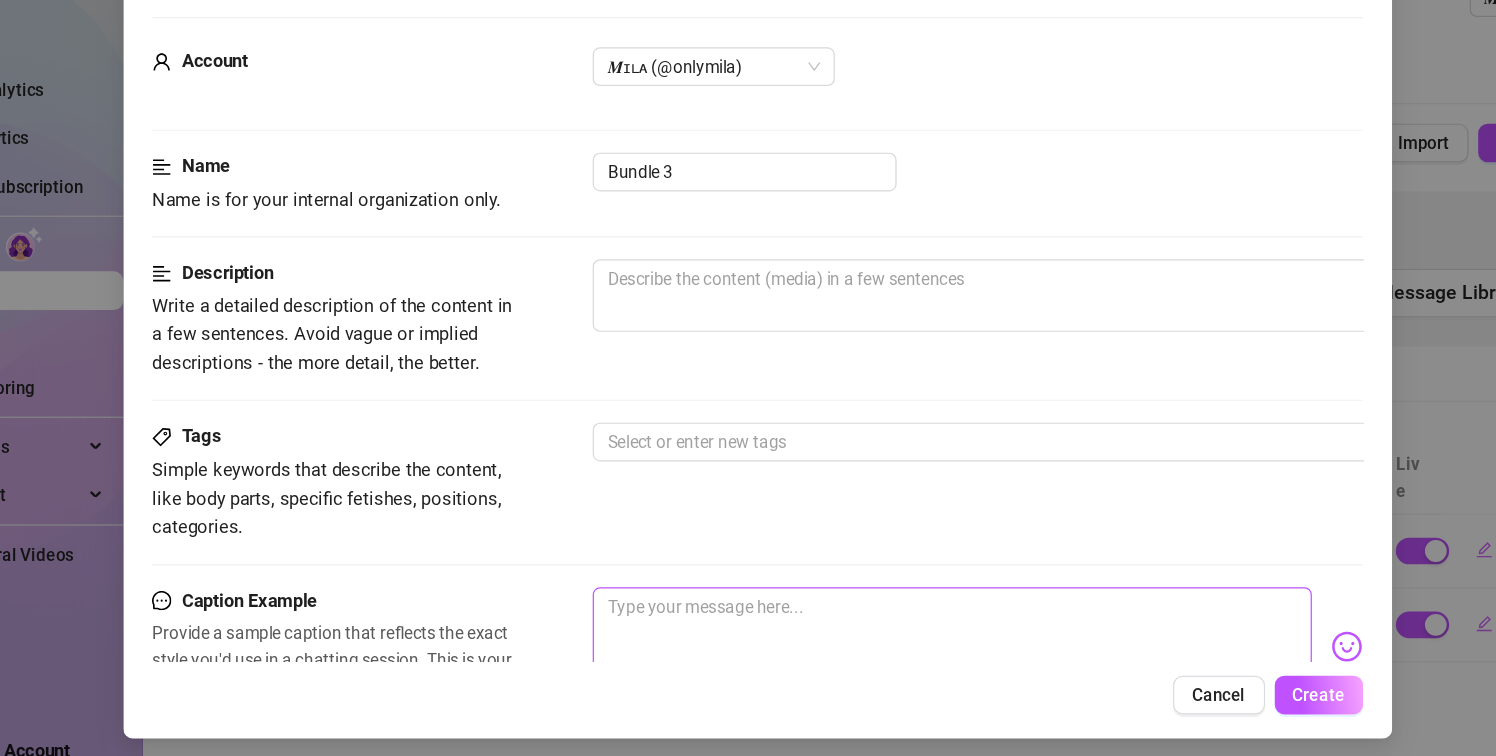 scroll, scrollTop: 0, scrollLeft: 0, axis: both 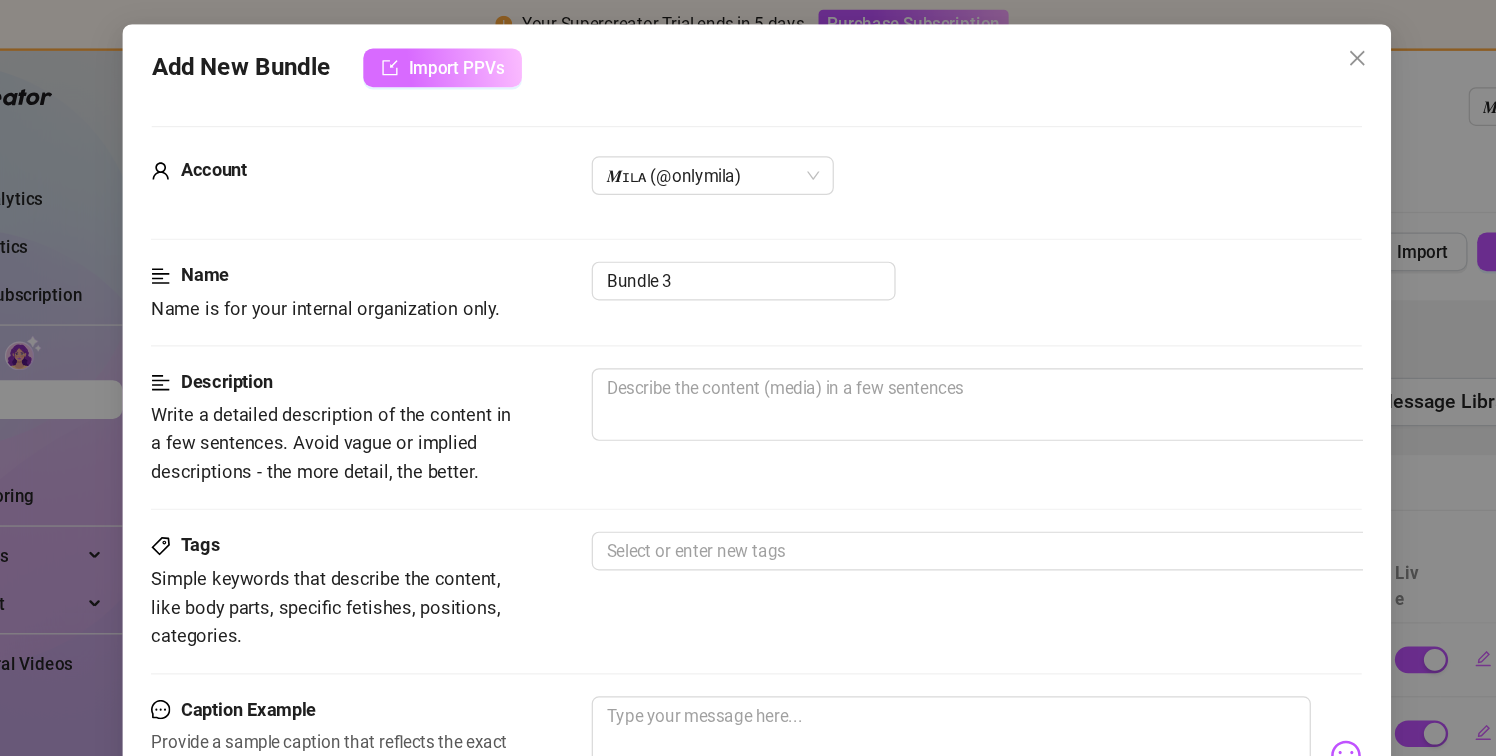 click on "Import PPVs" at bounding box center (488, 56) 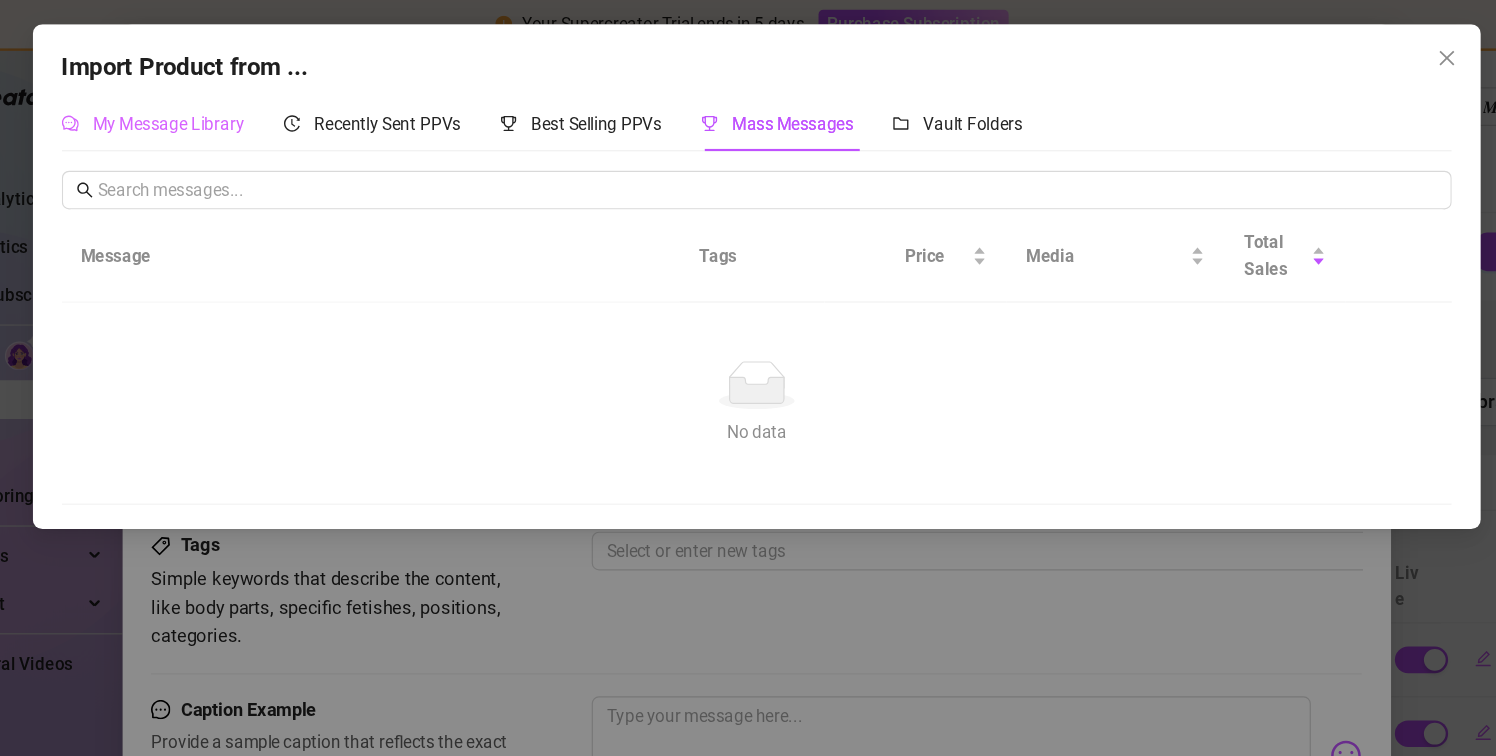 click on "My Message Library" at bounding box center [249, 102] 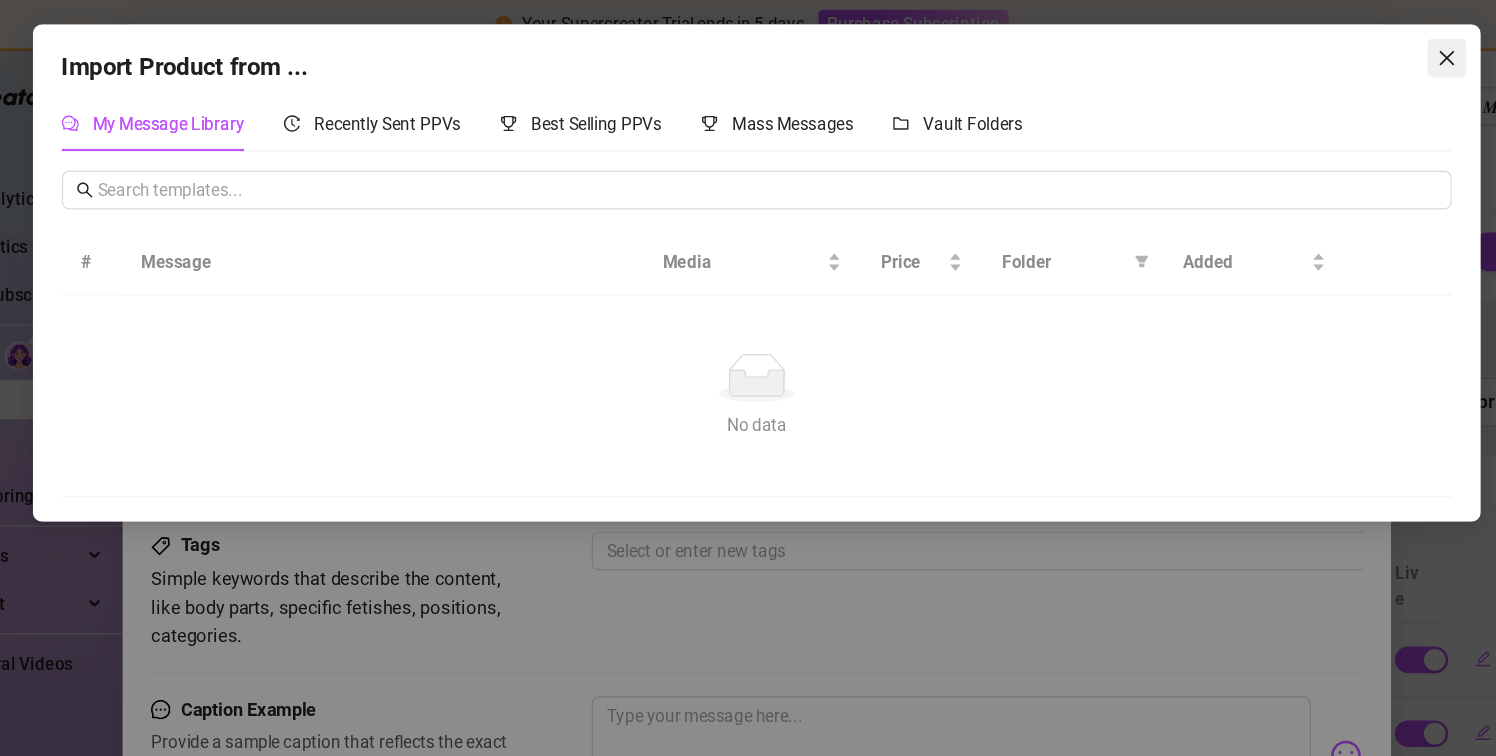 click 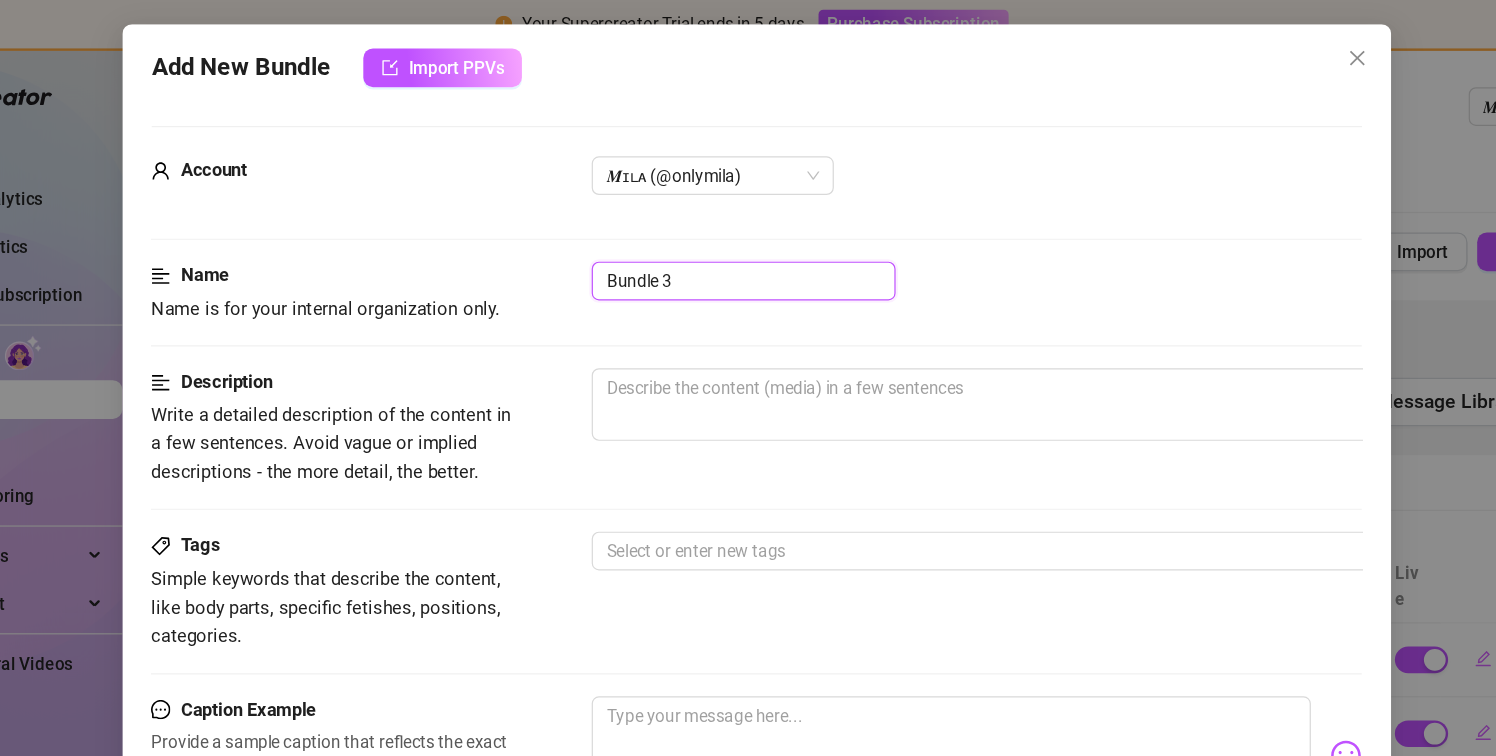 drag, startPoint x: 555, startPoint y: 233, endPoint x: 463, endPoint y: 222, distance: 92.65527 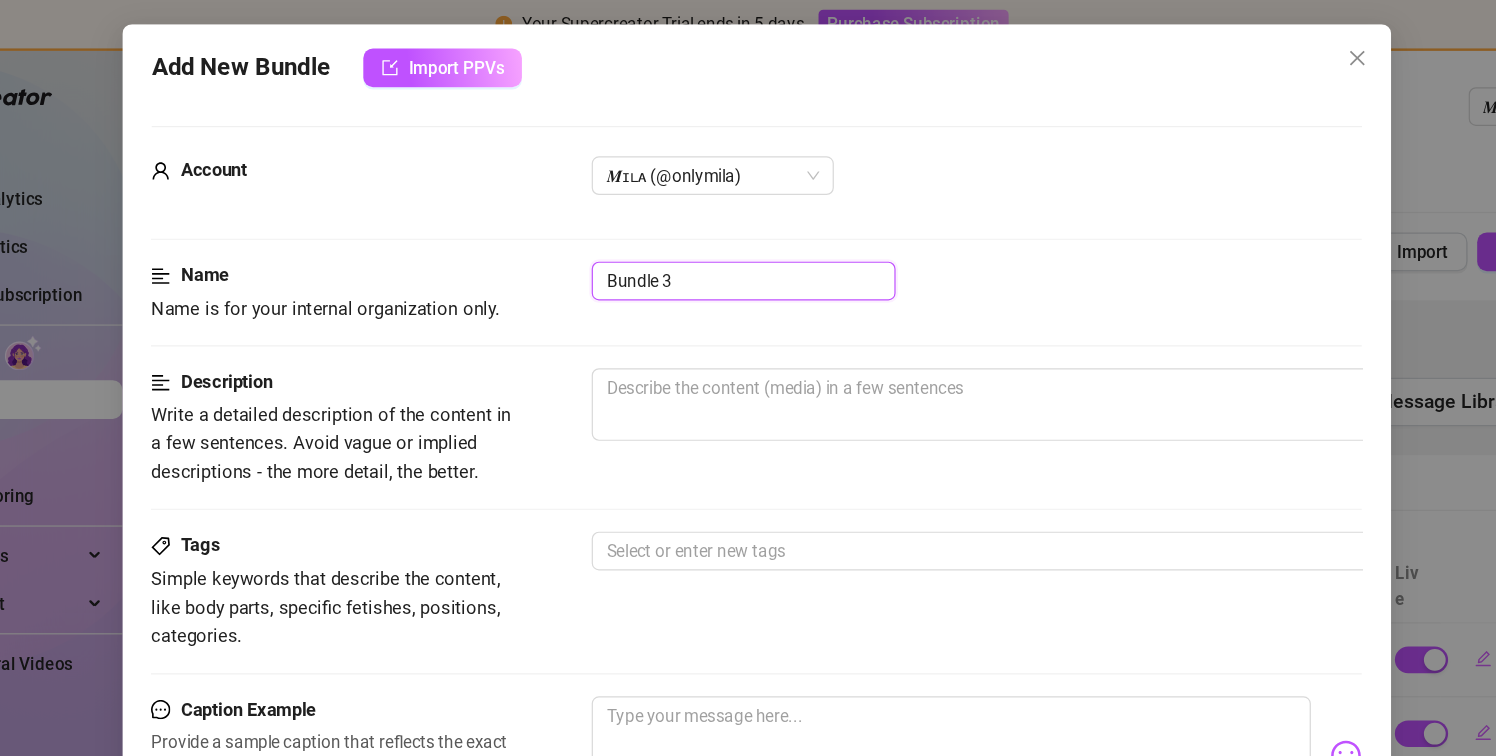 click on "Name Name is for your internal organization only. Bundle 3" at bounding box center [747, 241] 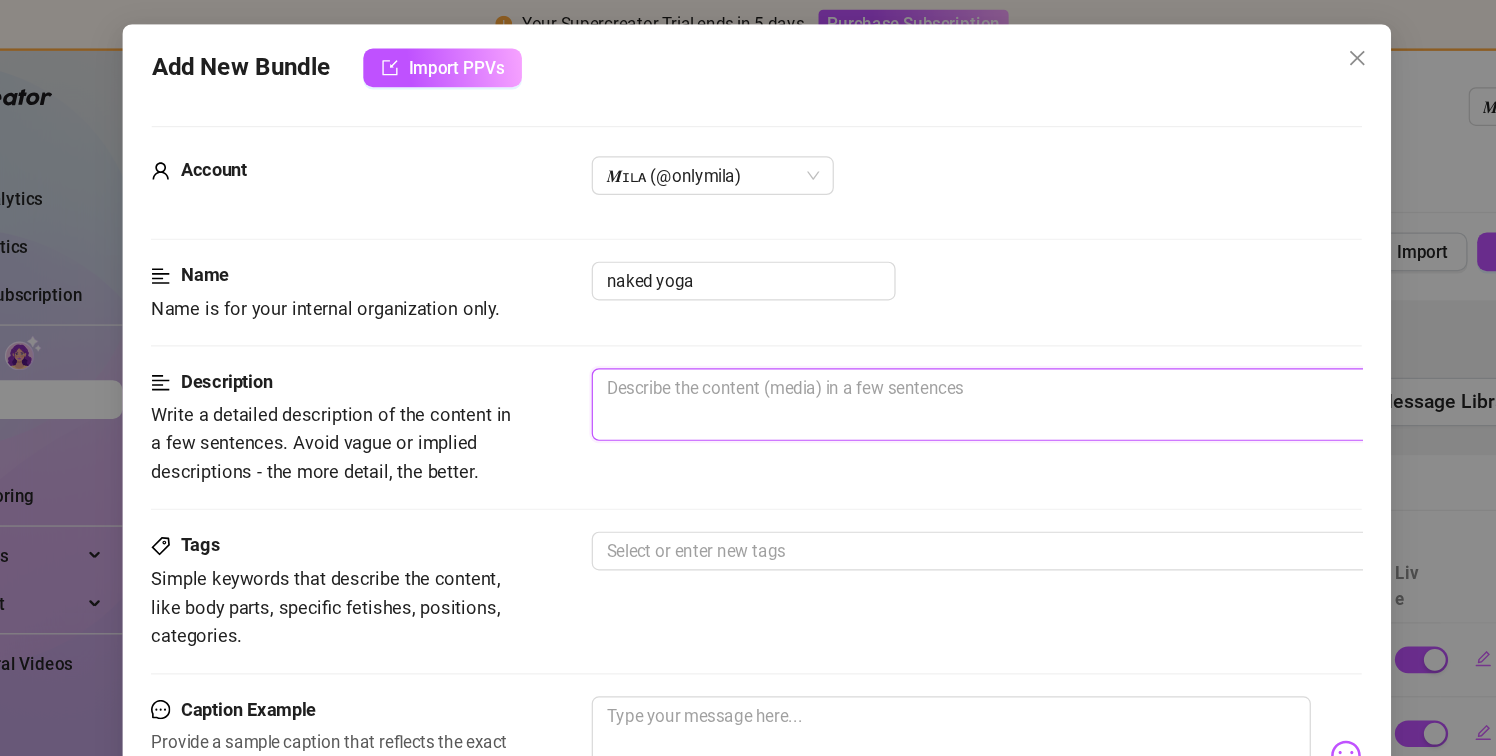 click at bounding box center (962, 334) 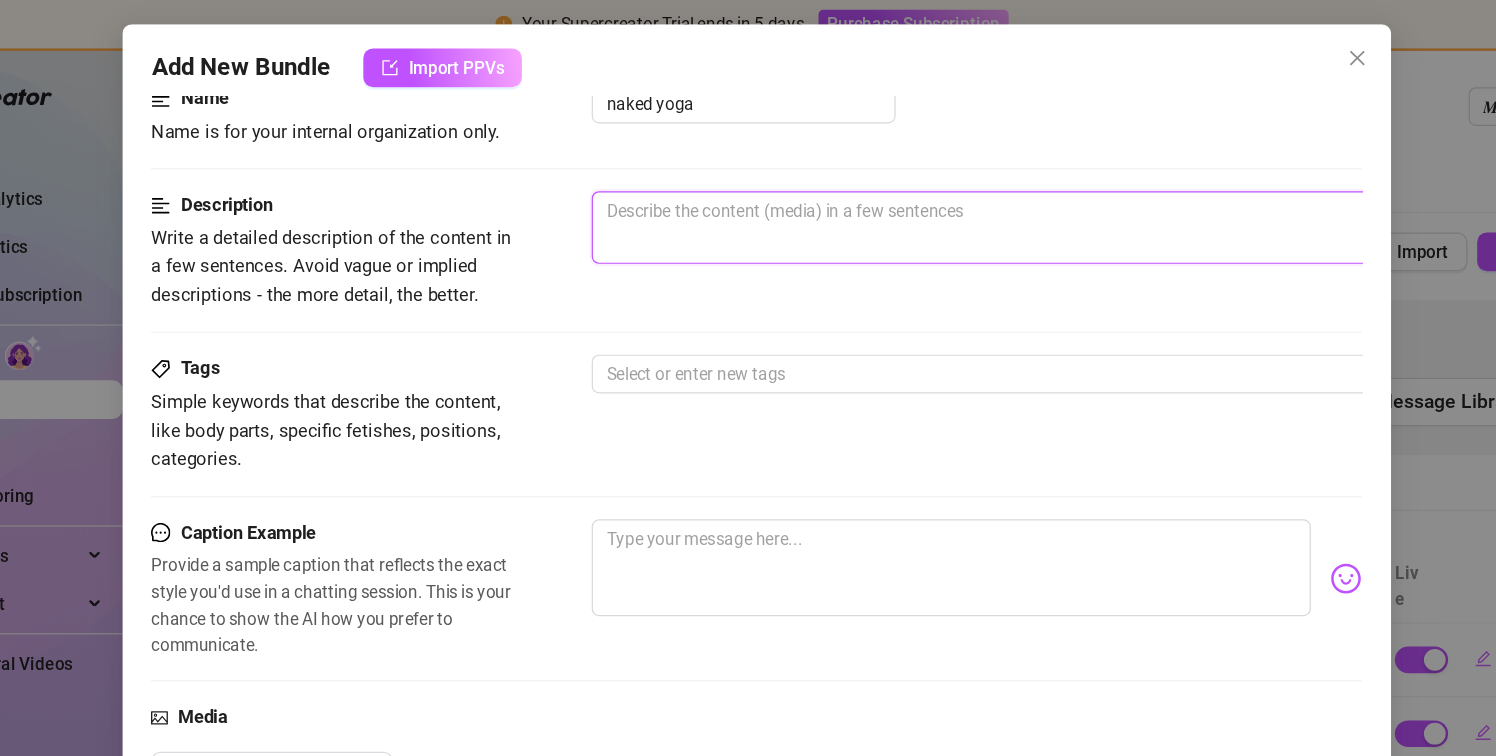 scroll, scrollTop: 146, scrollLeft: 2, axis: both 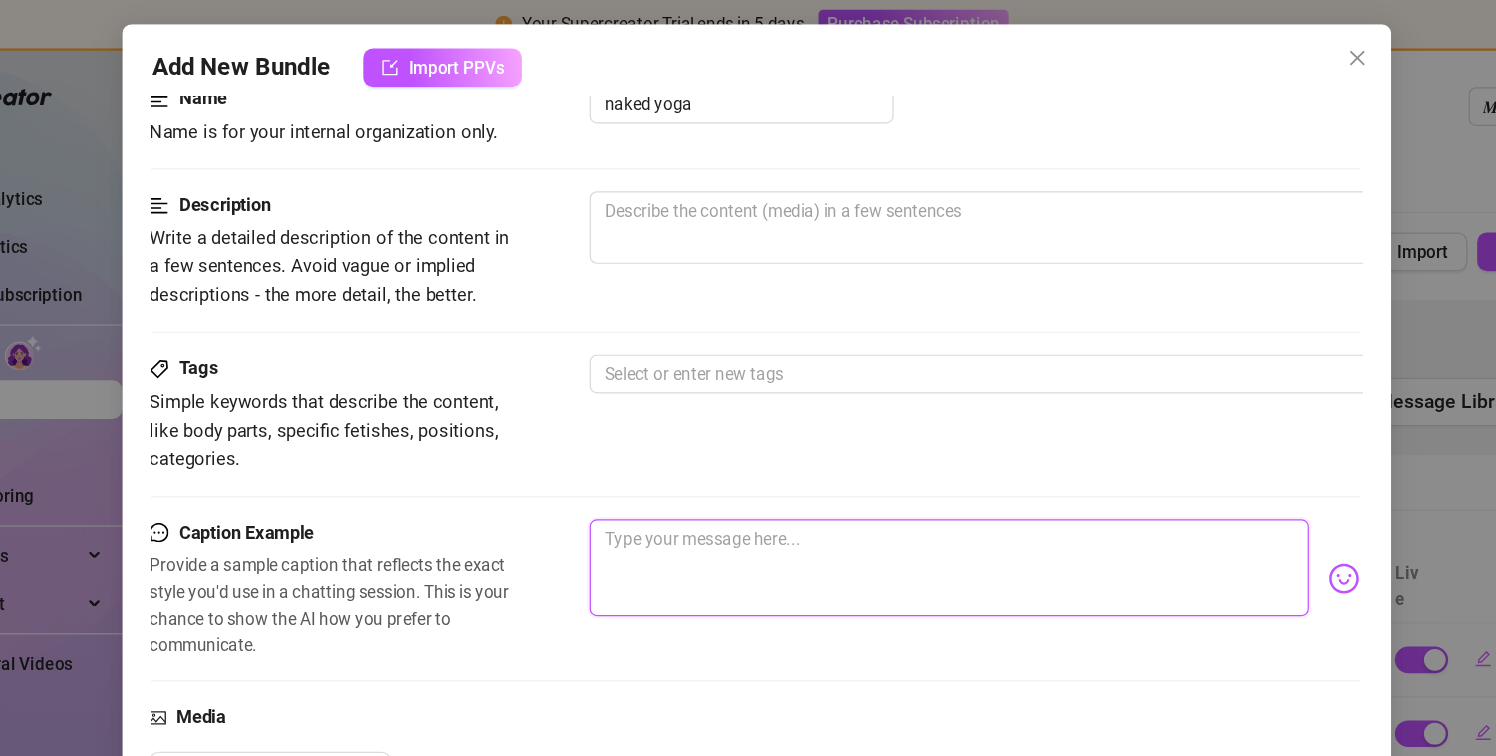 click at bounding box center [906, 469] 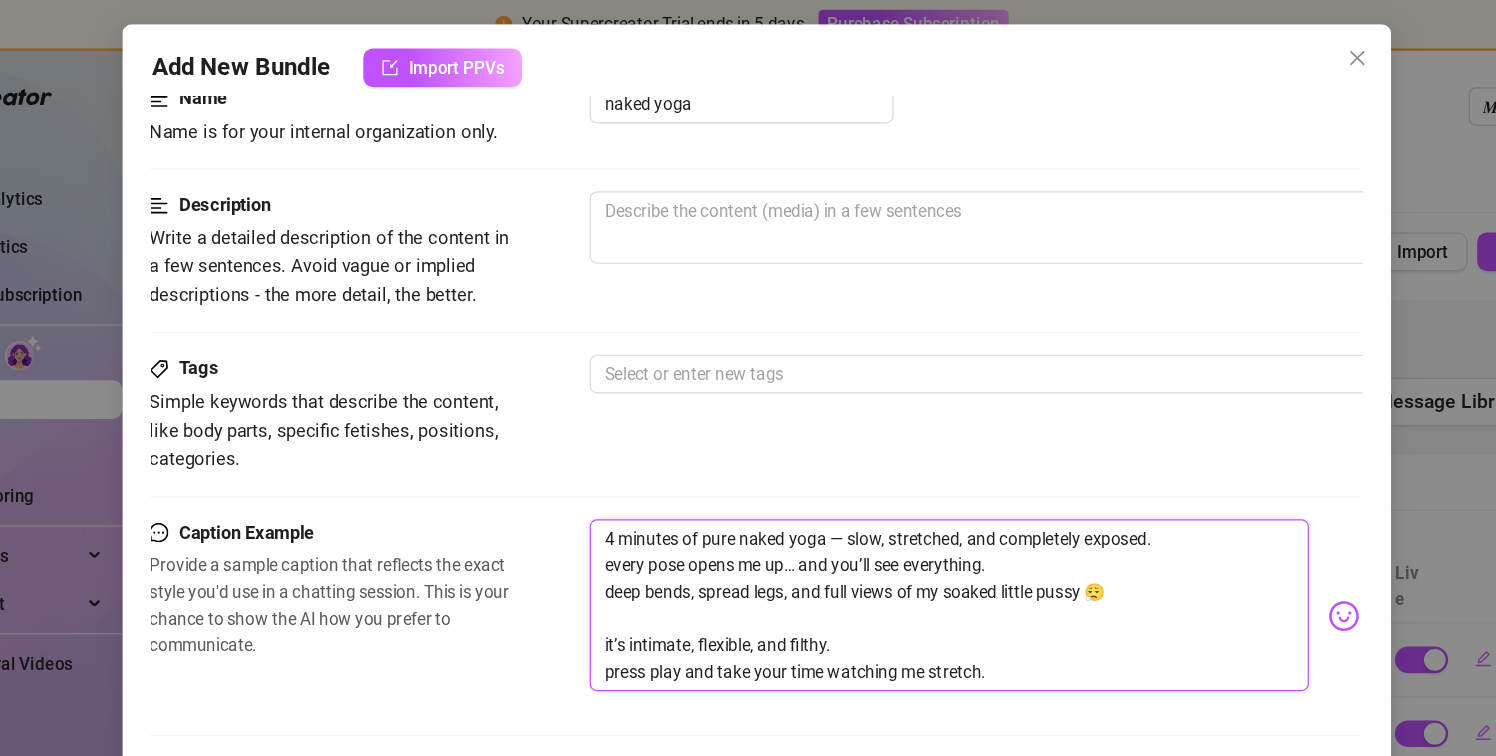 scroll, scrollTop: 0, scrollLeft: 0, axis: both 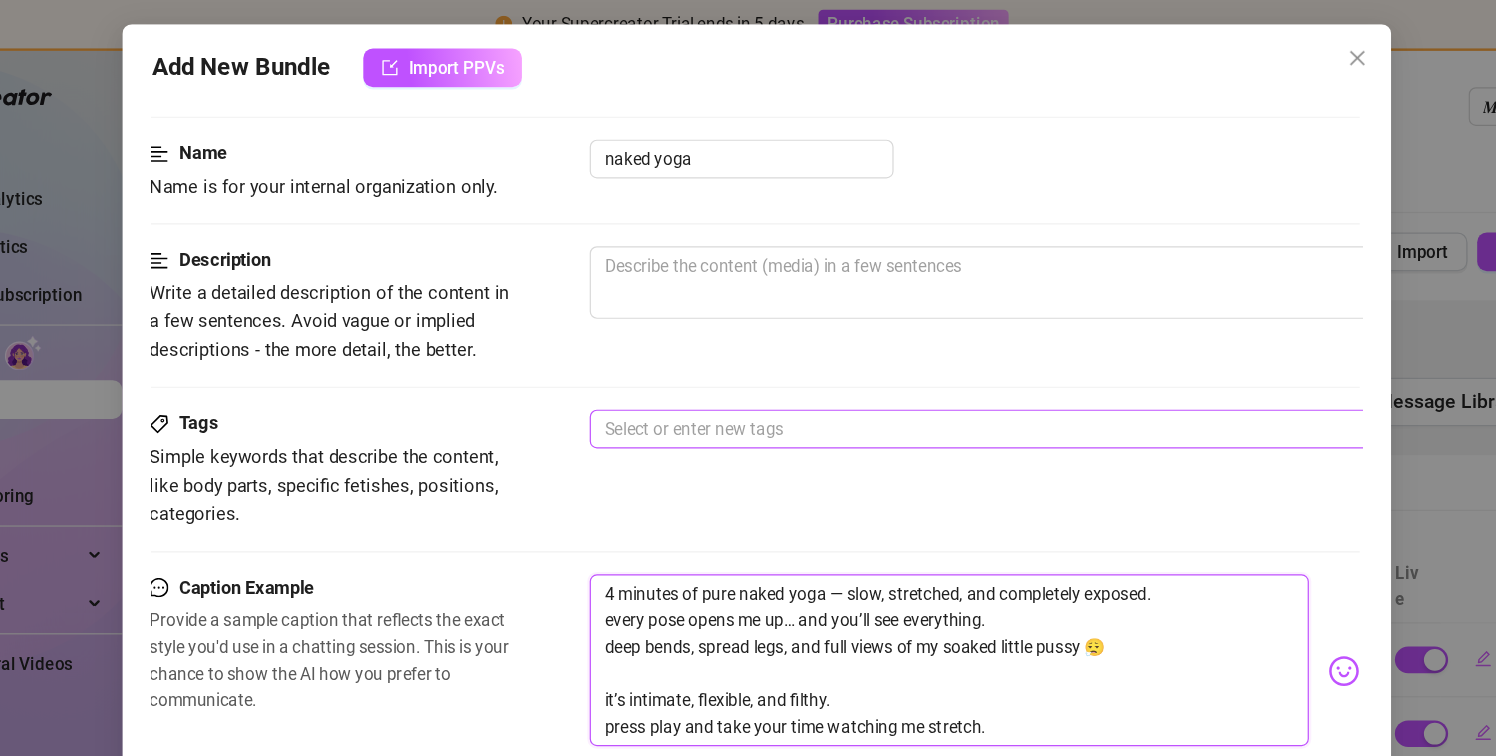 click at bounding box center (949, 354) 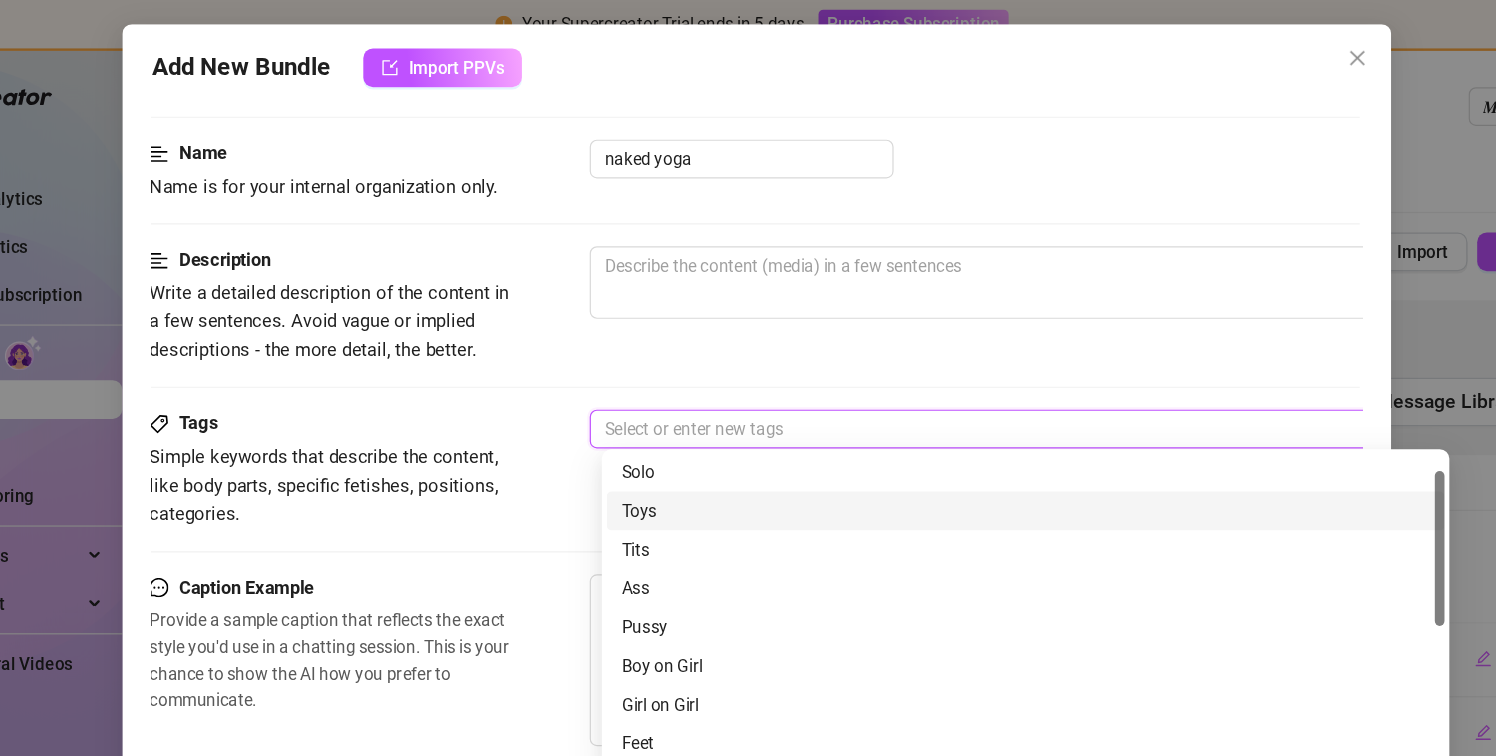 scroll, scrollTop: 39, scrollLeft: 0, axis: vertical 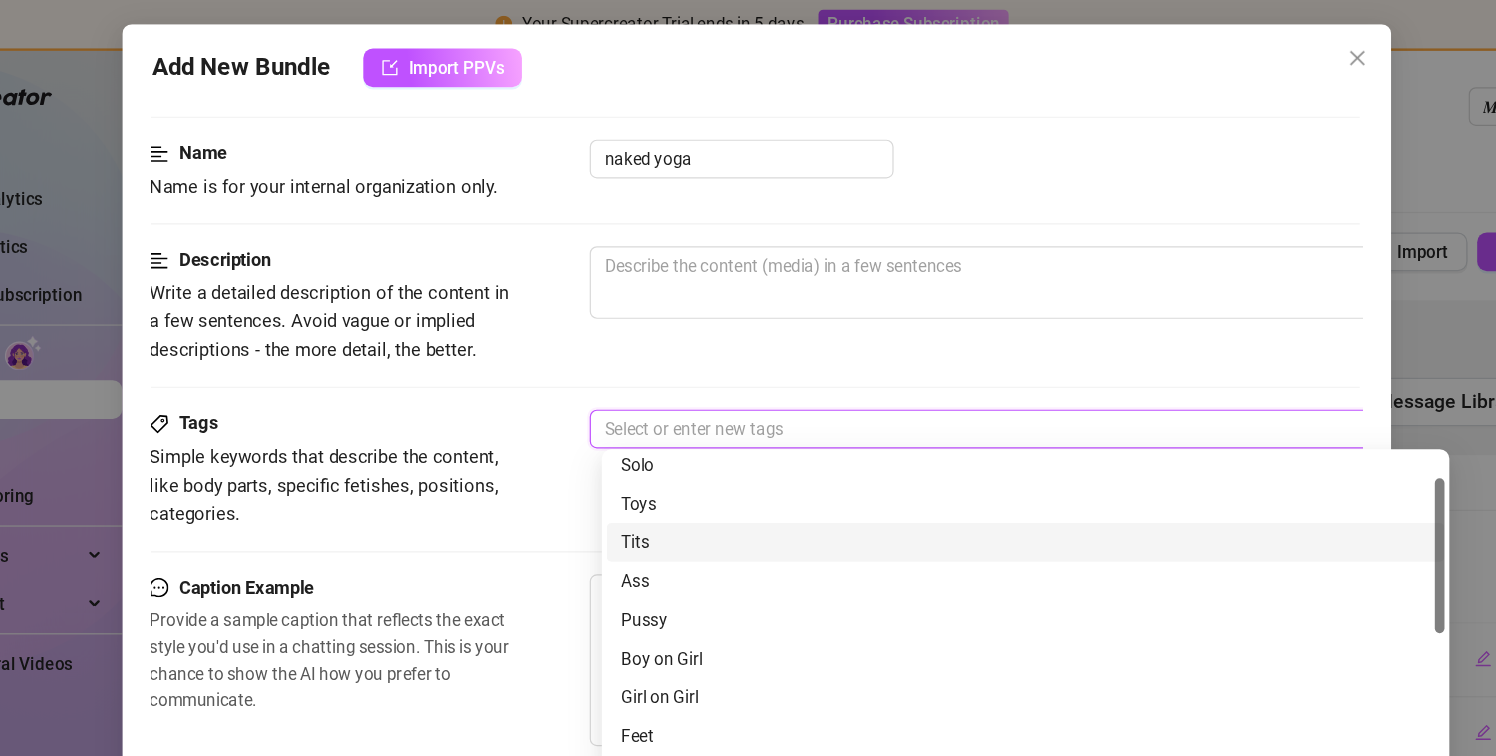 click on "Tits" at bounding box center (970, 448) 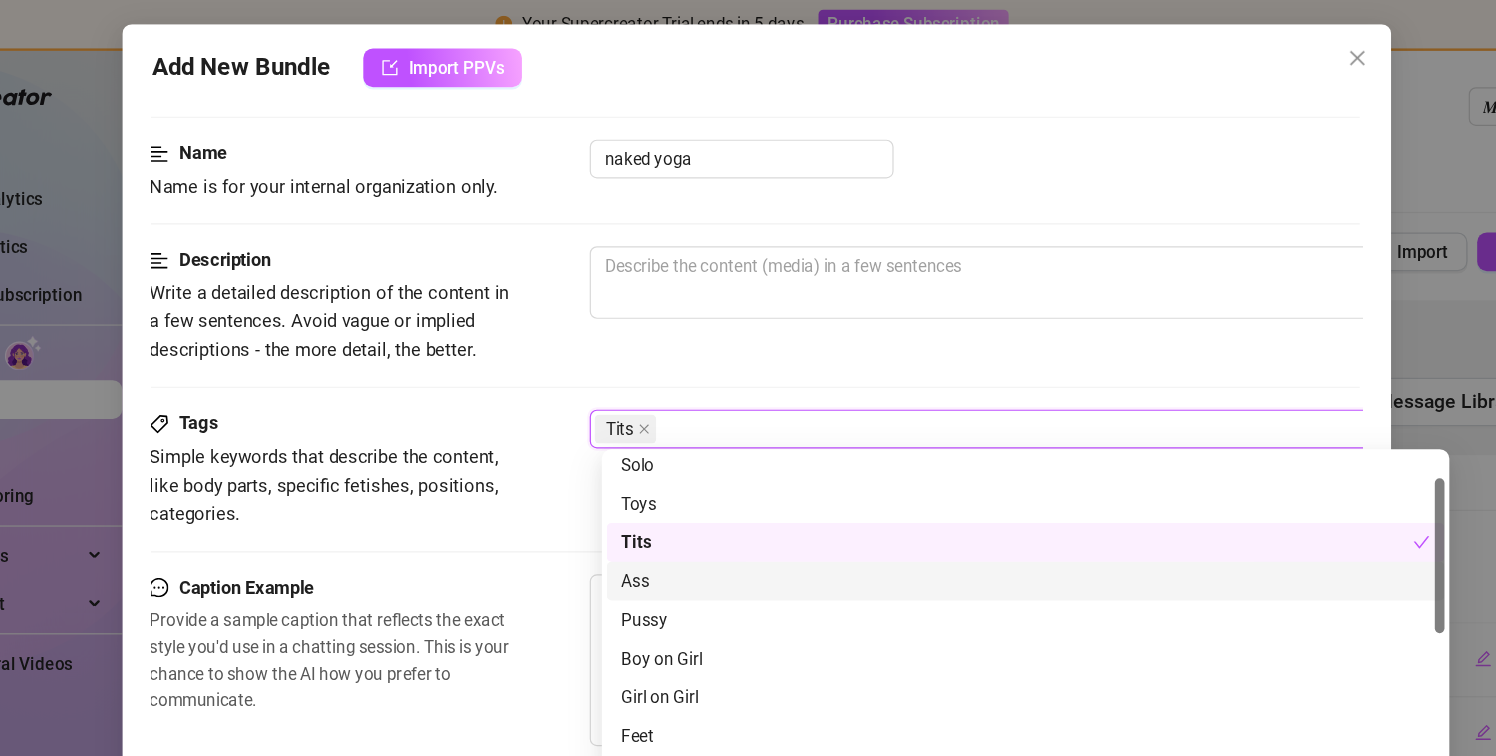 click on "Ass" at bounding box center (970, 480) 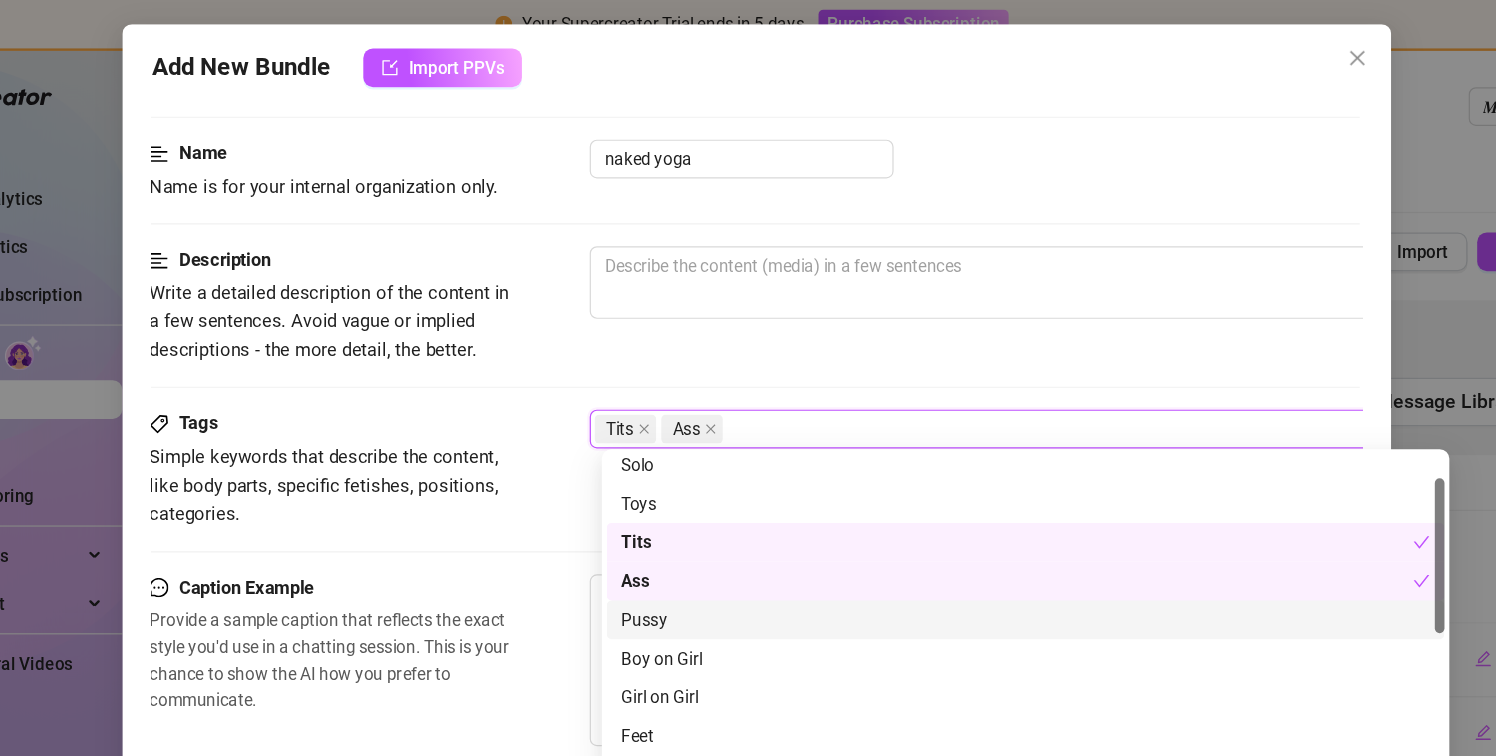 click on "Pussy" at bounding box center [970, 512] 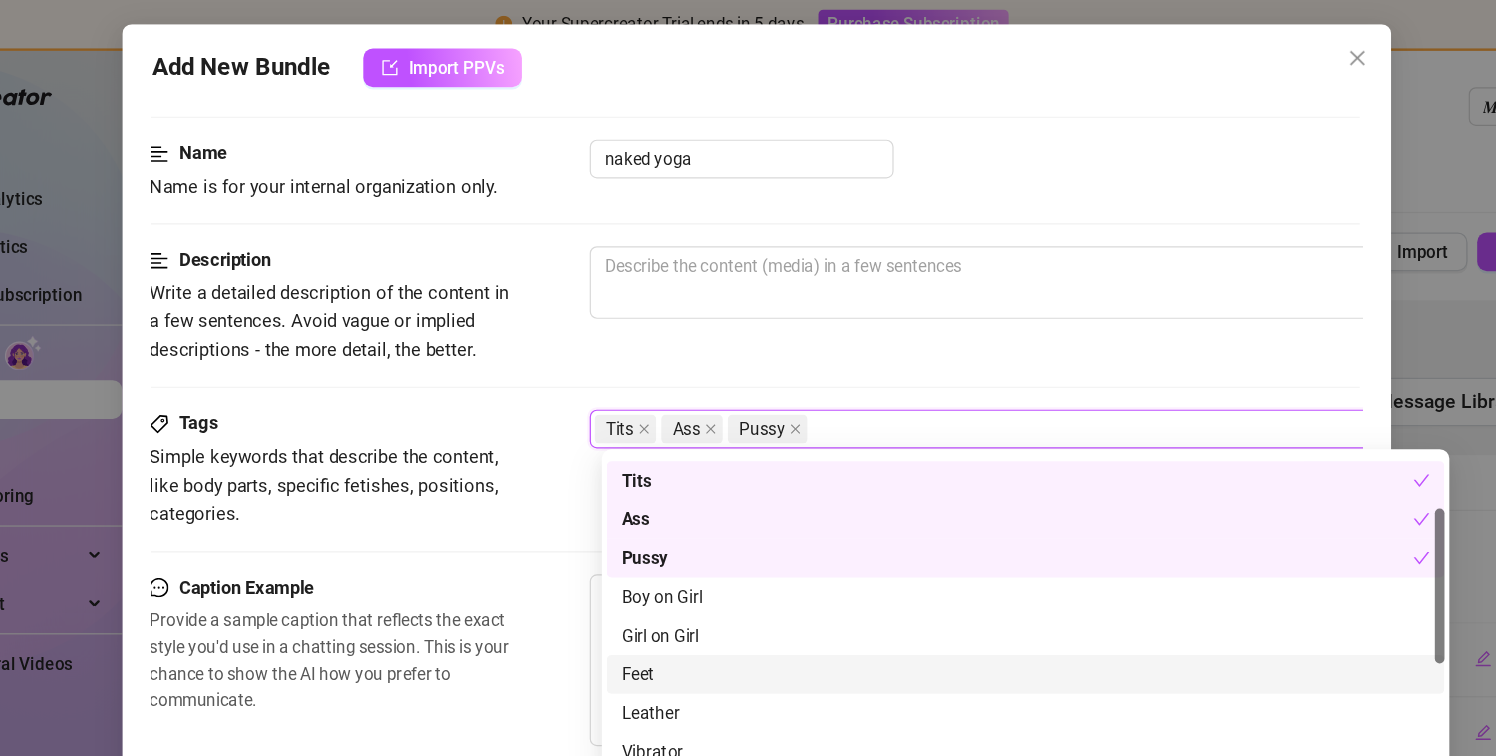 click on "Feet" at bounding box center [970, 557] 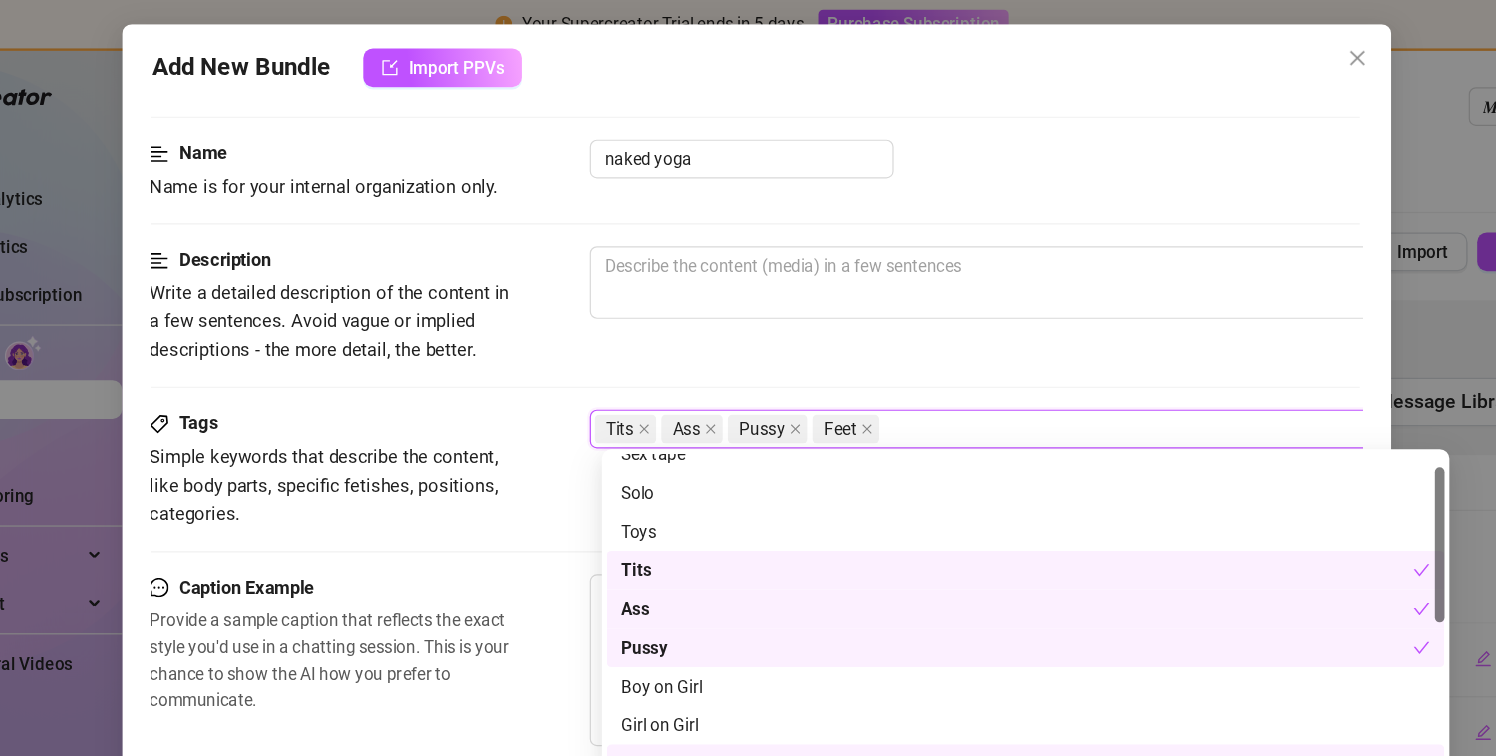 scroll, scrollTop: 0, scrollLeft: 0, axis: both 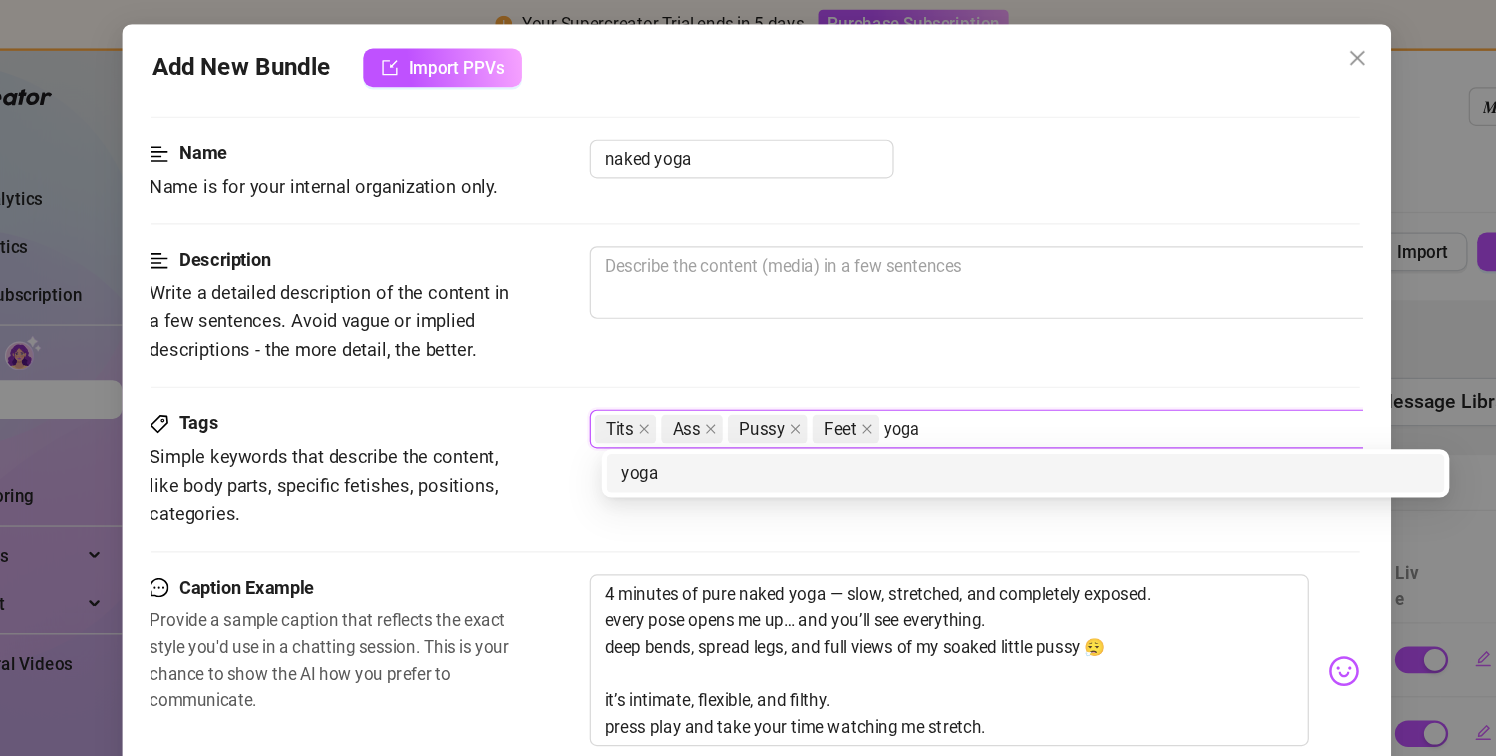 click on "yoga" at bounding box center (970, 391) 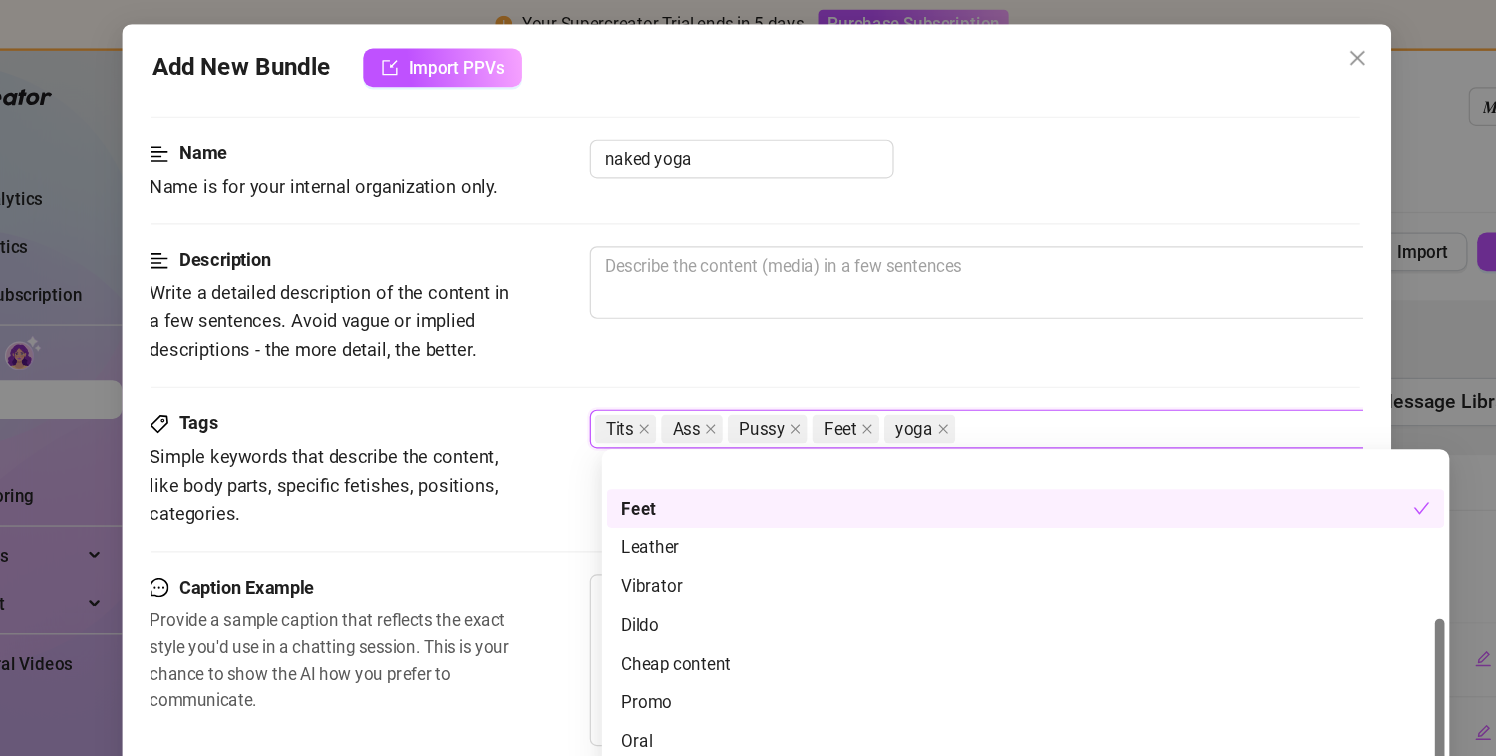 scroll, scrollTop: 288, scrollLeft: 0, axis: vertical 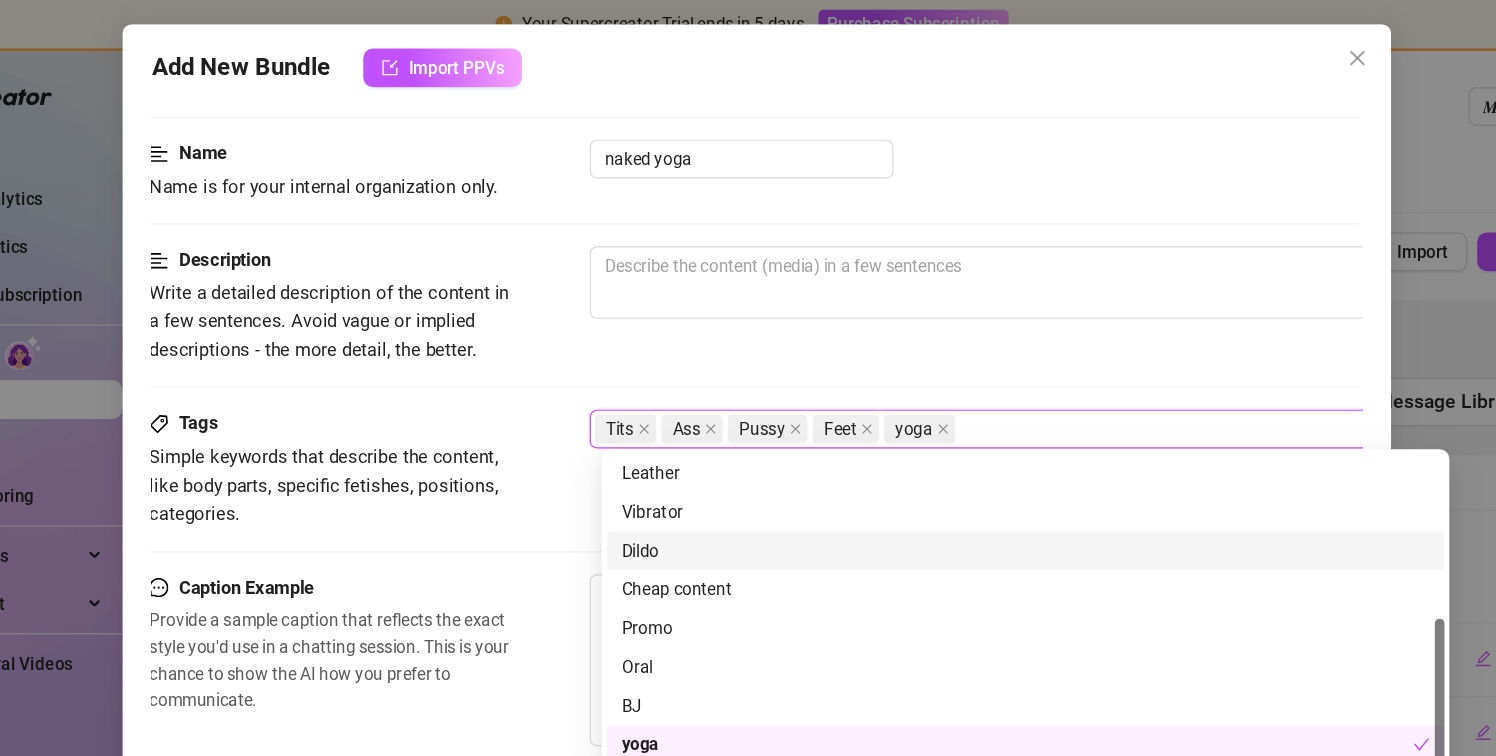 click on "Provide a sample caption that reflects the exact style you'd use in a chatting session. This is your chance to show the AI how you prefer to communicate." at bounding box center (396, 545) 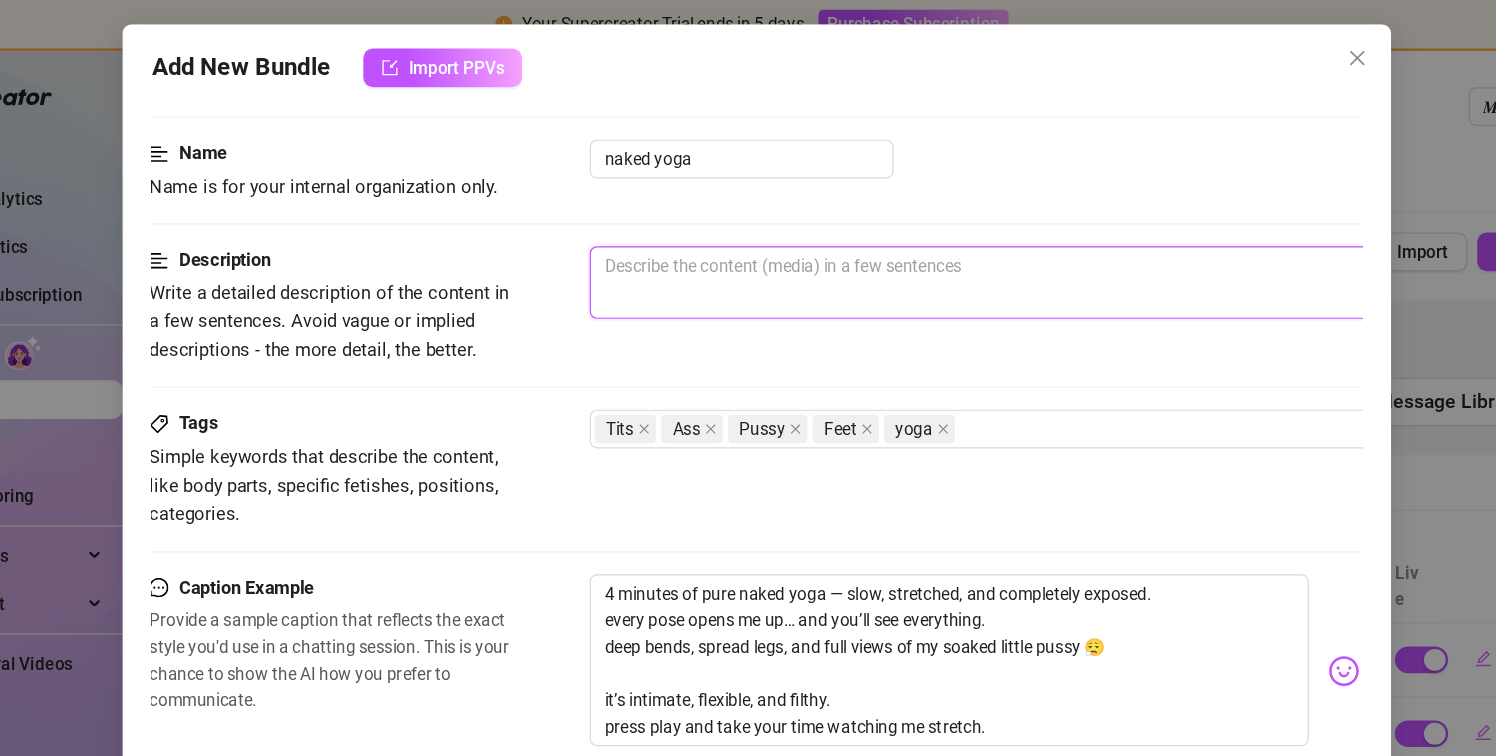 click at bounding box center (960, 233) 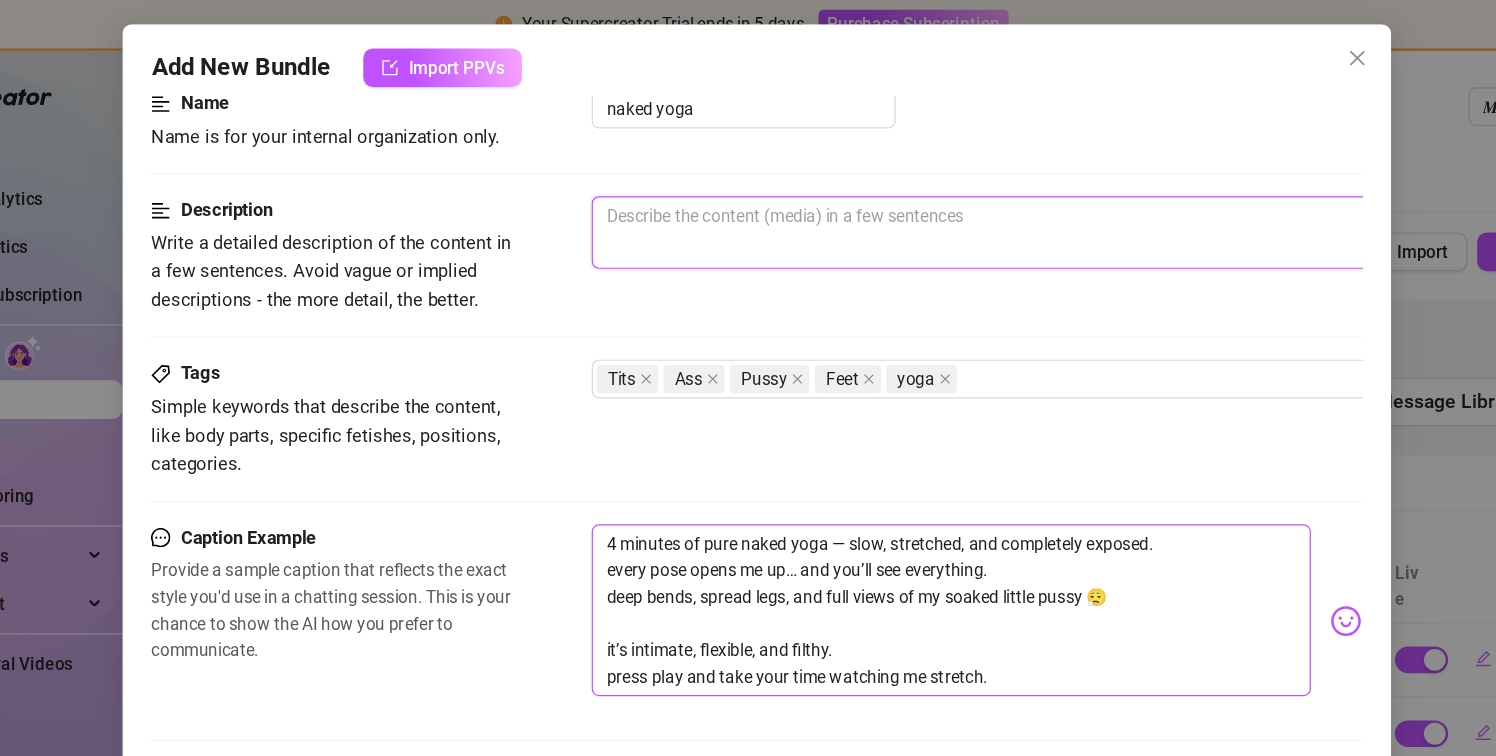 scroll, scrollTop: 153, scrollLeft: 0, axis: vertical 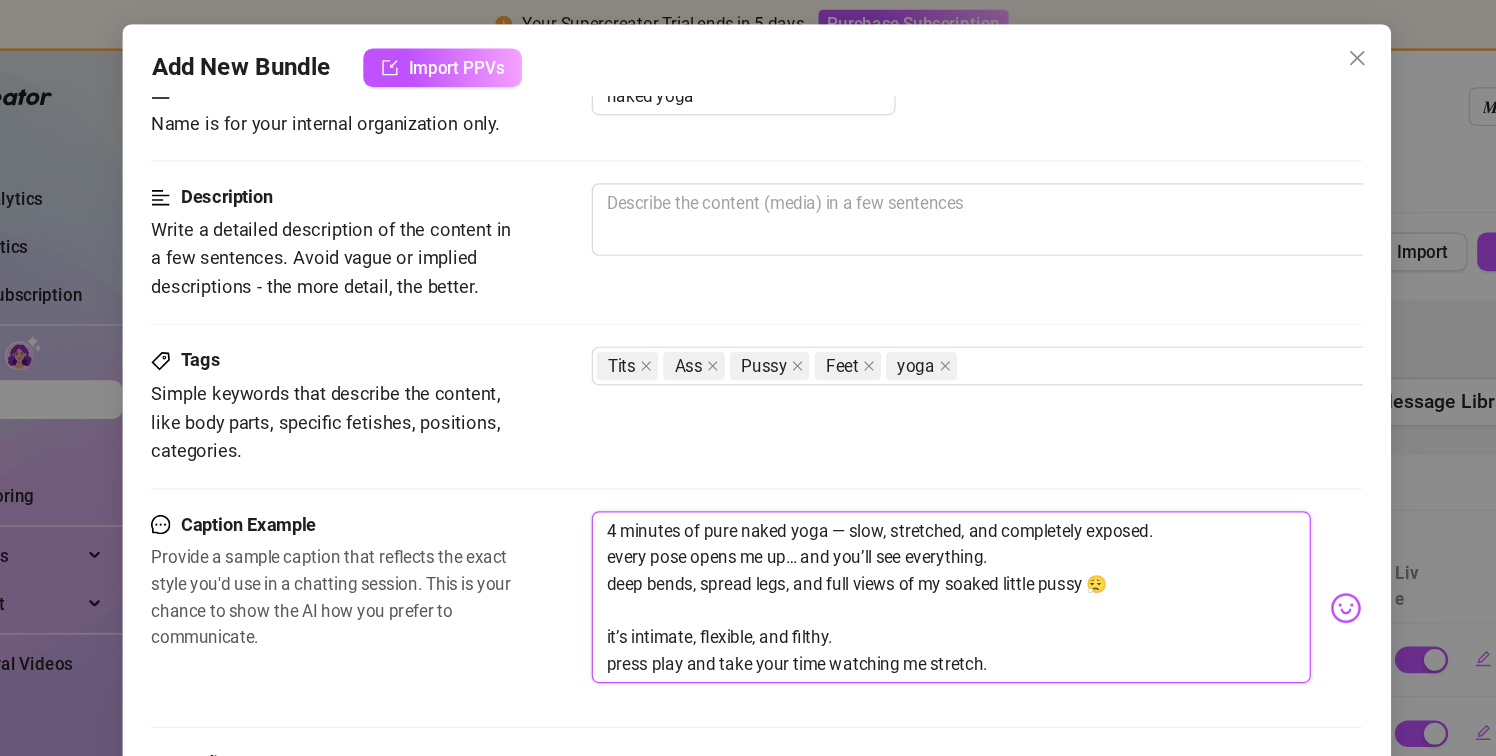 drag, startPoint x: 931, startPoint y: 435, endPoint x: 474, endPoint y: 428, distance: 457.05362 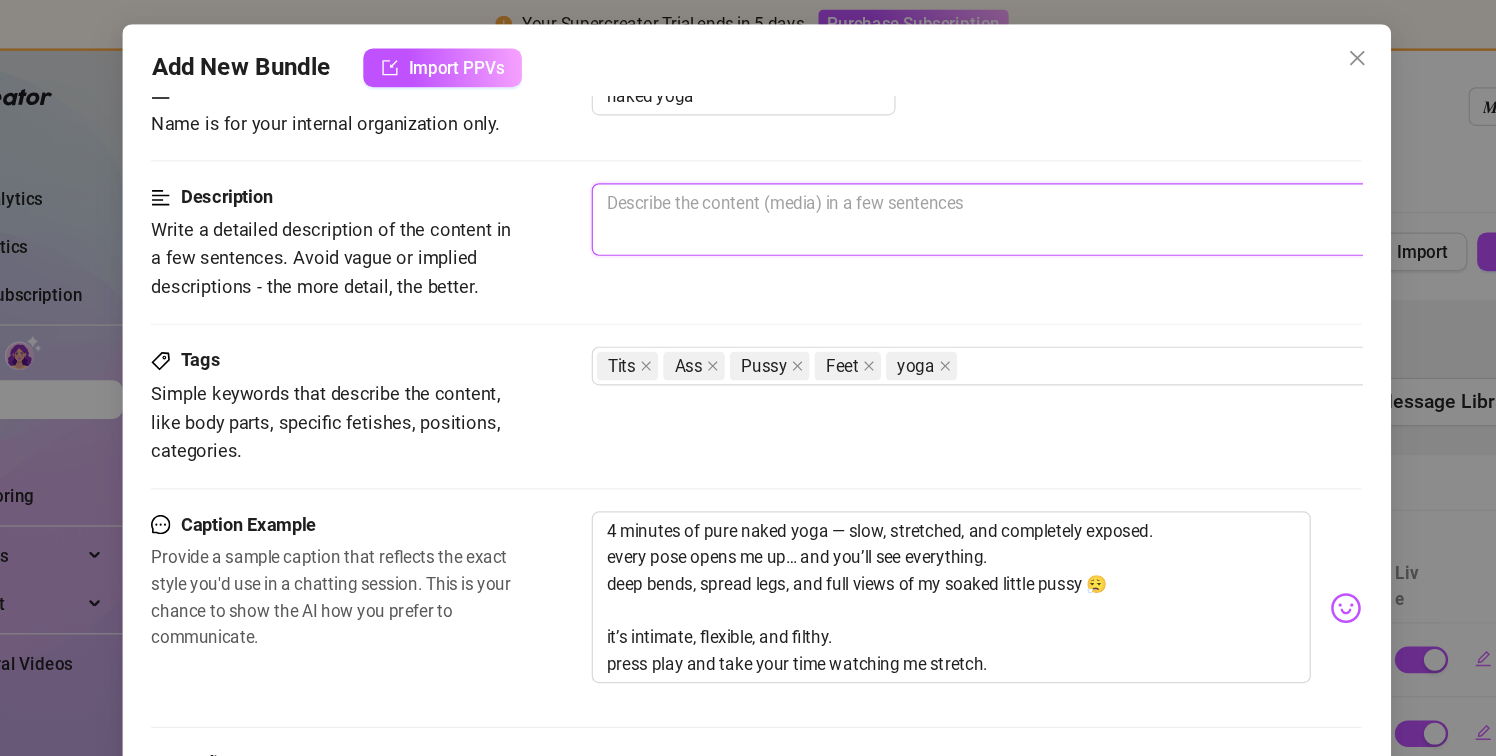 click at bounding box center [962, 181] 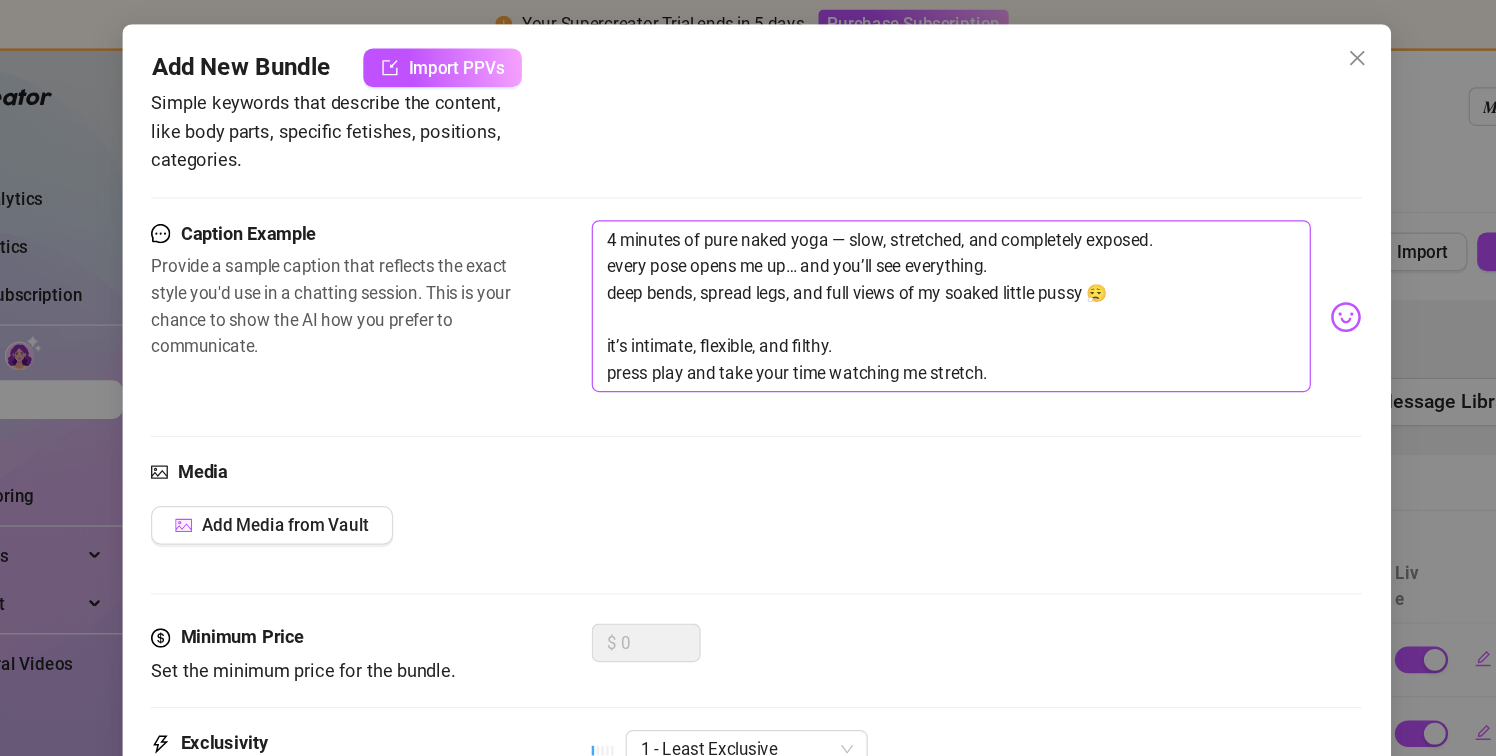 scroll, scrollTop: 398, scrollLeft: 0, axis: vertical 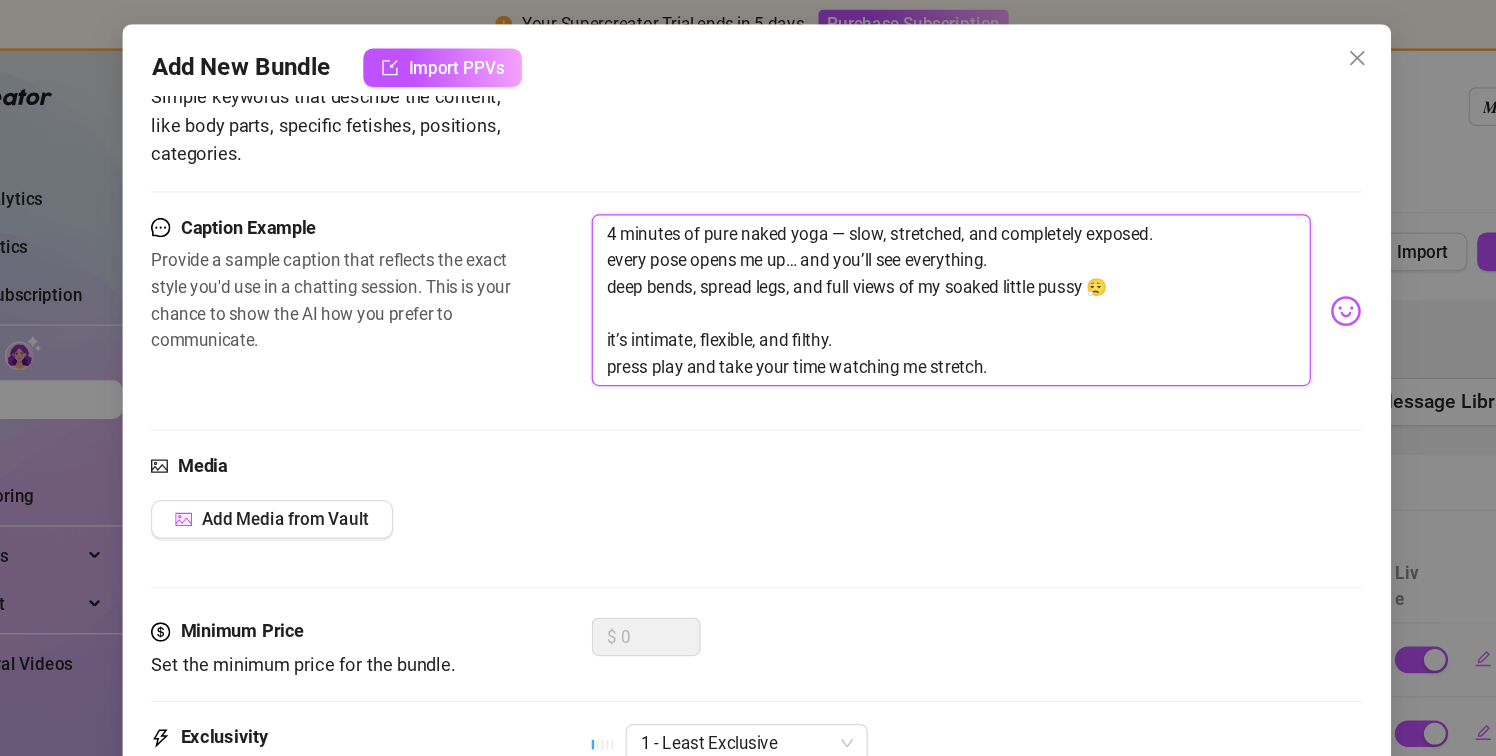 drag, startPoint x: 828, startPoint y: 295, endPoint x: 434, endPoint y: 268, distance: 394.92404 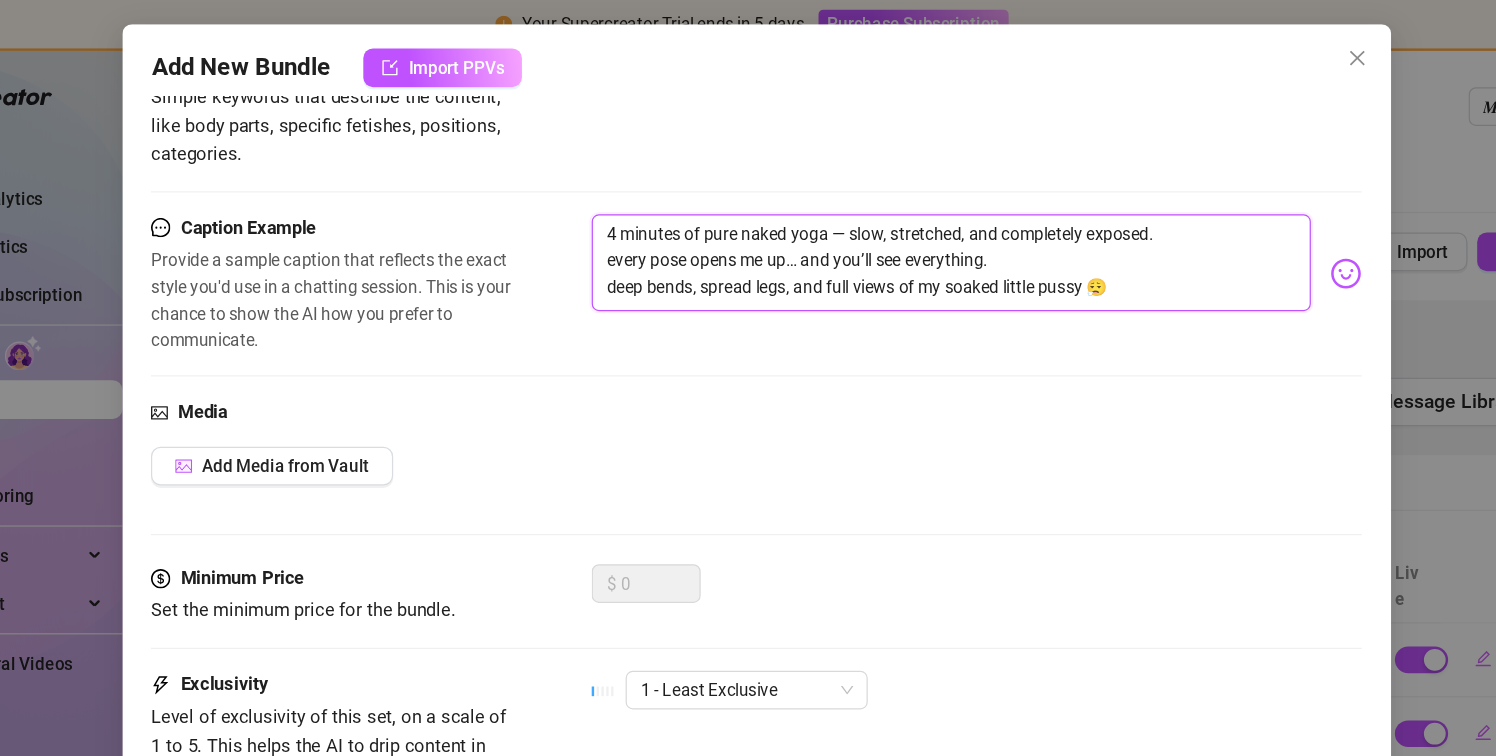 scroll, scrollTop: 523, scrollLeft: 0, axis: vertical 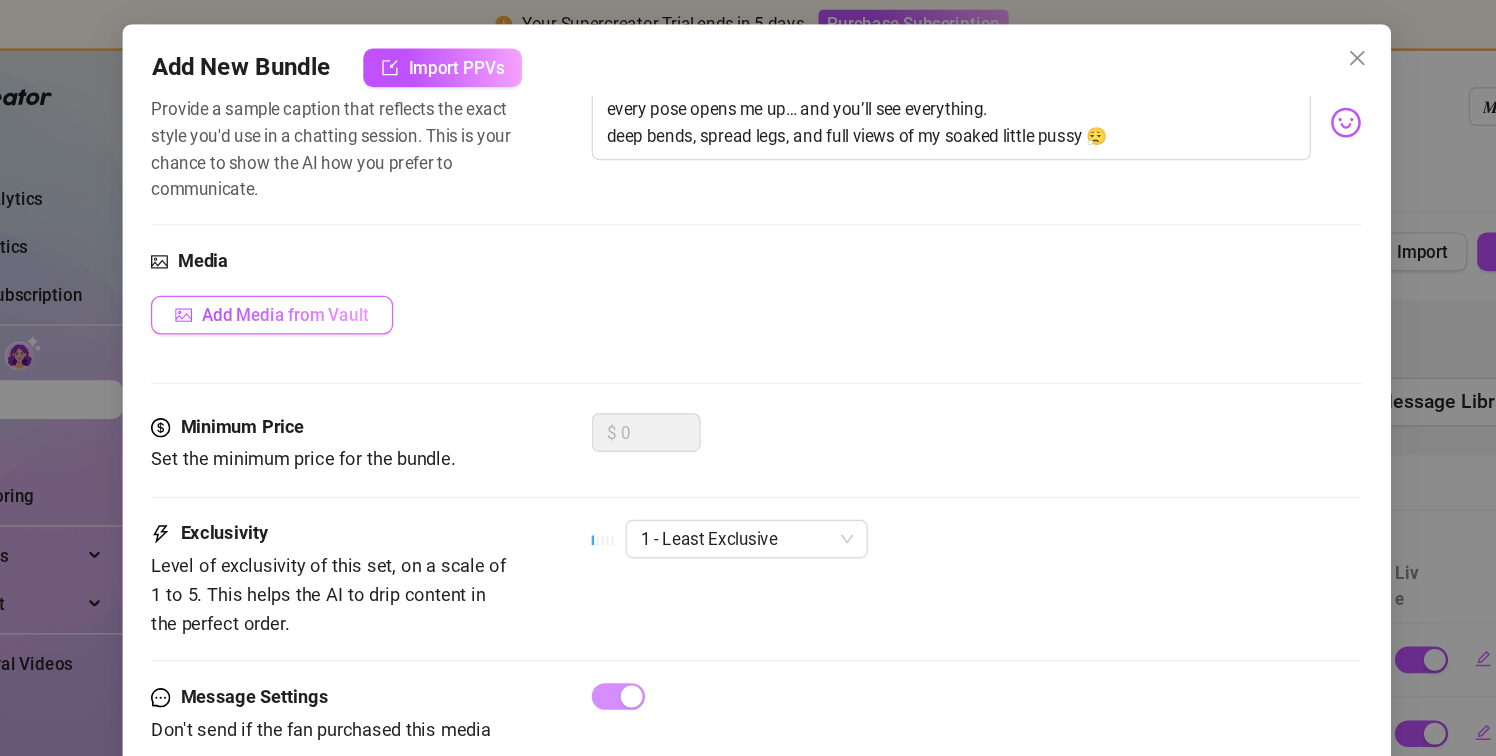 click on "Add Media from Vault" at bounding box center (348, 260) 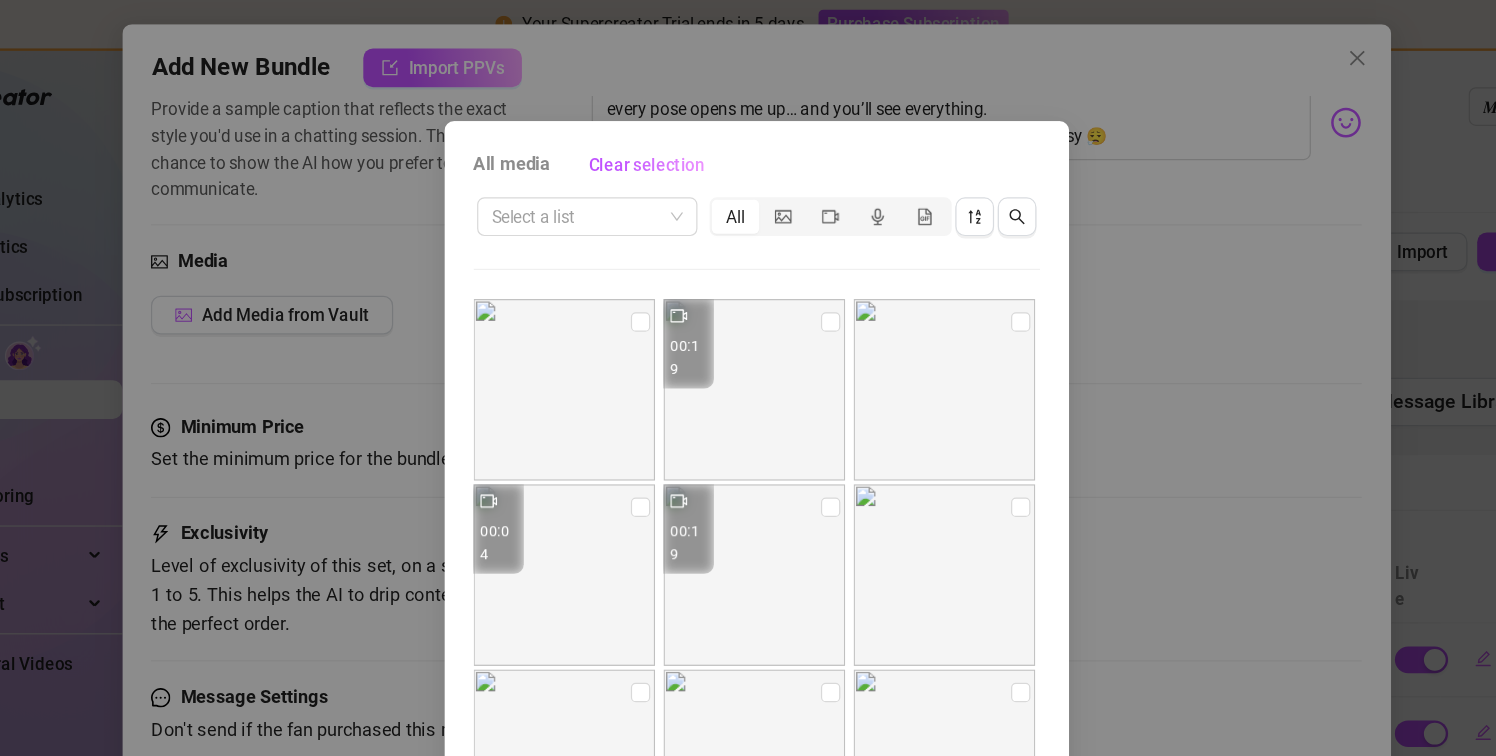 scroll, scrollTop: 81, scrollLeft: 0, axis: vertical 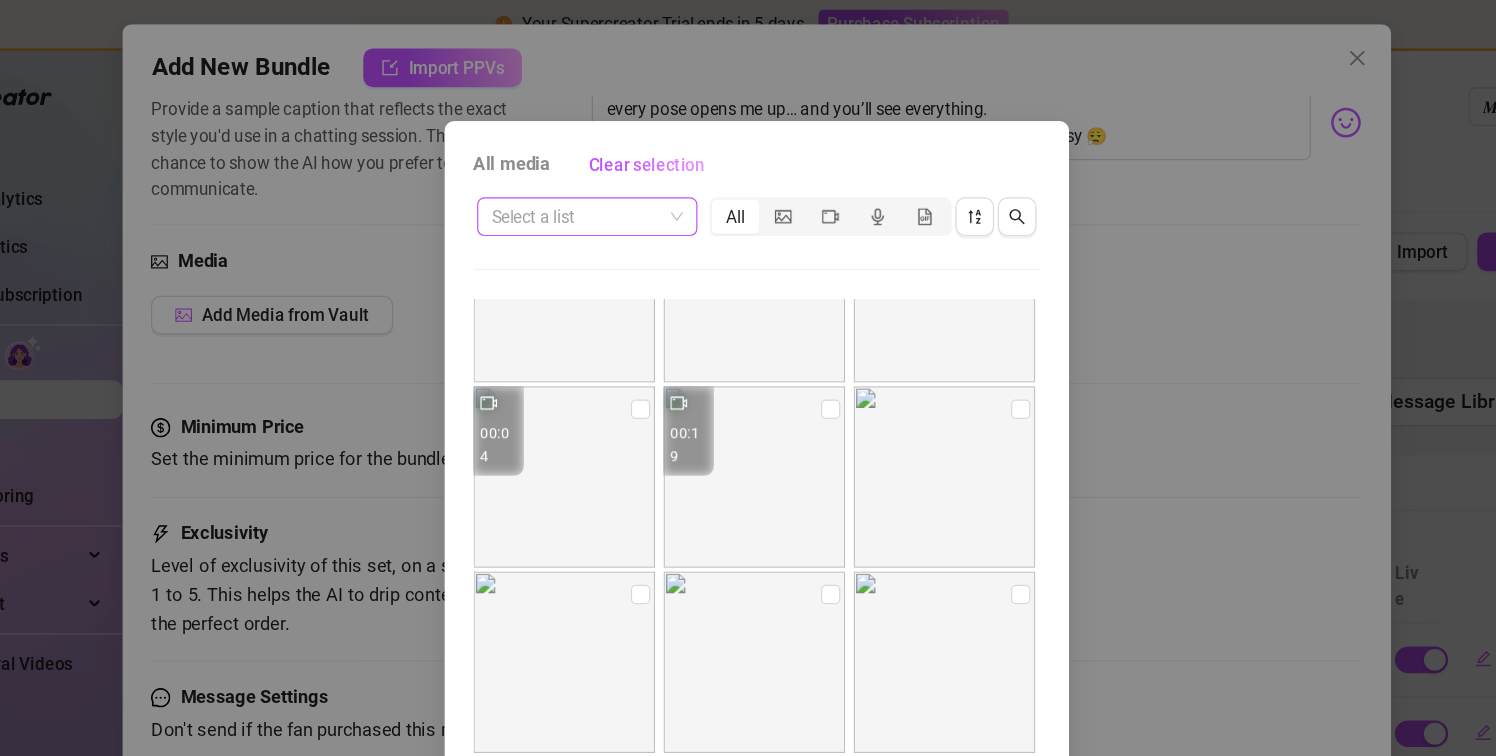 click on "Select a list" at bounding box center (608, 179) 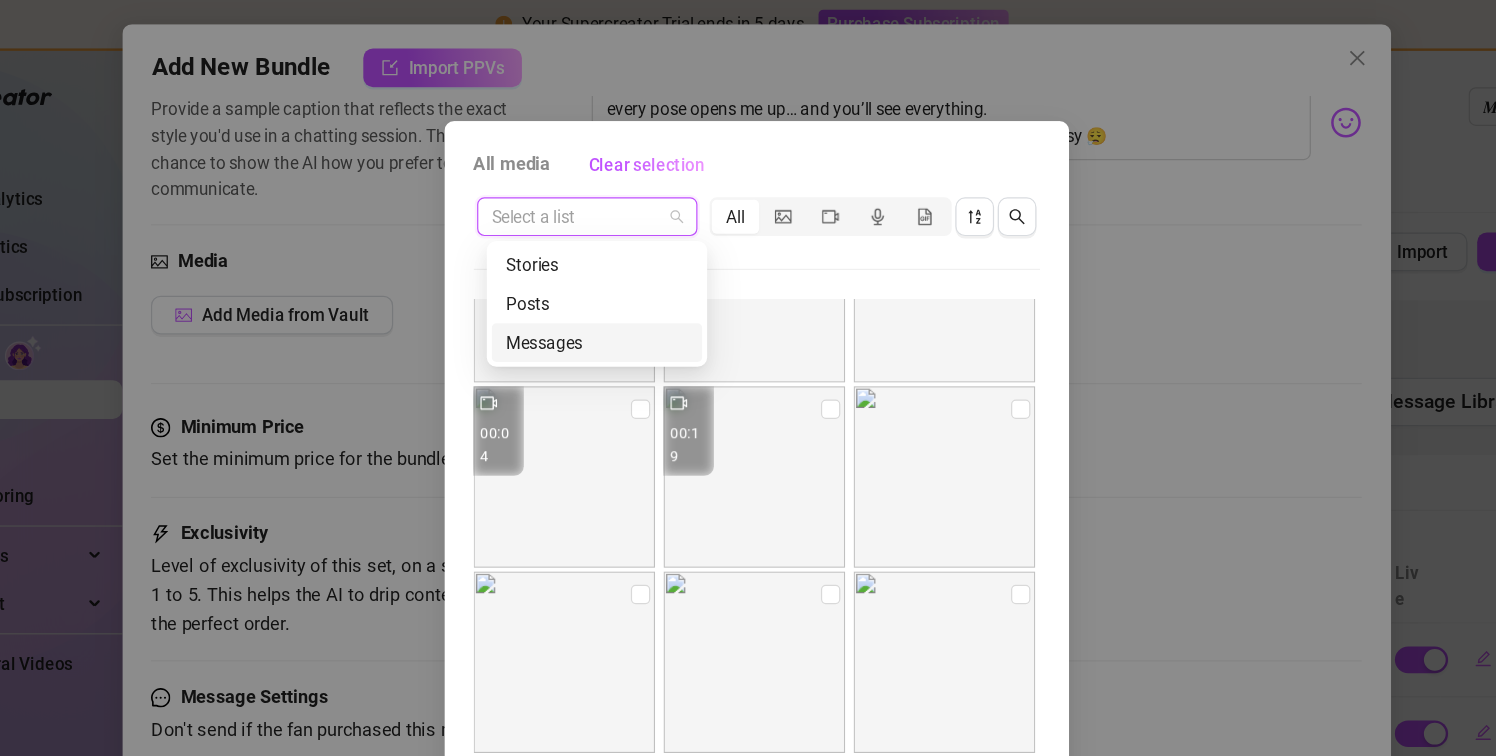 click on "Messages" at bounding box center [616, 283] 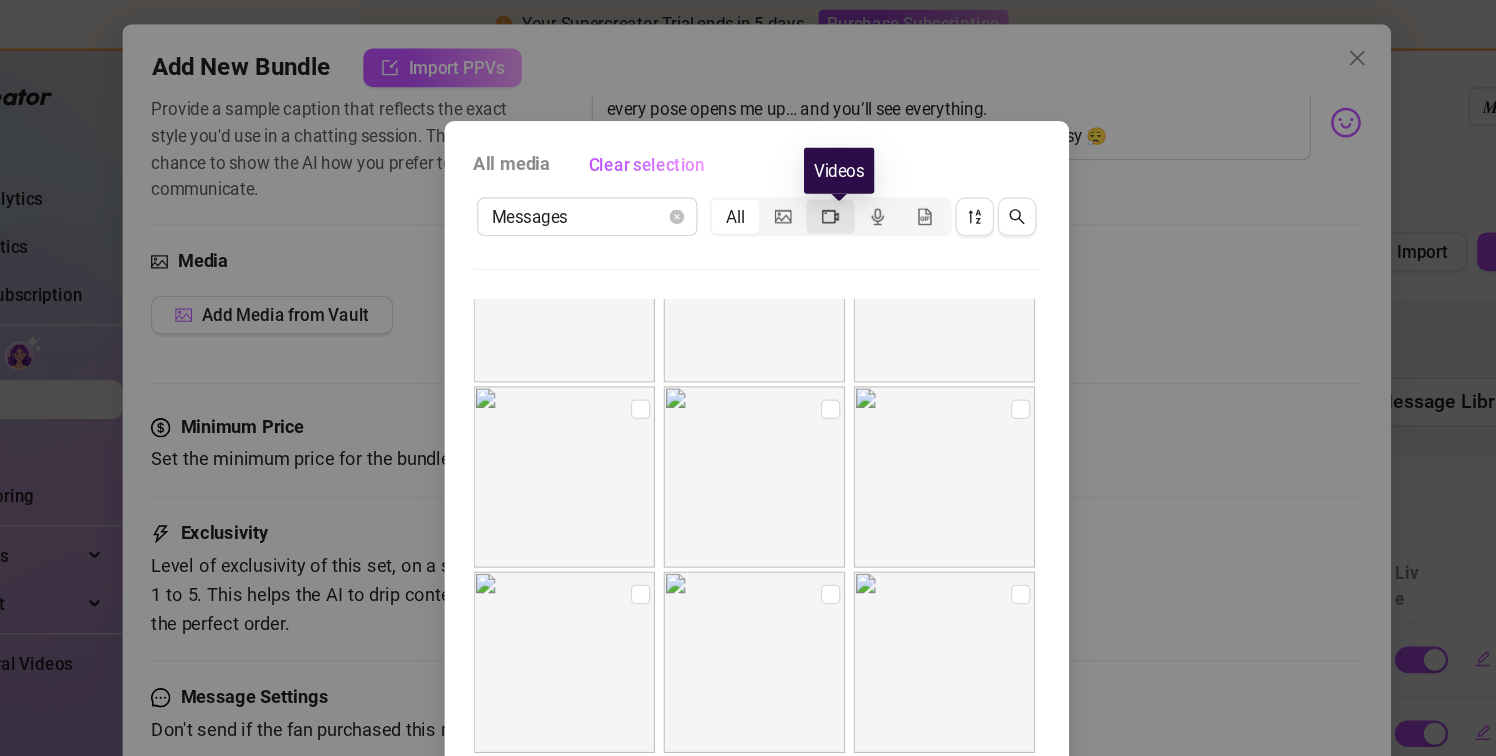 click 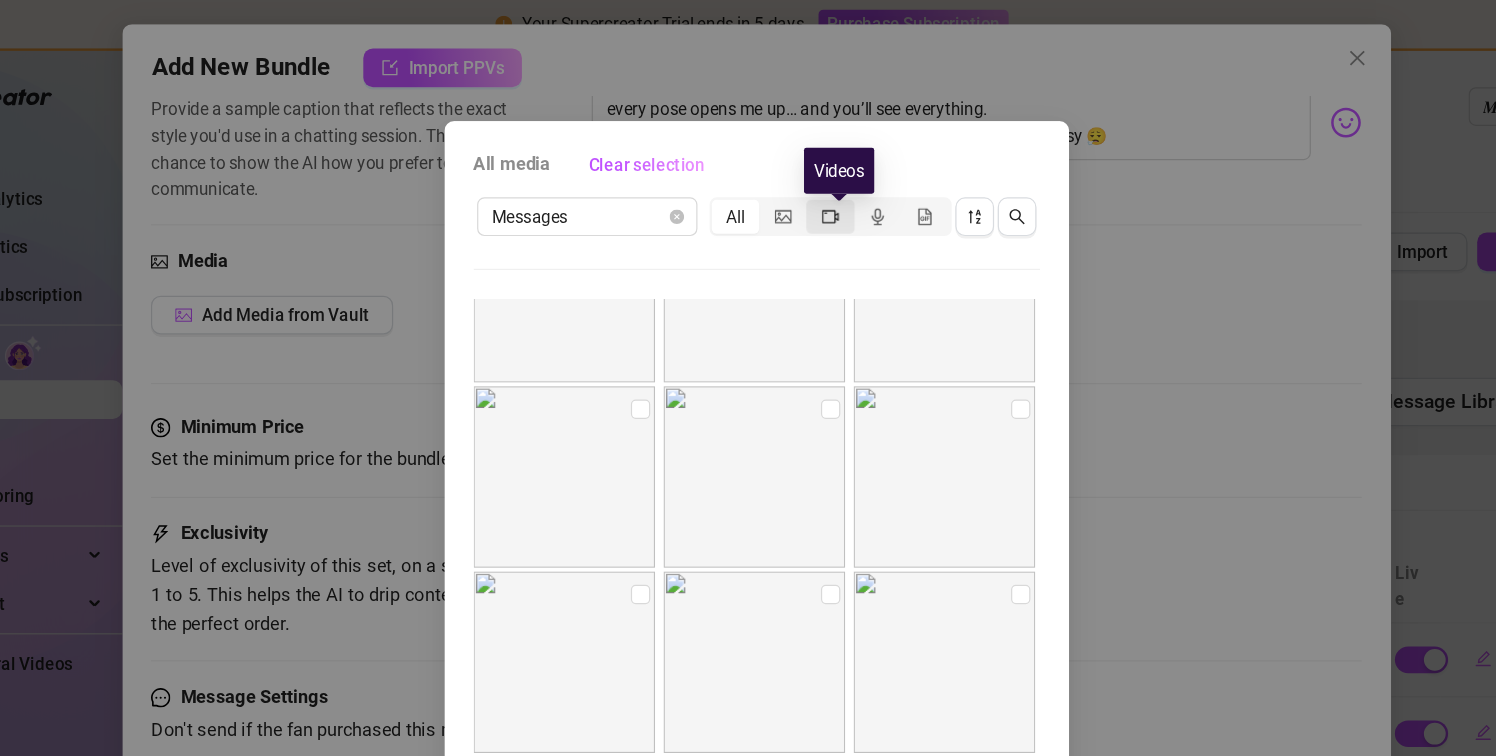 click at bounding box center [794, 168] 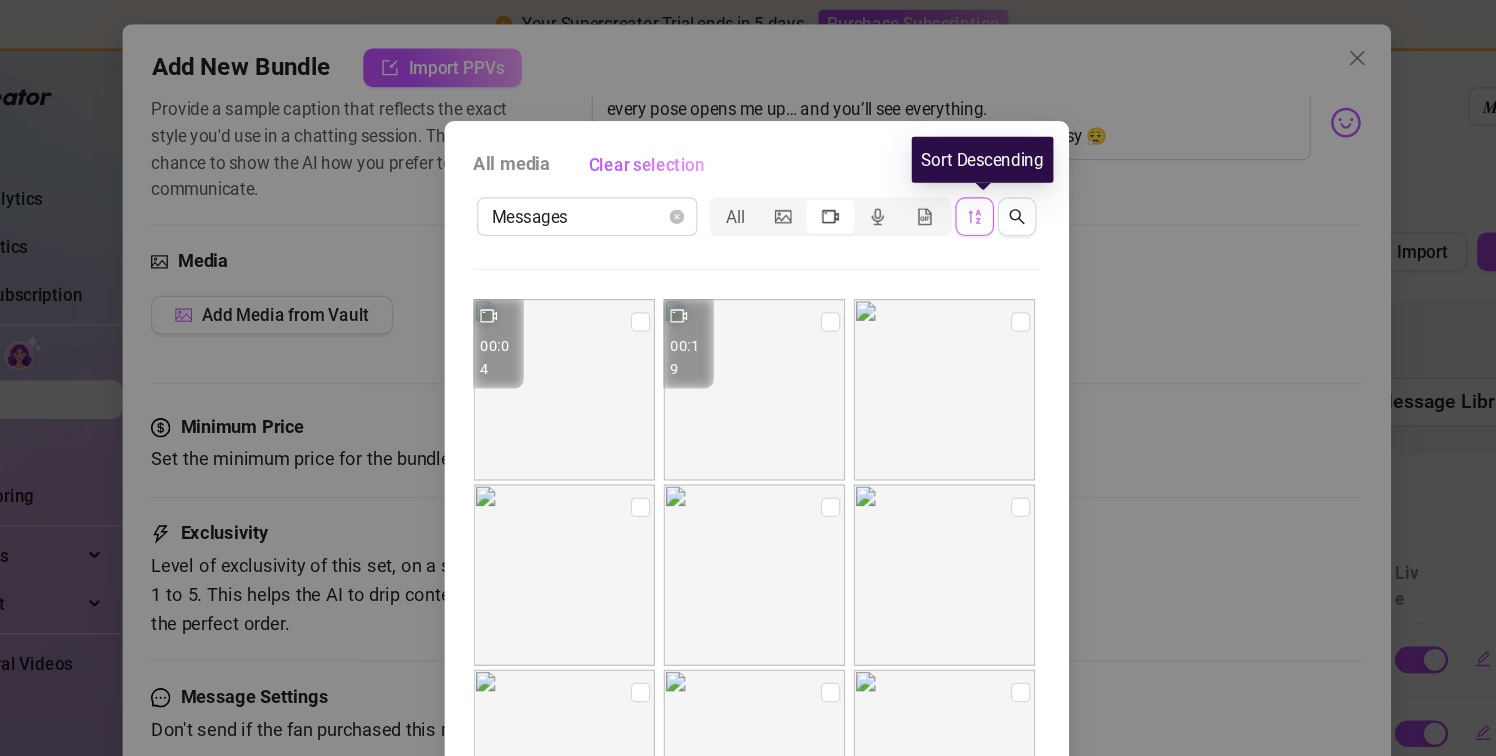 click 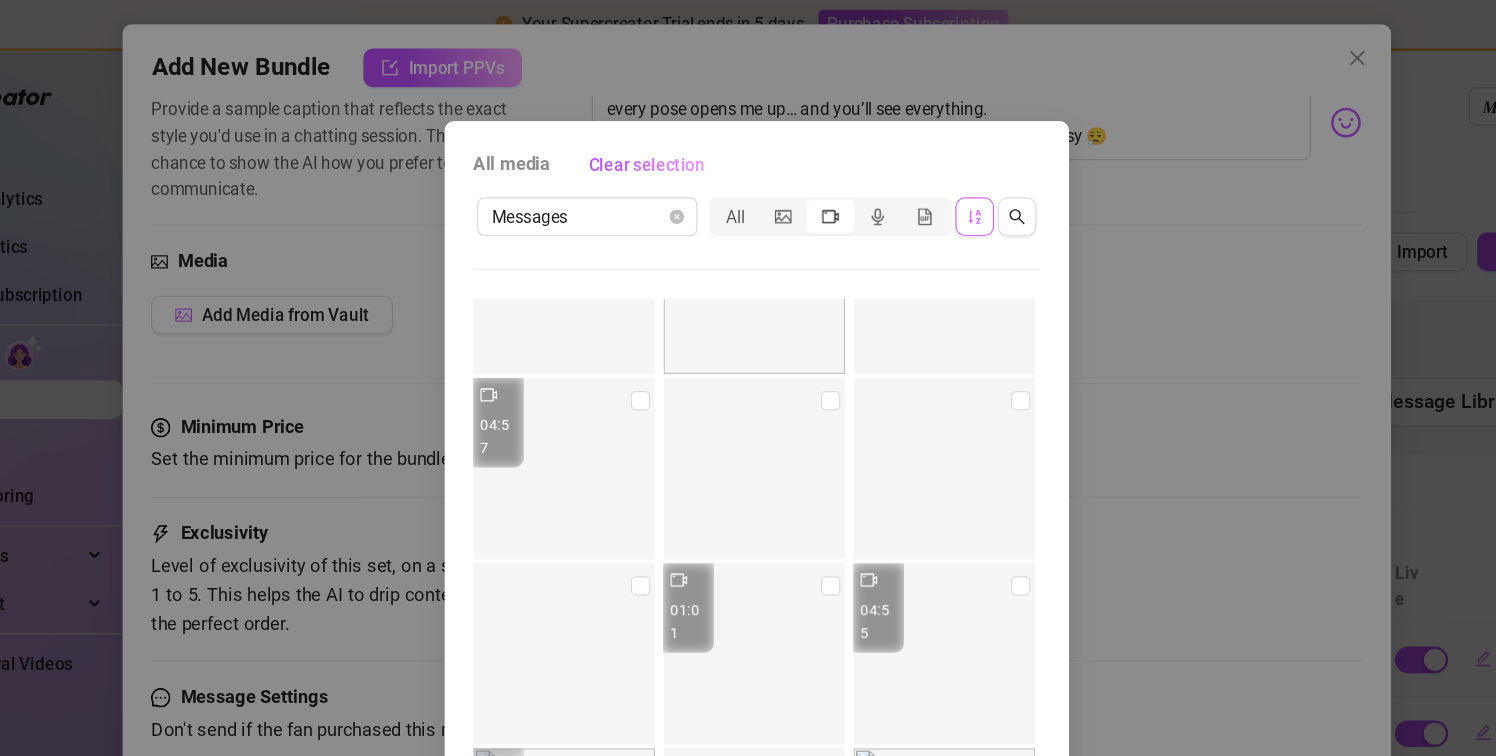scroll, scrollTop: 5597, scrollLeft: 0, axis: vertical 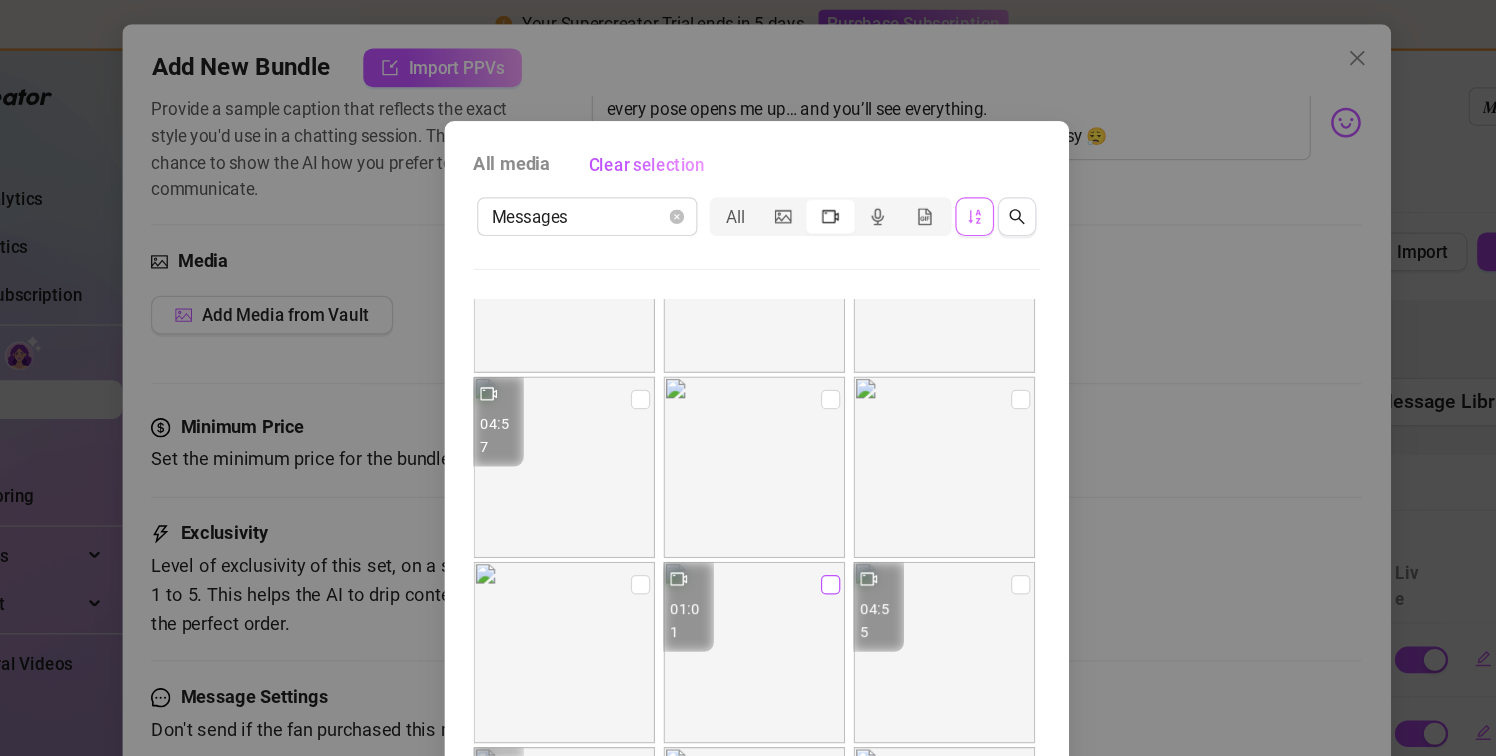 click at bounding box center [809, 483] 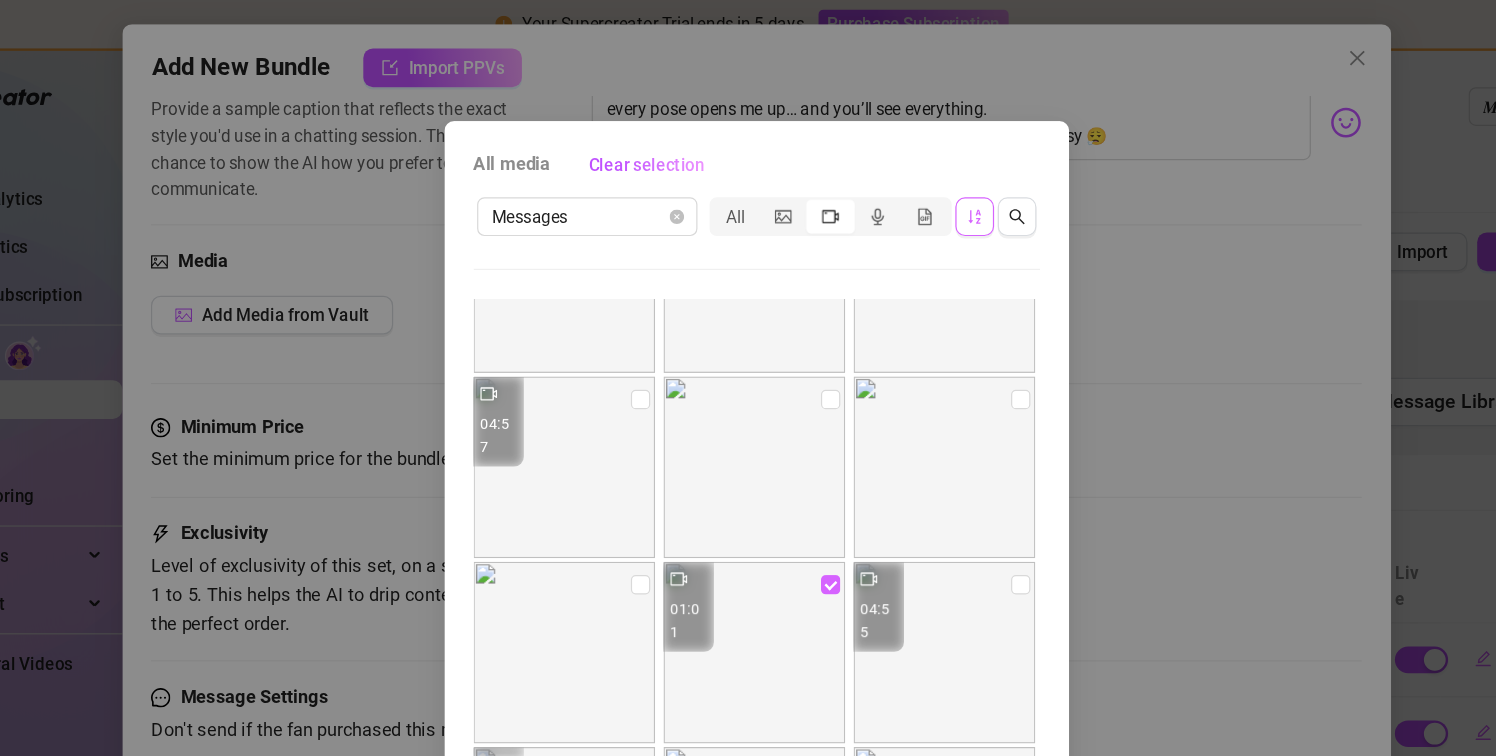 click at bounding box center (809, 483) 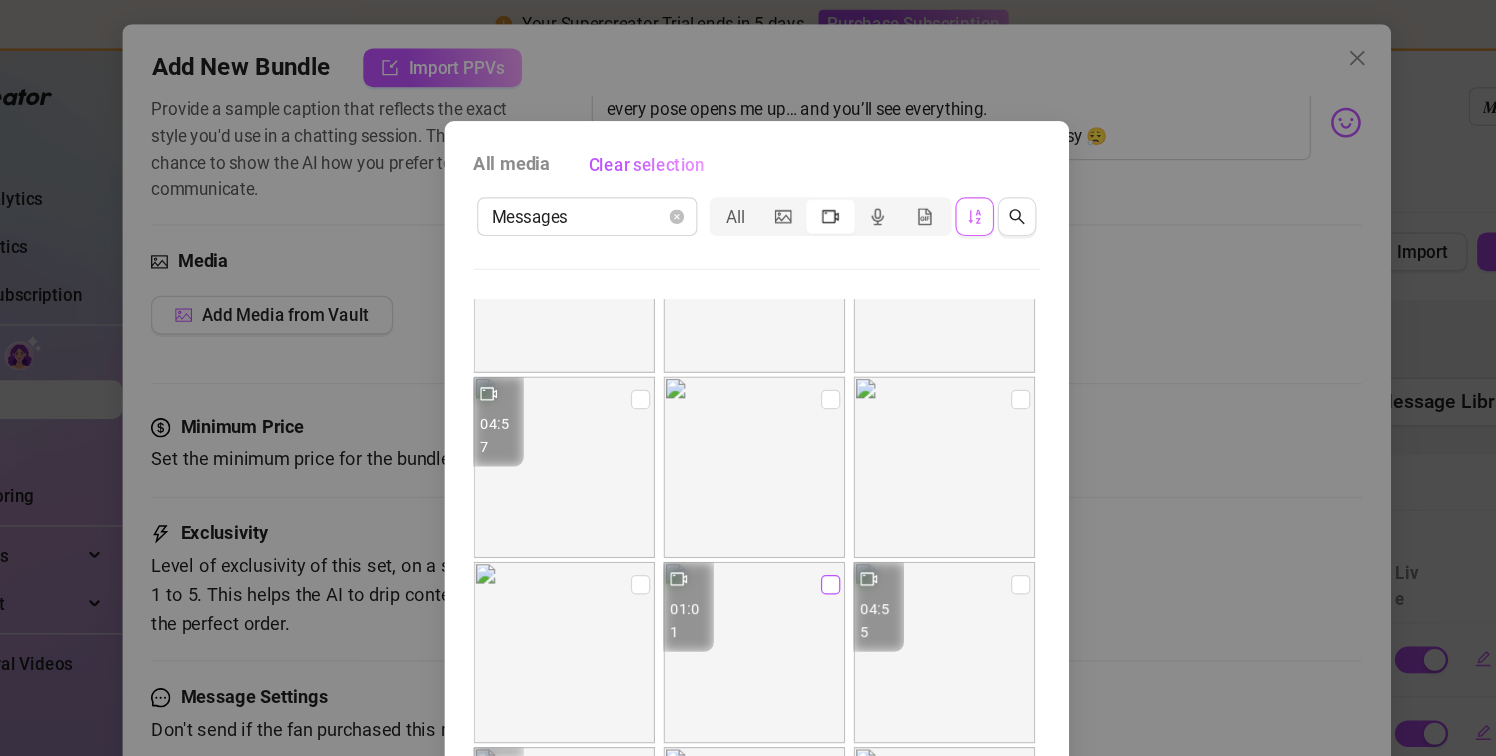 click at bounding box center (809, 483) 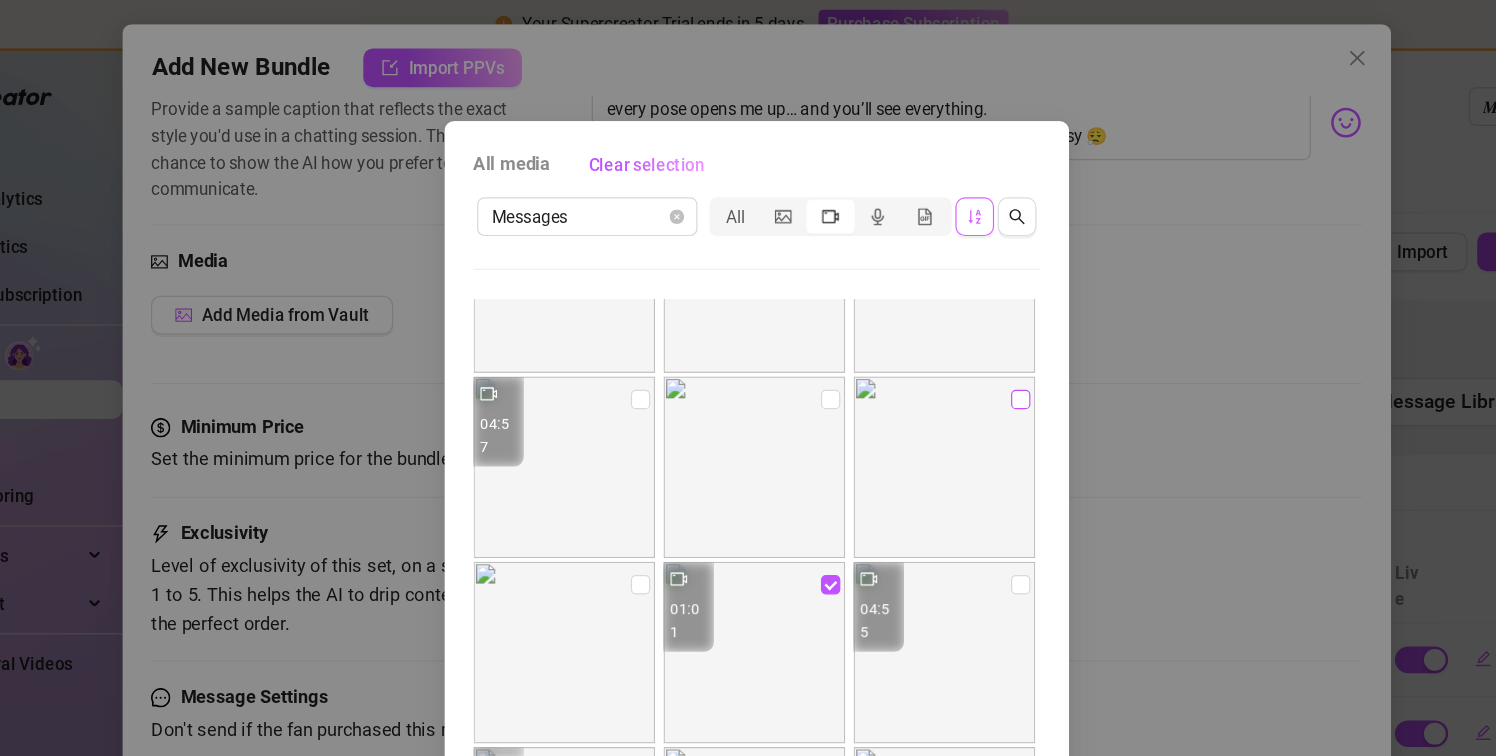 click at bounding box center [966, 330] 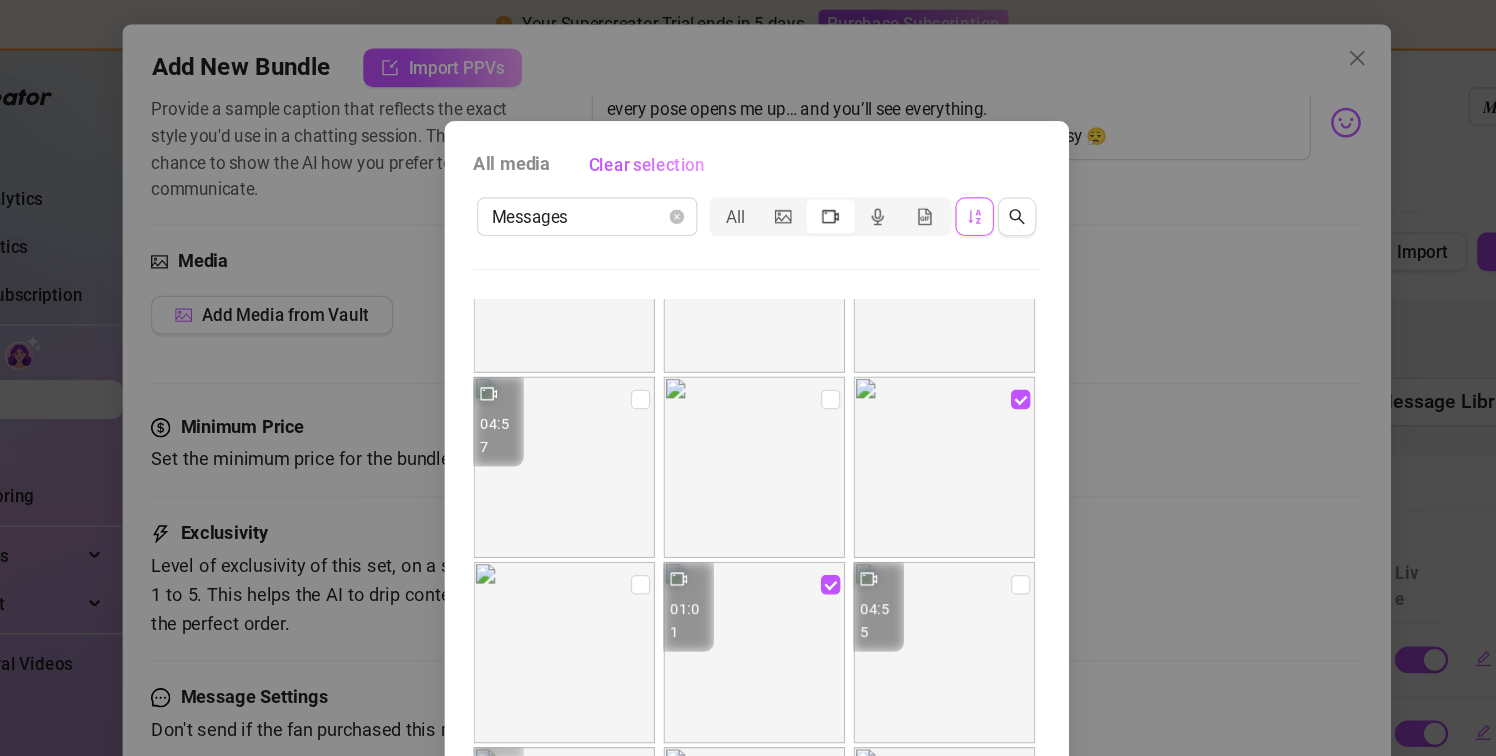 click at bounding box center [589, 539] 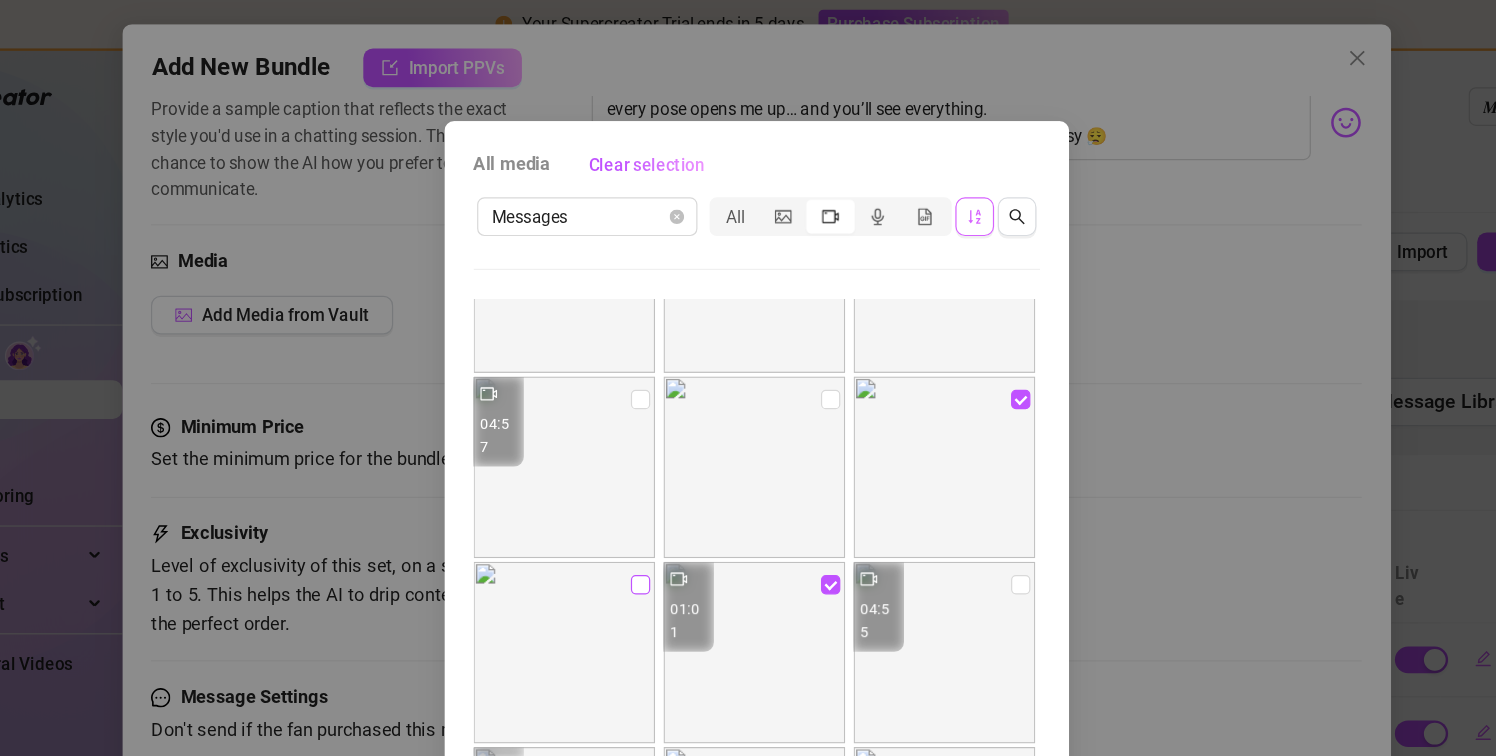 click at bounding box center [652, 483] 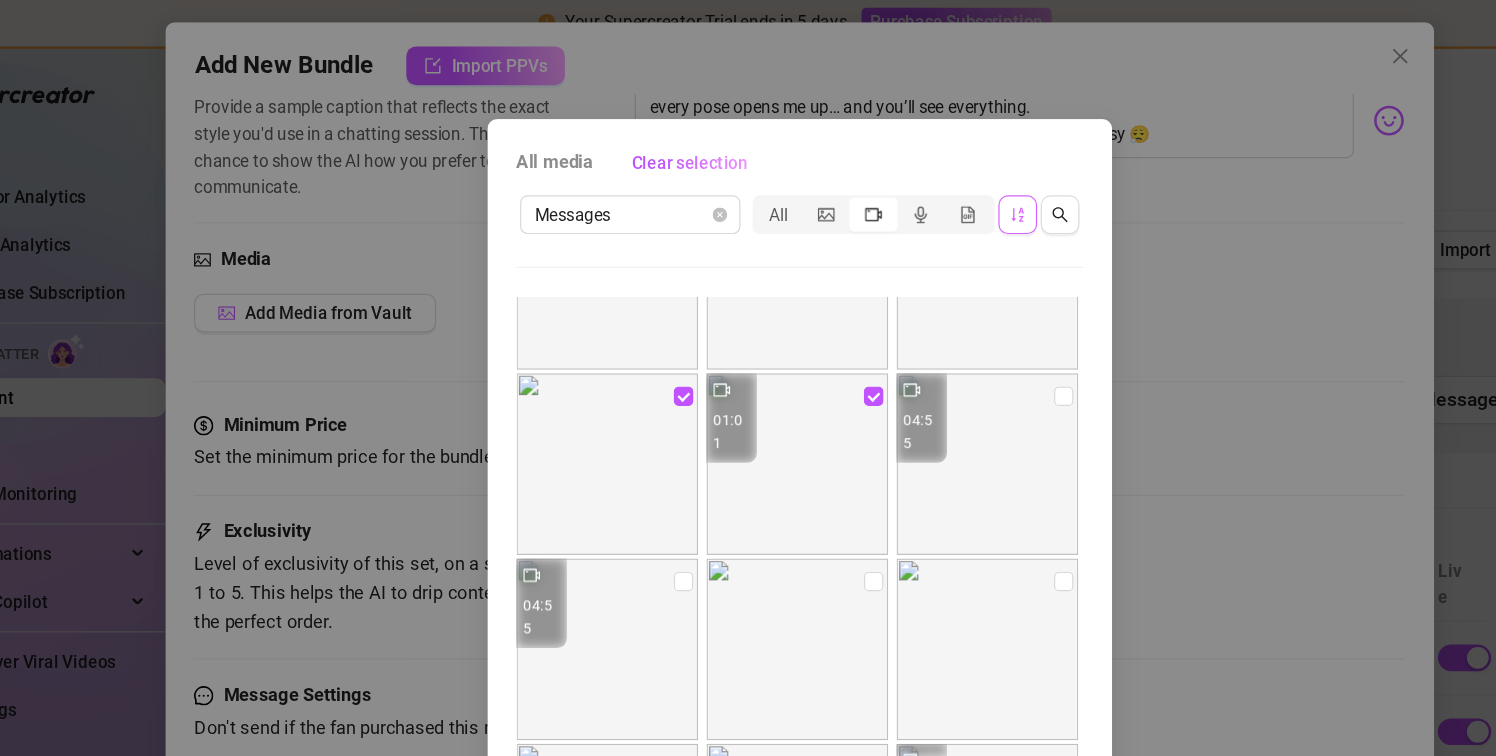 scroll, scrollTop: 5741, scrollLeft: 0, axis: vertical 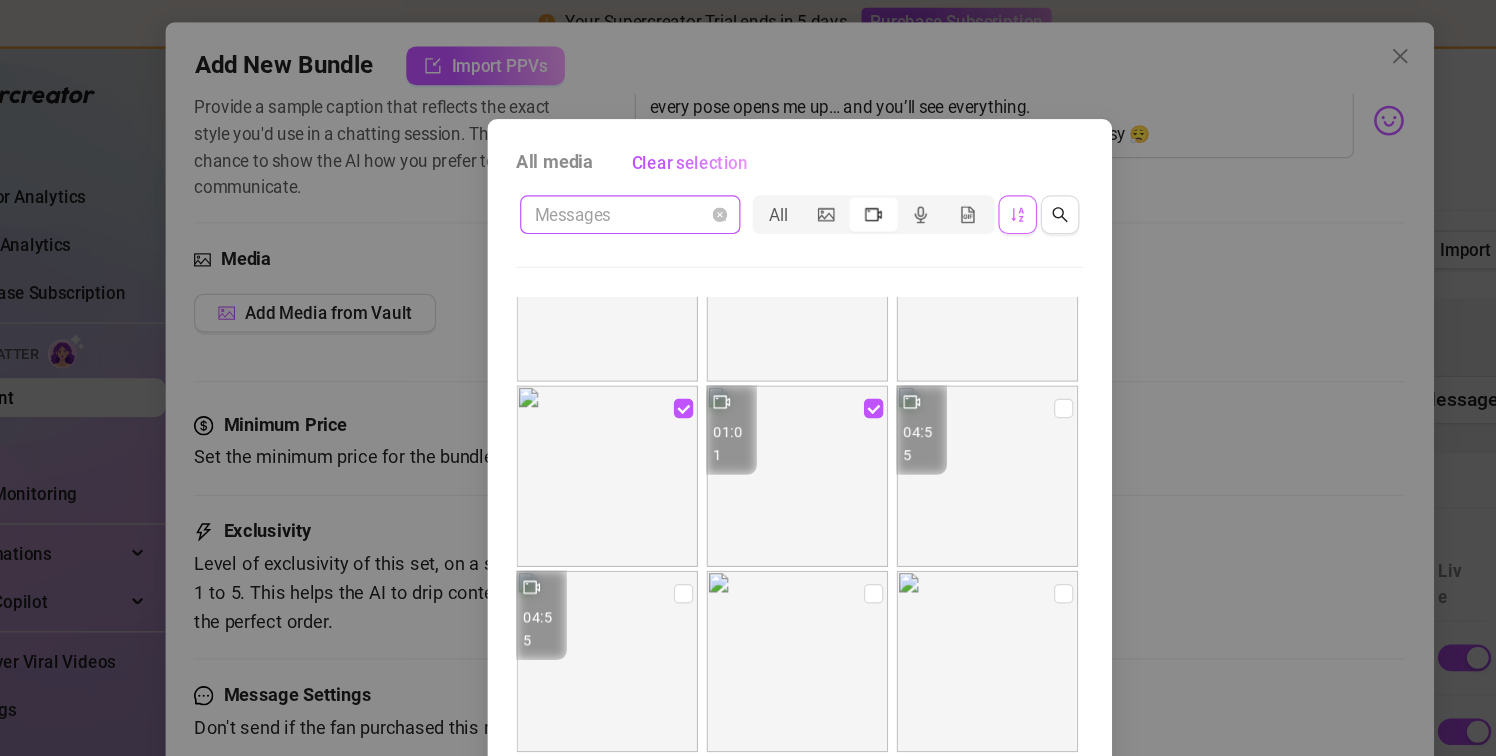 click on "Messages" at bounding box center (608, 179) 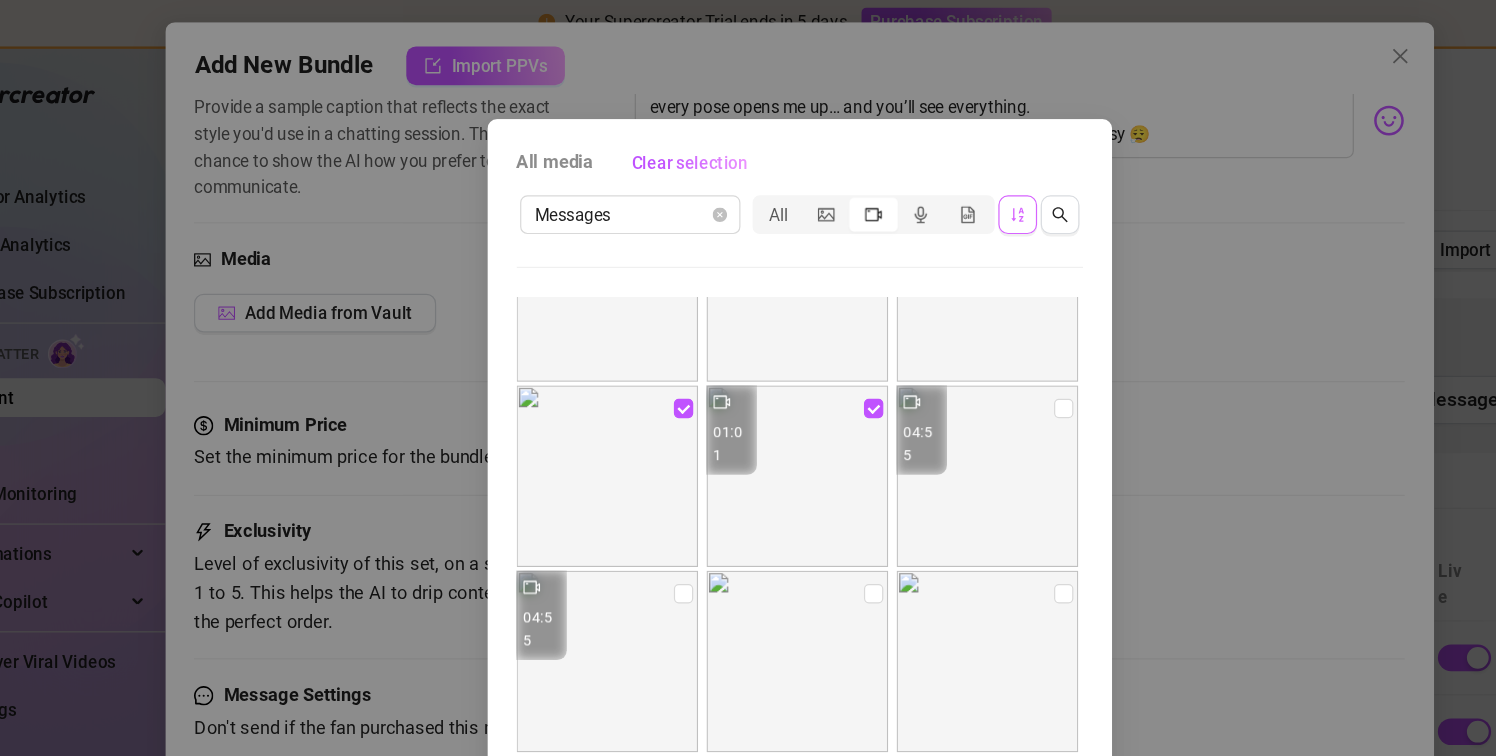 click on "All media Clear selection Messages All 00:44 00:43 00:39 00:43 02:14 03:20 05:08 05:08 05:08 00:16 00:04 00:09 00:02 05:02 05:02 05:02 05:02 00:22 04:31 04:57 01:01 04:55 04:55 05:08 00:30 00:10 05:08 04:18 04:18 00:16 00:16 04:57 00:20 00:09 02:06 02:08 00:49 00:04 00:39 00:25 00:23 00:23 Cancel OK" at bounding box center (748, 378) 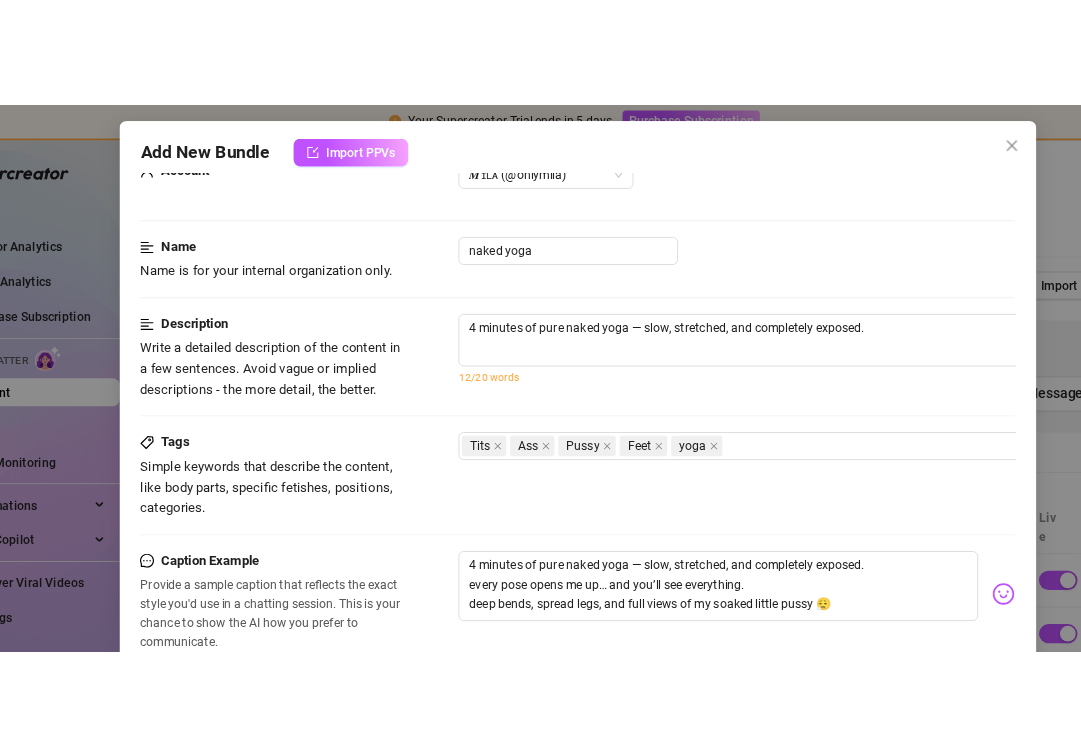 scroll, scrollTop: 1, scrollLeft: 1, axis: both 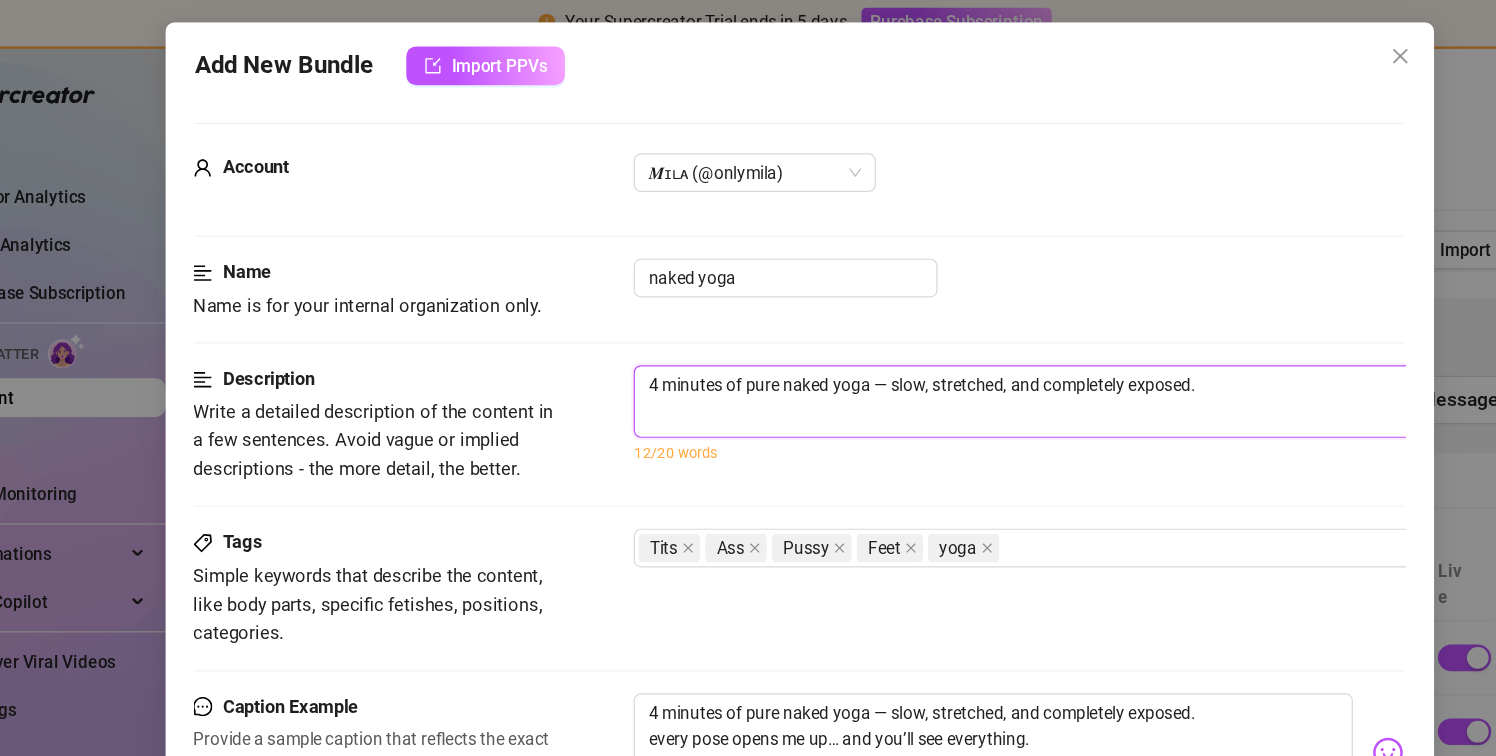 drag, startPoint x: 530, startPoint y: 322, endPoint x: 1016, endPoint y: 306, distance: 486.2633 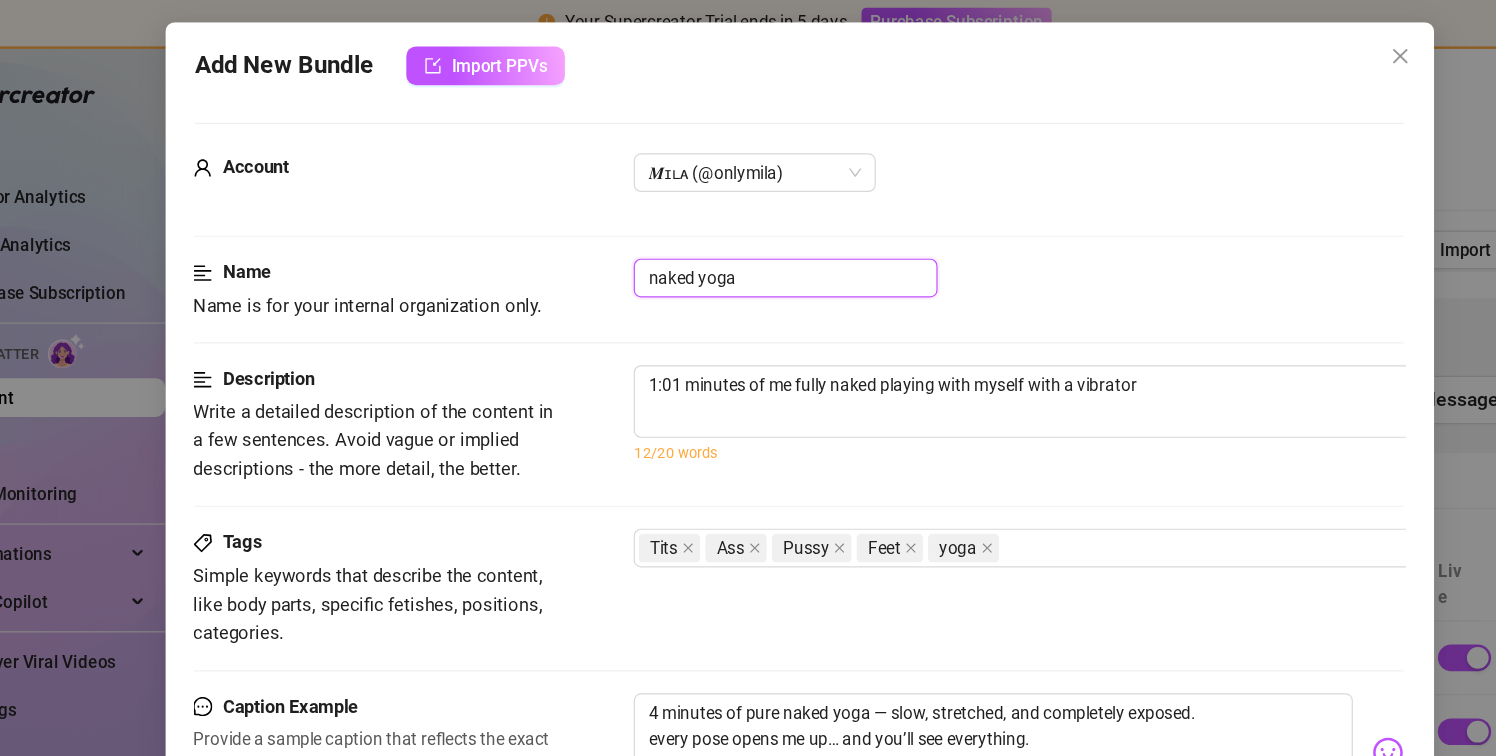 drag, startPoint x: 621, startPoint y: 237, endPoint x: 504, endPoint y: 217, distance: 118.69709 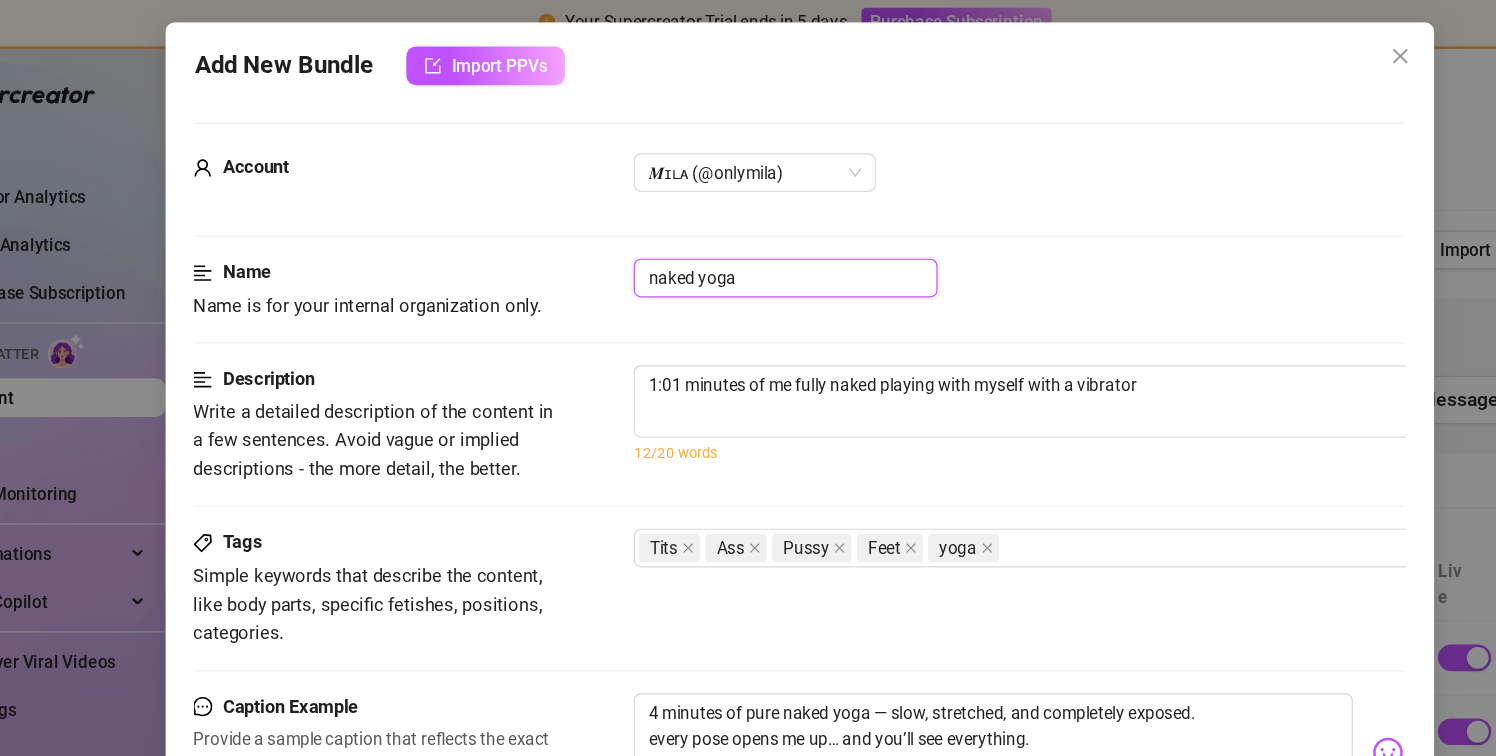 click on "Name Name is for your internal organization only. naked yoga" at bounding box center [746, 240] 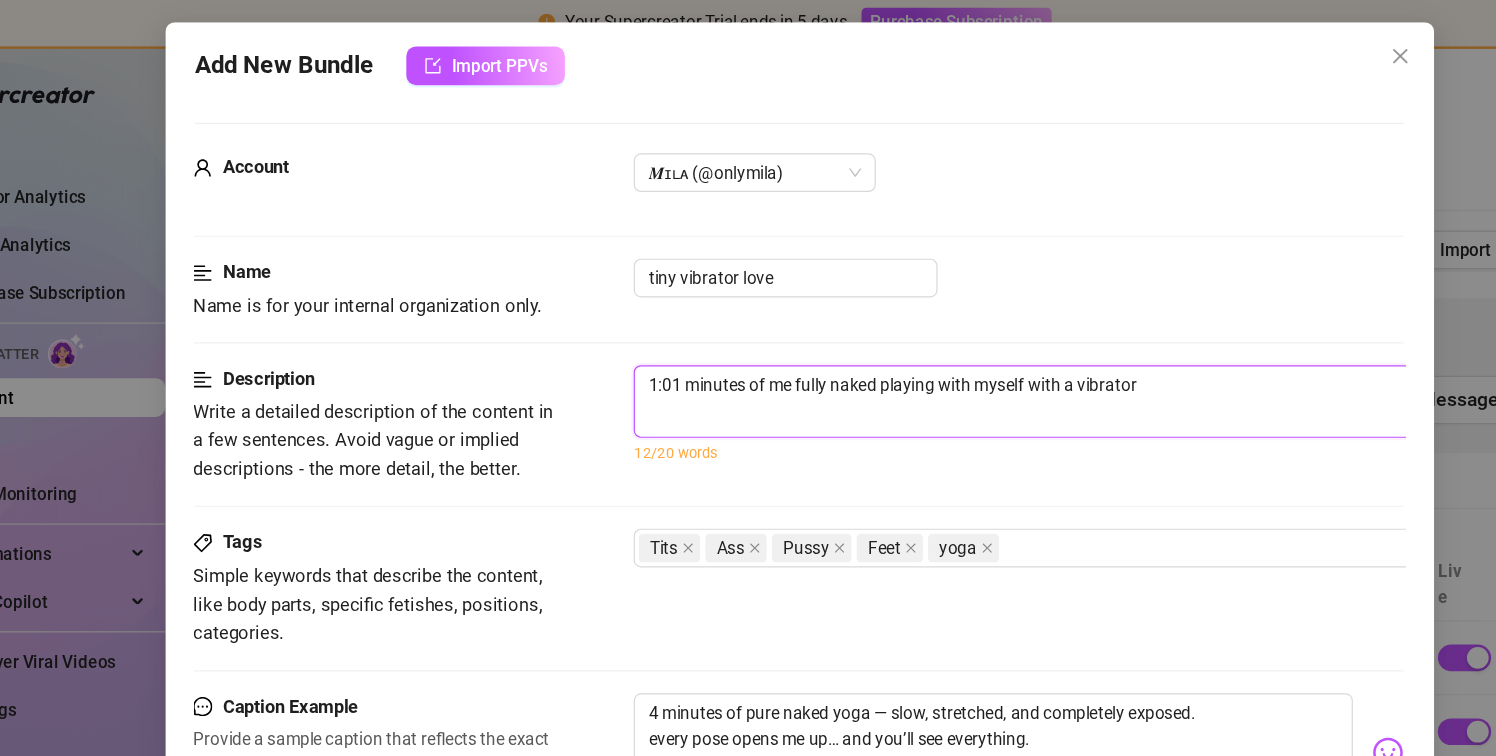 drag, startPoint x: 956, startPoint y: 327, endPoint x: 488, endPoint y: 308, distance: 468.38553 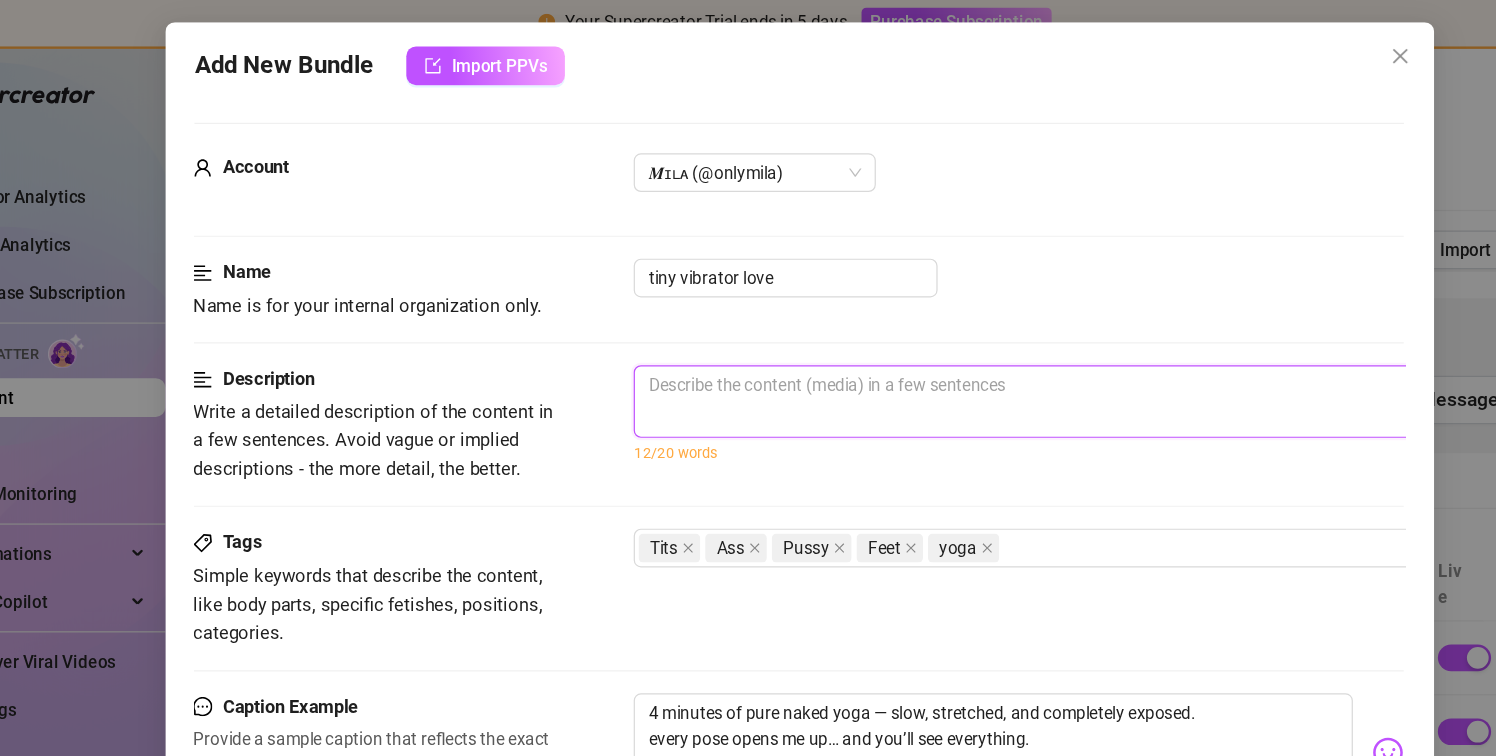 paste on "just over a minute of me naked, legs spread, and moaning with my tiny vibrator pressed right on my pussy 😮‍💨
short, messy, and so real." 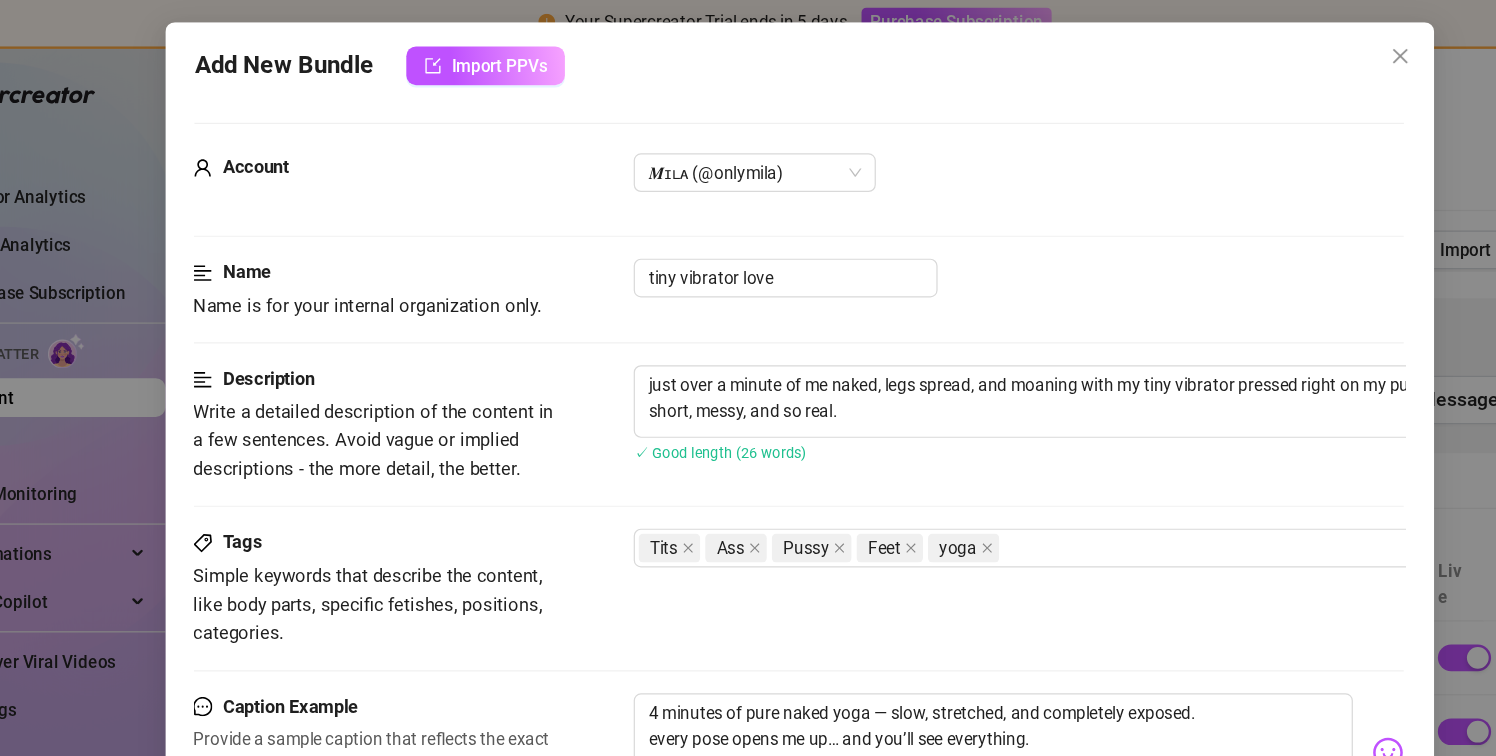 click on "Add New Bundle Import PPVs Account 𝑴ɪʟᴀ (@onlymila) Name Name is for your internal organization only. tiny vibrator love Description Write a detailed description of the content in a few sentences. Avoid vague or implied descriptions - the more detail, the better. just over a minute of me naked, legs spread, and moaning with my tiny vibrator pressed right on my pussy 😮‍💨
short, messy, and so real. ✓ Good length (26 words) Tags Simple keywords that describe the content, like body parts, specific fetishes, positions, categories. Tits Ass Pussy Feet yoga   Caption Example Provide a sample caption that reflects the exact style you'd use in a chatting session. This is your chance to show the AI how you prefer to communicate. 4 minutes of pure naked yoga — slow, stretched, and completely exposed.
every pose opens me up… and you’ll see everything.
deep bends, spread legs, and full views of my soaked little pussy 😮‍💨 Media Add Media from Vault Minimum Price $ 0 Exclusivity Cancel Create" at bounding box center [748, 378] 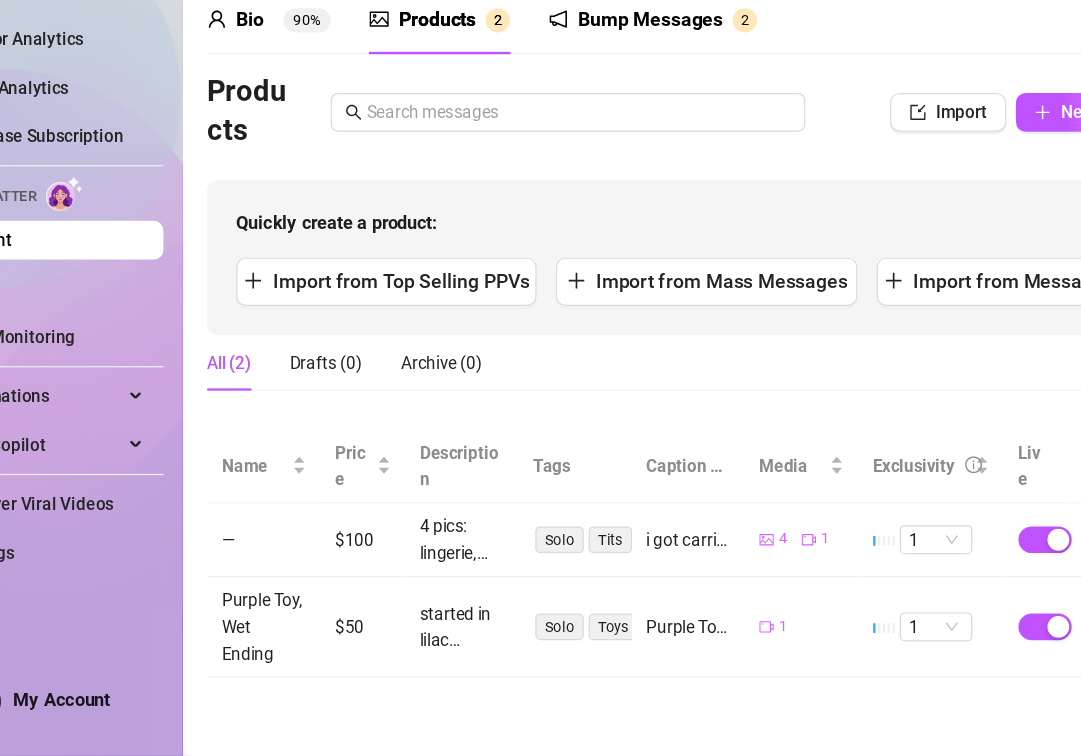 scroll, scrollTop: 15, scrollLeft: 15, axis: both 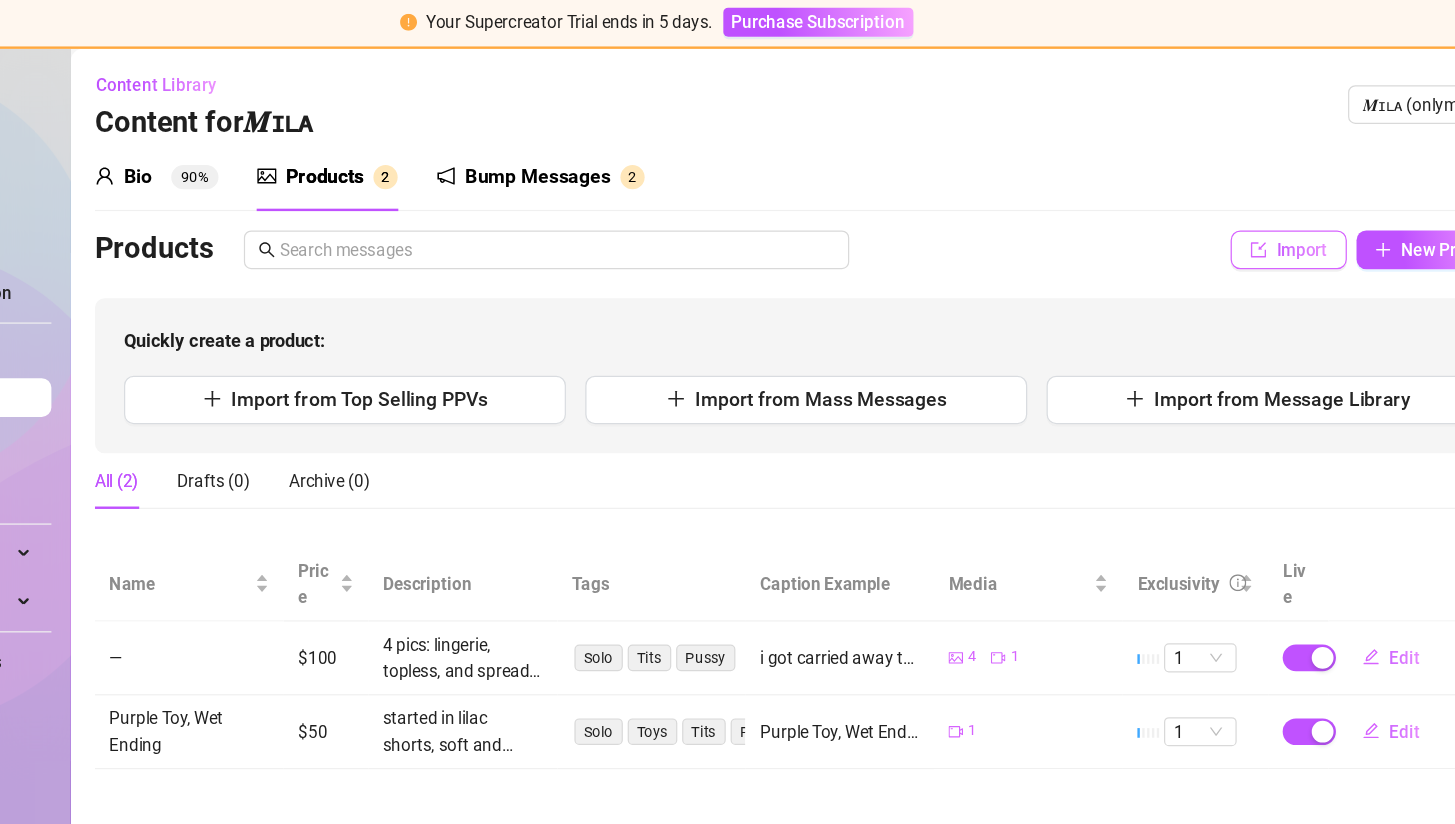 click on "Import" at bounding box center (1257, 208) 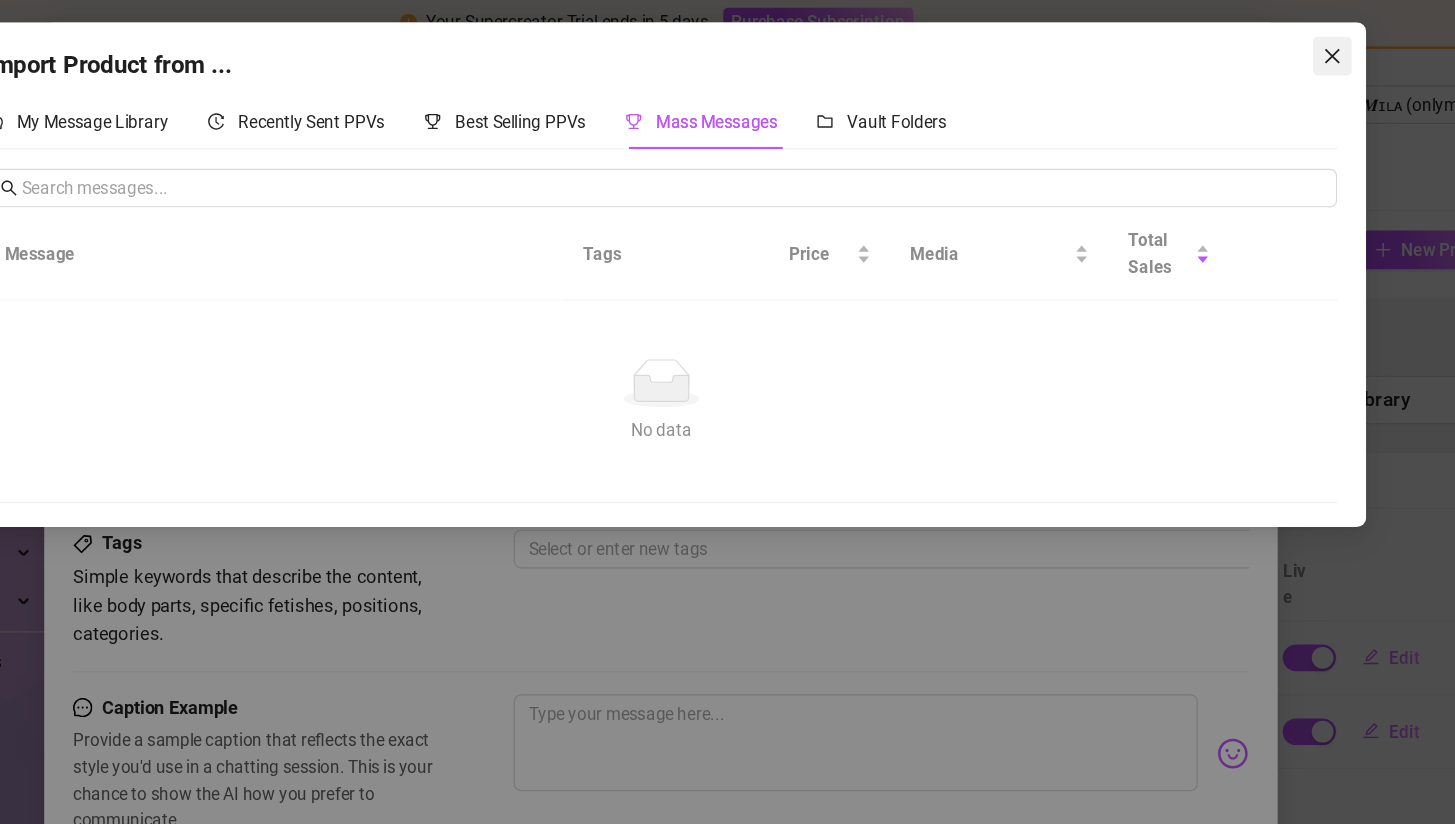 click at bounding box center (1282, 48) 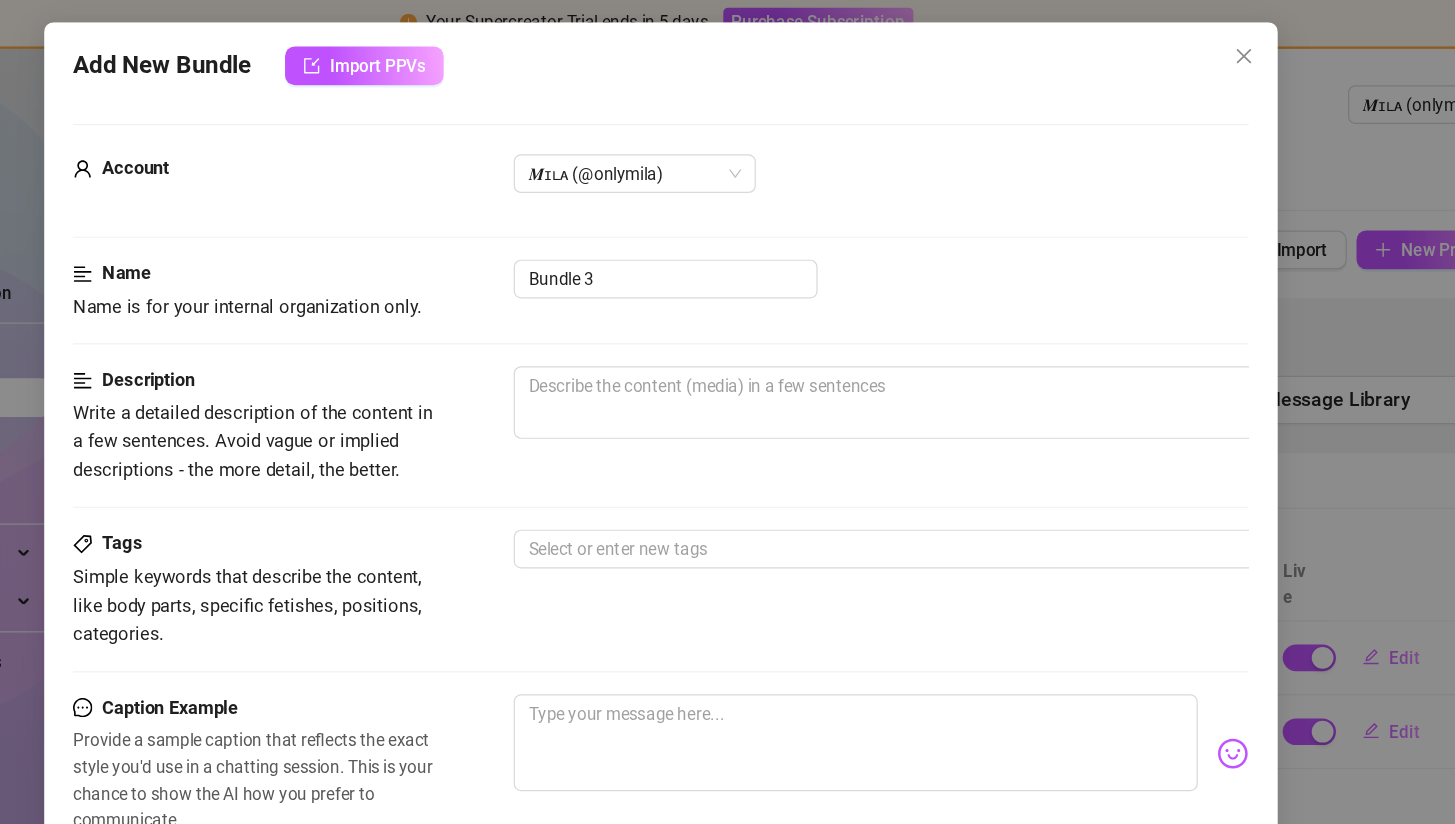 click on "Add New Bundle Import PPVs Account [USERNAME] (@[USERNAME]) Name Name is for your internal organization only. Bundle 3 Description Write a detailed description of the content in a few sentences. Avoid vague or implied descriptions - the more detail, the better. Tags Simple keywords that describe the content, like body parts, specific fetishes, positions, categories.  Select or enter new tags Caption Example Provide a sample caption that reflects the exact style you'd use in a chatting session. This is your chance to show the AI how you prefer to communicate. Media Add Media from Vault Minimum Price Set the minimum price for the bundle. $ 0 Exclusivity Level of exclusivity of this set, on a scale of 1 to 5. This helps the AI to drip content in the perfect order. 1 - Least Exclusive Message Settings Don't send if the fan purchased this media Cancel Create" at bounding box center [727, 412] 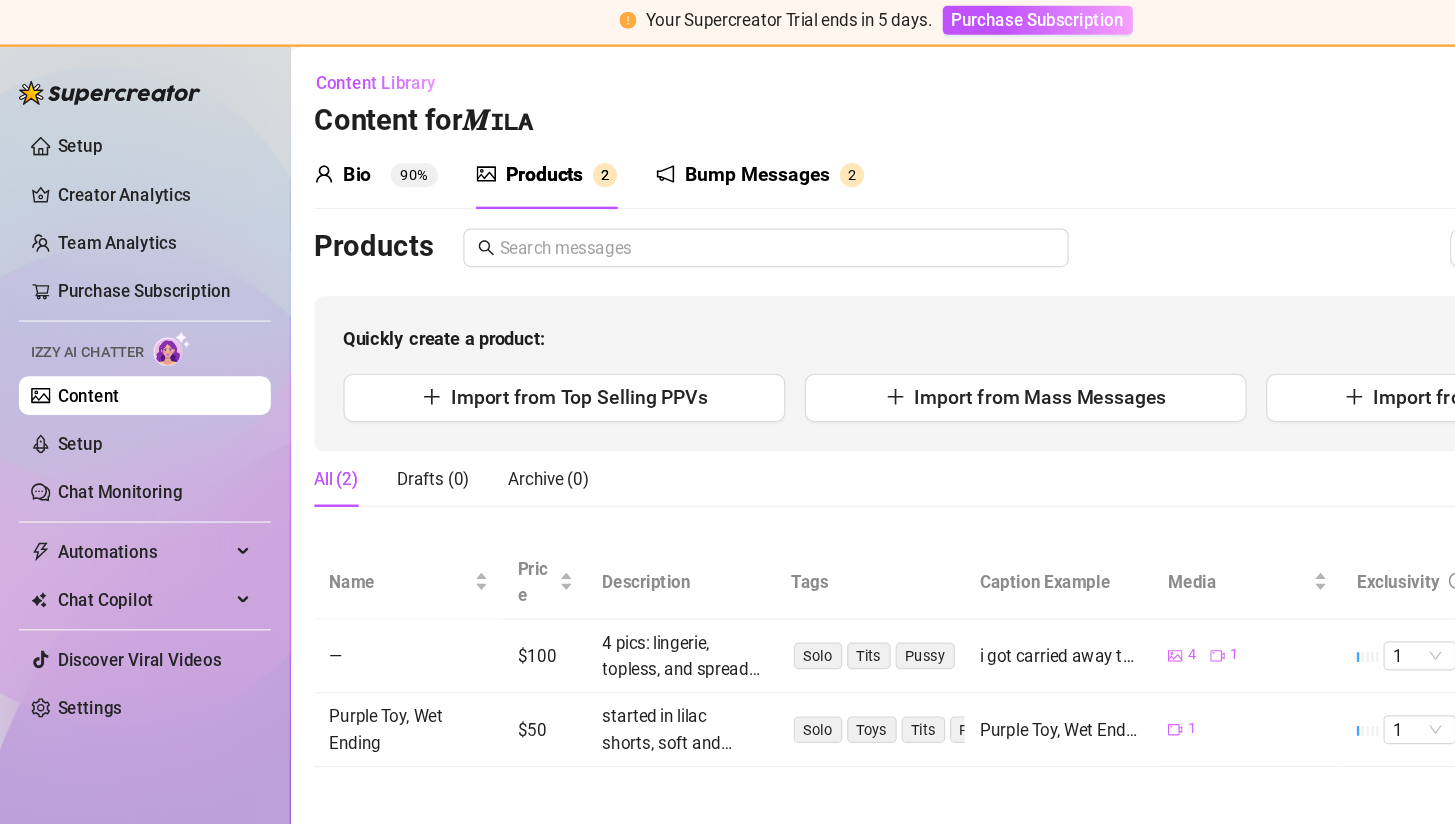scroll, scrollTop: 0, scrollLeft: 0, axis: both 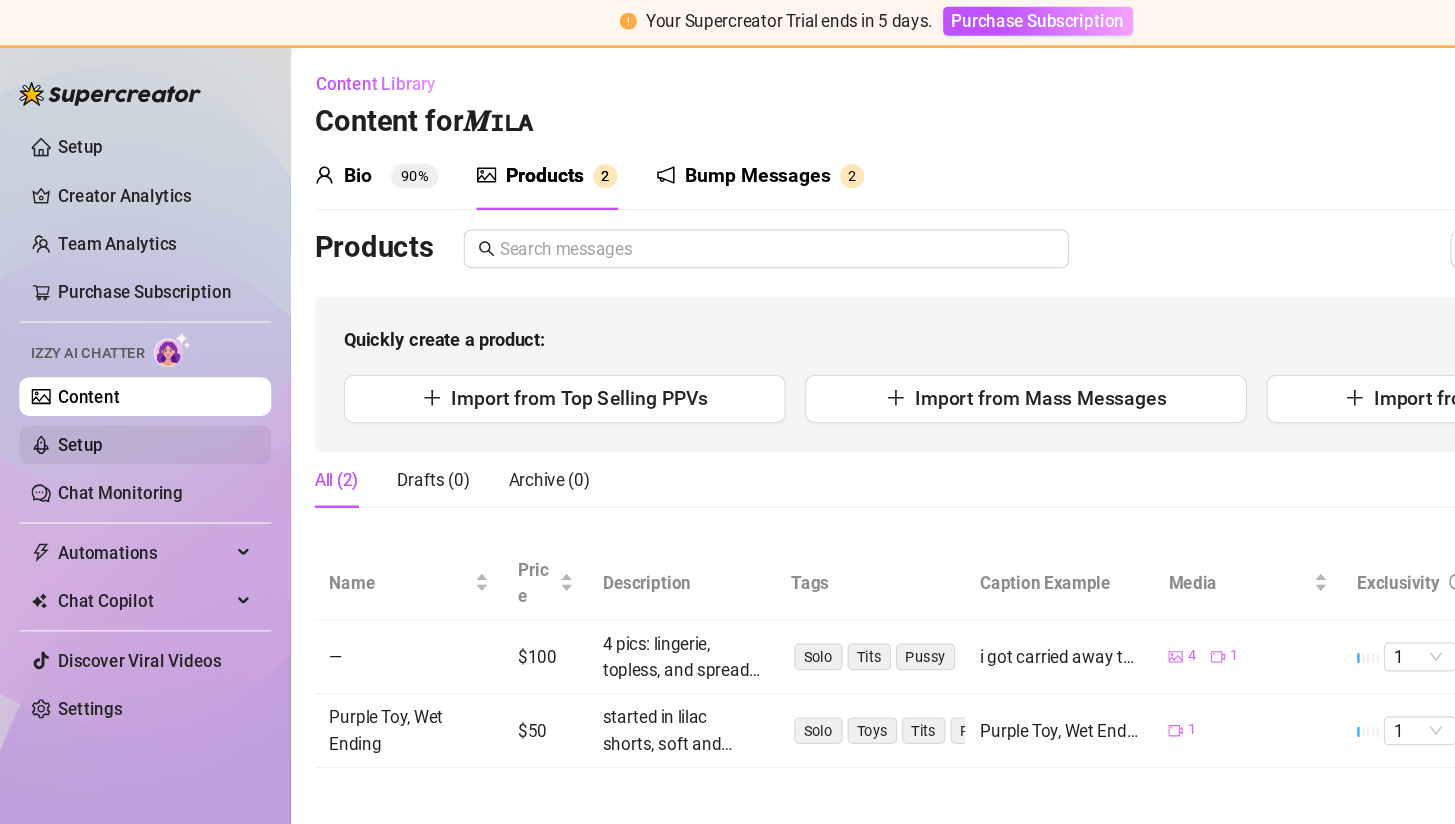 click on "Setup" at bounding box center [66, 370] 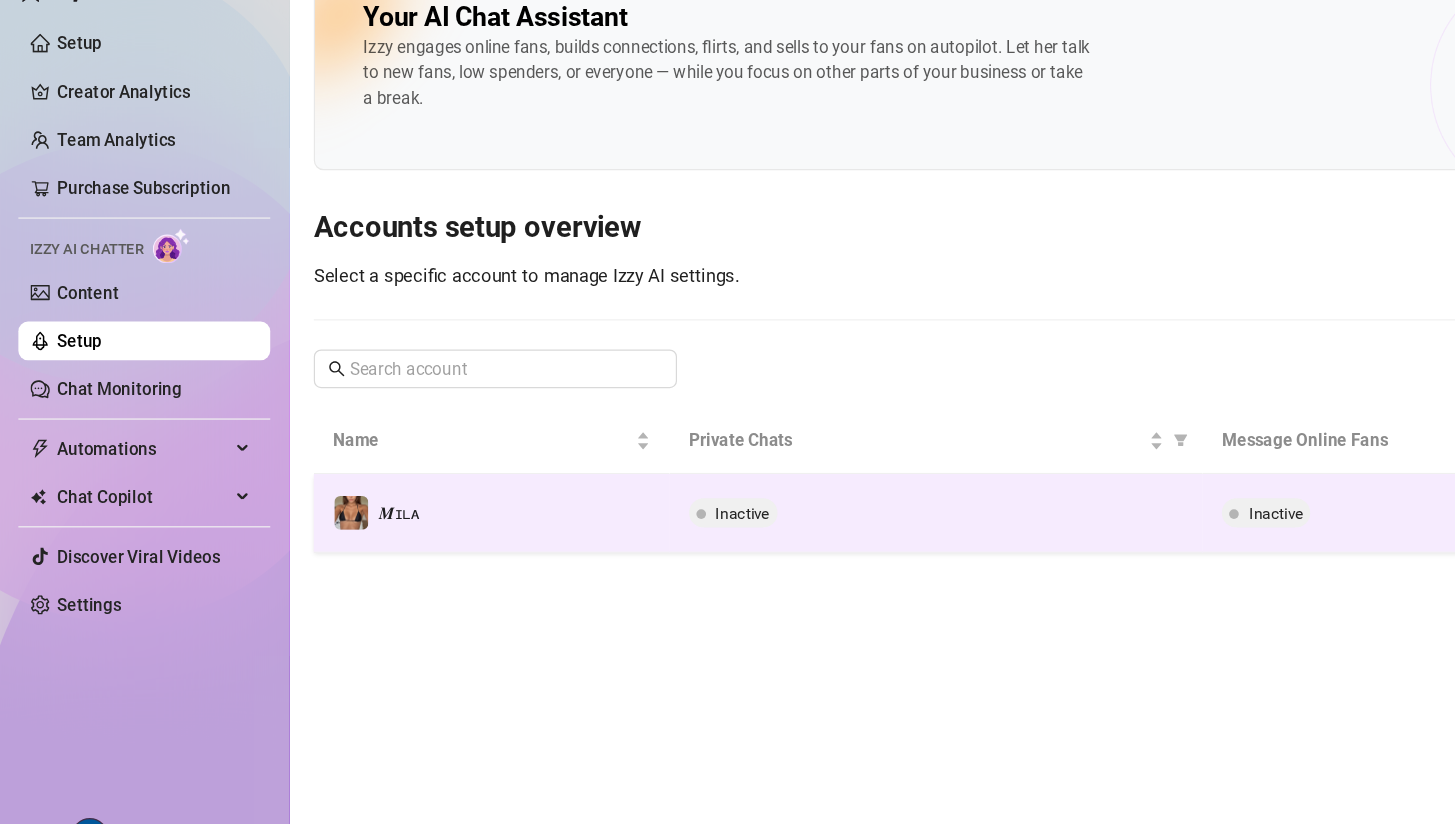click on "𝑴ɪʟᴀ" at bounding box center (407, 512) 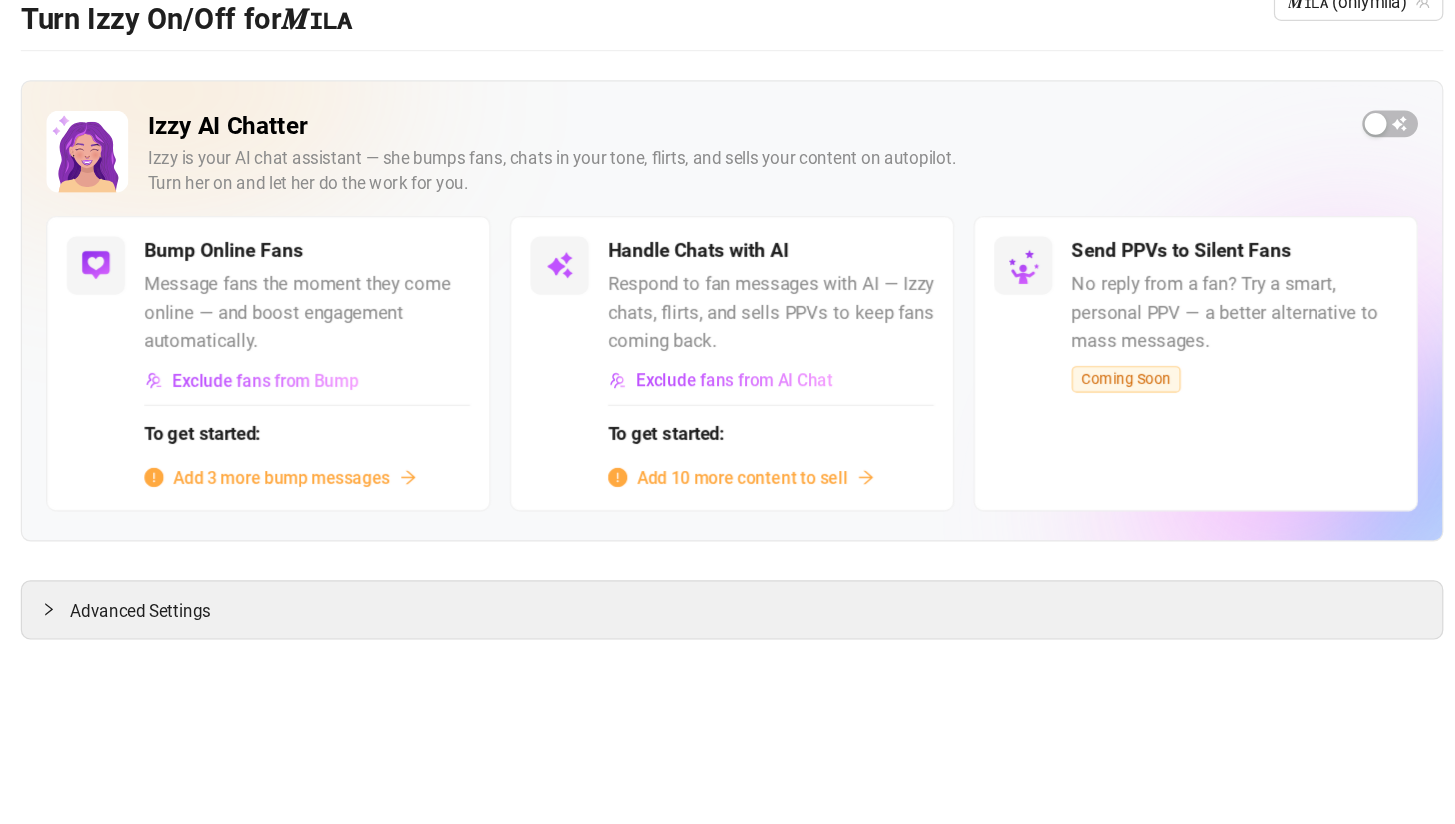 click on "Add 10 more content to sell" at bounding box center [856, 481] 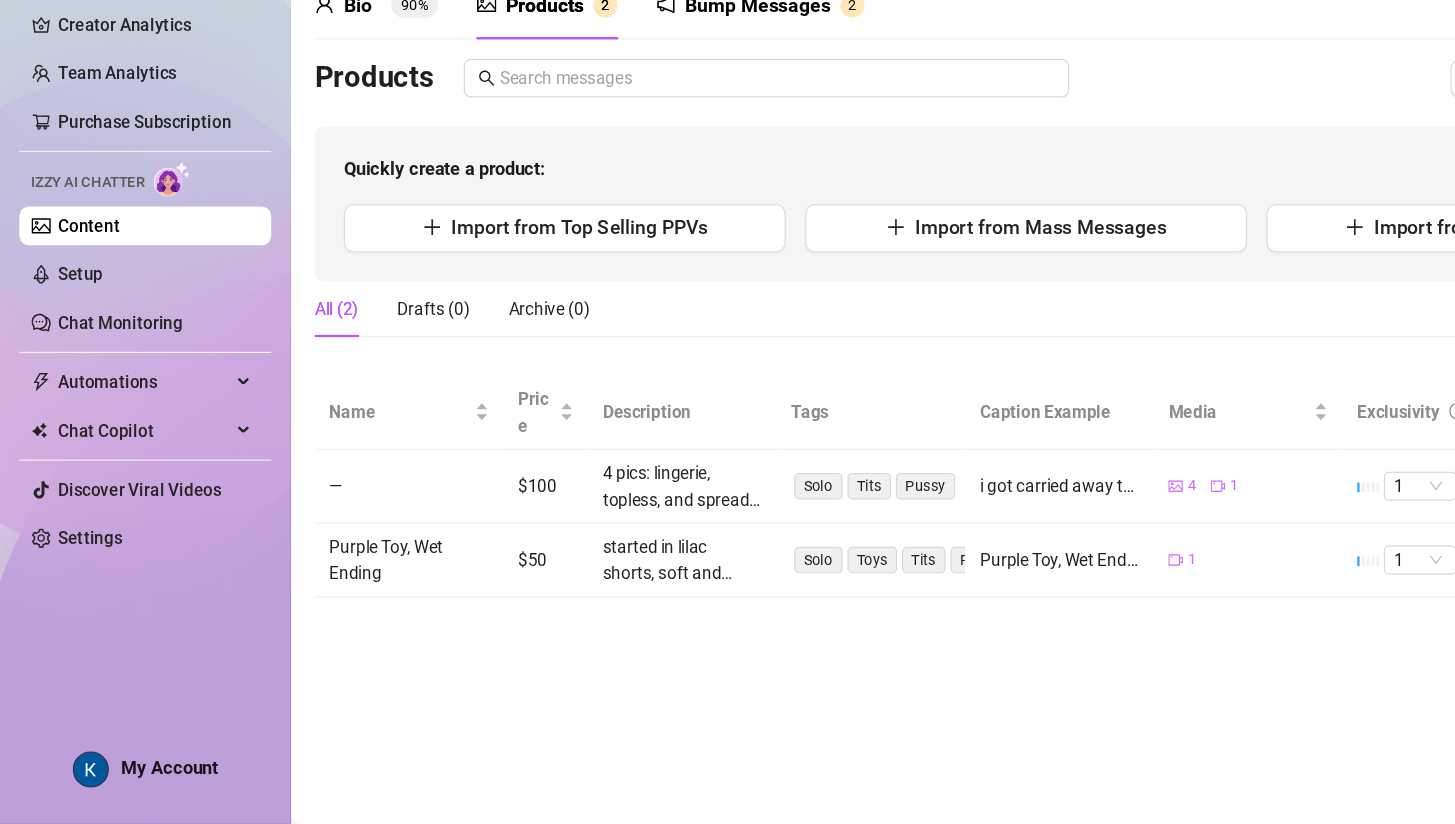 scroll, scrollTop: 15, scrollLeft: 0, axis: vertical 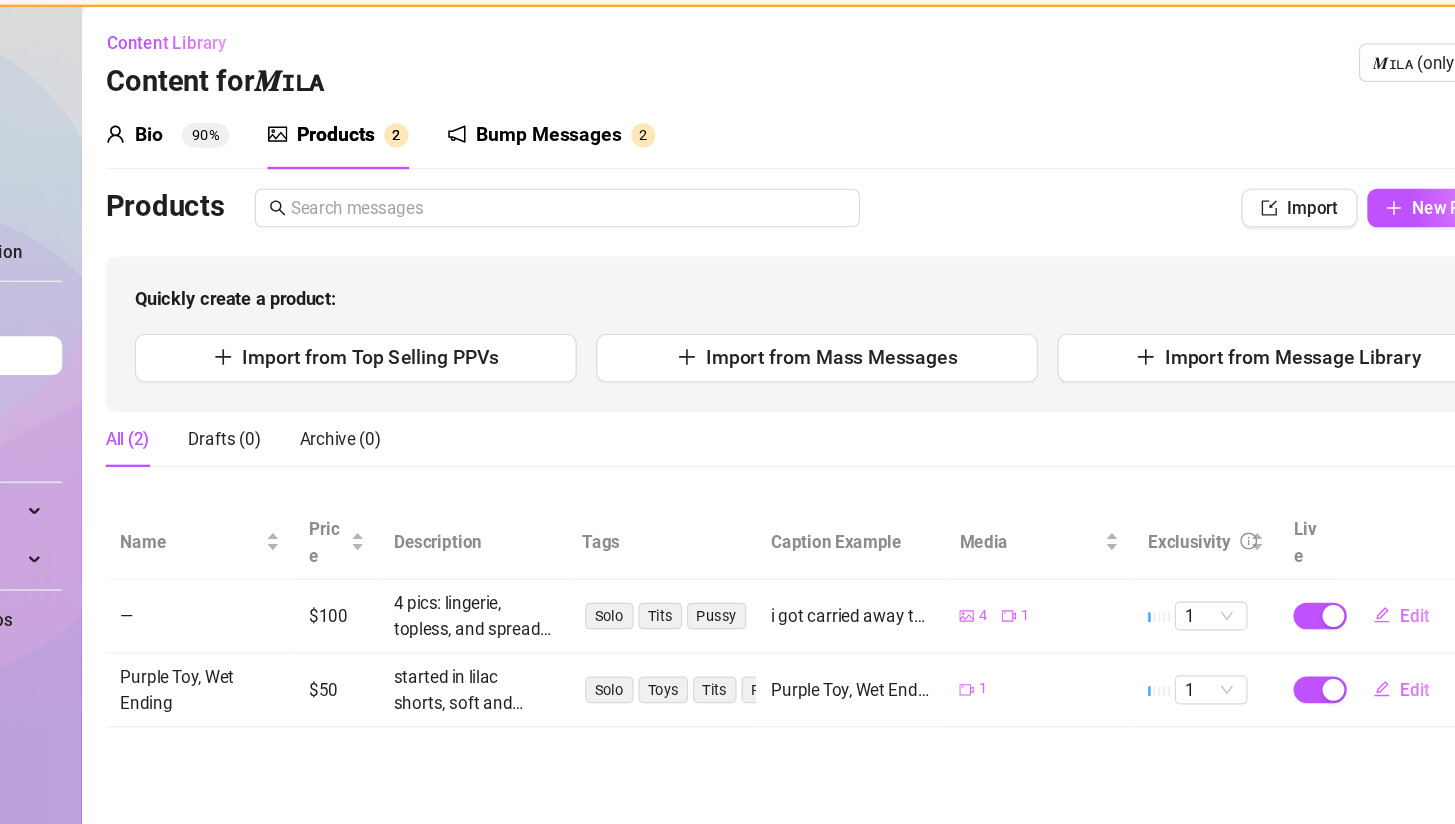 click on "Products" at bounding box center (450, 148) 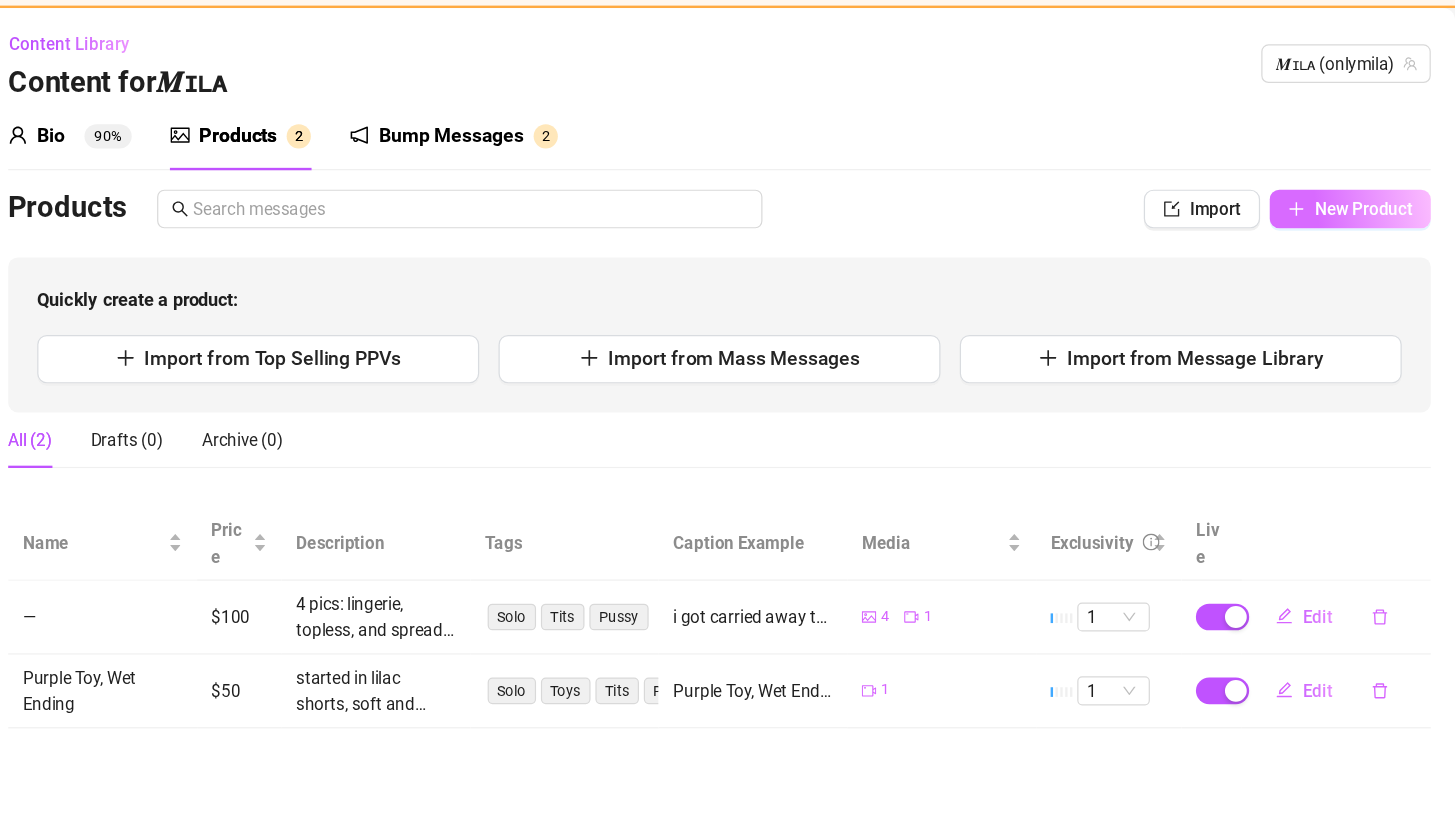 scroll, scrollTop: 15, scrollLeft: 15, axis: both 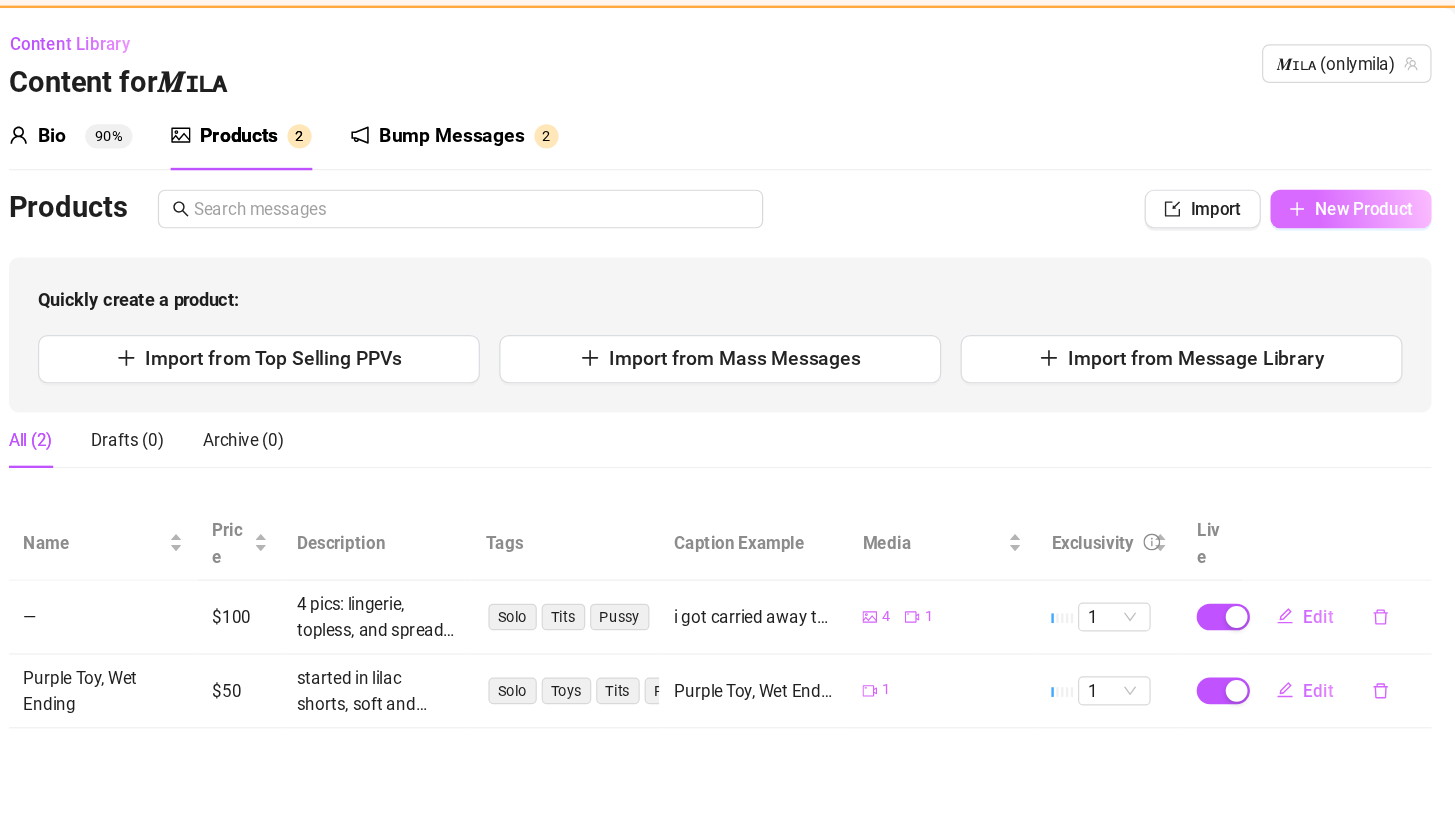 click 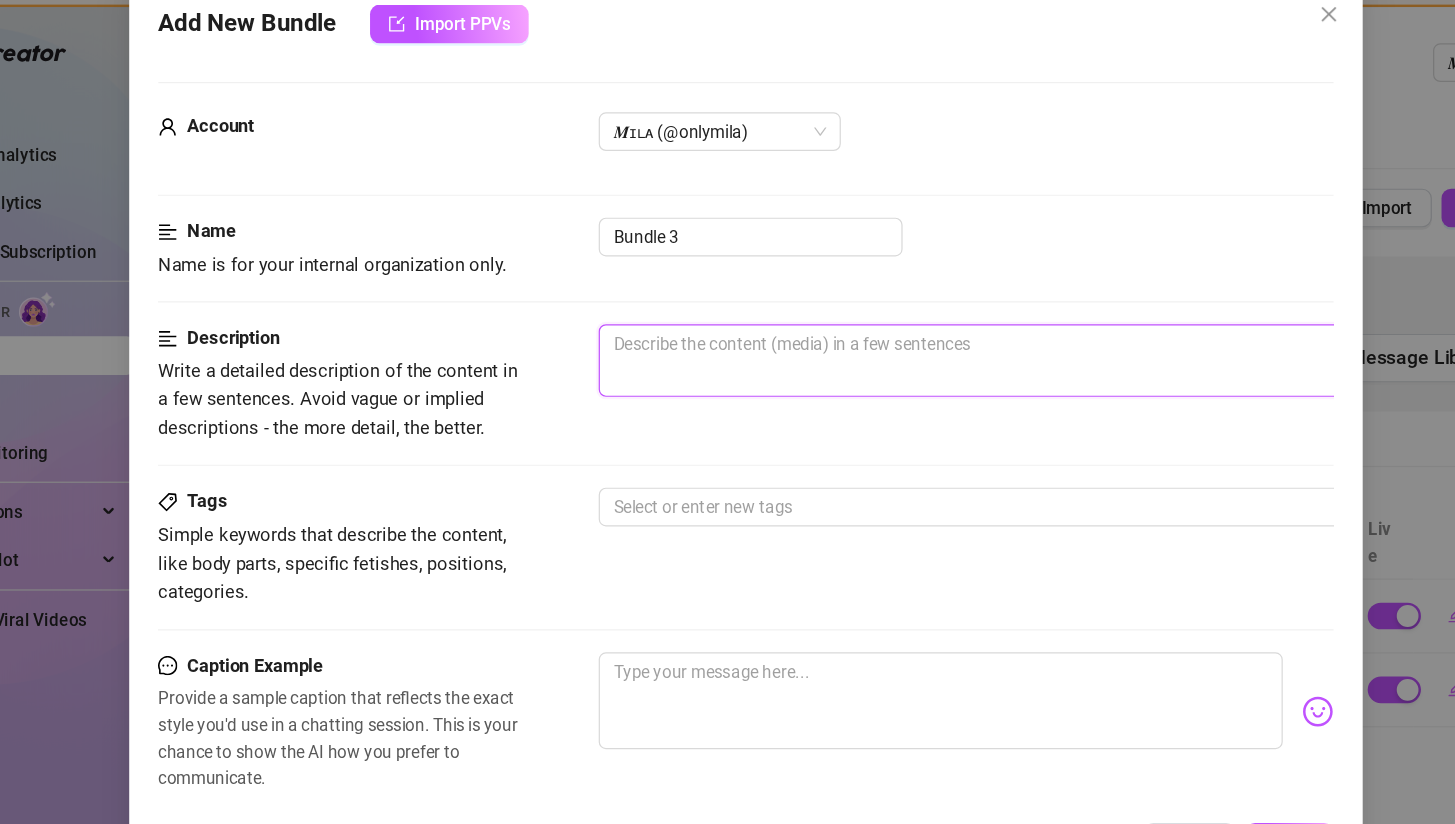 click at bounding box center [956, 334] 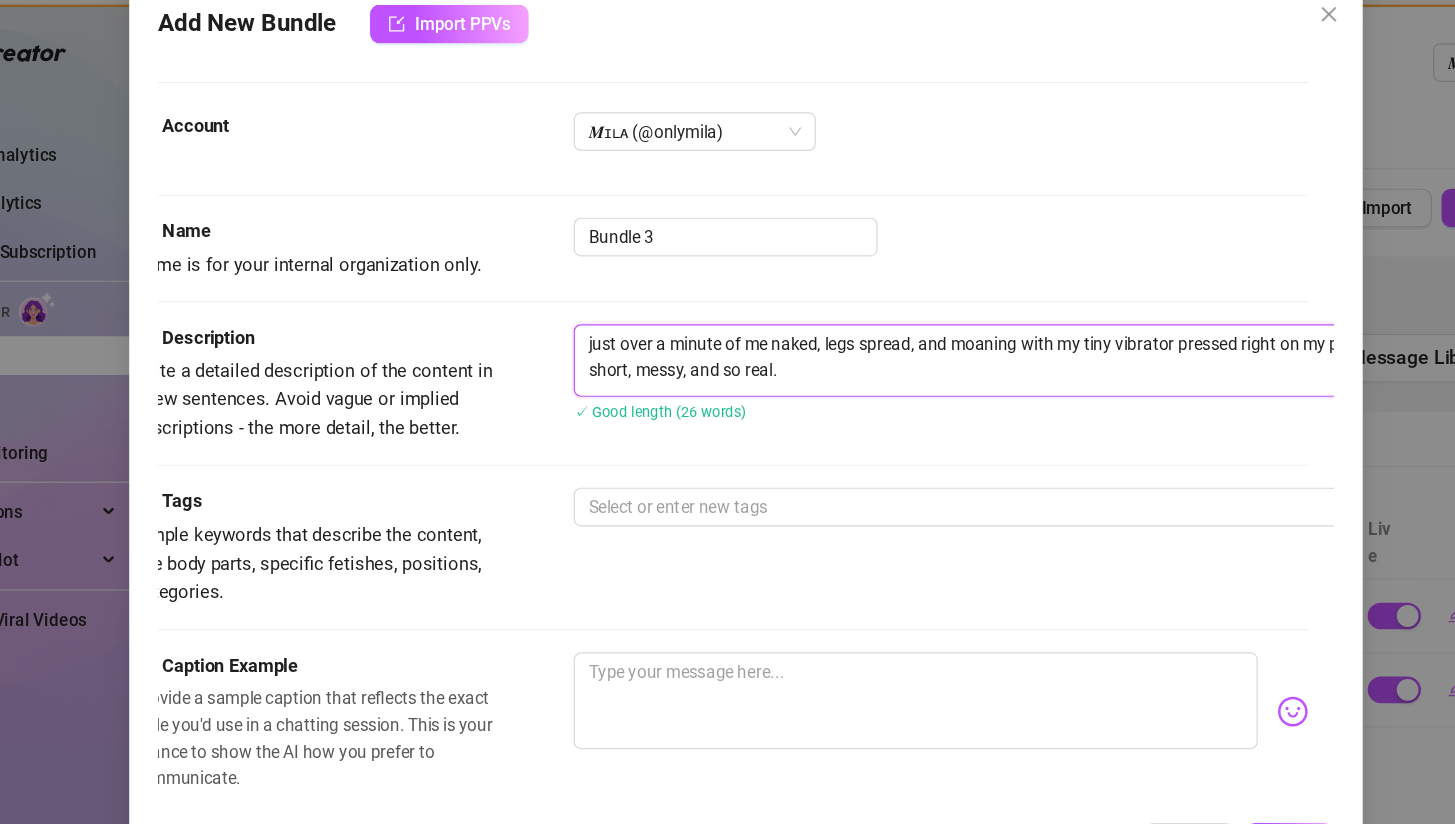 scroll, scrollTop: 1, scrollLeft: 21, axis: both 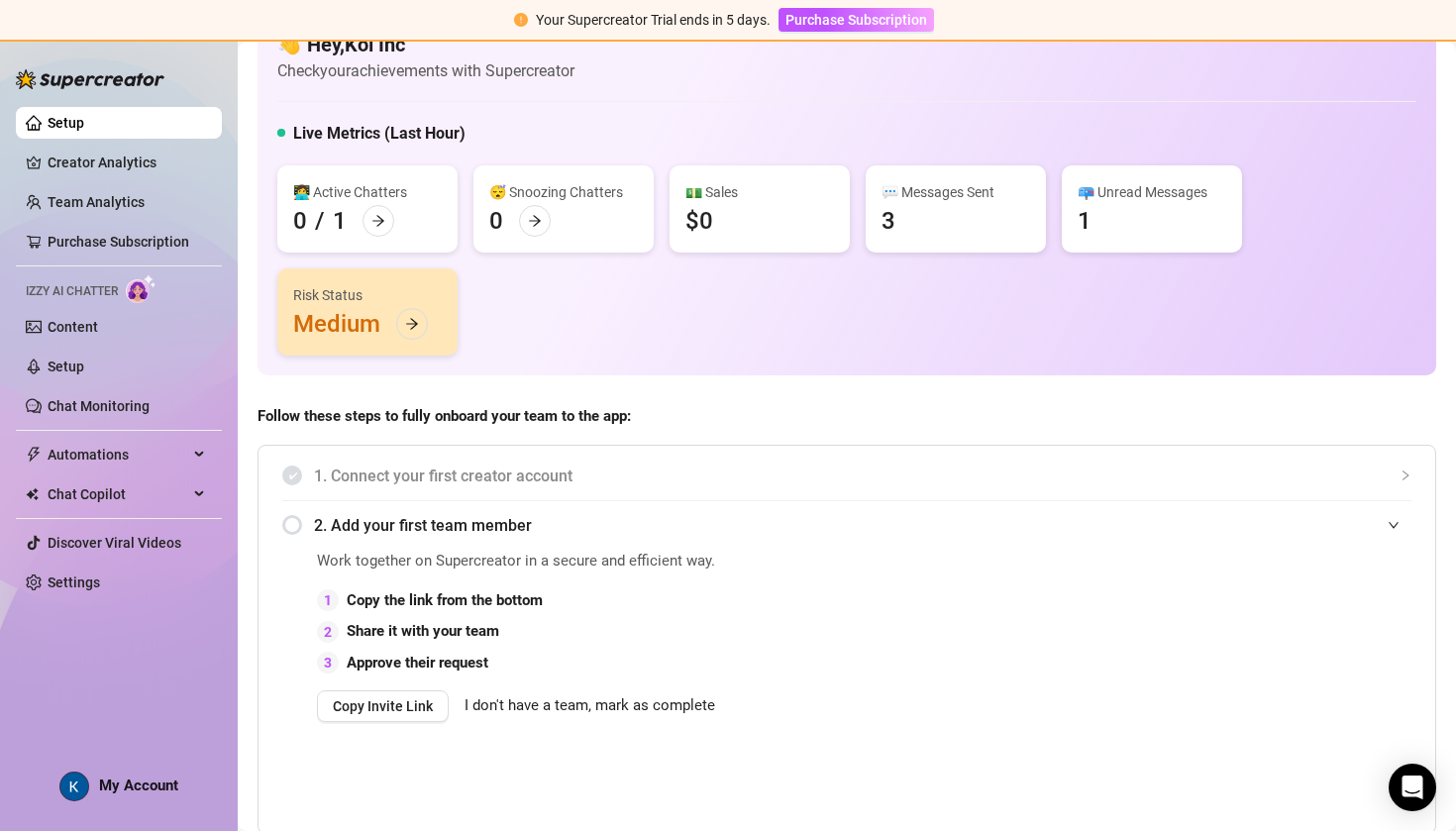 click on "💬 Messages Sent" at bounding box center [956, 192] 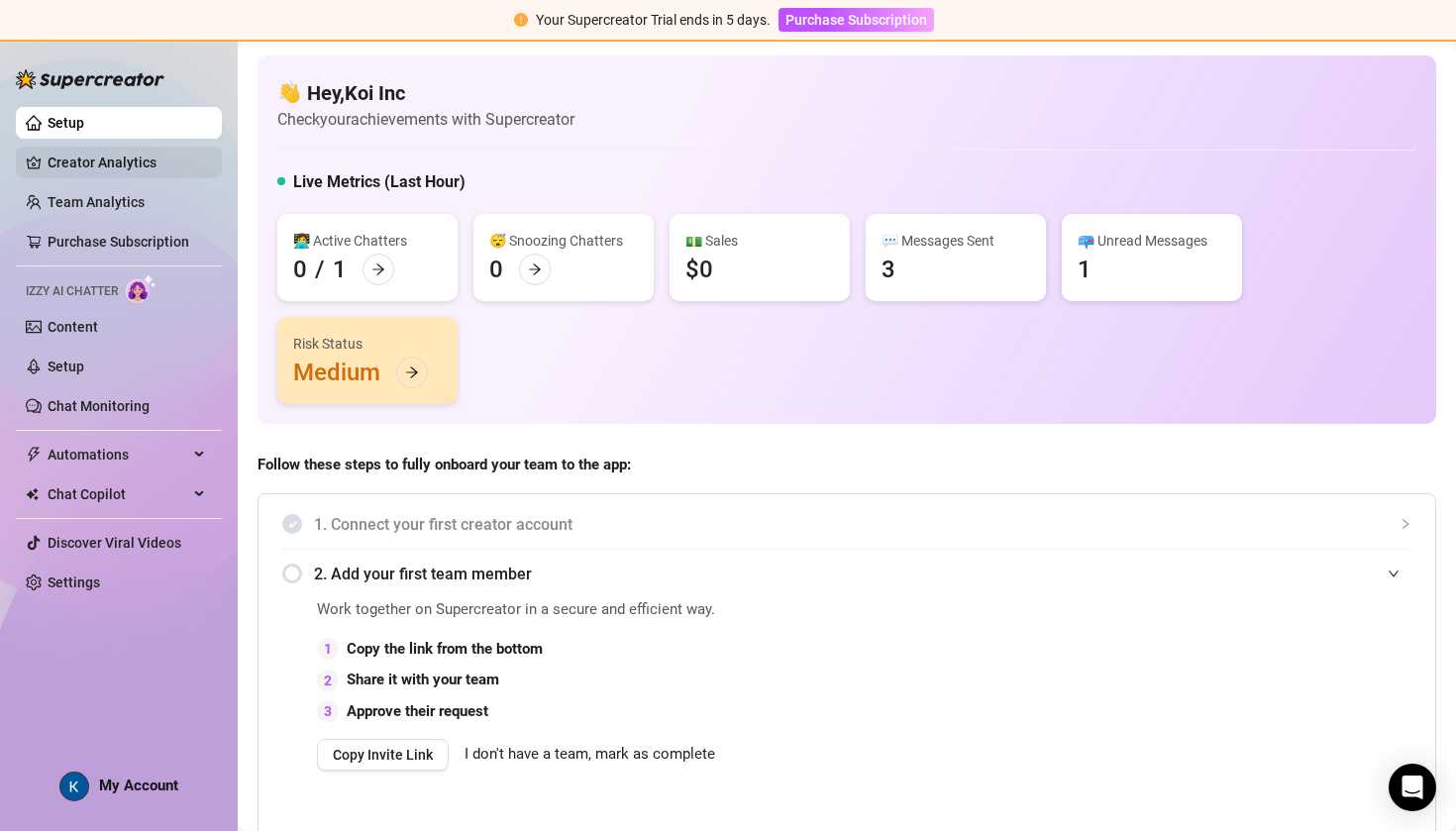 click on "Creator Analytics" at bounding box center [127, 162] 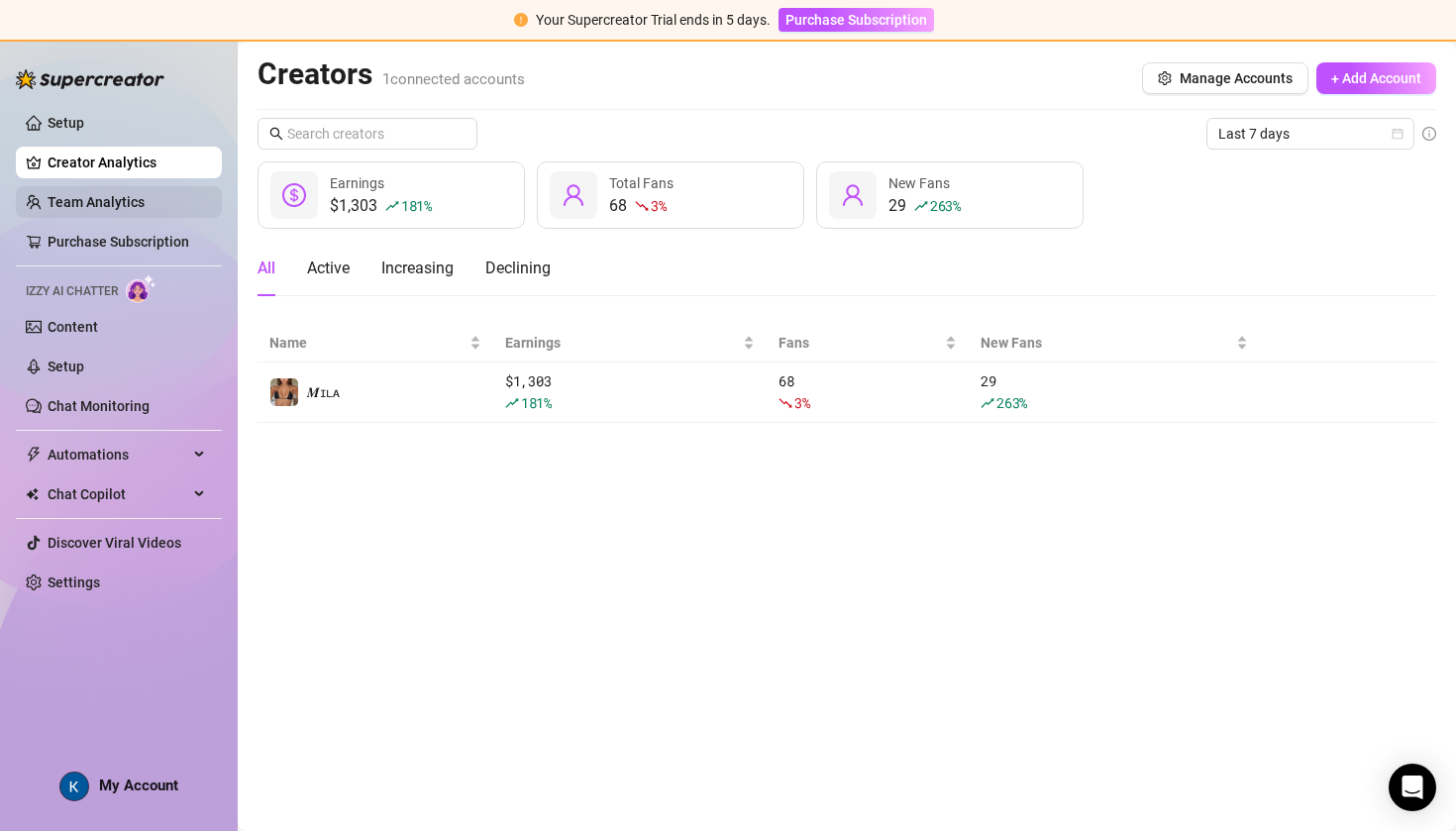 click on "Team Analytics" at bounding box center (96, 202) 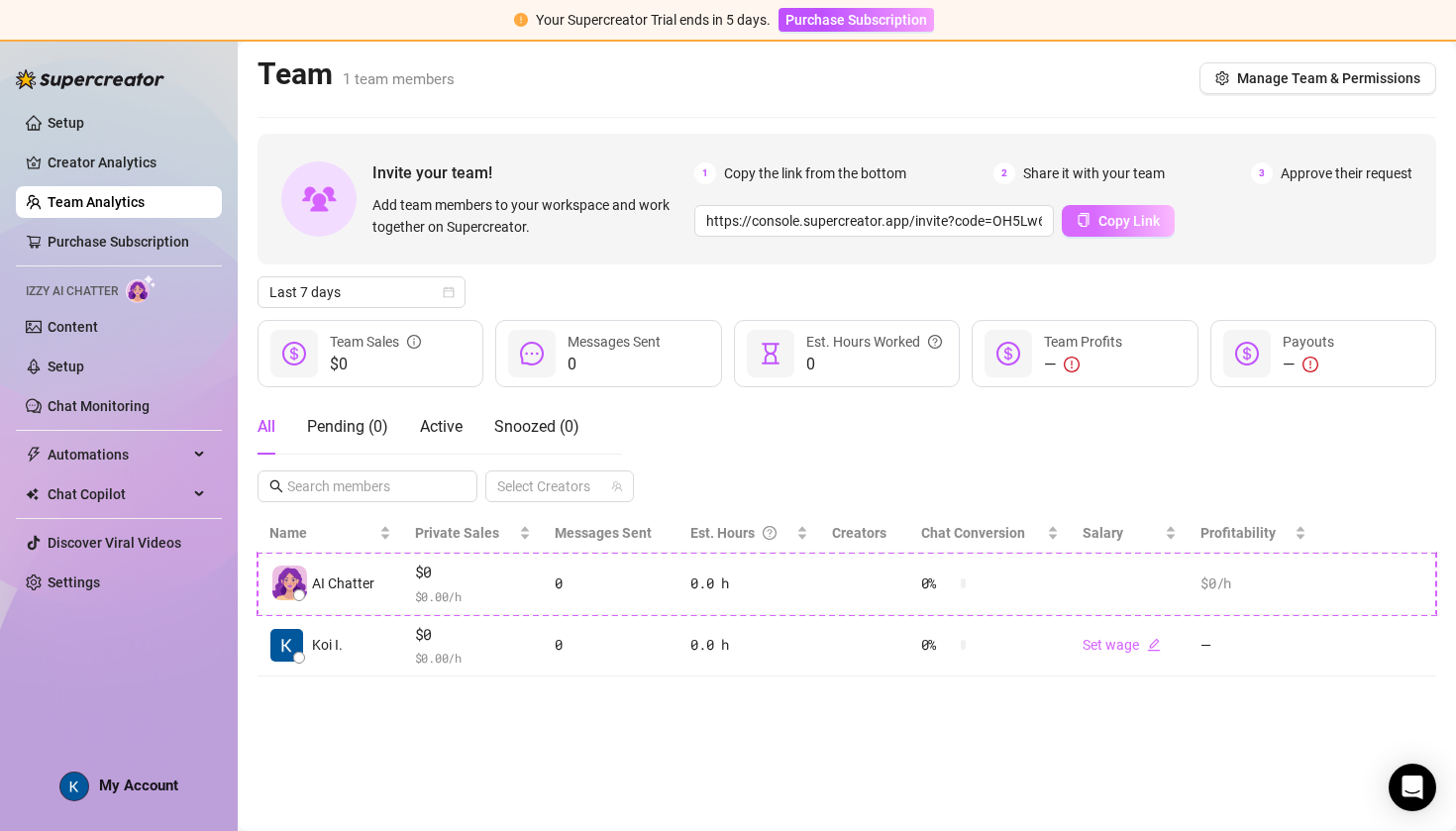 click on "Copy Link" at bounding box center [1129, 221] 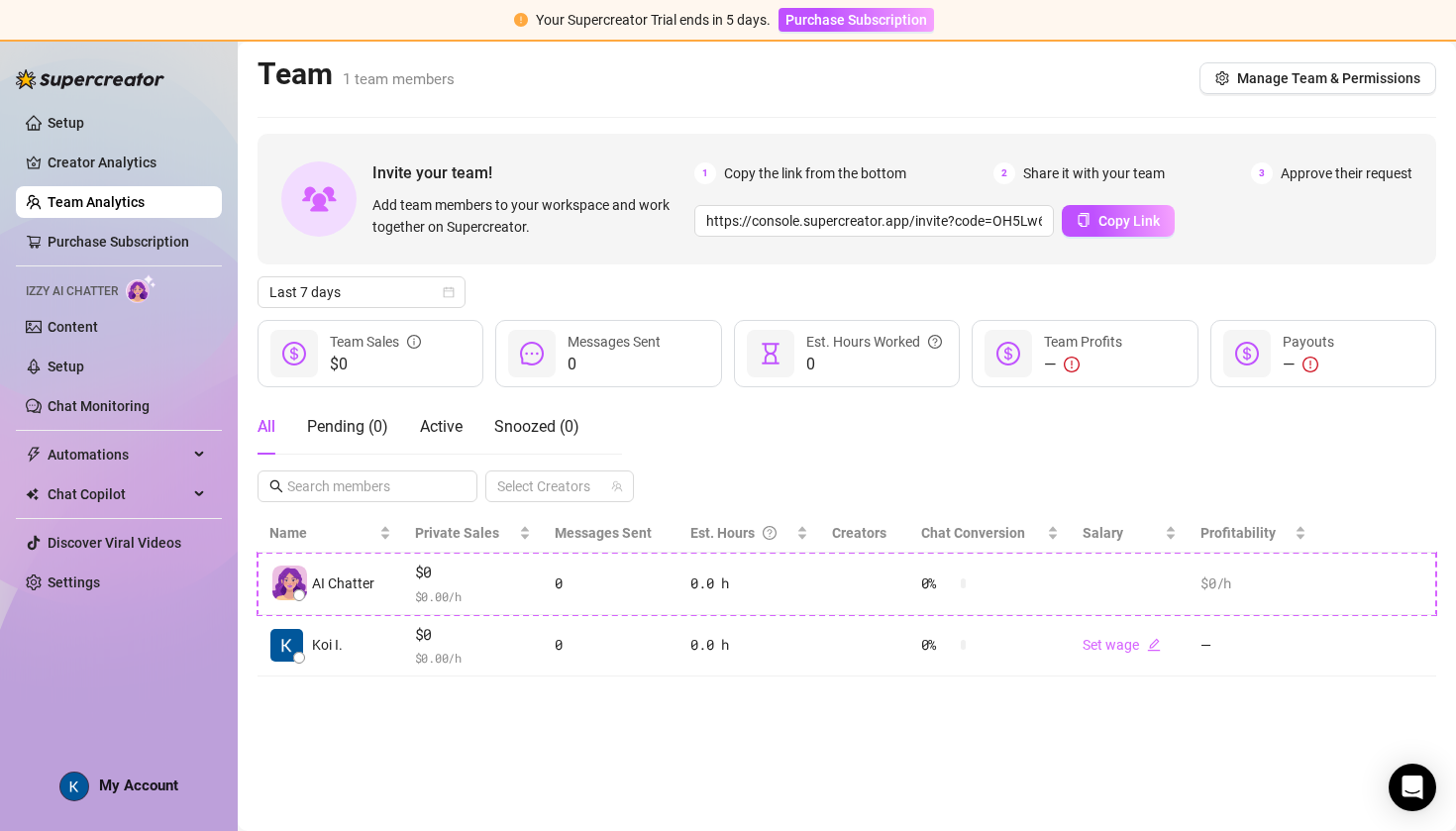 scroll, scrollTop: 0, scrollLeft: 0, axis: both 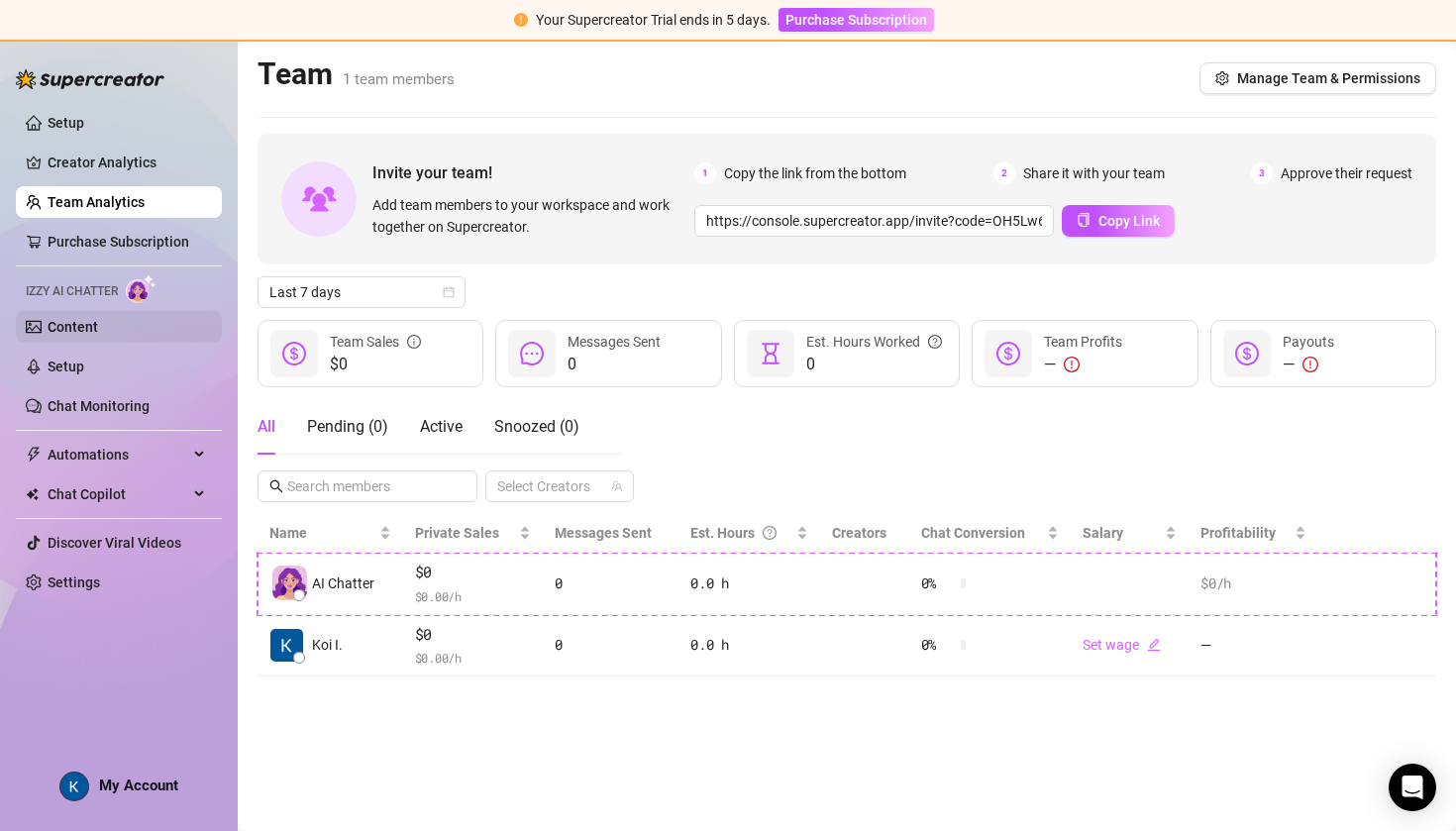 click on "Content" at bounding box center (72, 327) 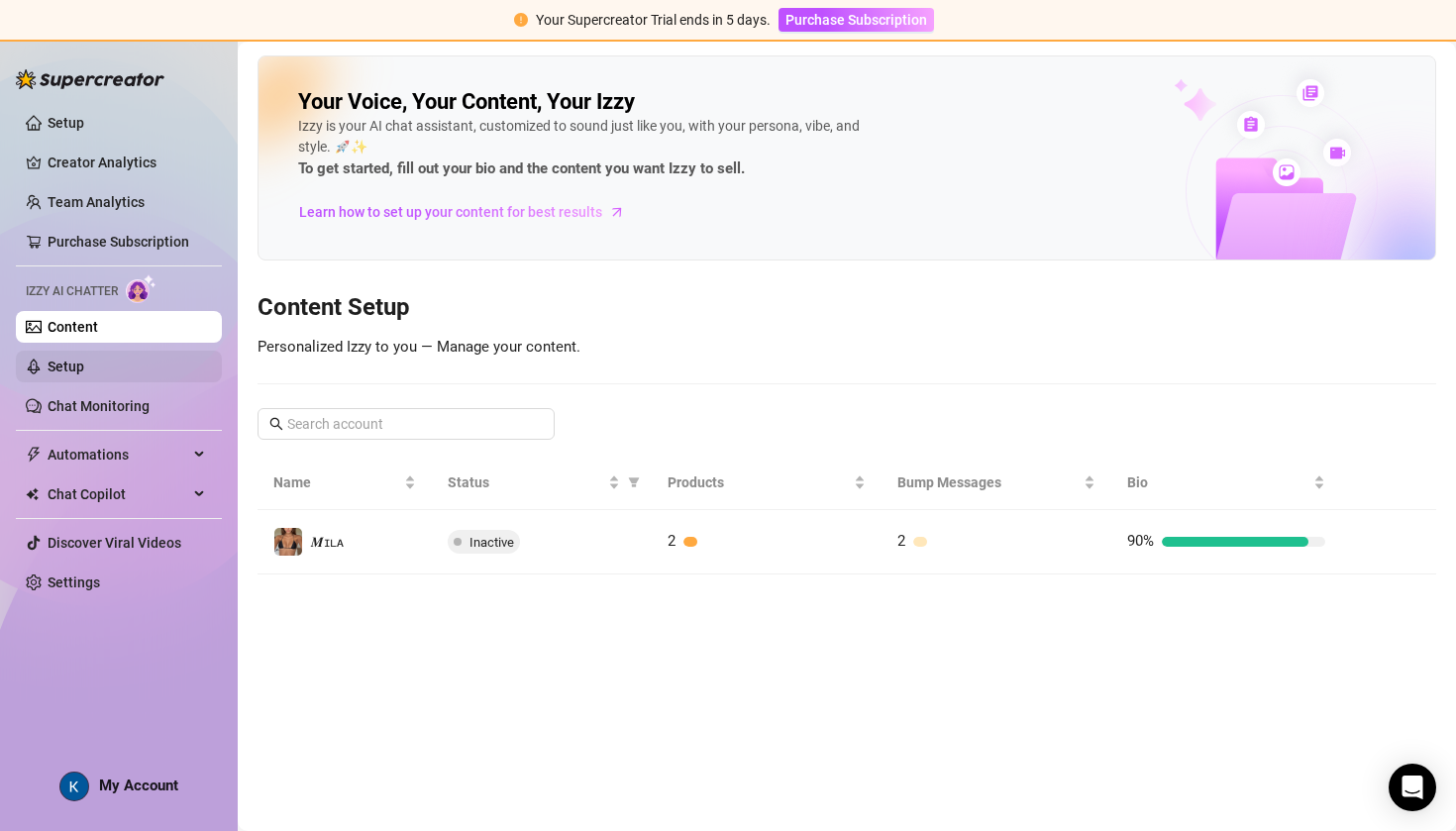 click on "Setup" at bounding box center [65, 366] 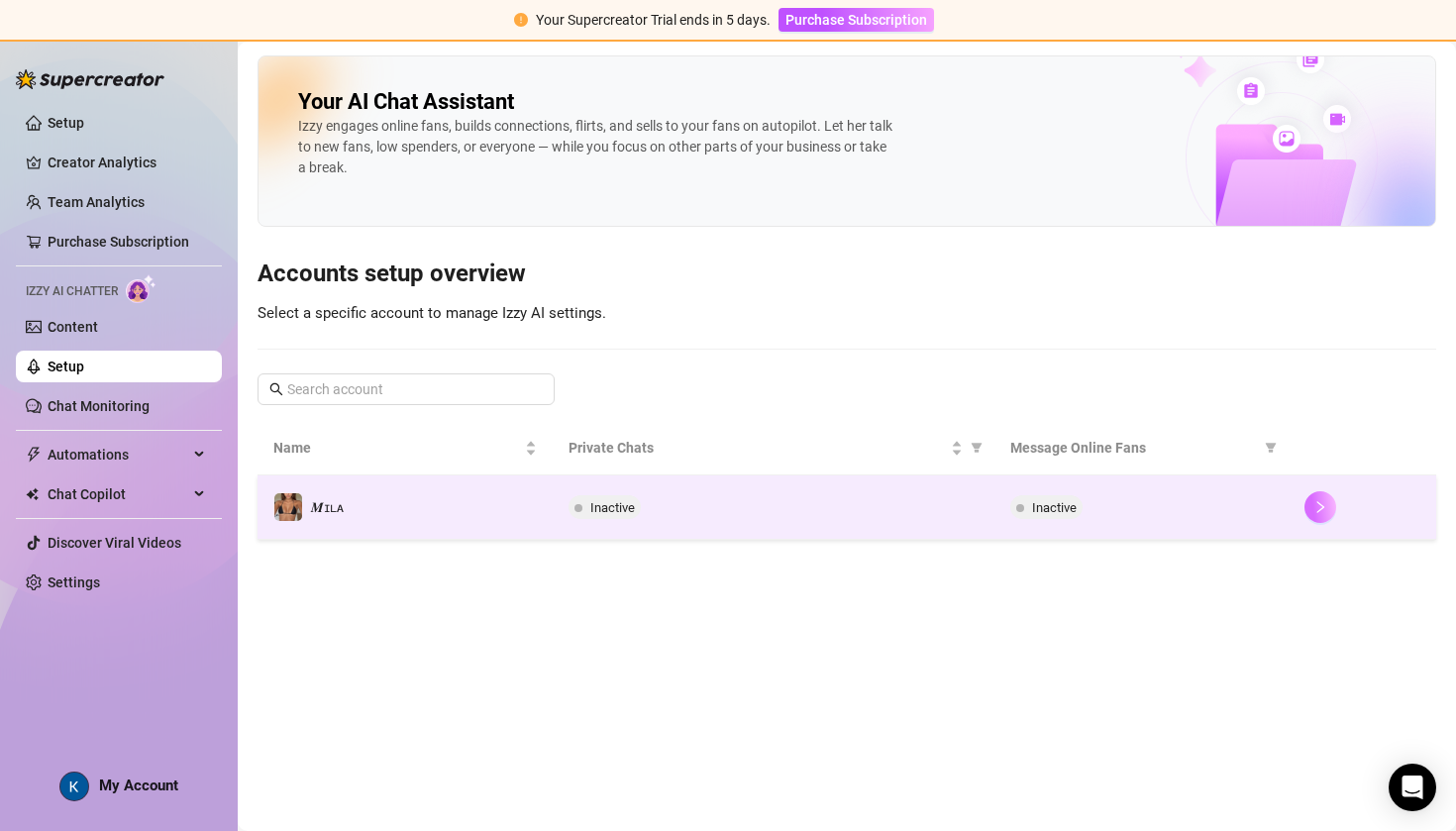 click 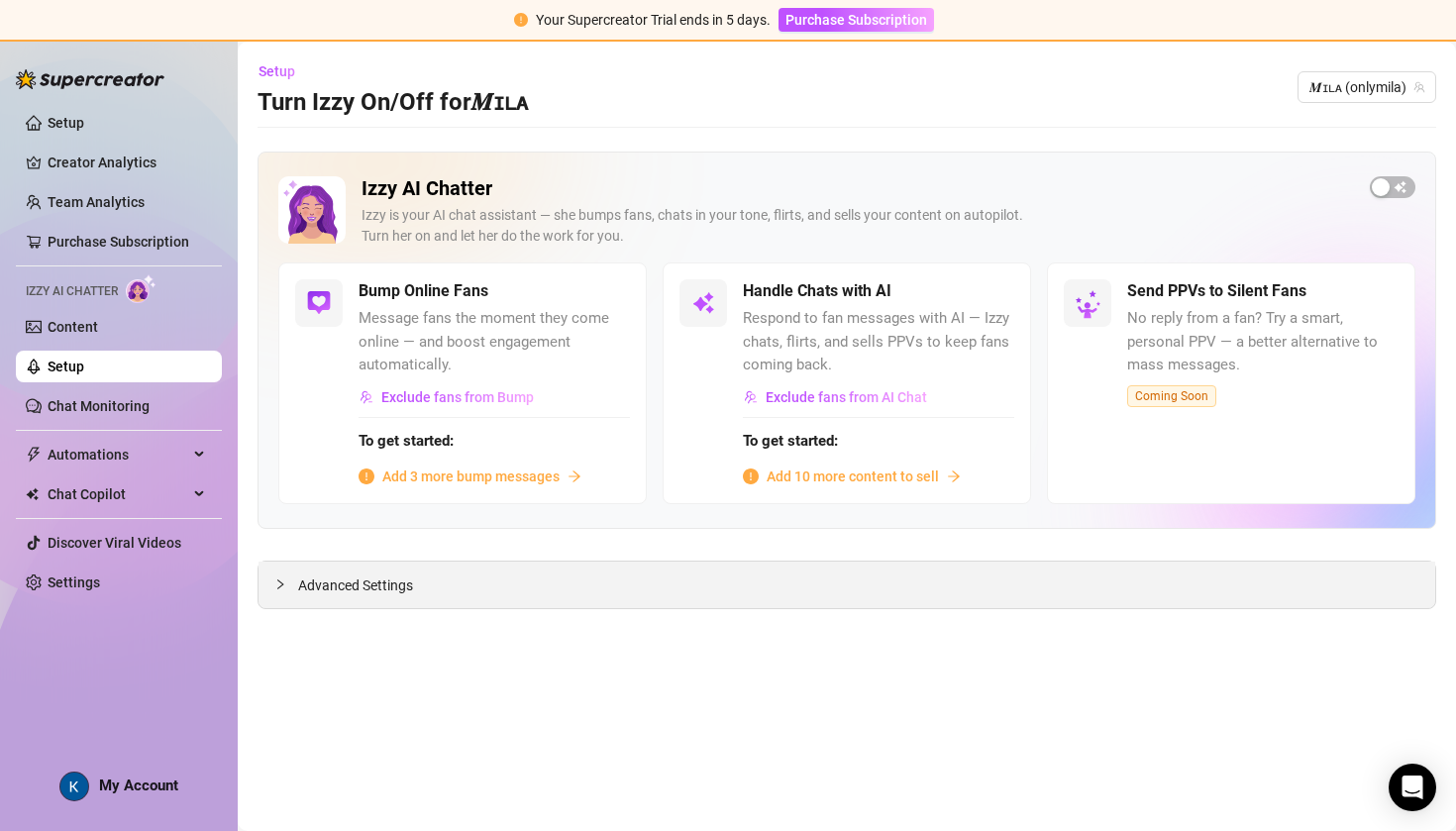 click 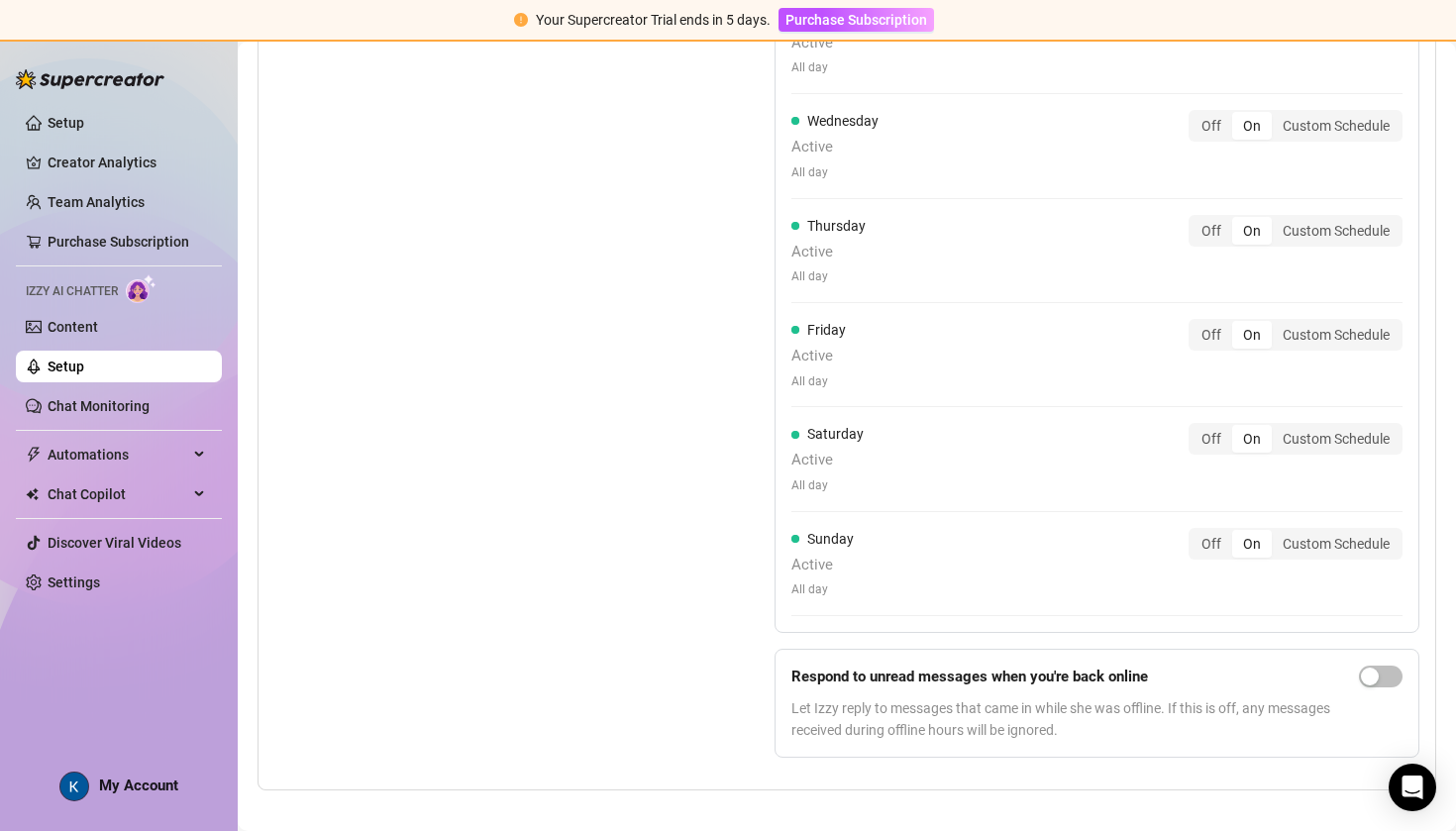 scroll, scrollTop: 1338, scrollLeft: 0, axis: vertical 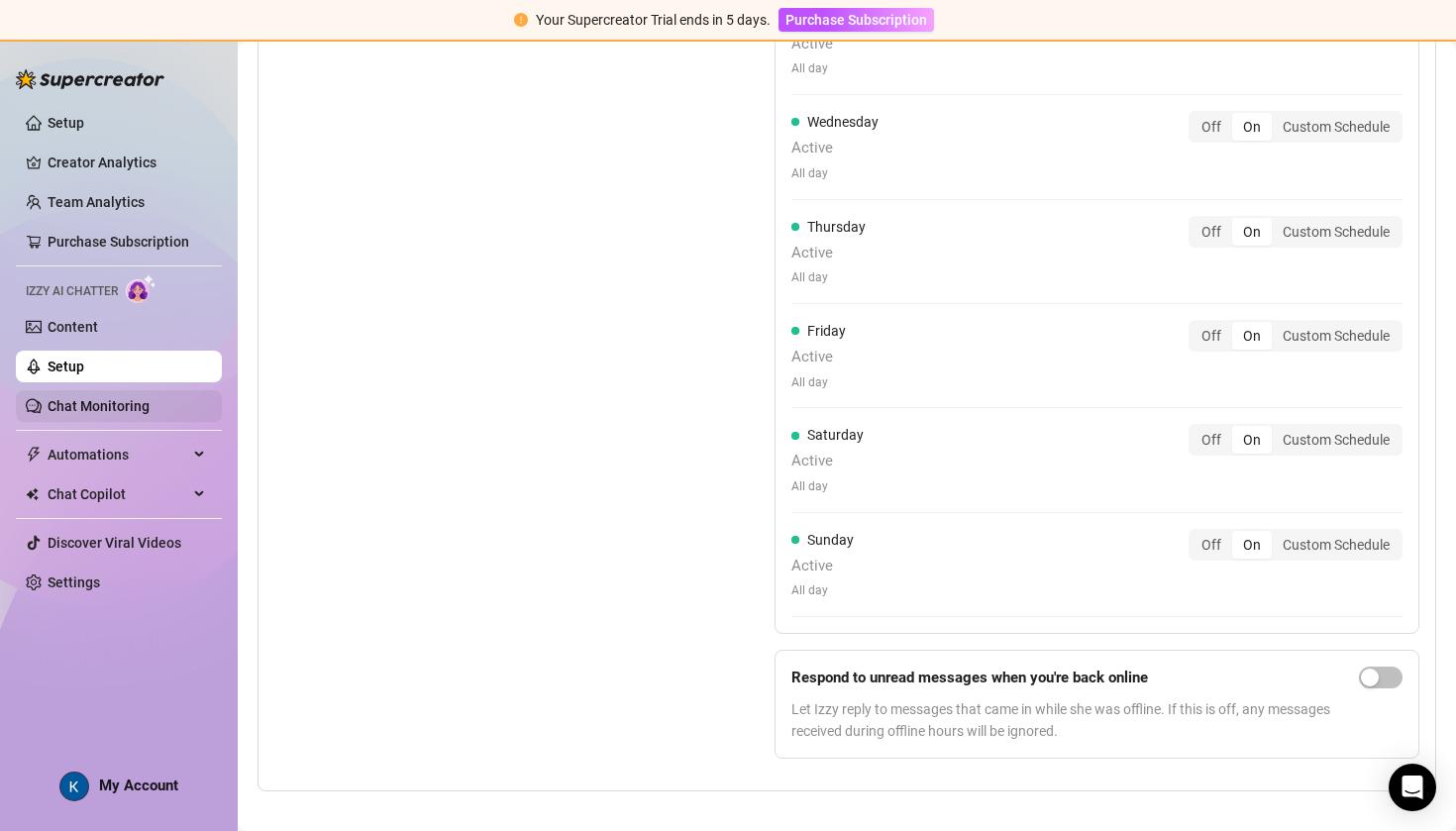 click on "Chat Monitoring" at bounding box center (98, 406) 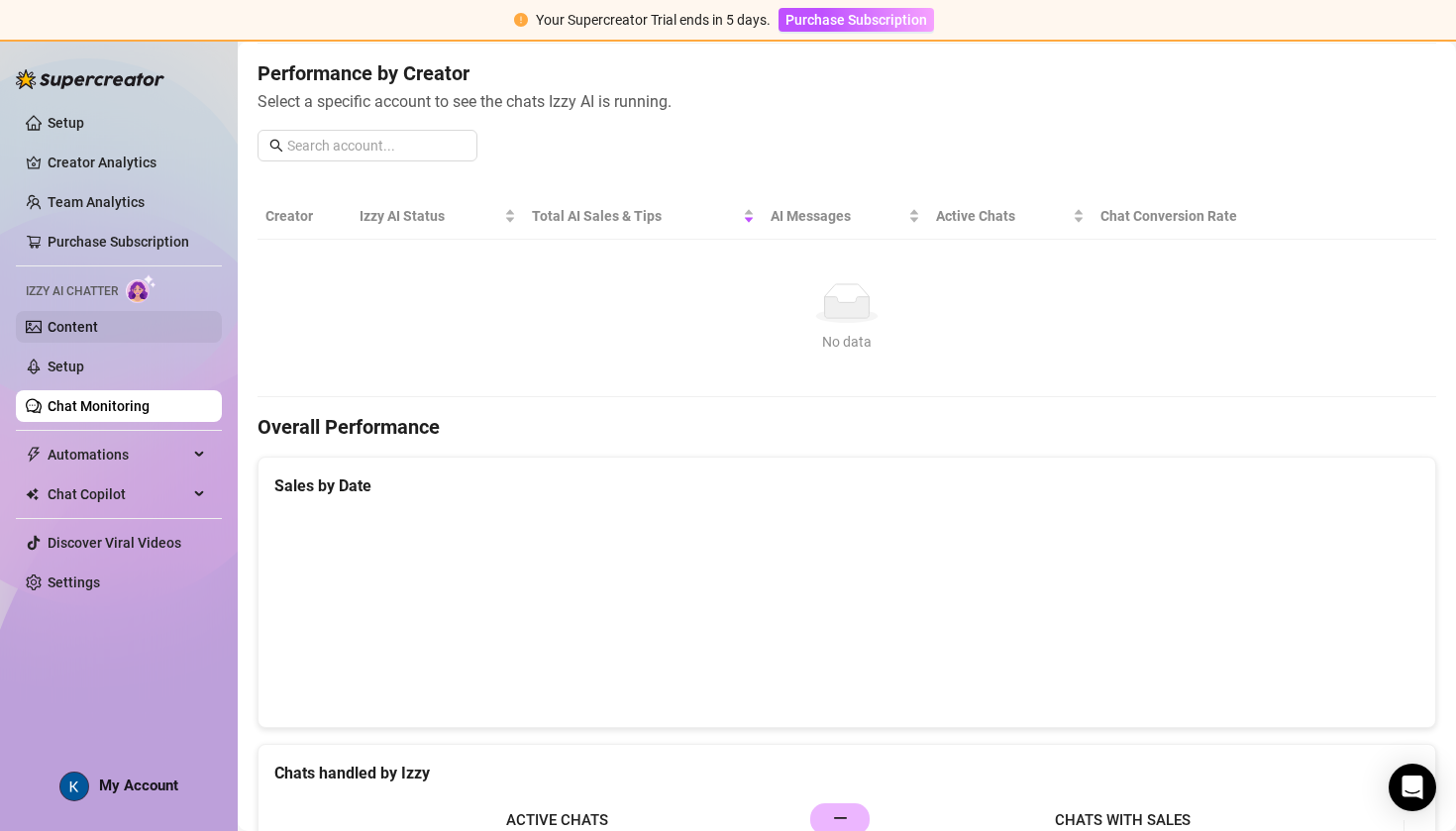 scroll, scrollTop: 188, scrollLeft: 0, axis: vertical 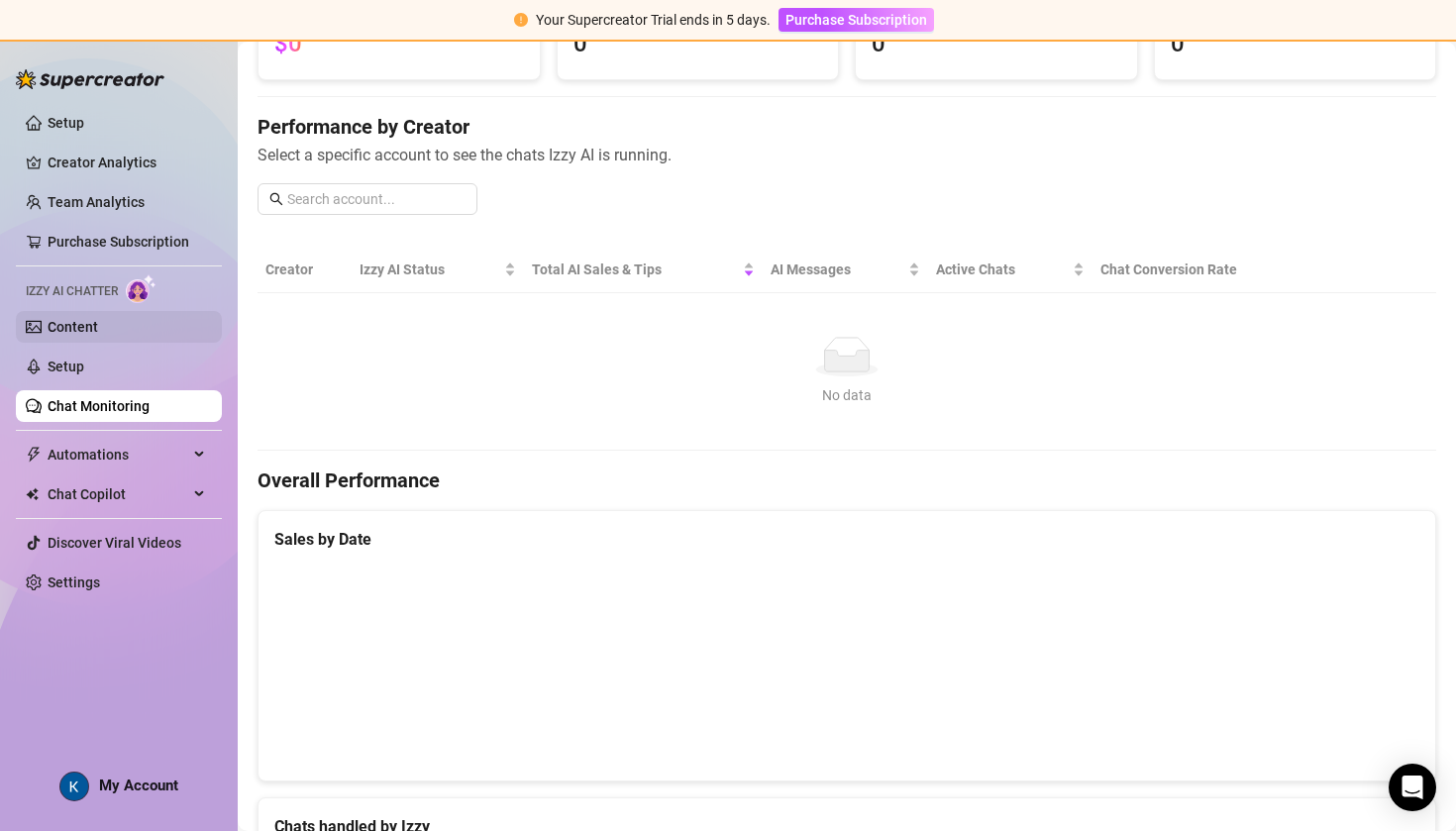 click on "Content" at bounding box center [72, 327] 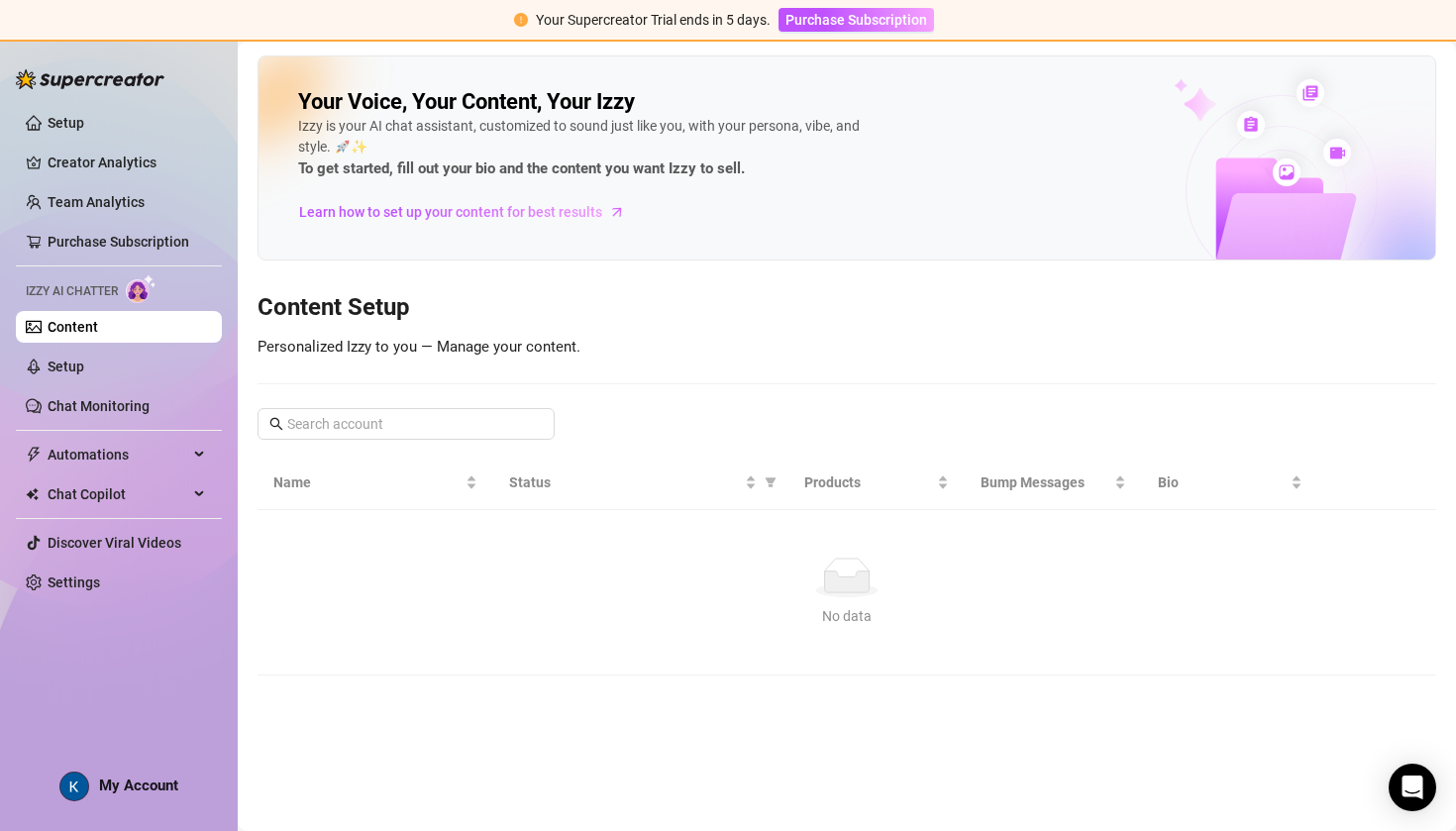 scroll, scrollTop: 0, scrollLeft: 0, axis: both 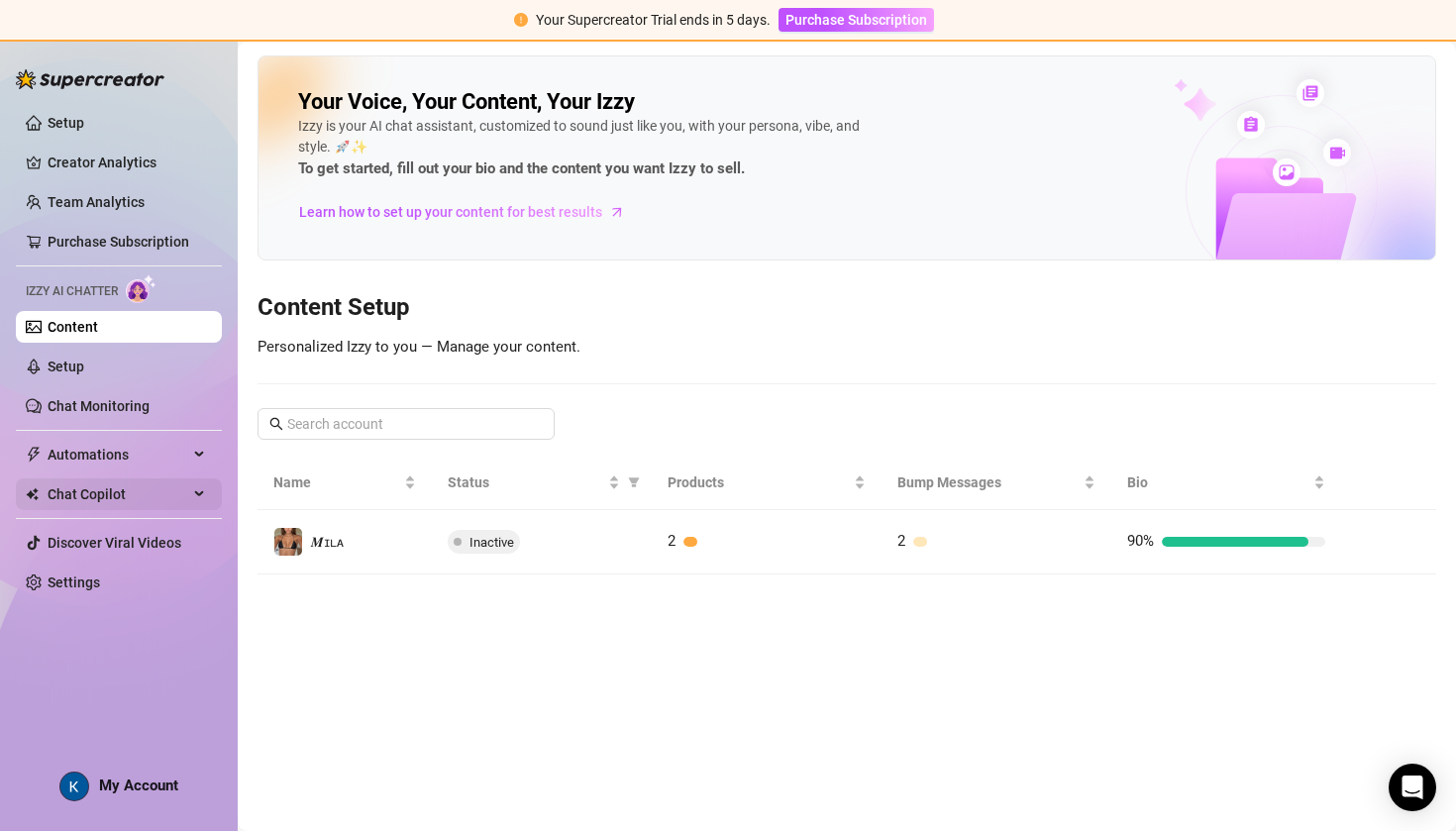 click on "Chat Copilot" at bounding box center [118, 494] 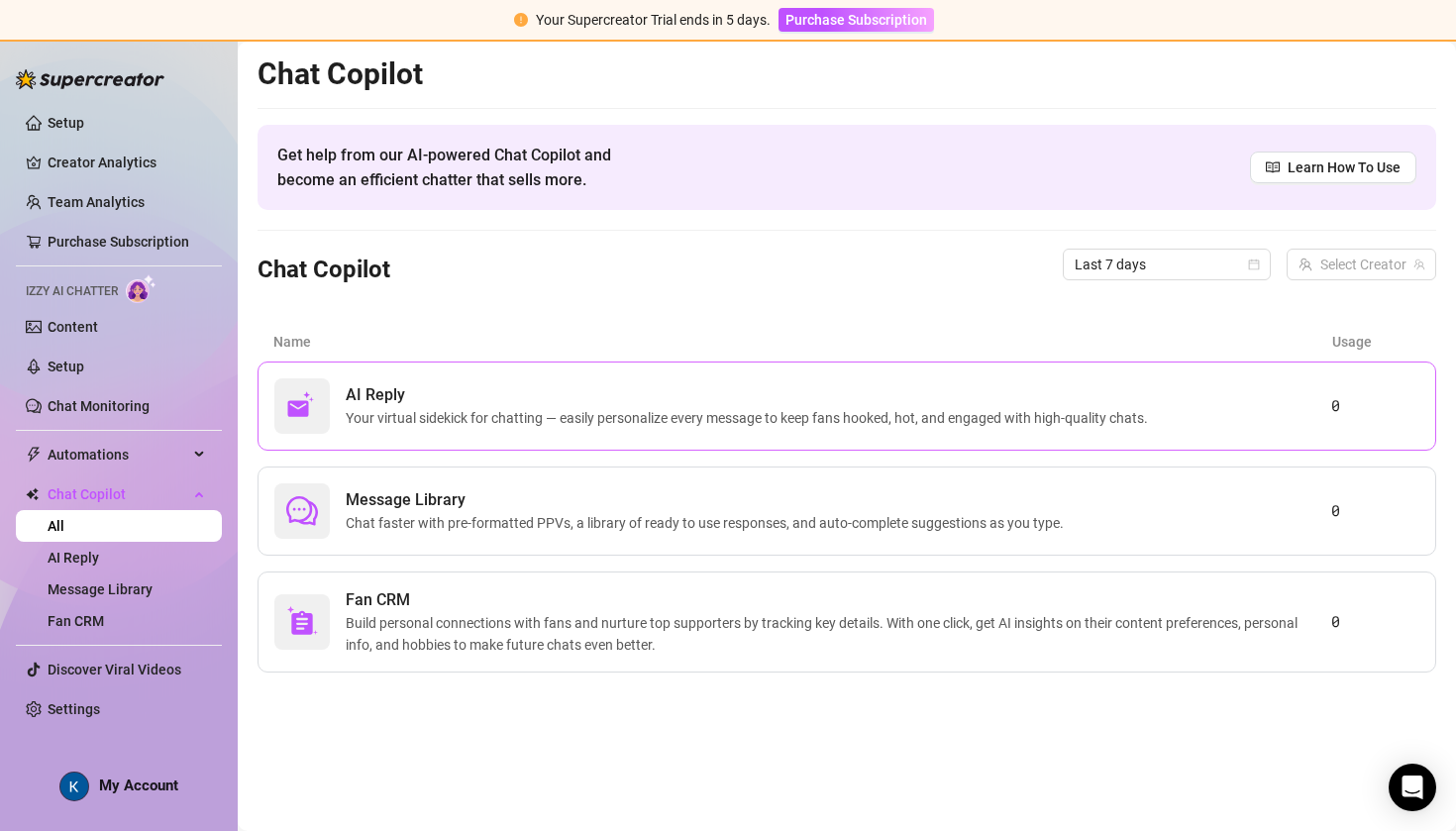 scroll, scrollTop: 0, scrollLeft: 0, axis: both 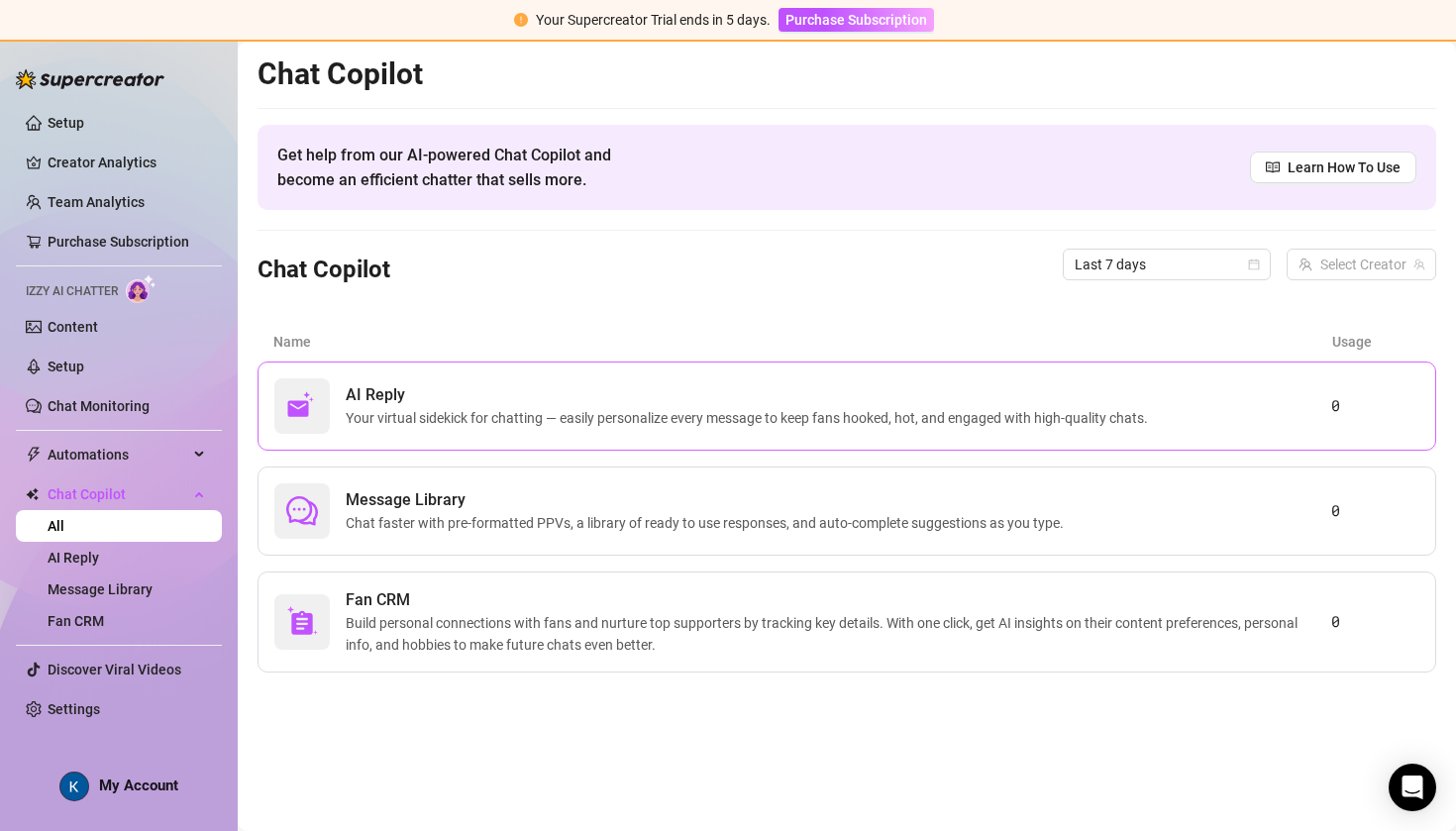 click on "Your virtual sidekick for chatting — easily personalize every message to keep fans hooked, hot, and engaged with high-quality chats." at bounding box center (751, 418) 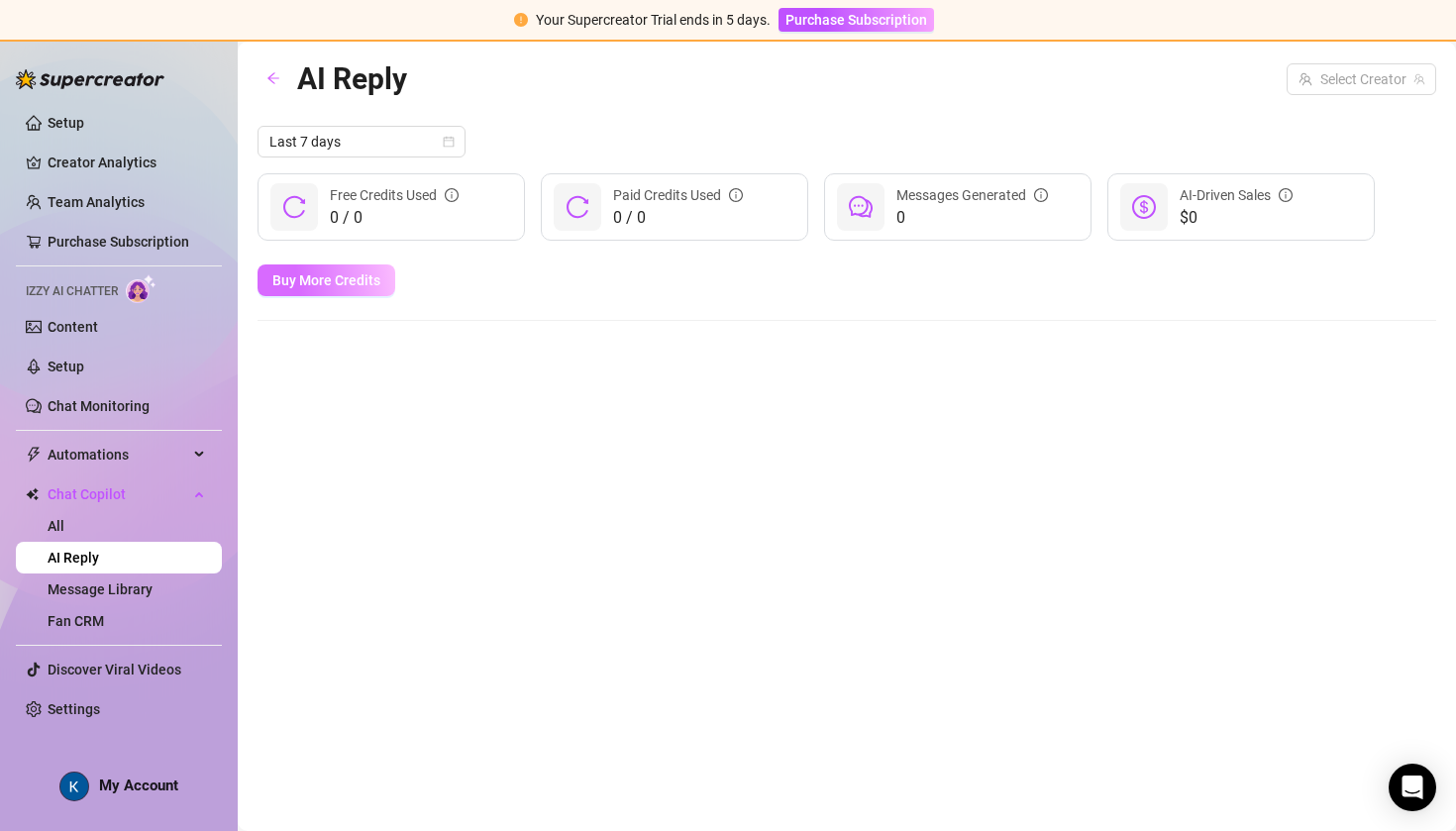 click on "Buy More Credits" at bounding box center [326, 280] 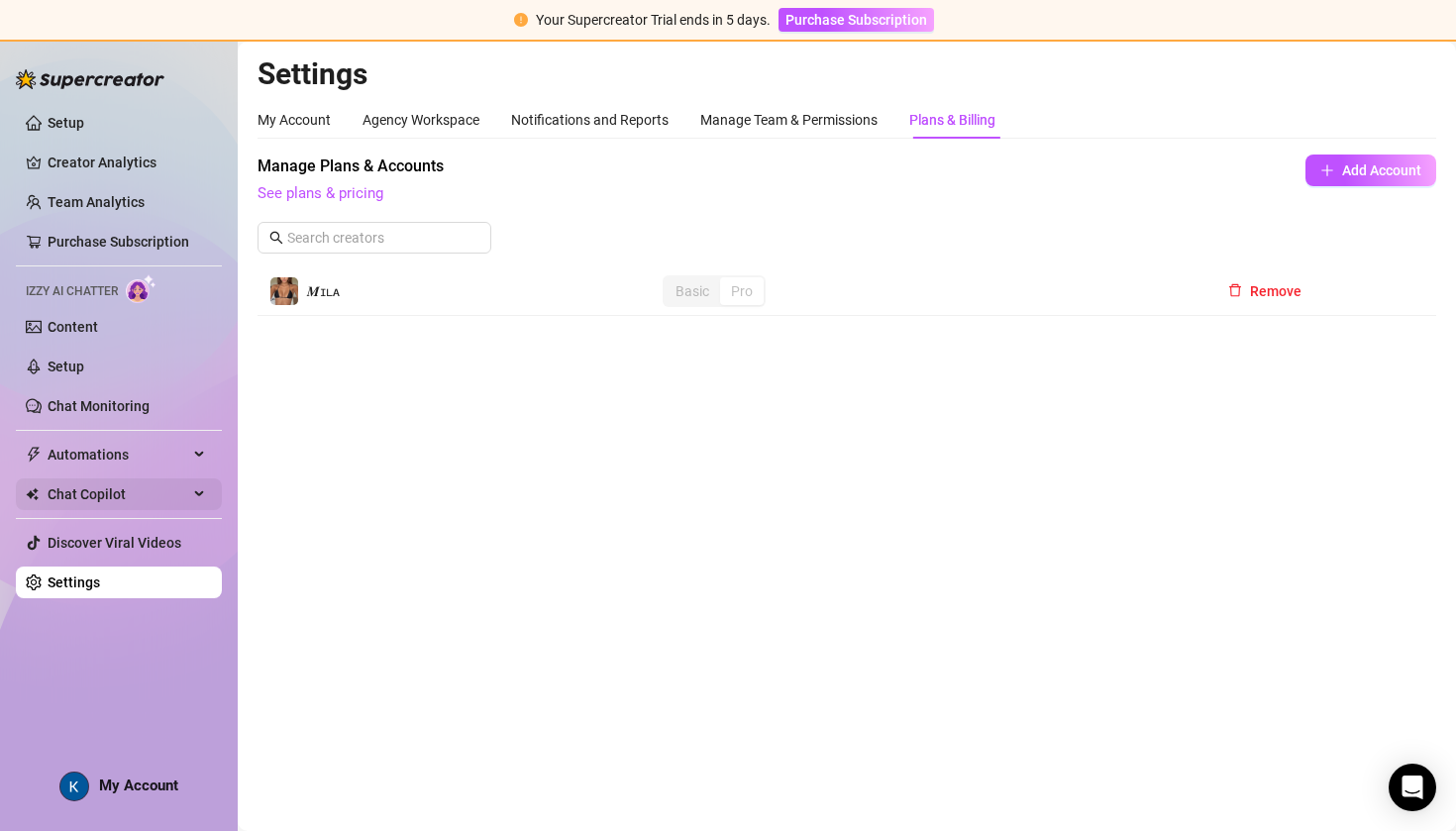 click on "Chat Copilot" at bounding box center [118, 494] 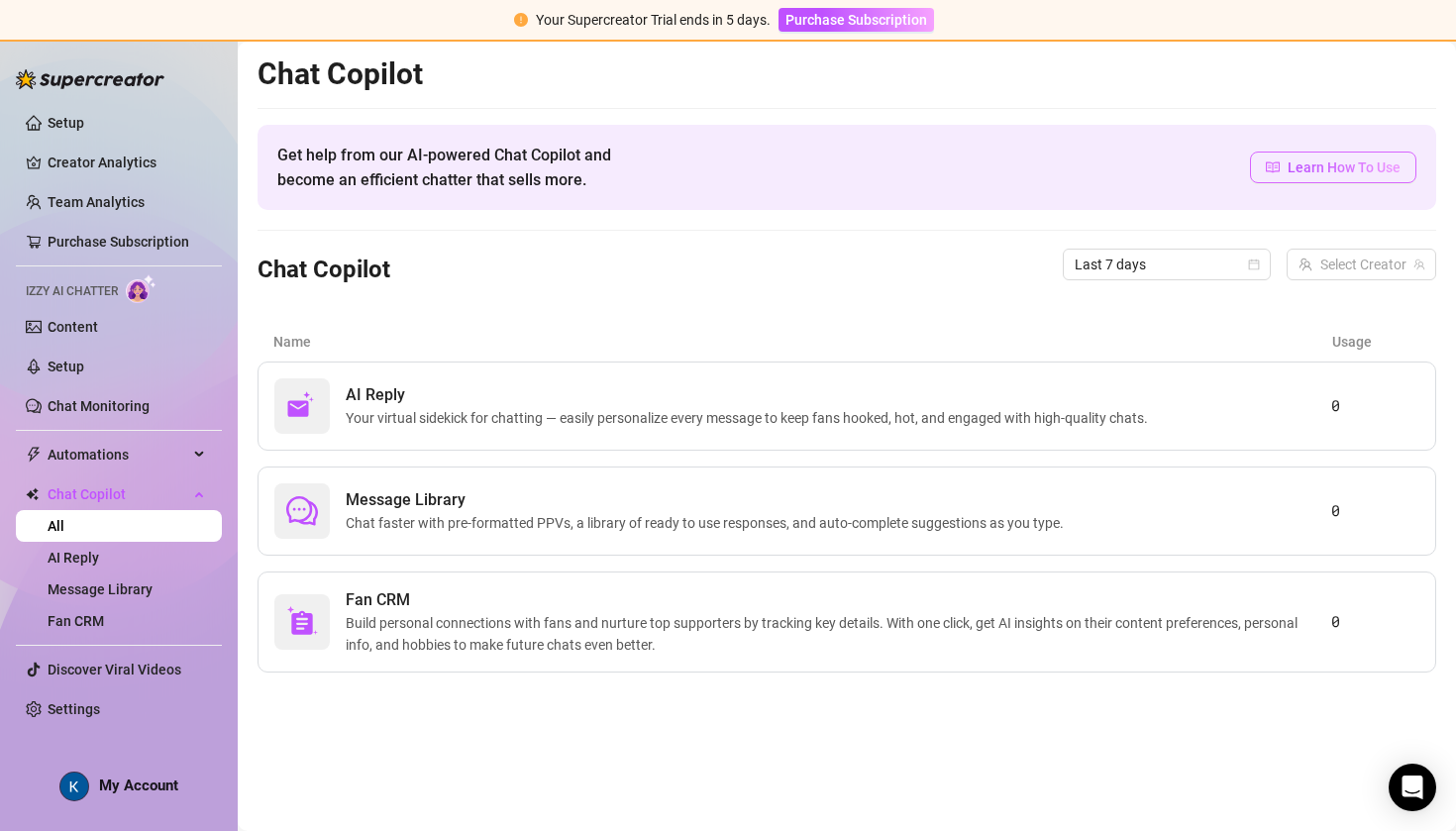 click on "Learn How To Use" at bounding box center (1344, 167) 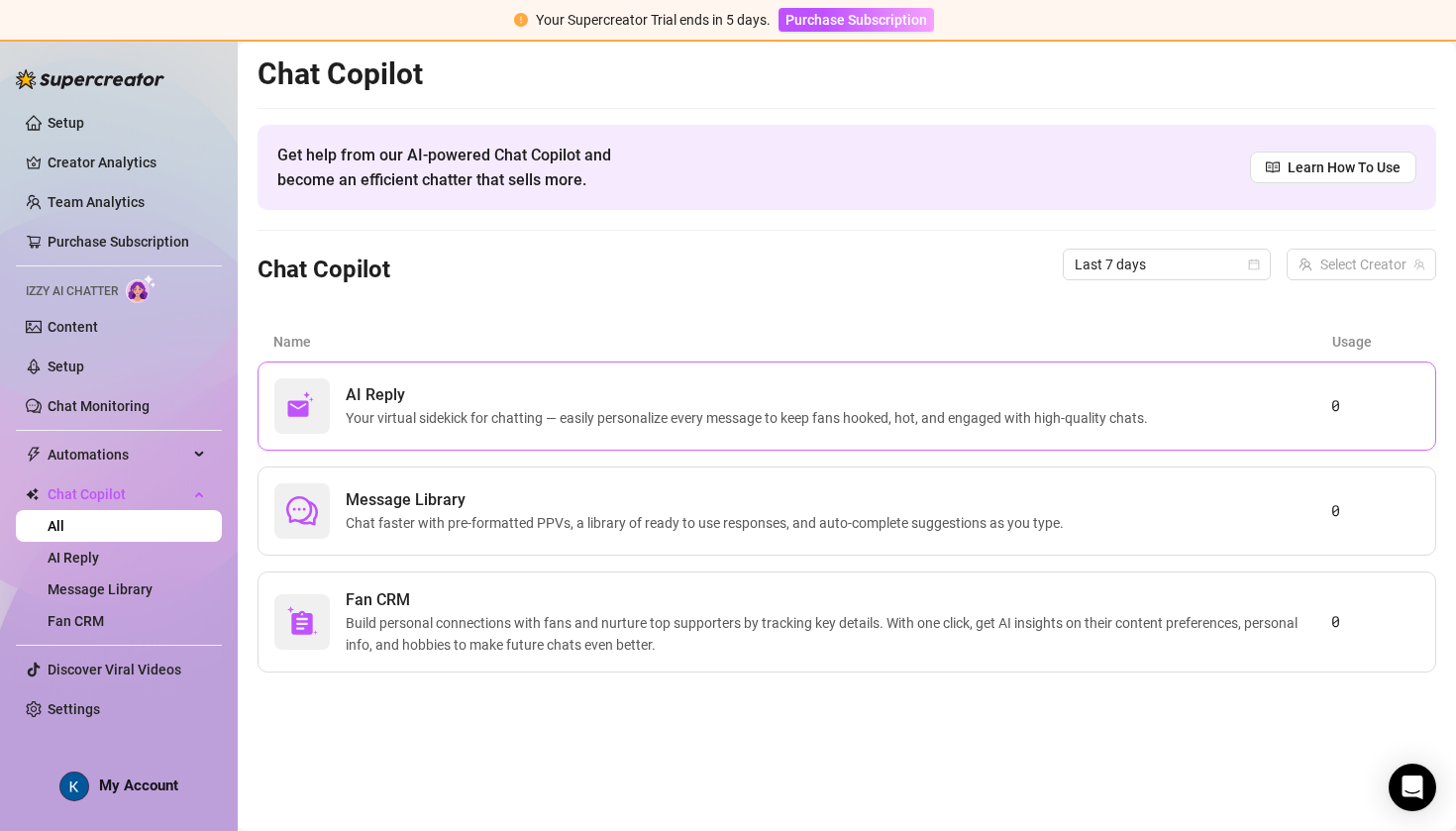 click on "Your virtual sidekick for chatting — easily personalize every message to keep fans hooked, hot, and engaged with high-quality chats." at bounding box center (751, 418) 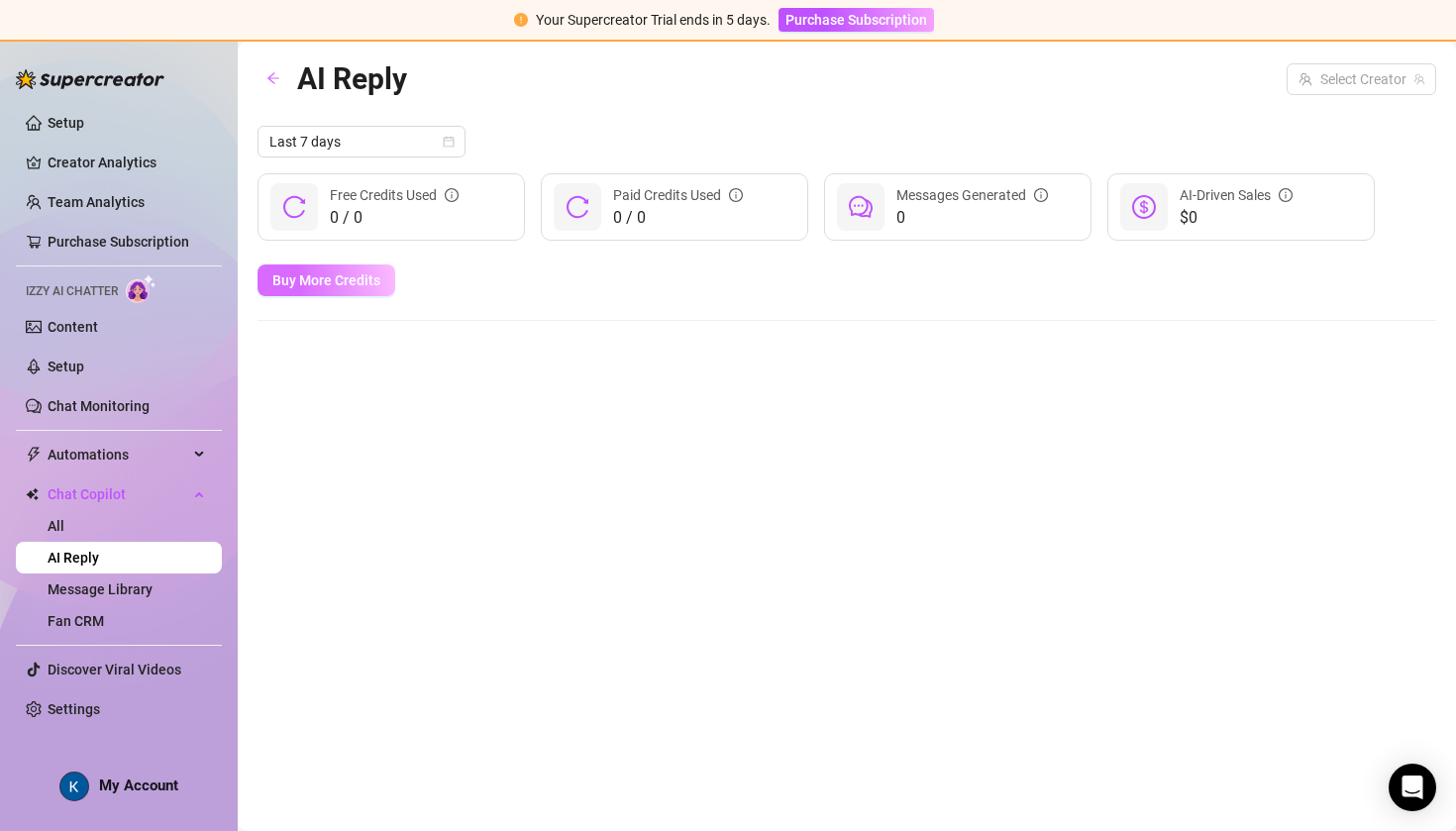 click on "Buy More Credits" at bounding box center (326, 280) 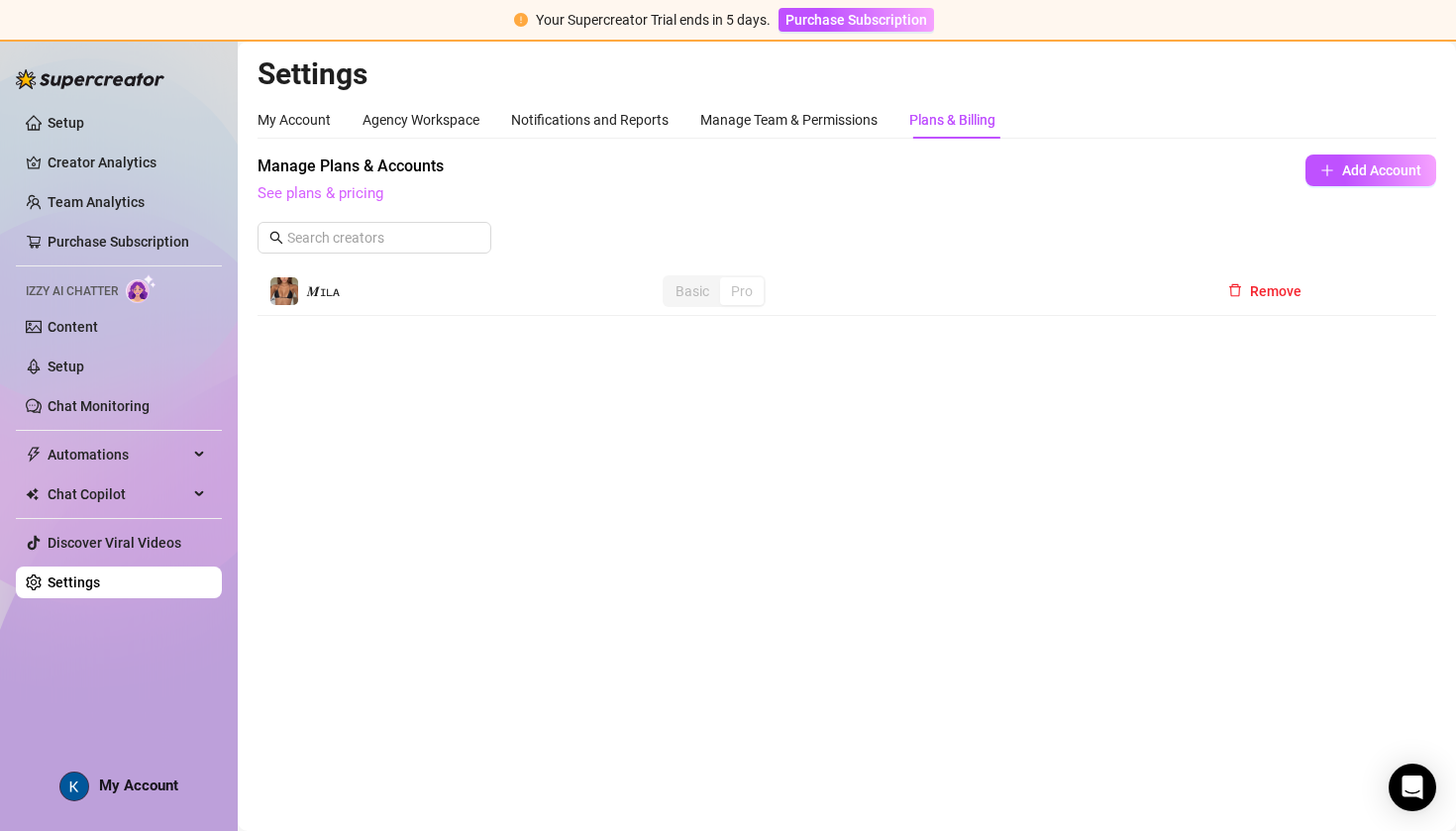 click on "See plans & pricing" at bounding box center (320, 193) 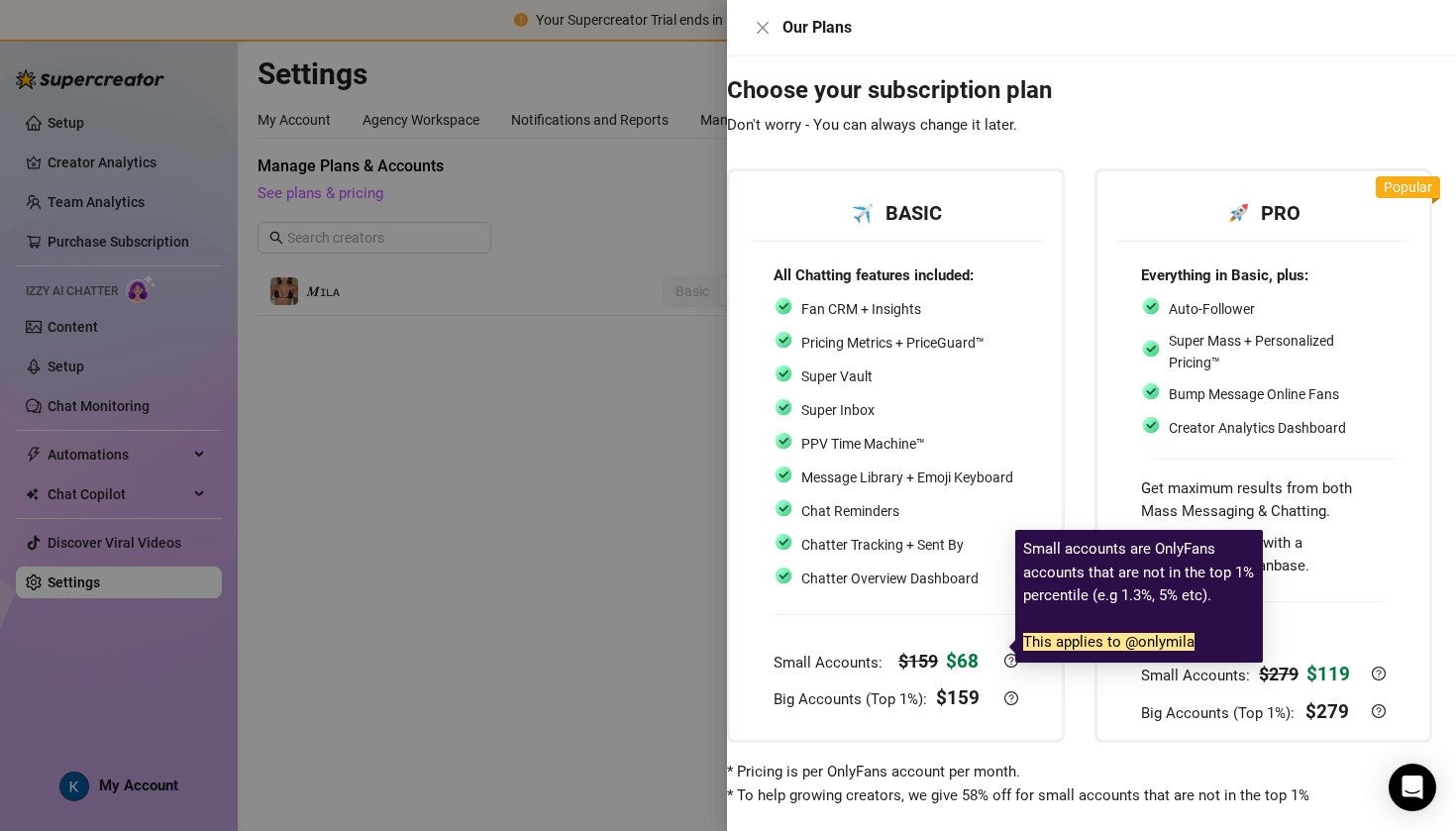 scroll, scrollTop: 41, scrollLeft: 39, axis: both 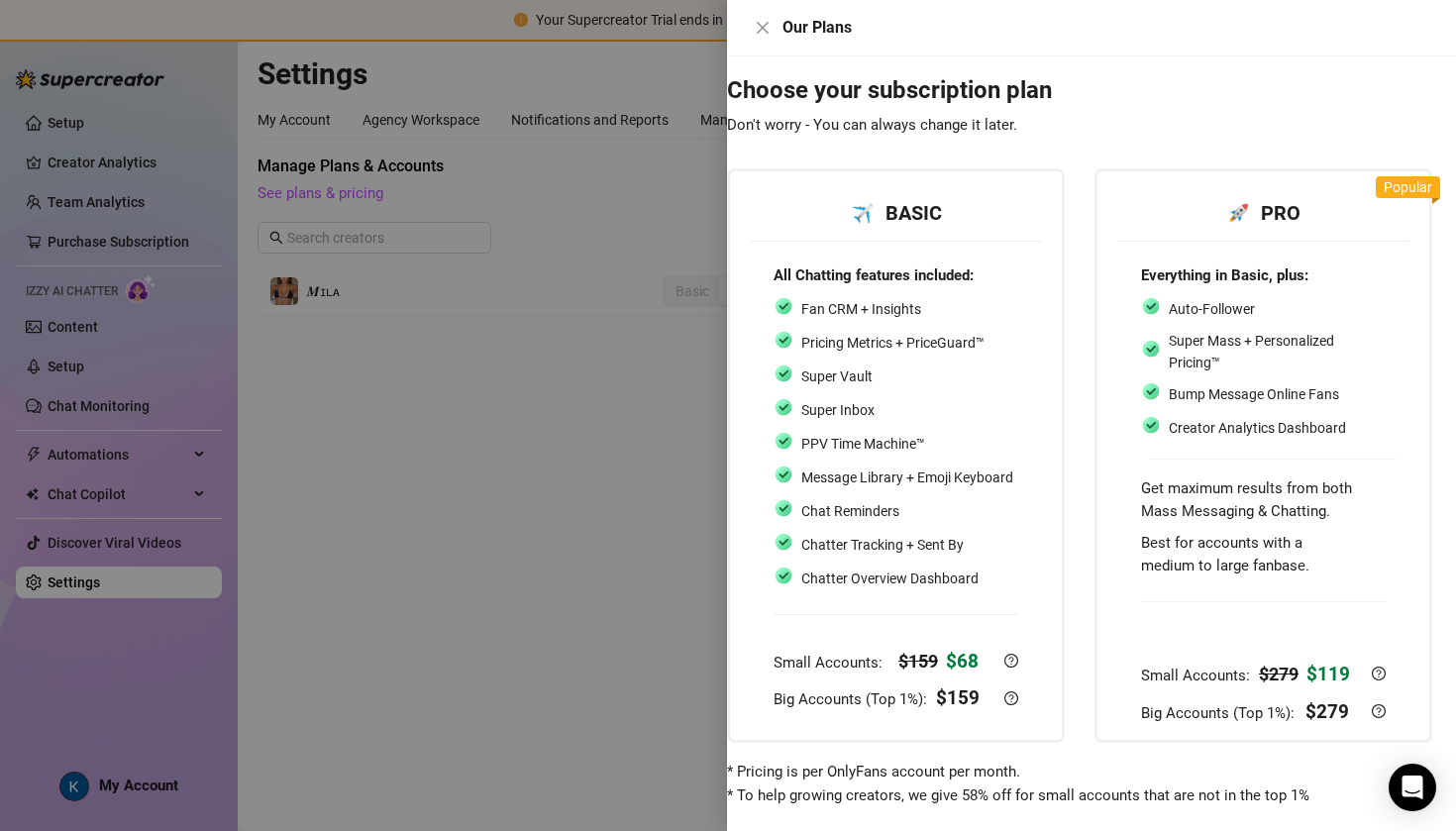 click at bounding box center (728, 415) 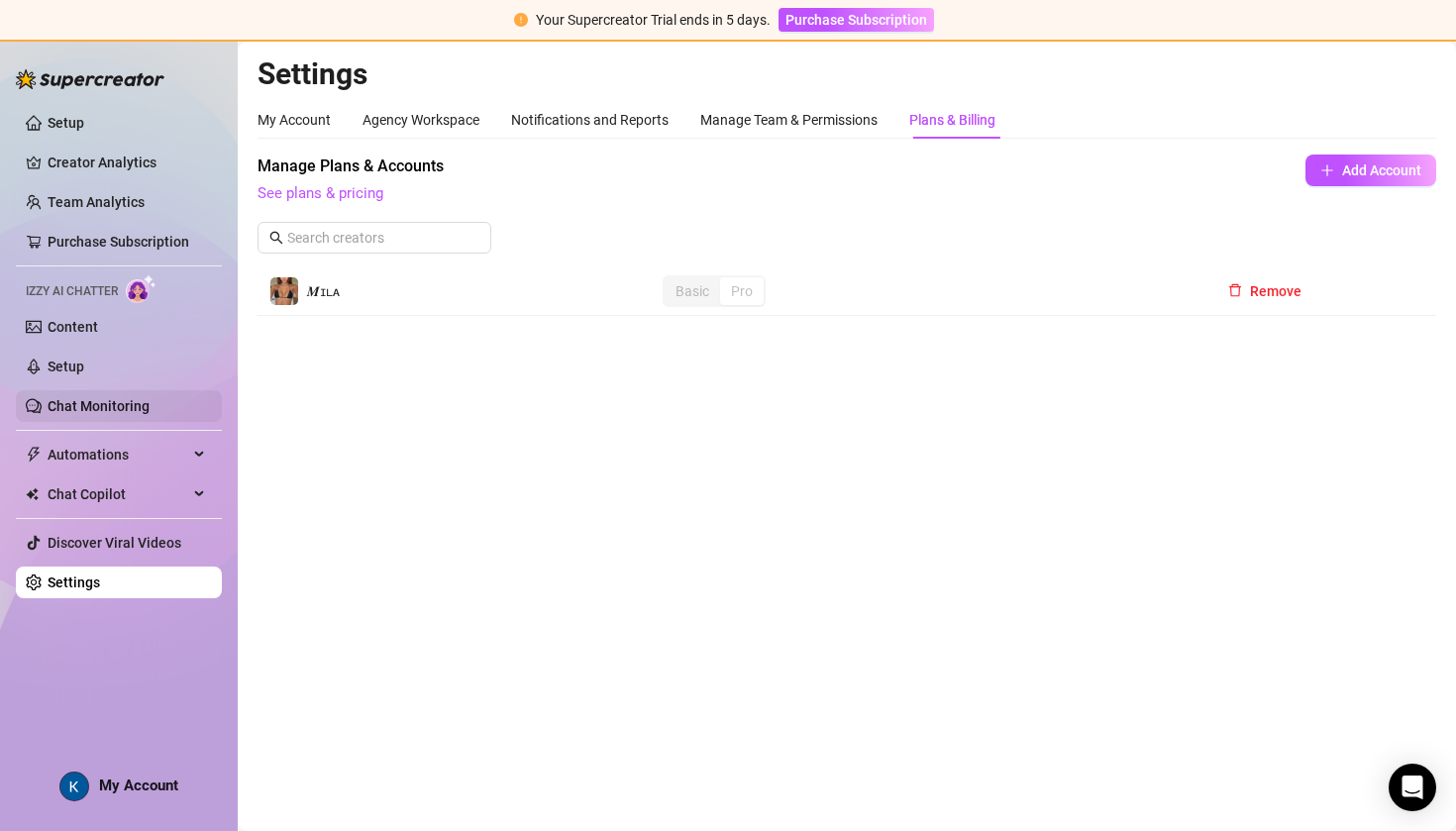 click on "Chat Monitoring" at bounding box center [98, 406] 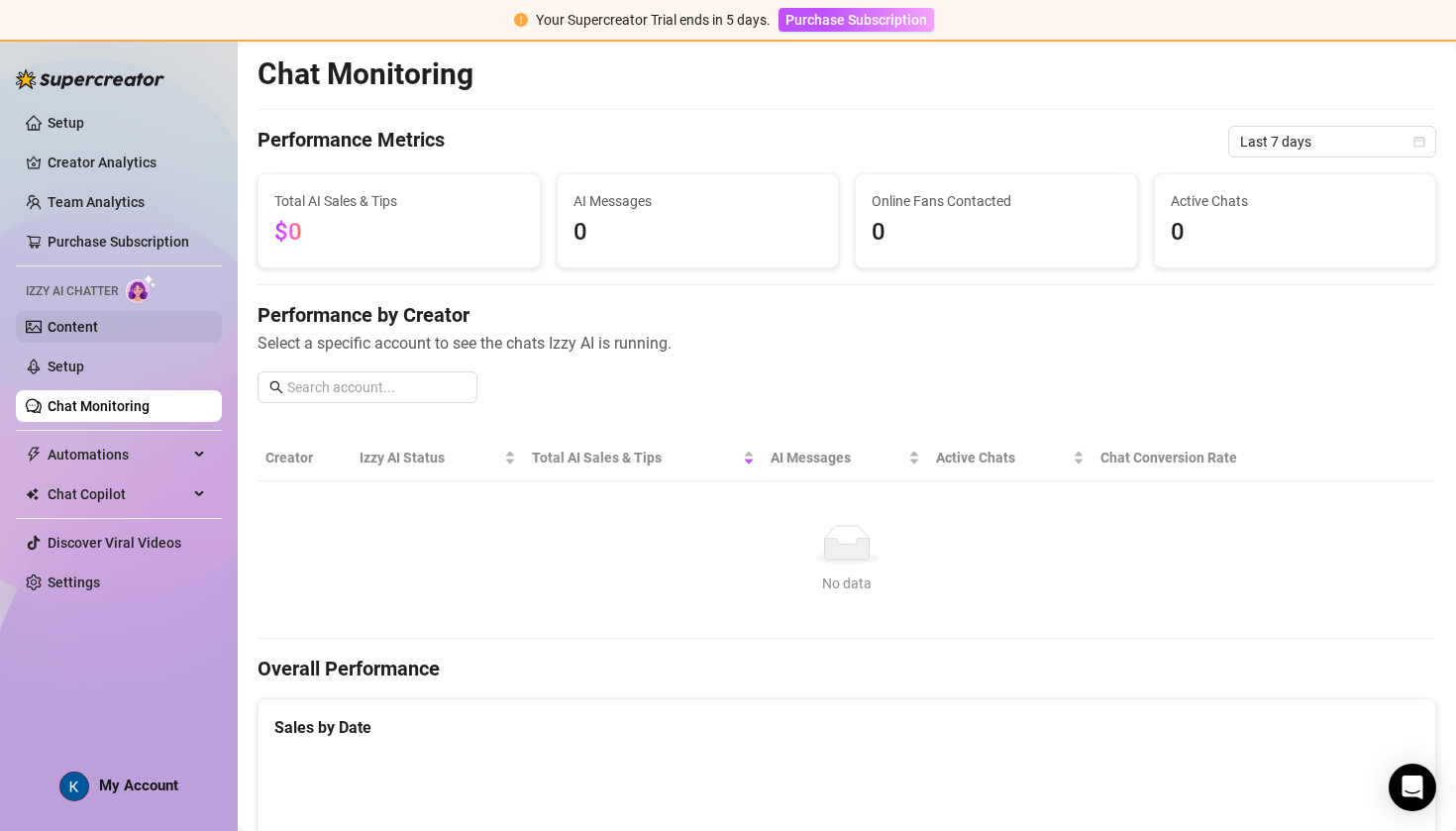 click on "Content" at bounding box center (72, 327) 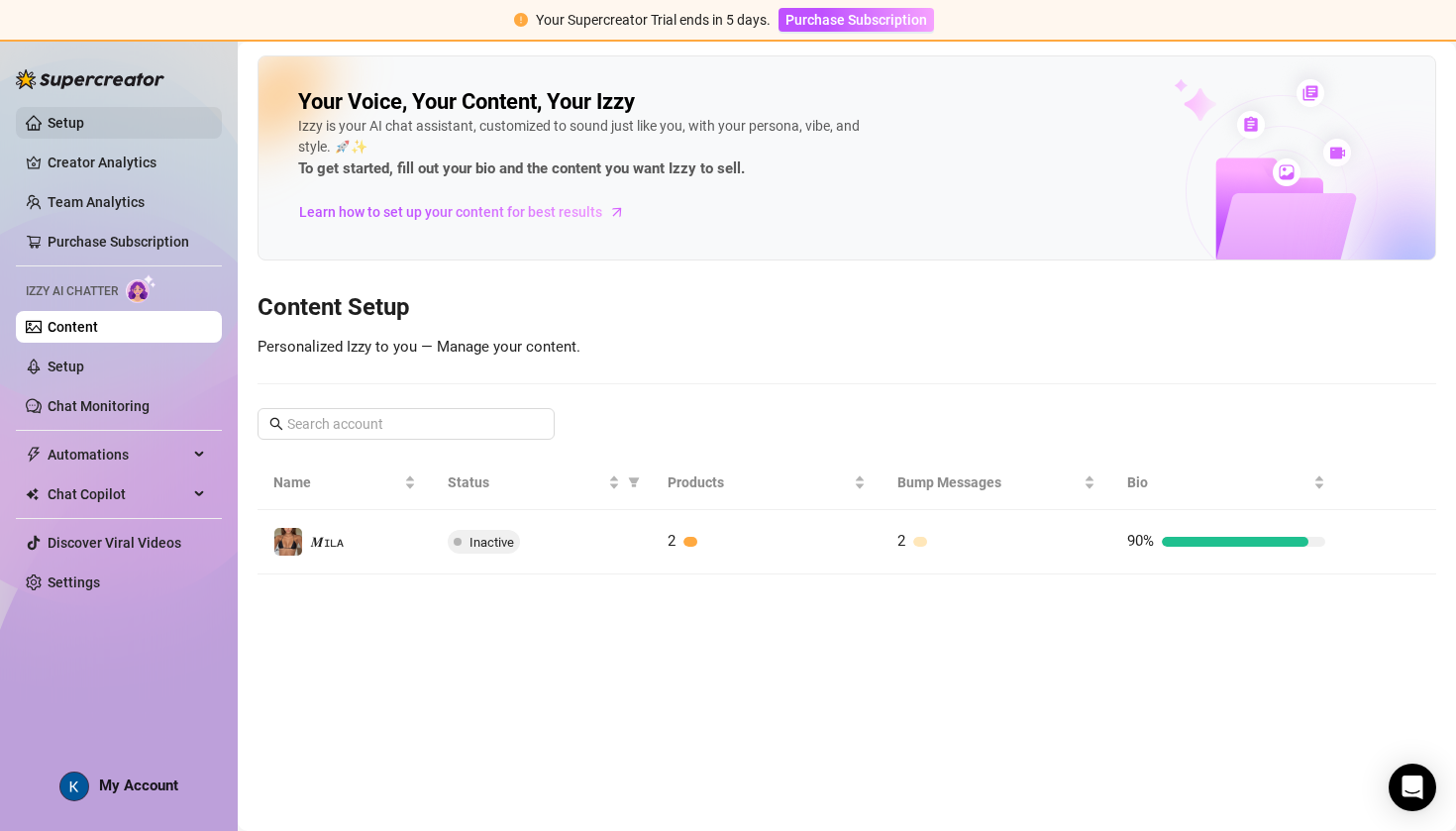 click on "Setup" at bounding box center (65, 123) 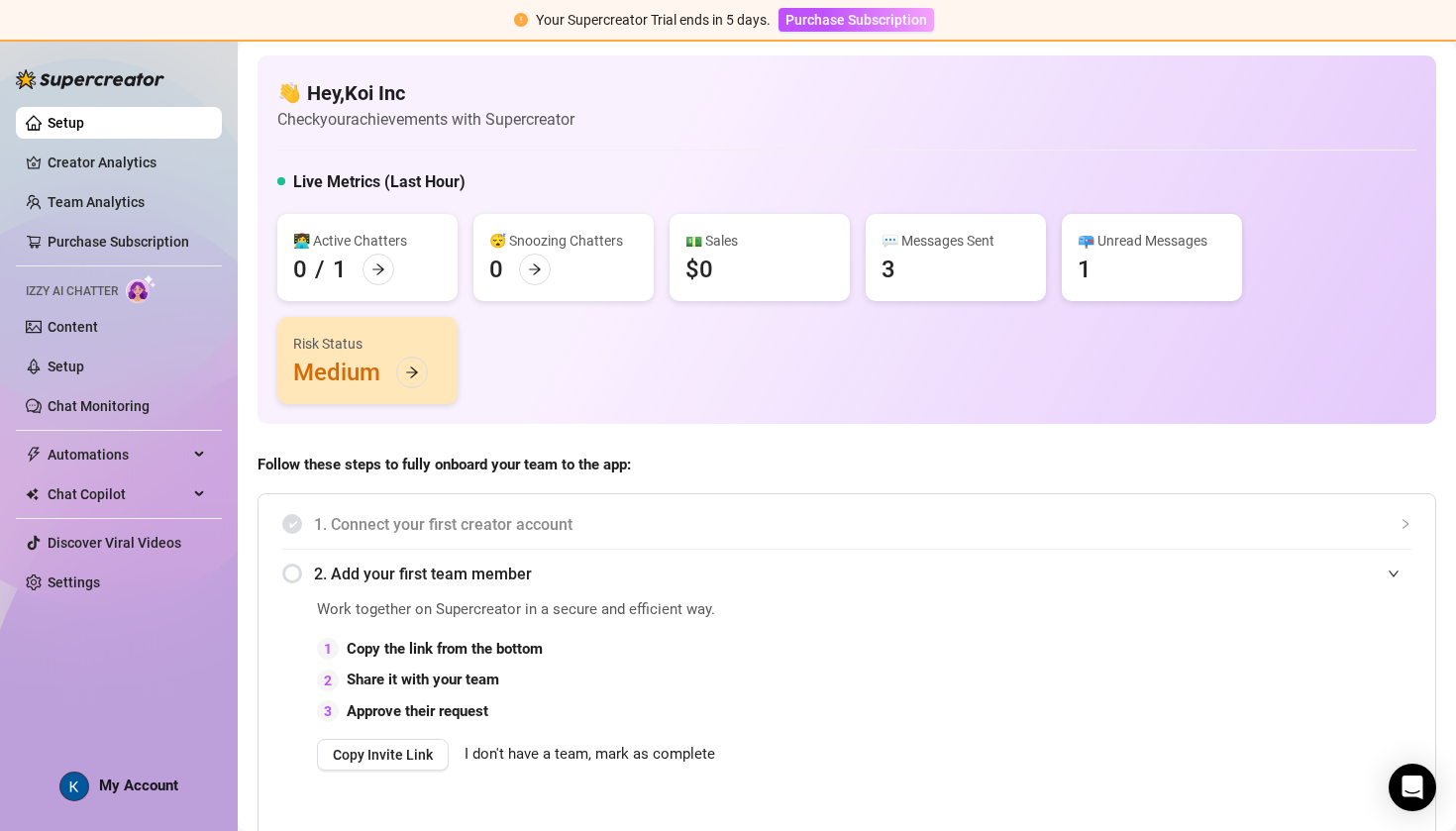 scroll, scrollTop: 65, scrollLeft: 0, axis: vertical 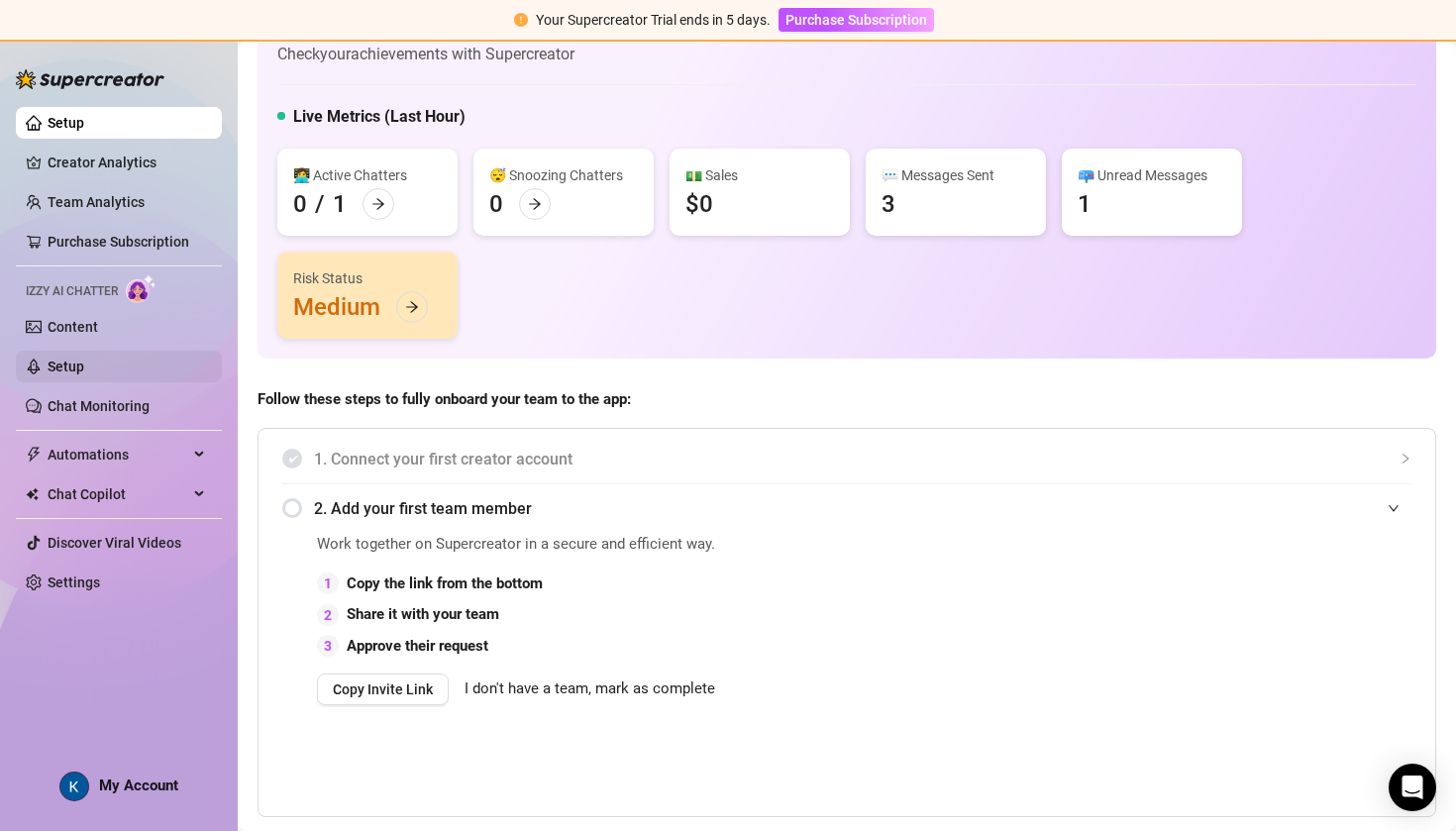 click on "Setup" at bounding box center (65, 366) 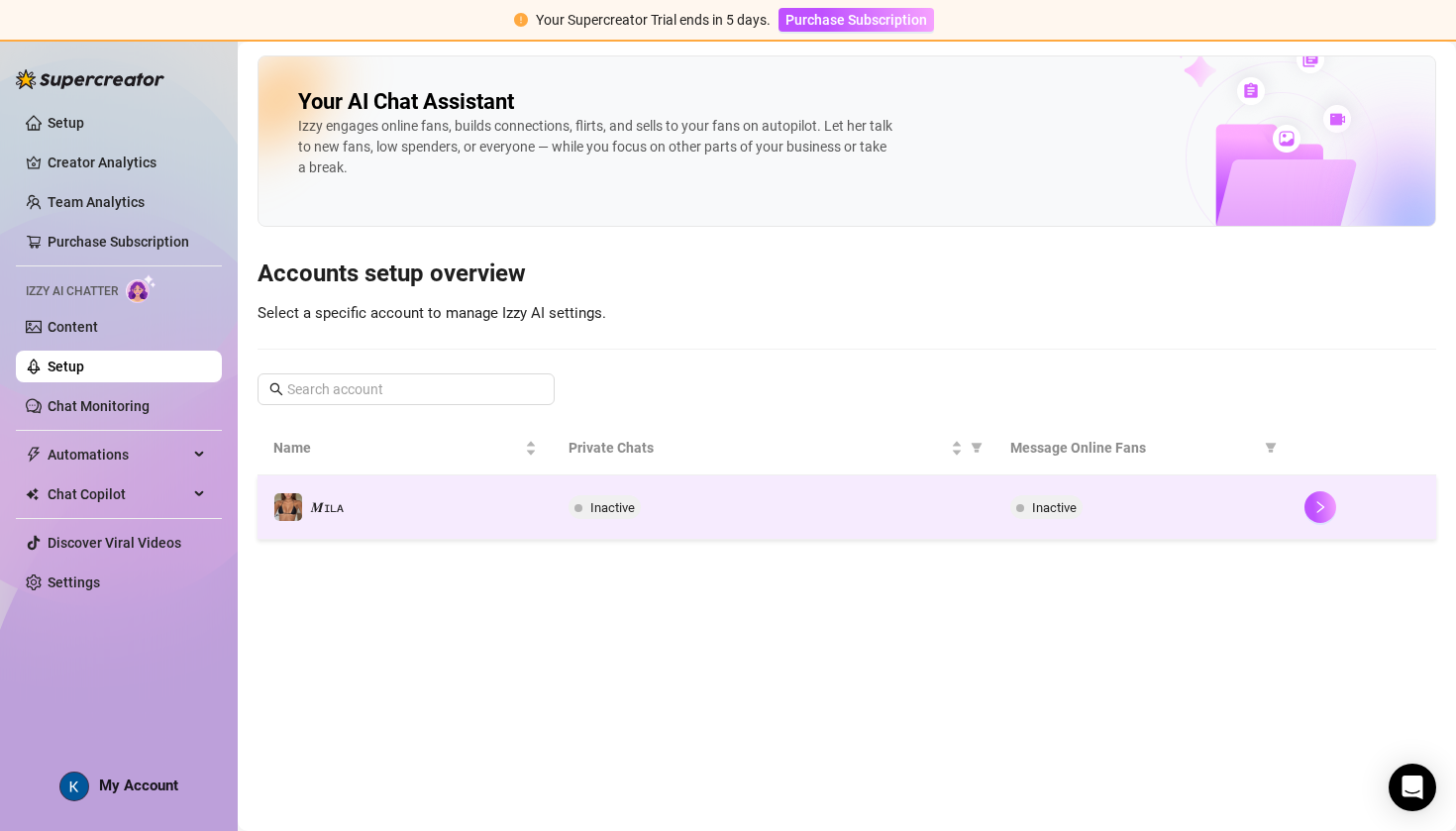 click on "𝑴ɪʟᴀ" at bounding box center (405, 507) 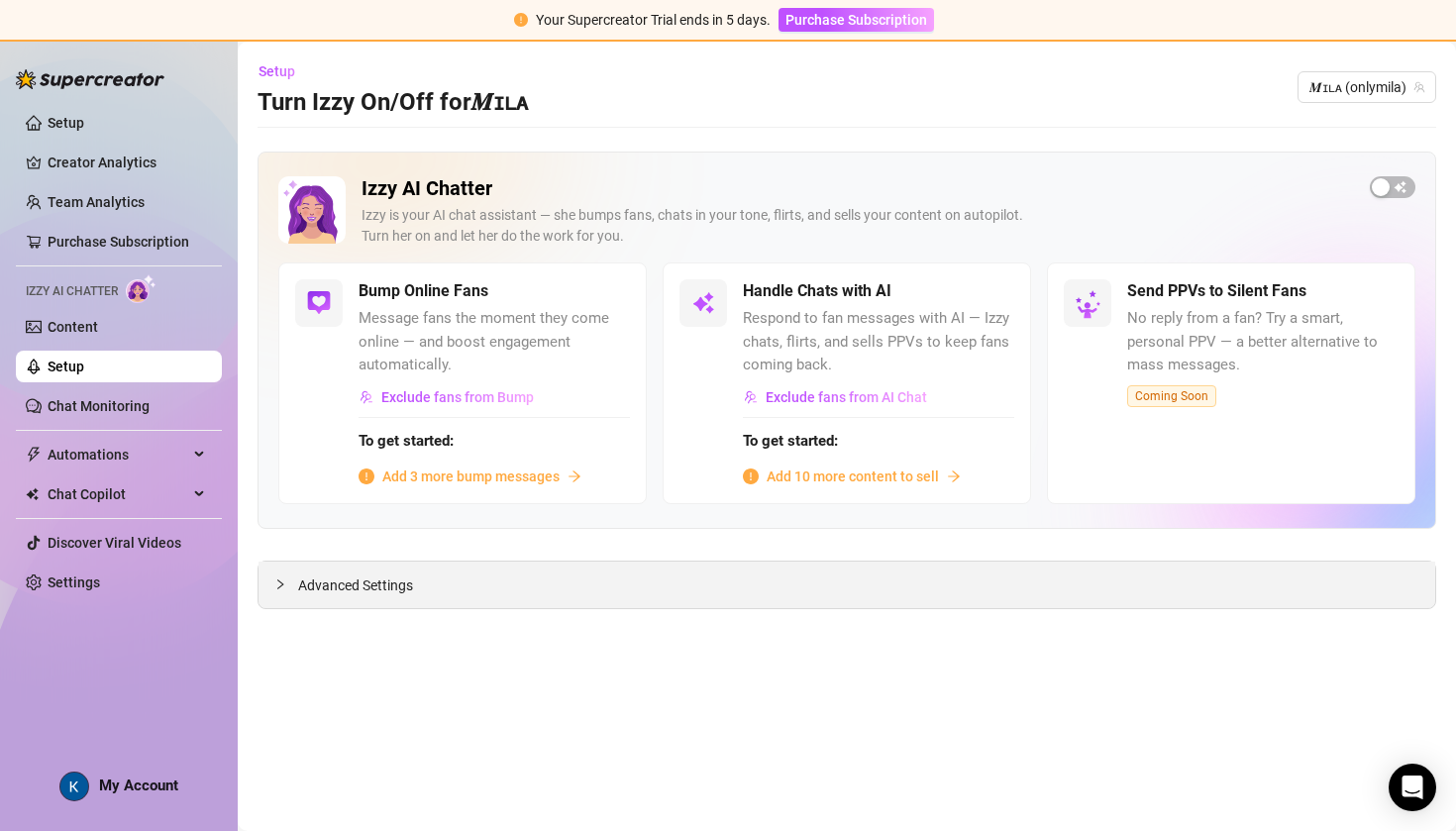 click on "Advanced Settings" at bounding box center [847, 584] 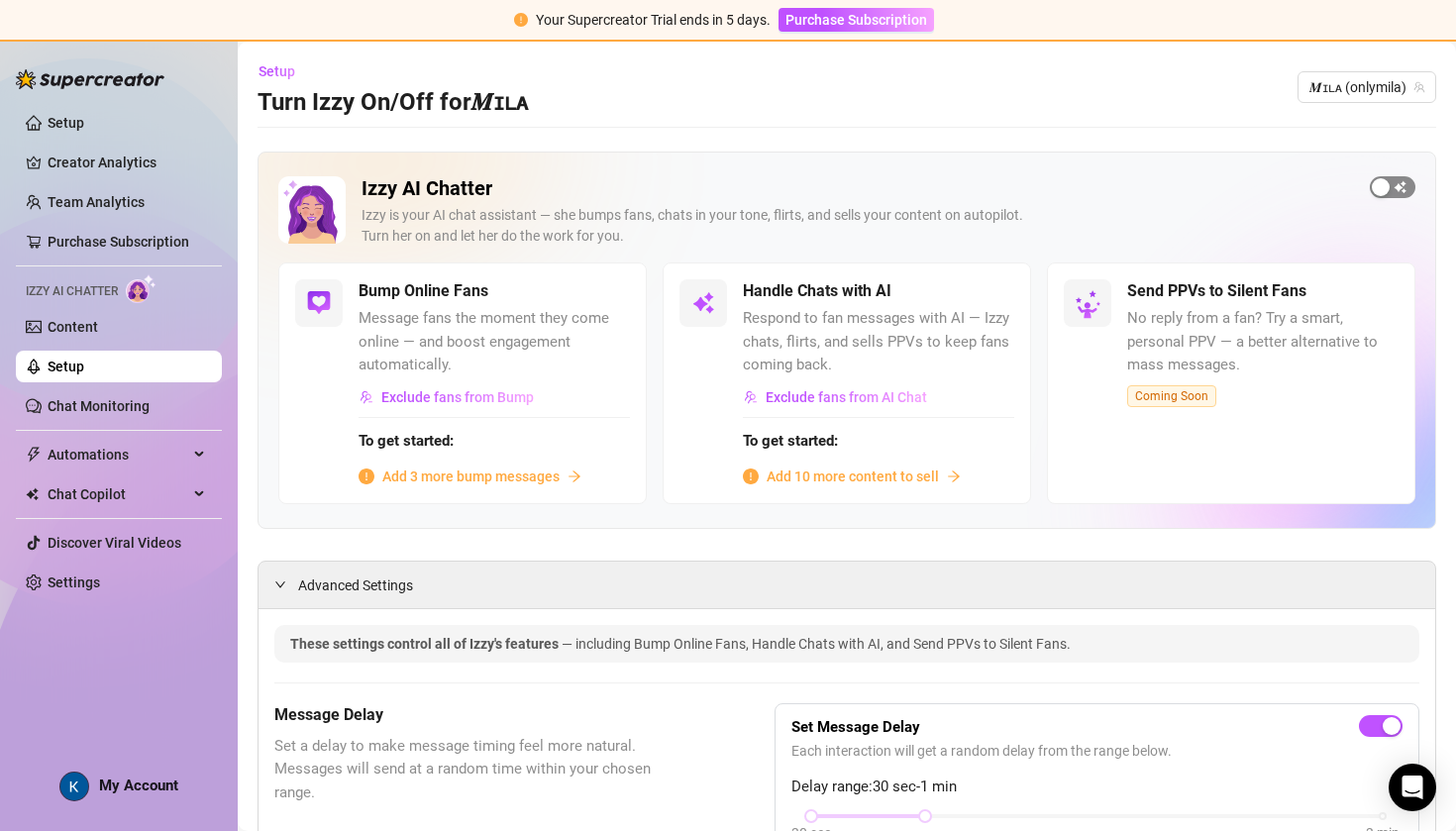 click at bounding box center [1393, 187] 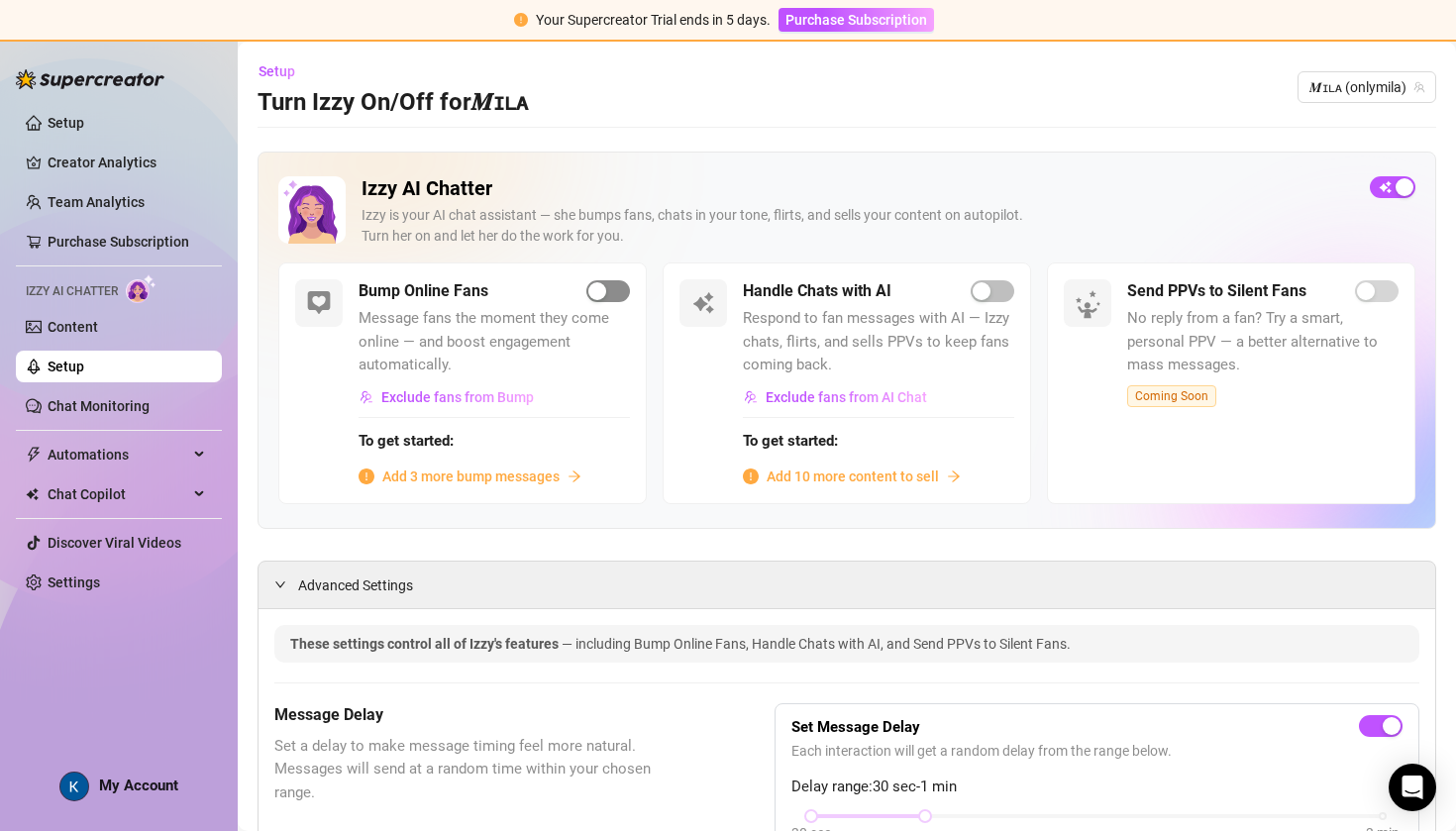 click at bounding box center (608, 291) 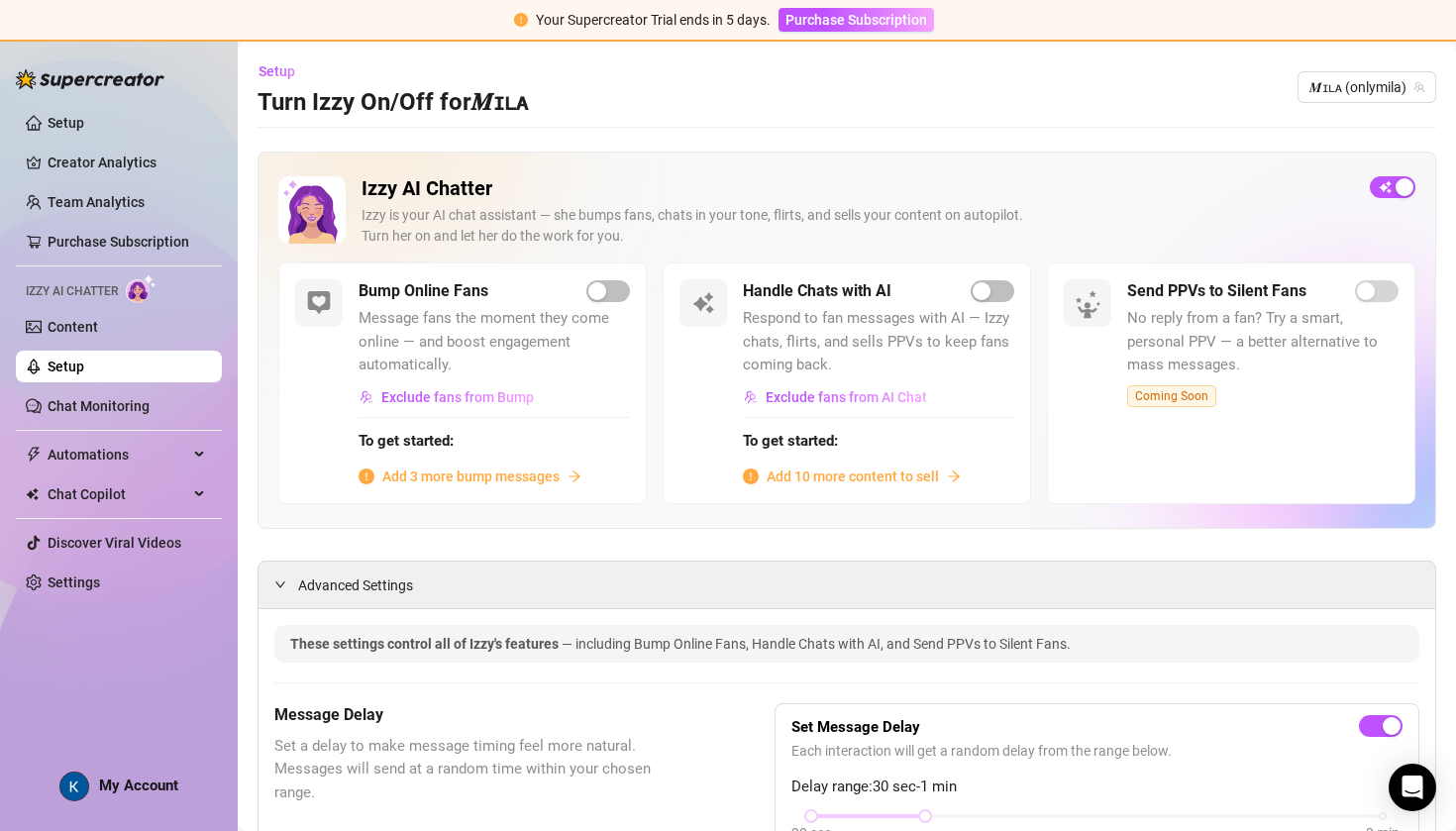 click on "Add 3 more bump messages" at bounding box center (470, 476) 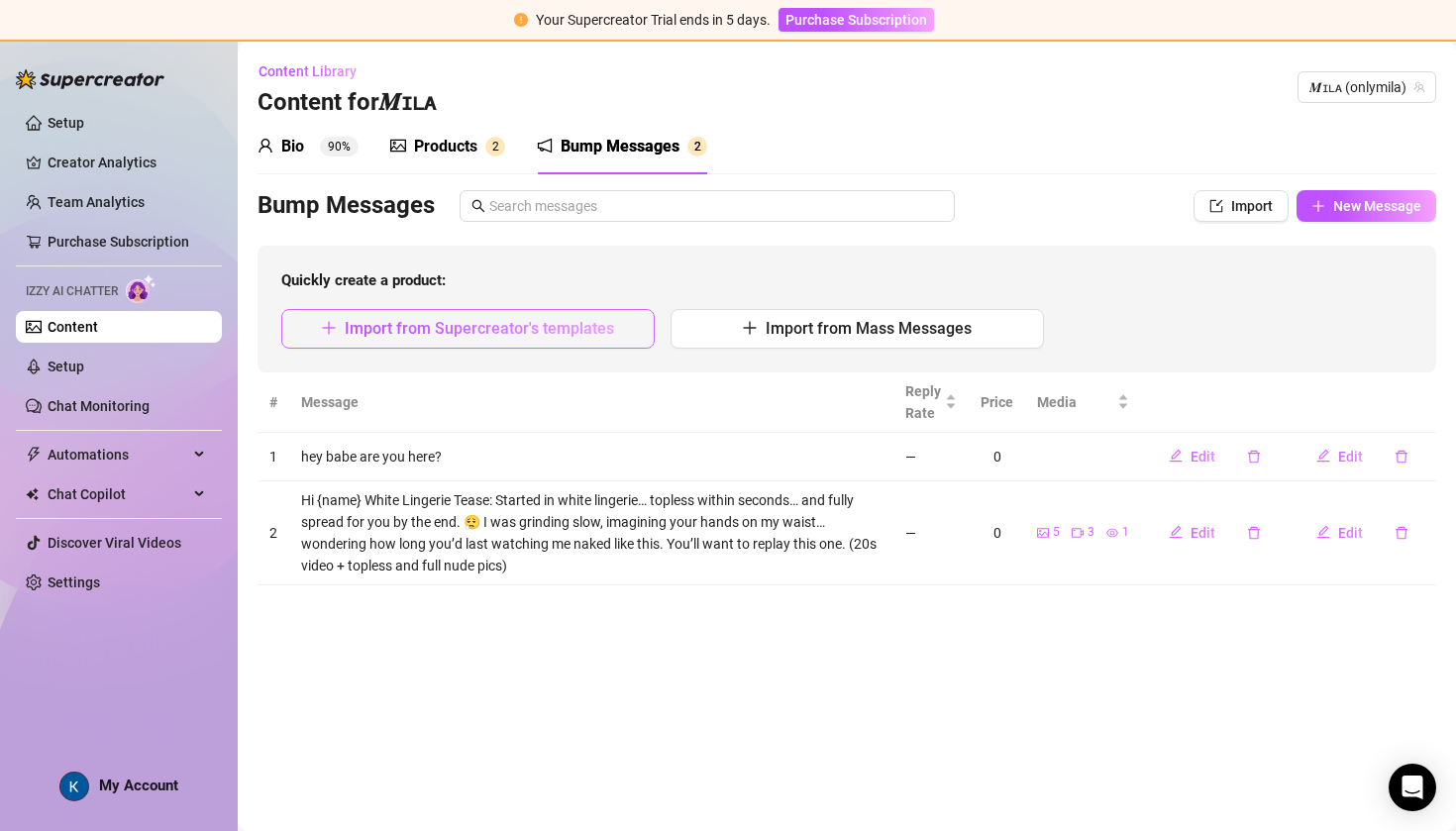 click on "Import from Supercreator's templates" at bounding box center (479, 328) 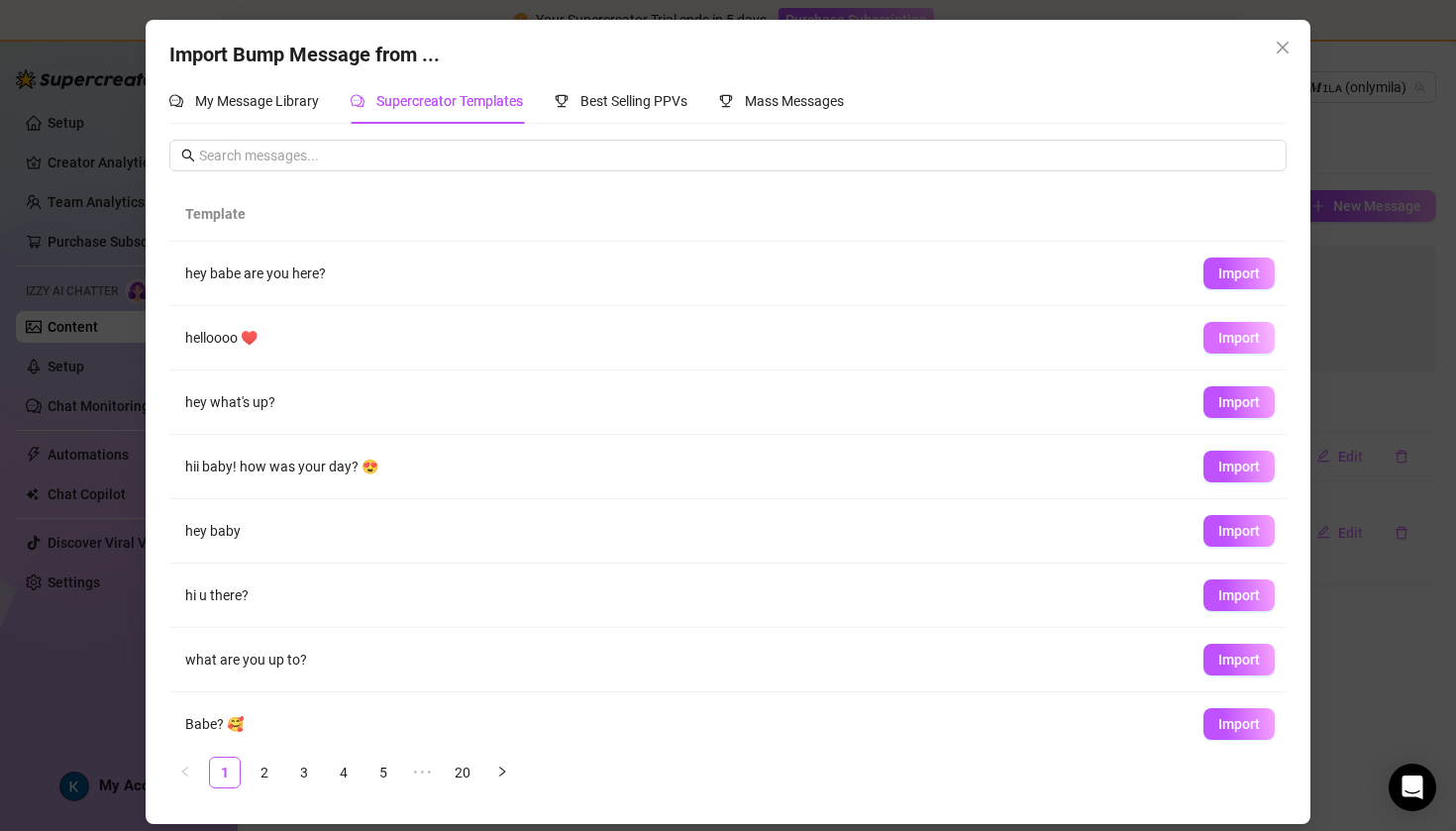 click on "Import" at bounding box center (1239, 338) 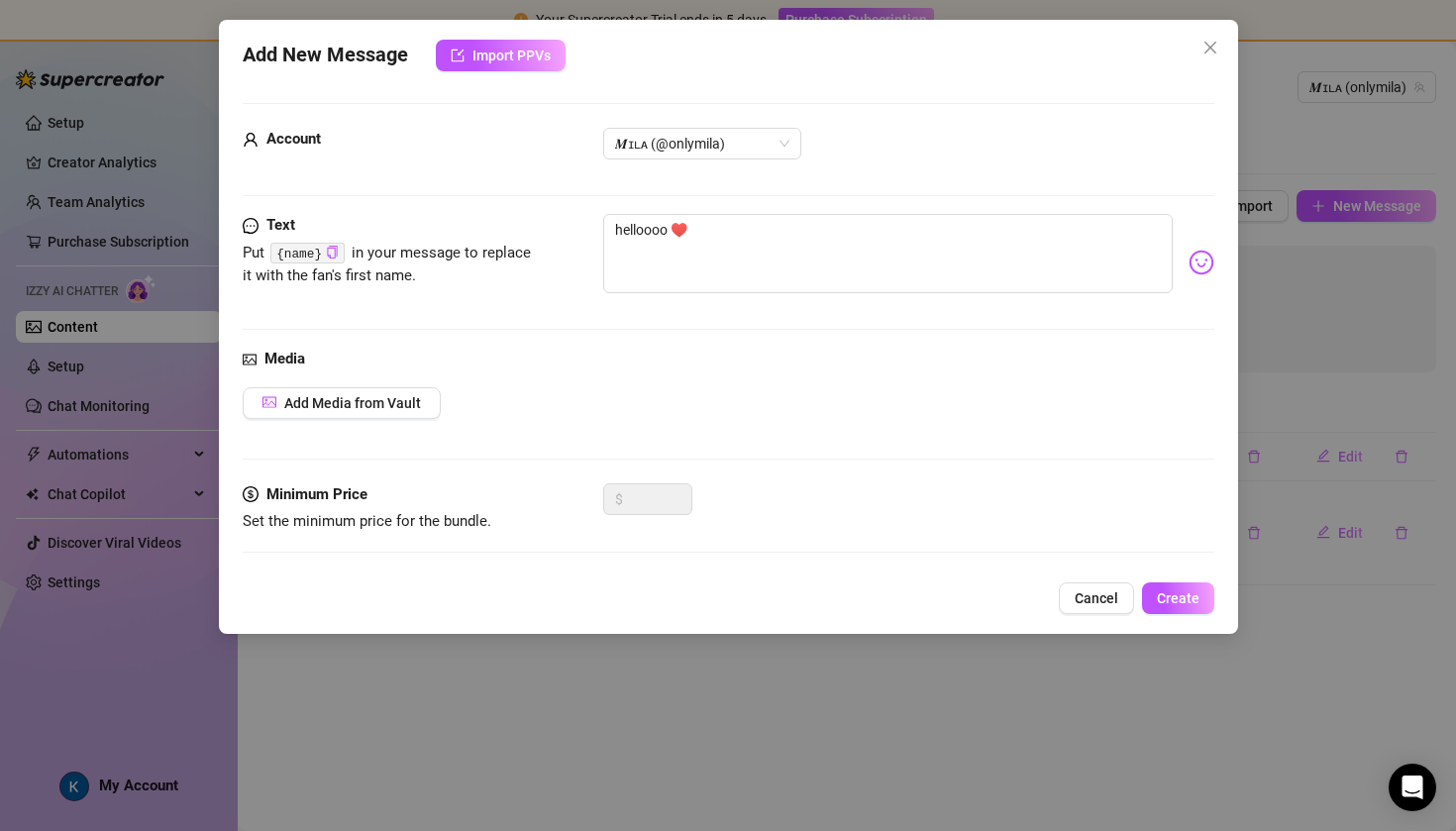 scroll, scrollTop: 0, scrollLeft: 0, axis: both 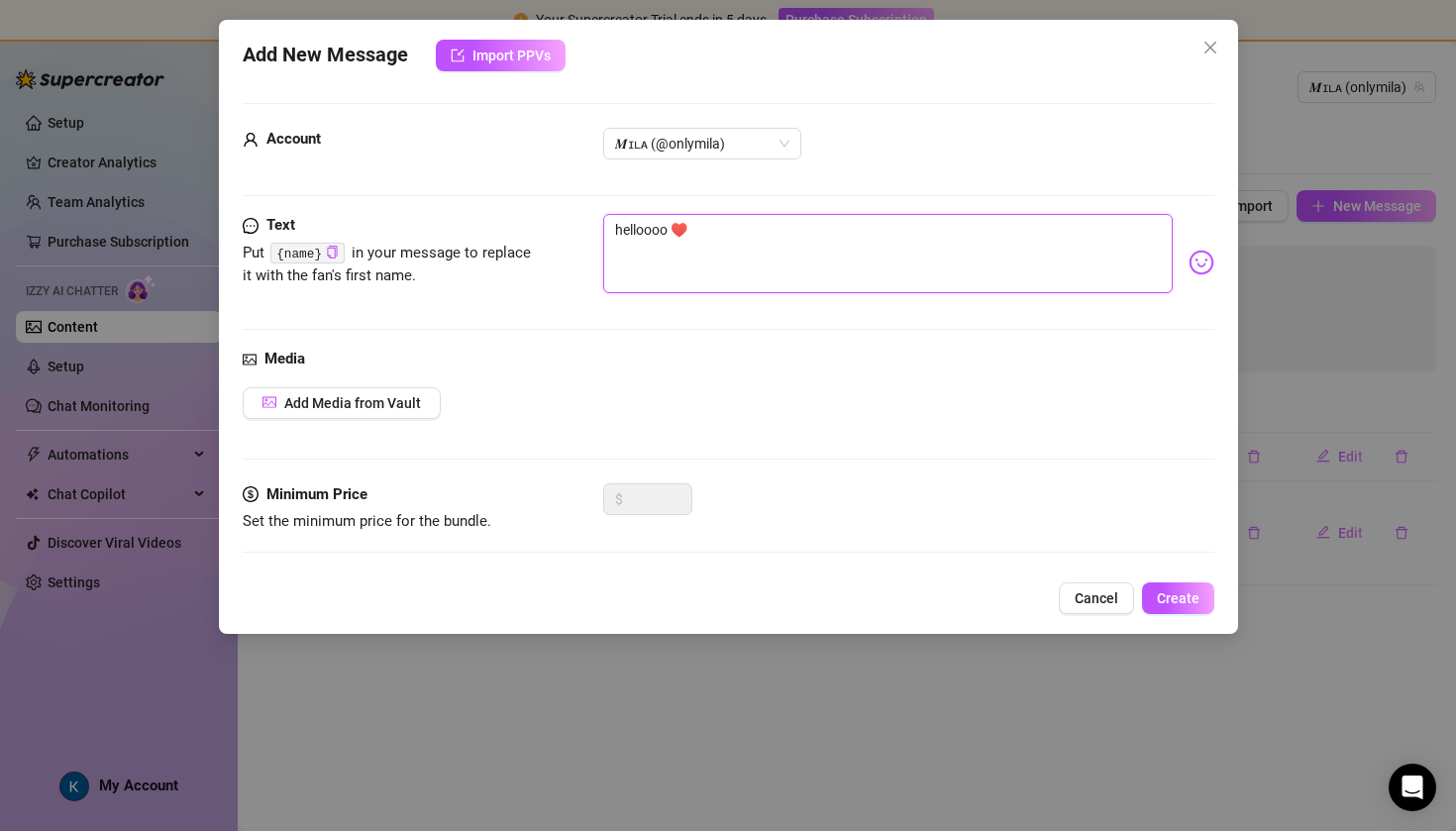 click on "helloooo ♥️" at bounding box center [887, 254] 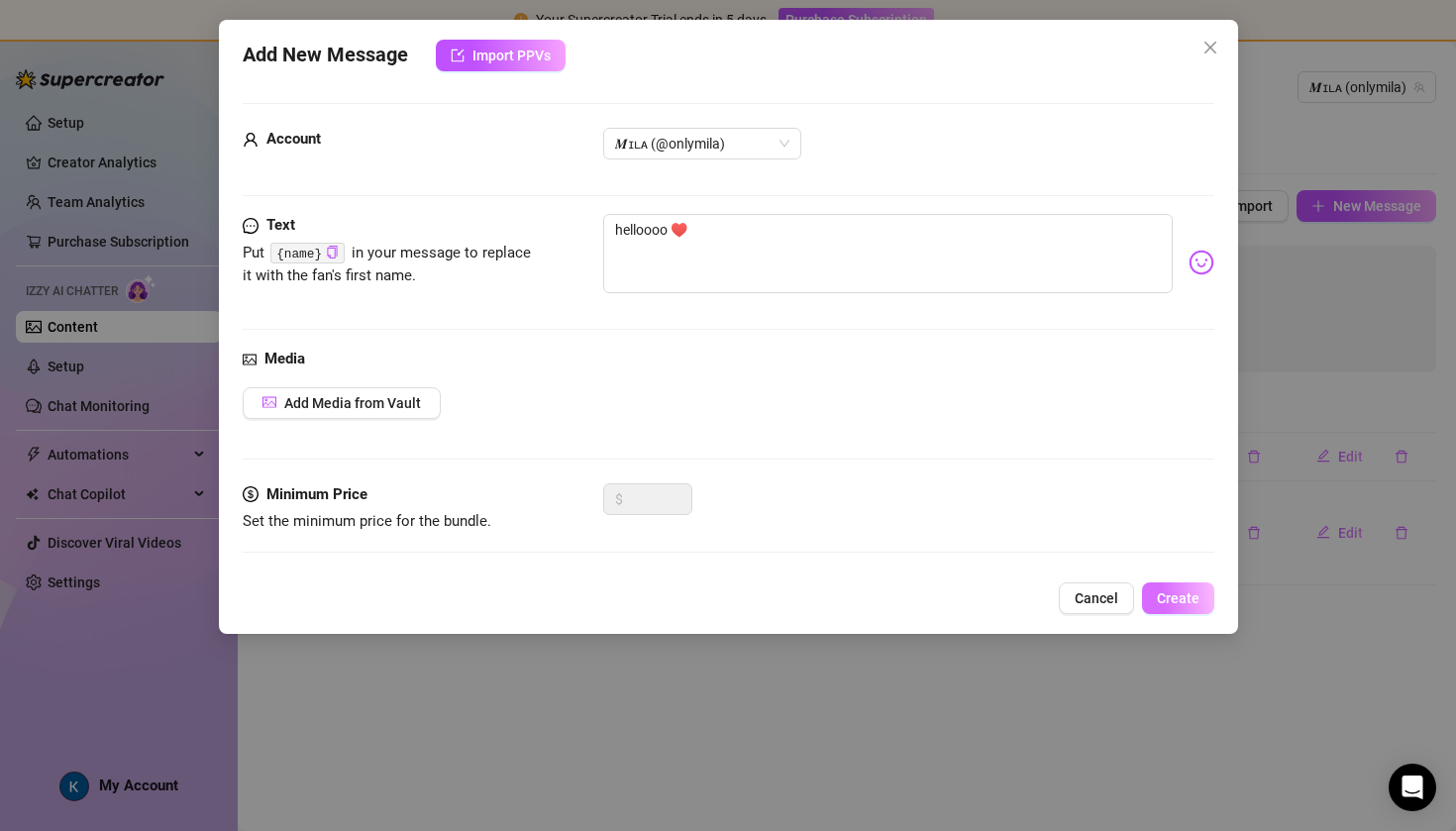 click on "Create" at bounding box center (1178, 598) 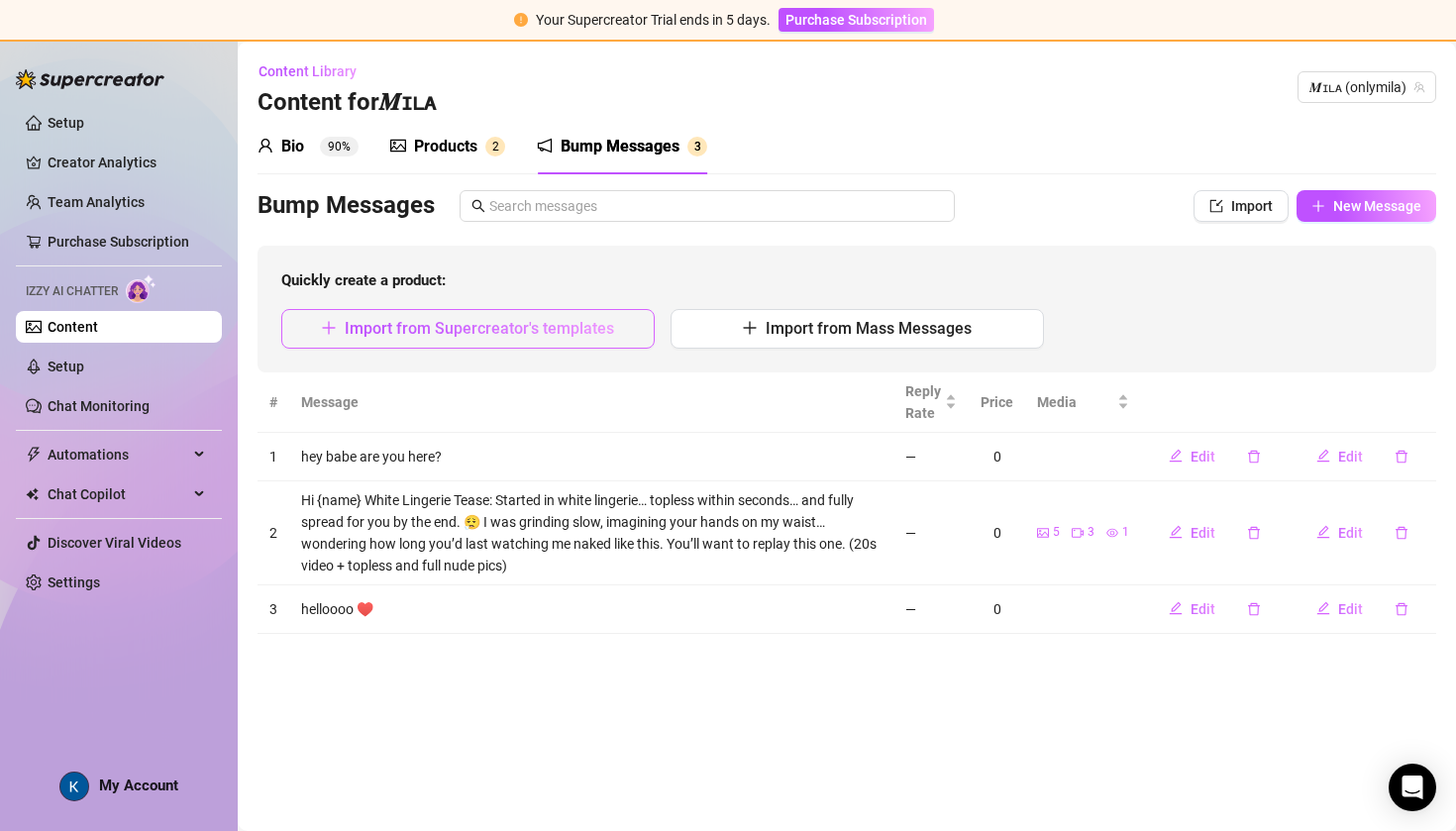 click on "Import from Supercreator's templates" at bounding box center [479, 328] 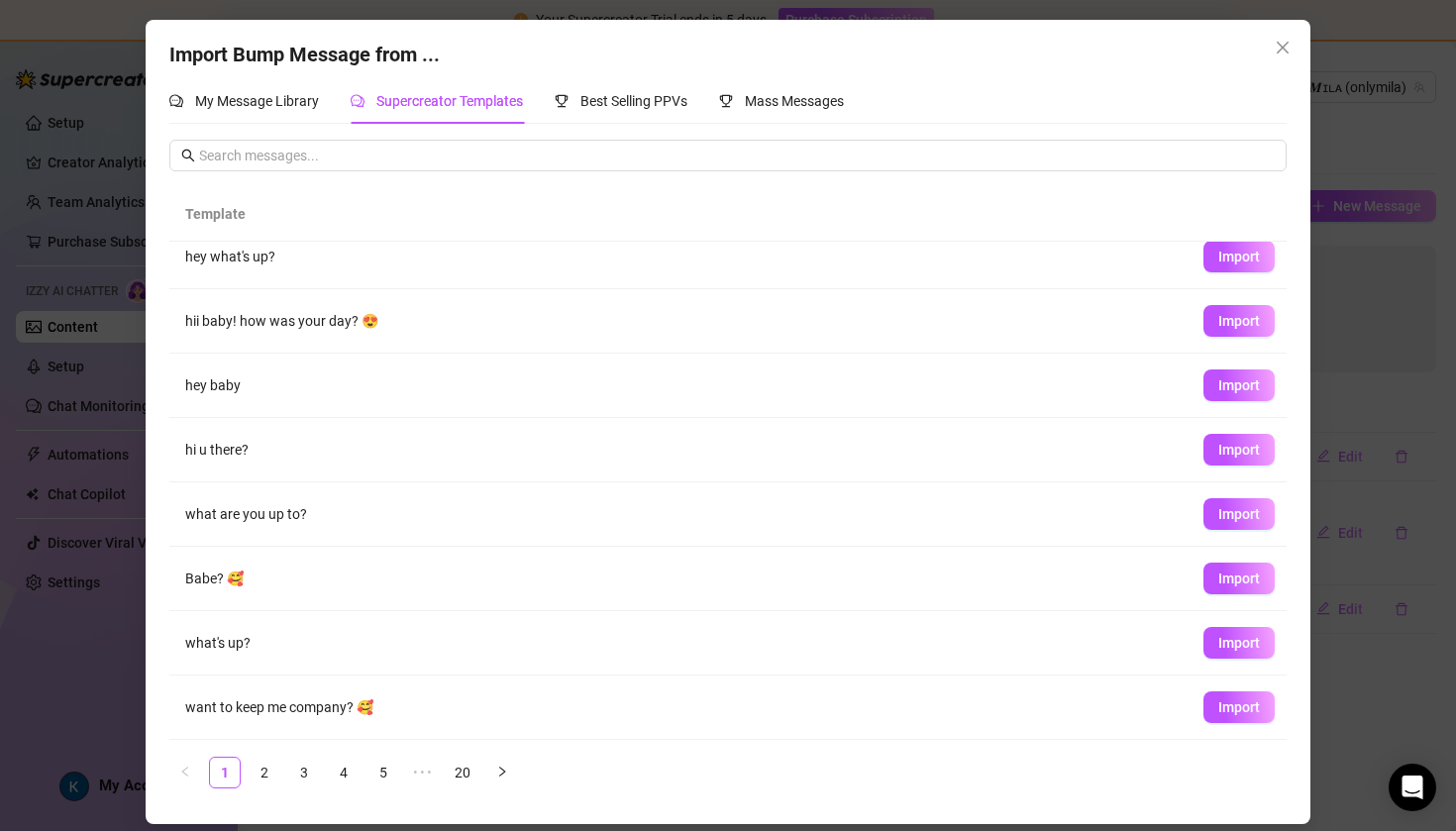 scroll, scrollTop: 146, scrollLeft: 0, axis: vertical 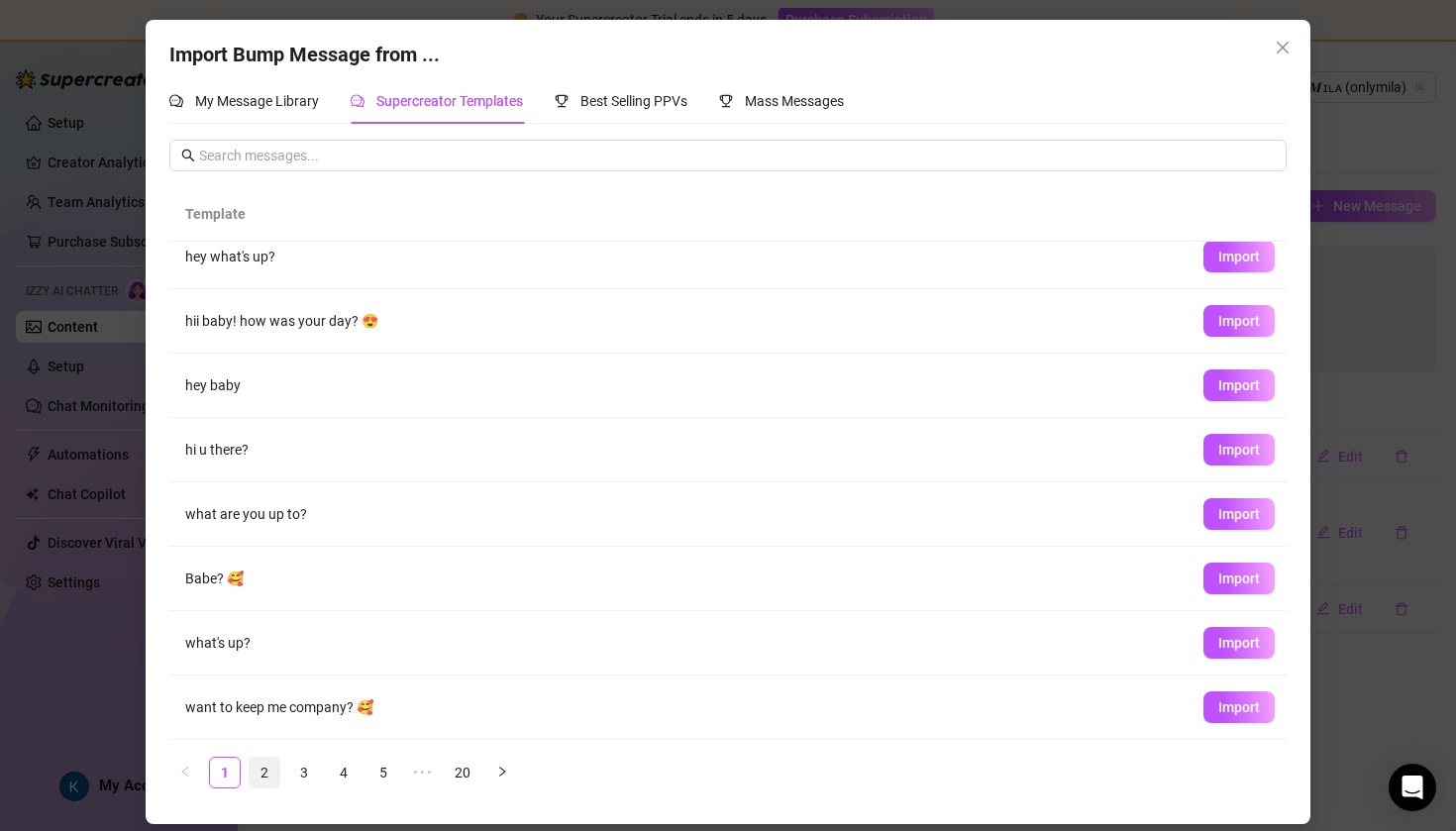 click on "2" at bounding box center (264, 773) 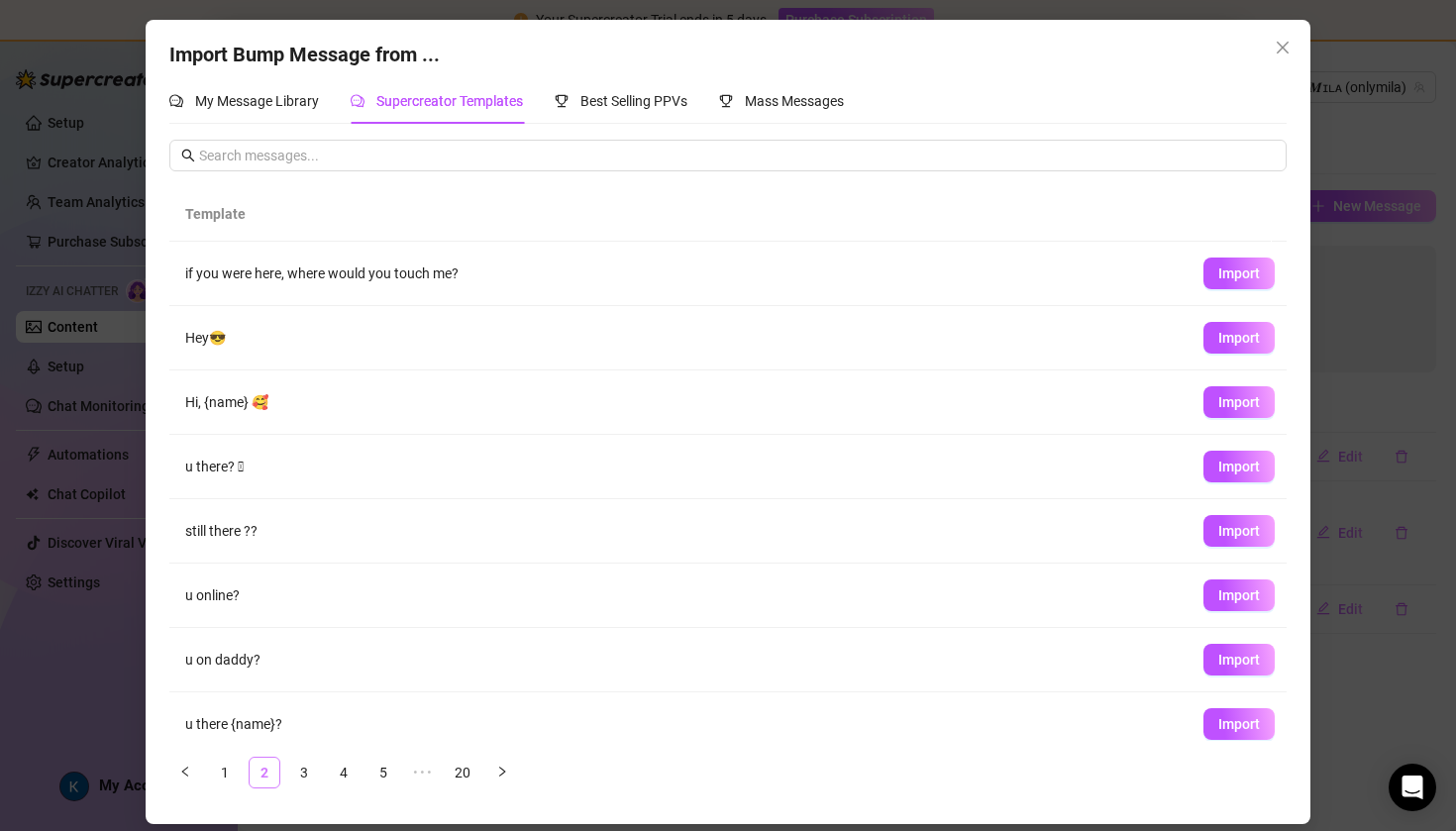 scroll, scrollTop: 0, scrollLeft: 0, axis: both 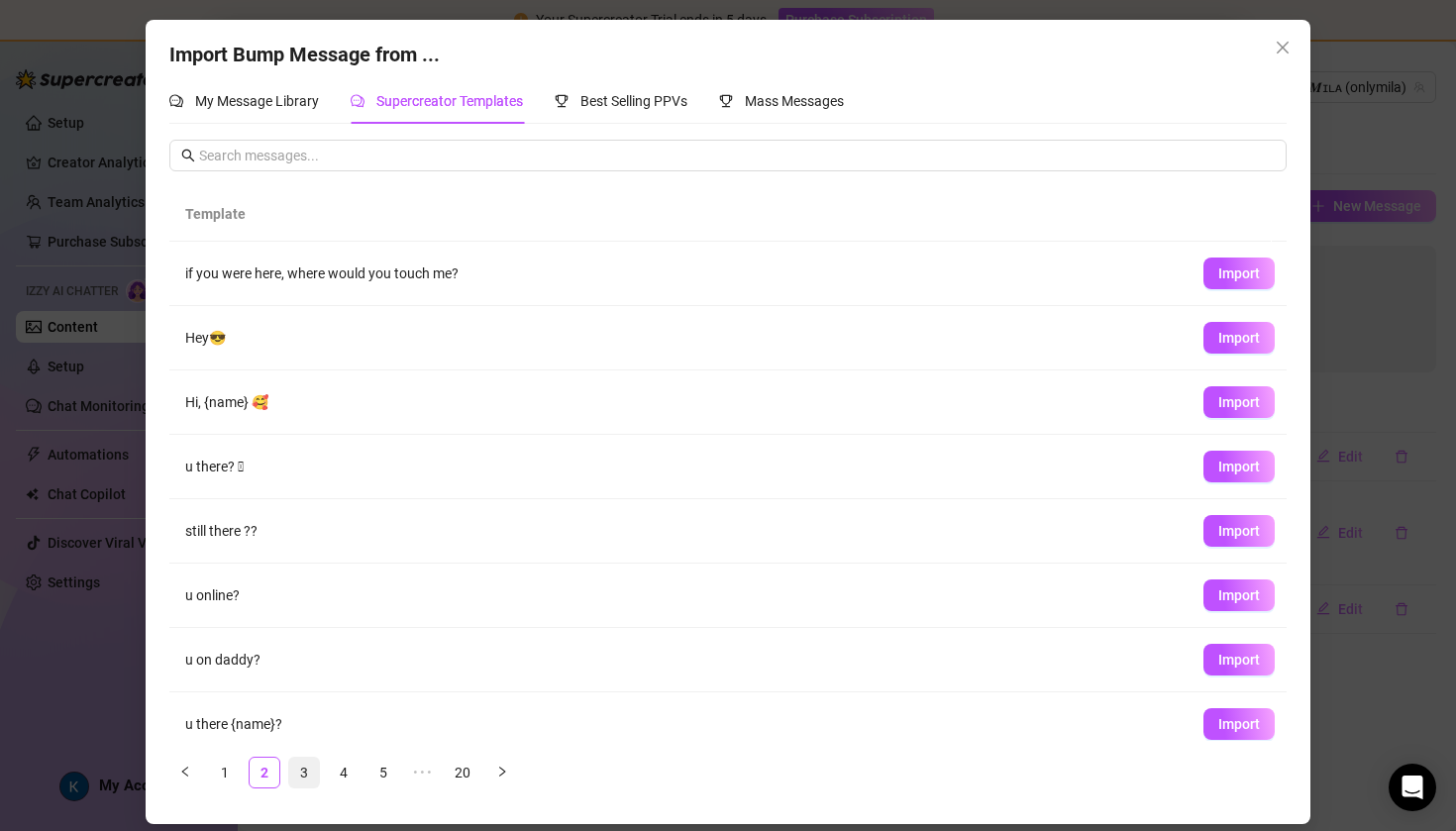 click on "3" at bounding box center (304, 773) 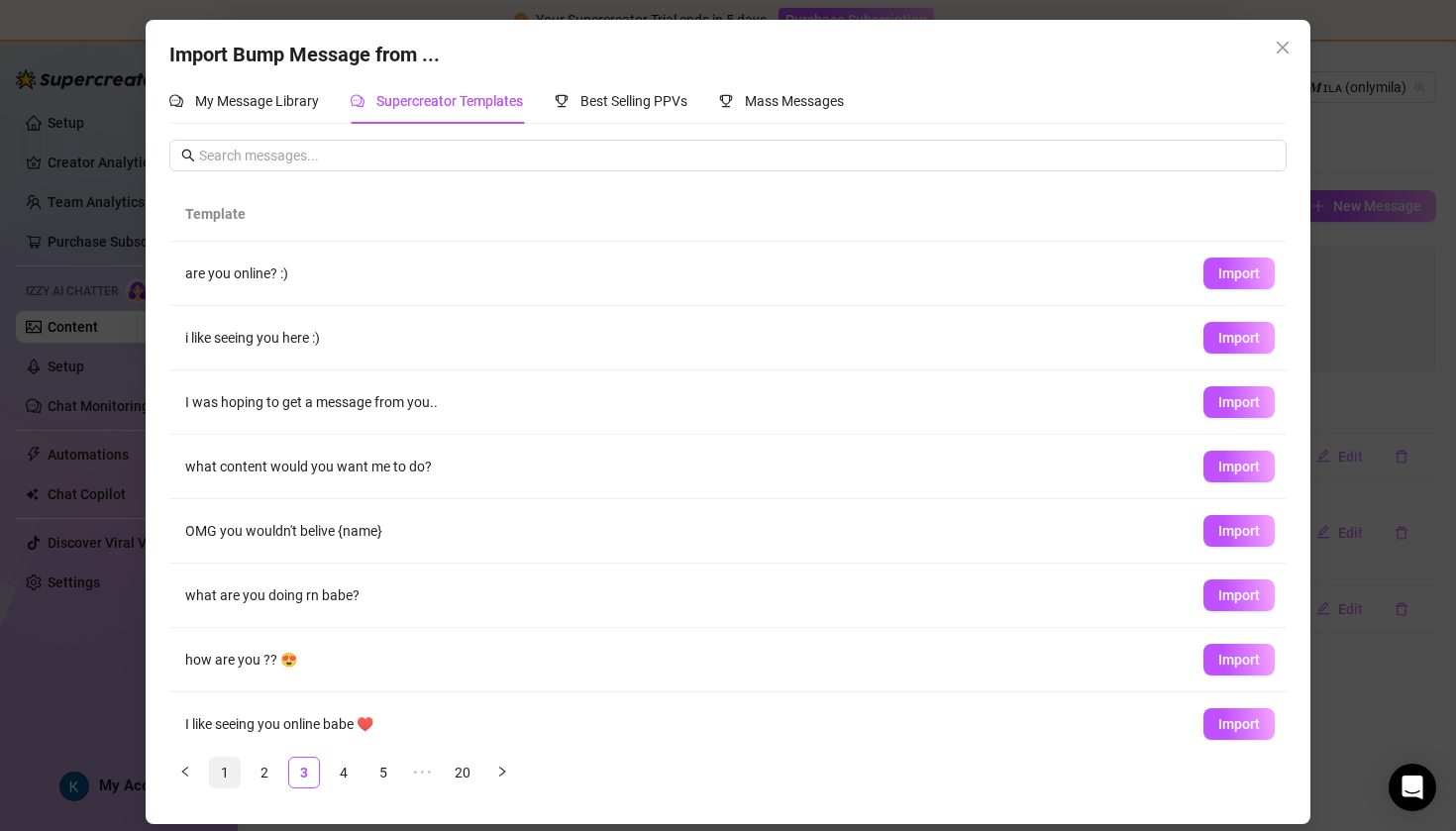 click on "1" at bounding box center [225, 773] 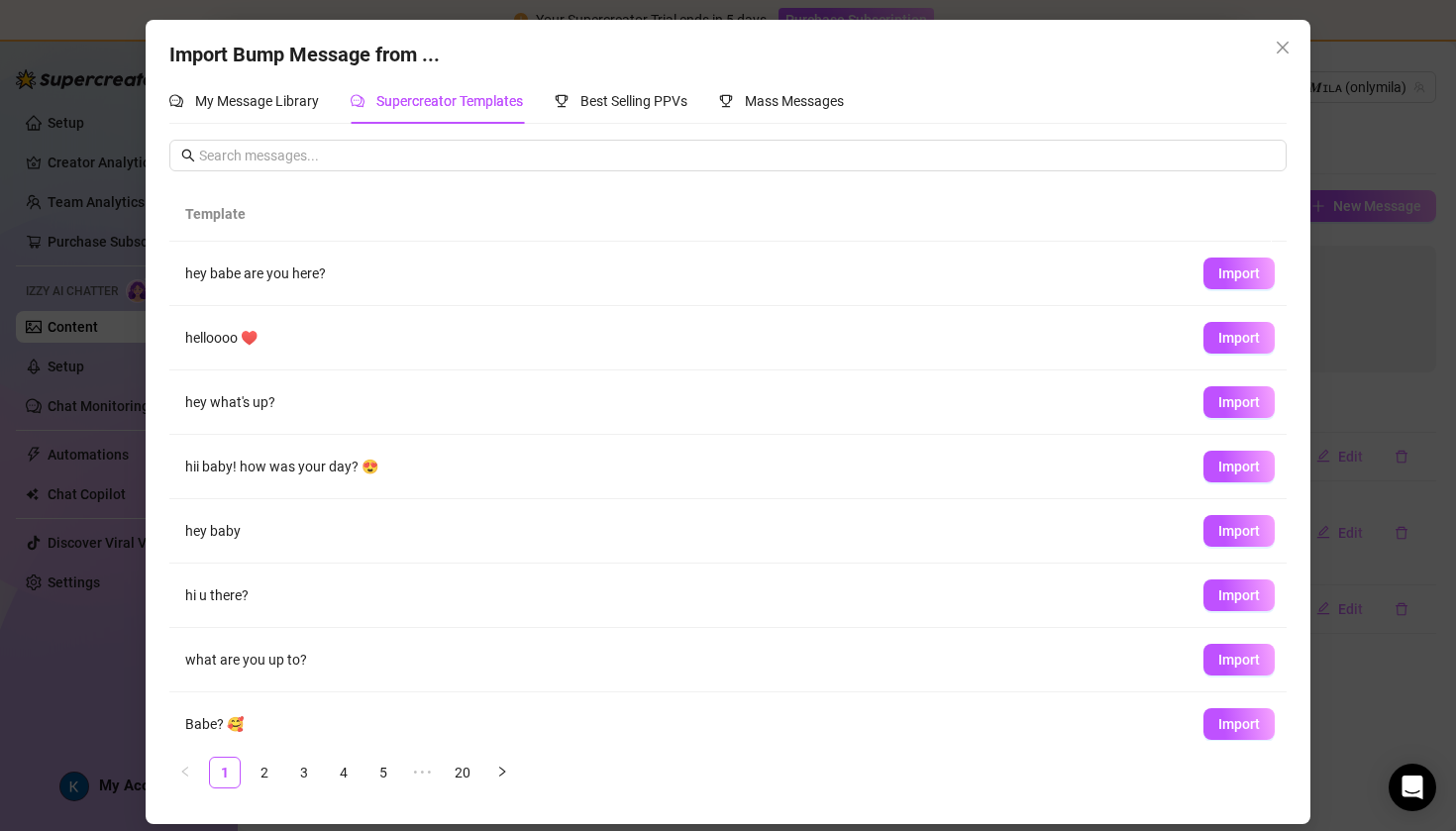 scroll, scrollTop: 0, scrollLeft: 0, axis: both 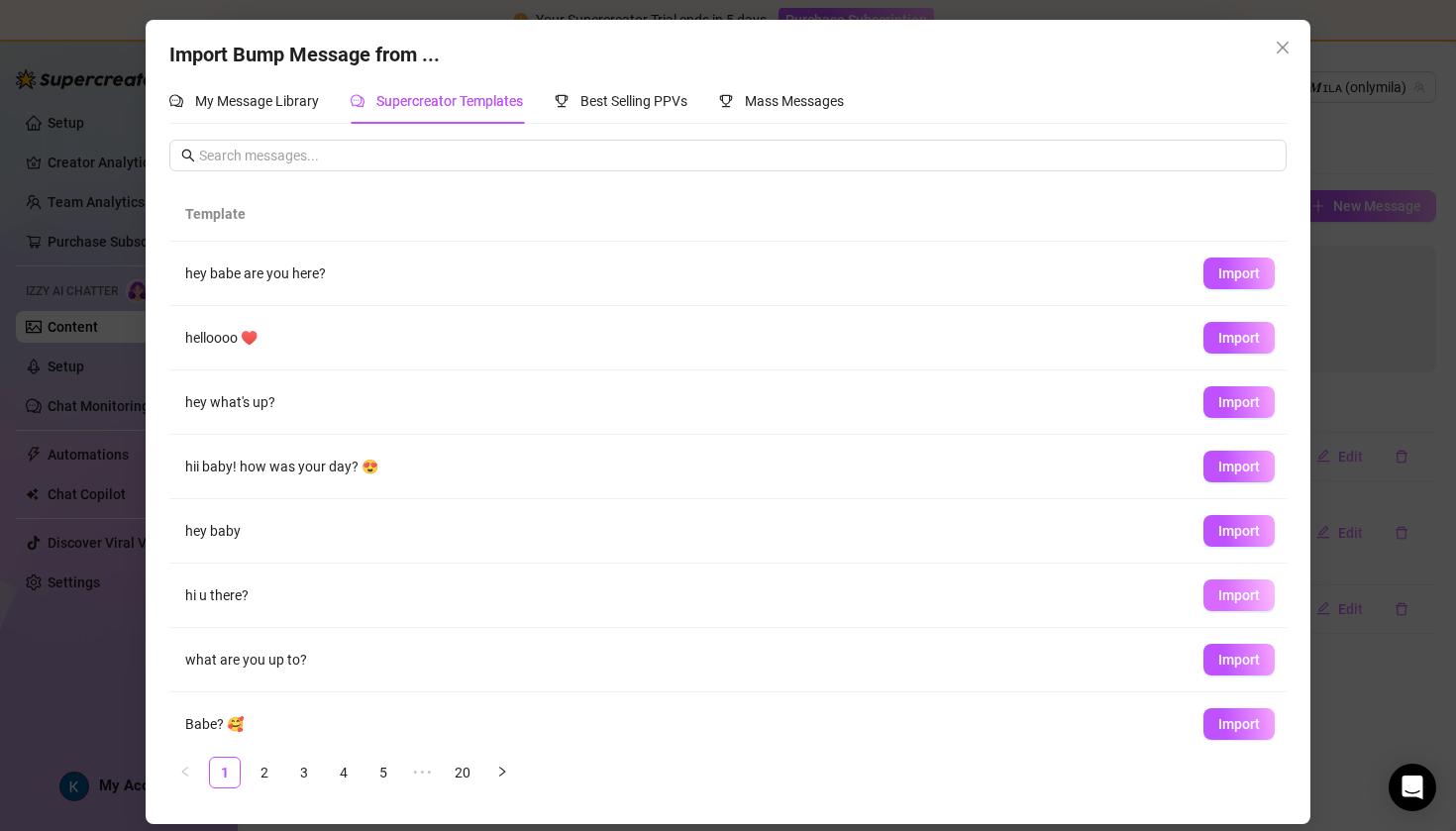 click on "Import" at bounding box center [1239, 595] 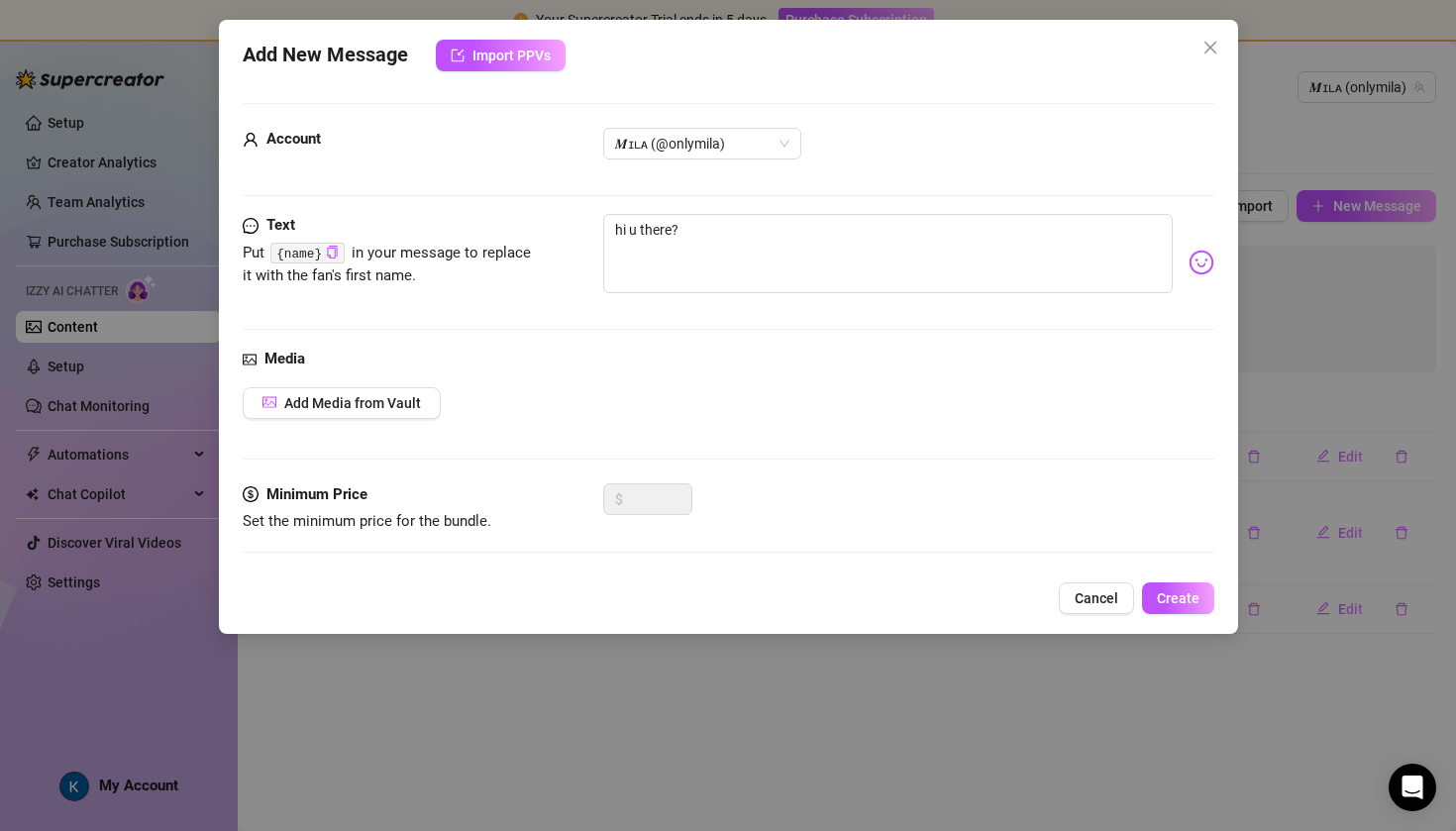 scroll, scrollTop: 0, scrollLeft: 0, axis: both 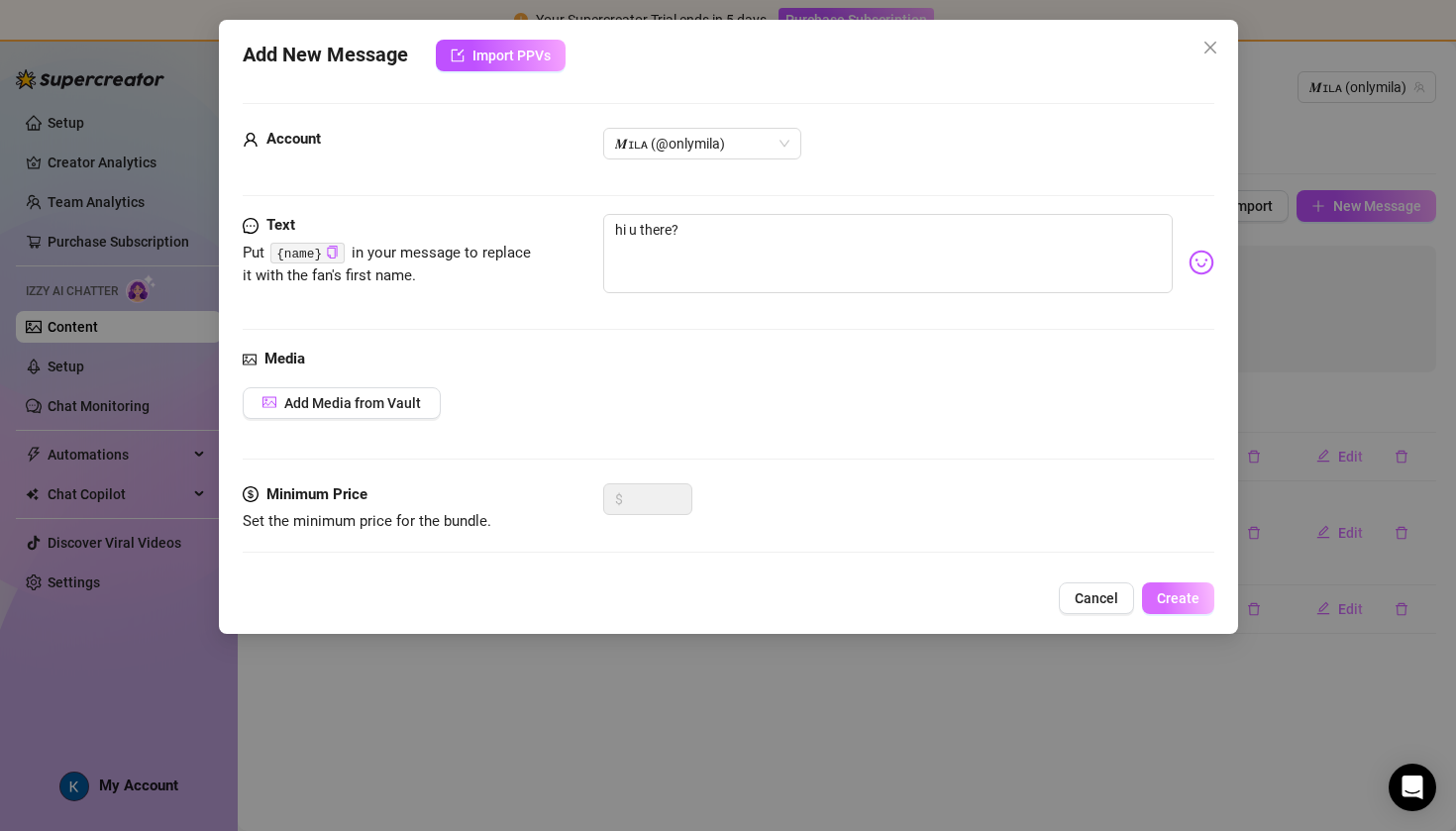 click on "Create" at bounding box center [1178, 598] 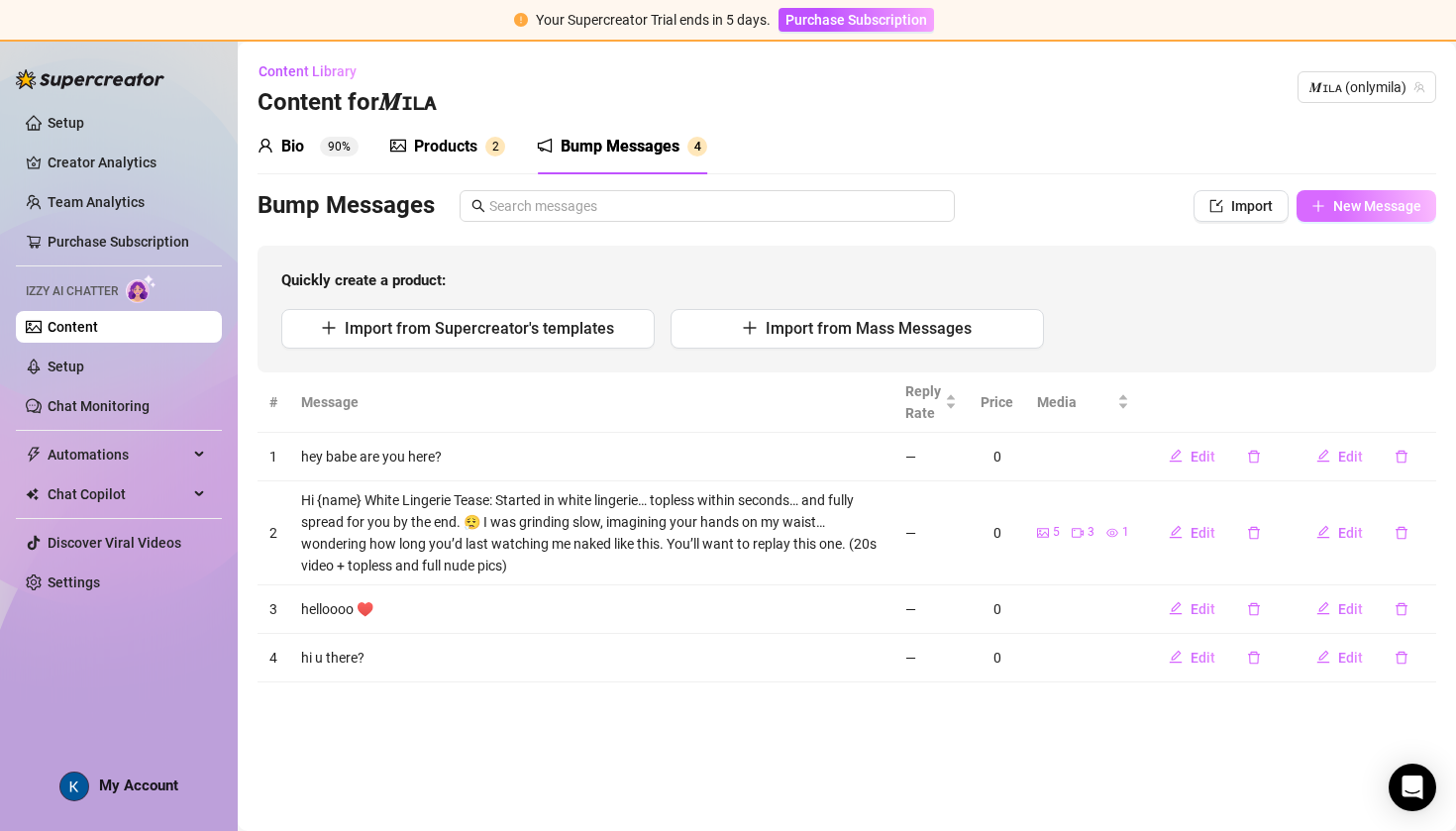 click 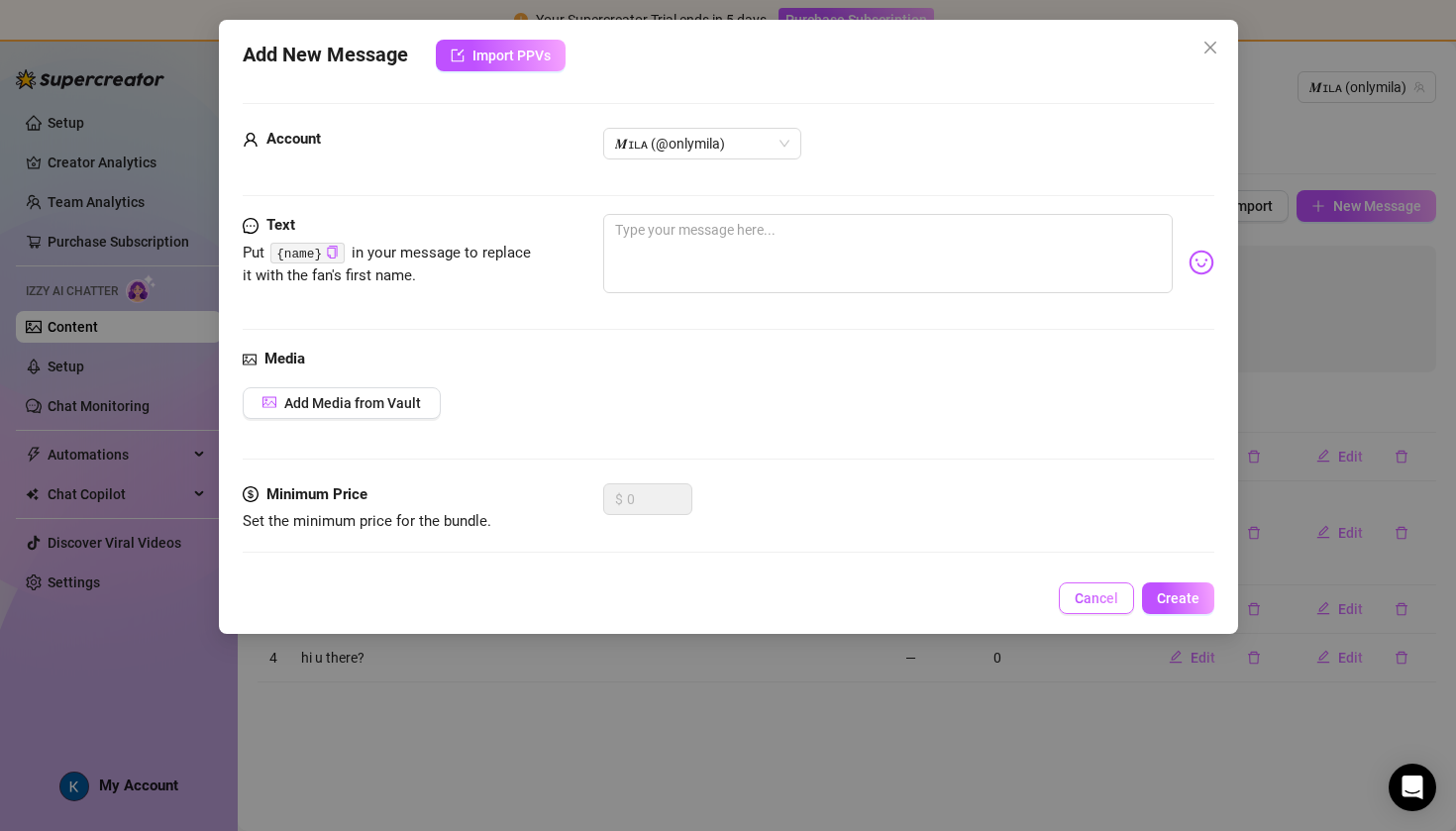 click on "Cancel" at bounding box center (1096, 598) 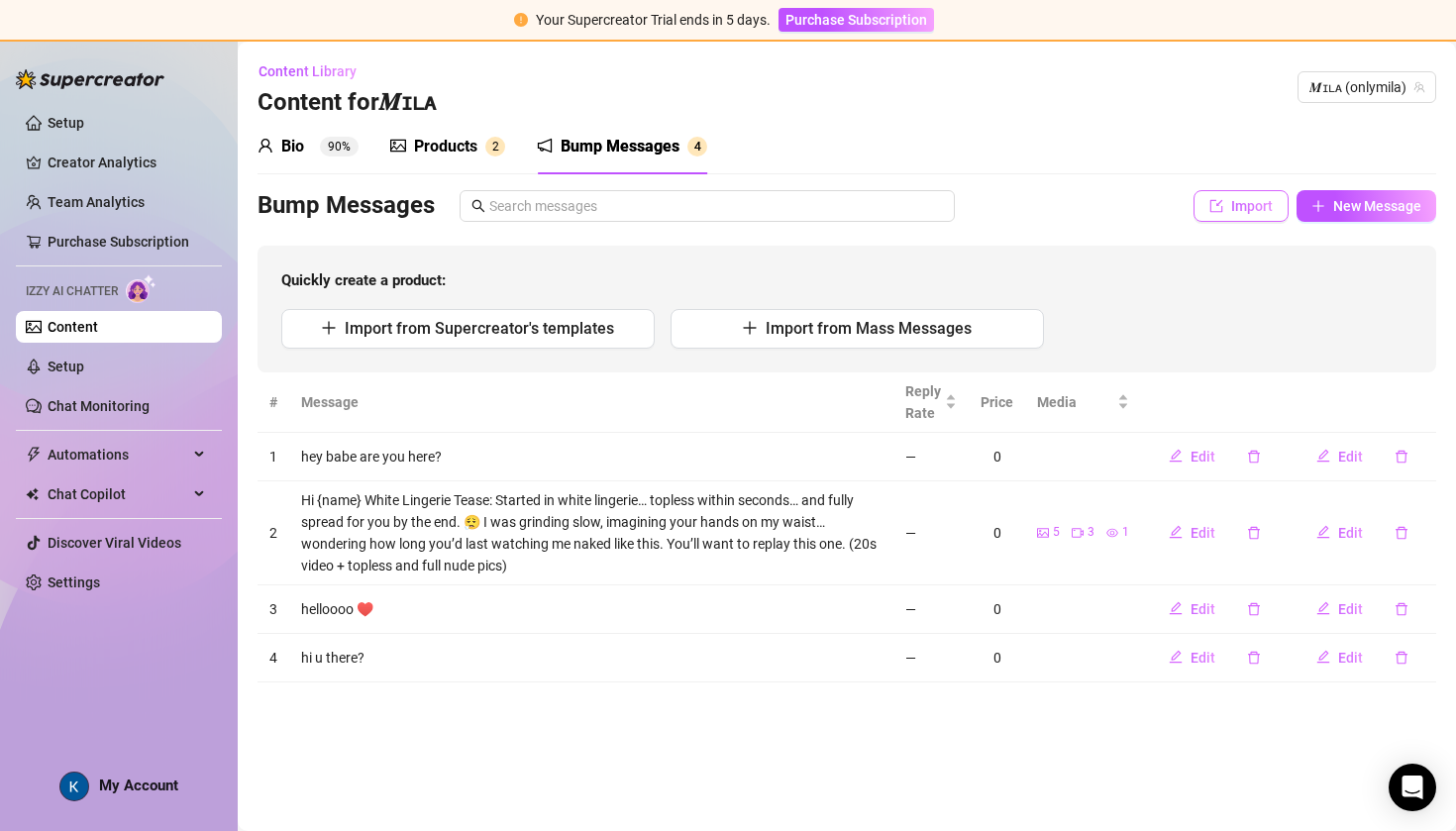 click on "Import" at bounding box center (1241, 206) 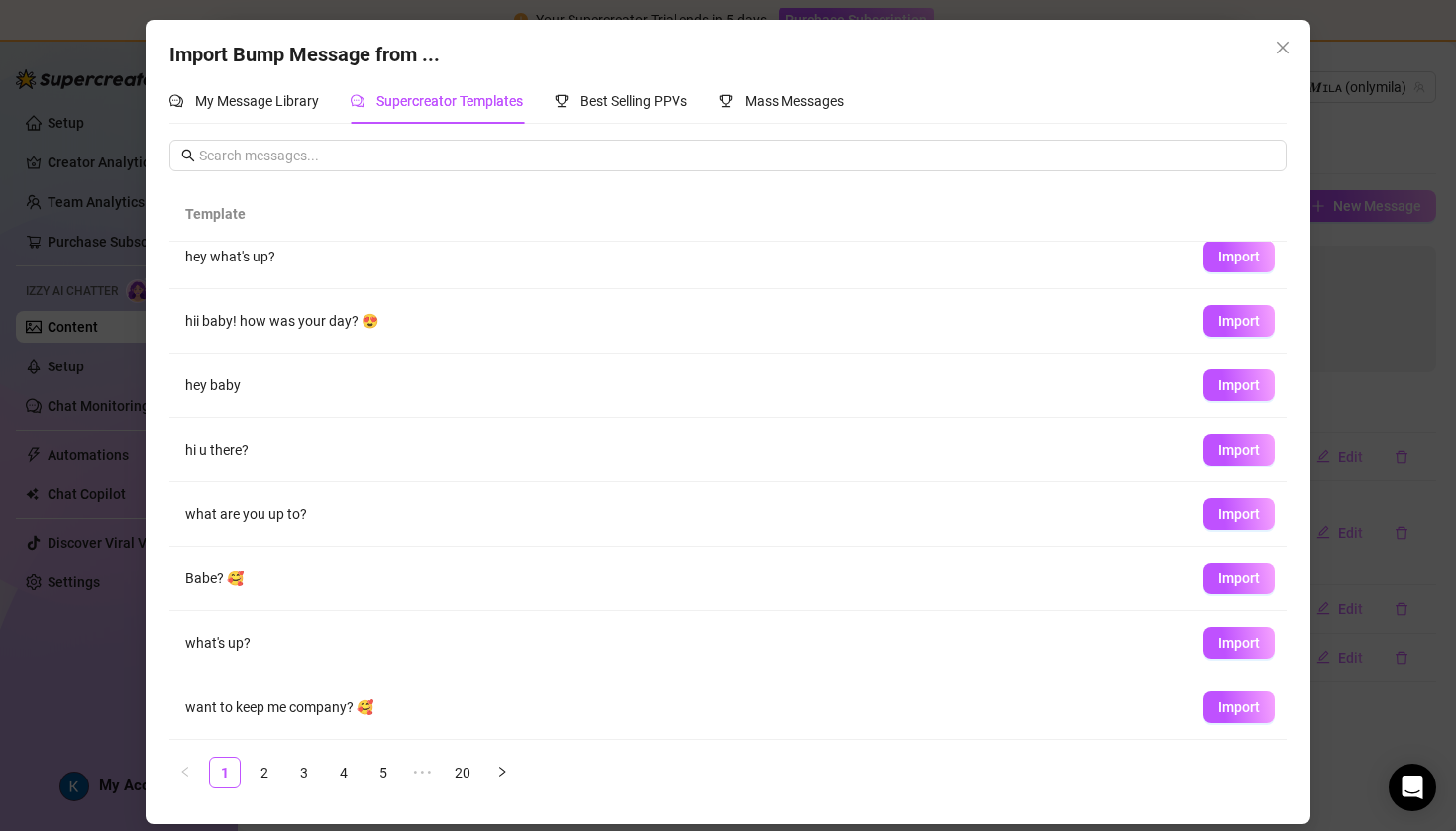 scroll, scrollTop: 146, scrollLeft: 0, axis: vertical 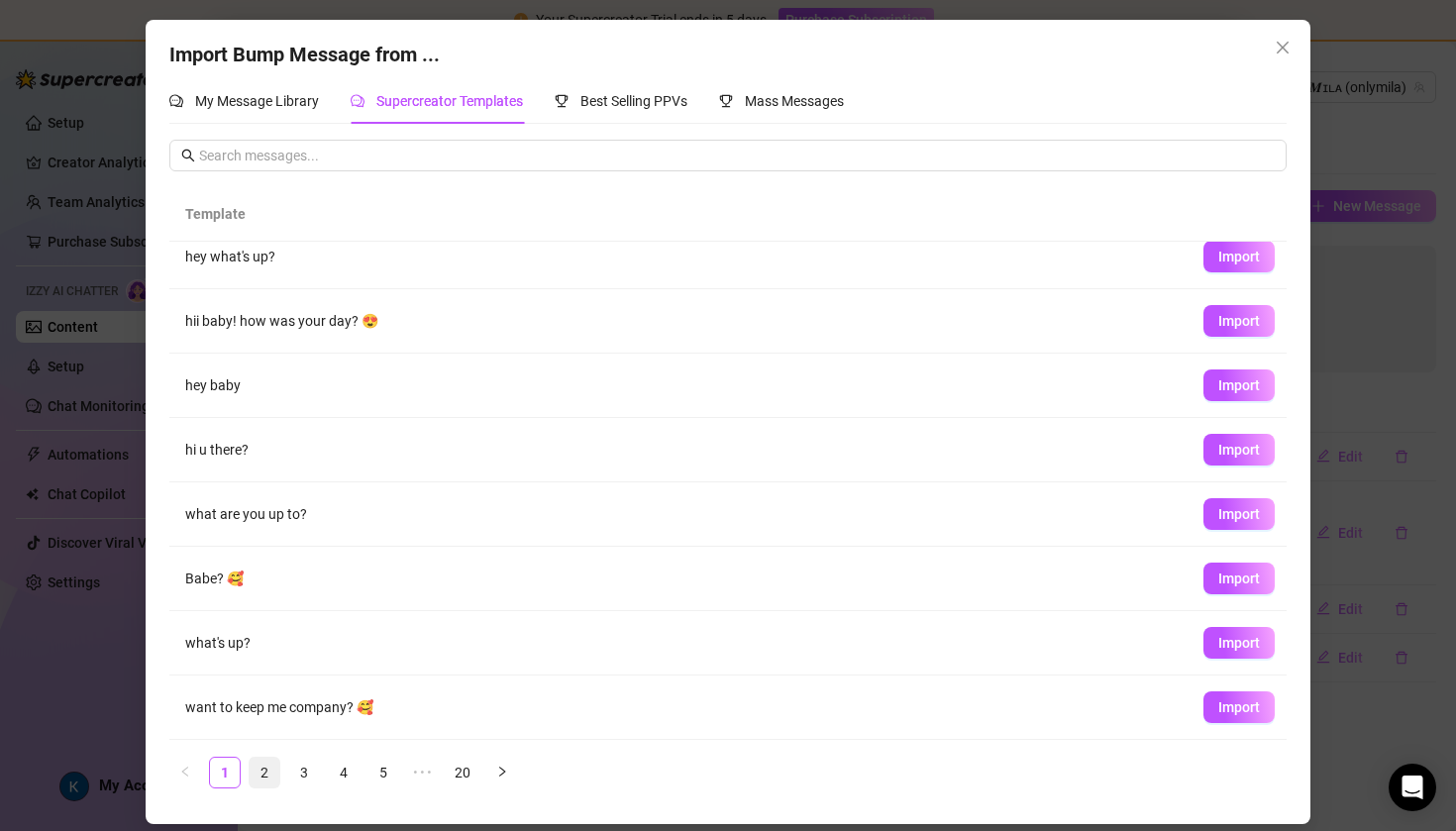 click on "2" at bounding box center (264, 773) 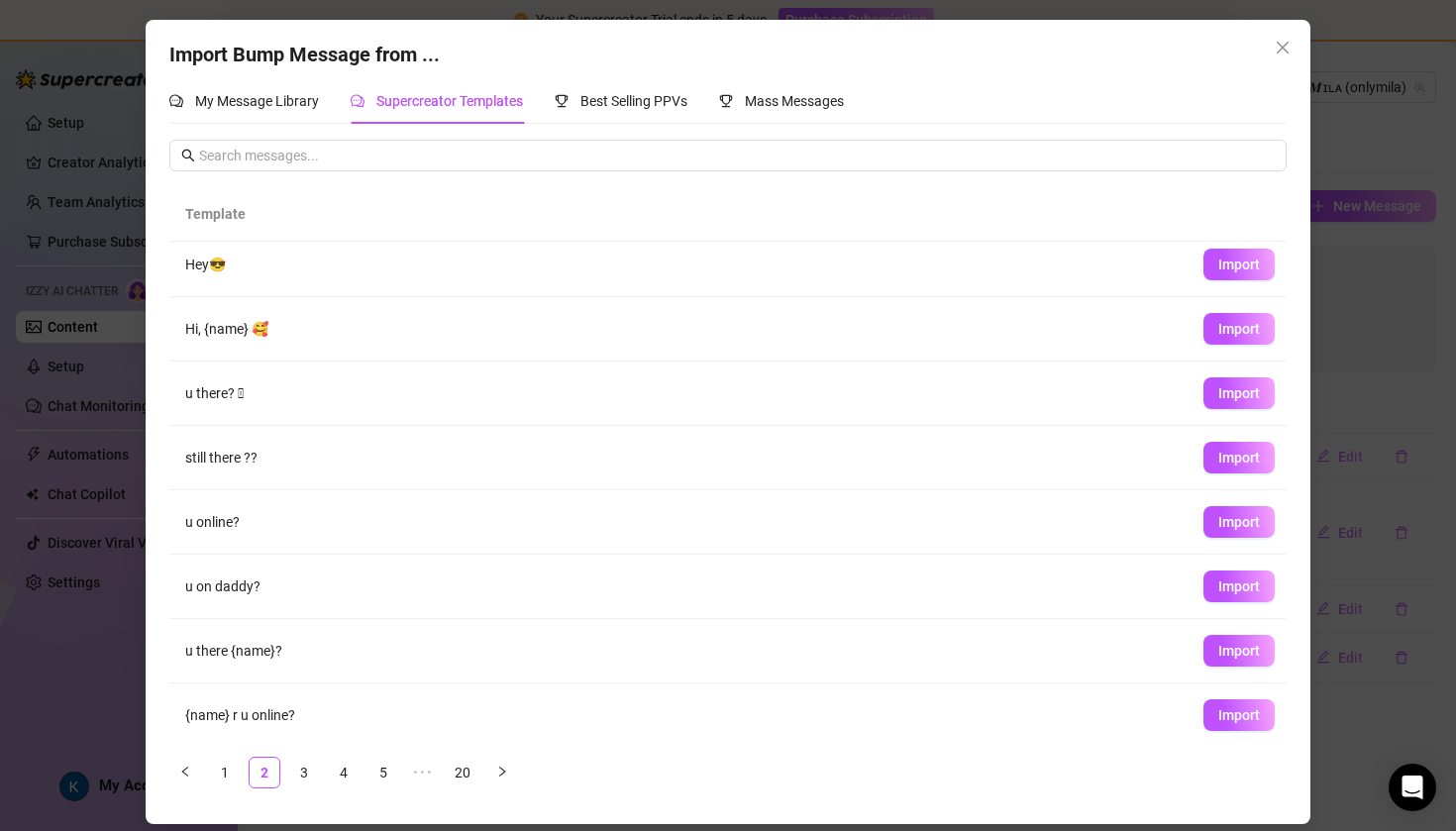 scroll, scrollTop: 74, scrollLeft: 0, axis: vertical 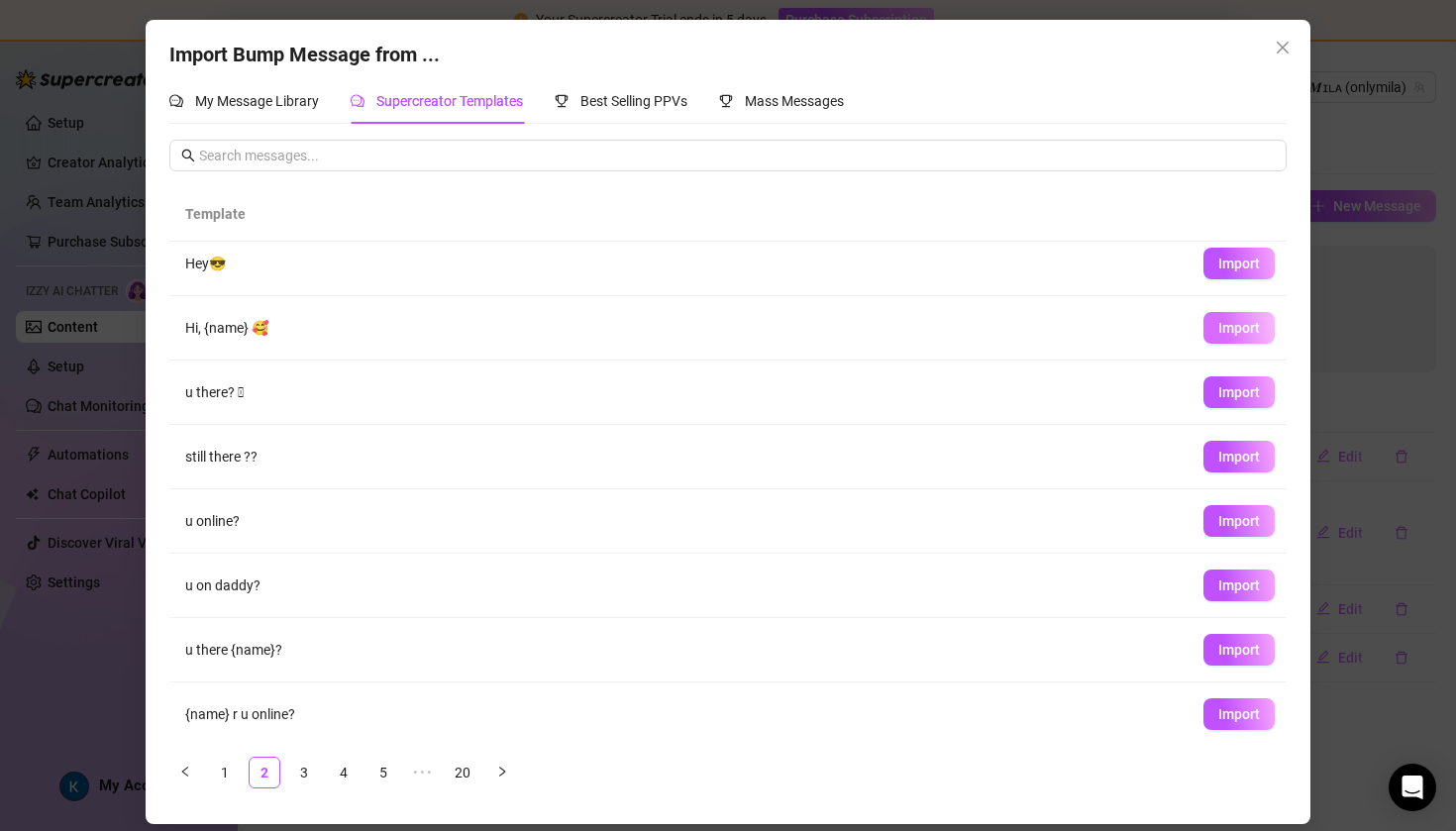 click on "Import" at bounding box center (1239, 328) 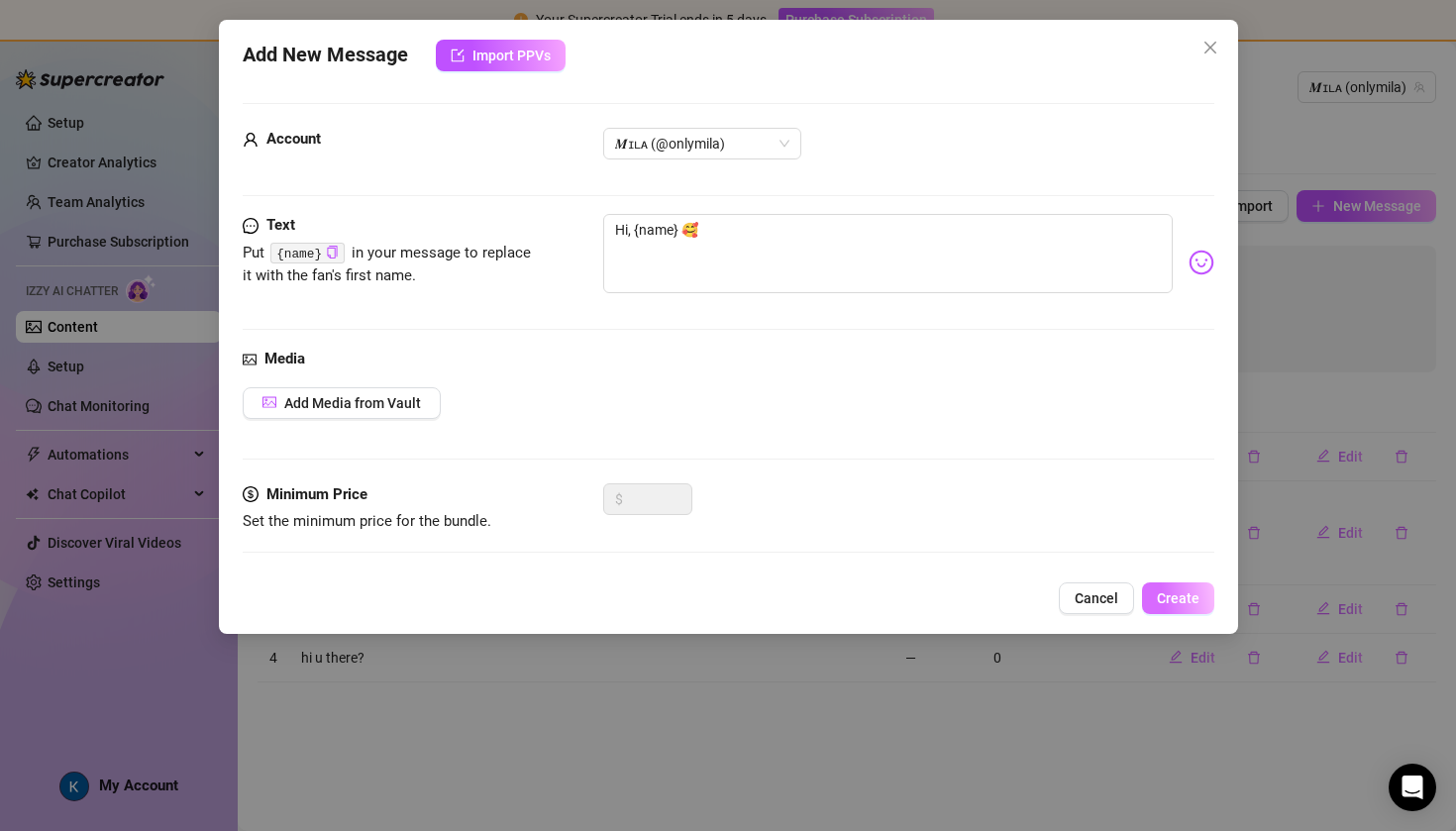 click on "Create" at bounding box center [1178, 598] 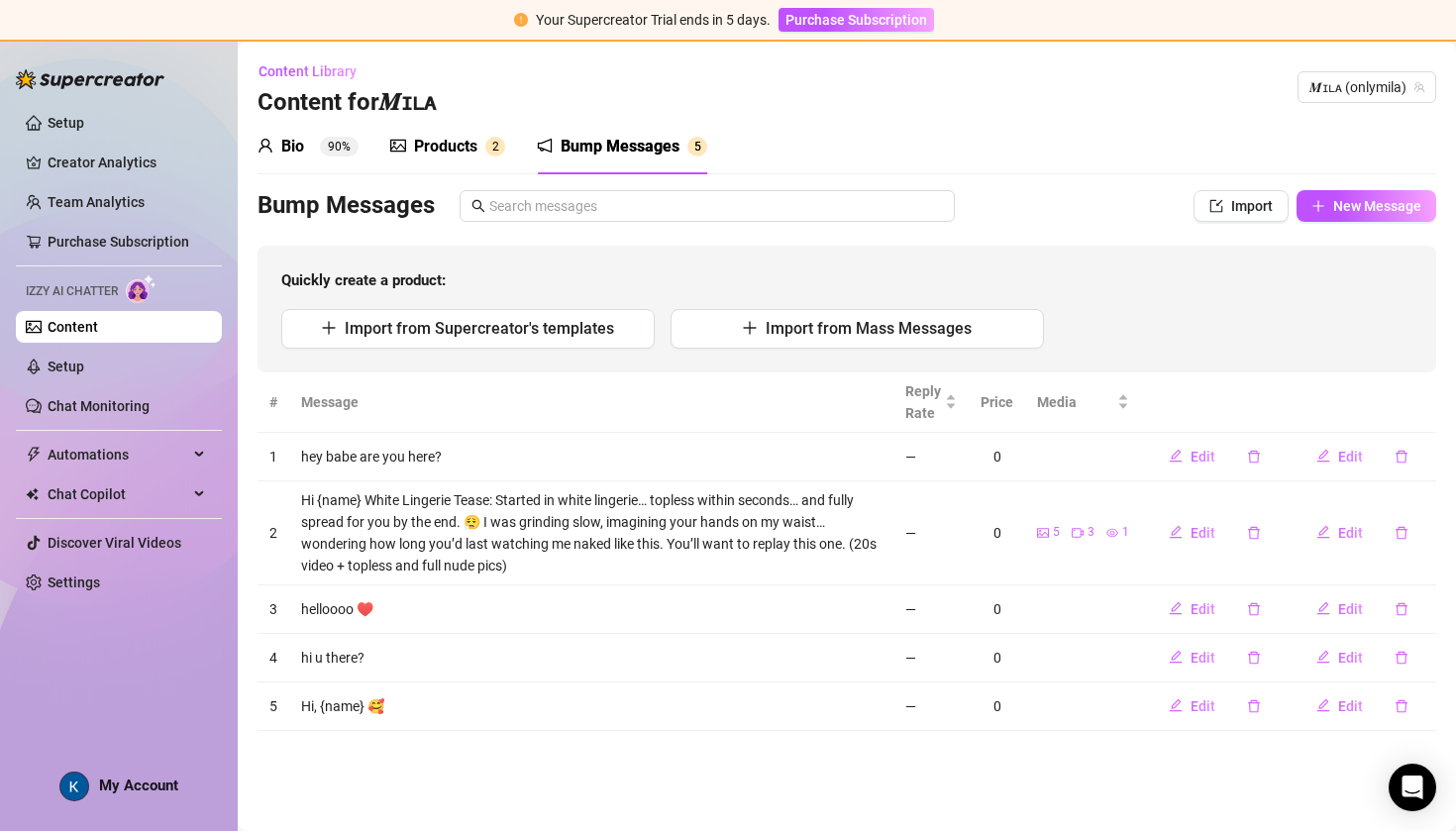 click on "Products" at bounding box center [446, 147] 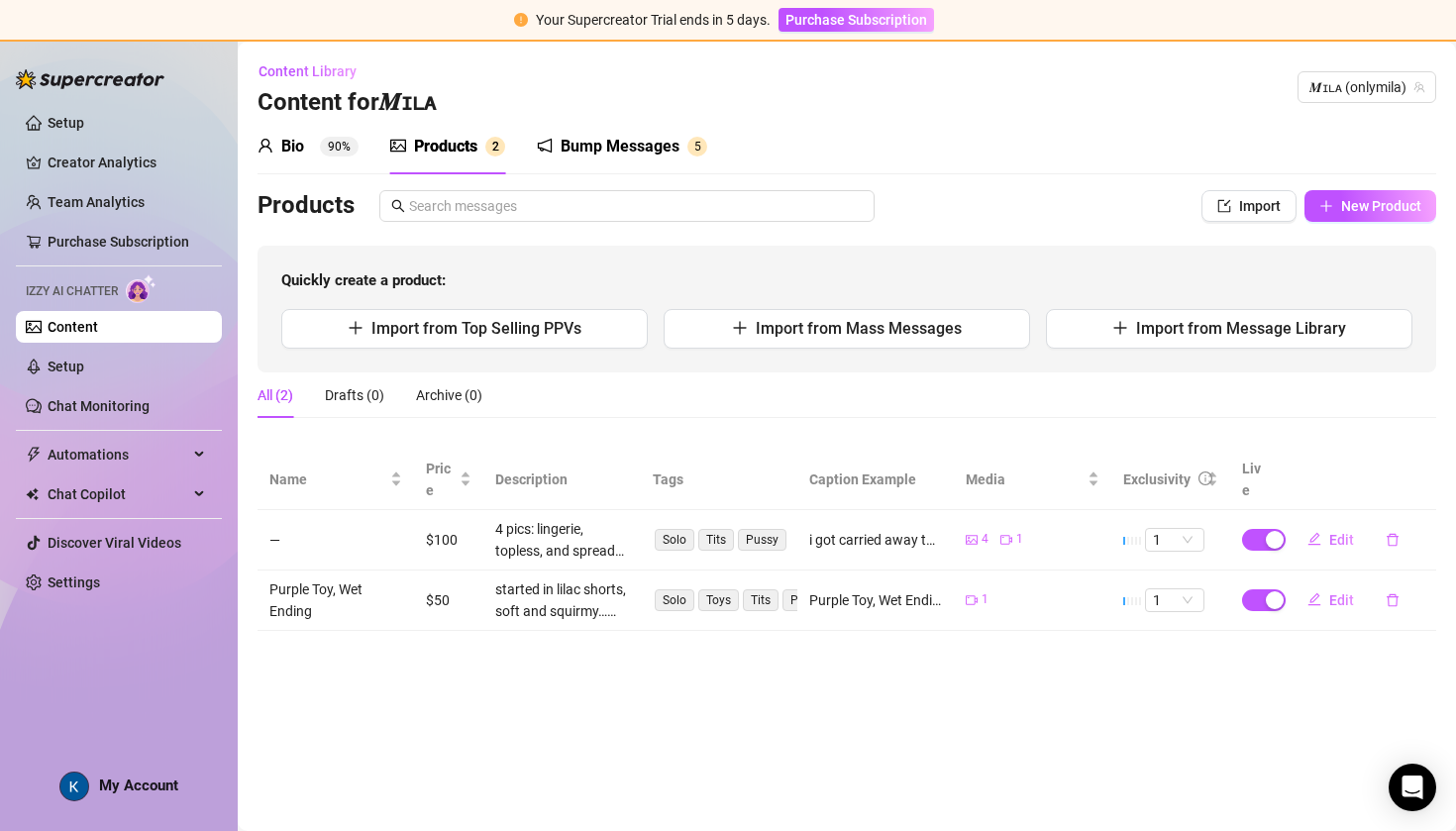 click on "Bio" at bounding box center (292, 147) 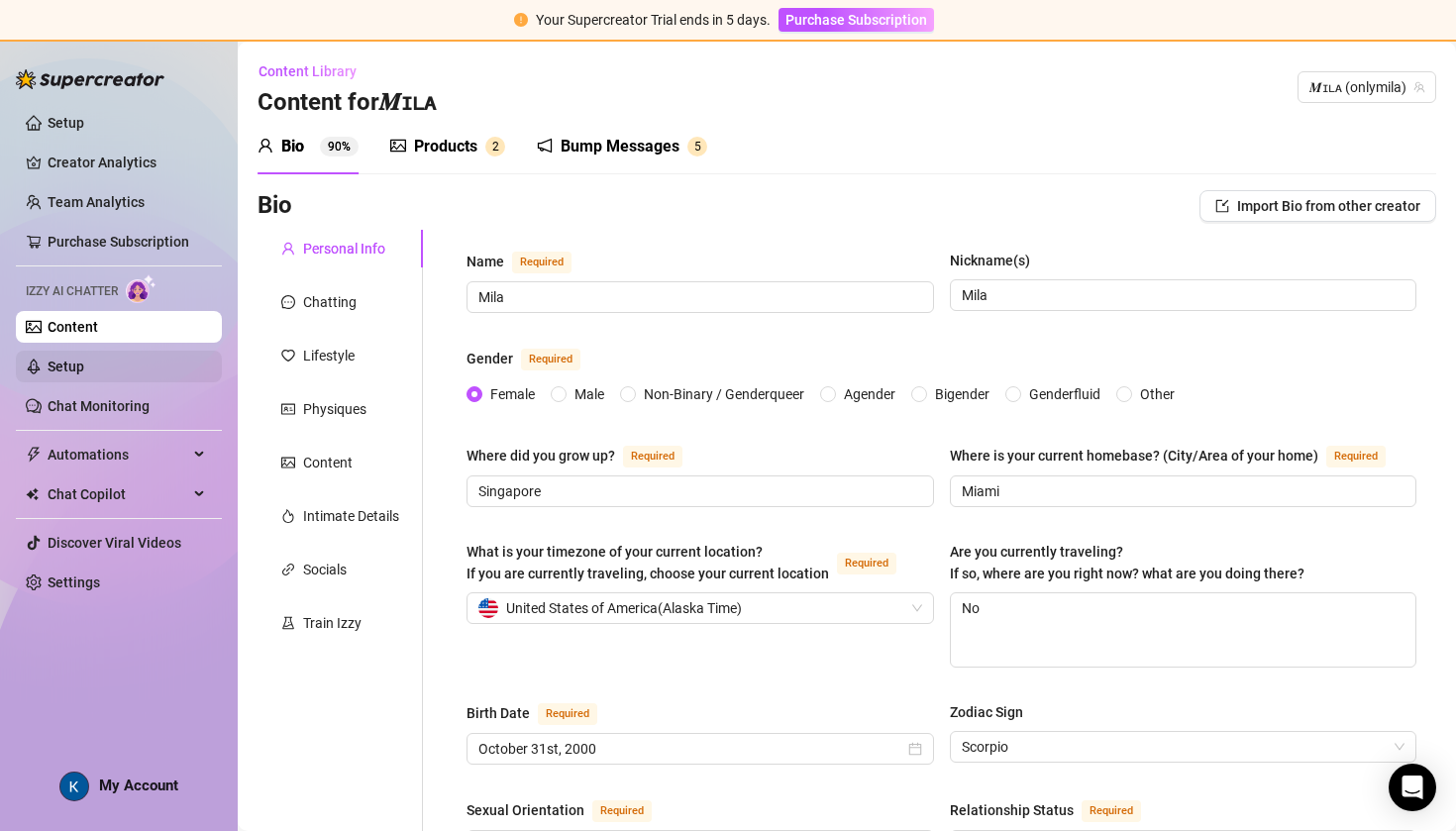 click on "Setup" at bounding box center [65, 366] 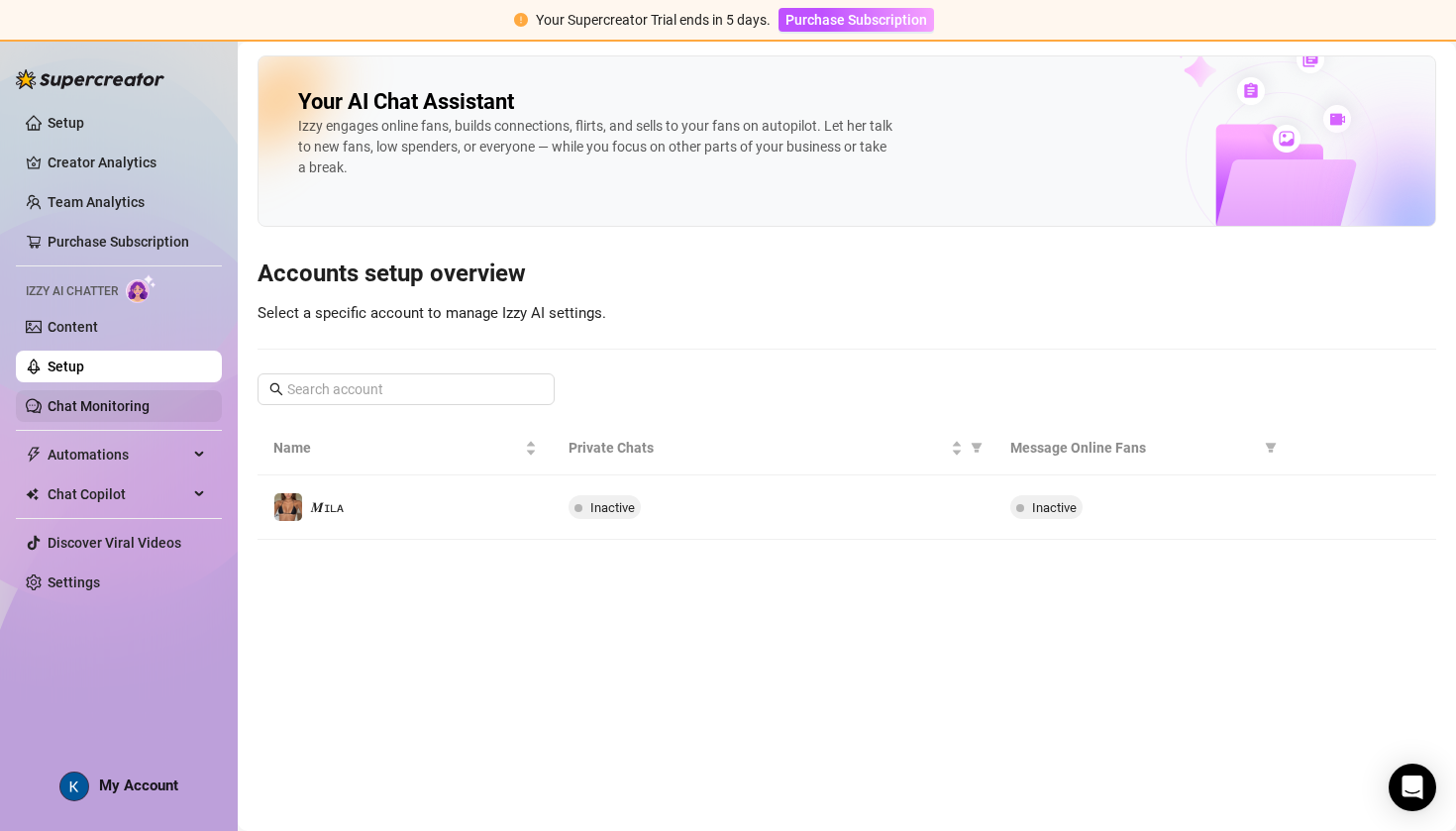 click on "Chat Monitoring" at bounding box center (98, 406) 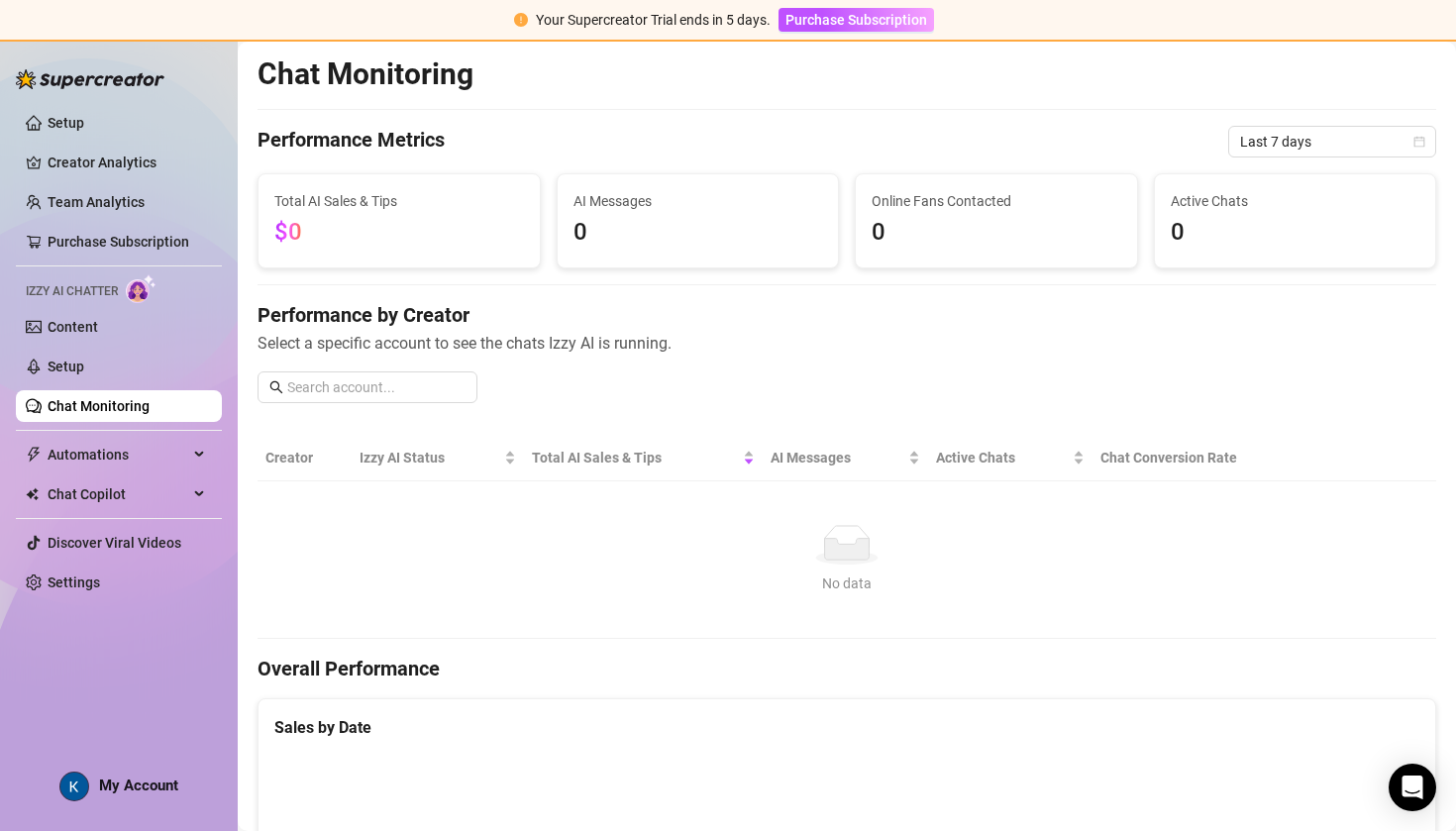 click on "Izzy AI Chatter" at bounding box center (71, 291) 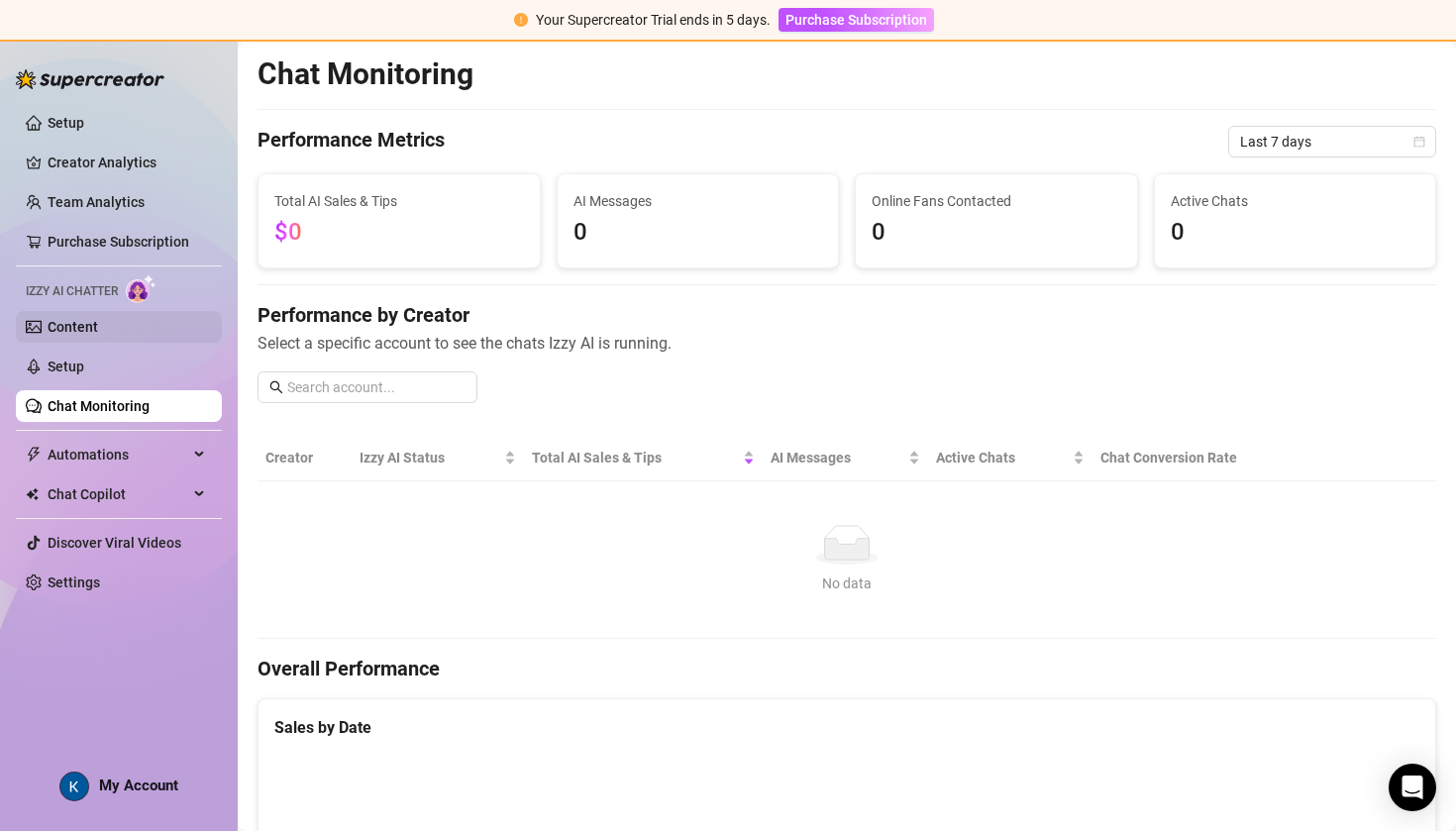 click on "Content" at bounding box center [72, 327] 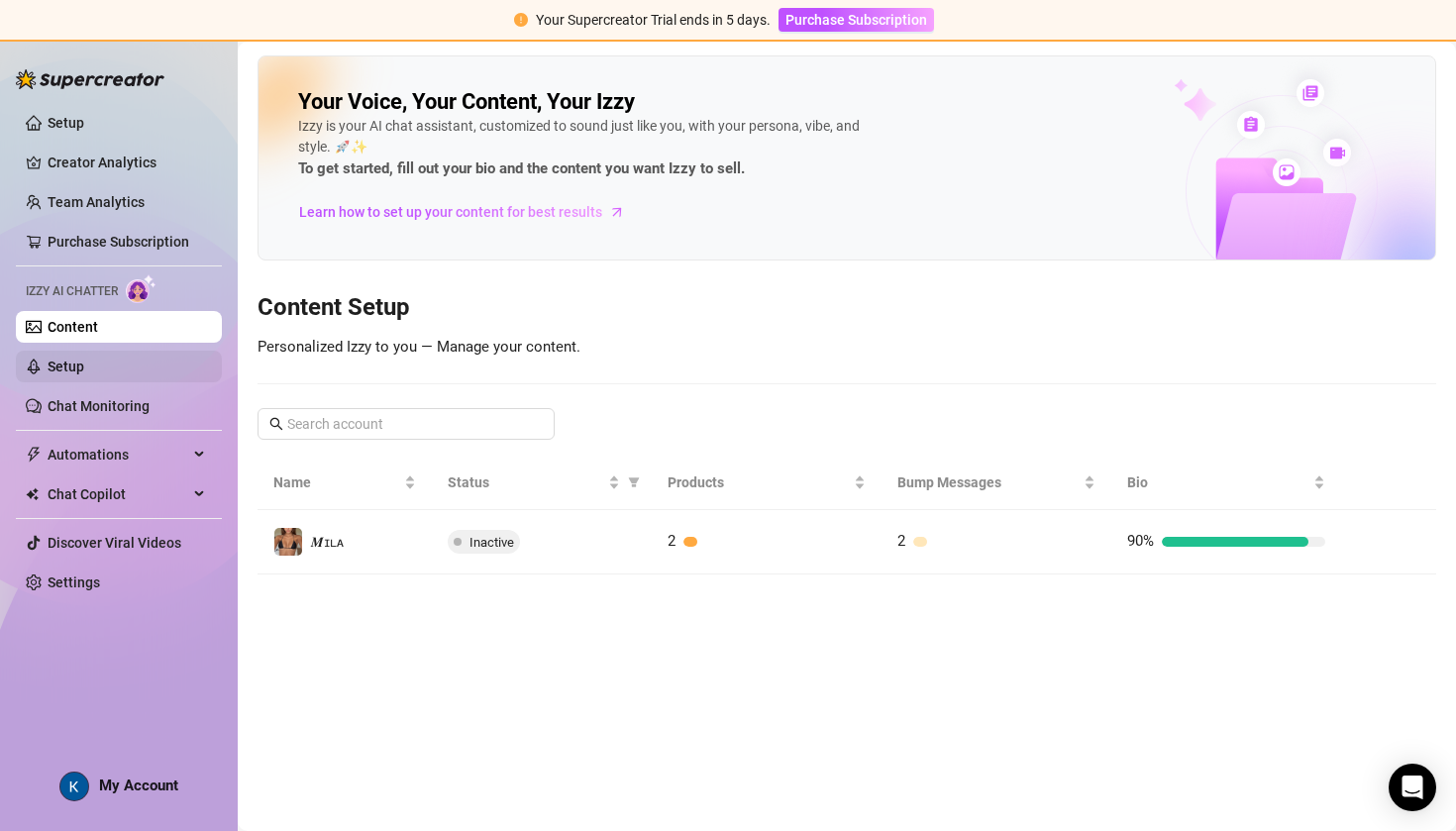 click on "Setup" at bounding box center (65, 366) 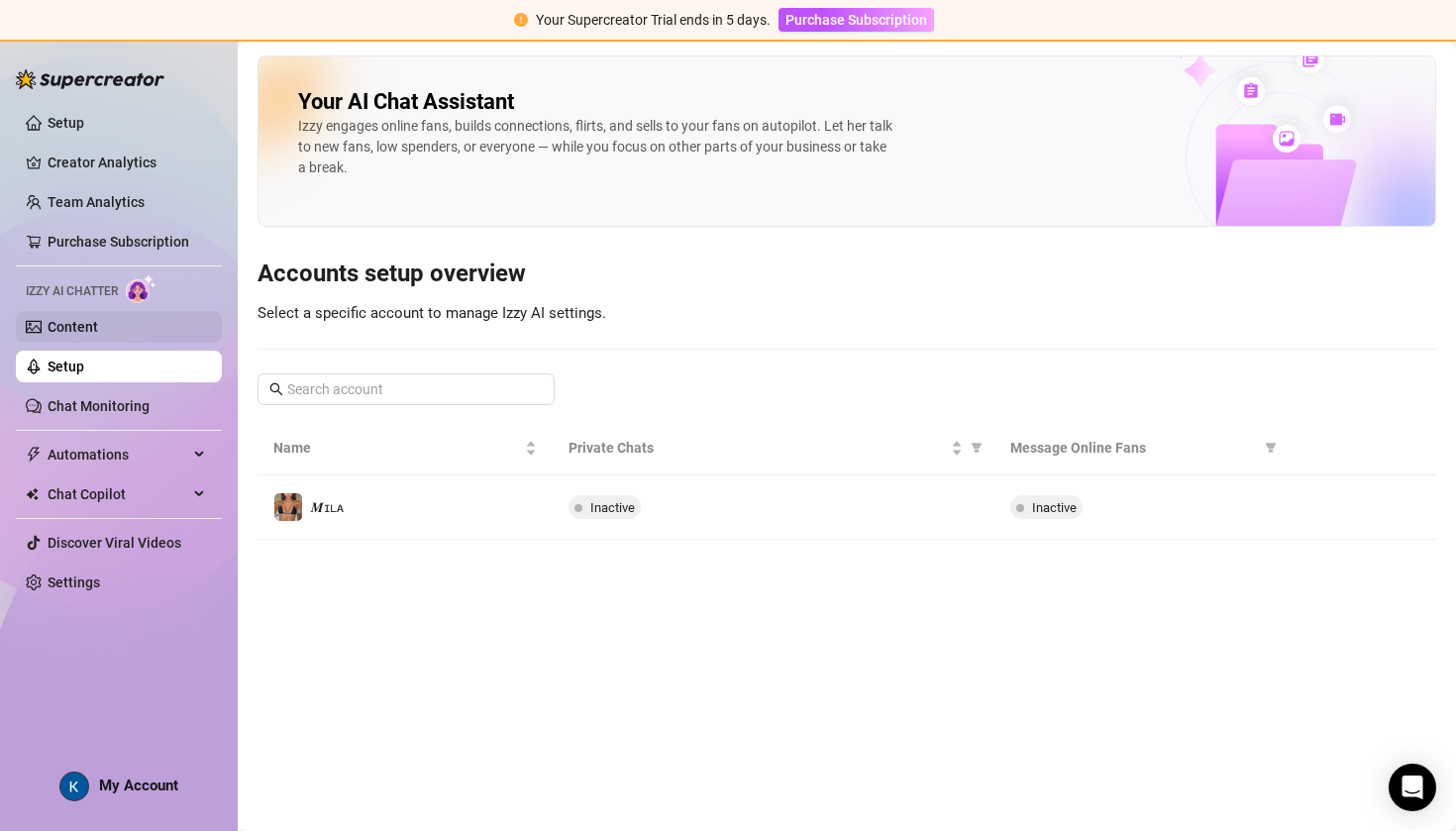 click on "Content" at bounding box center [72, 327] 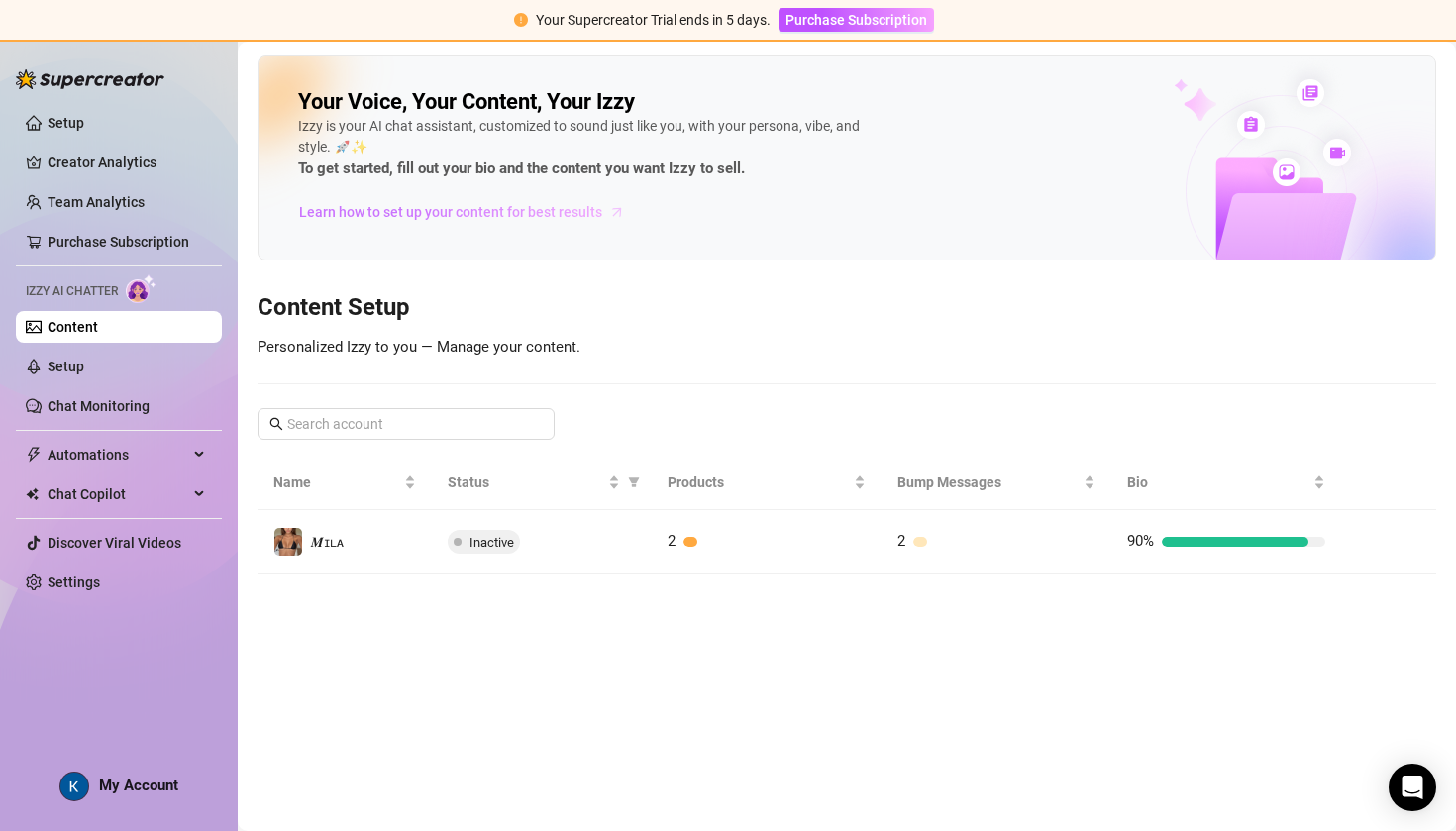 click on "Learn how to set up your content for best results" at bounding box center (451, 212) 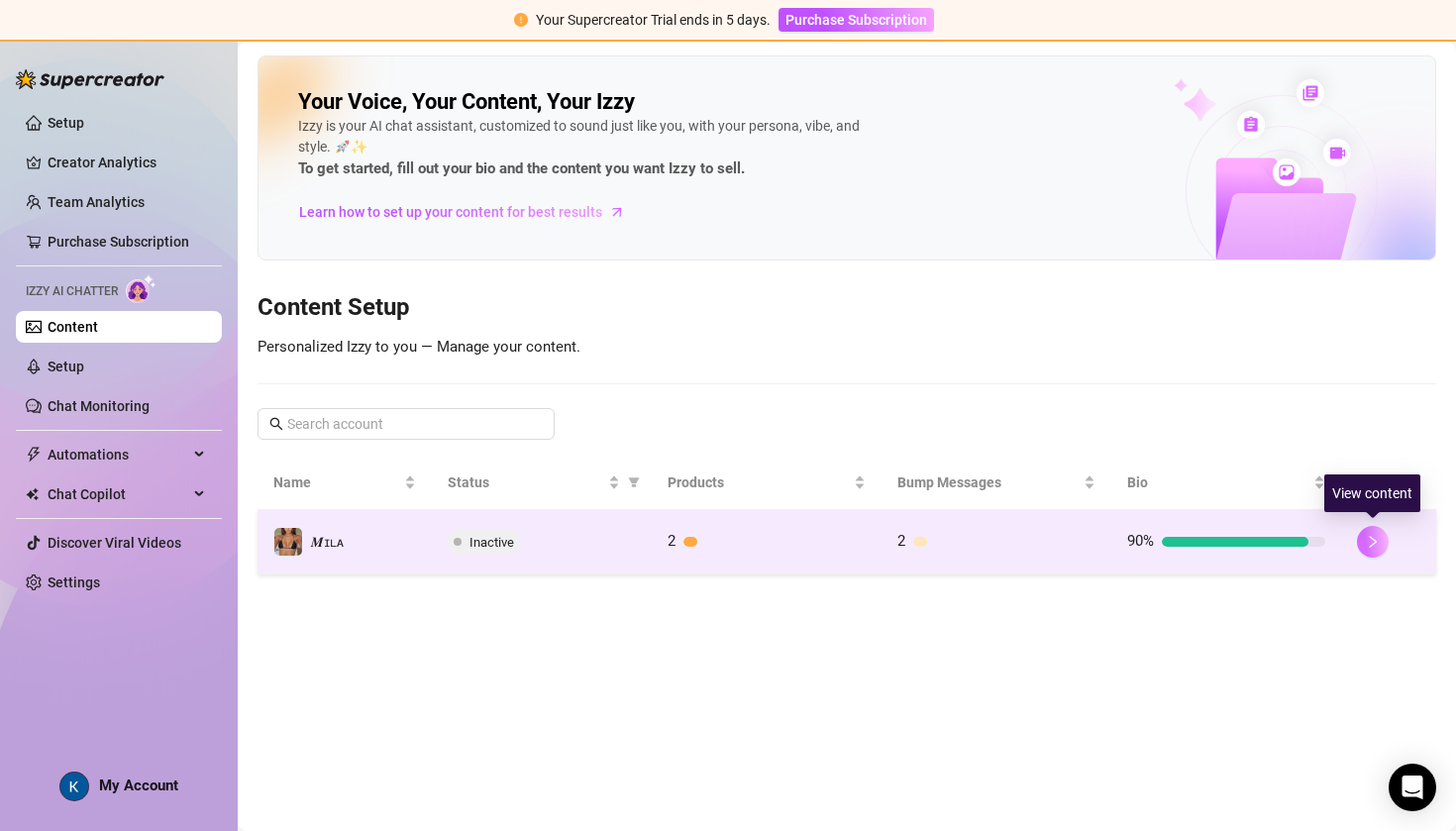 click 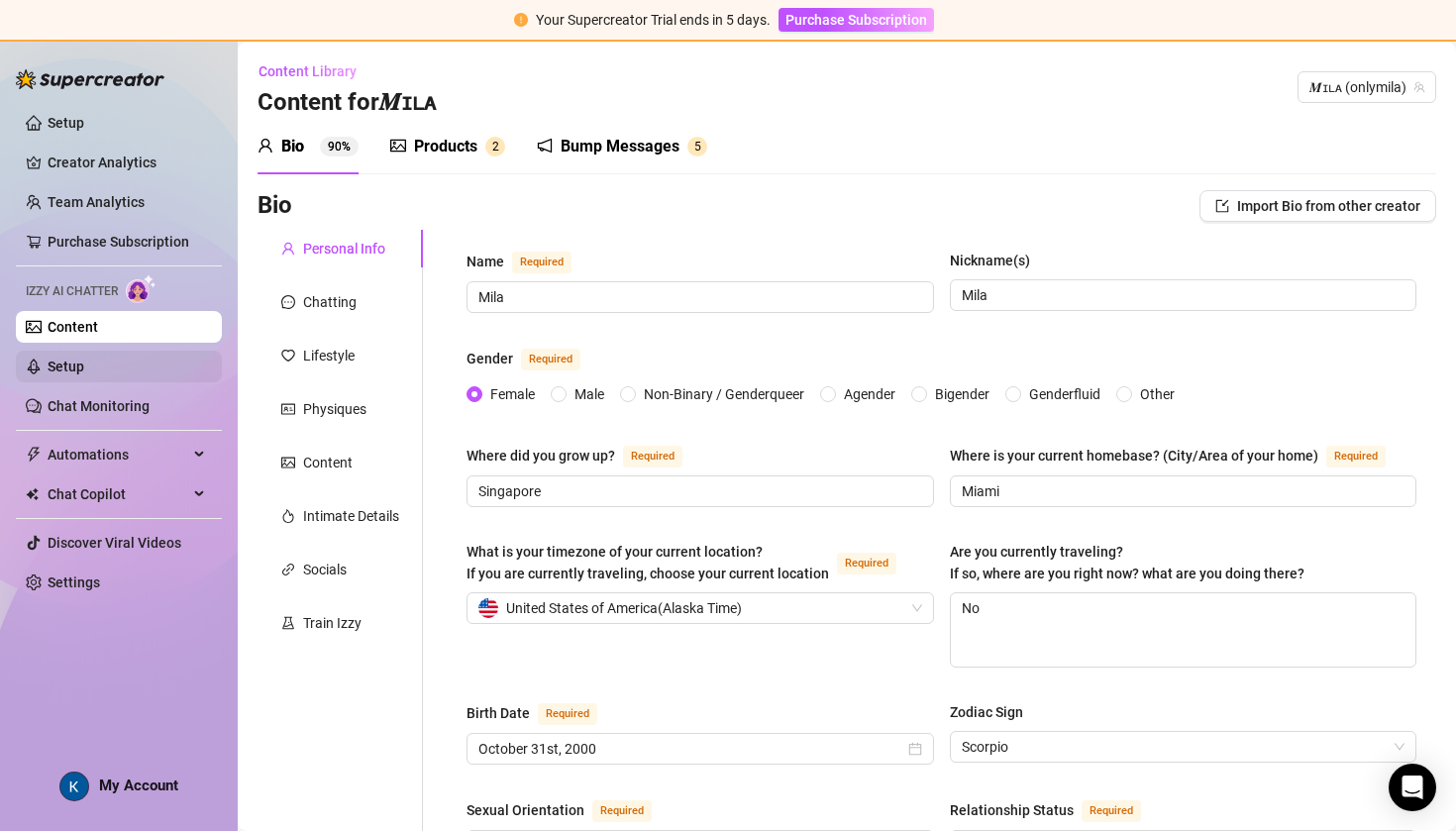 click on "Setup" at bounding box center (65, 366) 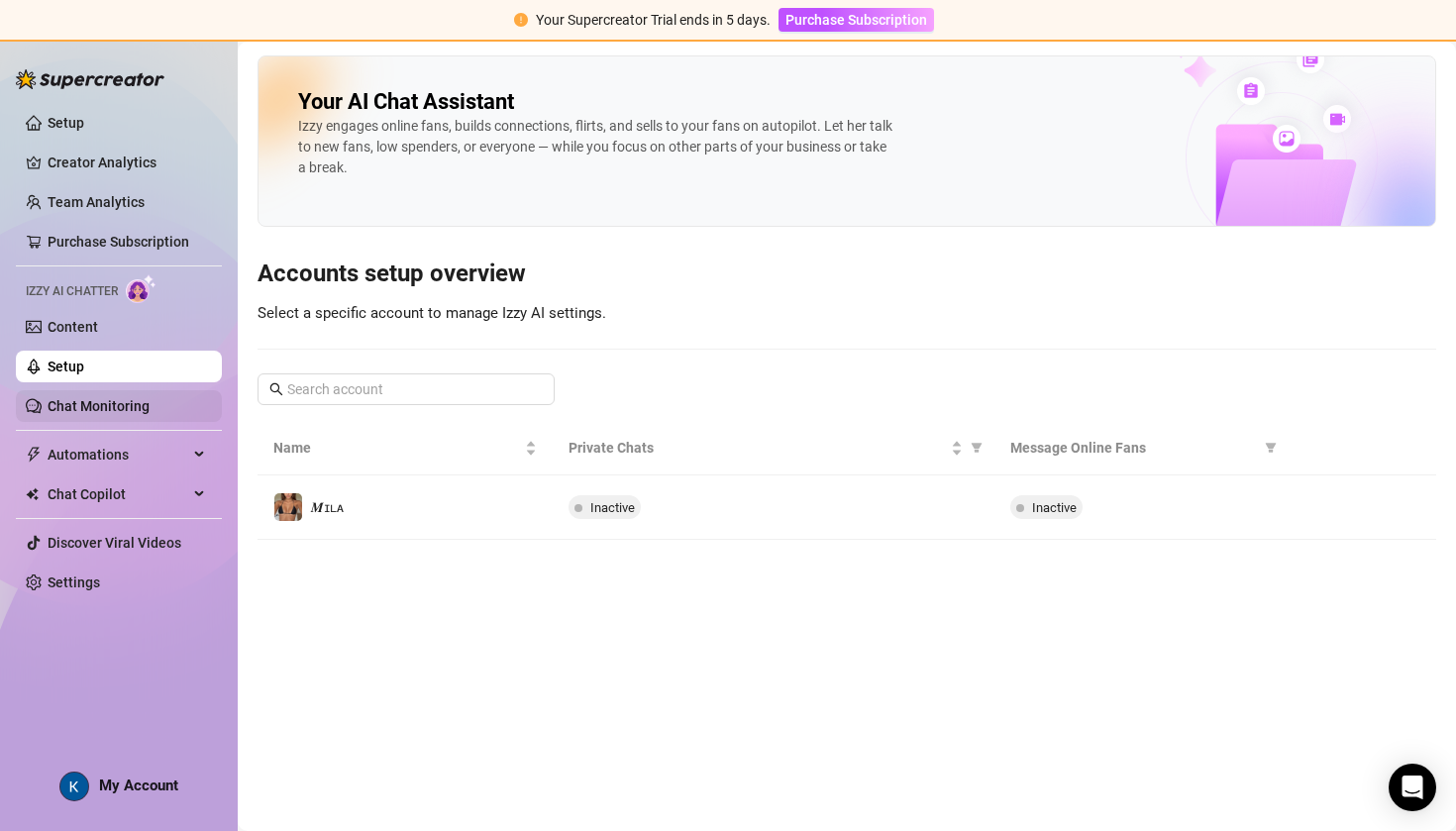 click on "Chat Monitoring" at bounding box center [98, 406] 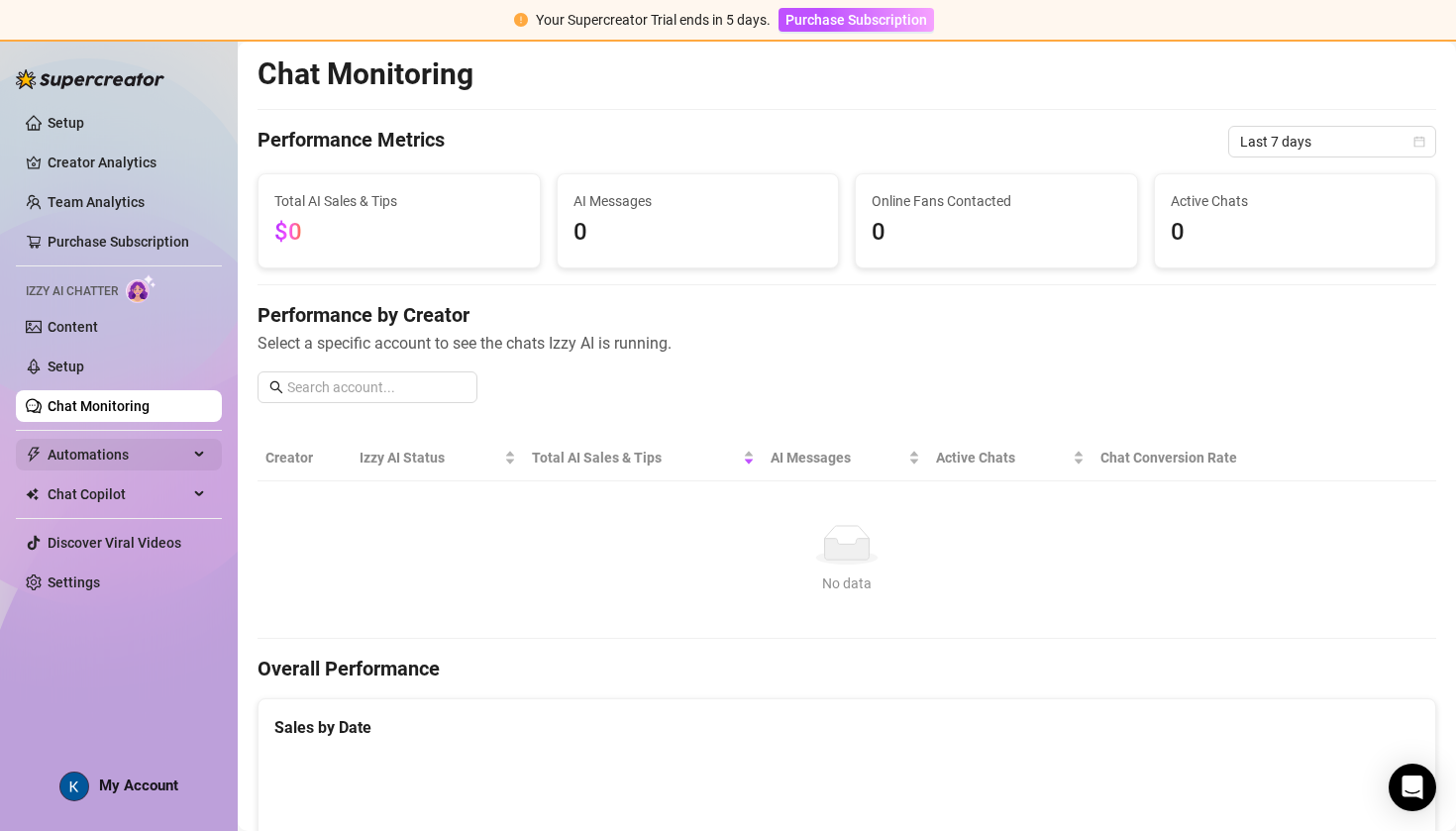click on "Automations" at bounding box center [118, 455] 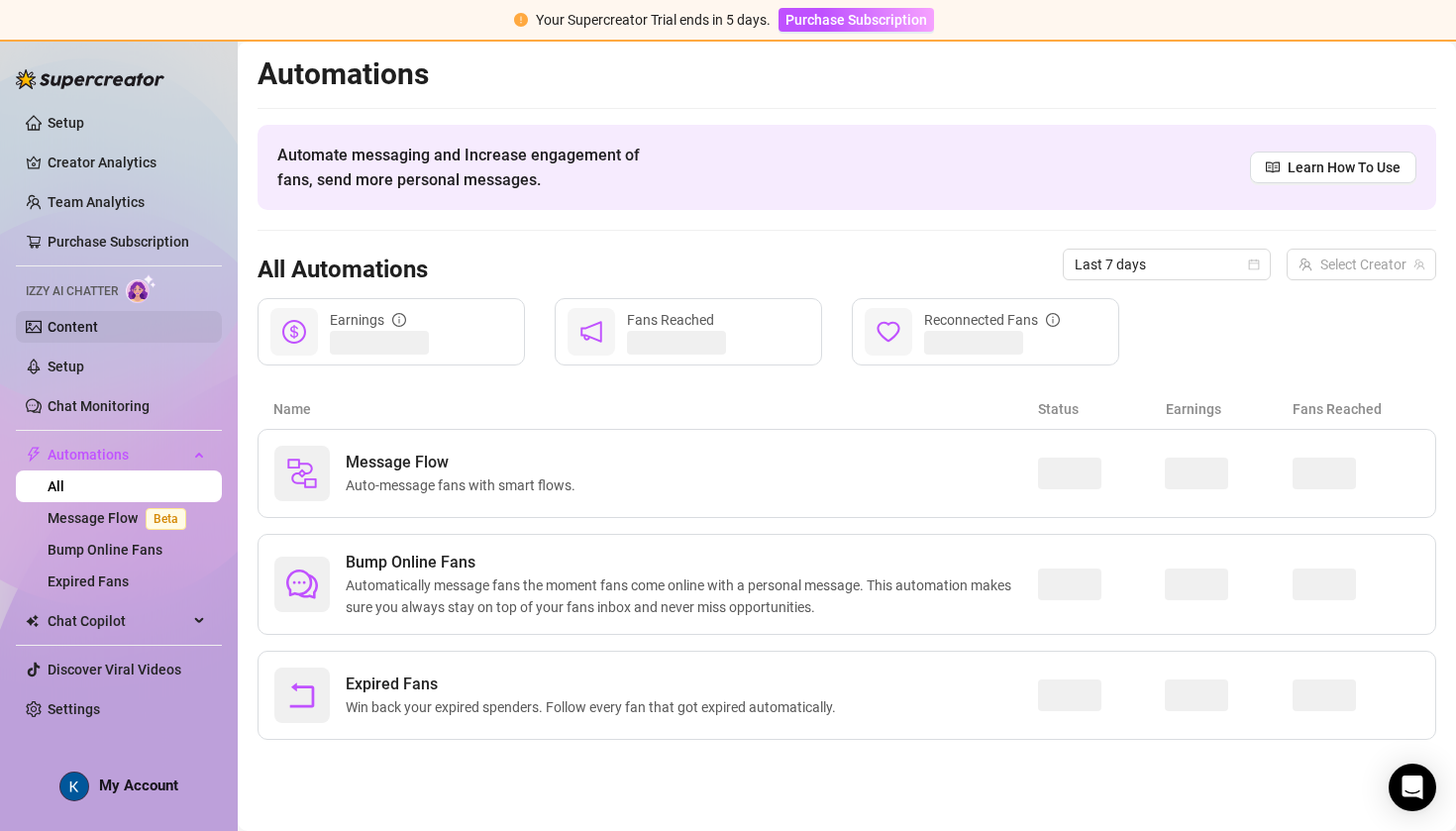 click on "Content" at bounding box center [72, 327] 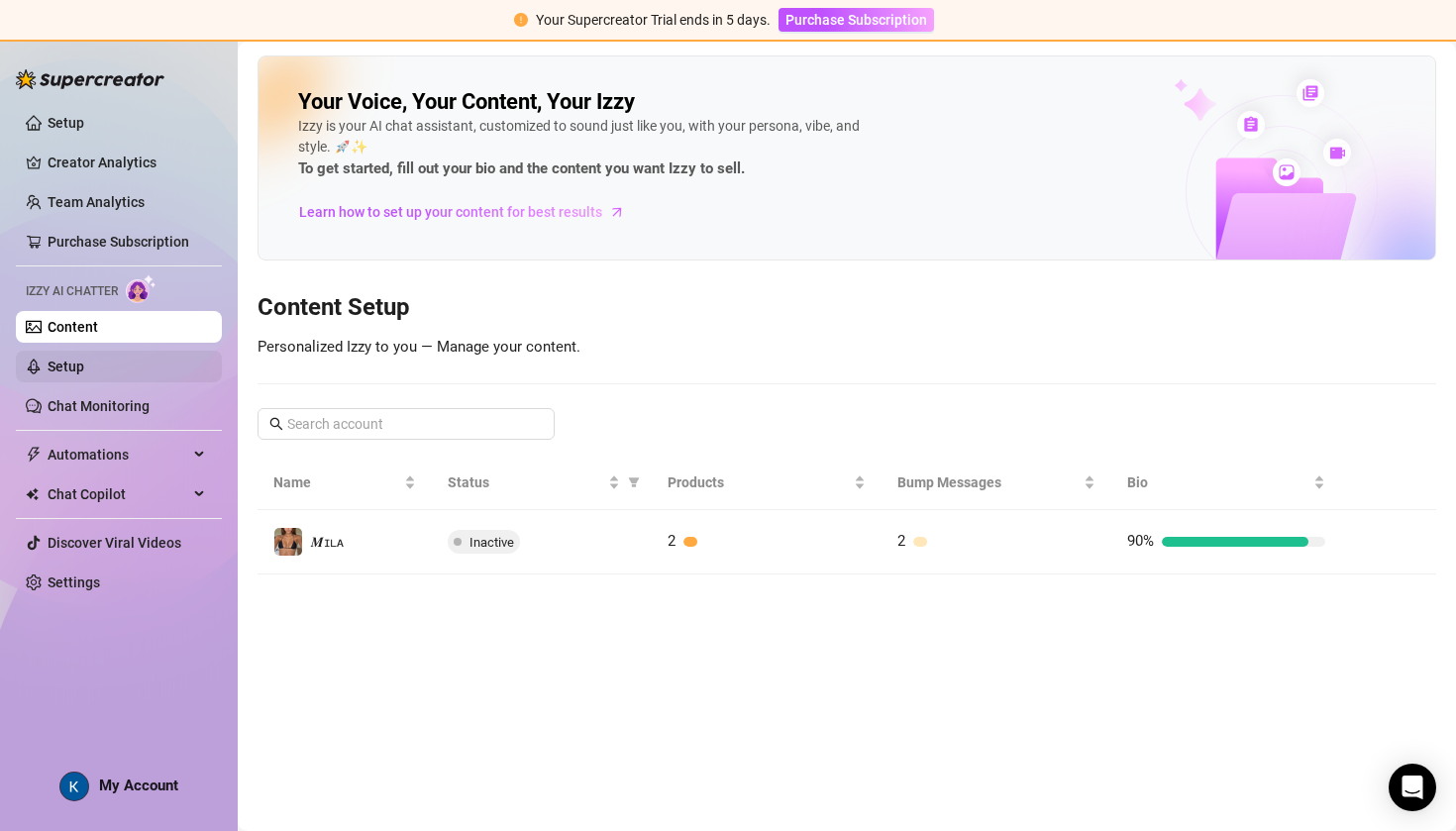 click on "Setup" at bounding box center (65, 366) 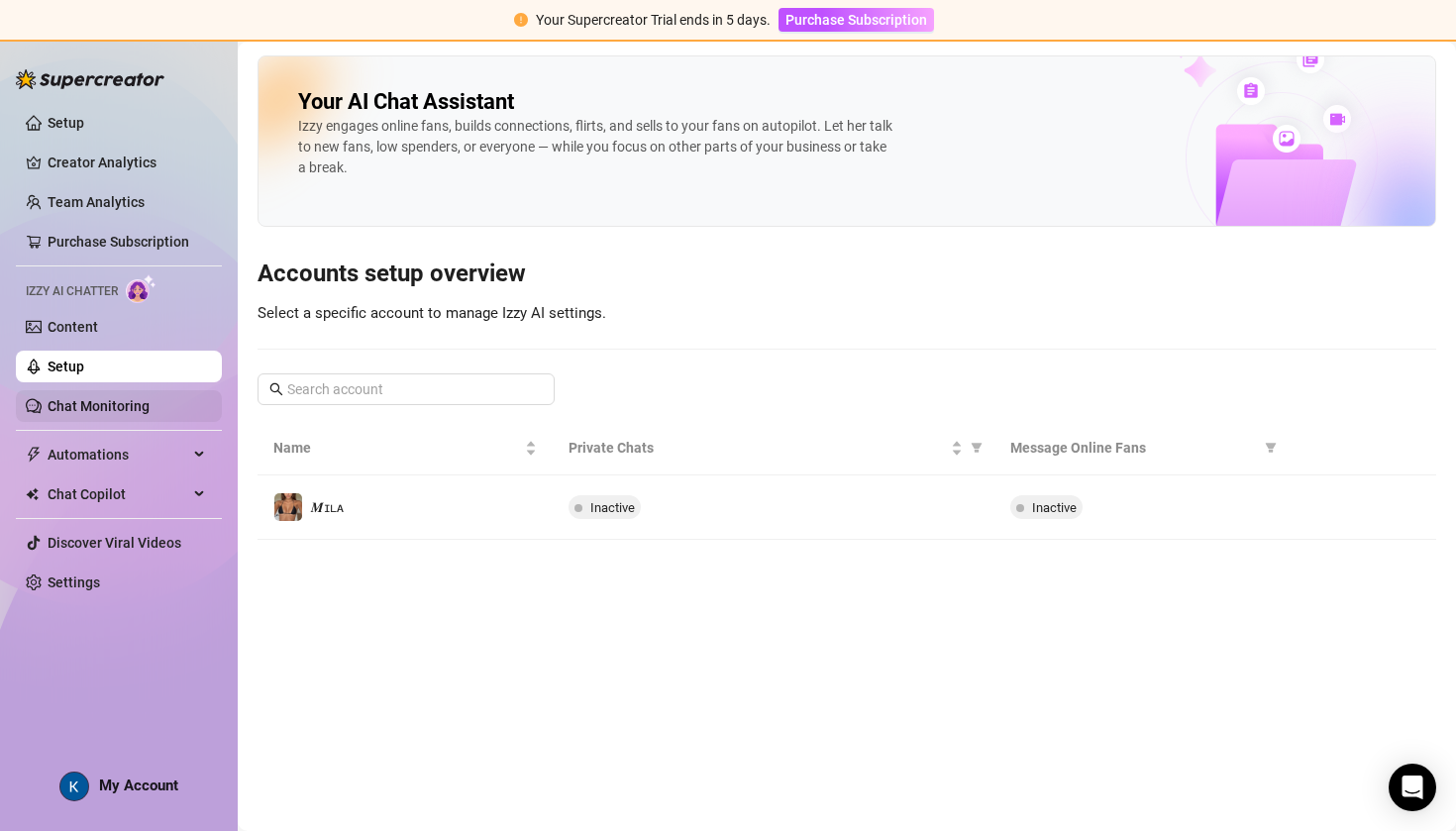 click on "Chat Monitoring" at bounding box center [98, 406] 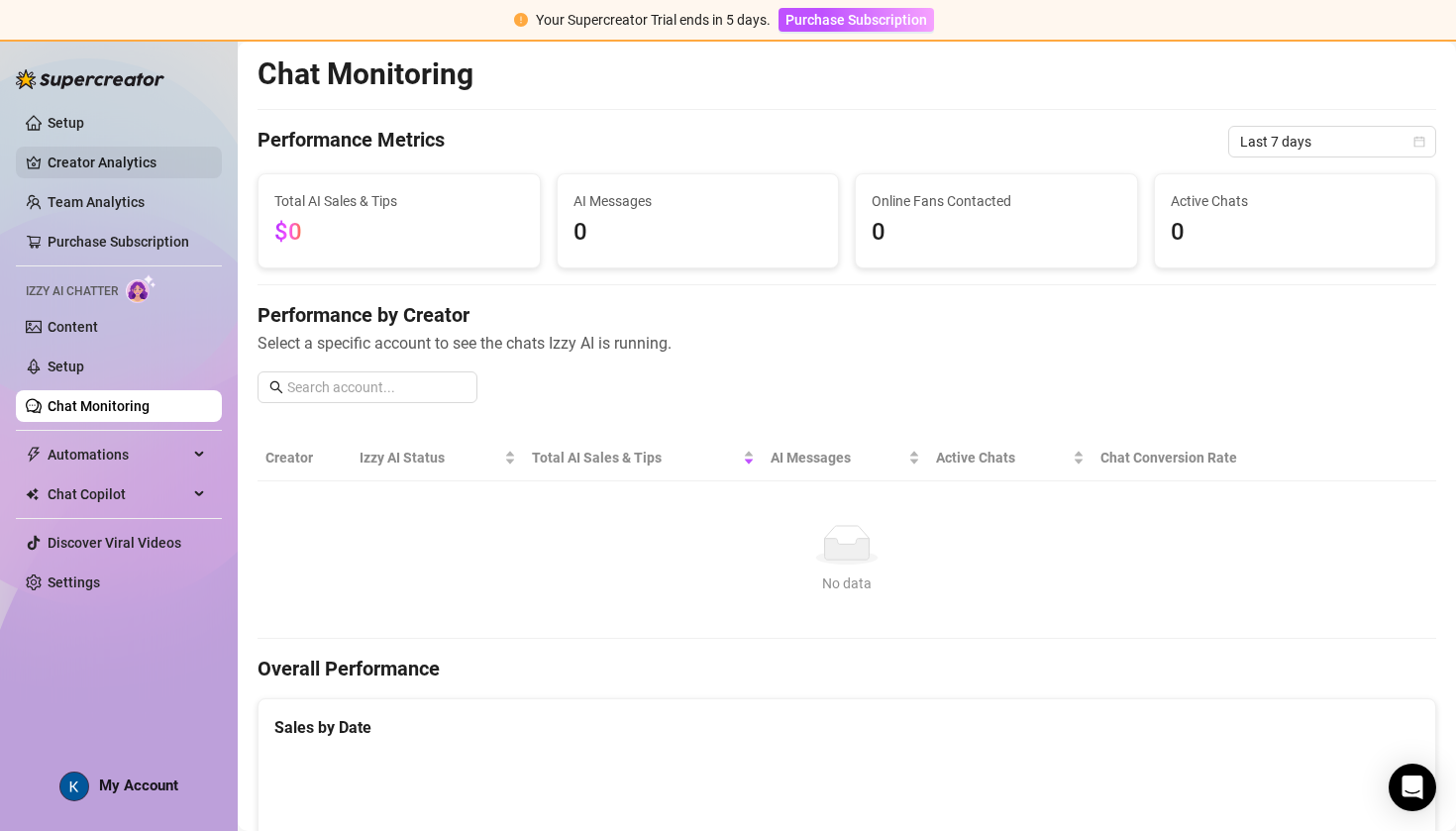 click on "Creator Analytics" at bounding box center (127, 162) 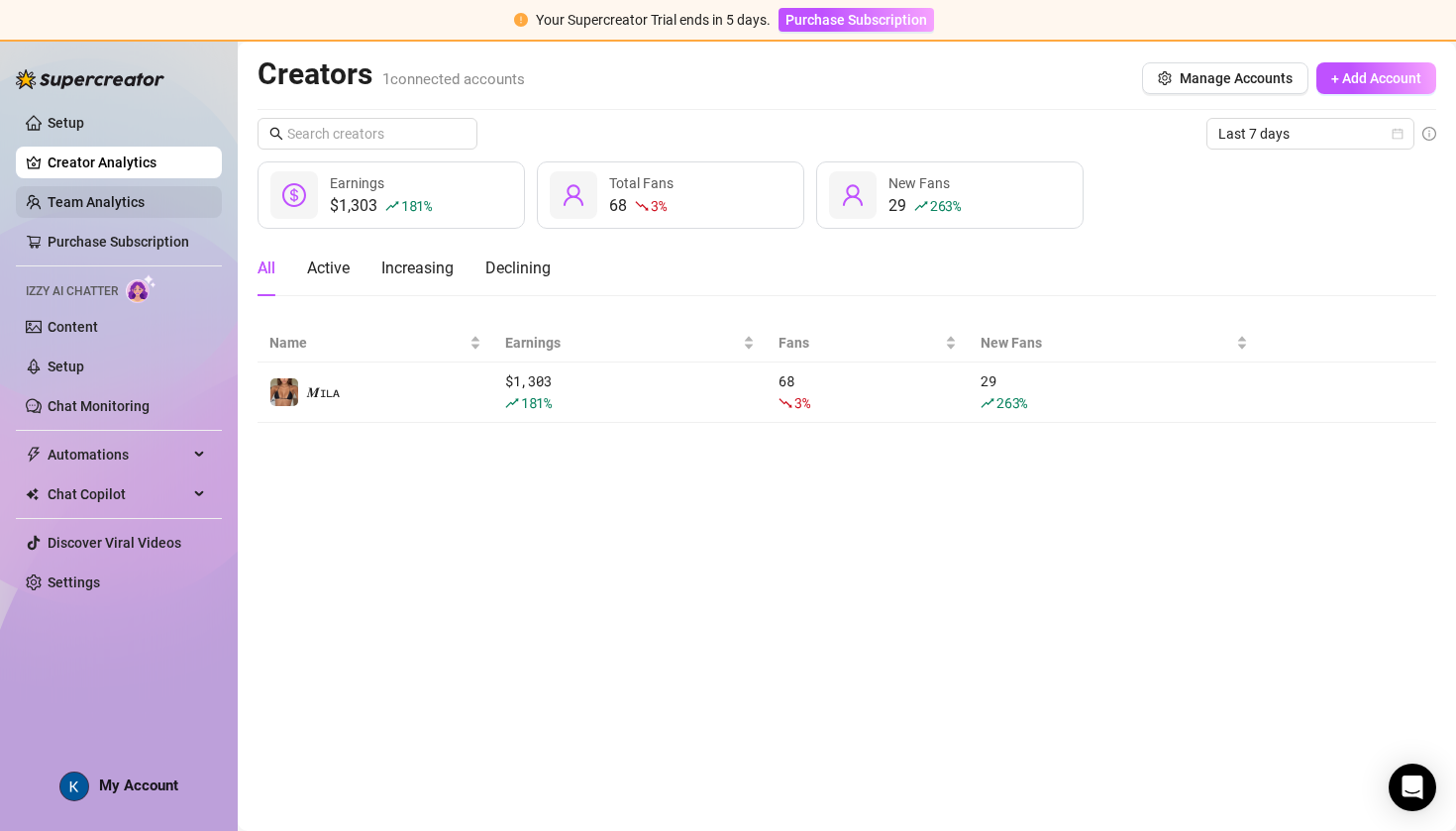 click on "Team Analytics" at bounding box center [96, 202] 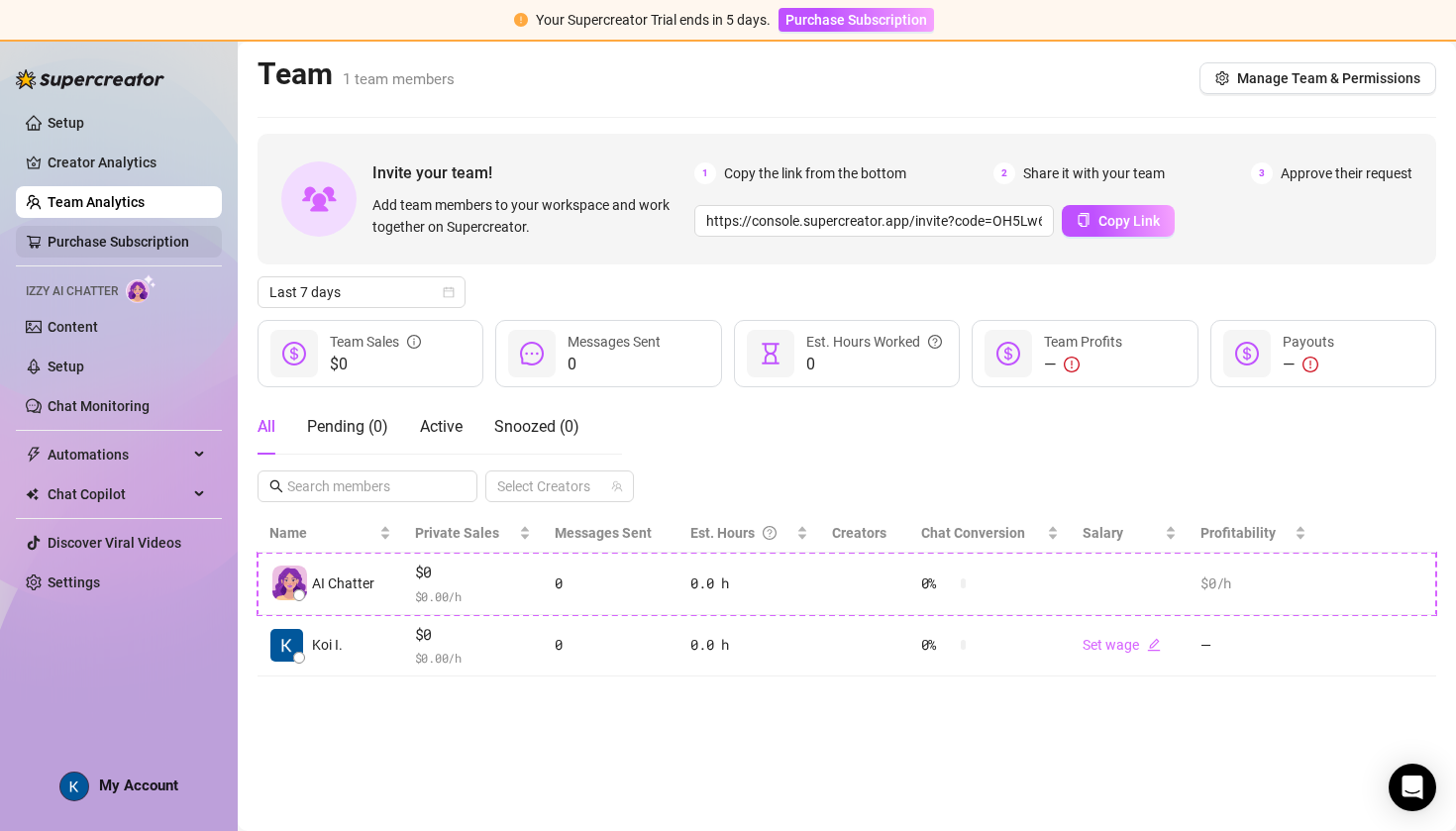 click on "Purchase Subscription" at bounding box center (118, 242) 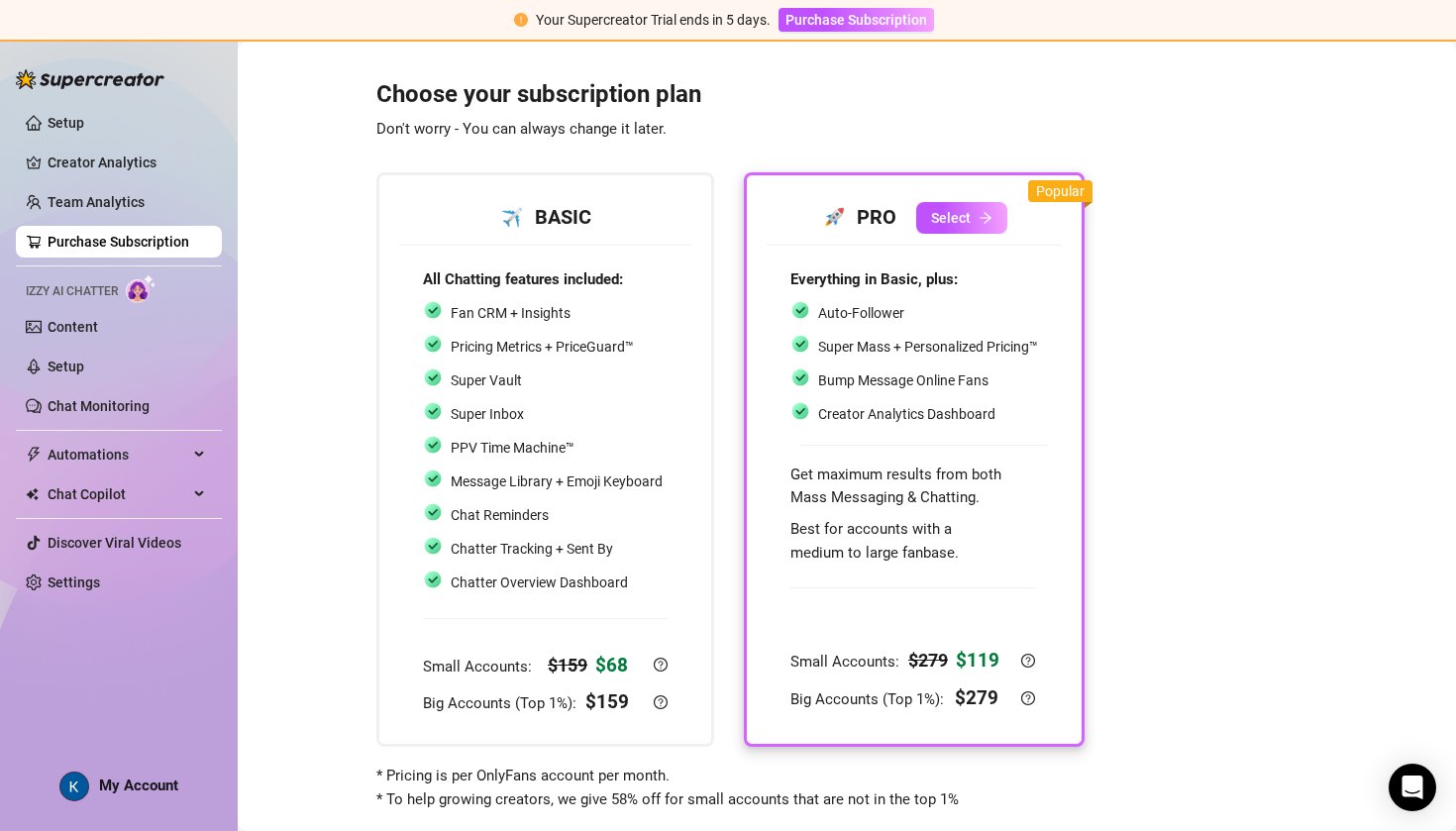 scroll, scrollTop: 0, scrollLeft: 0, axis: both 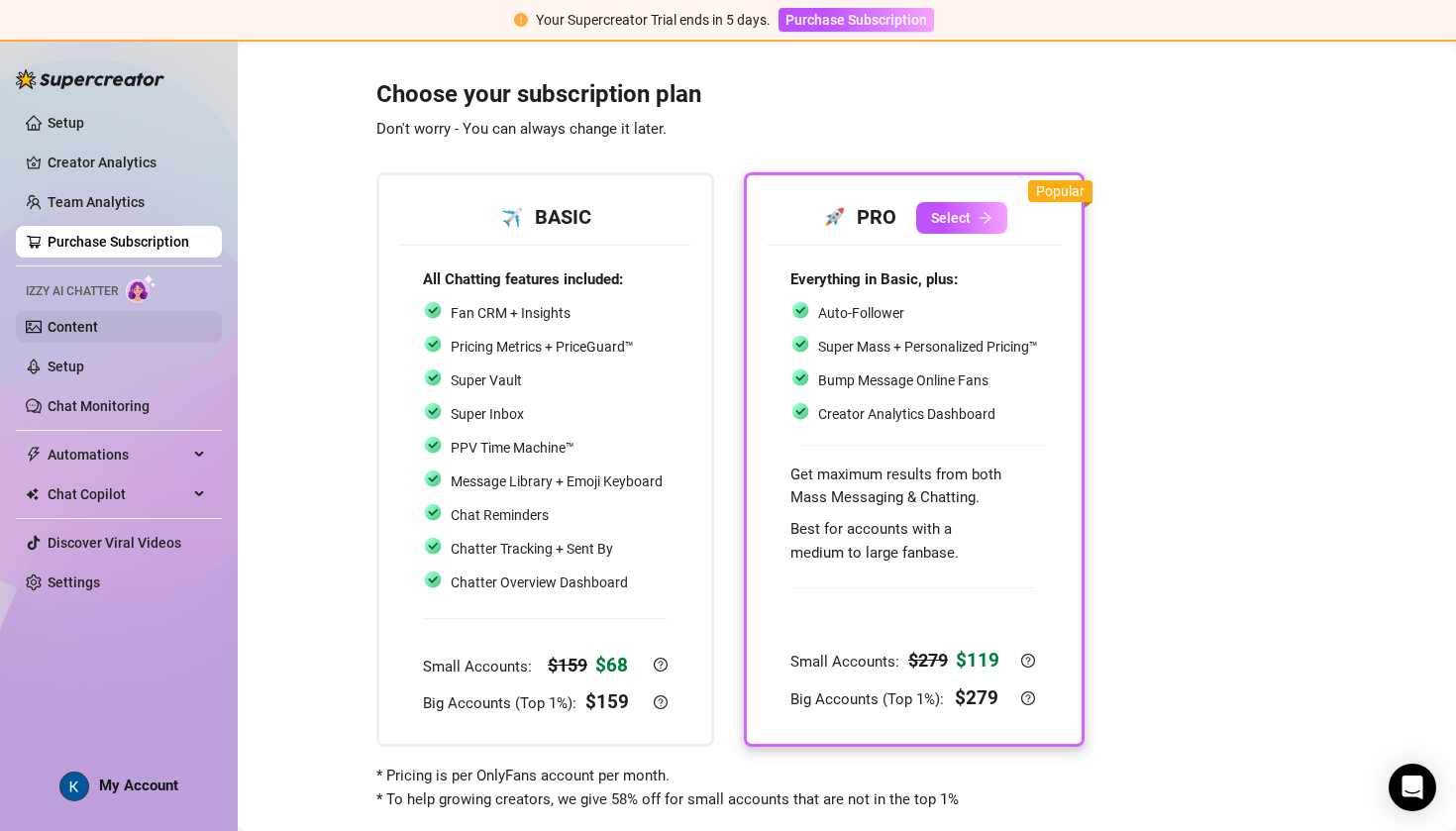 click on "Content" at bounding box center (72, 327) 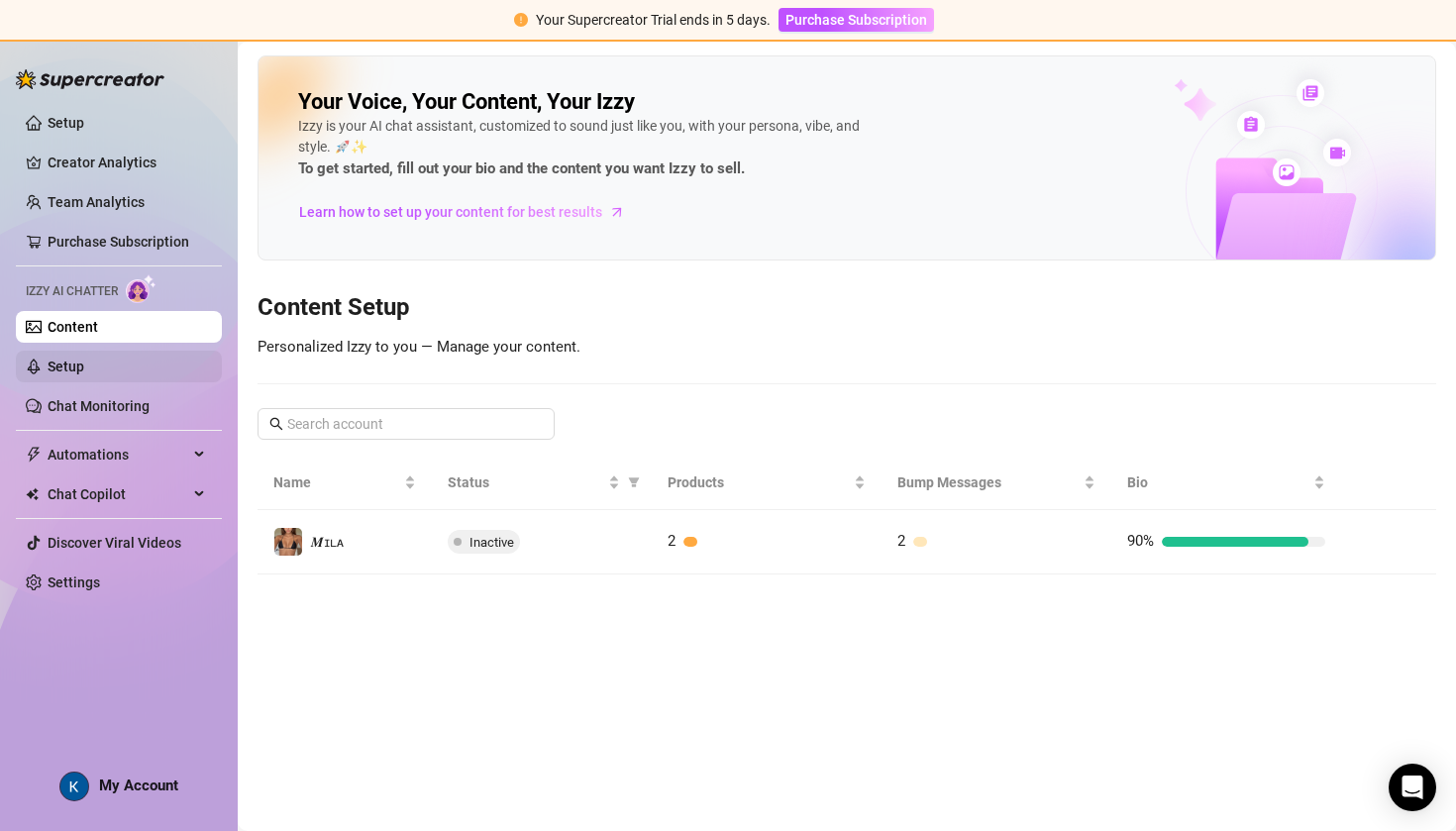 click on "Setup" at bounding box center (65, 366) 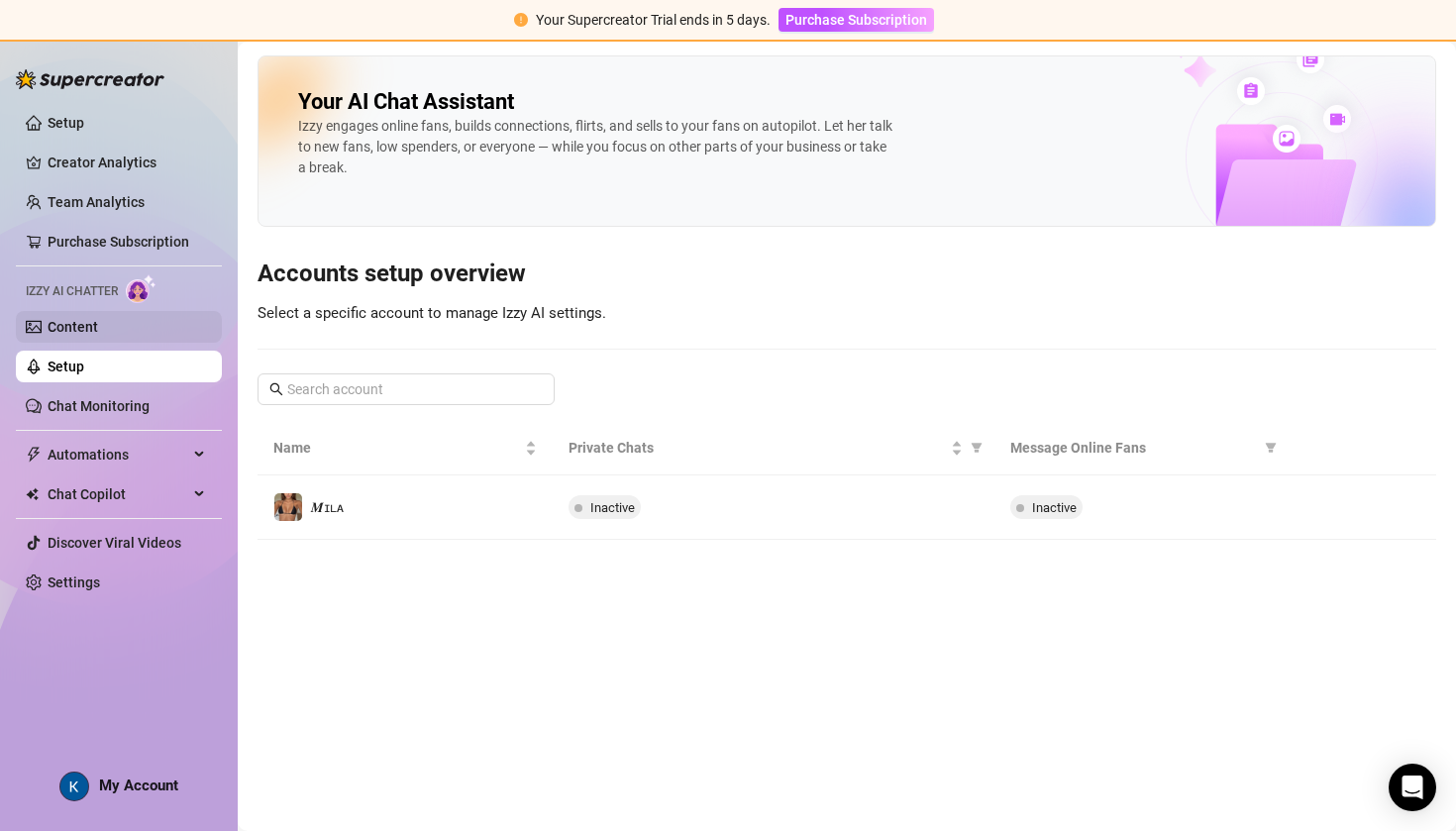 click on "Content" at bounding box center (72, 327) 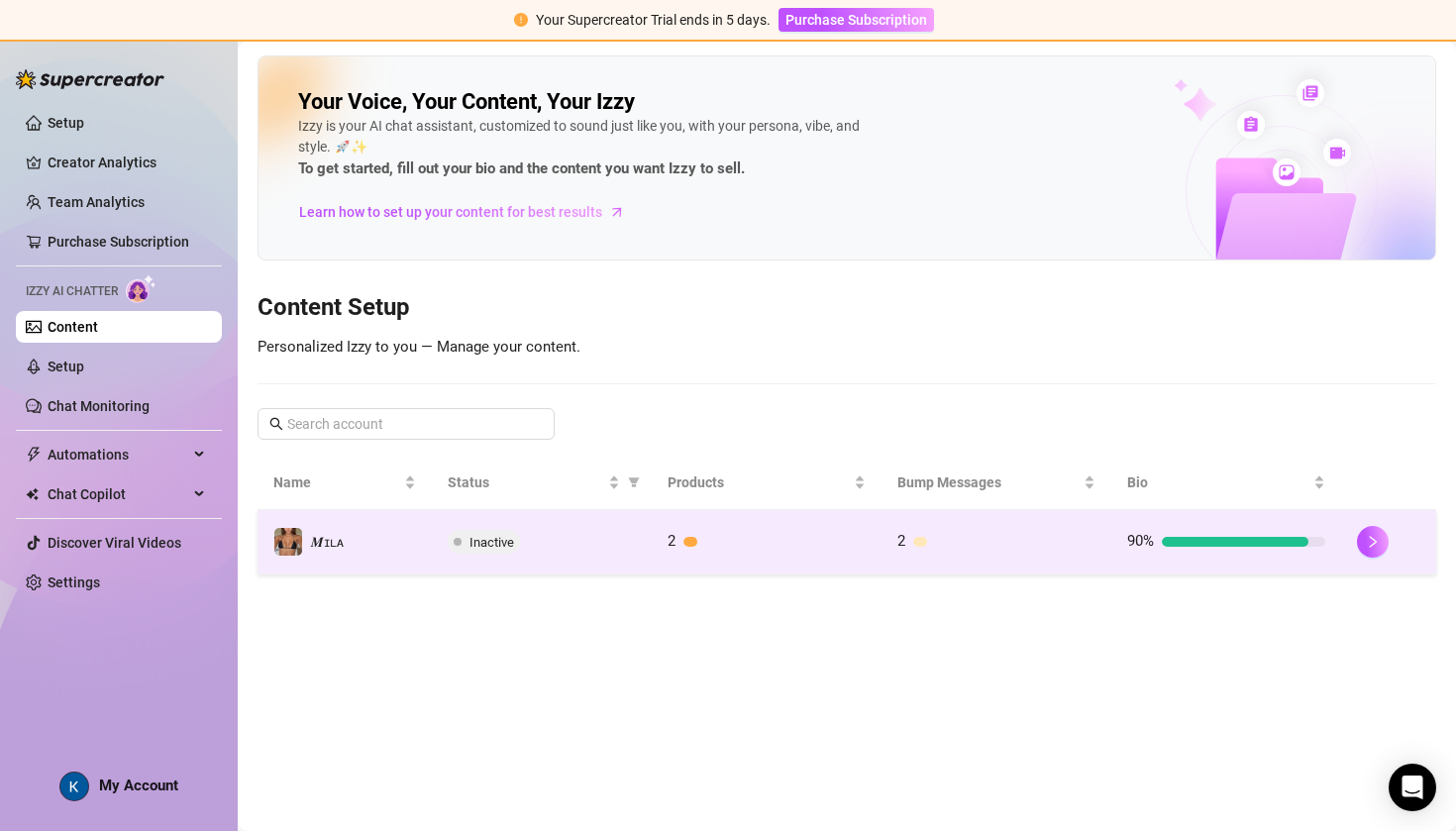 click on "Inactive" at bounding box center (542, 542) 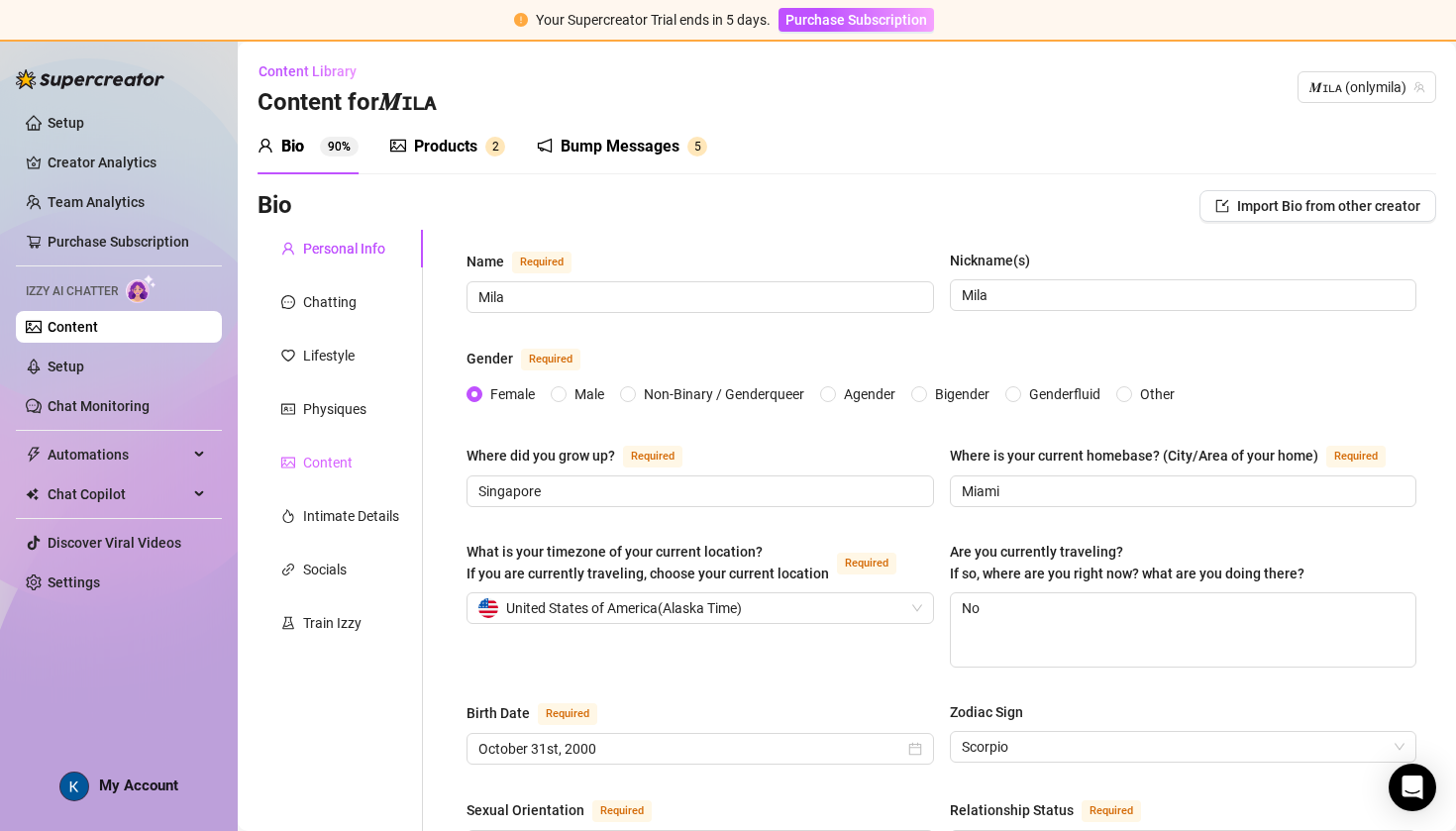 click on "Content" at bounding box center [340, 463] 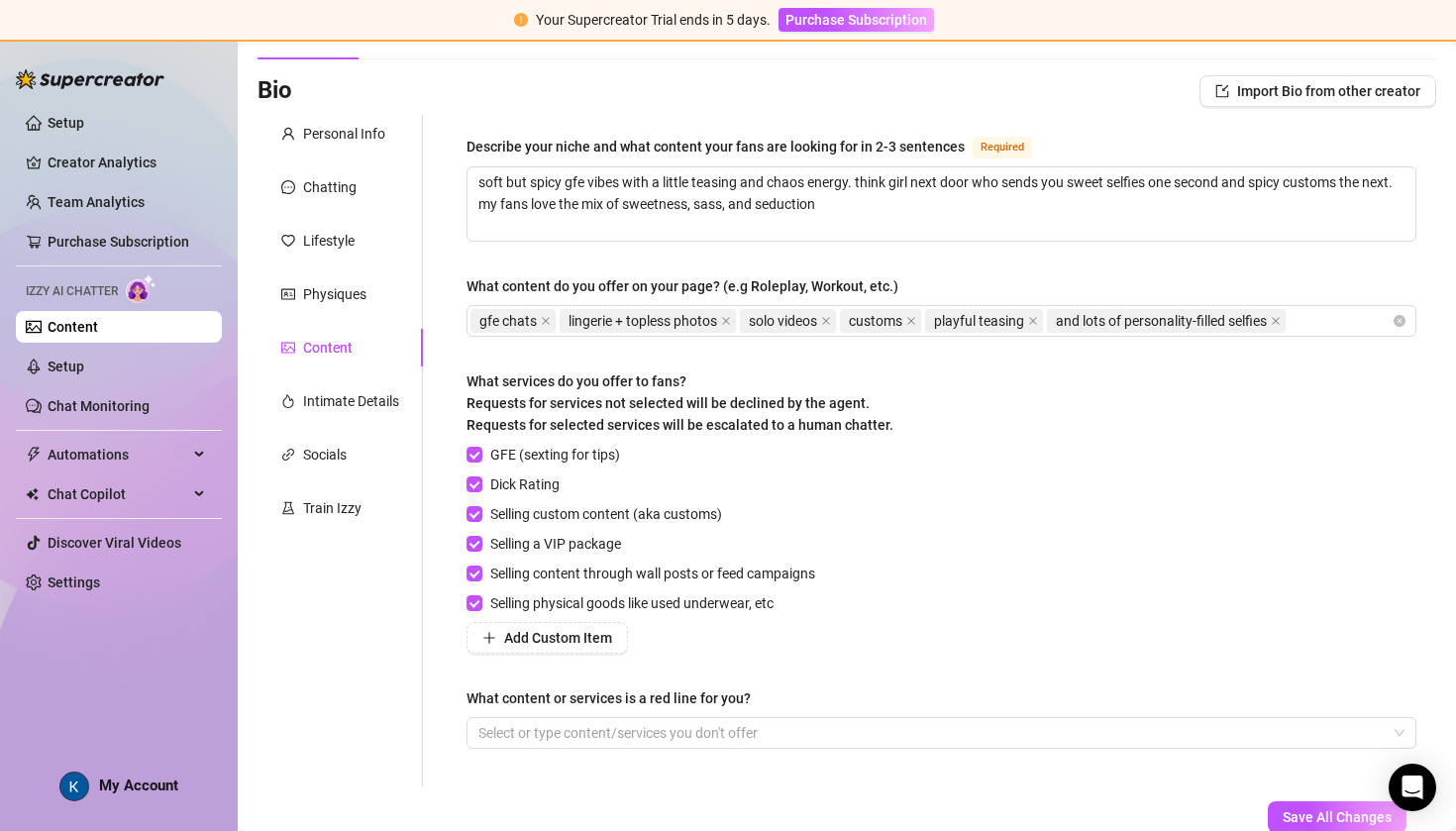 scroll, scrollTop: 83, scrollLeft: 0, axis: vertical 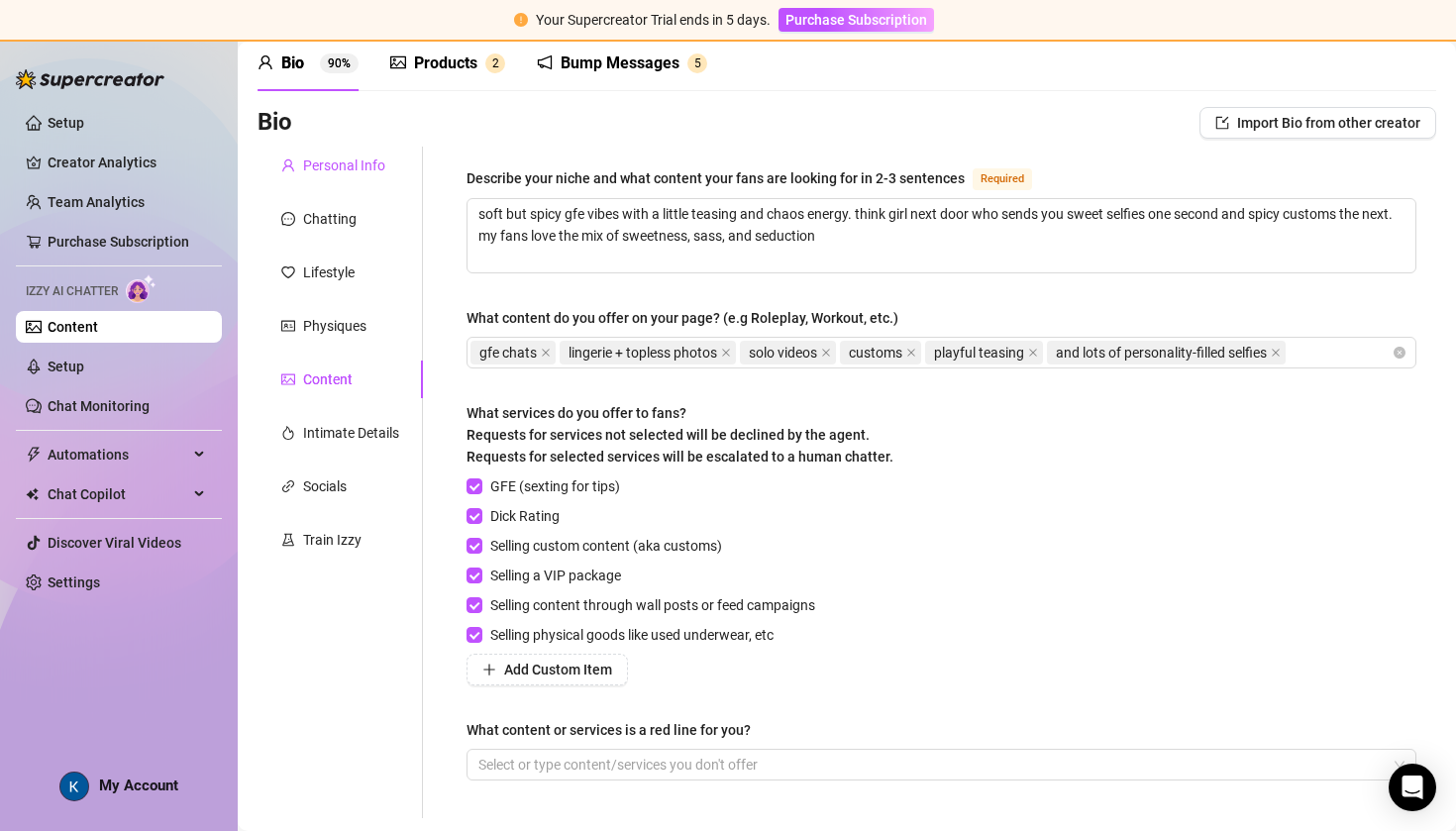 click on "Personal Info" at bounding box center (344, 165) 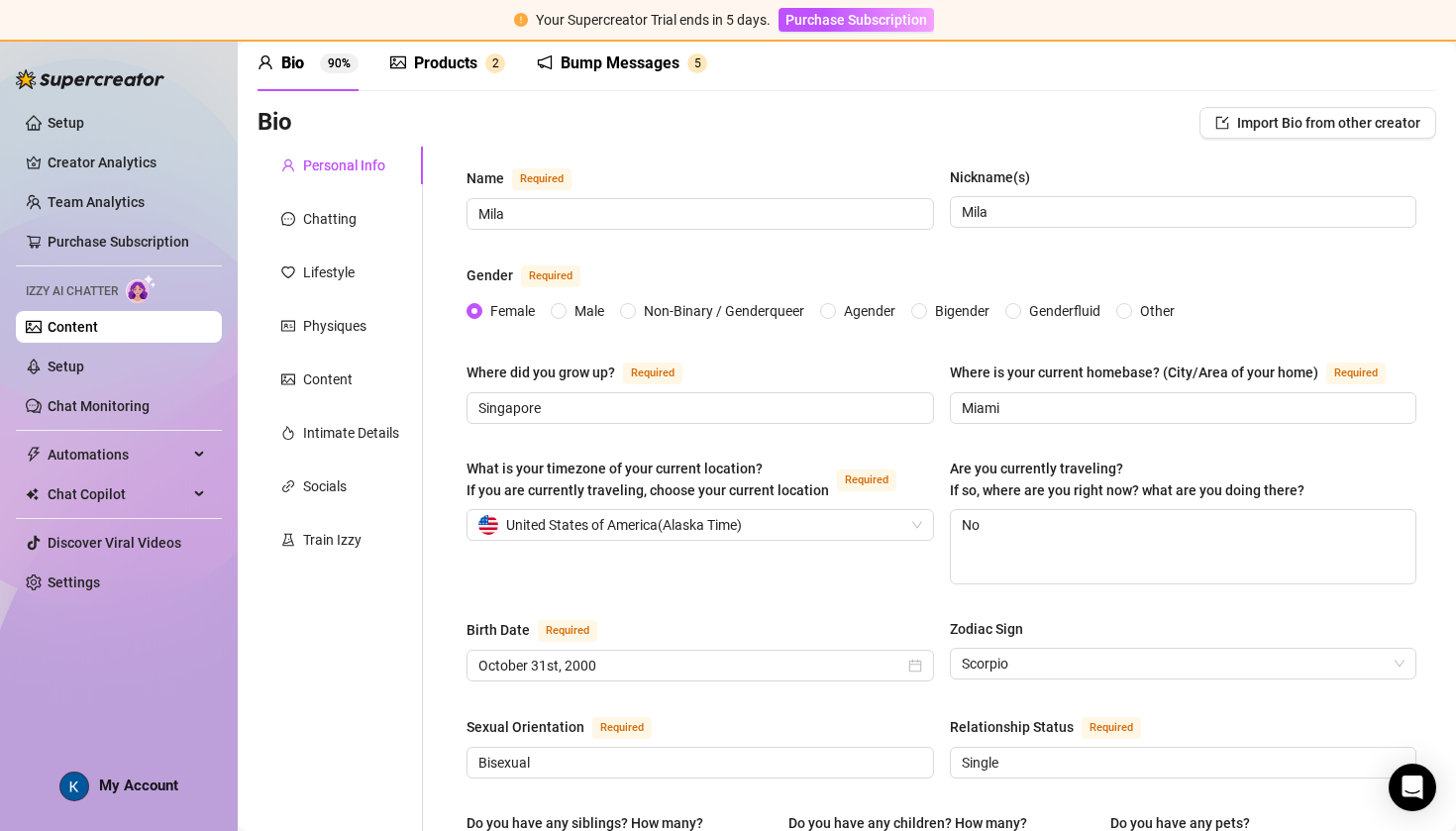 click on "Products" at bounding box center (446, 63) 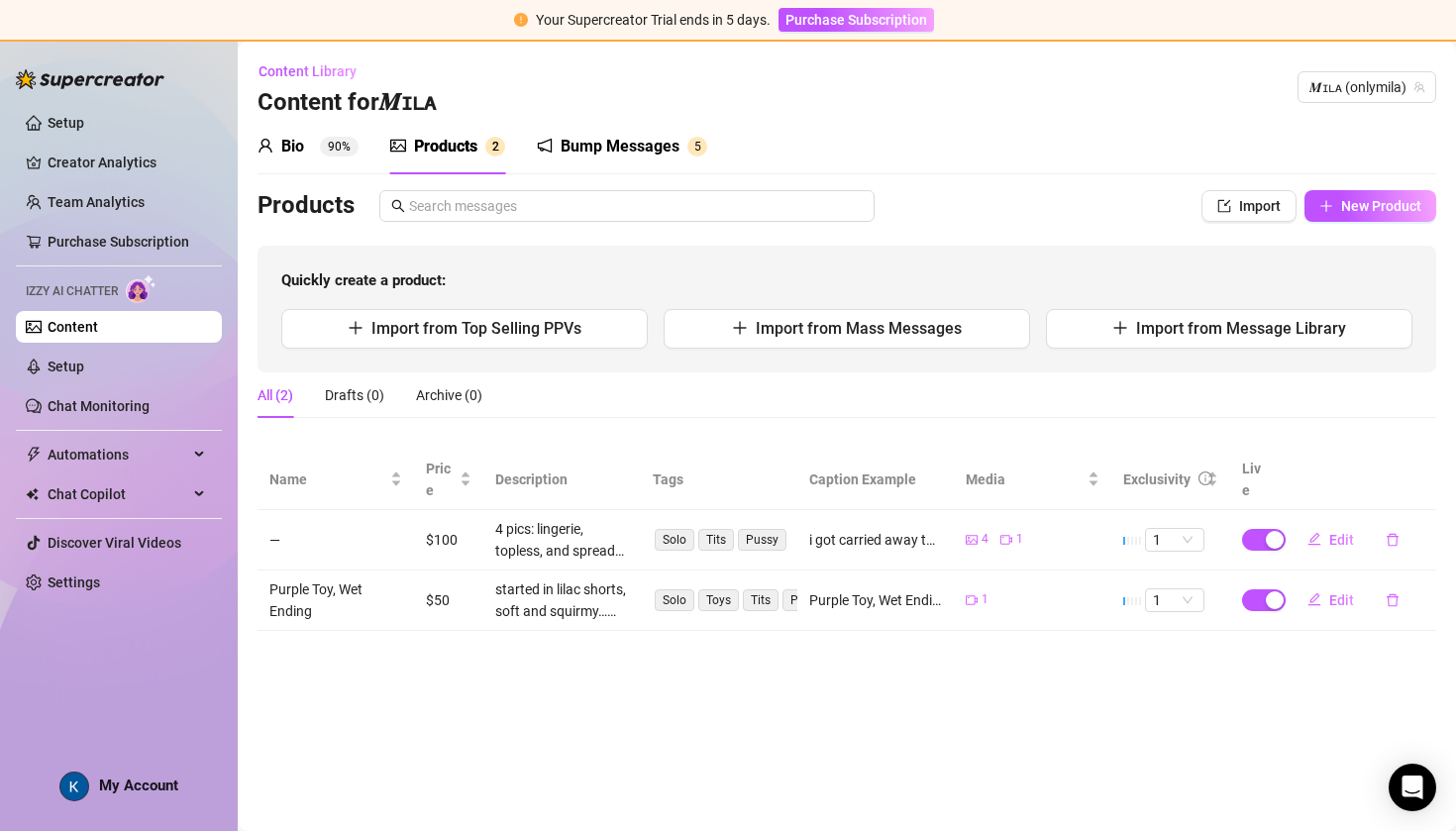 scroll, scrollTop: 0, scrollLeft: 0, axis: both 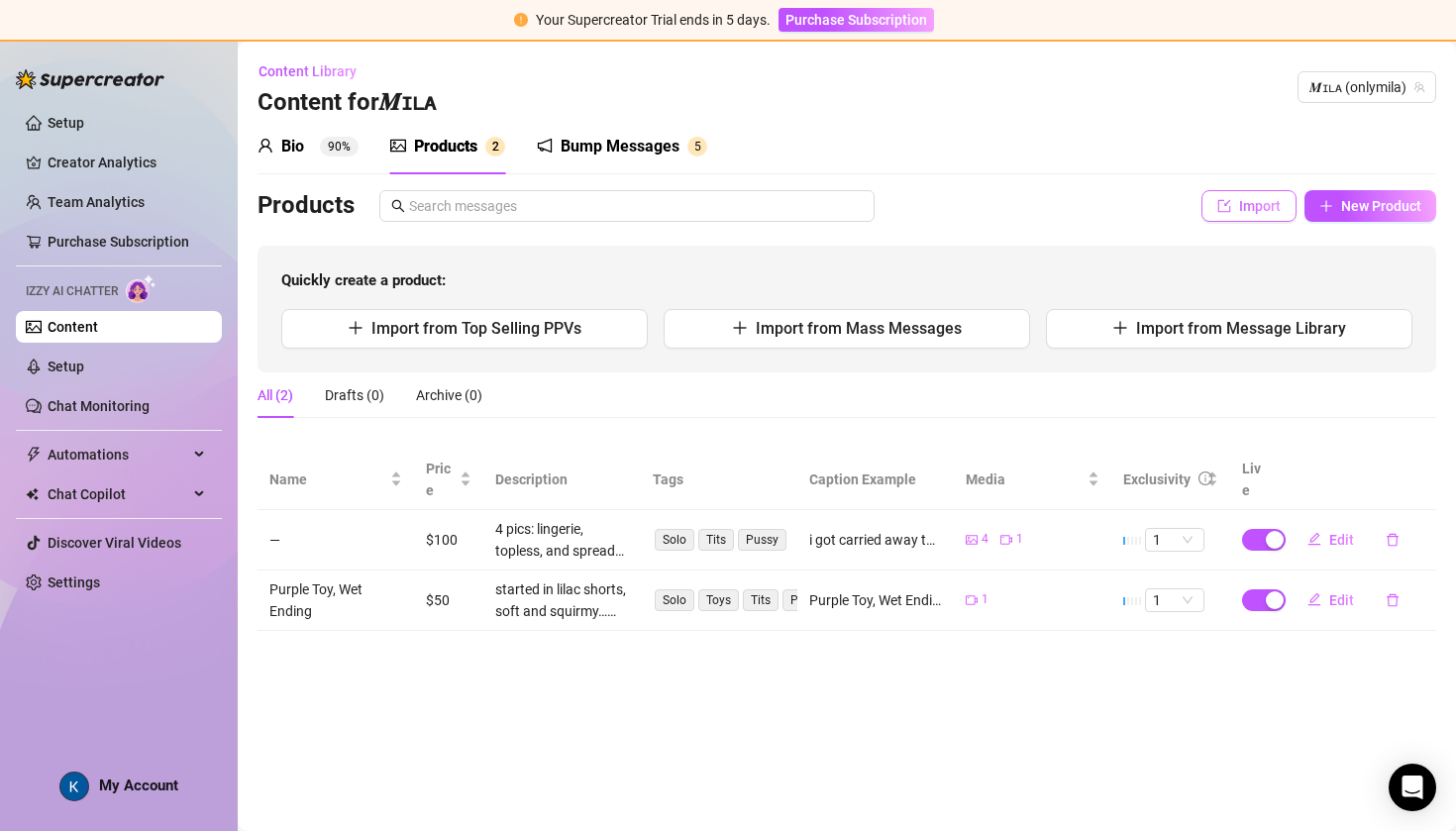click on "Import" at bounding box center (1260, 206) 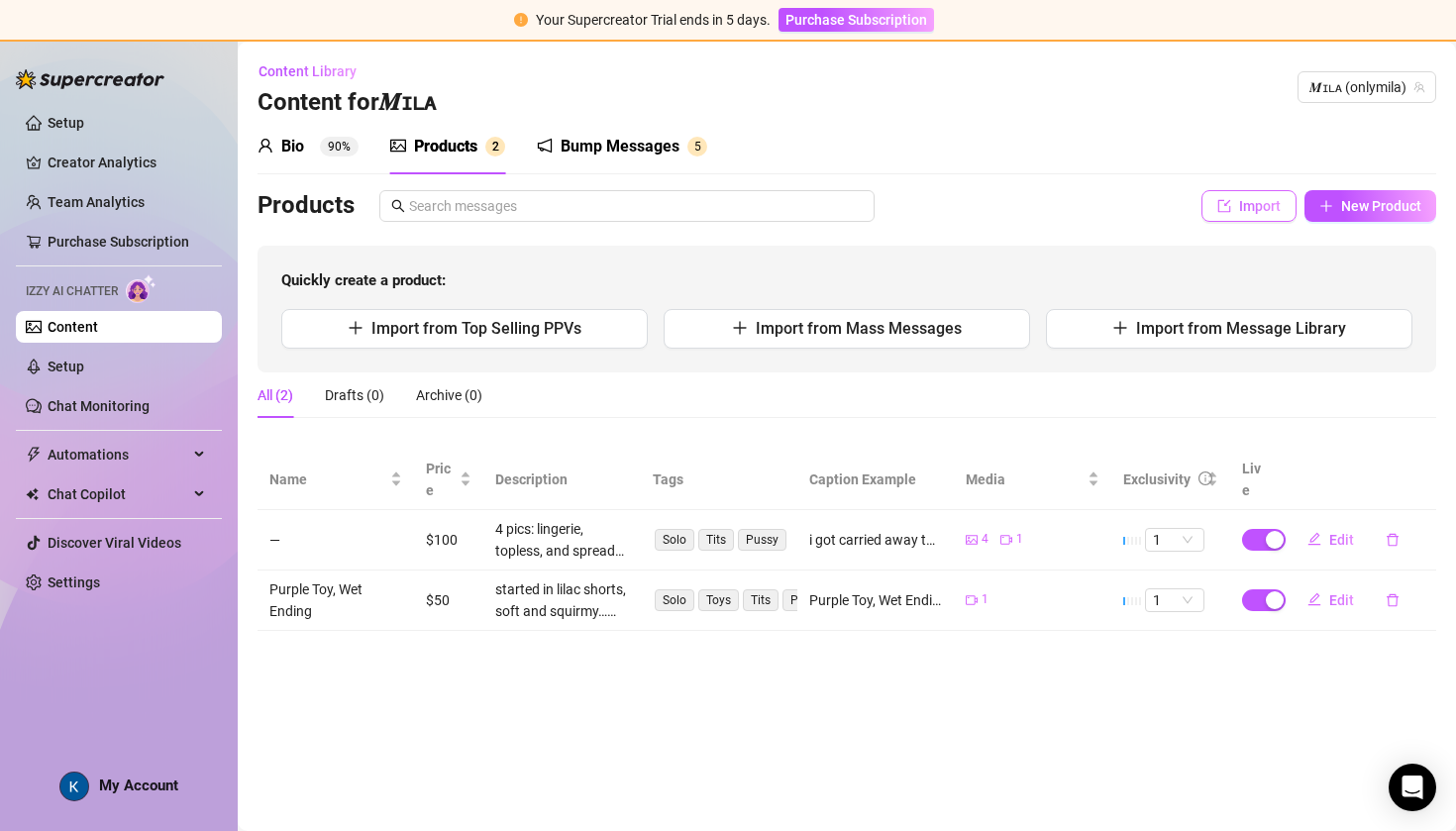 type on "Type your message here..." 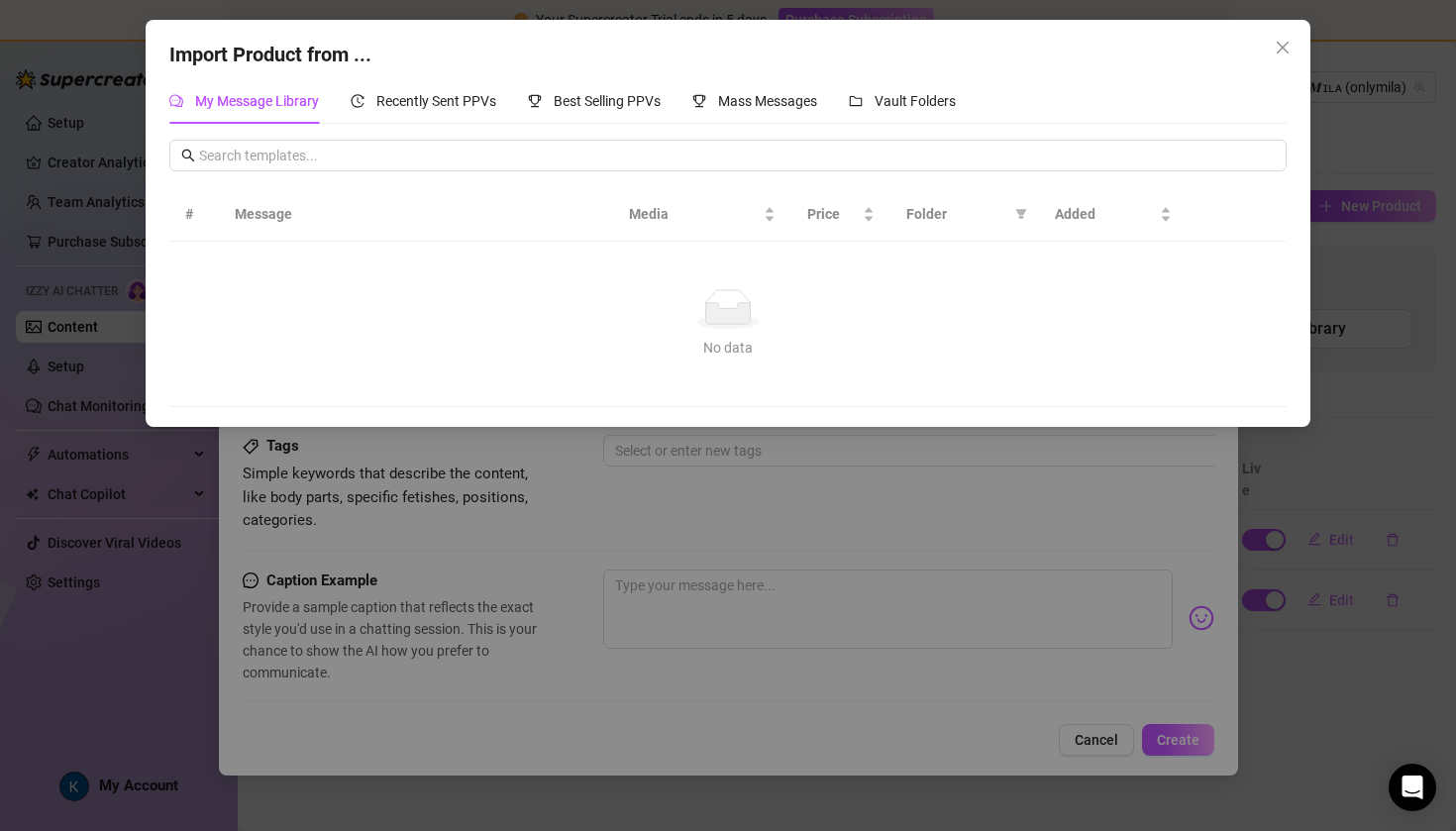click on "Message" at bounding box center (416, 214) 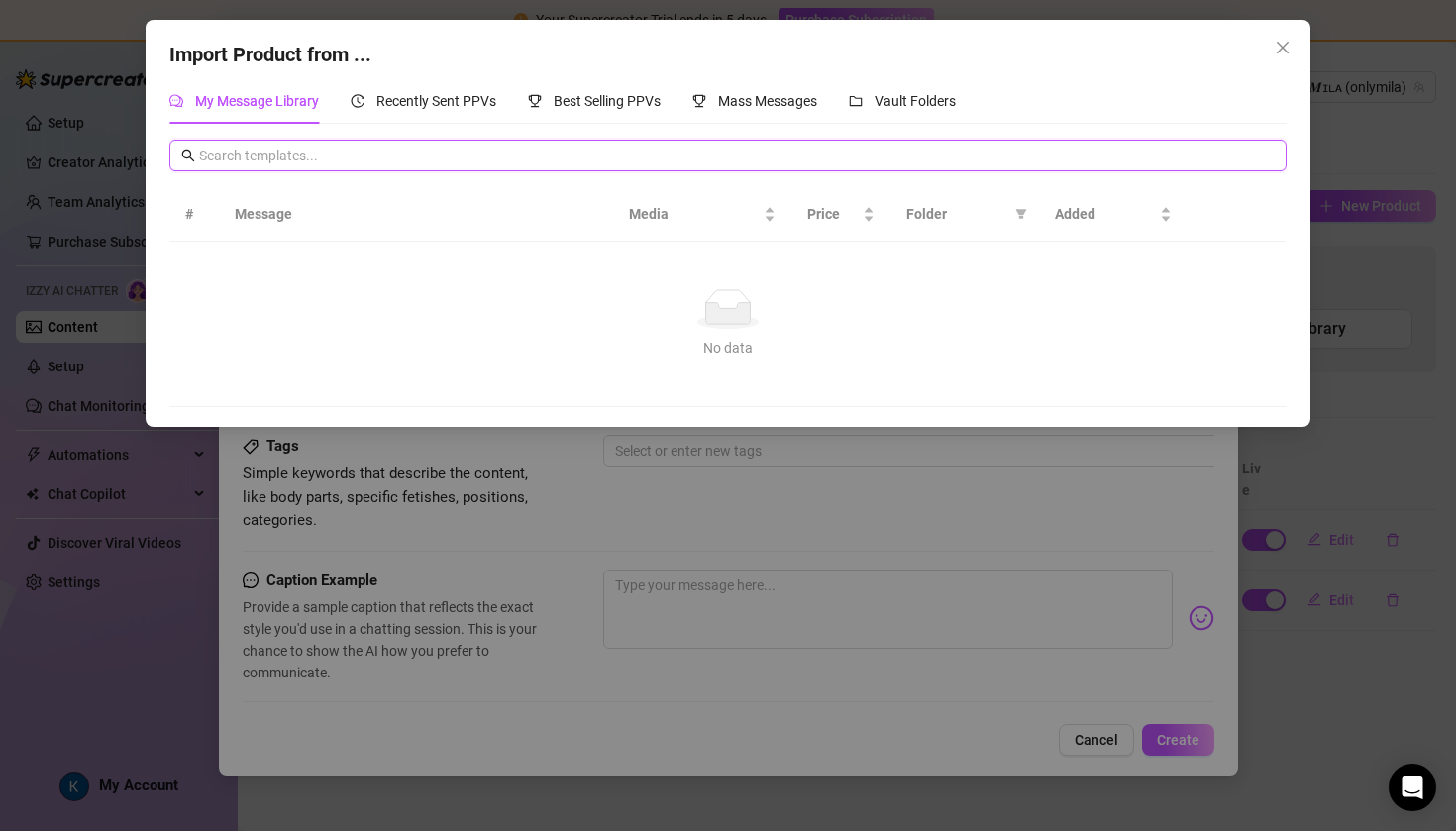 click at bounding box center (737, 156) 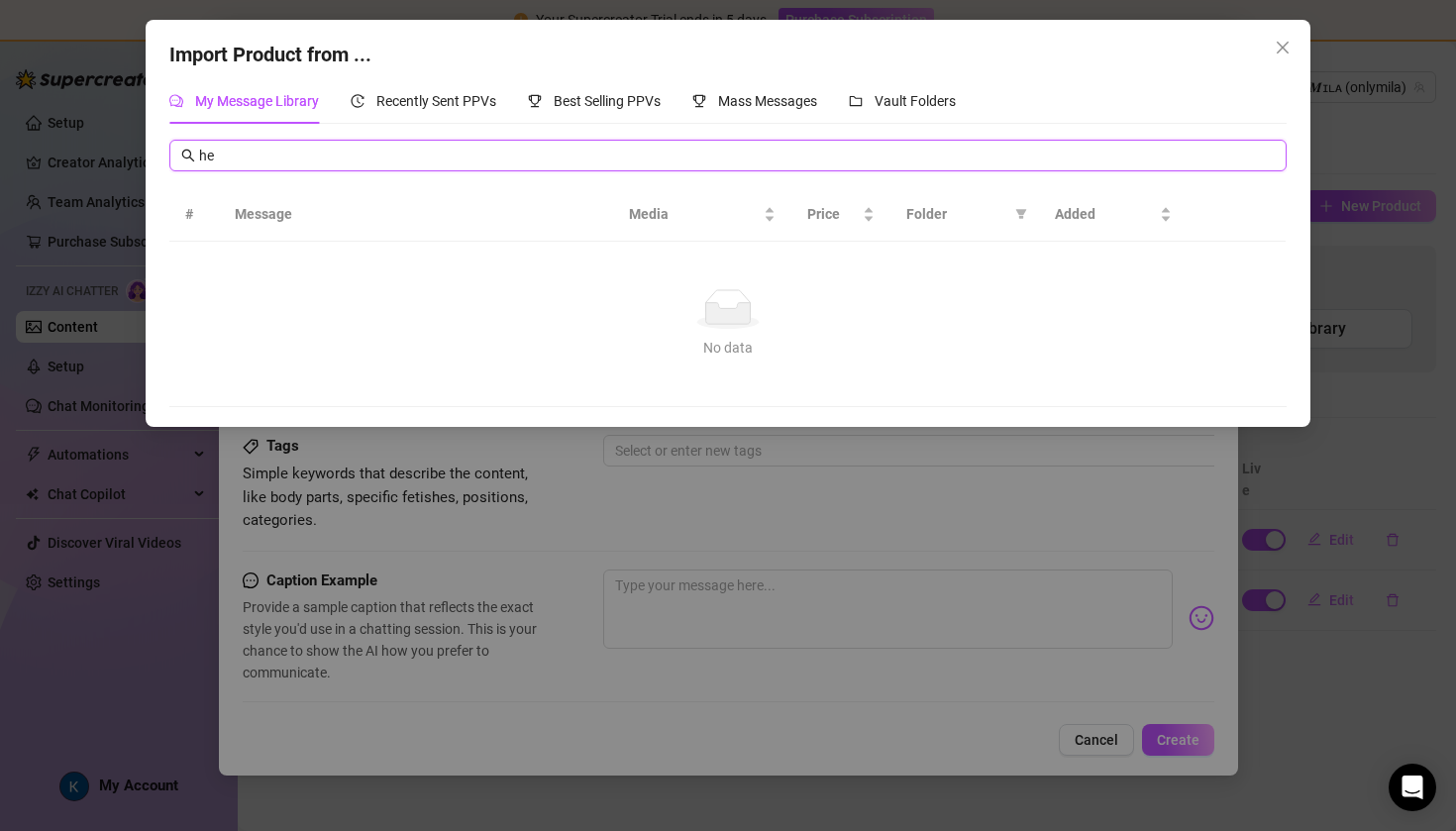 type on "h" 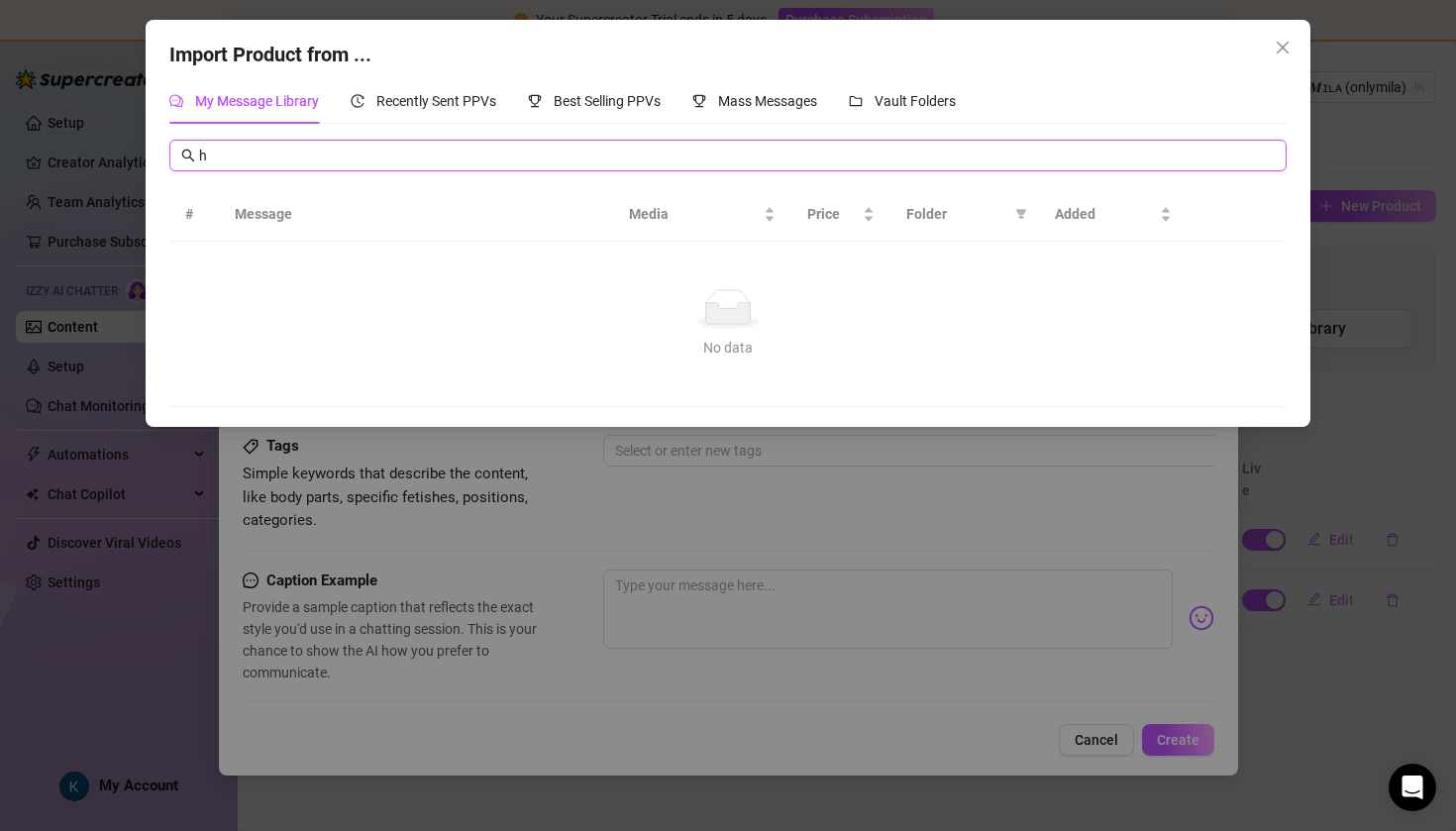 type 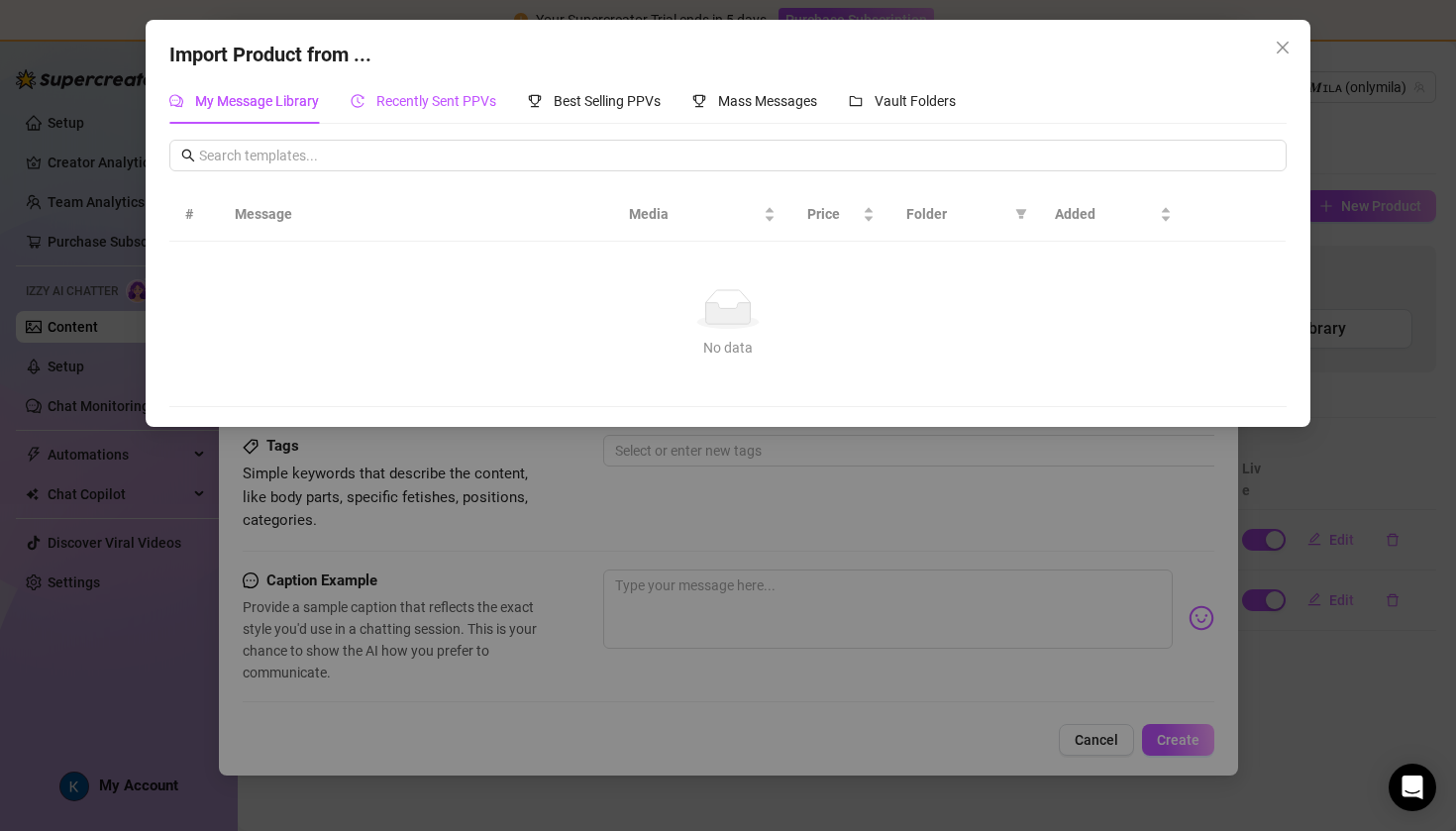 click on "Recently Sent PPVs" at bounding box center (436, 101) 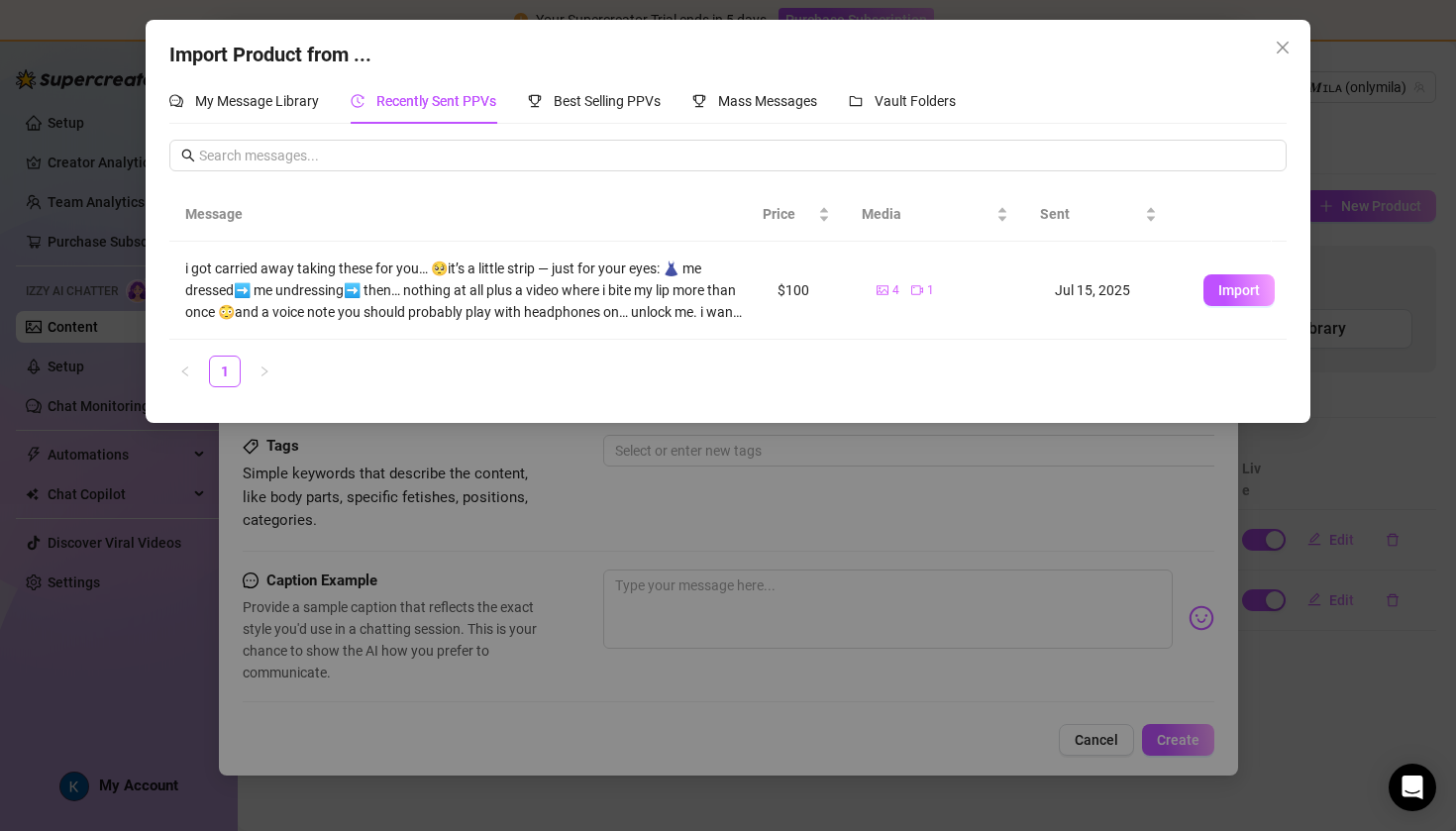 scroll, scrollTop: 0, scrollLeft: 0, axis: both 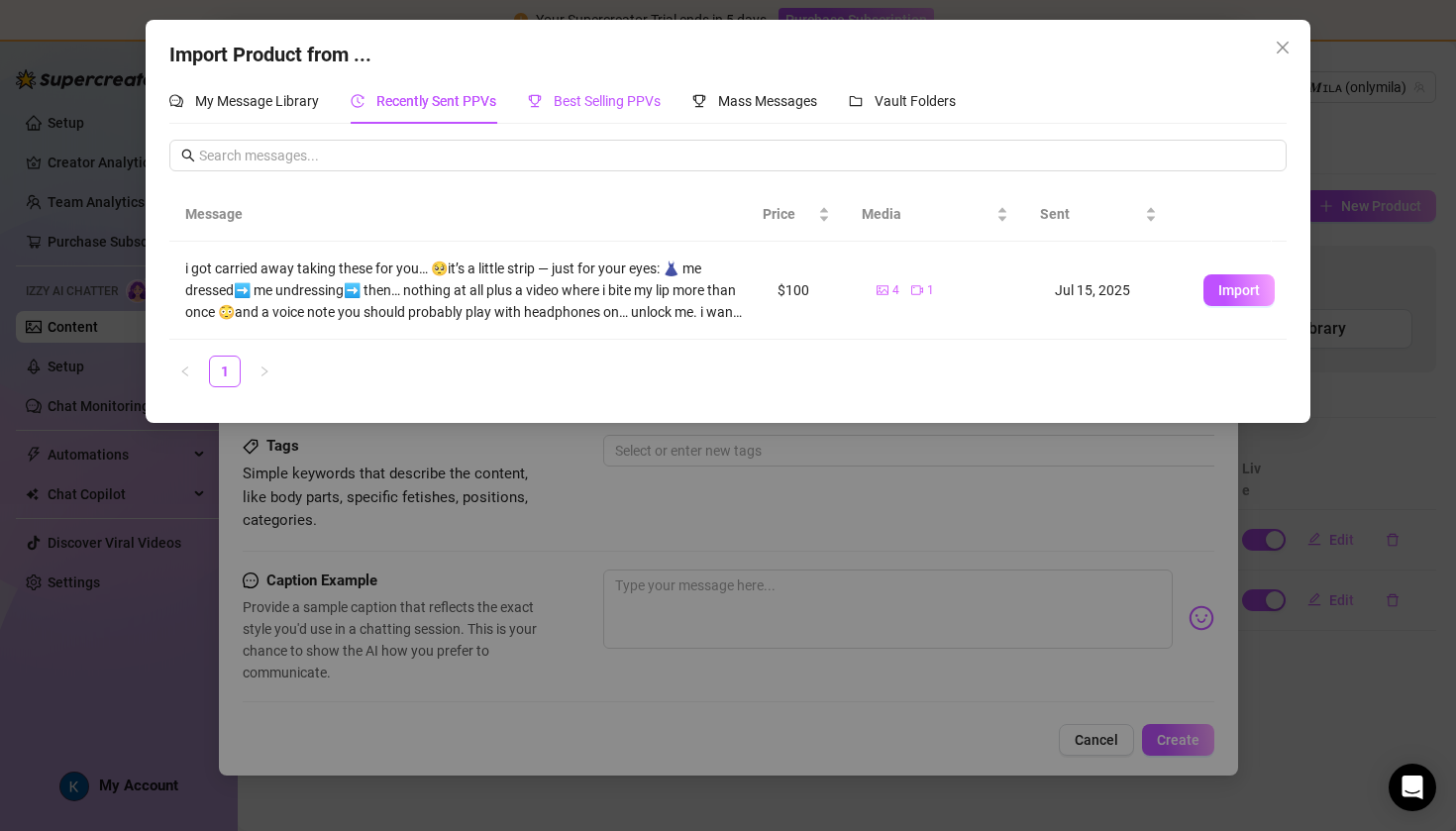 click on "Best Selling PPVs" at bounding box center [607, 101] 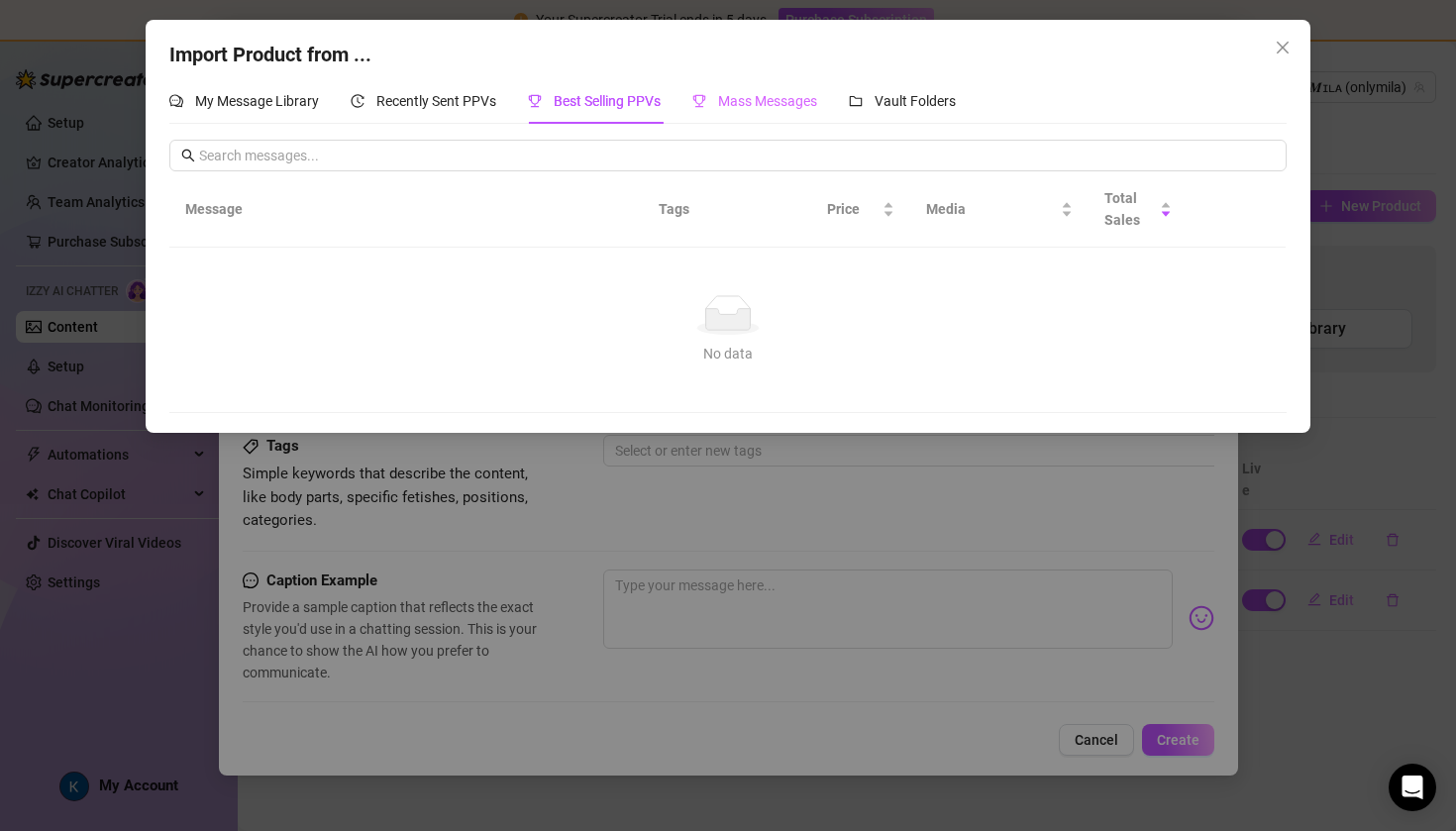 scroll, scrollTop: 0, scrollLeft: 0, axis: both 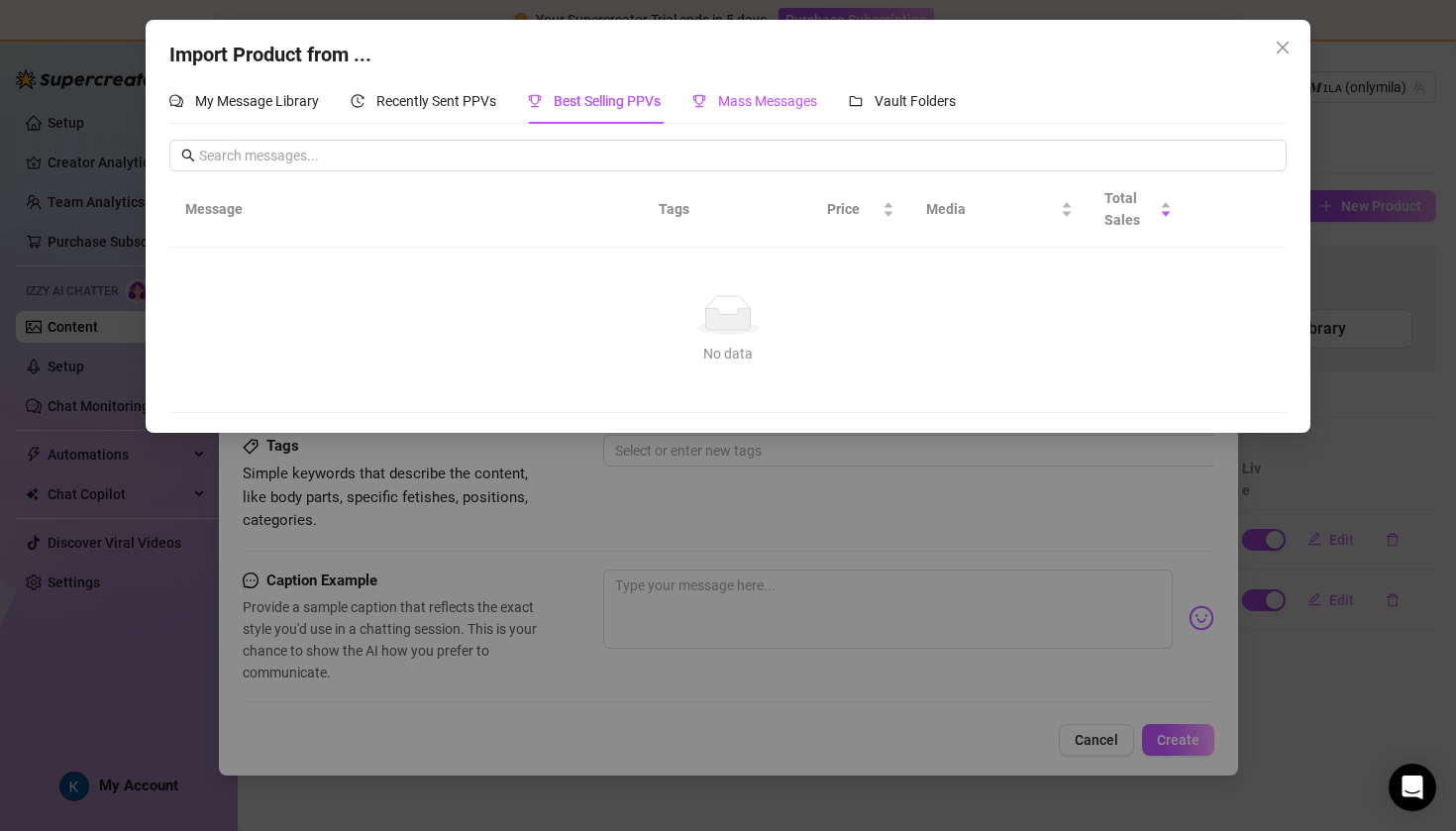 click on "Mass Messages" at bounding box center [768, 101] 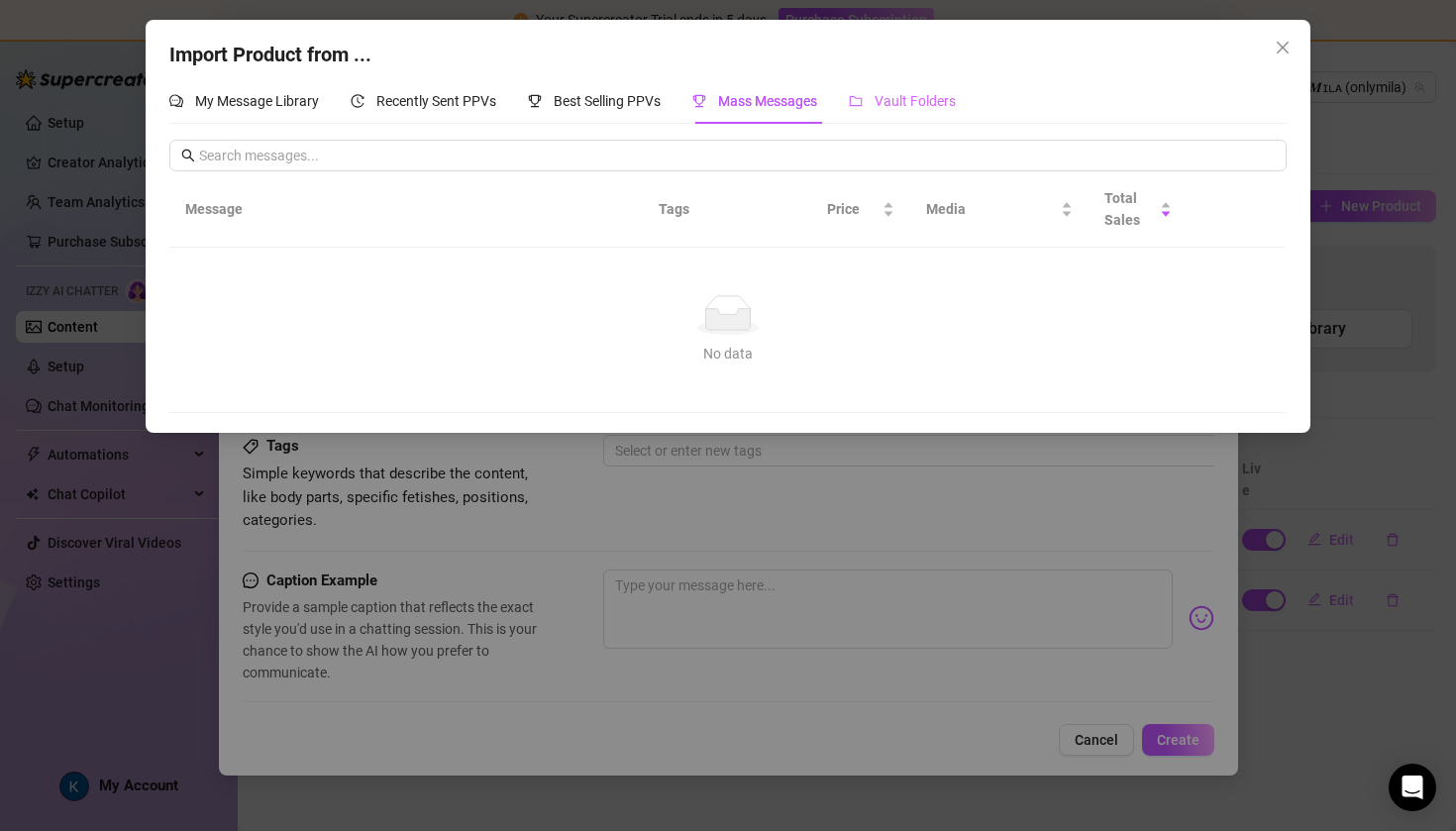 scroll, scrollTop: 0, scrollLeft: 0, axis: both 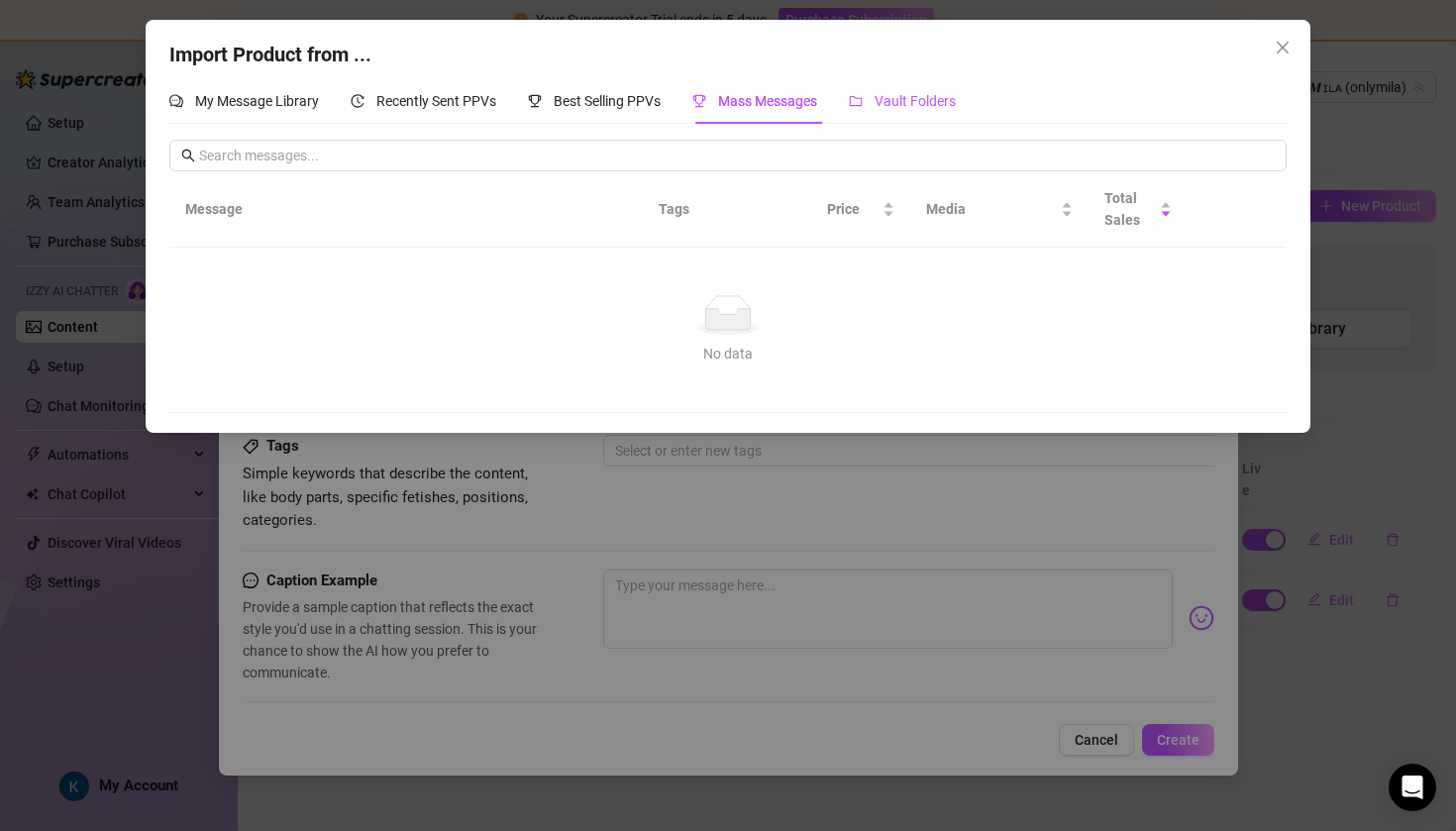 click on "Vault Folders" at bounding box center (915, 101) 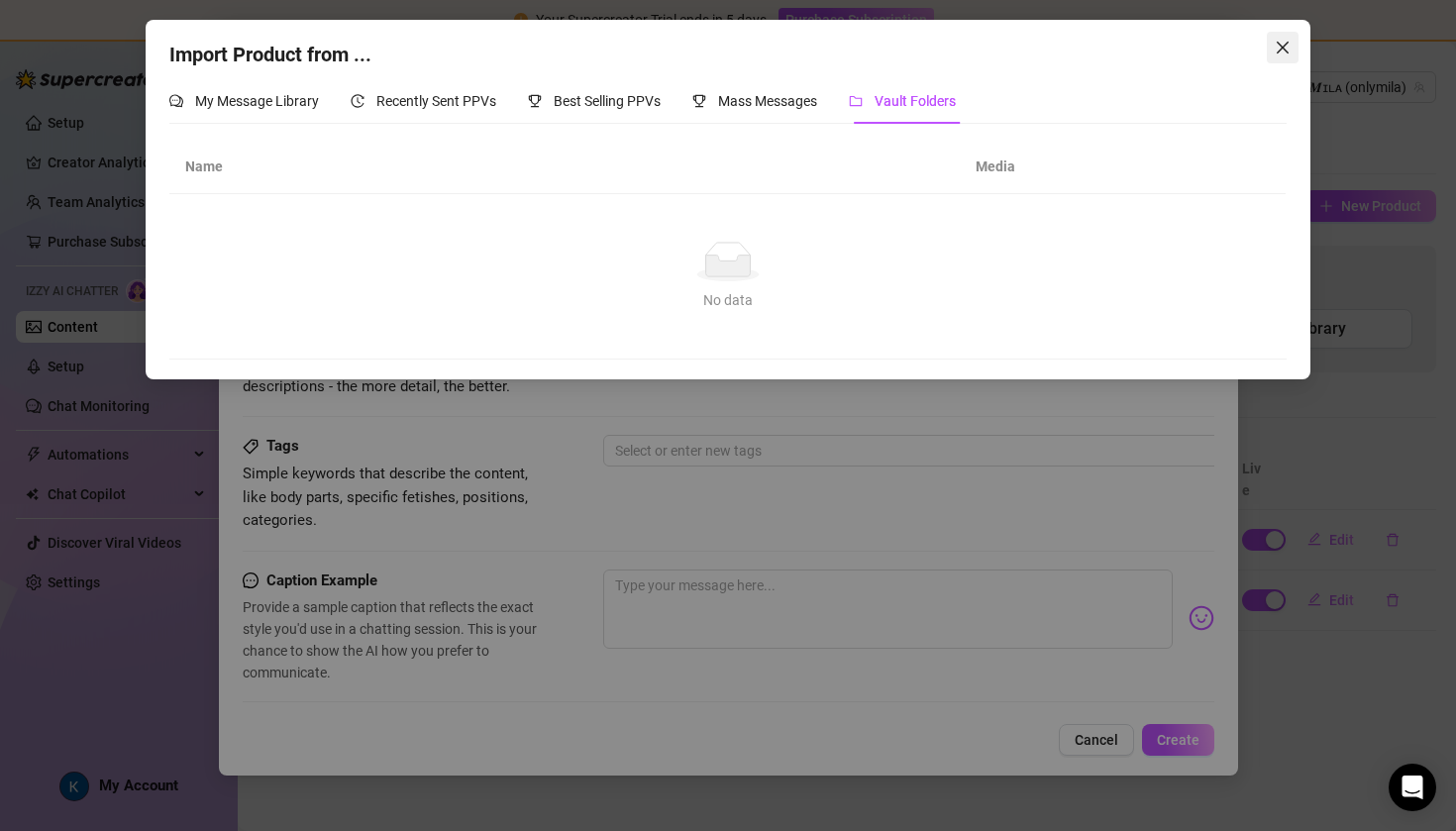 click 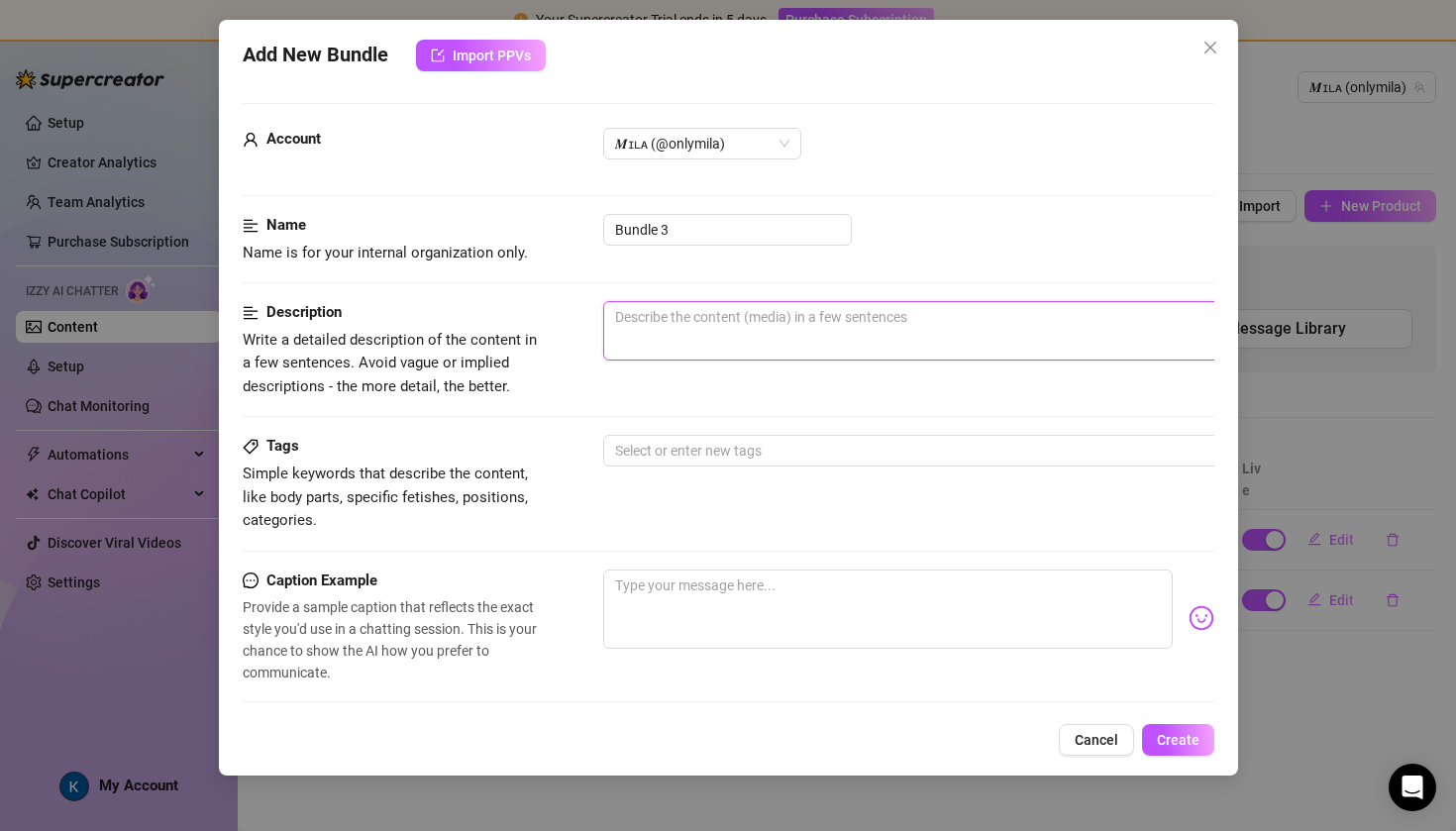 click at bounding box center [950, 331] 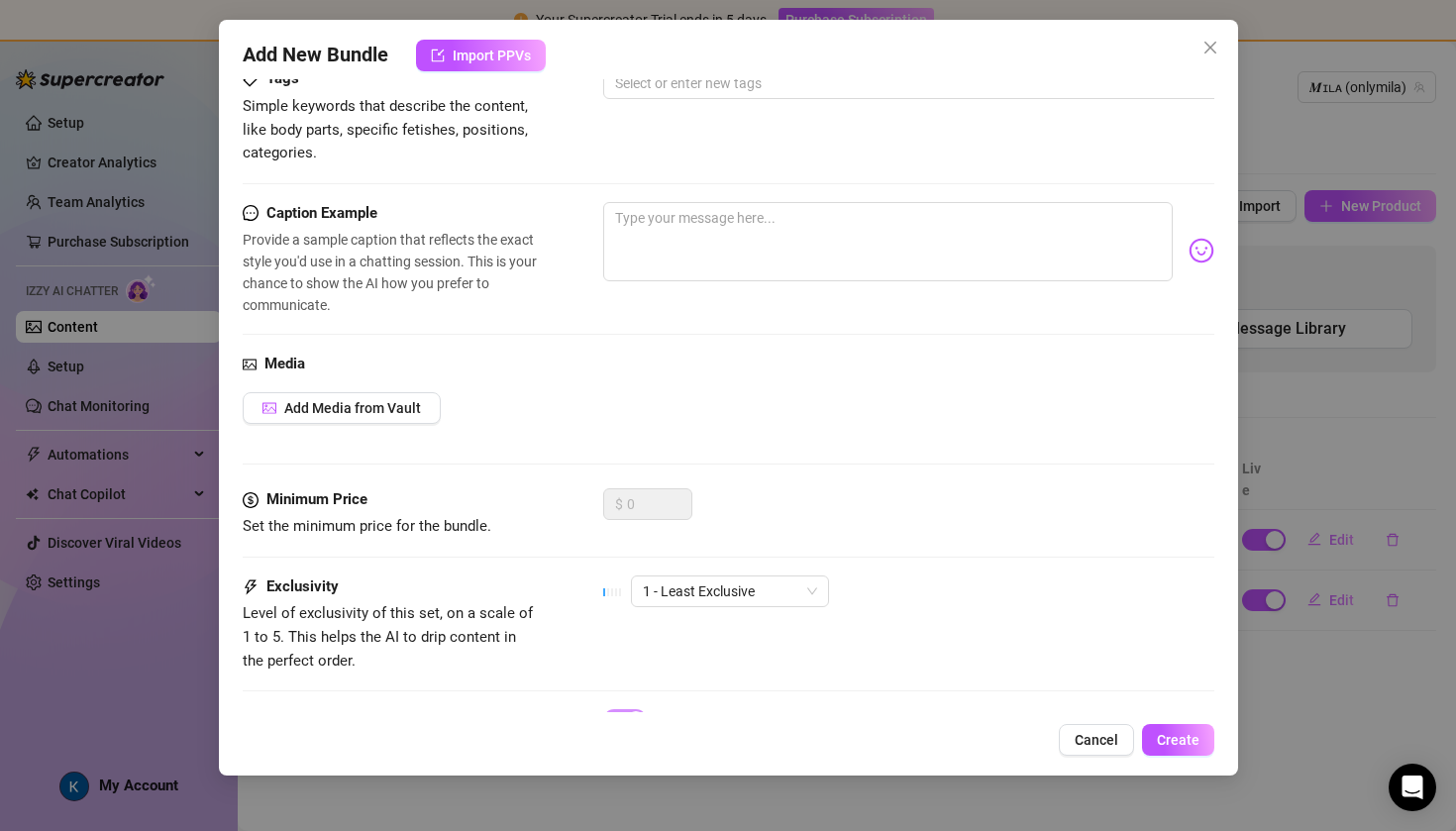 scroll, scrollTop: 408, scrollLeft: 0, axis: vertical 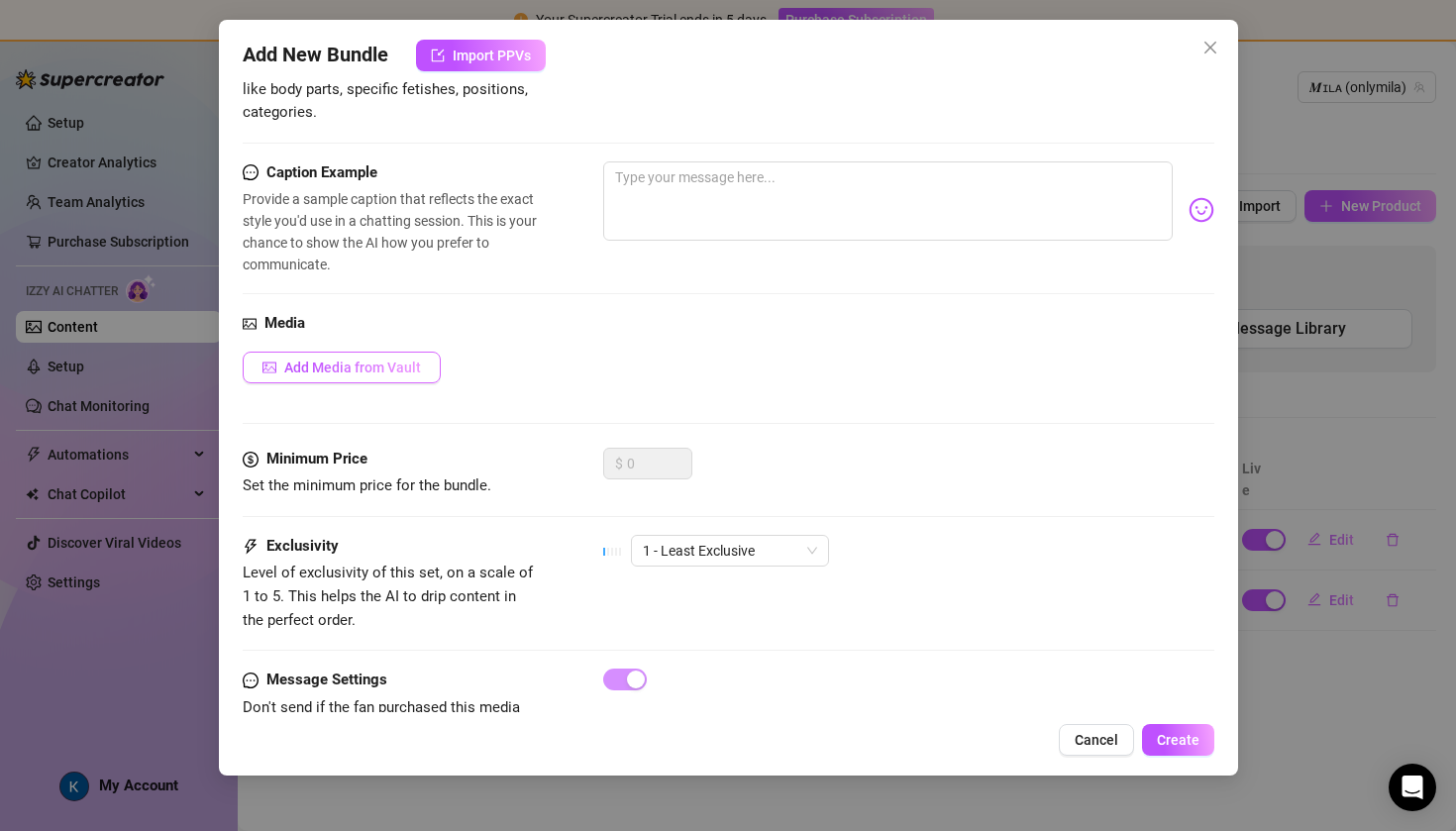 click on "Add Media from Vault" at bounding box center (353, 367) 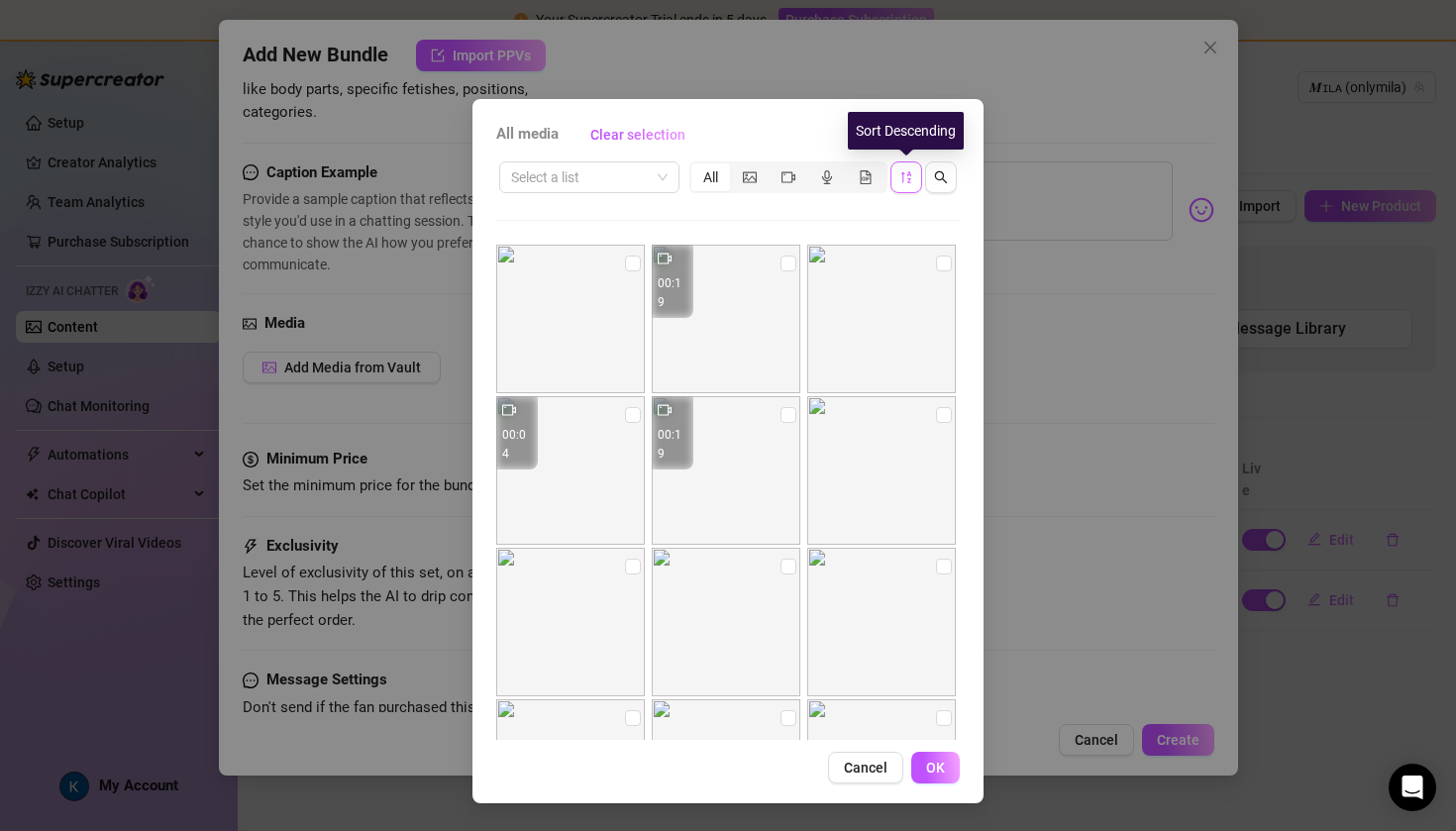 click 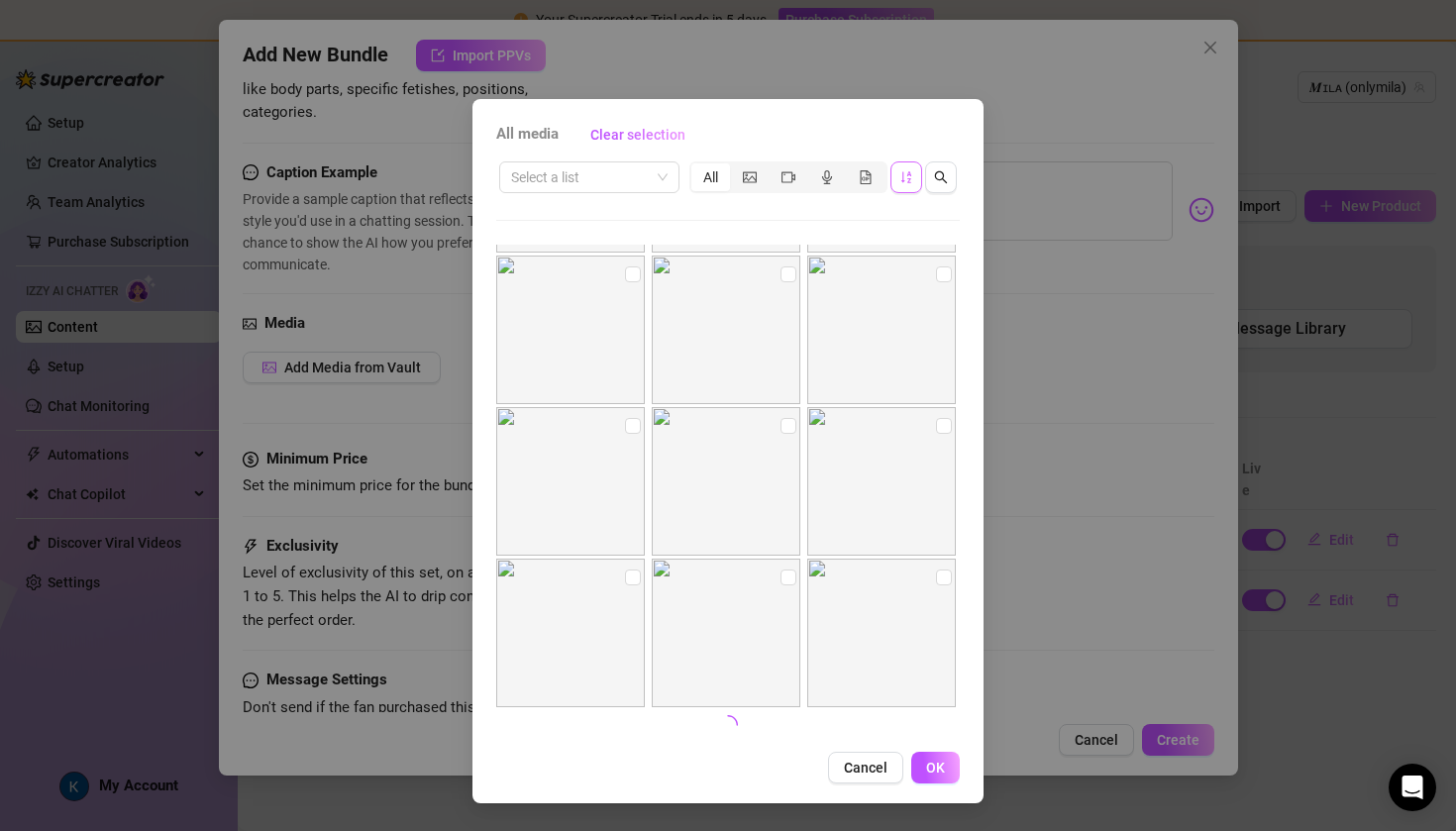 scroll, scrollTop: 747, scrollLeft: 0, axis: vertical 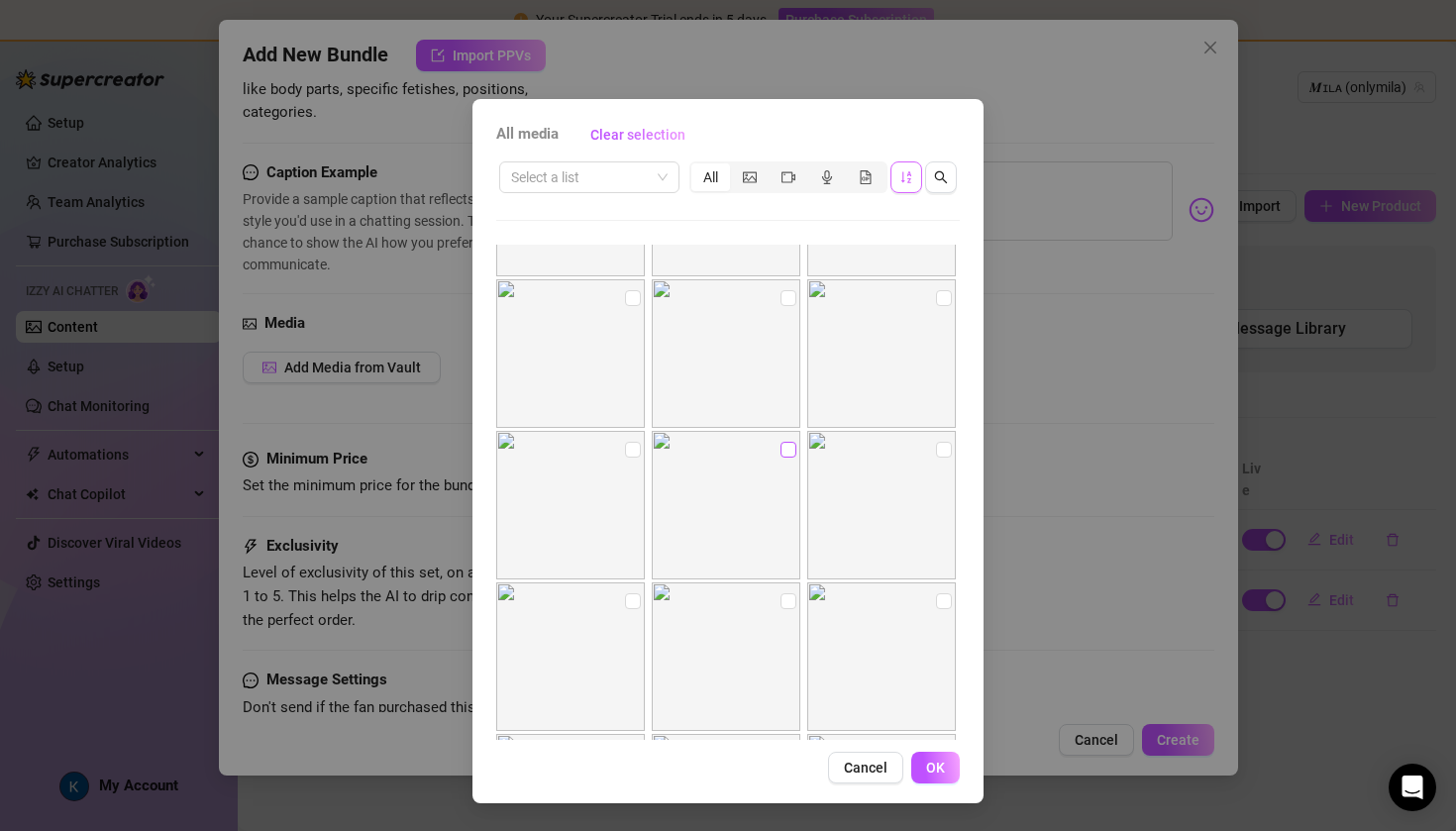 click at bounding box center [788, 450] 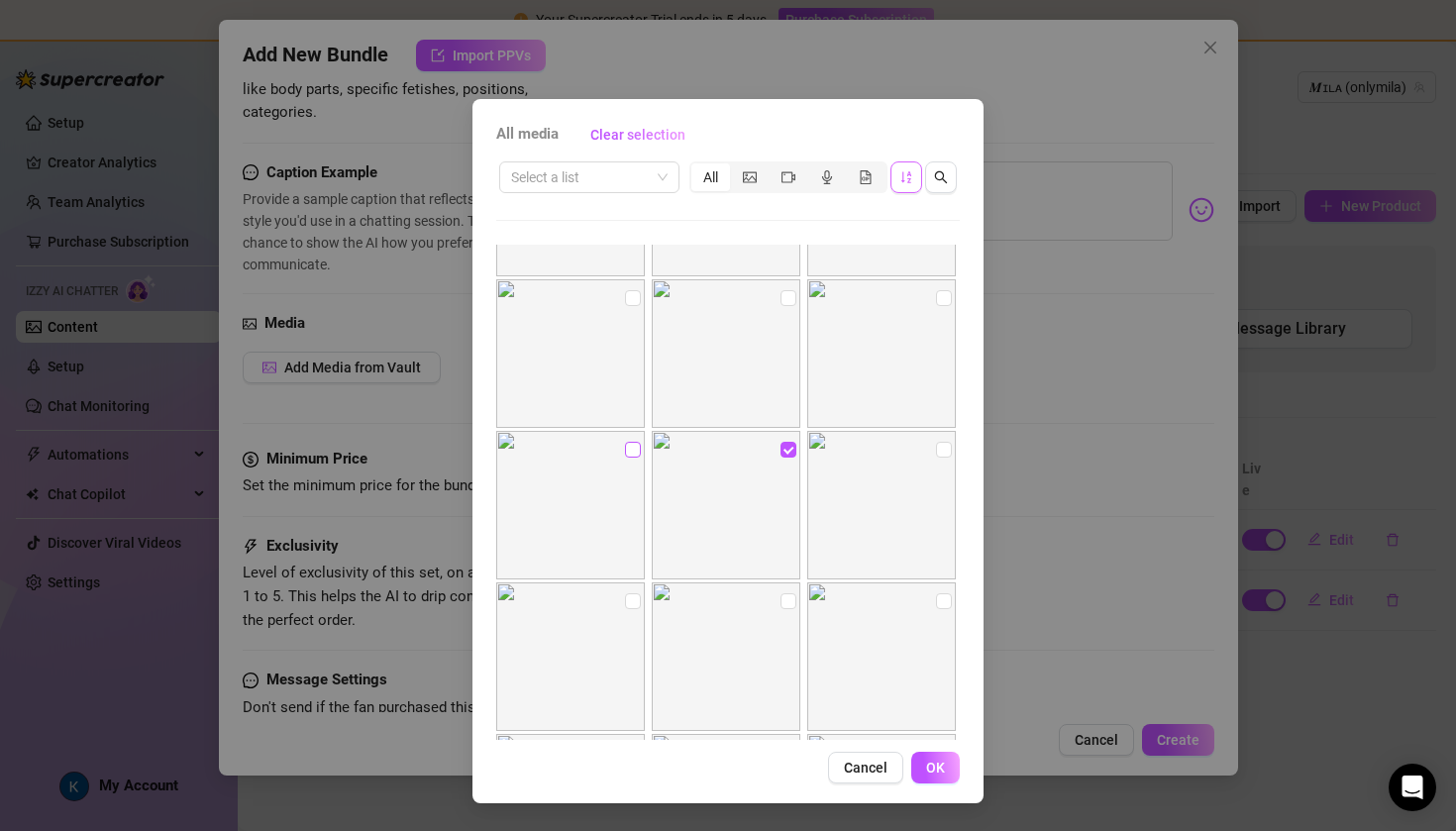 click at bounding box center (633, 450) 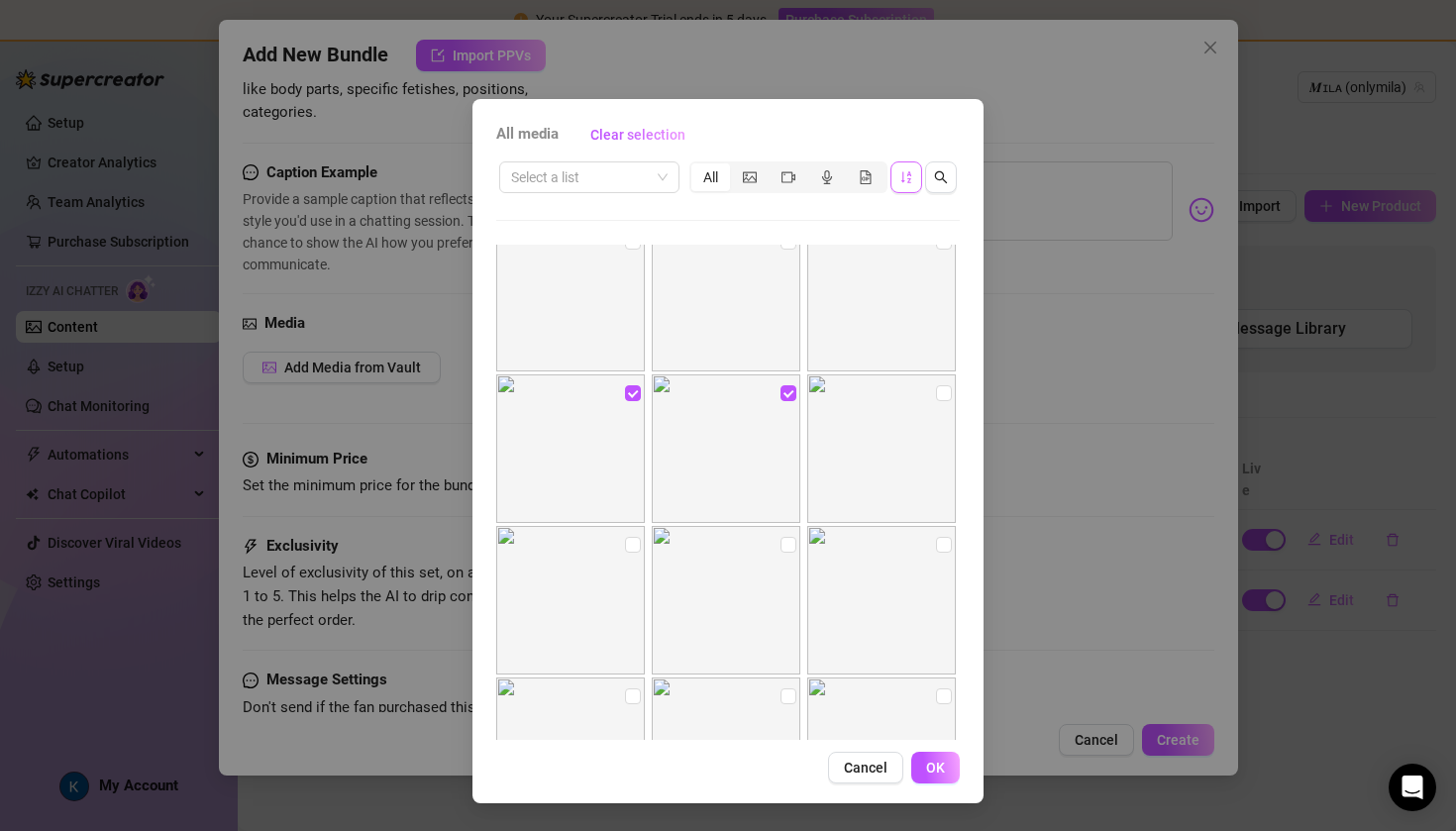 scroll, scrollTop: 5177, scrollLeft: 0, axis: vertical 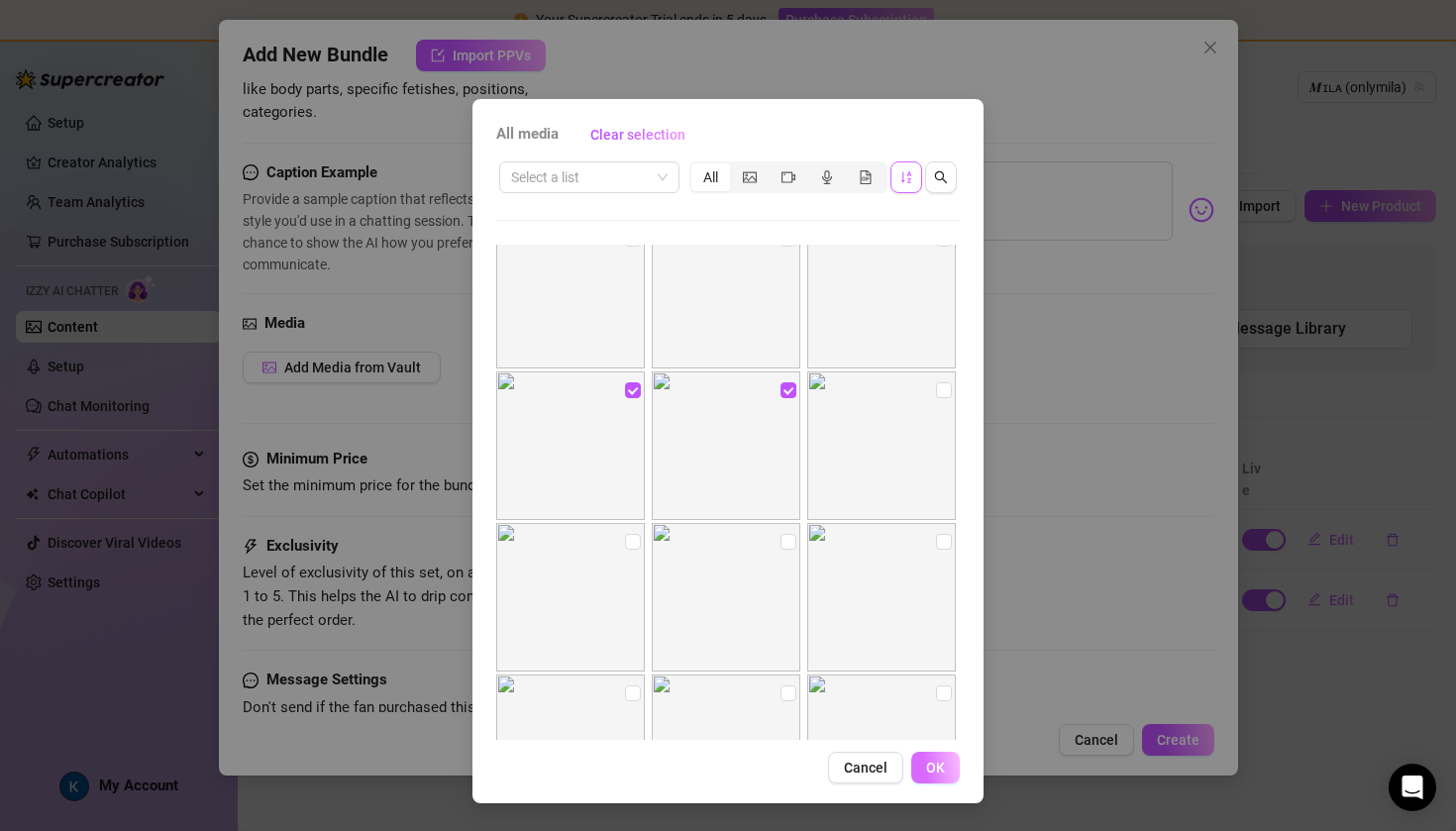 click on "OK" at bounding box center [935, 768] 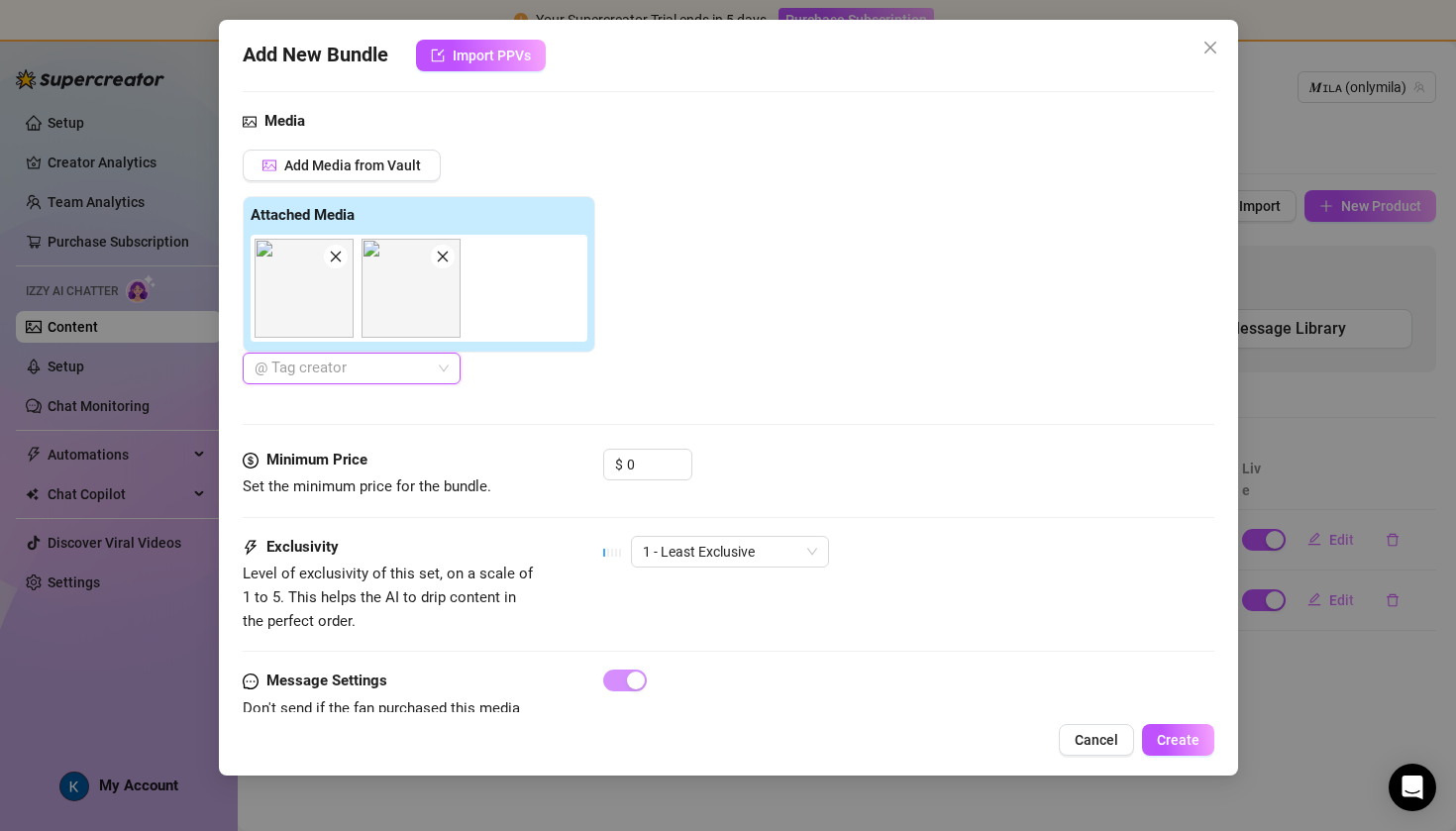 scroll, scrollTop: 617, scrollLeft: 0, axis: vertical 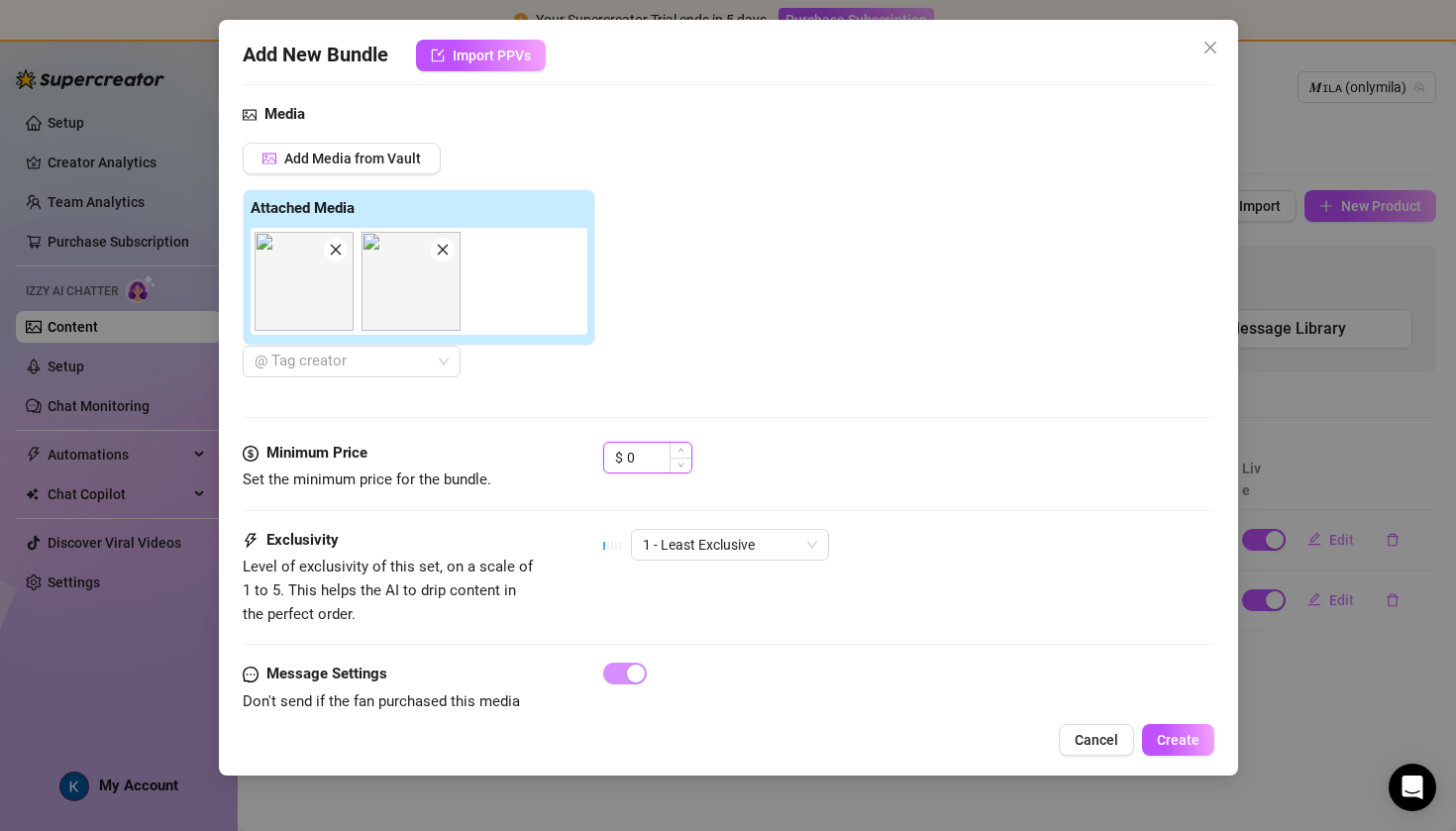 click on "0" at bounding box center (659, 458) 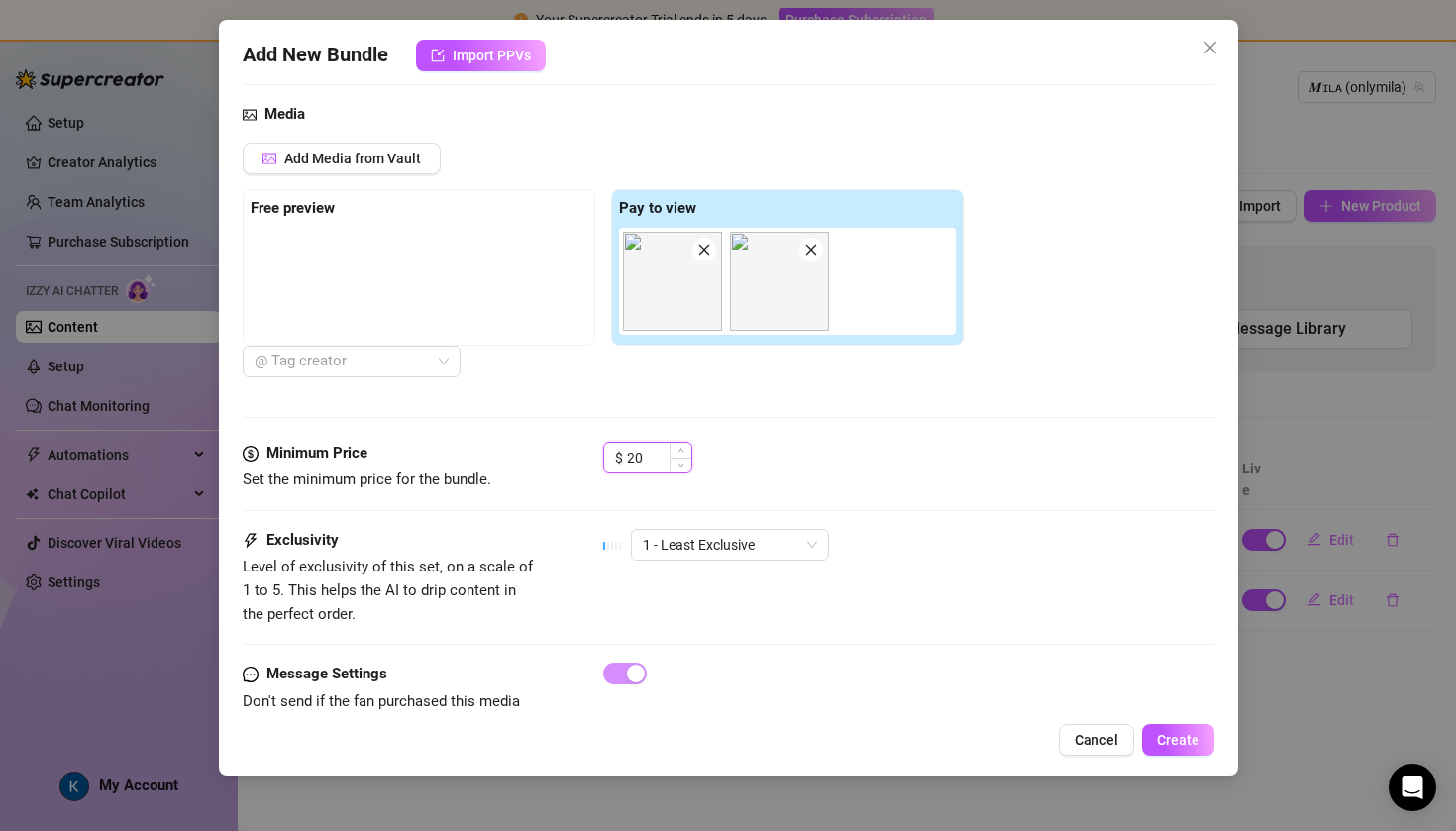 type on "2" 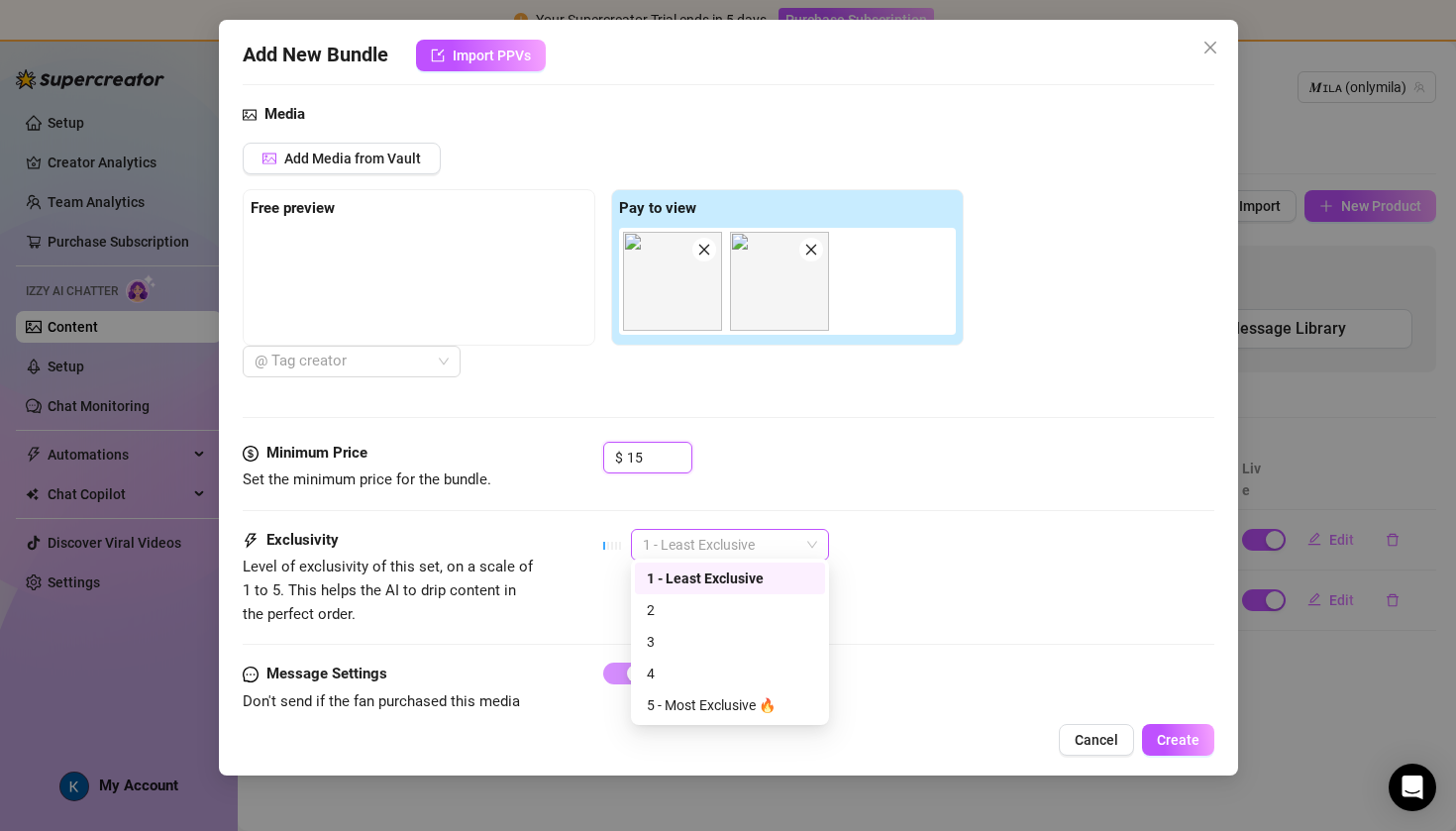 click on "1 - Least Exclusive" at bounding box center [730, 545] 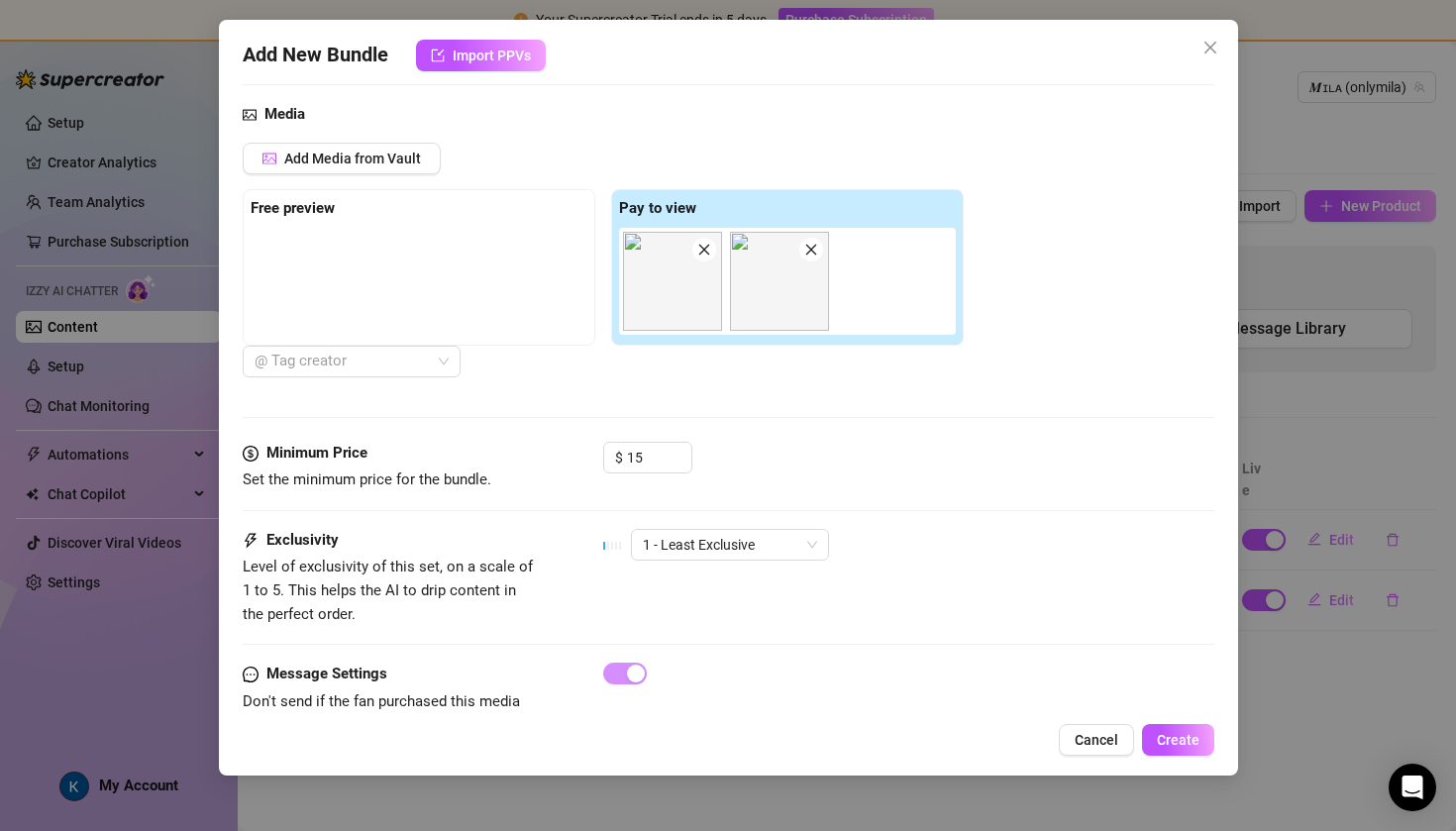 click on "$ 15" at bounding box center [908, 467] 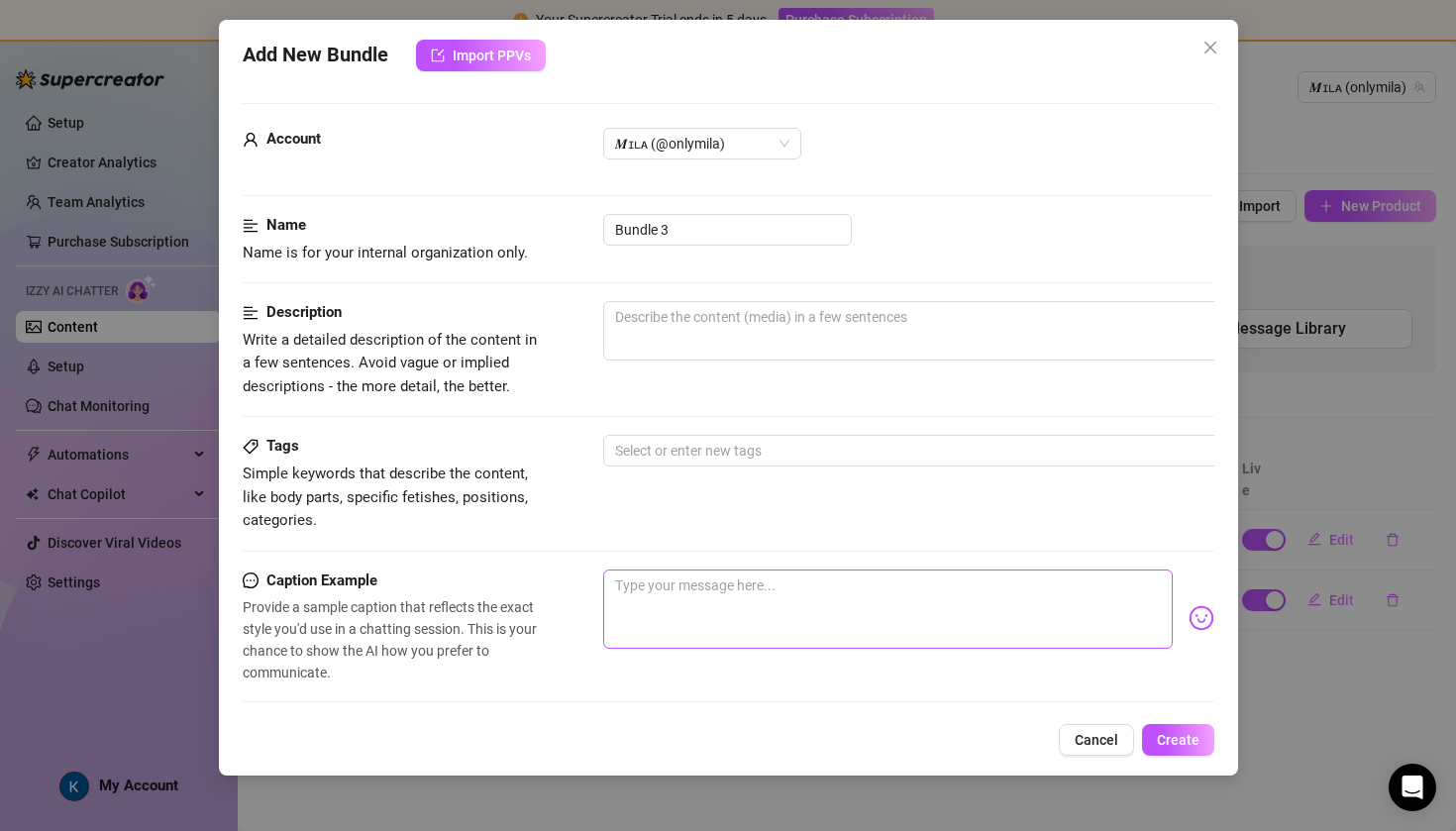 scroll, scrollTop: 2, scrollLeft: 0, axis: vertical 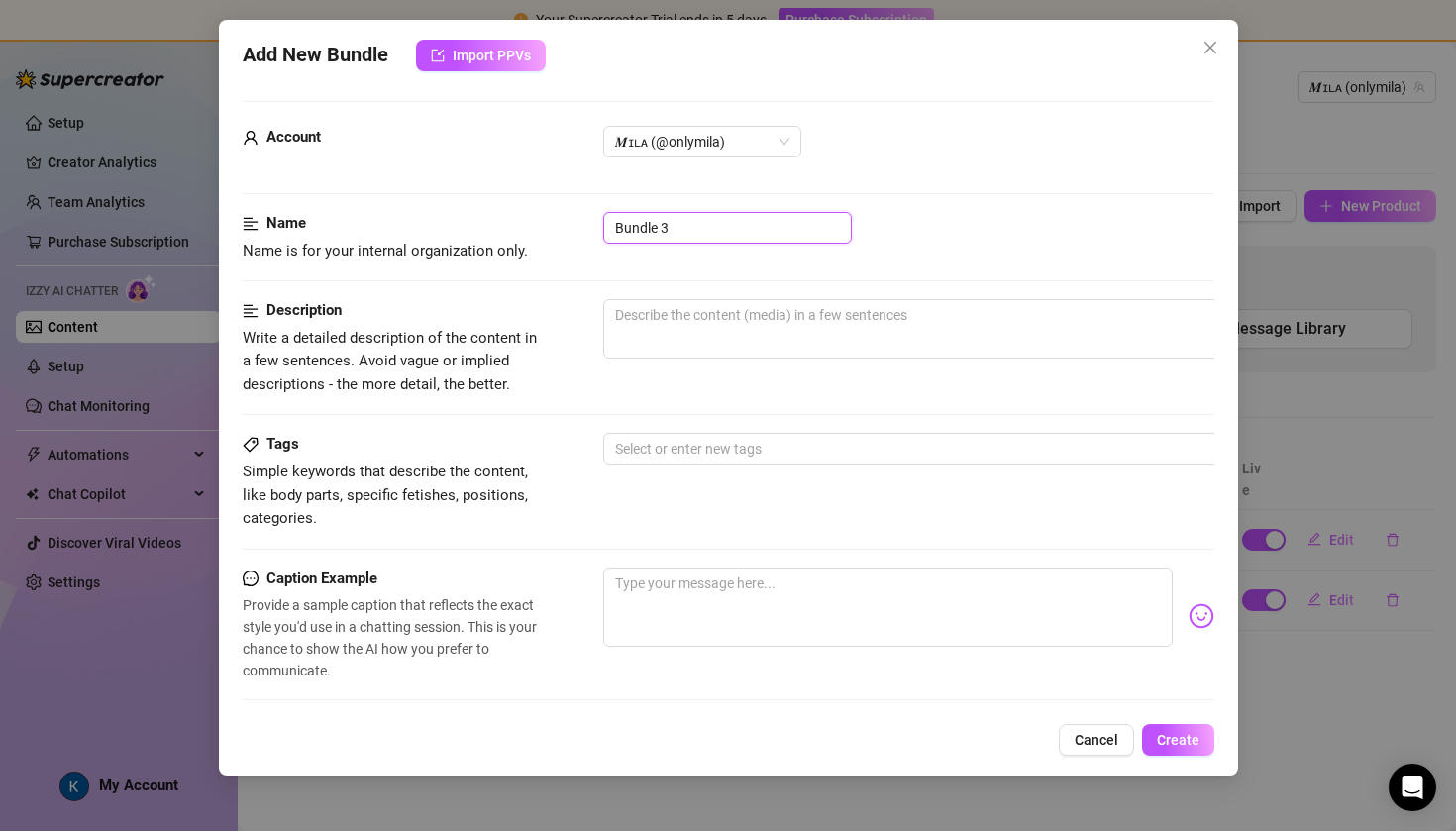 drag, startPoint x: 684, startPoint y: 226, endPoint x: 572, endPoint y: 217, distance: 112.36103 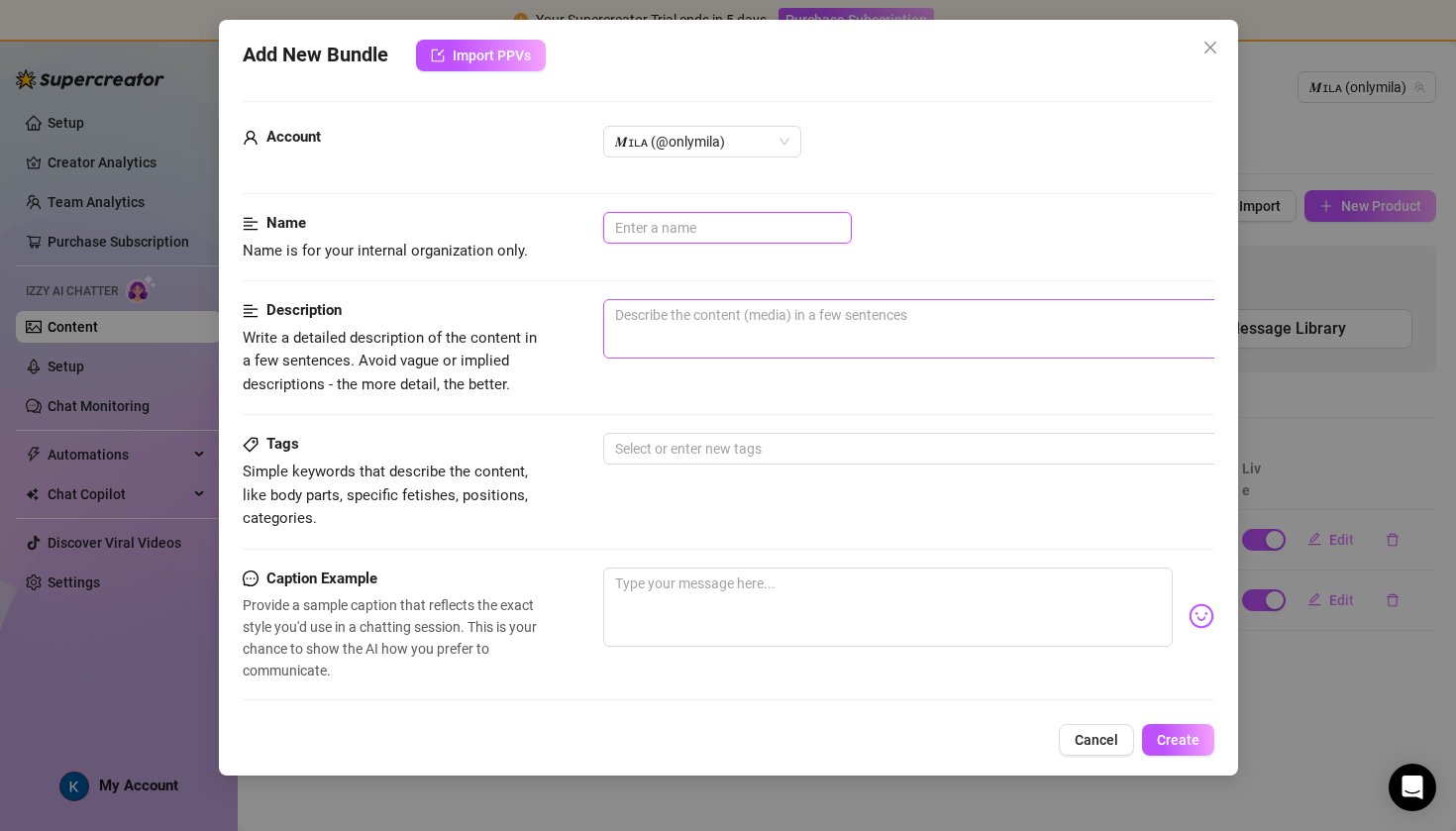 type 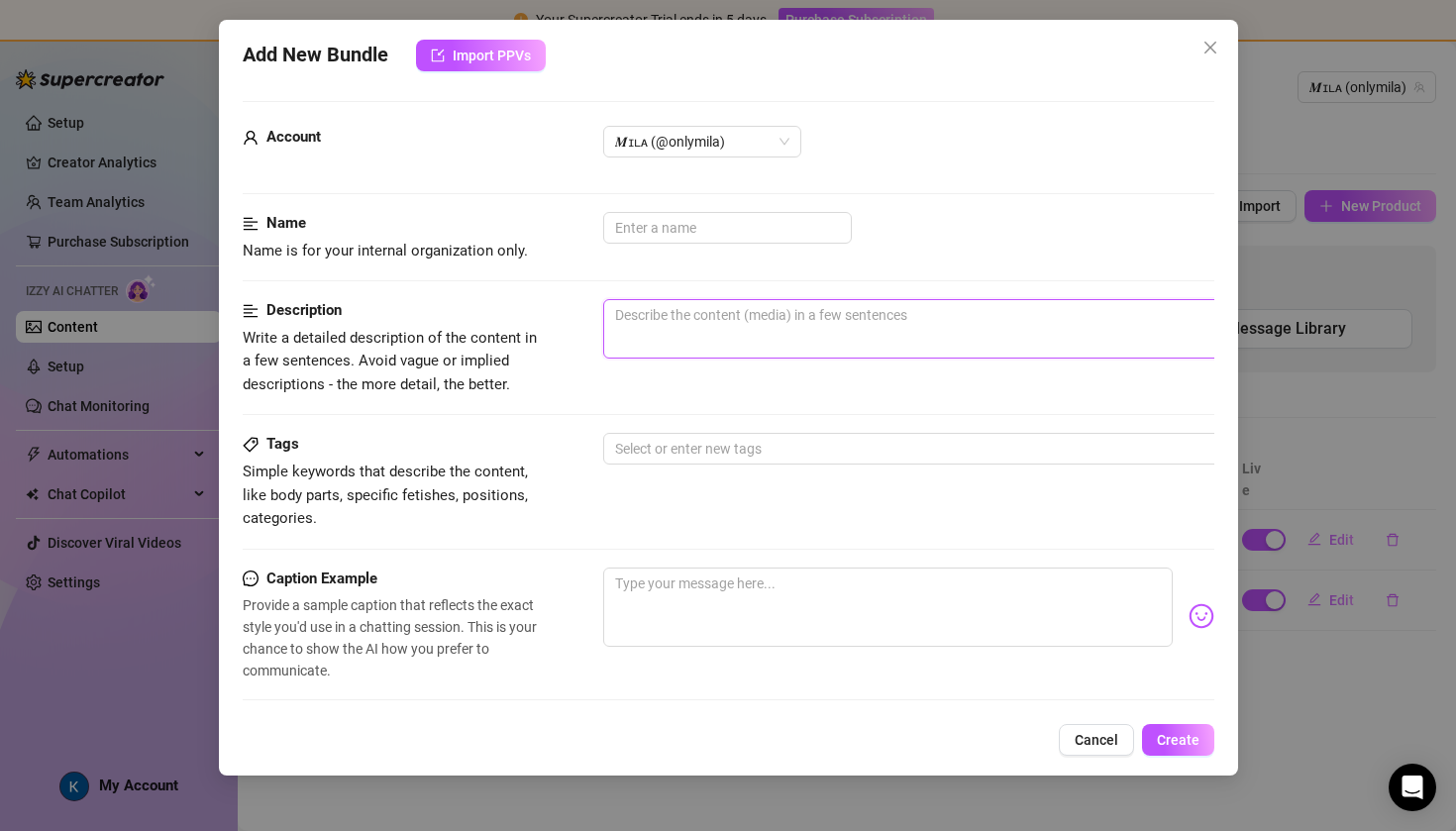 click at bounding box center (950, 329) 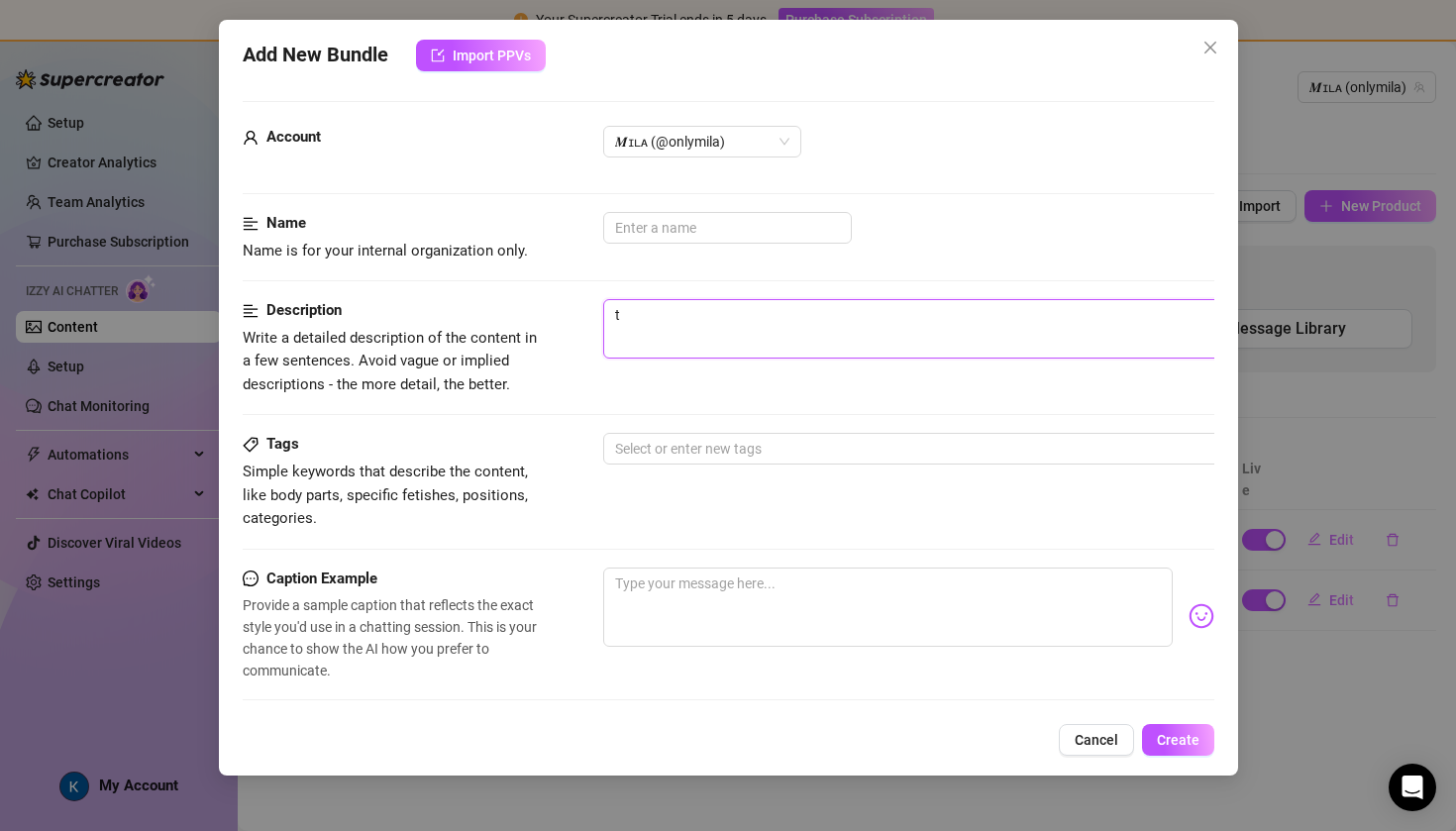 type on "tw" 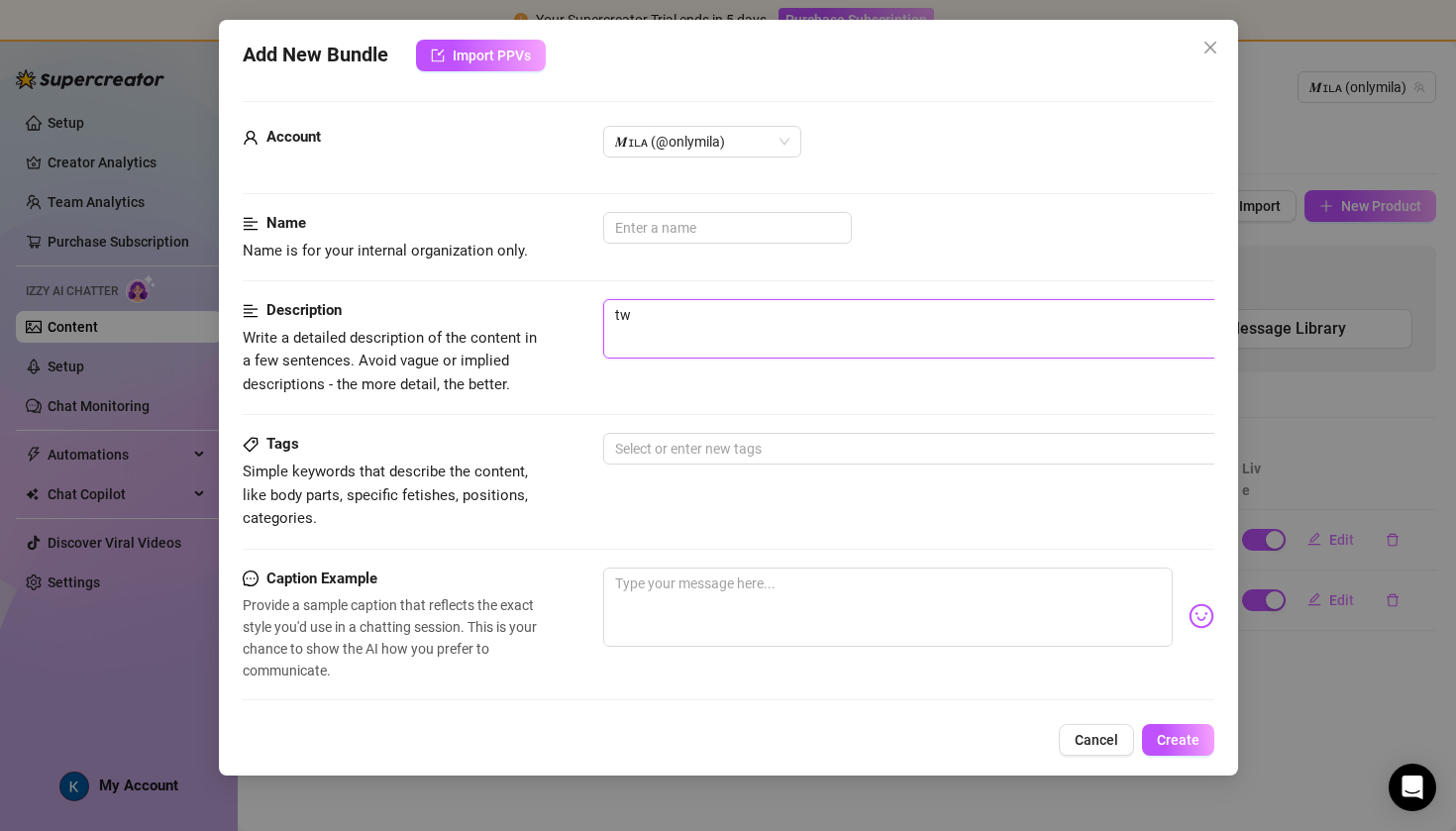 type on "two" 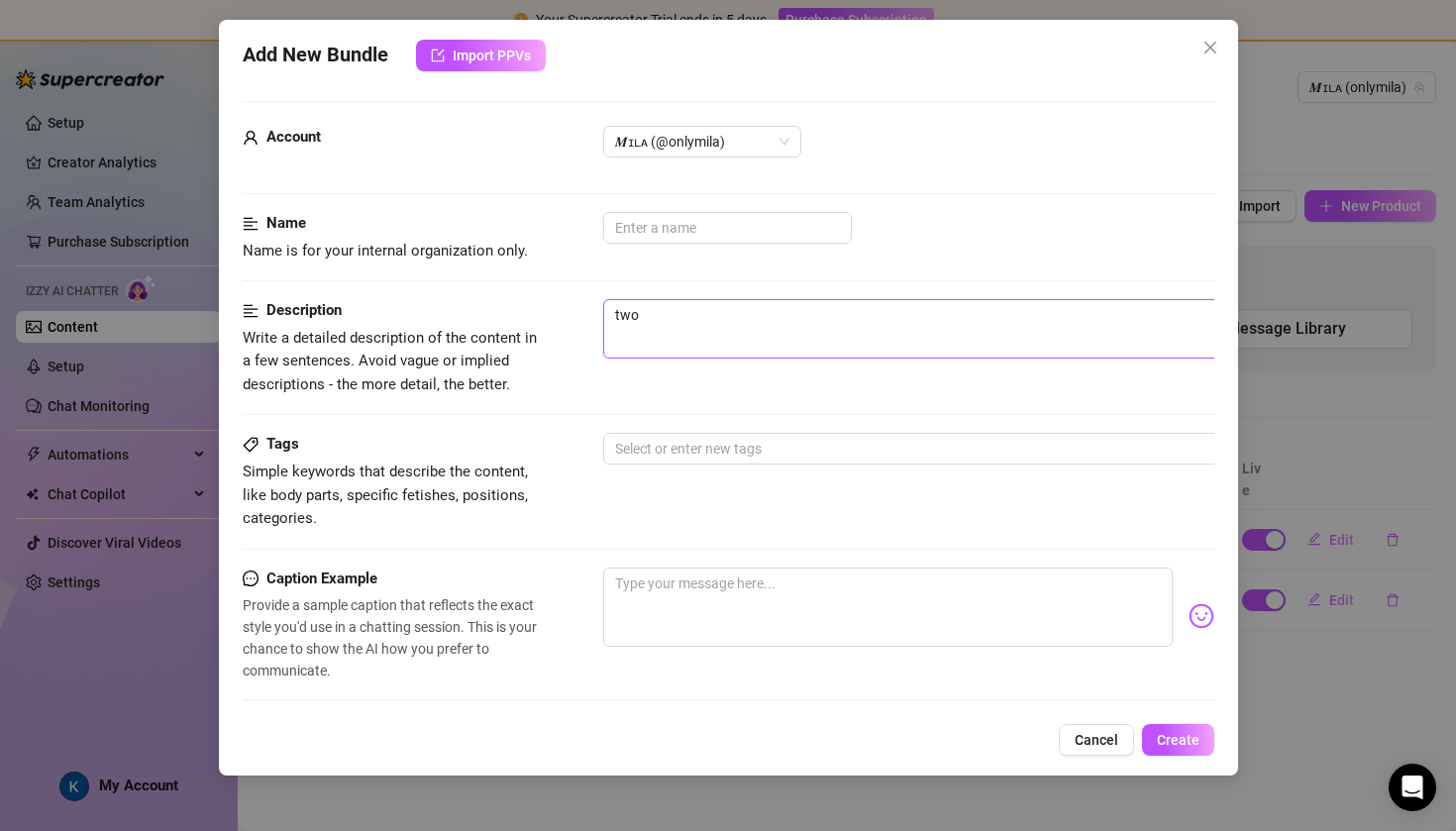 type on "two" 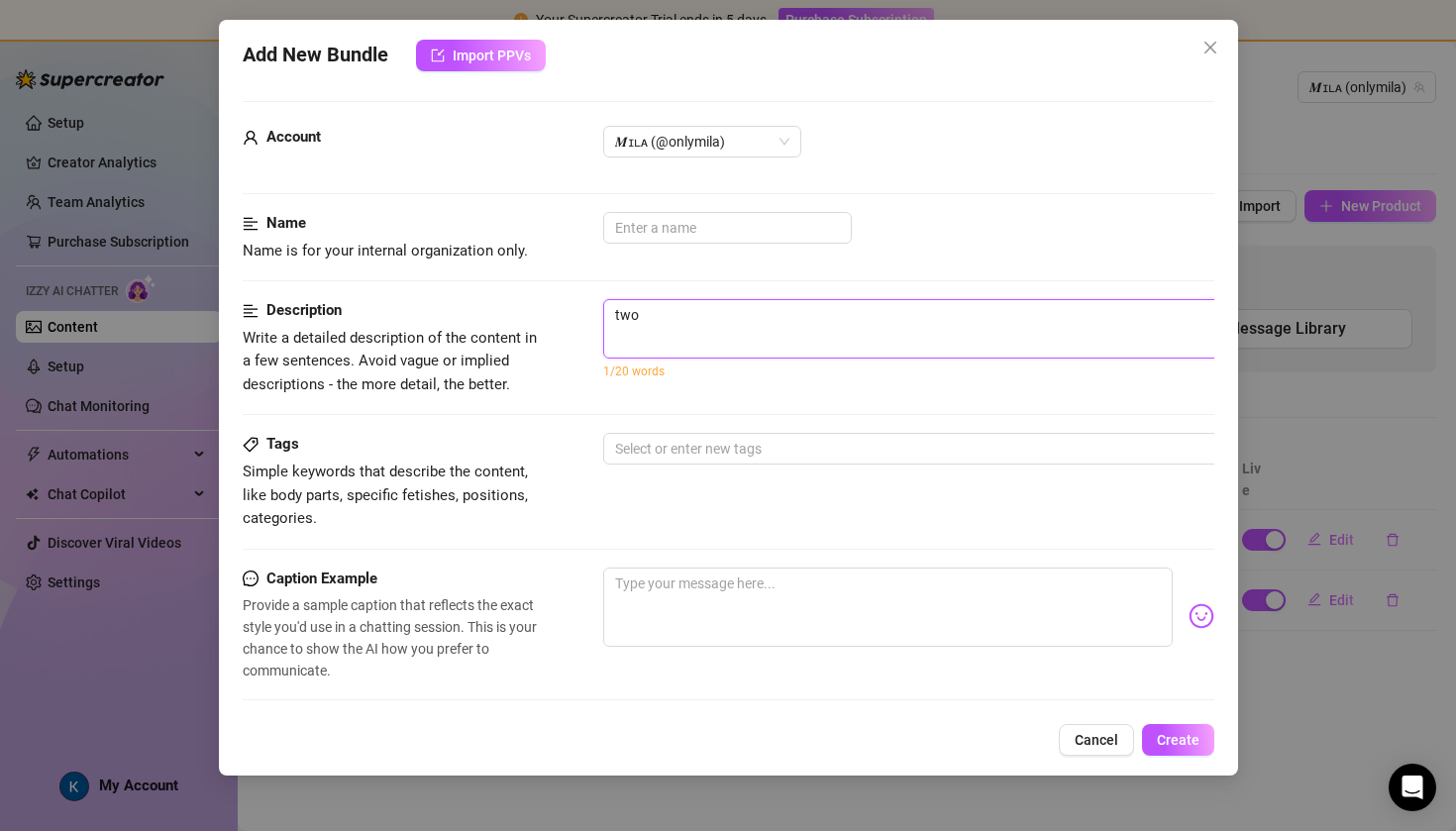 type on "two p" 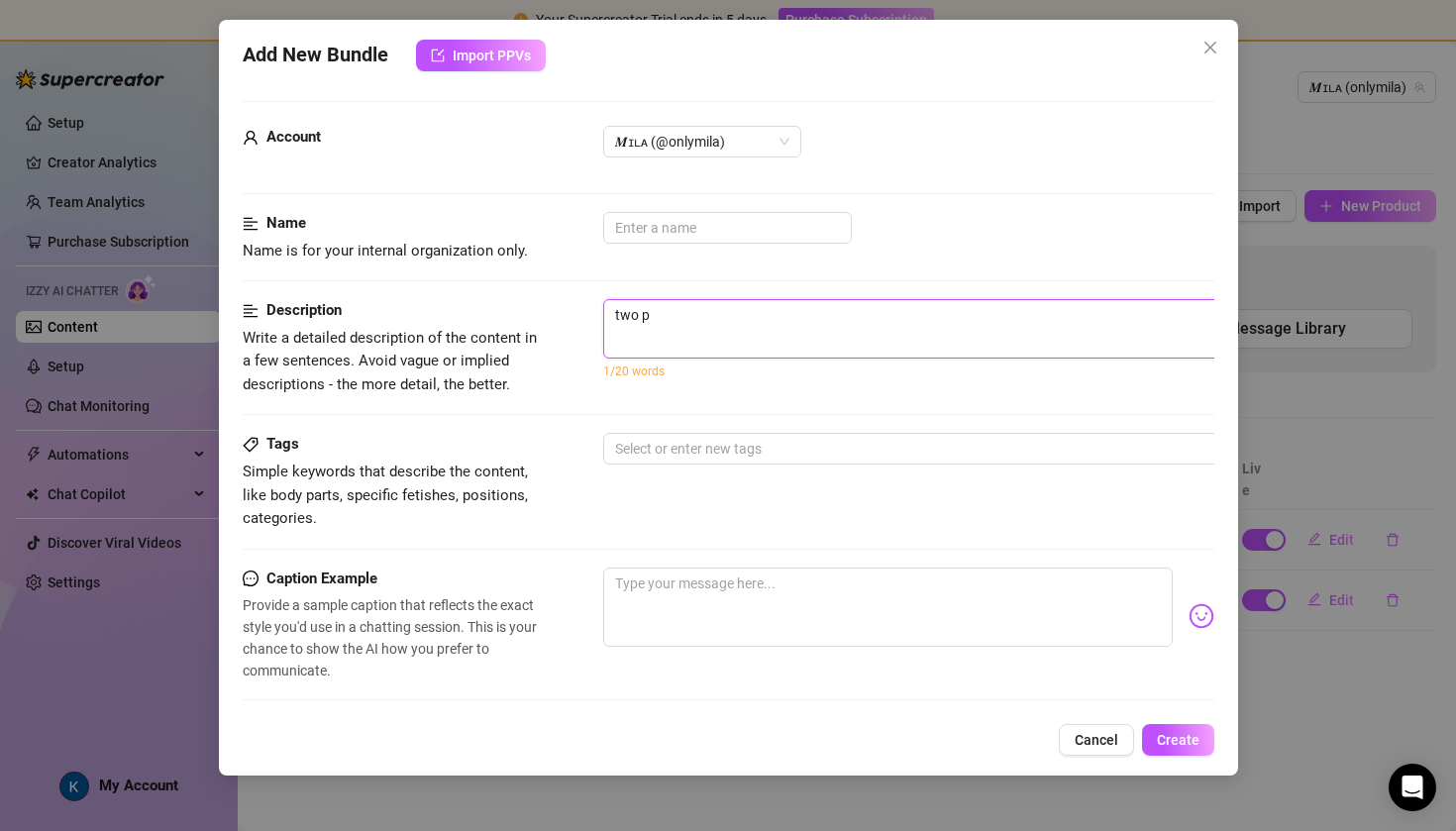 type on "two ph" 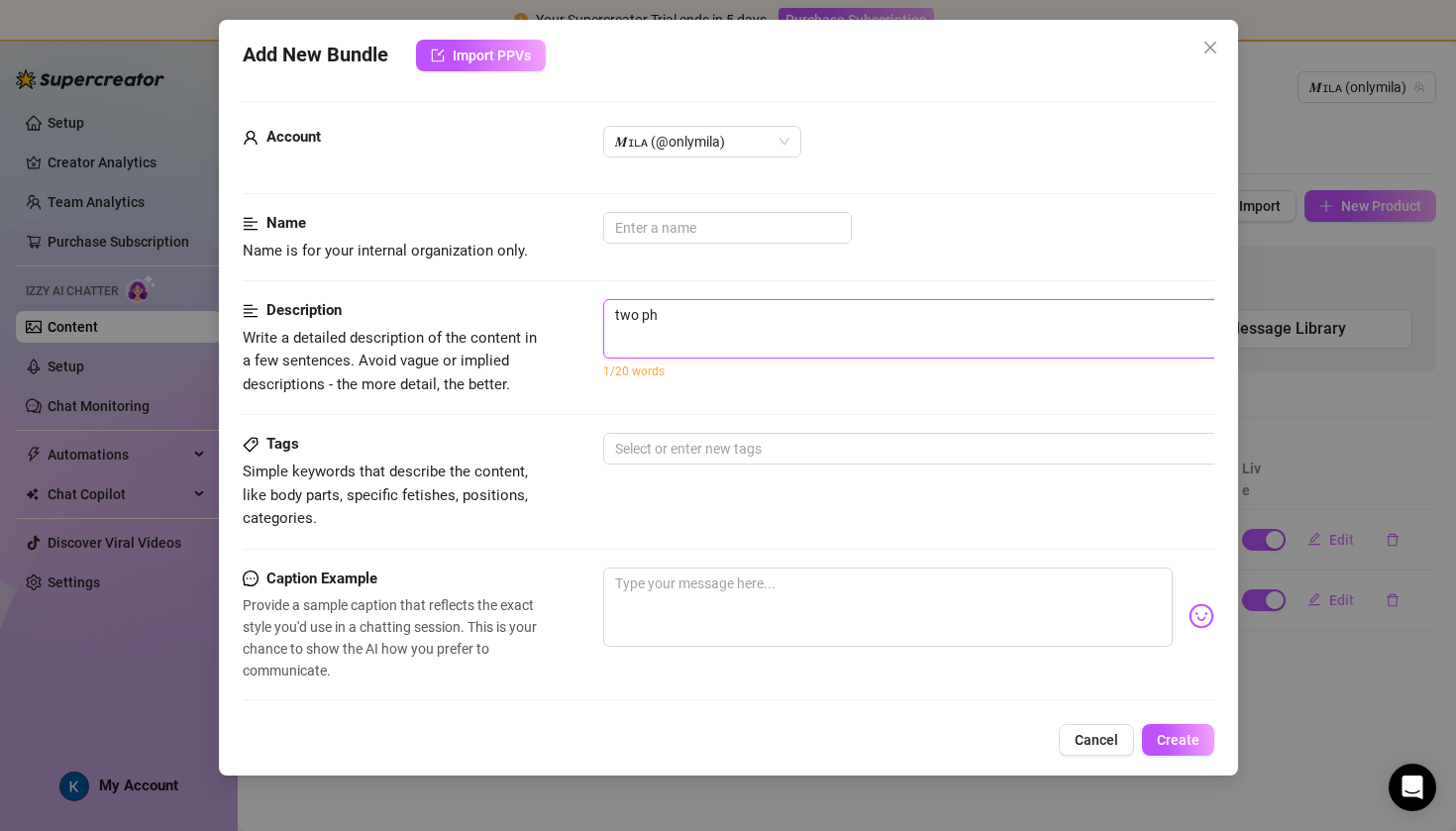 type on "two pho" 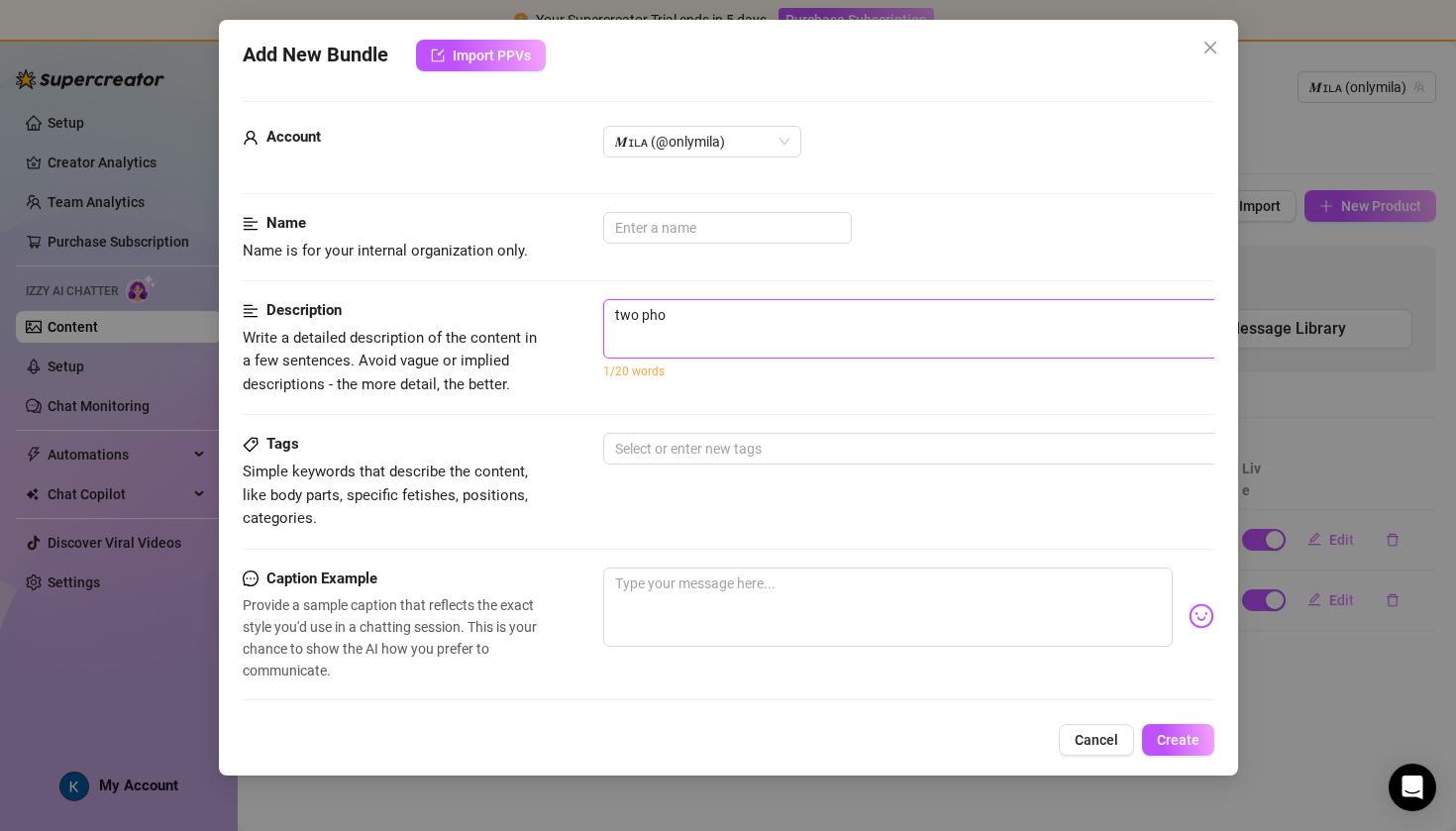 type on "two phot" 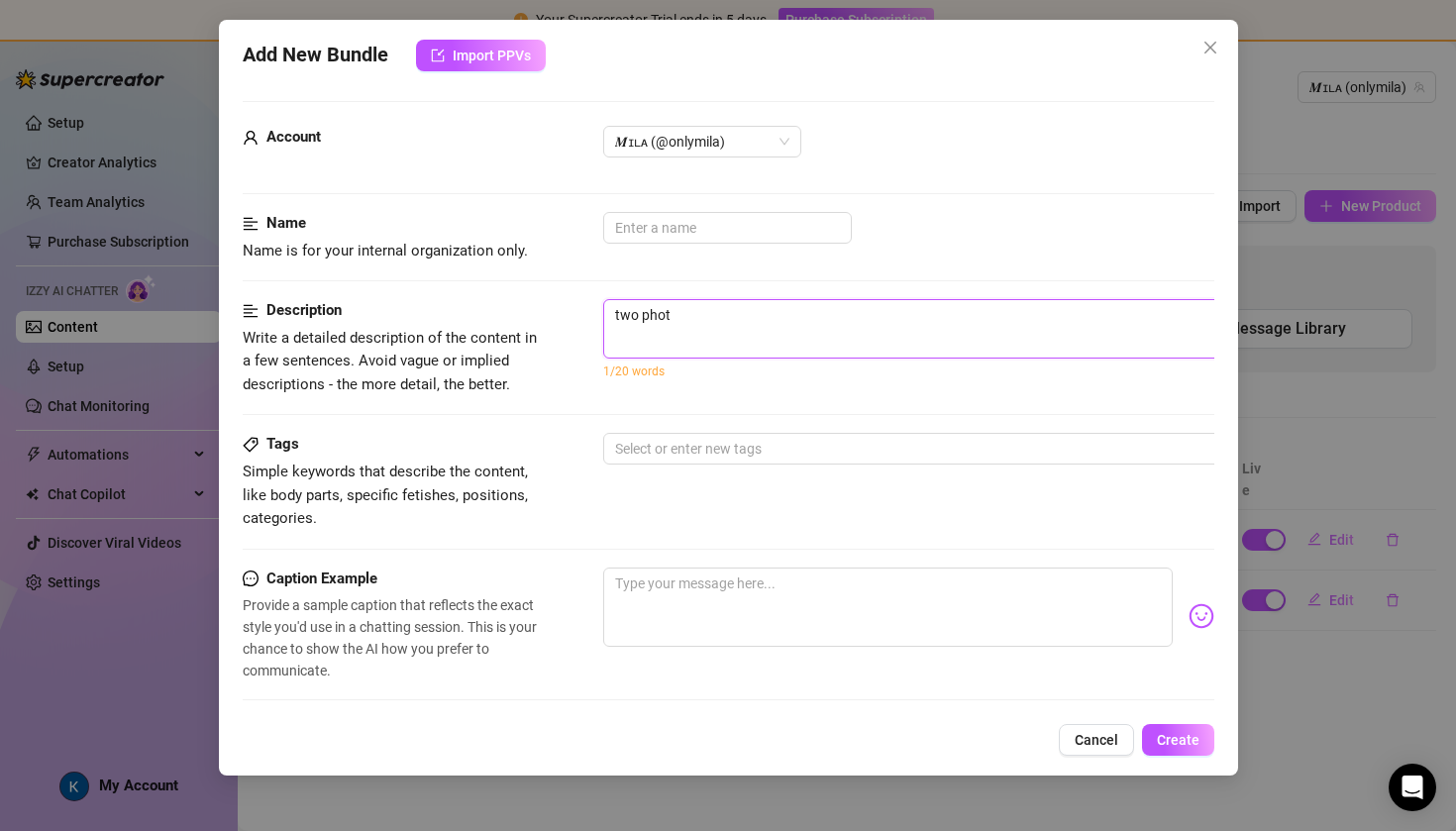 type on "two photo" 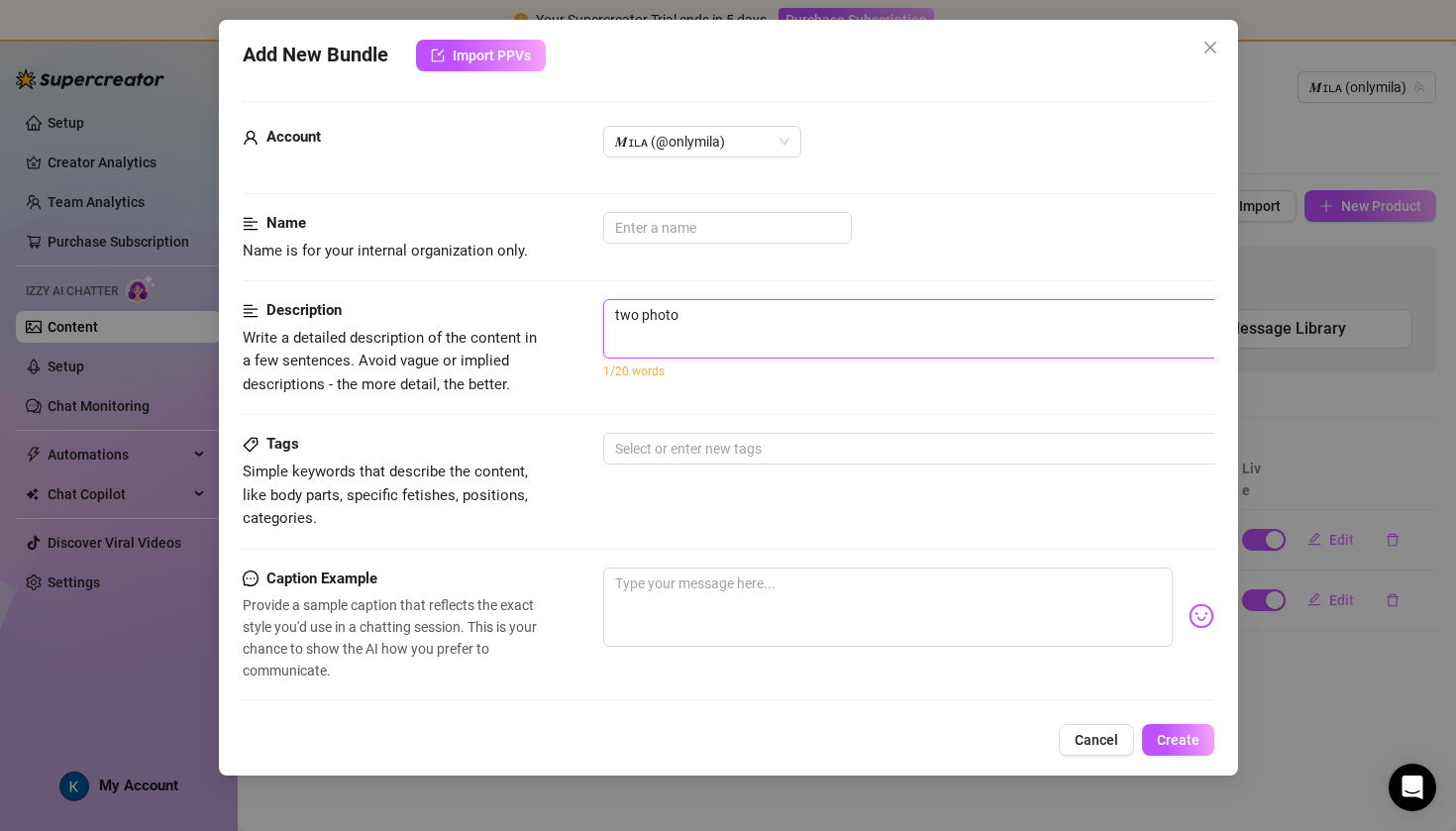 type on "two photos" 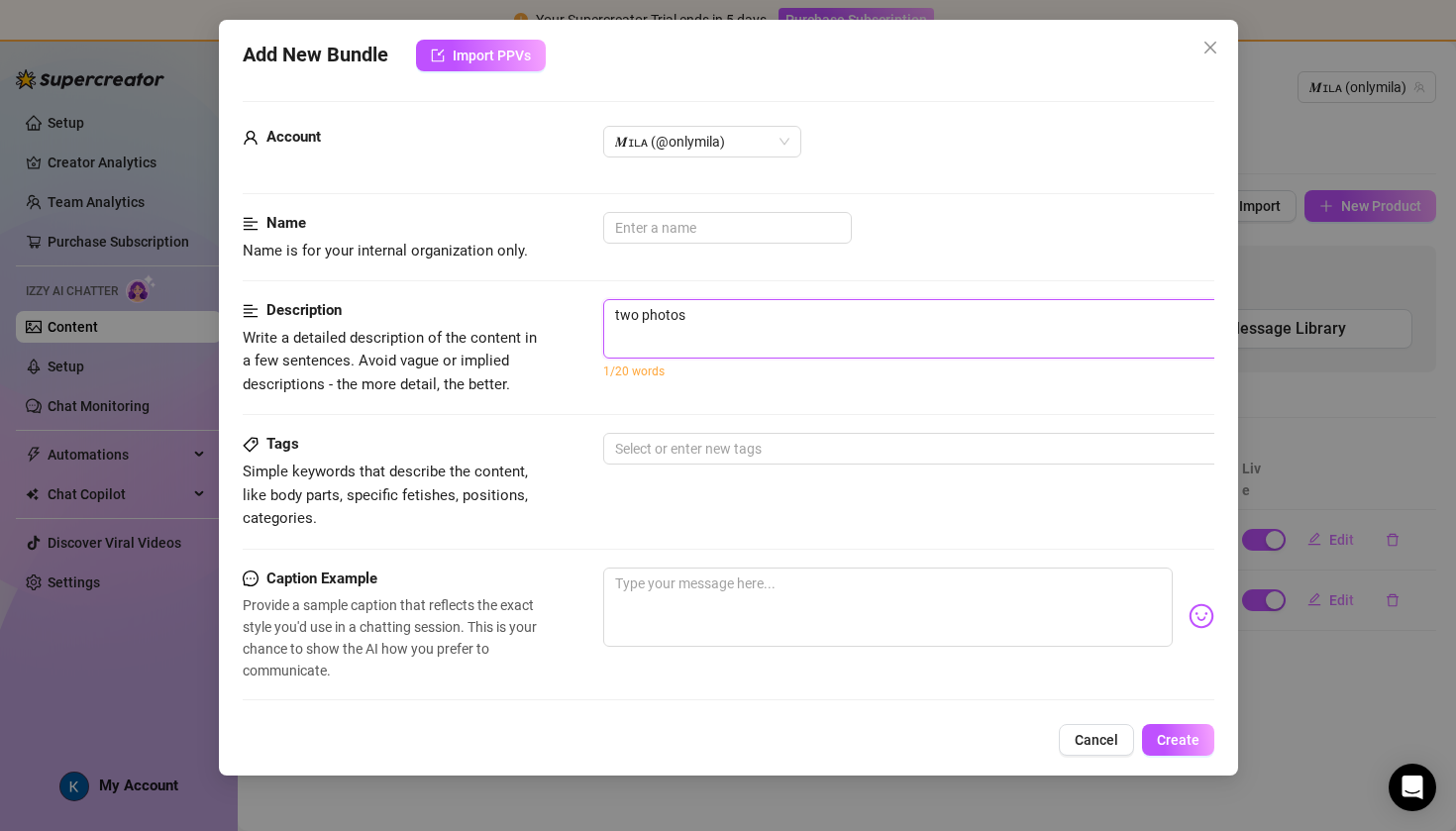 type on "two photos" 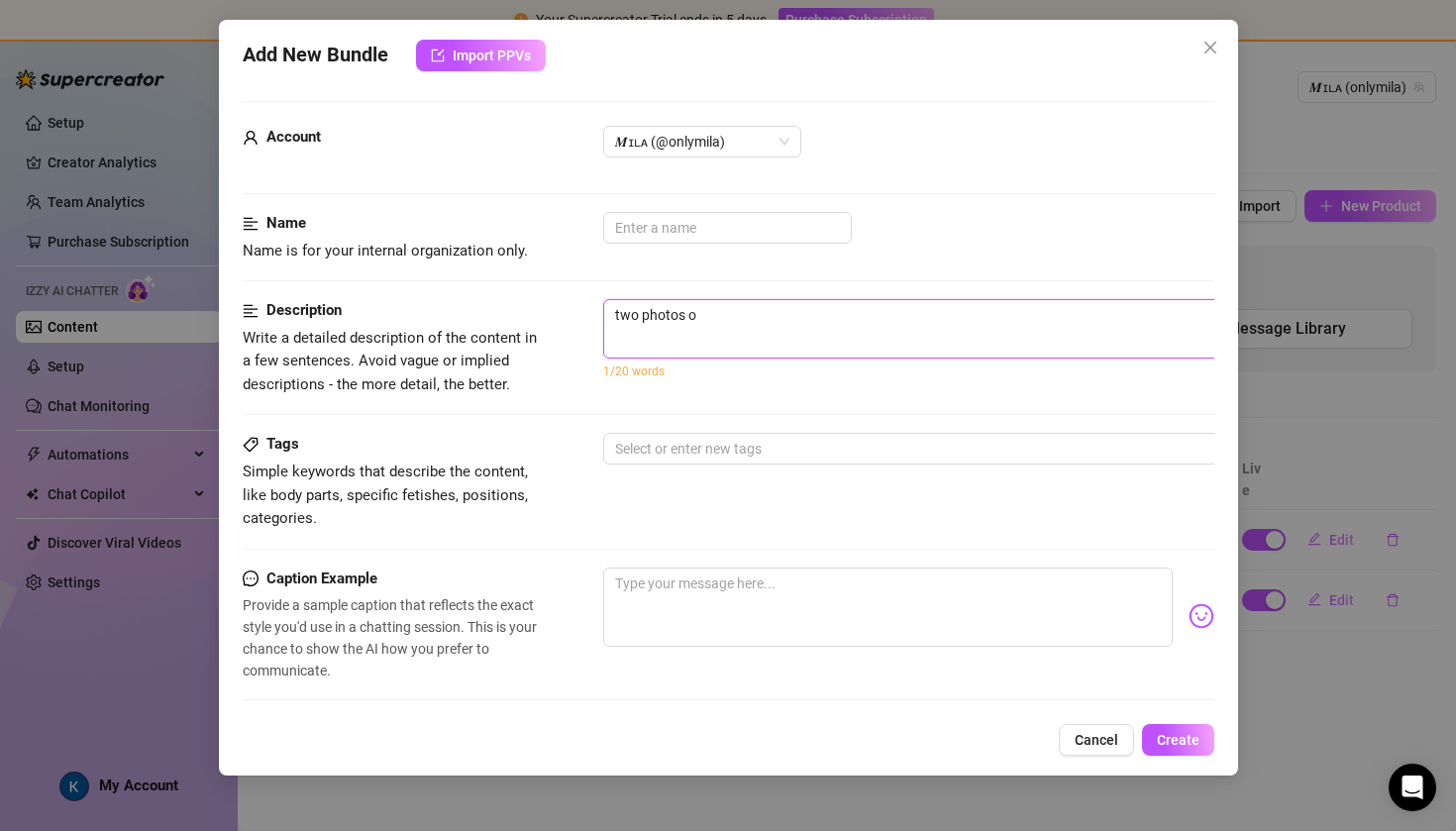 type on "two photos of" 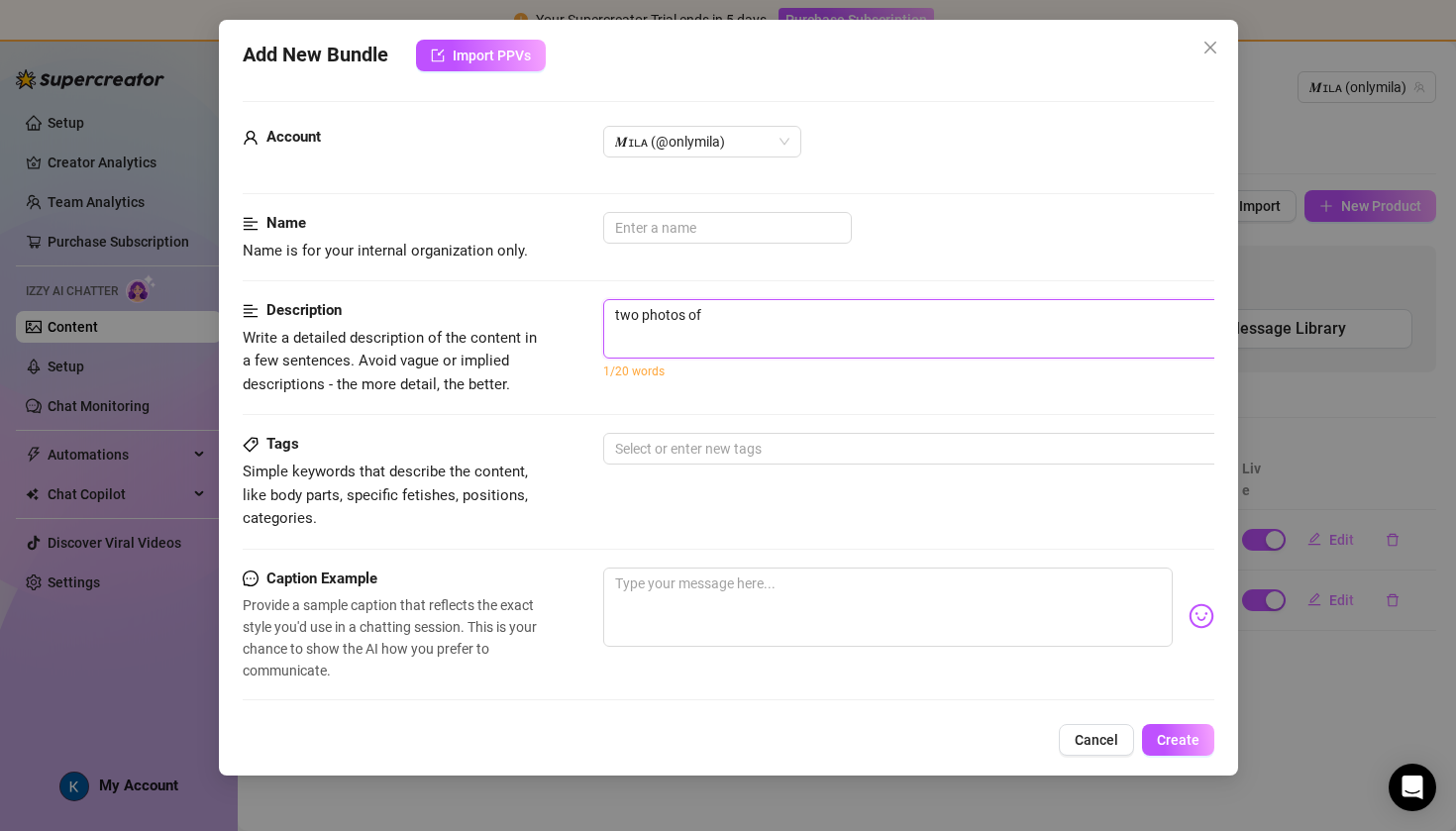 type on "two photos of" 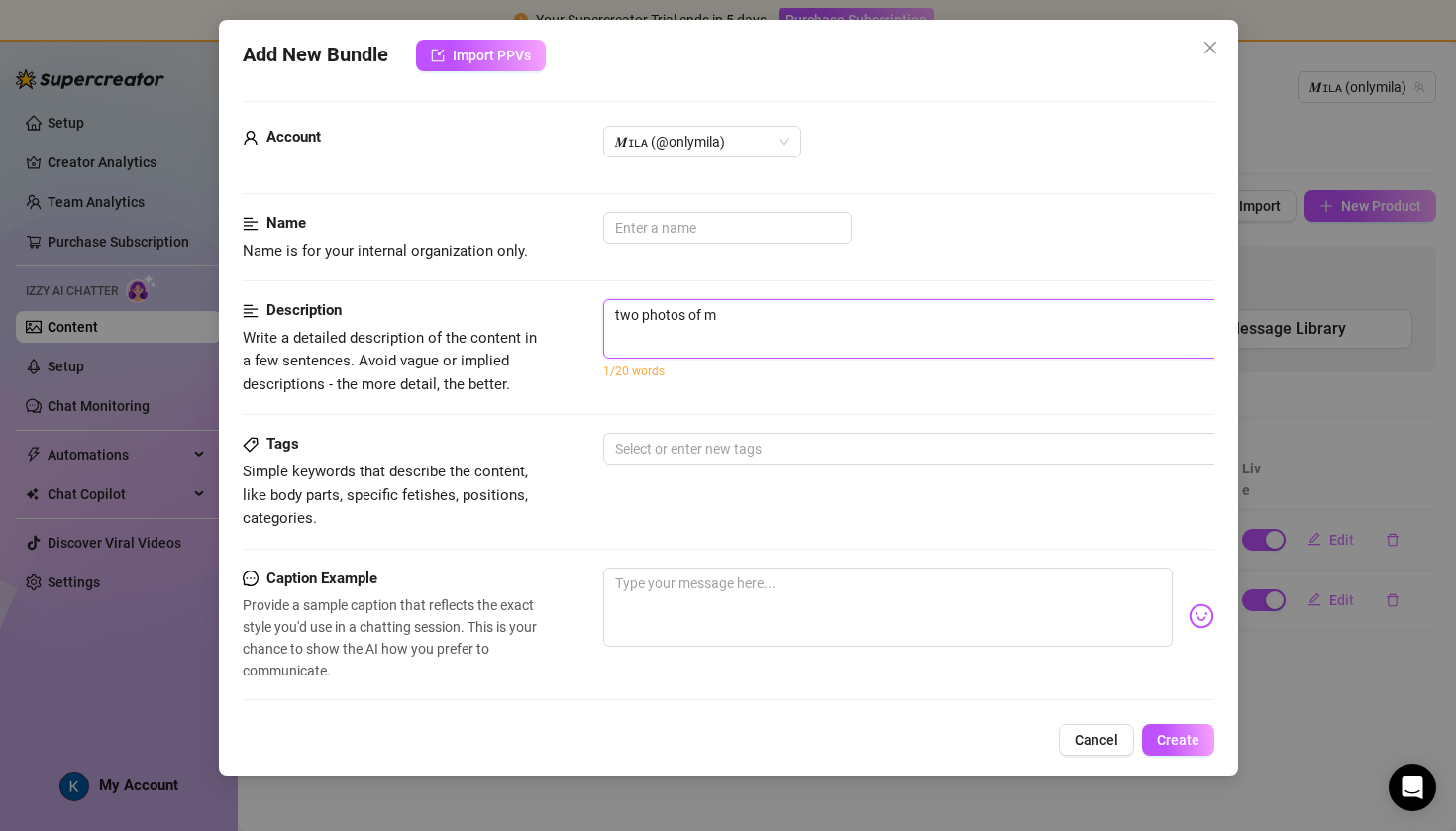 type on "two photos of me" 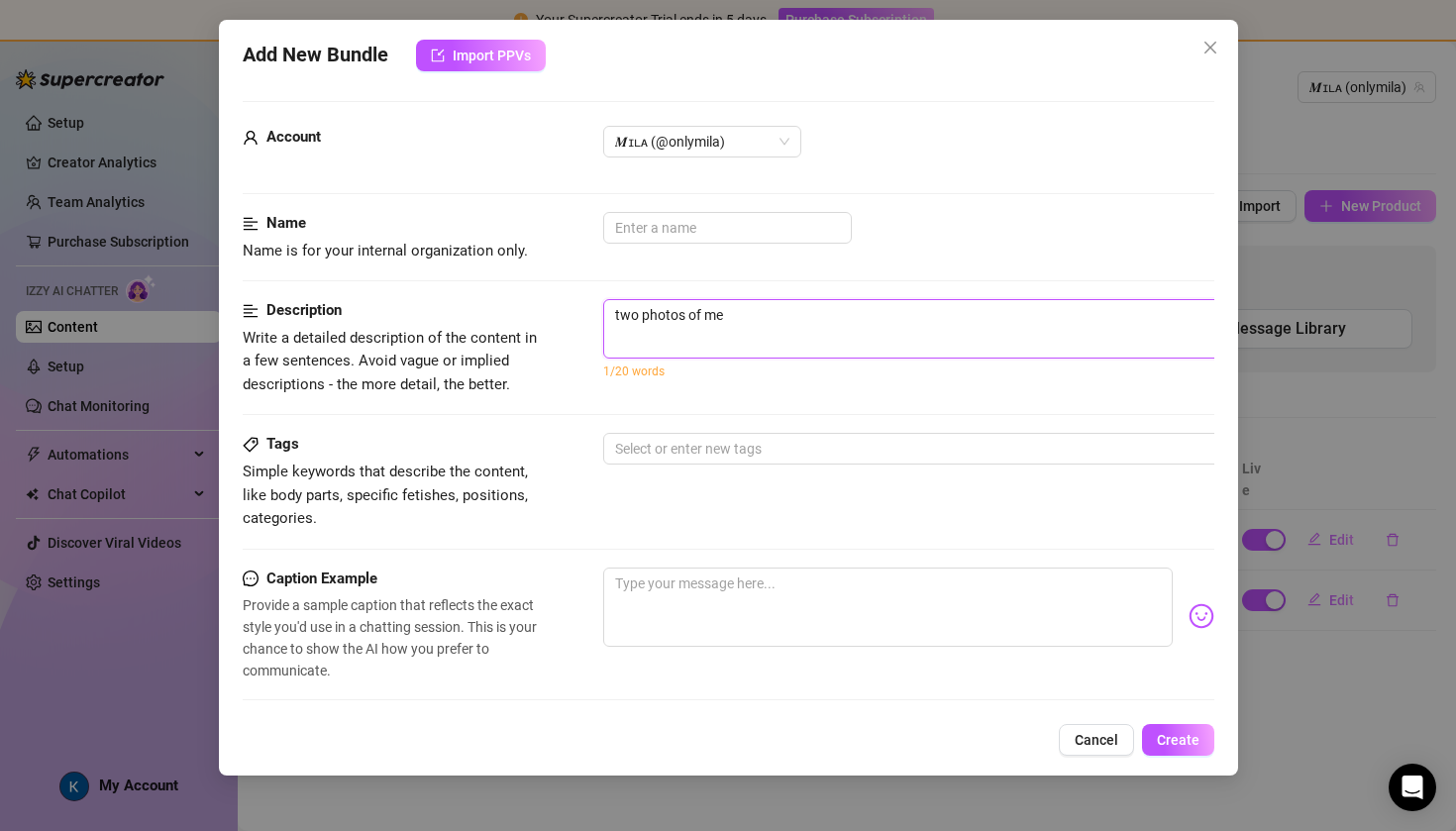 type on "two photos of me" 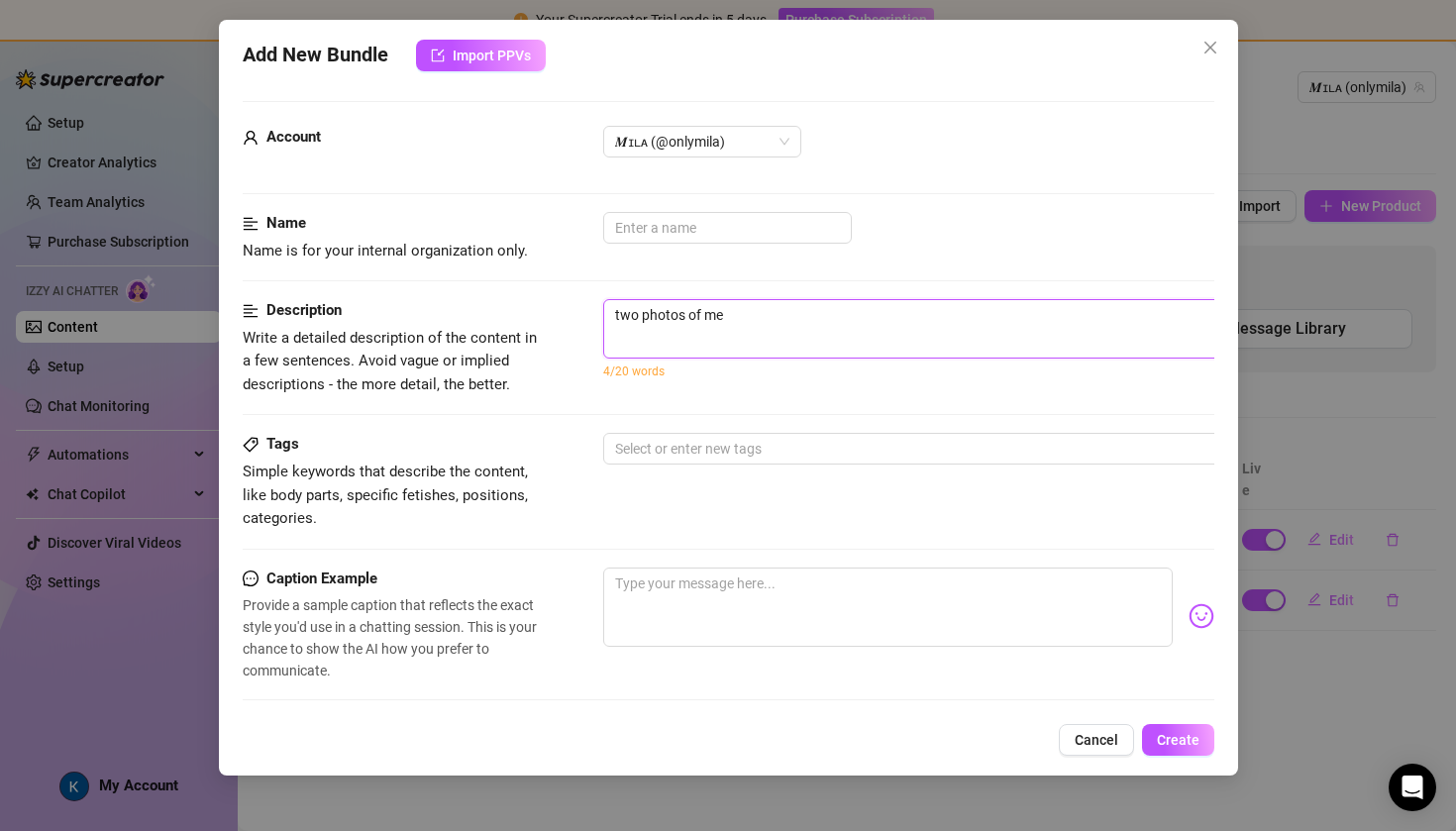type on "two photos of me n" 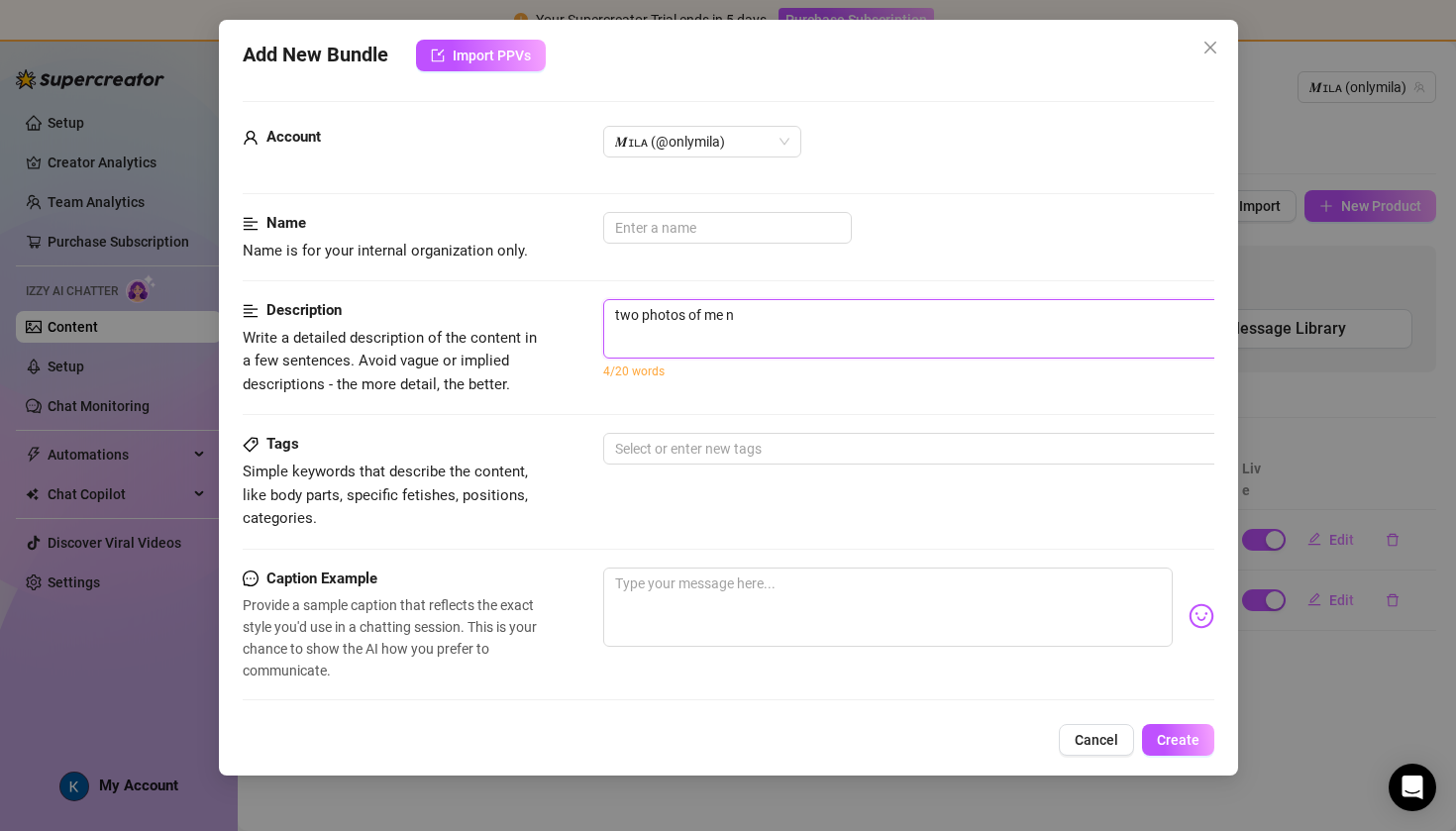 type on "two photos of me" 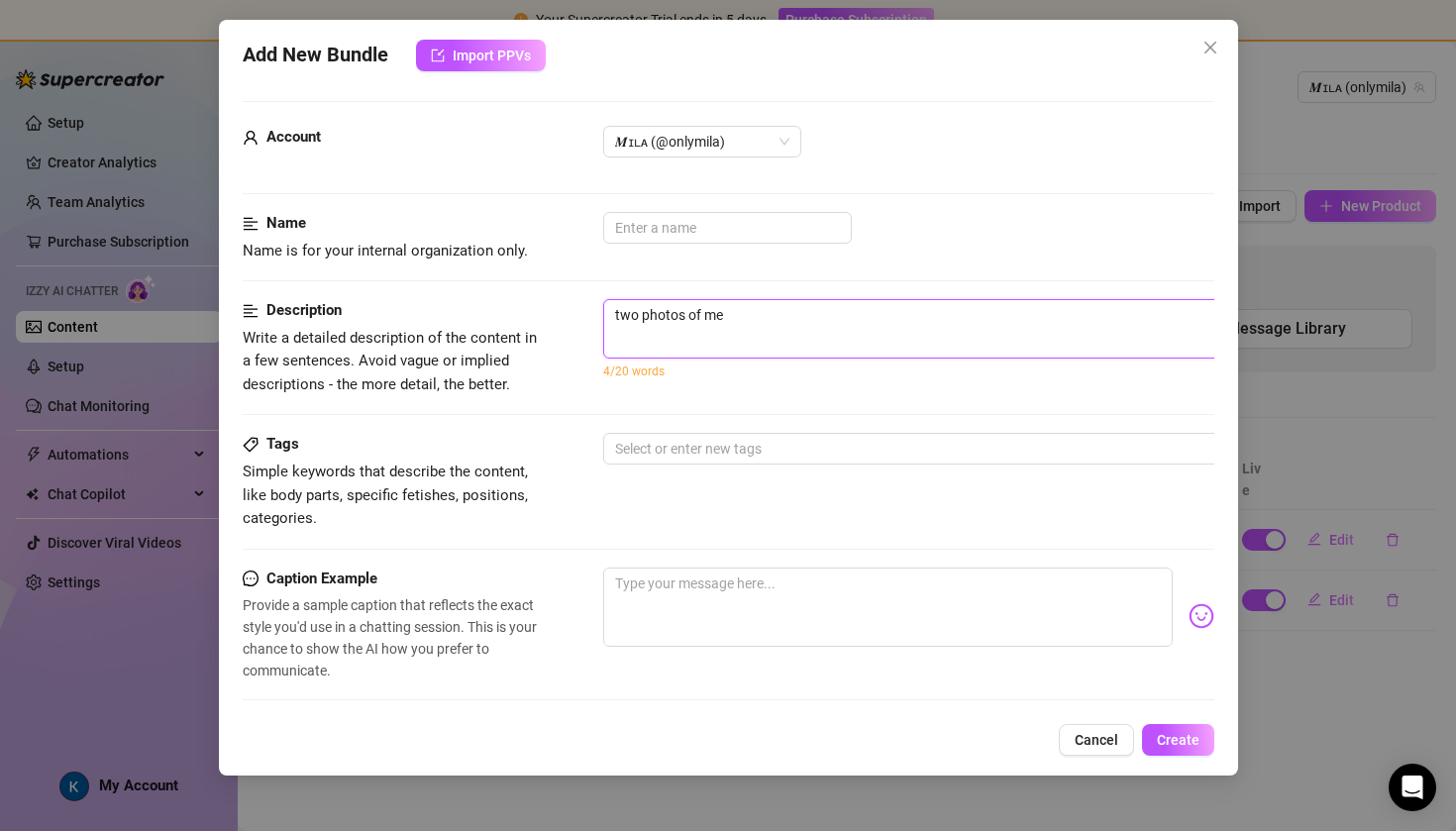 type on "two photos of me s" 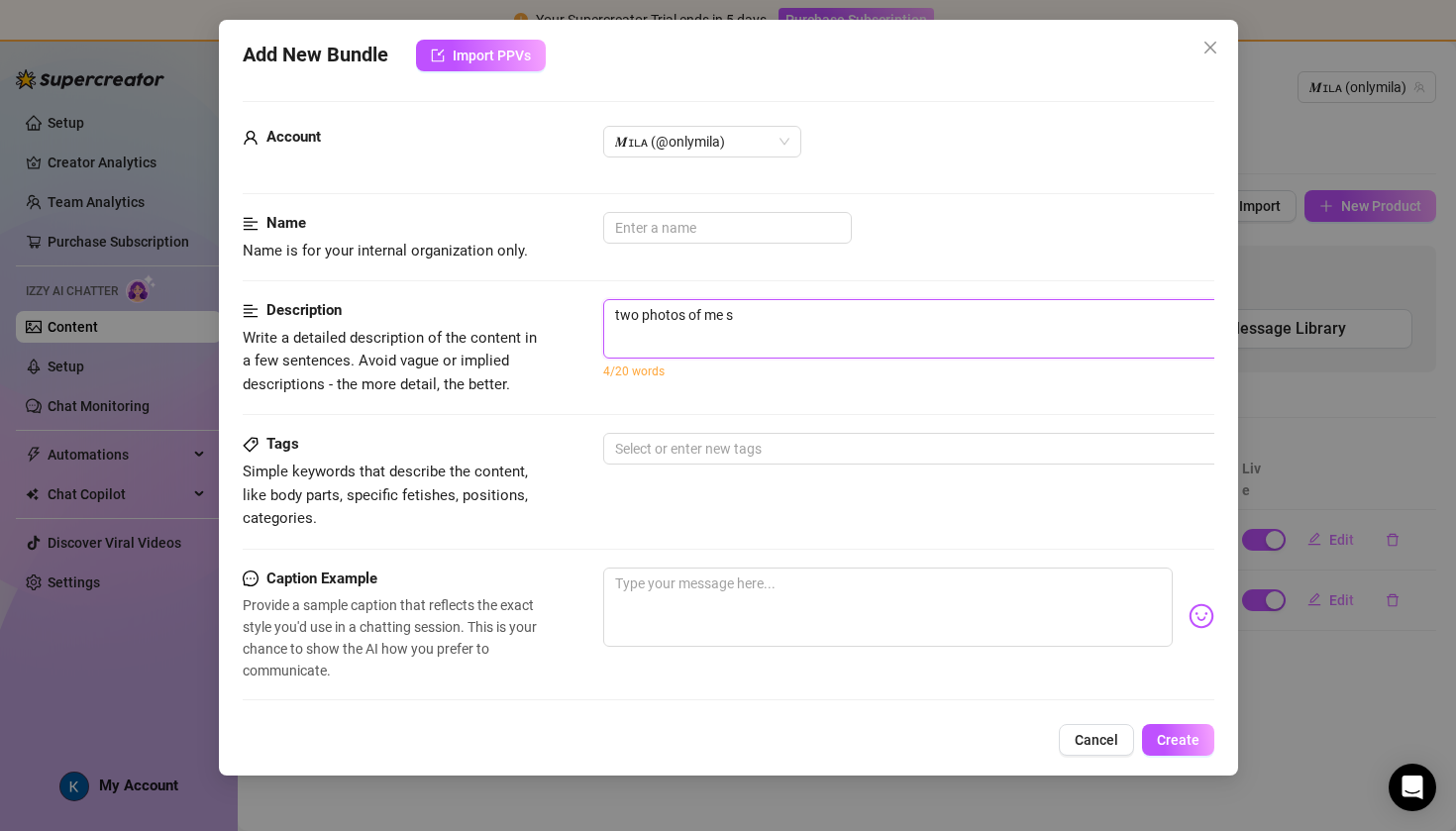 type on "two photos of me si" 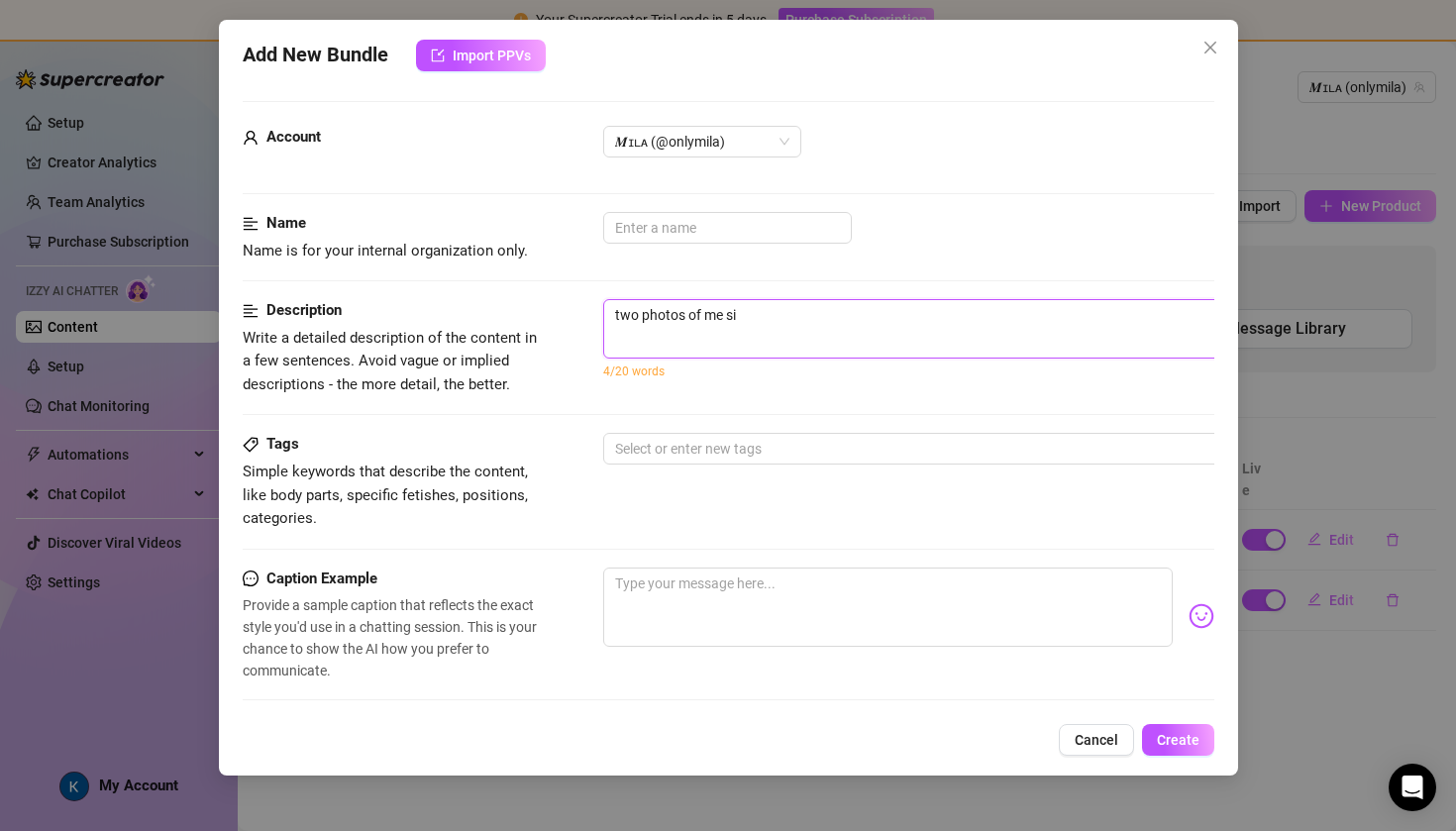 type on "two photos of me sit" 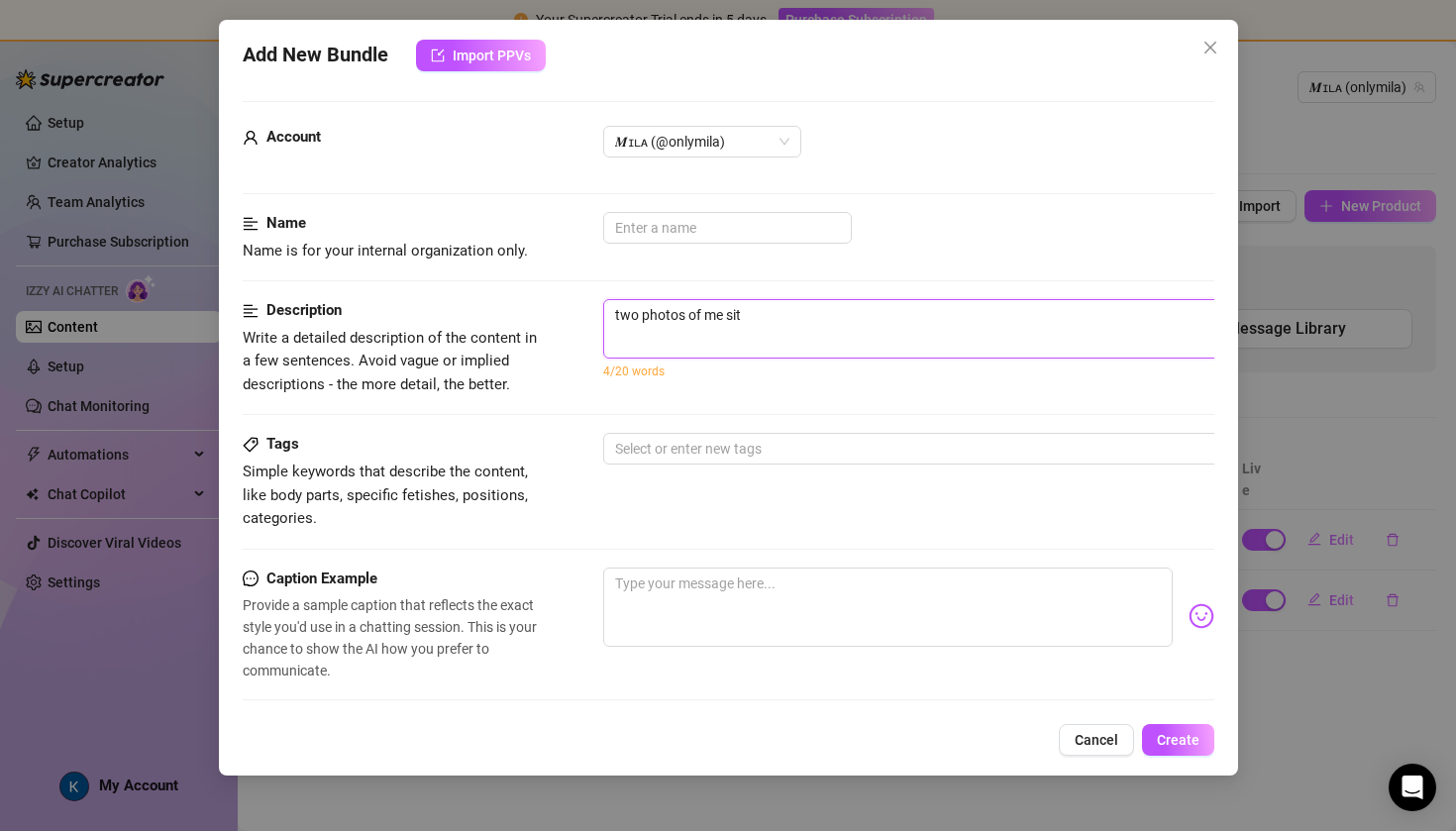 type on "two photos of me sitt" 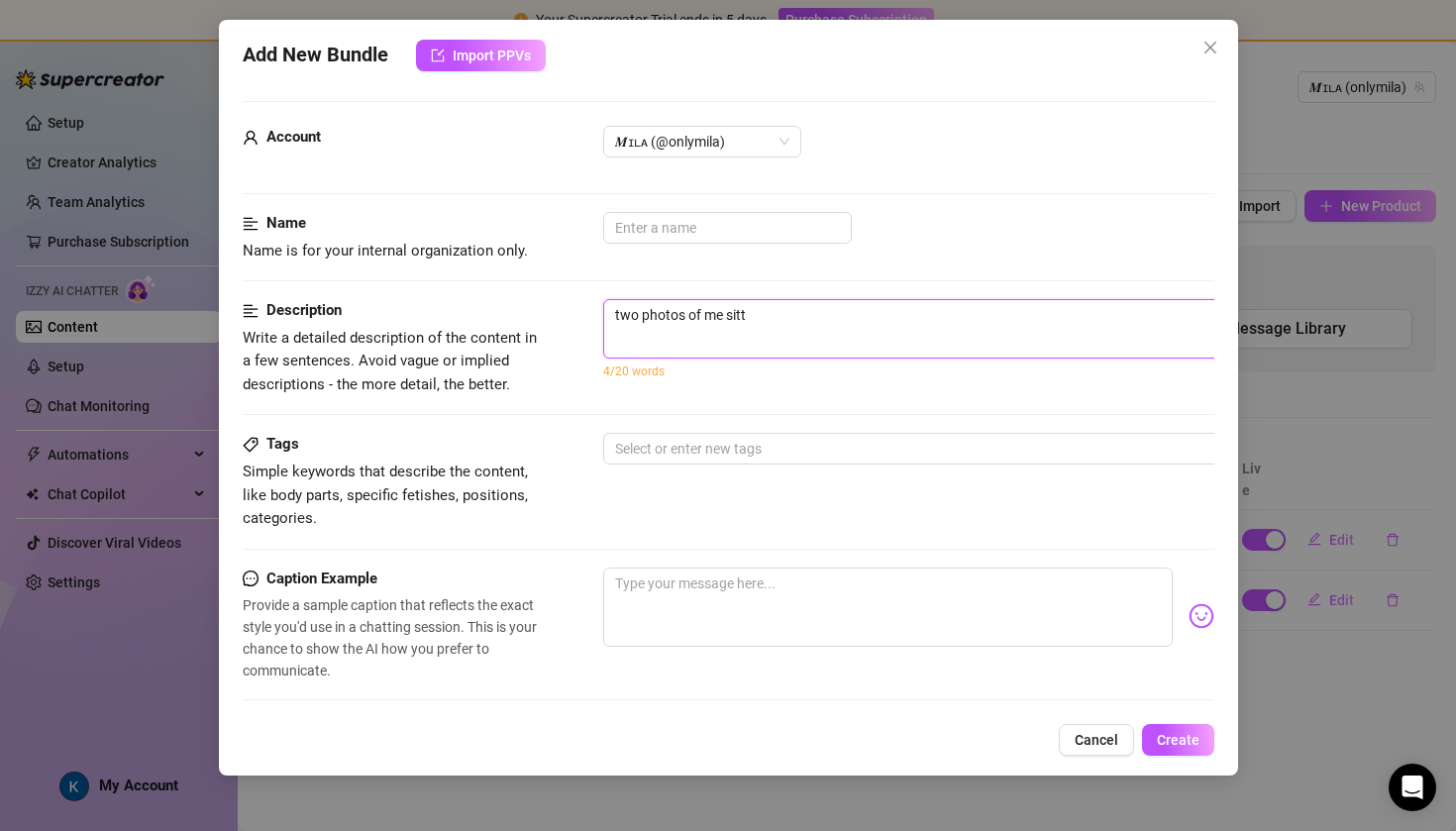 type on "two photos of me sitti" 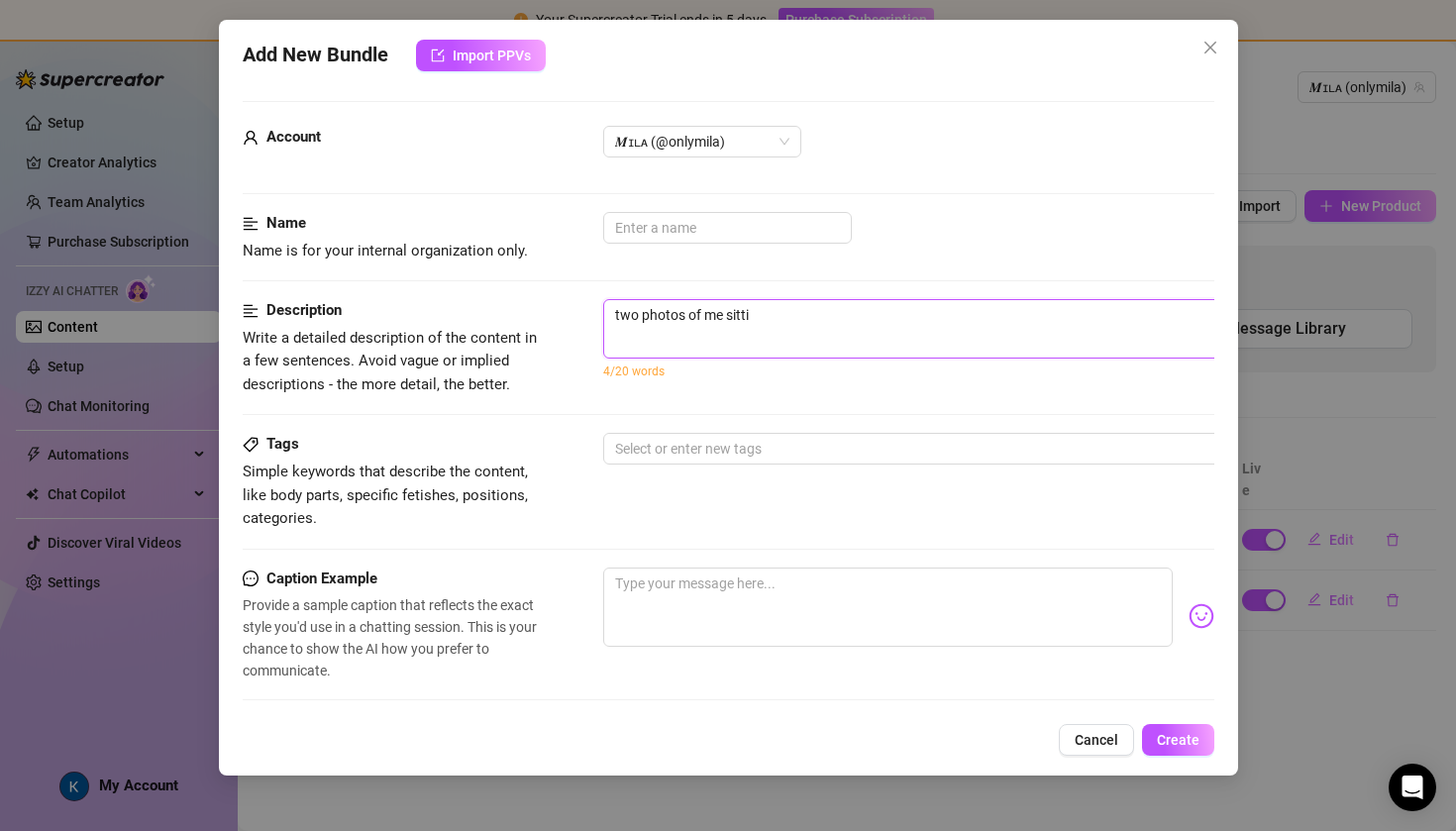 type on "two photos of me sittin" 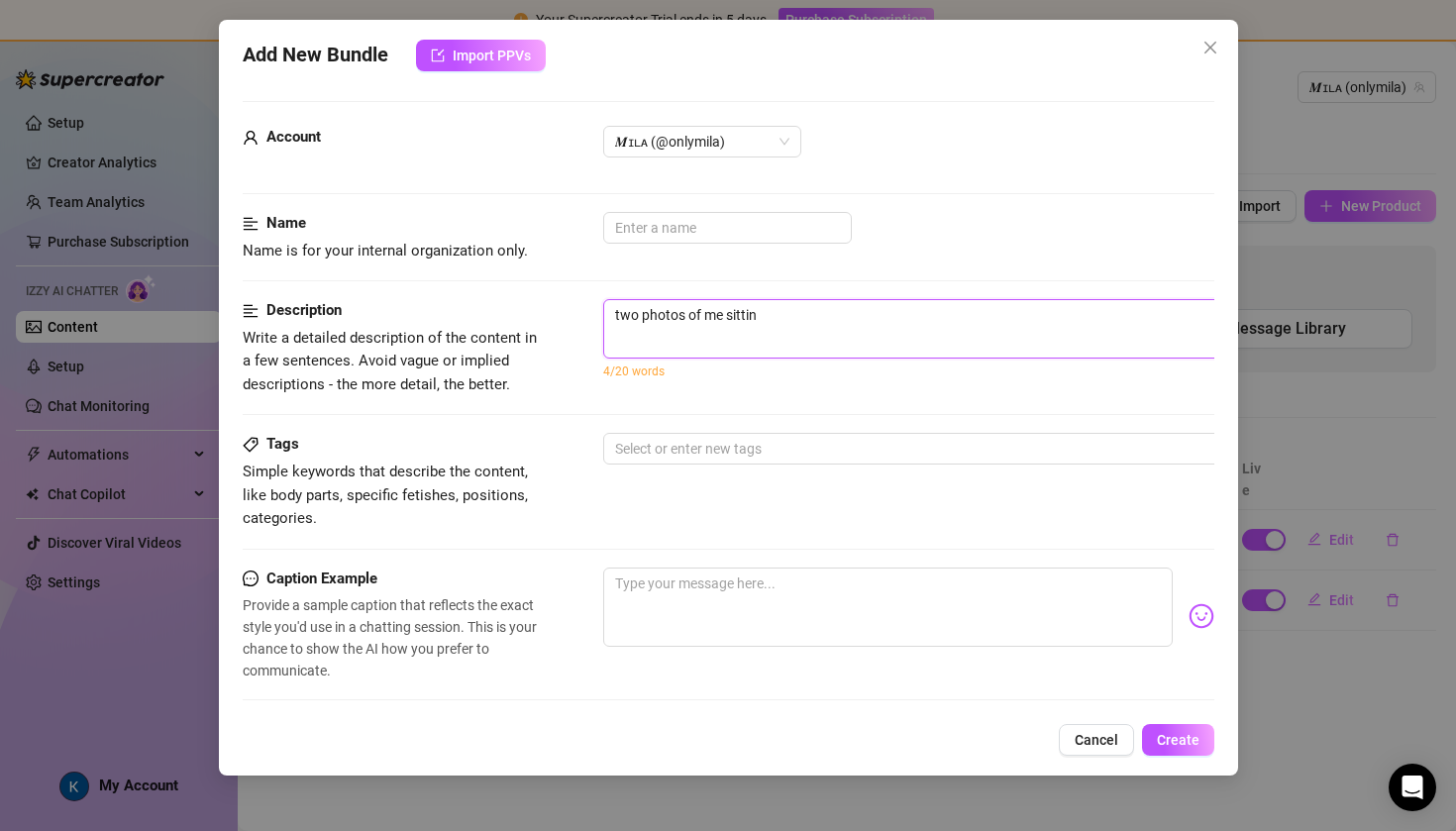 type on "two photos of me sitting" 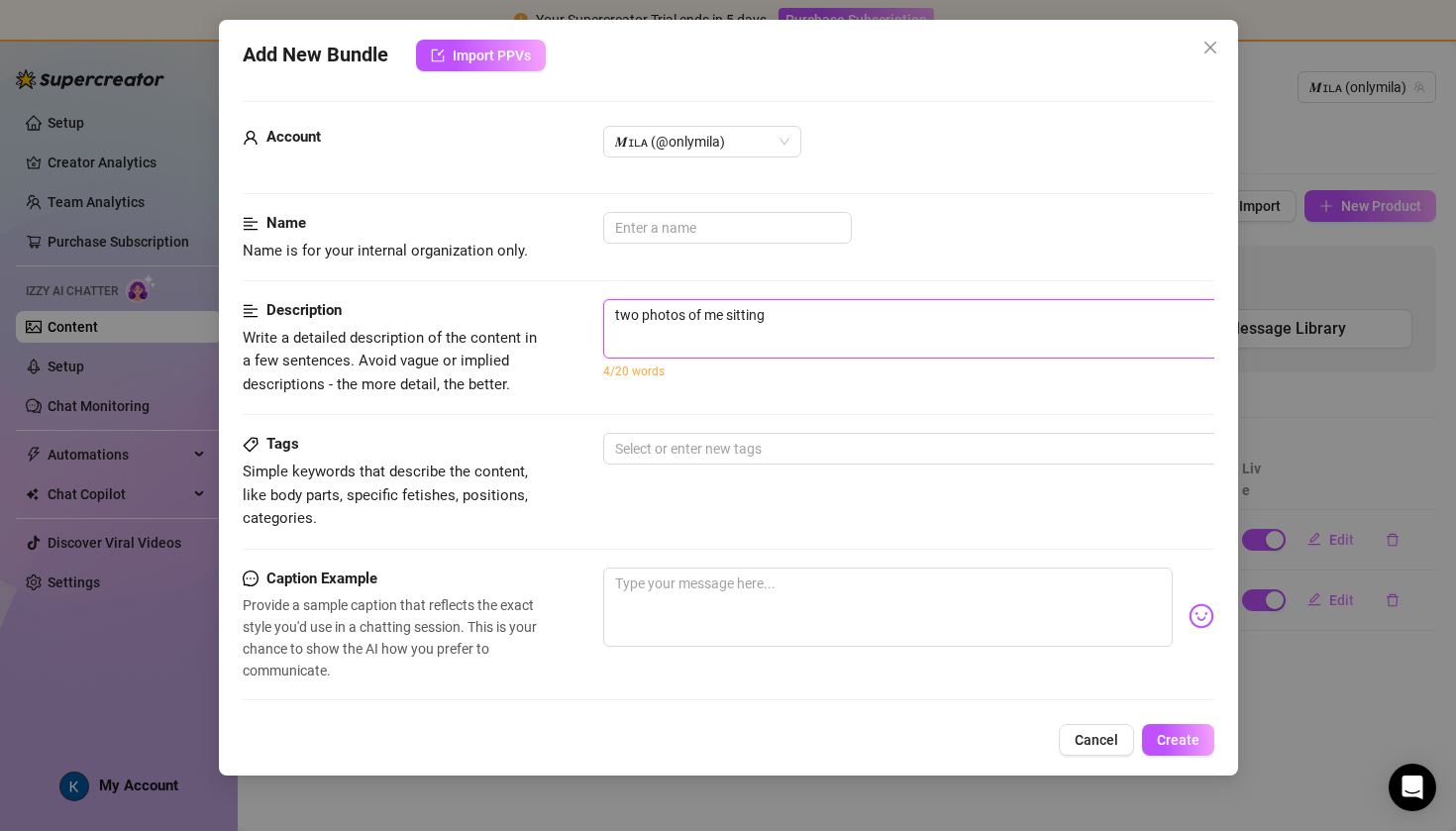type on "two photos of me sitting" 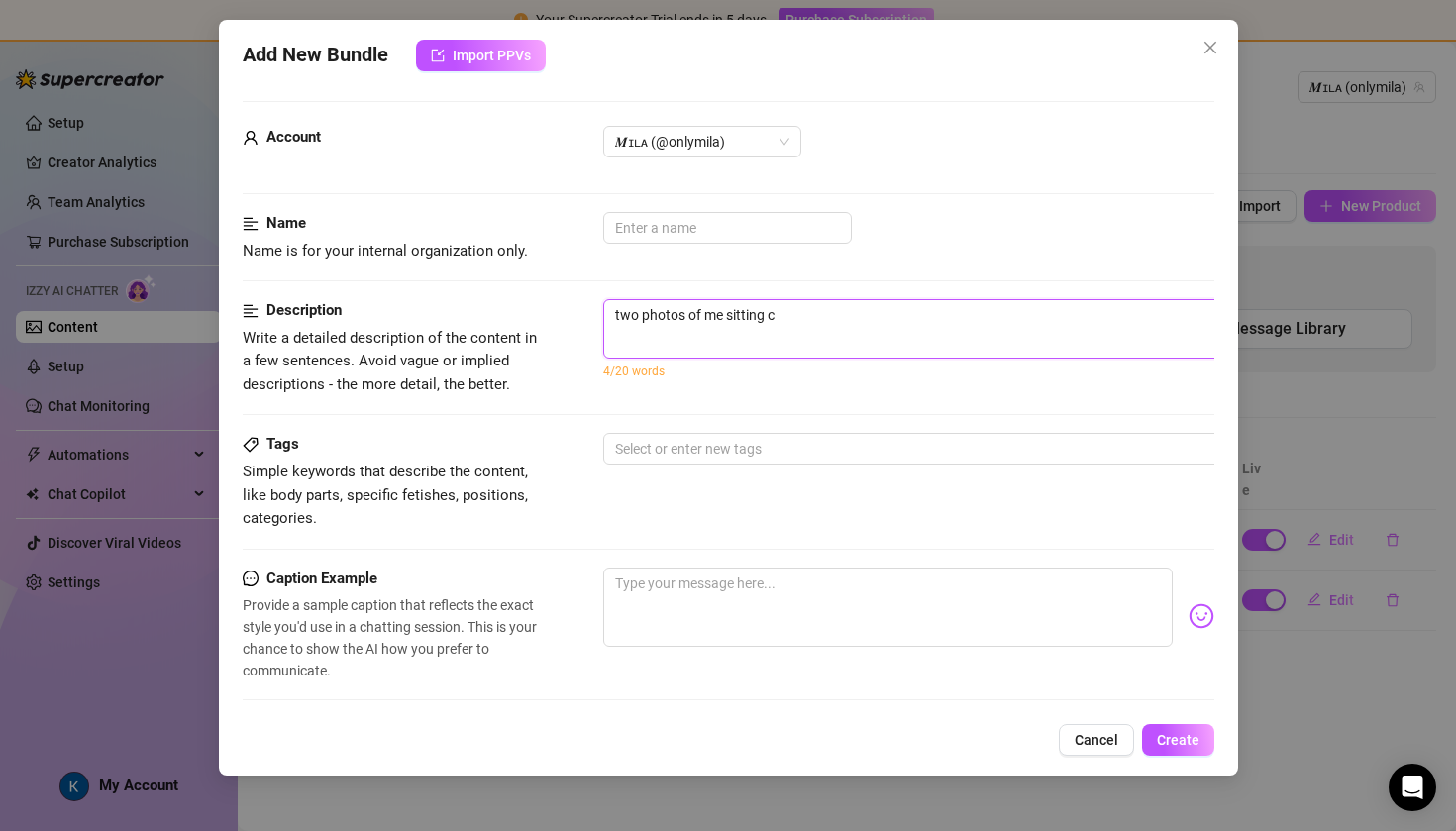 type on "two photos of me sitting cr" 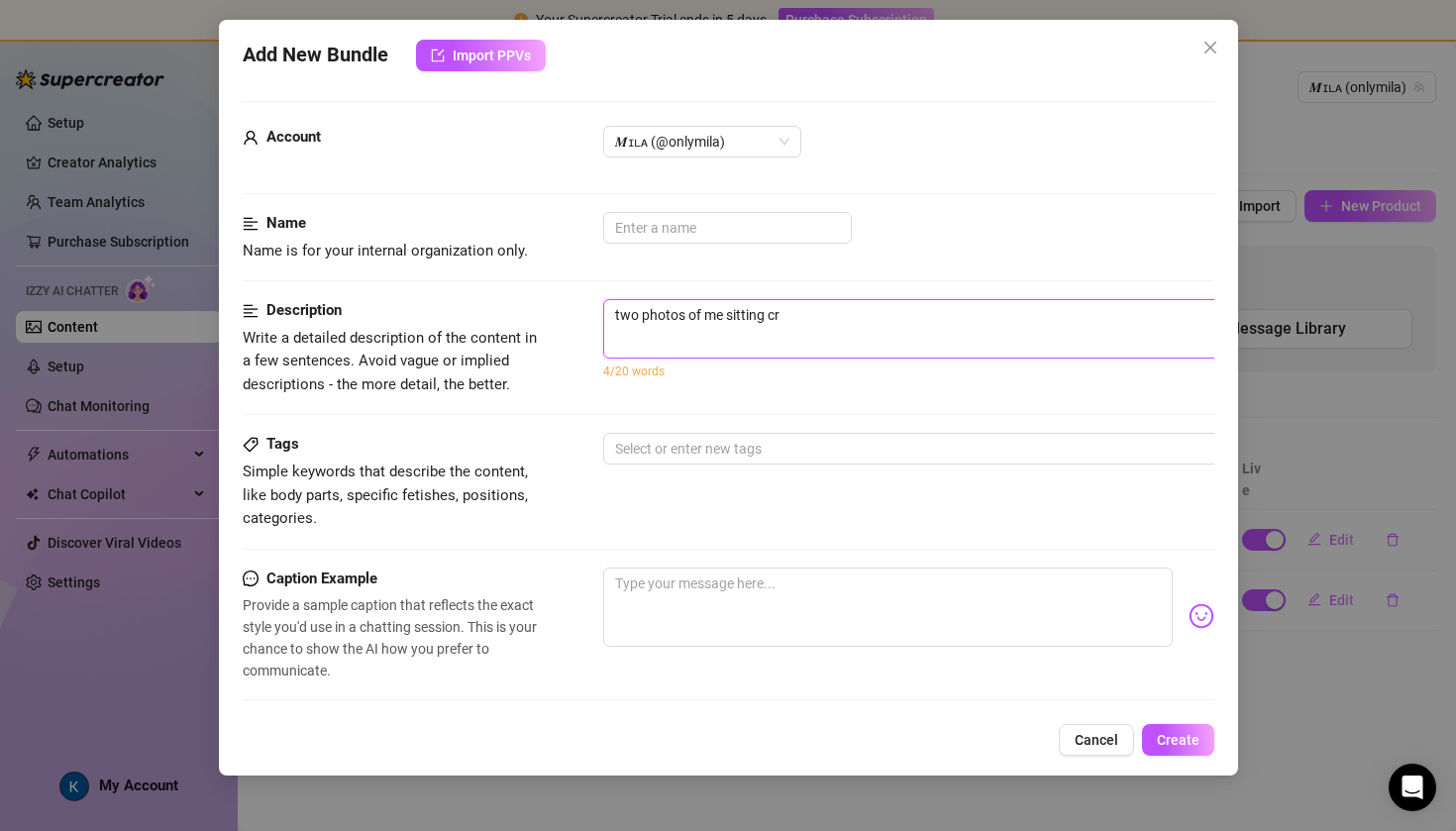 type on "two photos of me sitting cro" 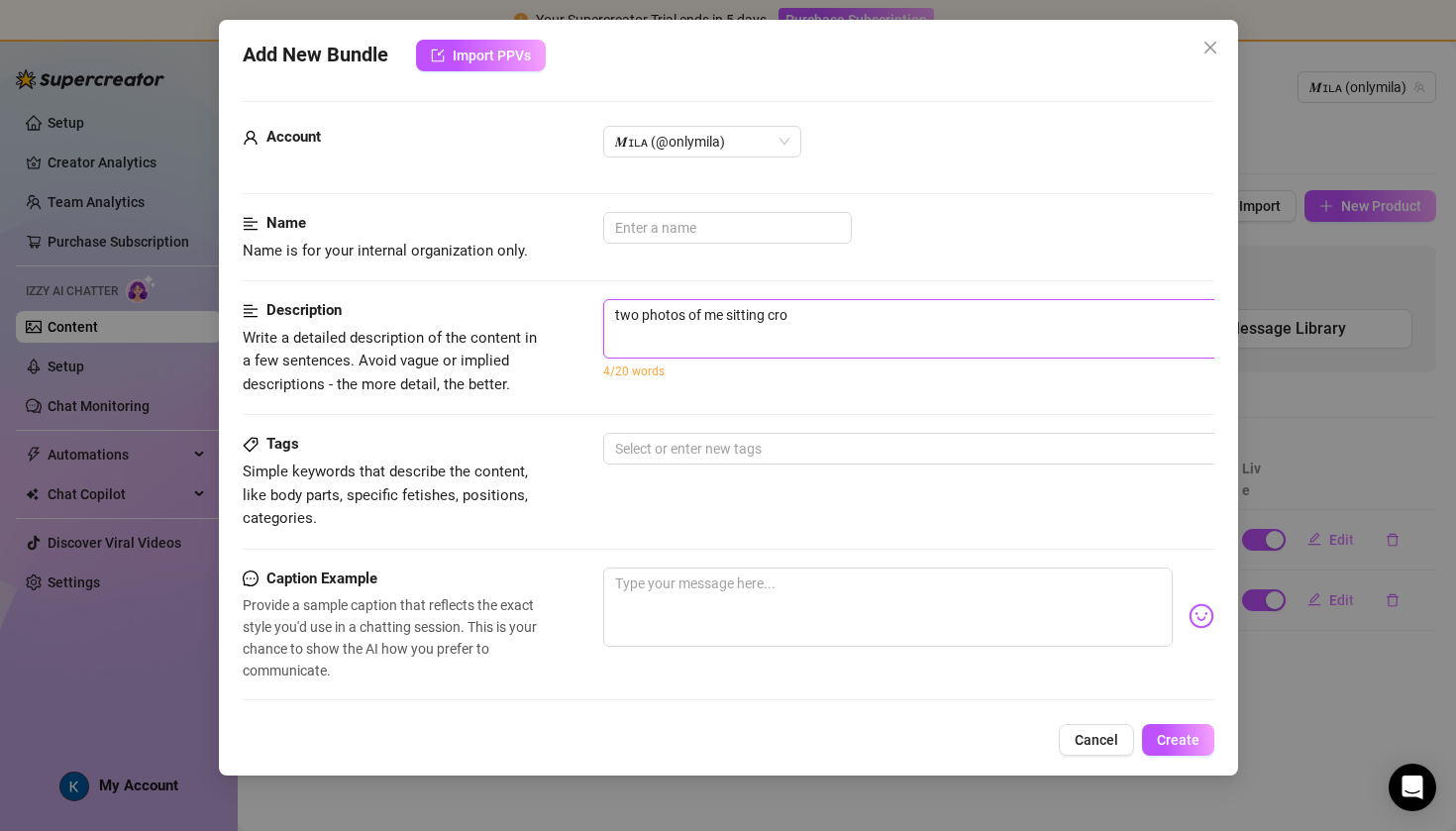 type on "two photos of me sitting cros" 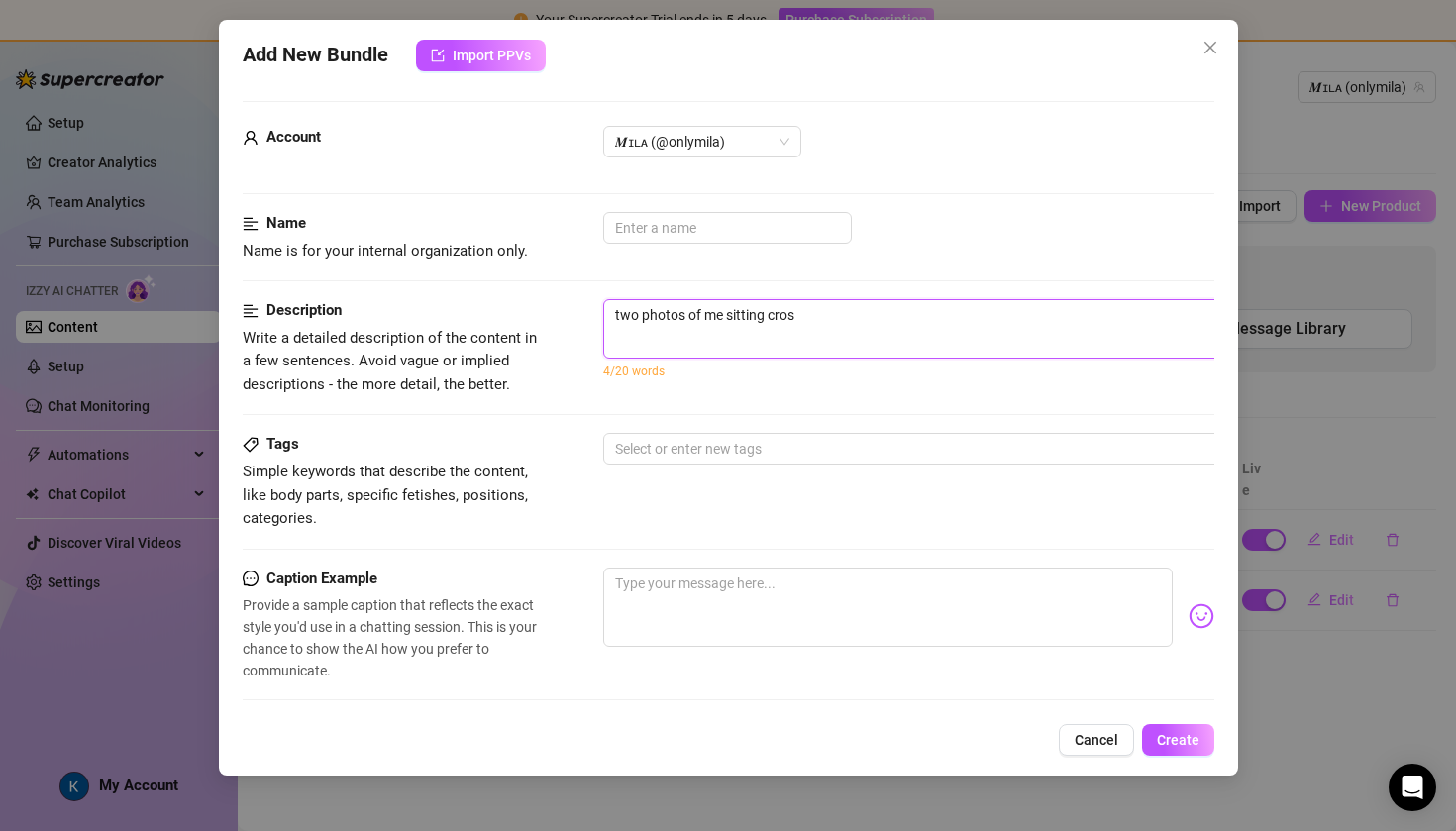 type on "two photos of me sitting cross" 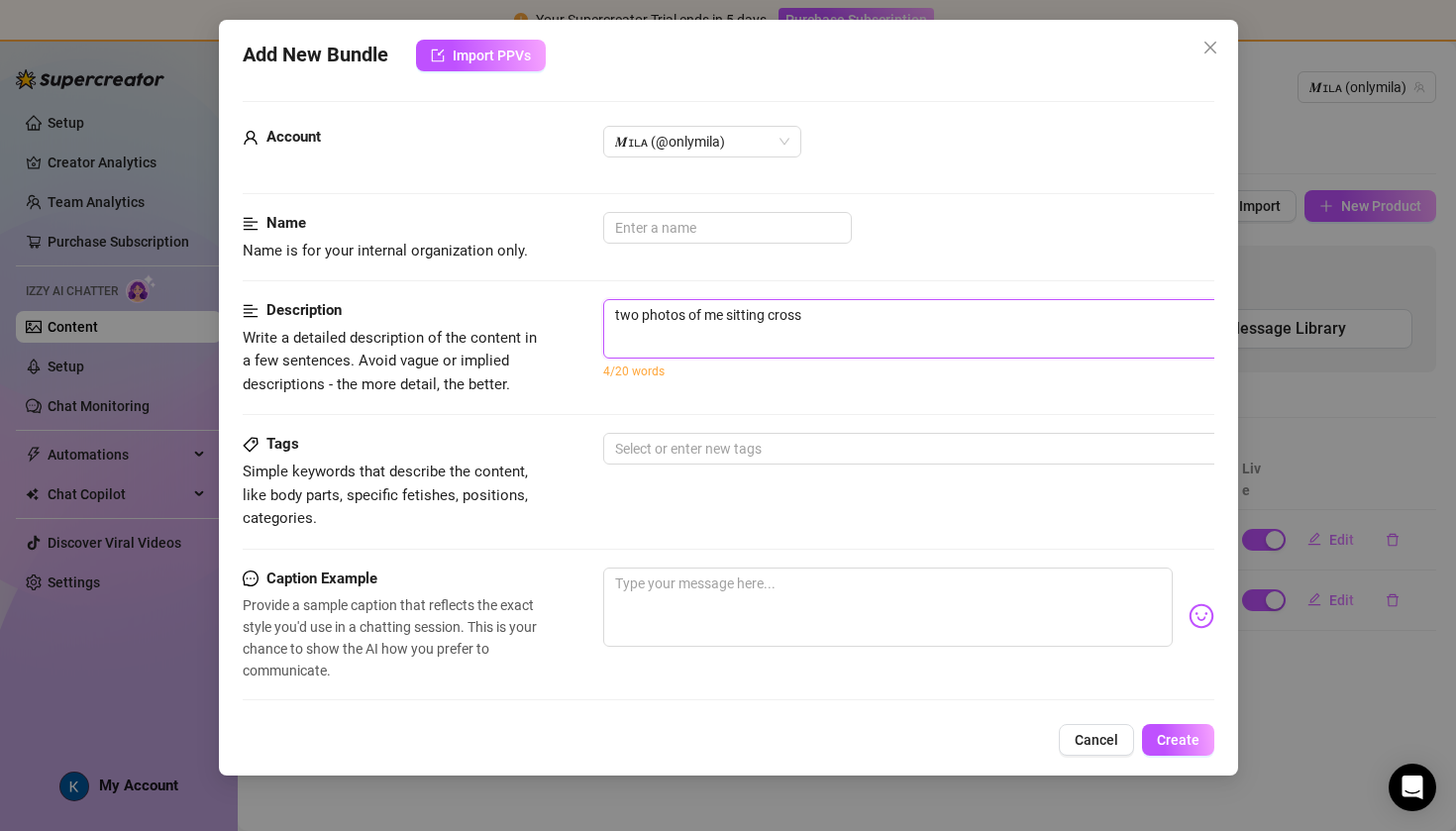 type on "two photos of me sitting cross" 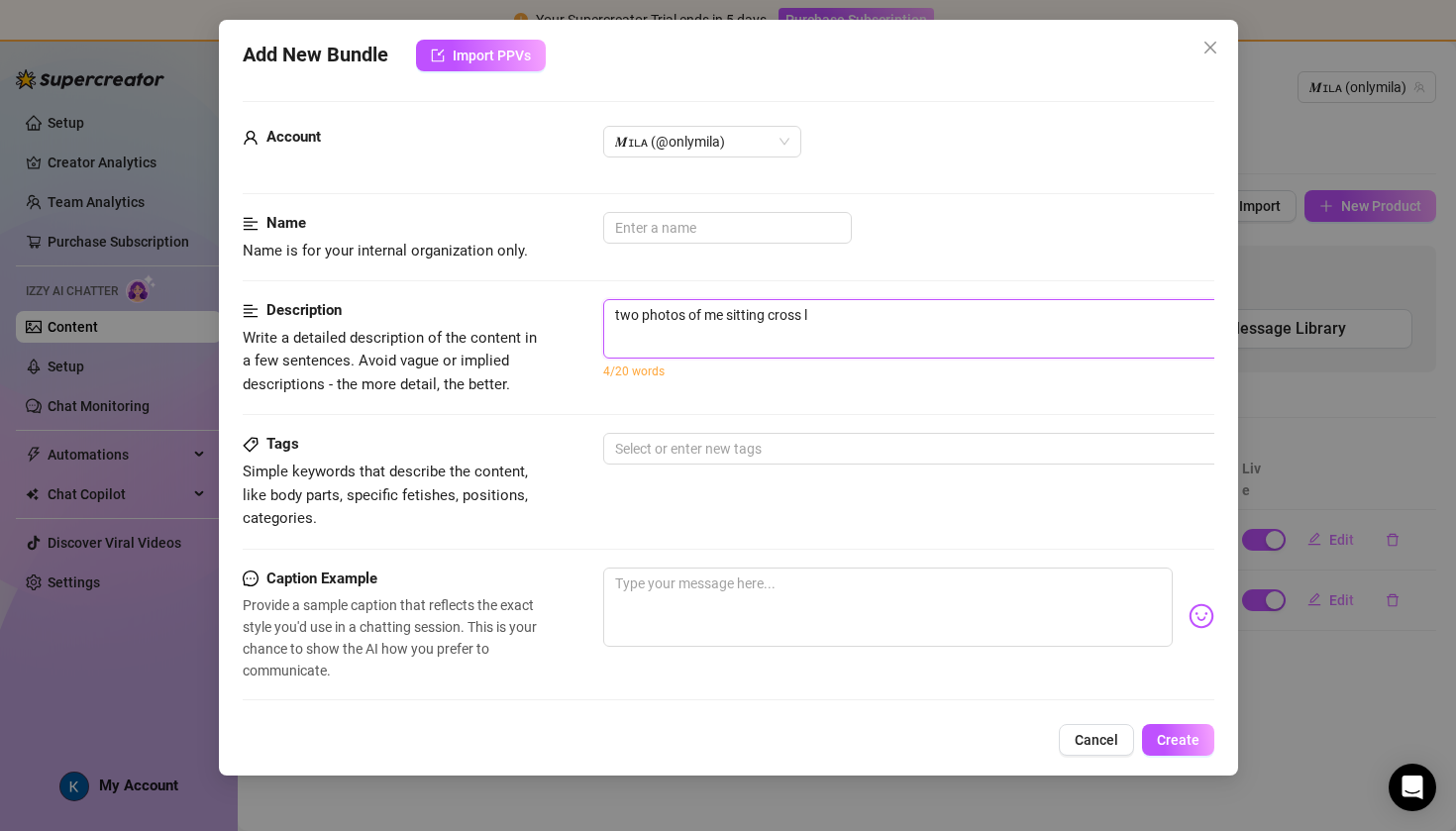 type on "two photos of me sitting cross le" 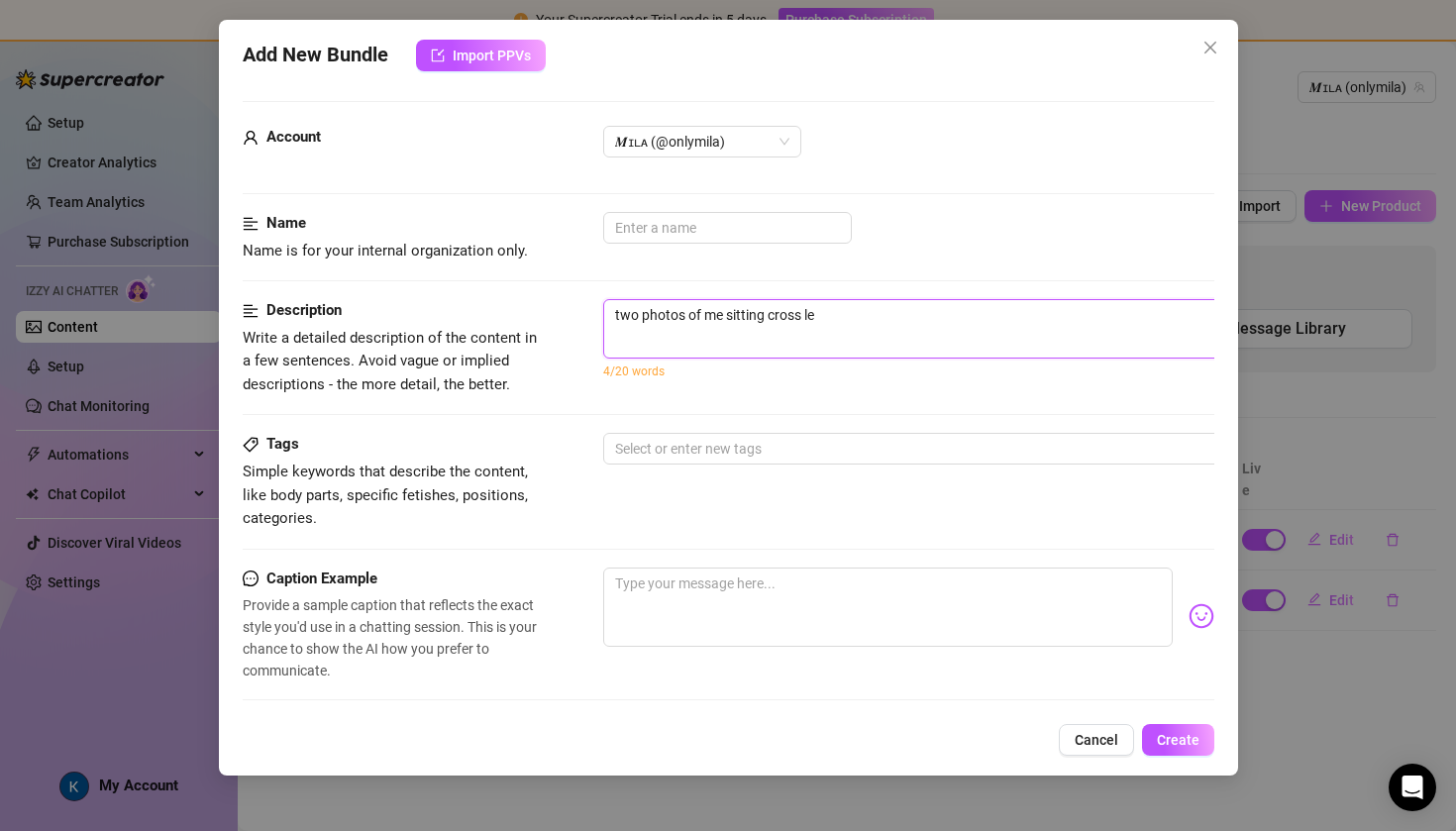 type on "two photos of me sitting cross leg" 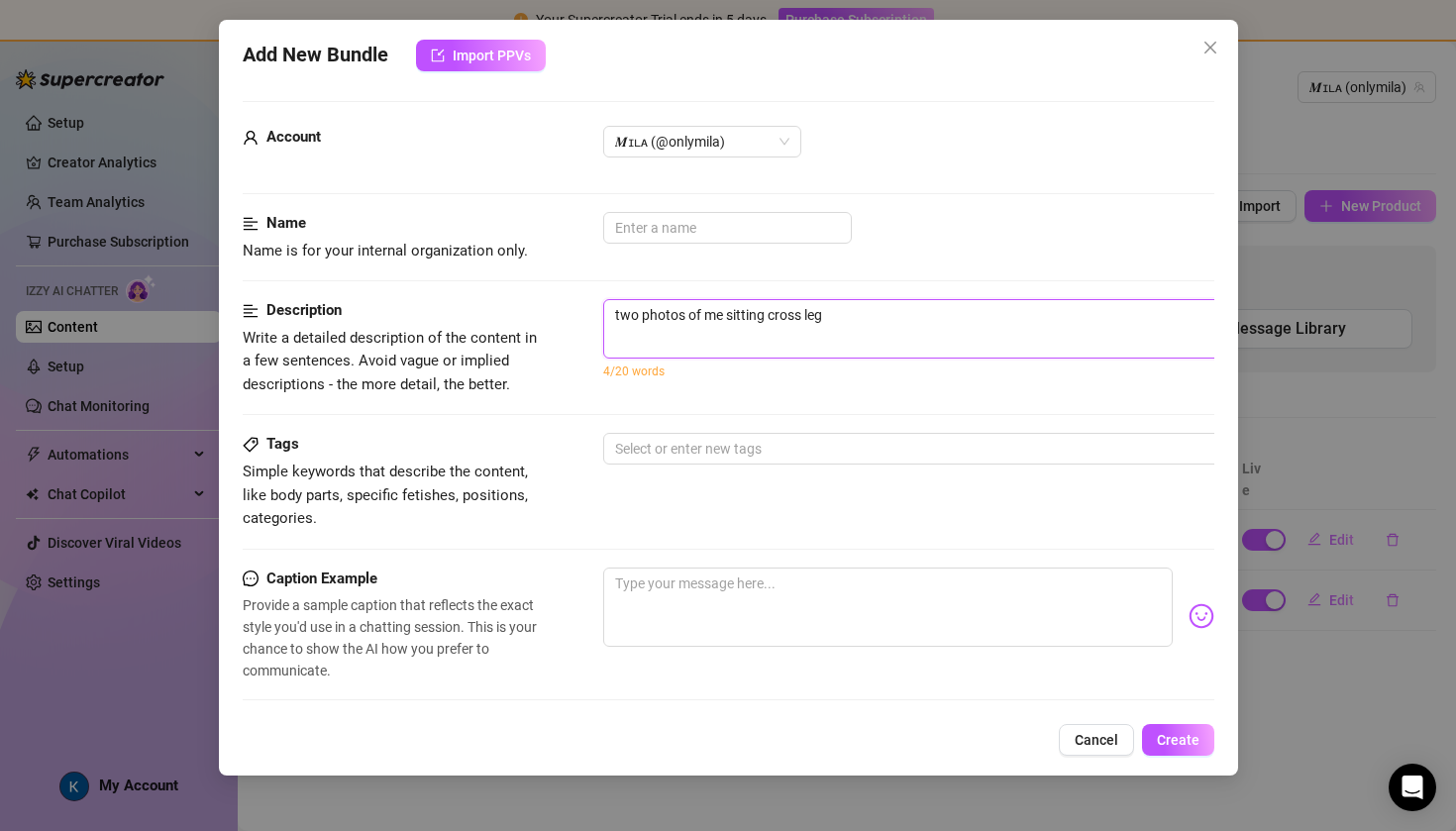 type on "two photos of me sitting cross legg" 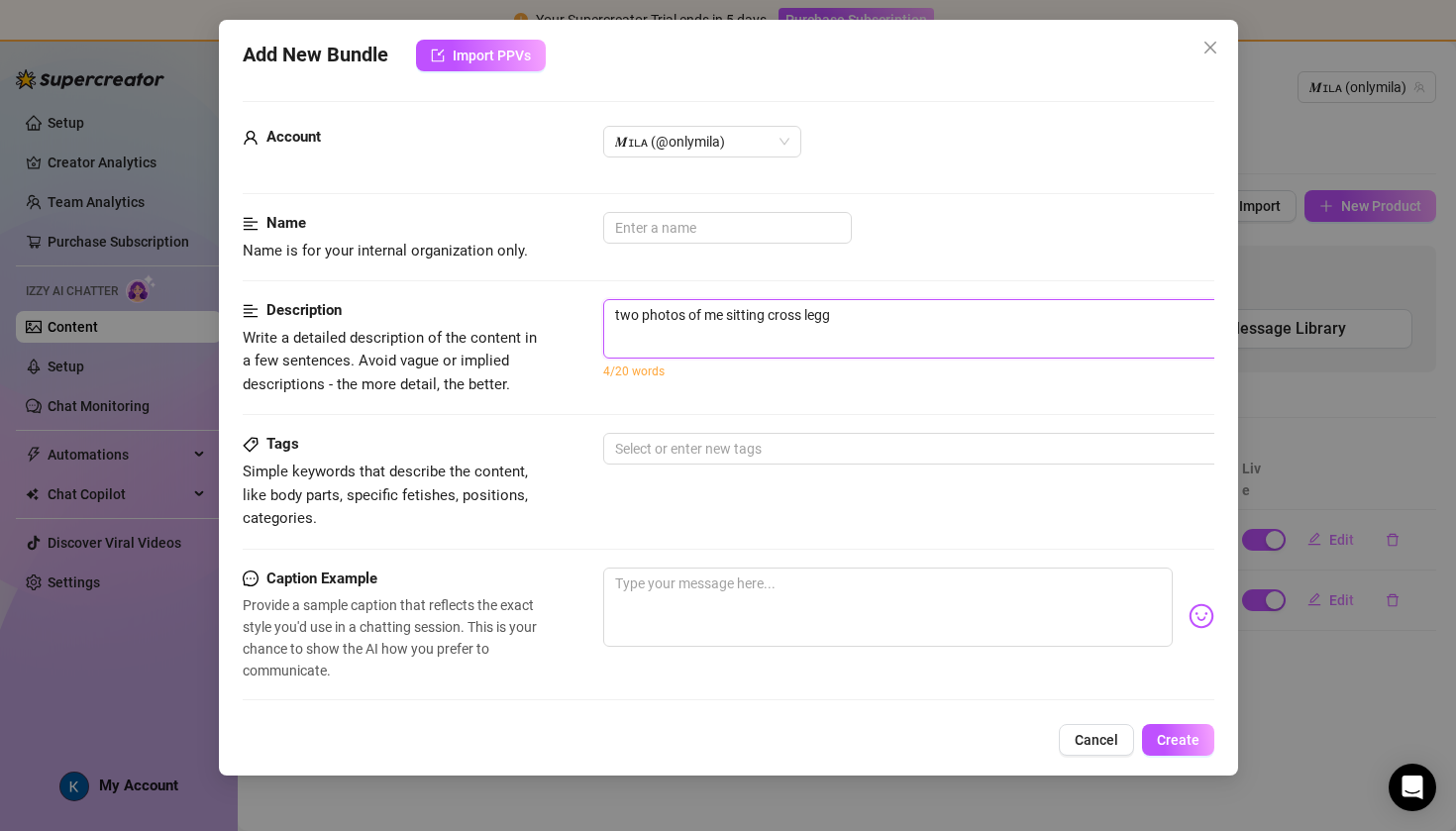 type on "two photos of me sitting cross legge" 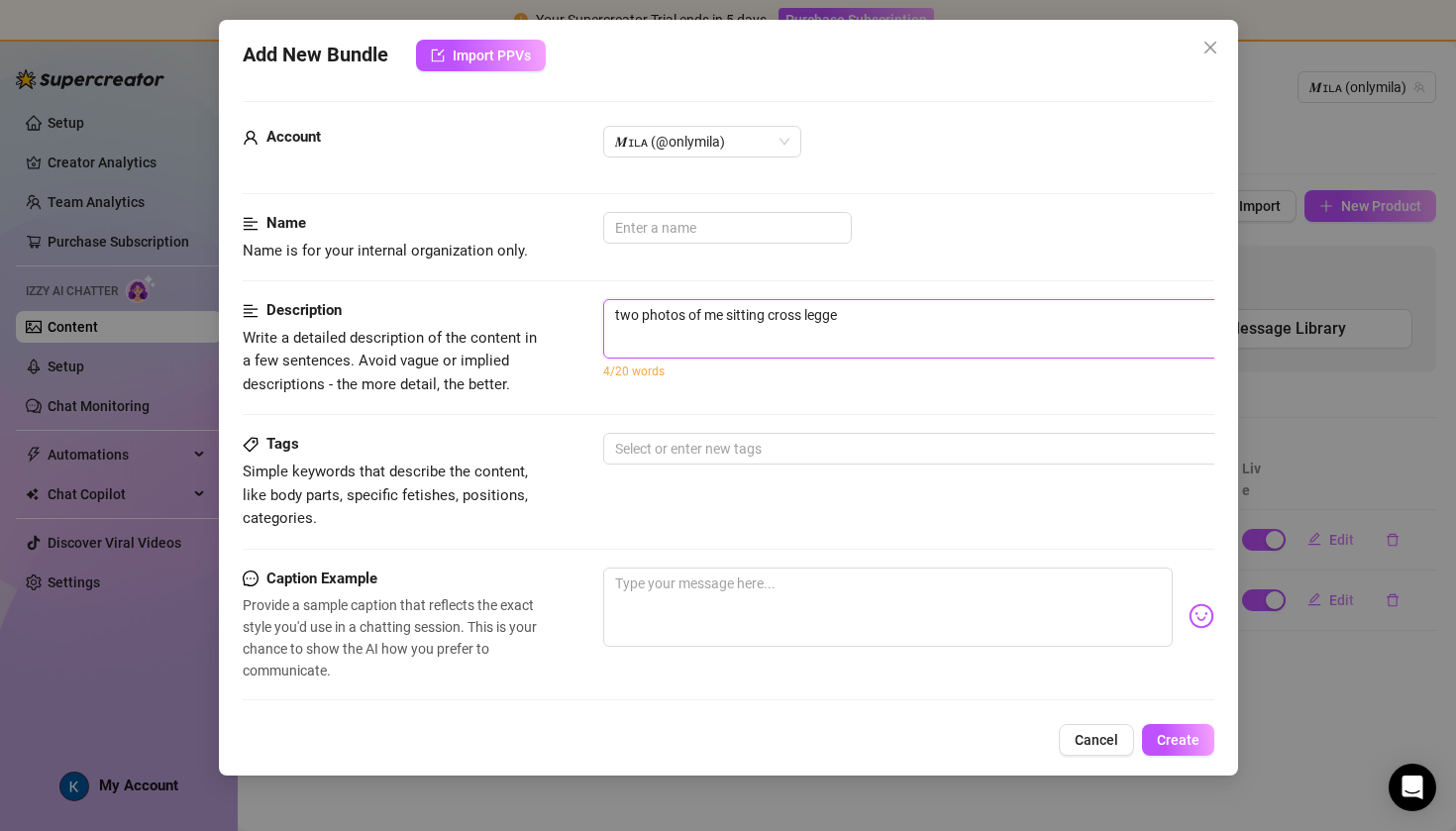 type on "two photos of me sitting cross legged" 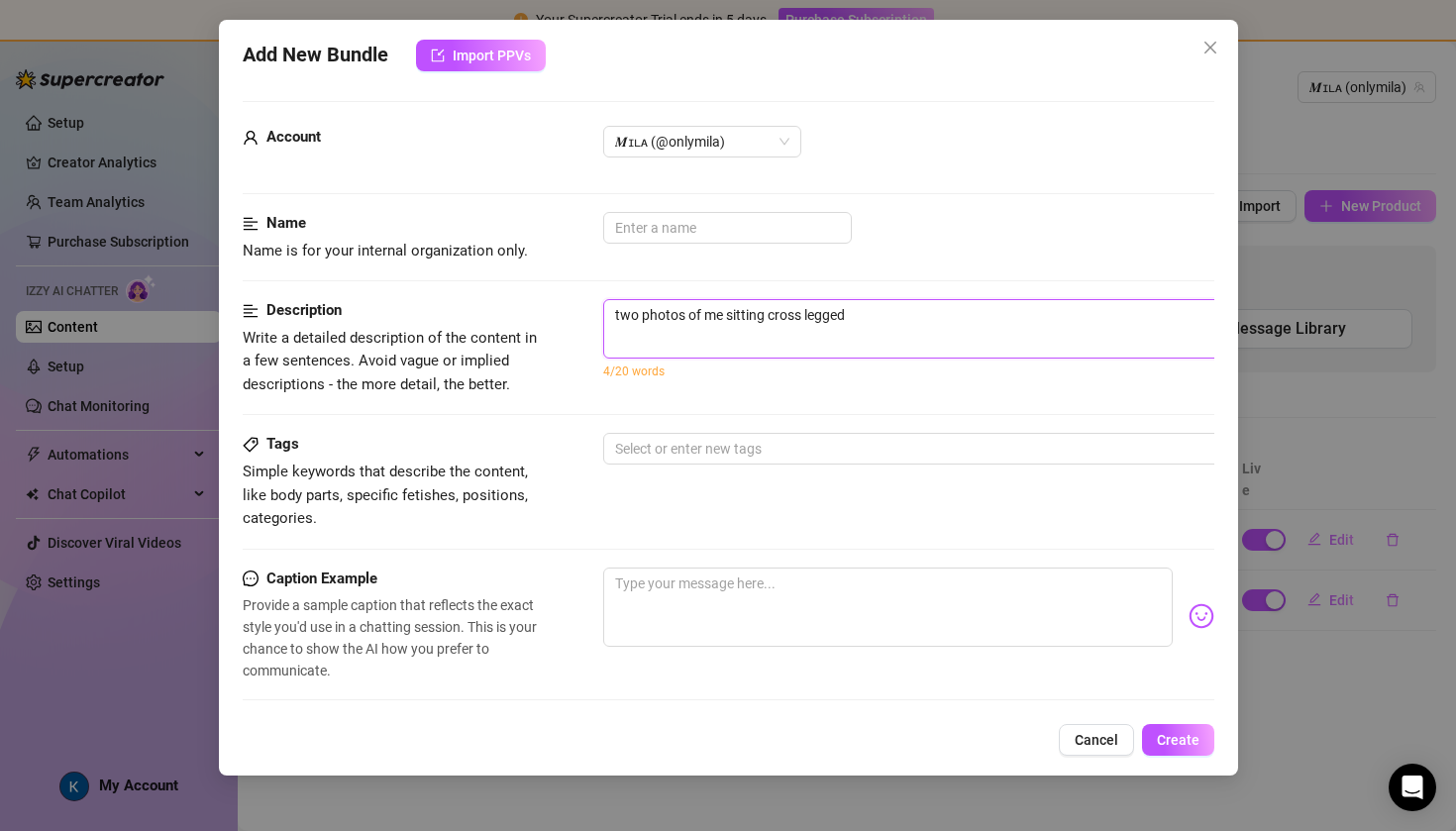 type on "two photos of me sitting cross legged," 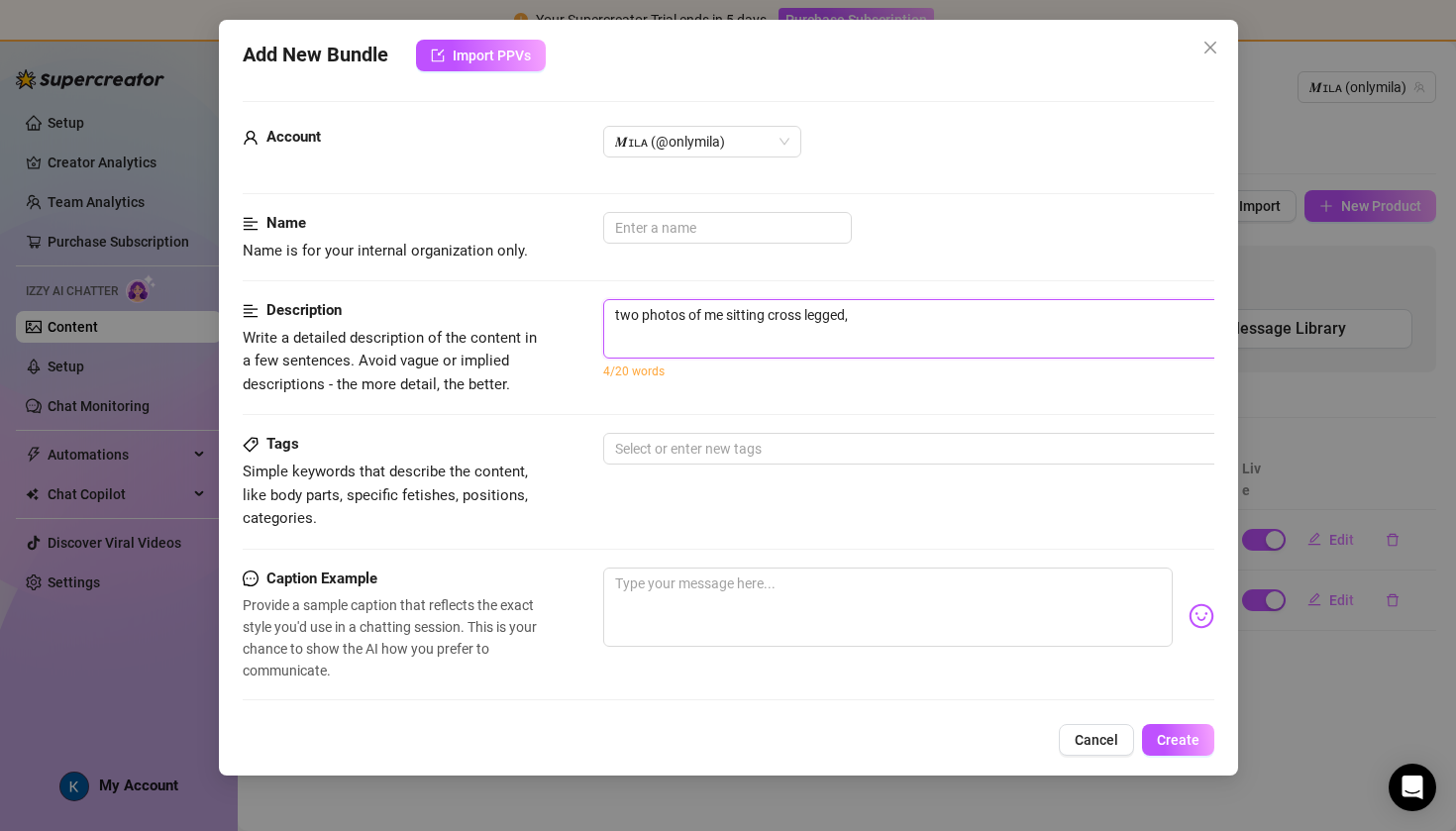 type on "two photos of me sitting cross legged," 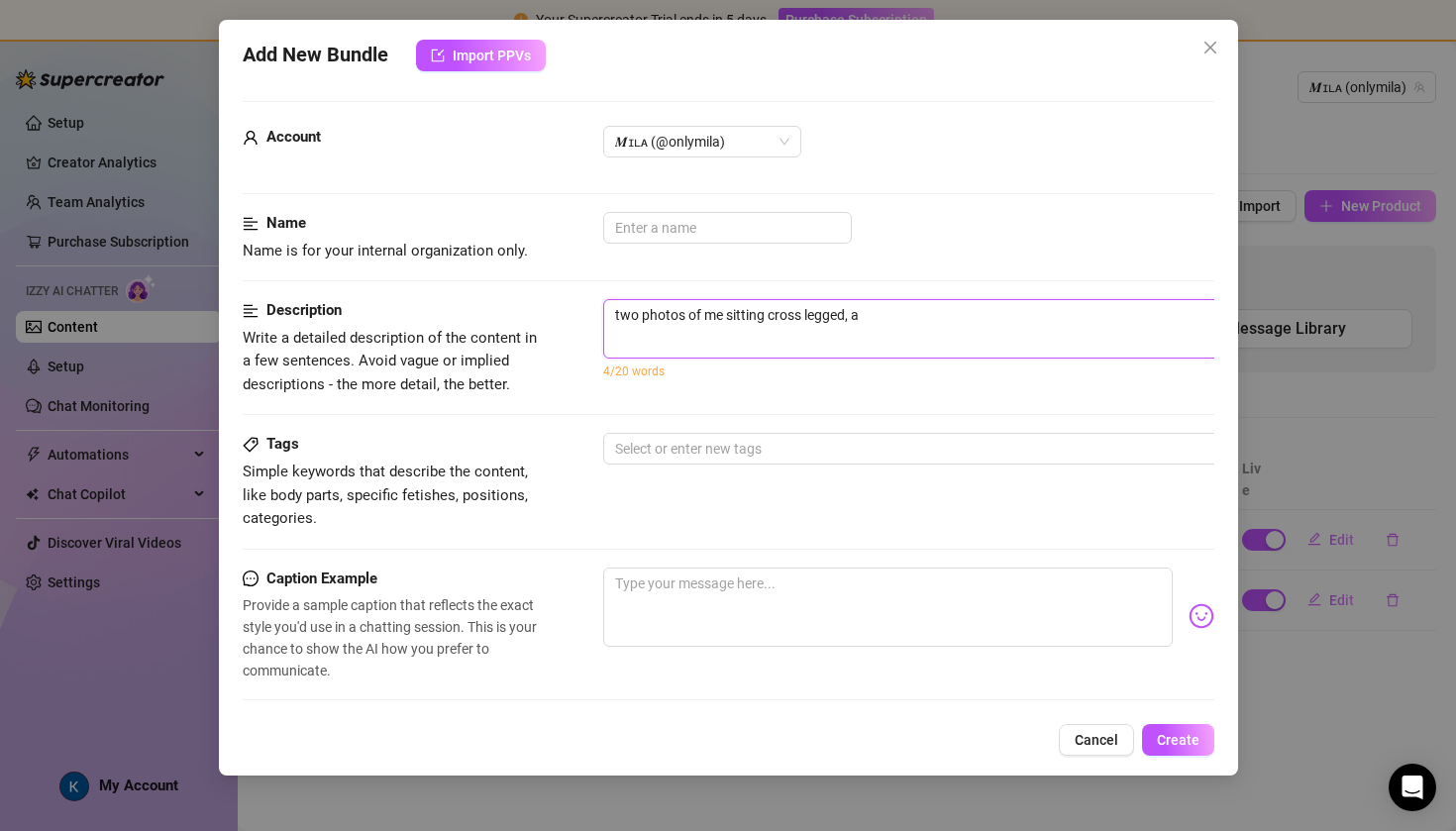 type on "two photos of me sitting cross legged, an" 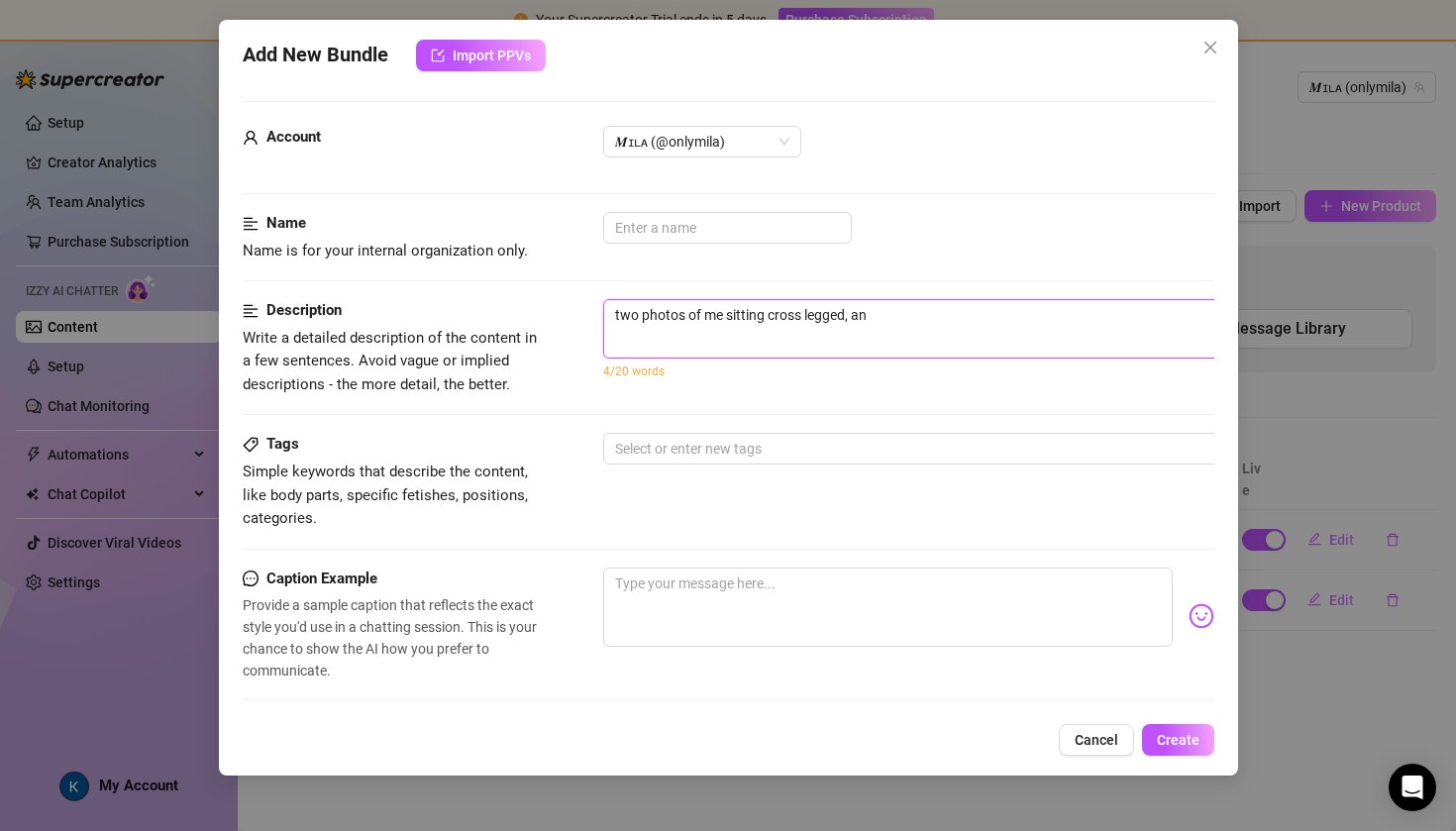 type on "two photos of me sitting cross legged, and" 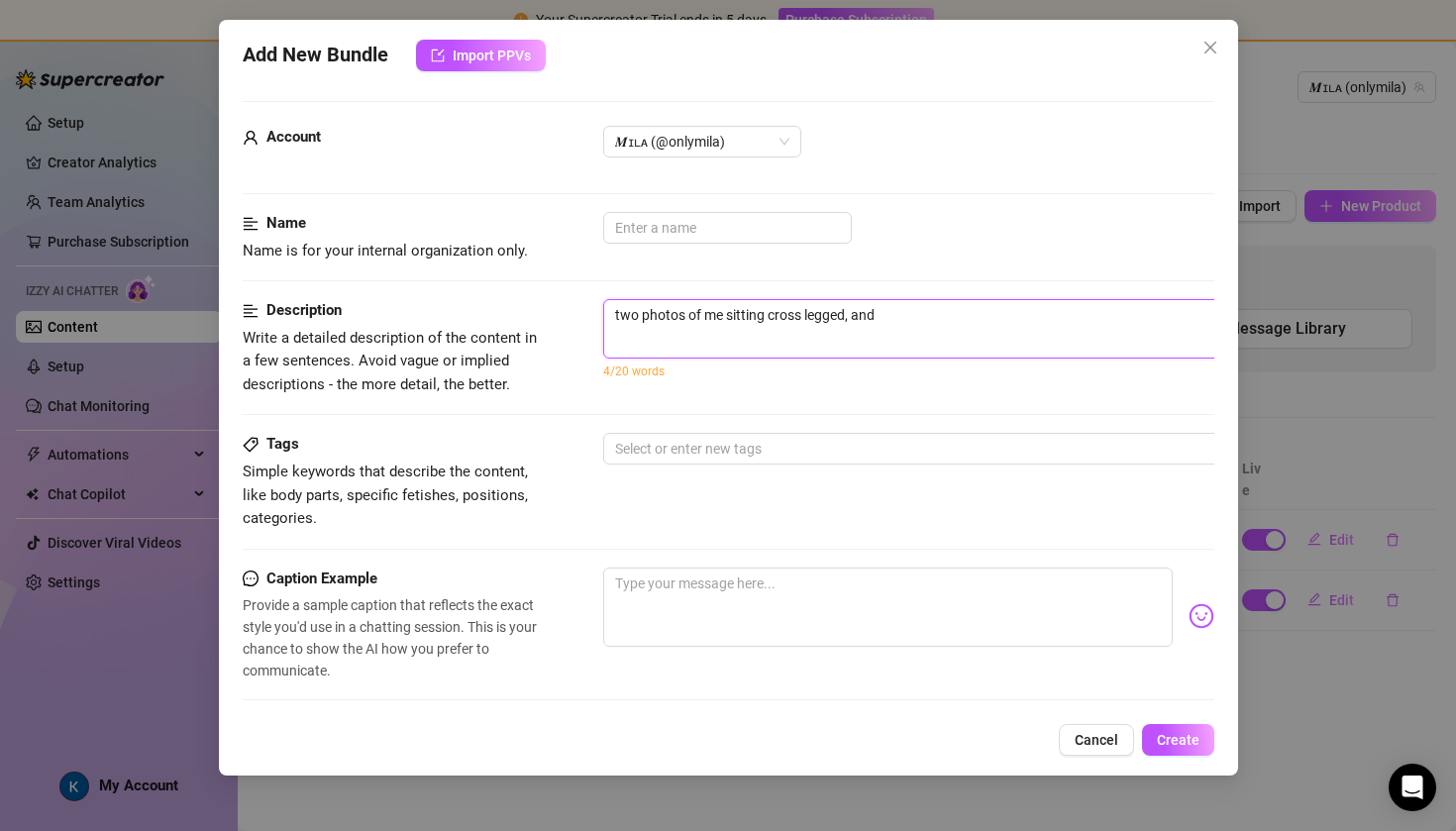 type on "two photos of me sitting cross legged, and" 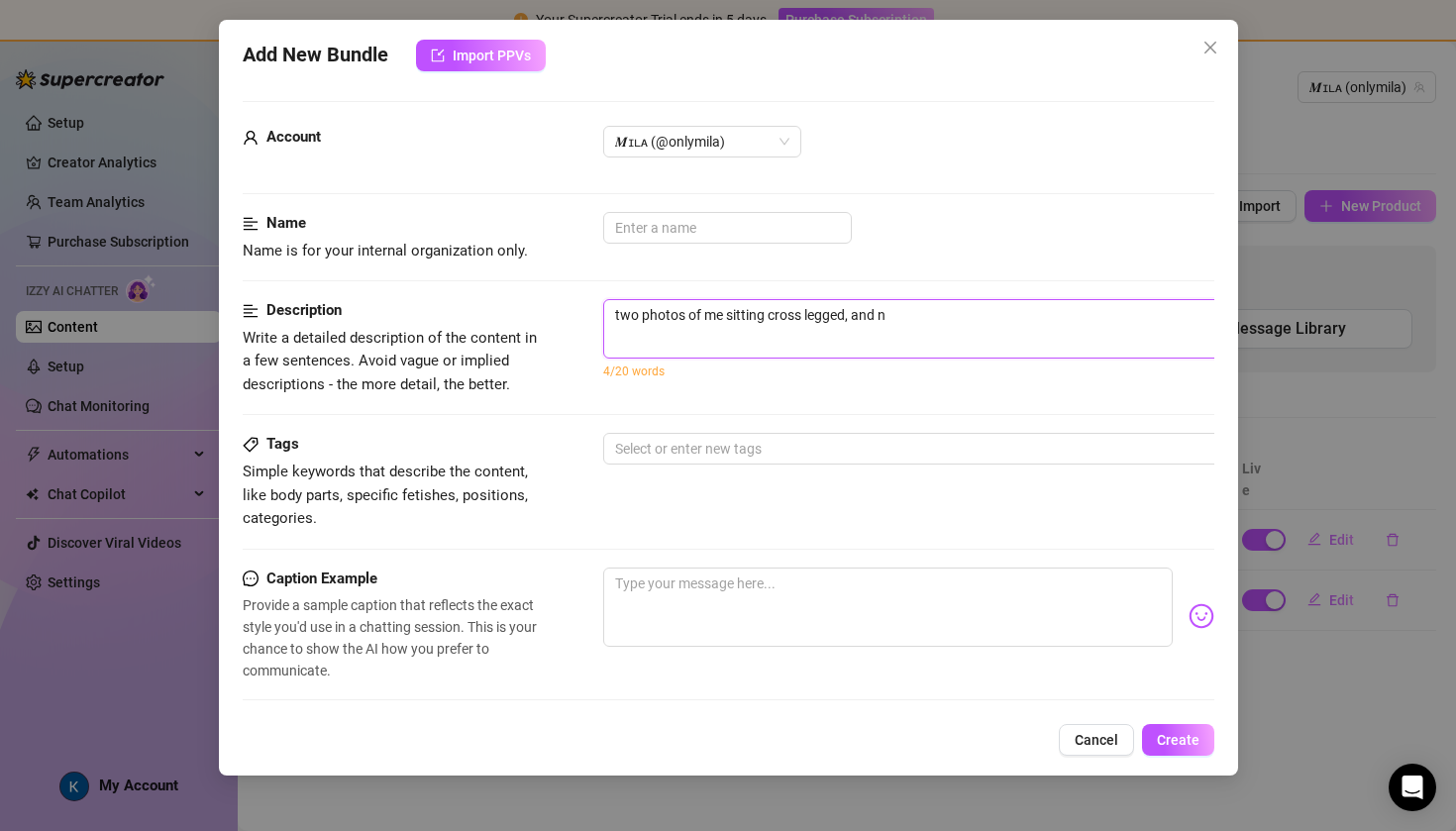 type on "two photos of me sitting cross legged, and na" 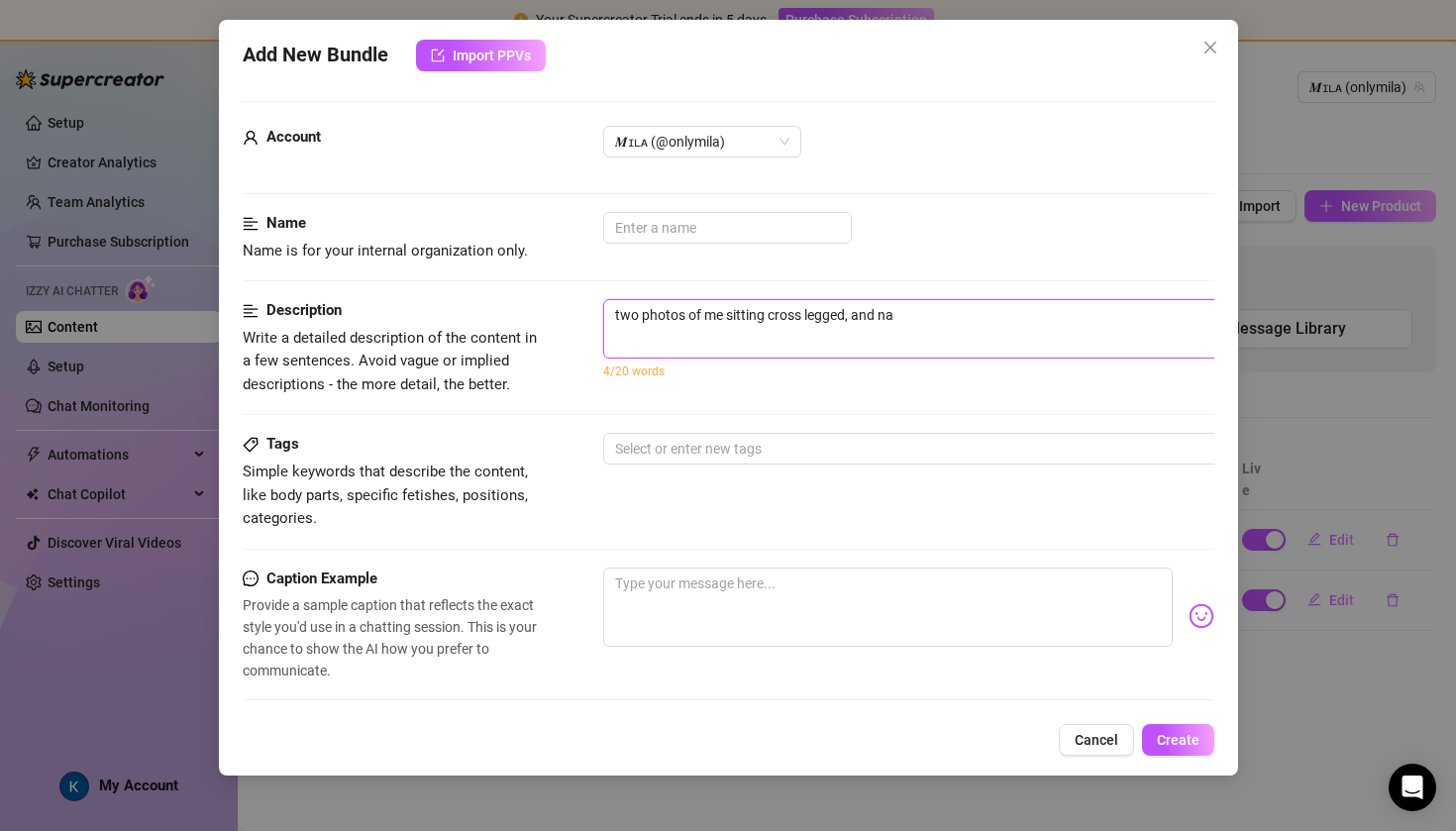 type on "two photos of me sitting cross legged, and nak" 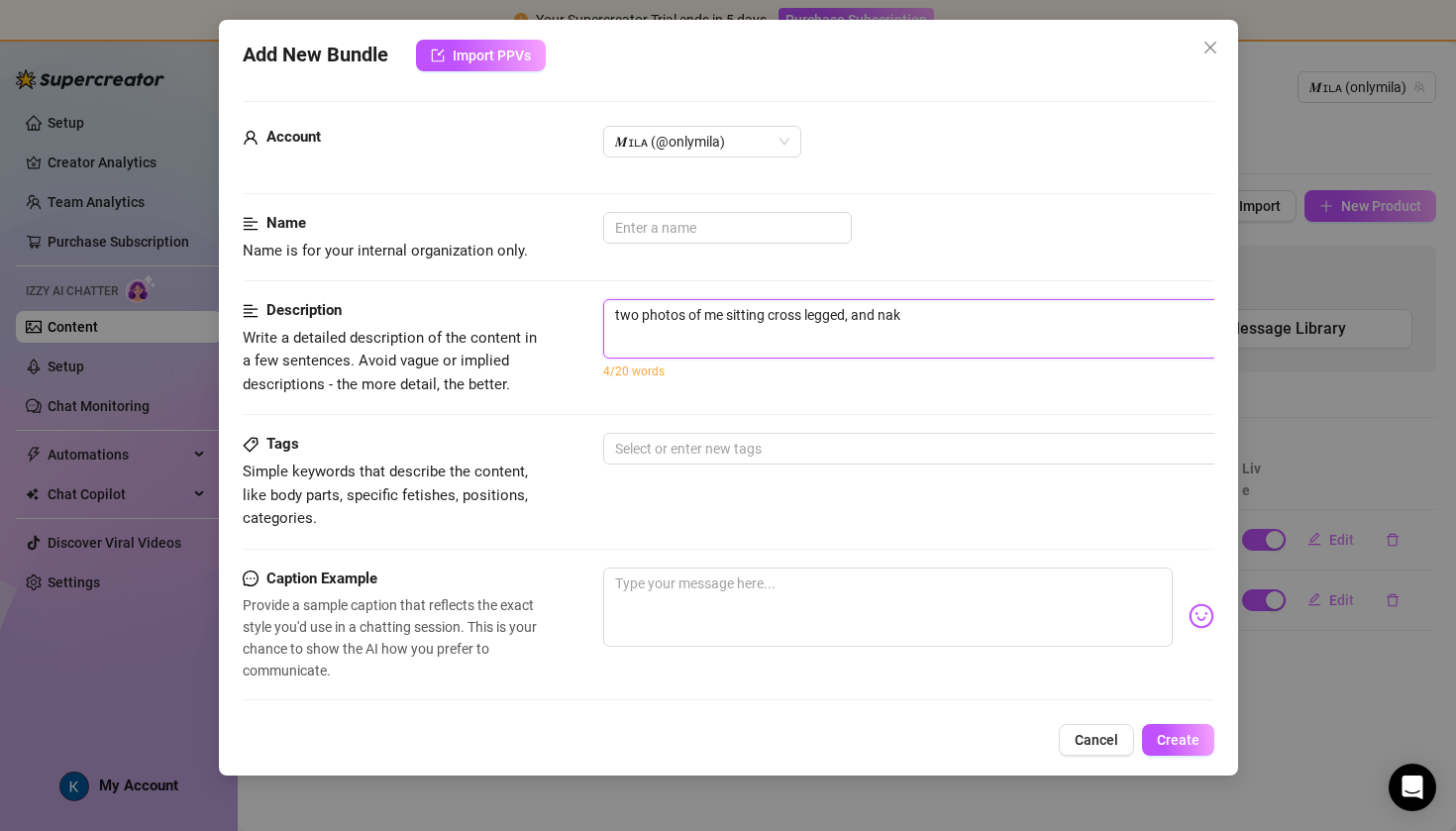 type on "two photos of me sitting cross legged, and nake" 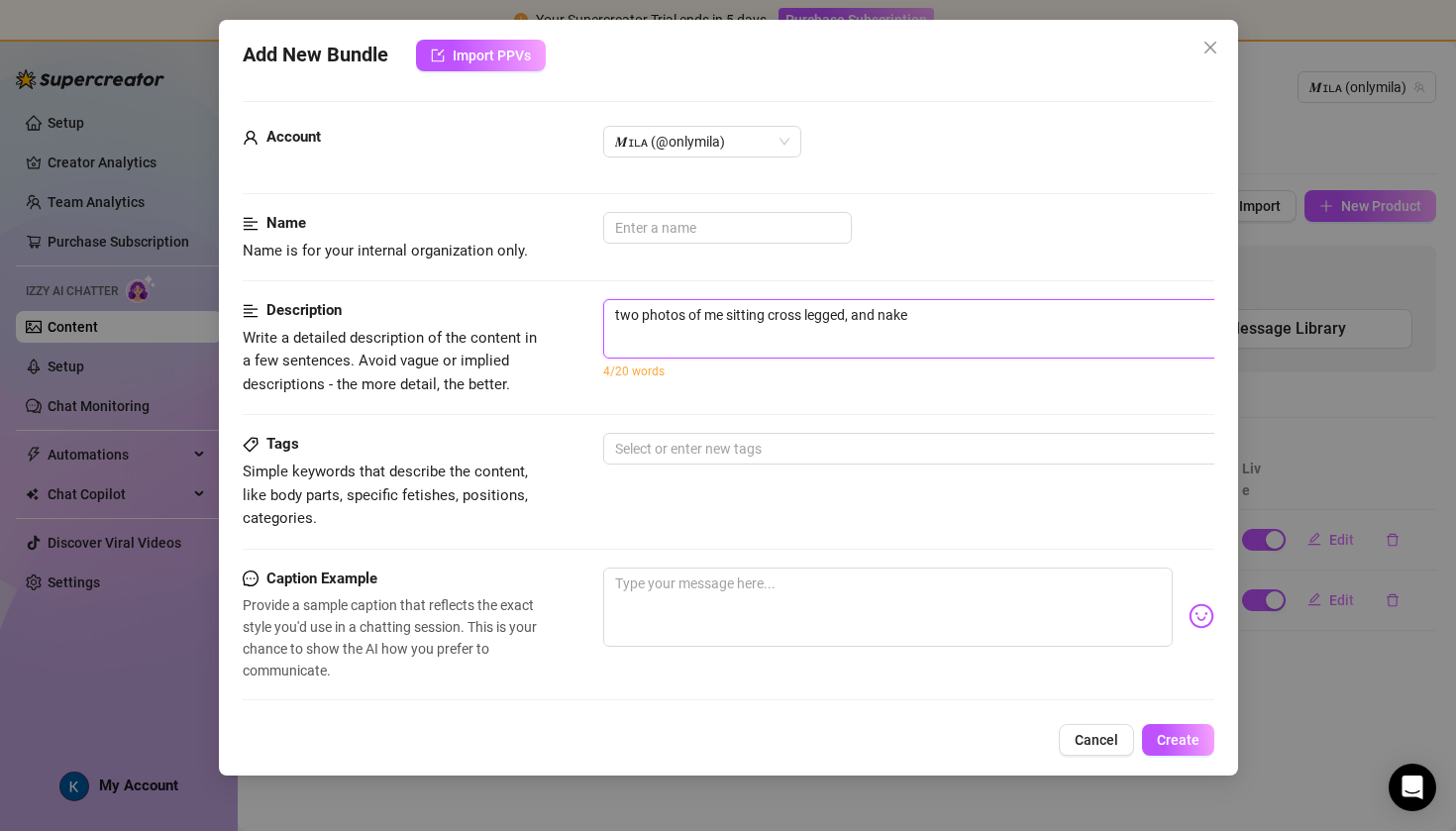 type on "two photos of me sitting cross legged, and naked" 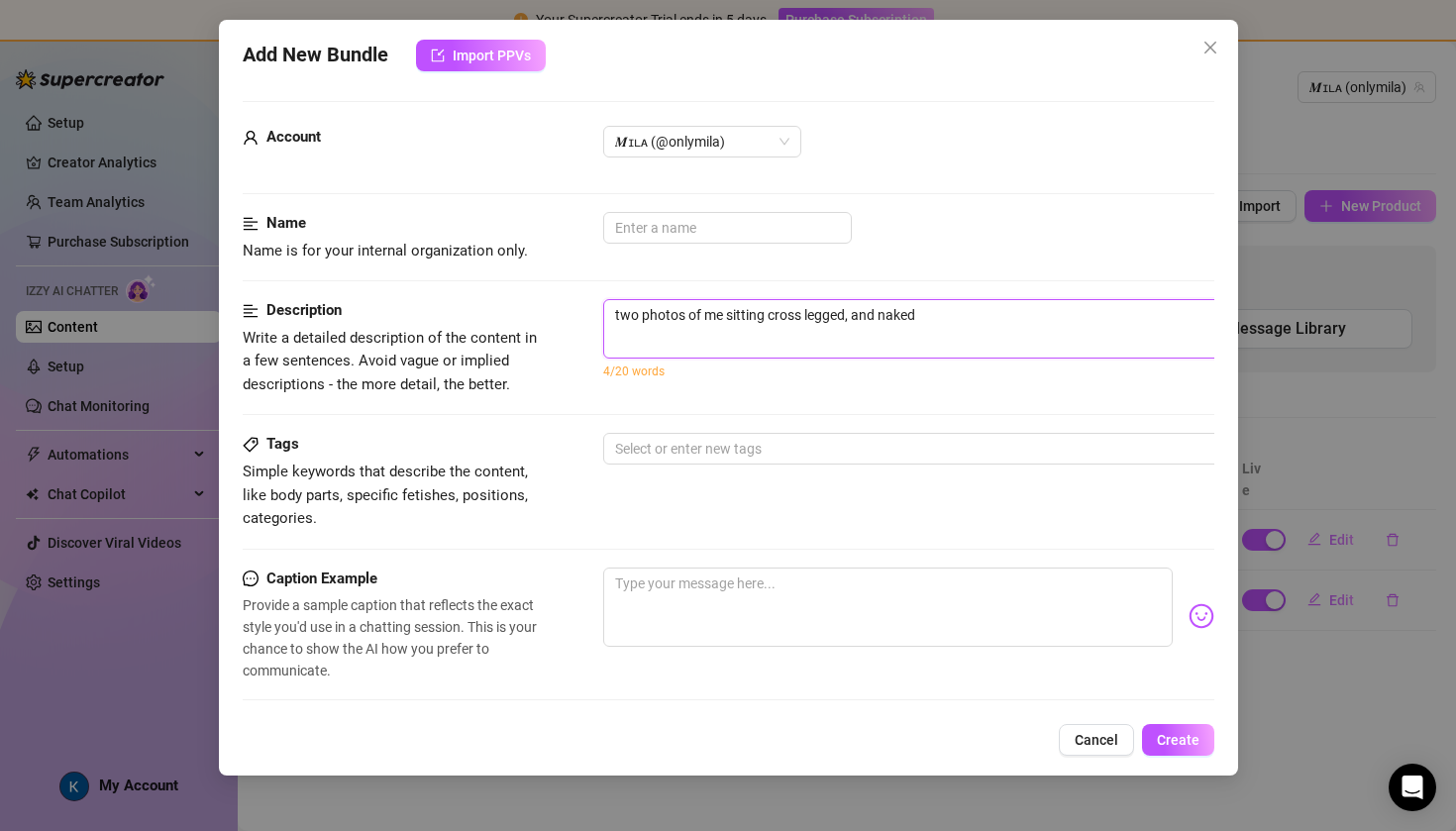 type on "two photos of me sitting cross legged, and naked" 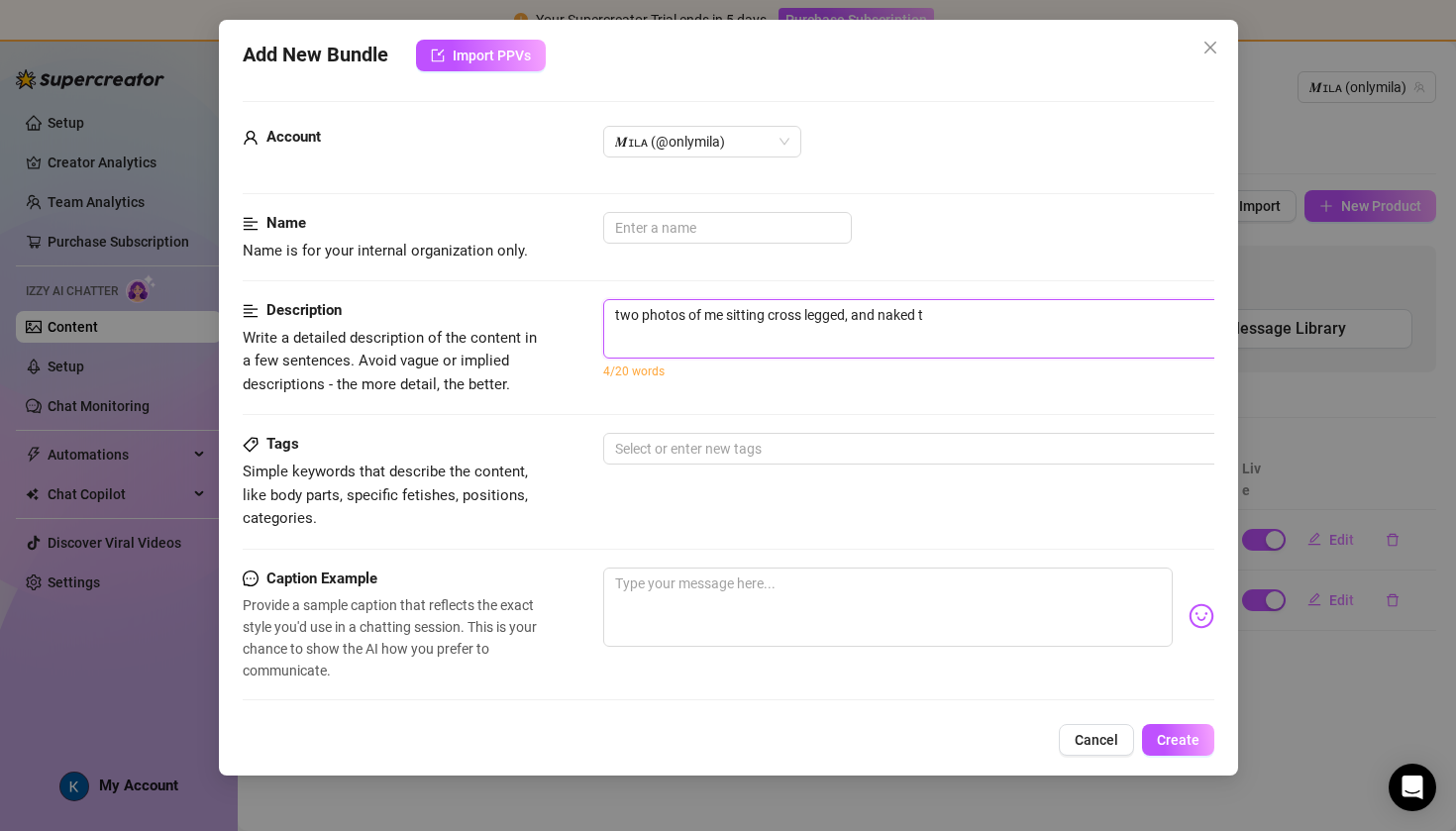 type on "two photos of me sitting cross legged, and naked th" 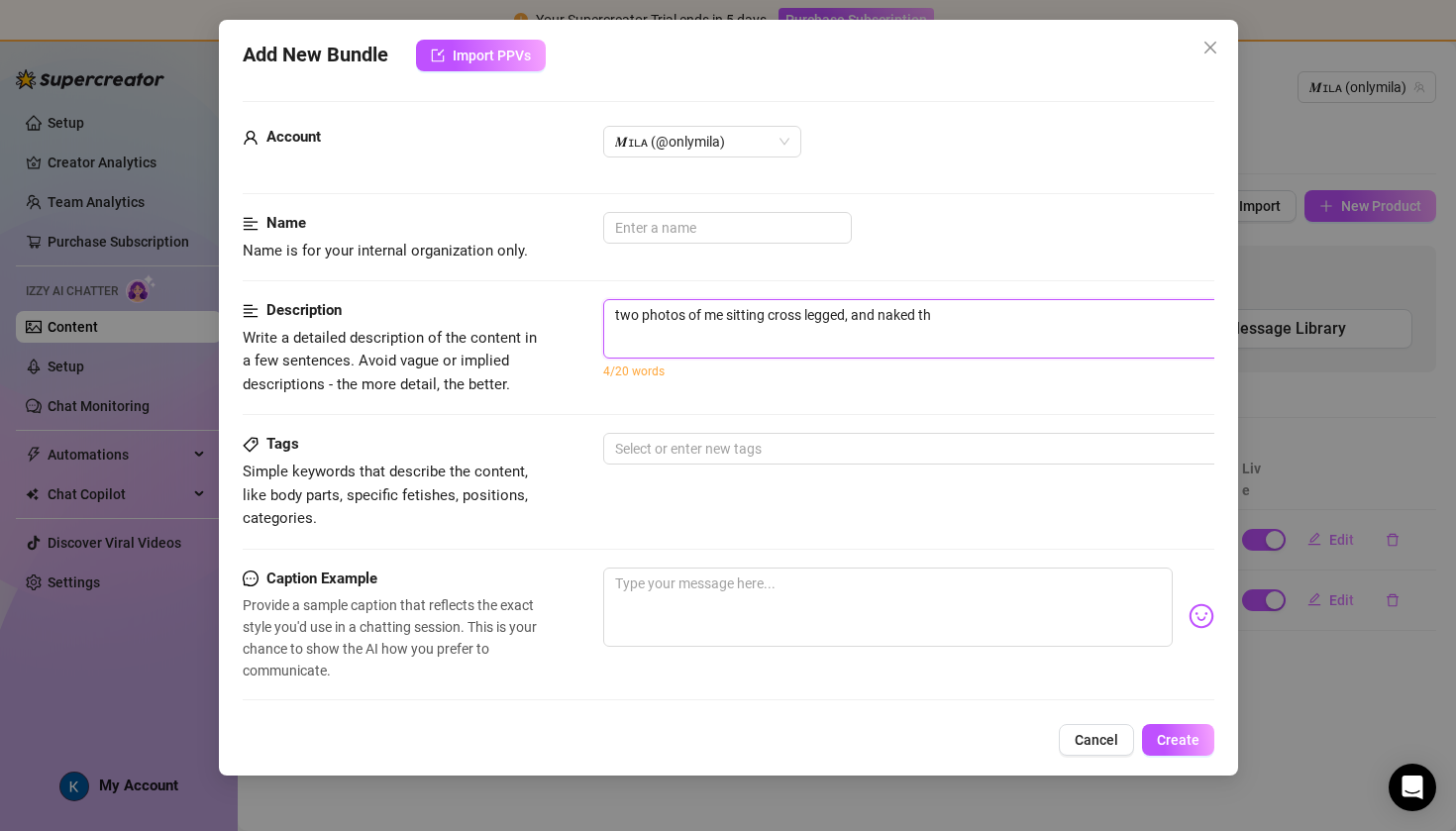 type on "two photos of me sitting cross legged, and naked thi" 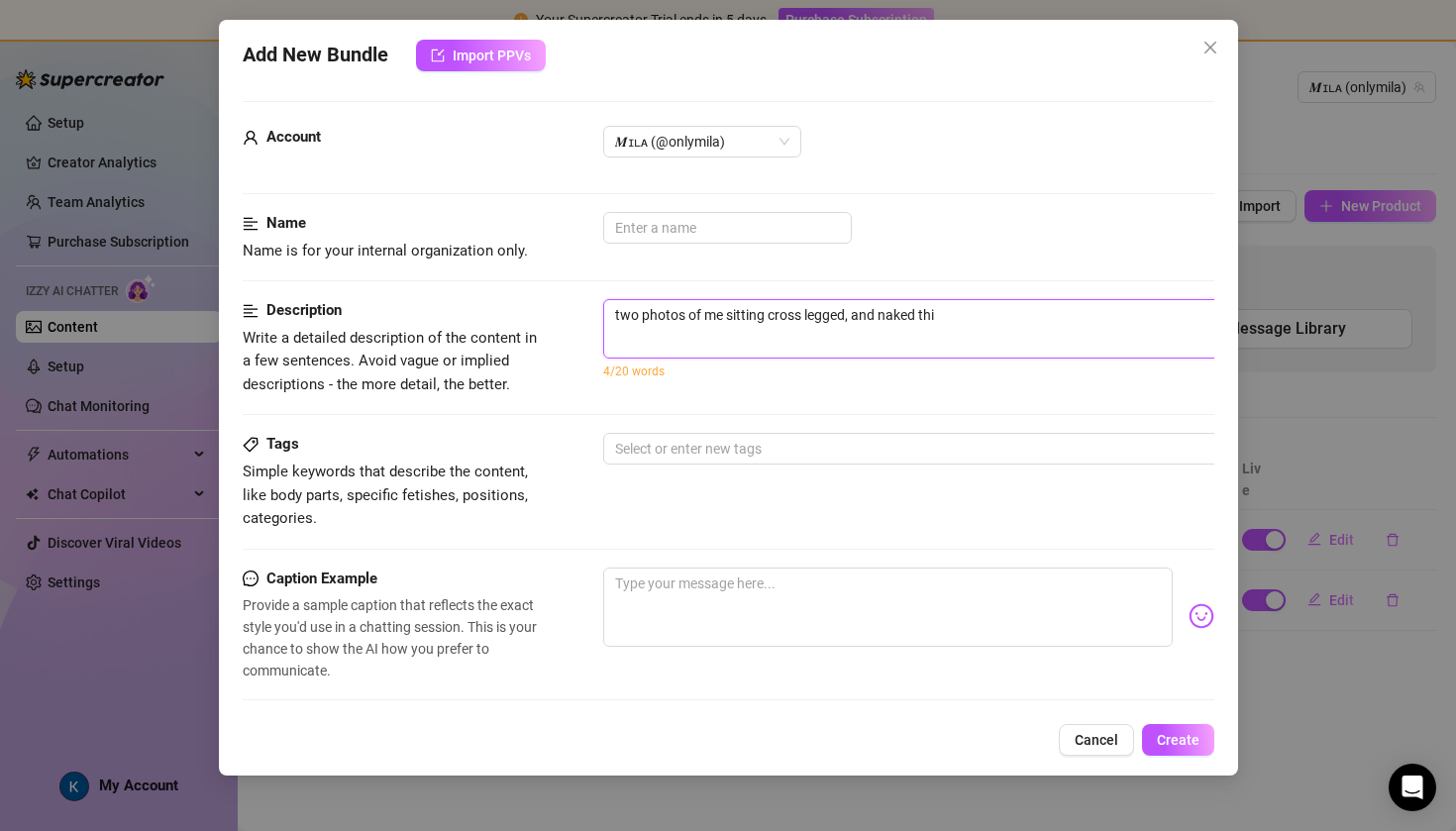 type on "two photos of me sitting cross legged, and naked thin" 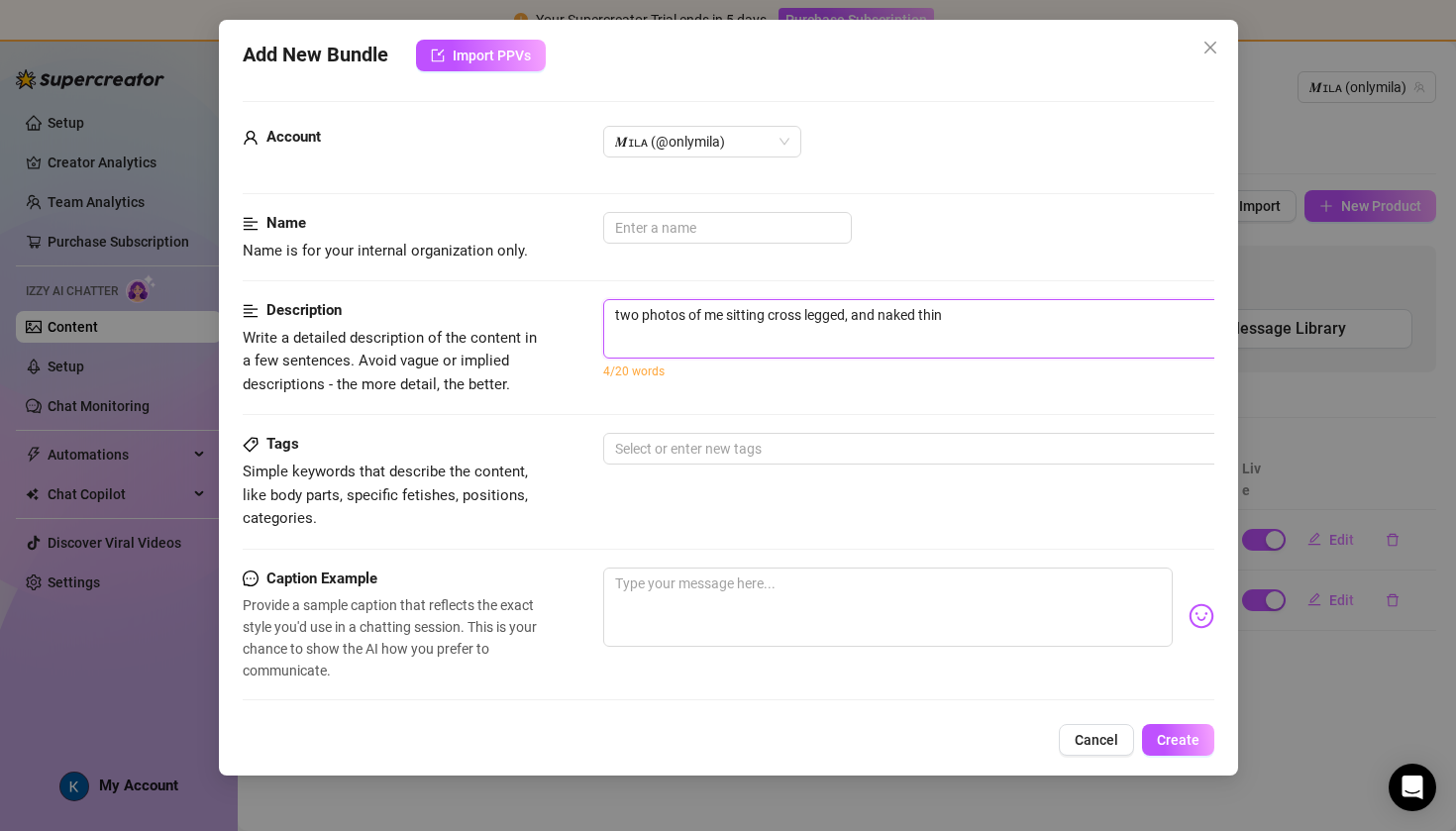 type on "two photos of me sitting cross legged, and naked think" 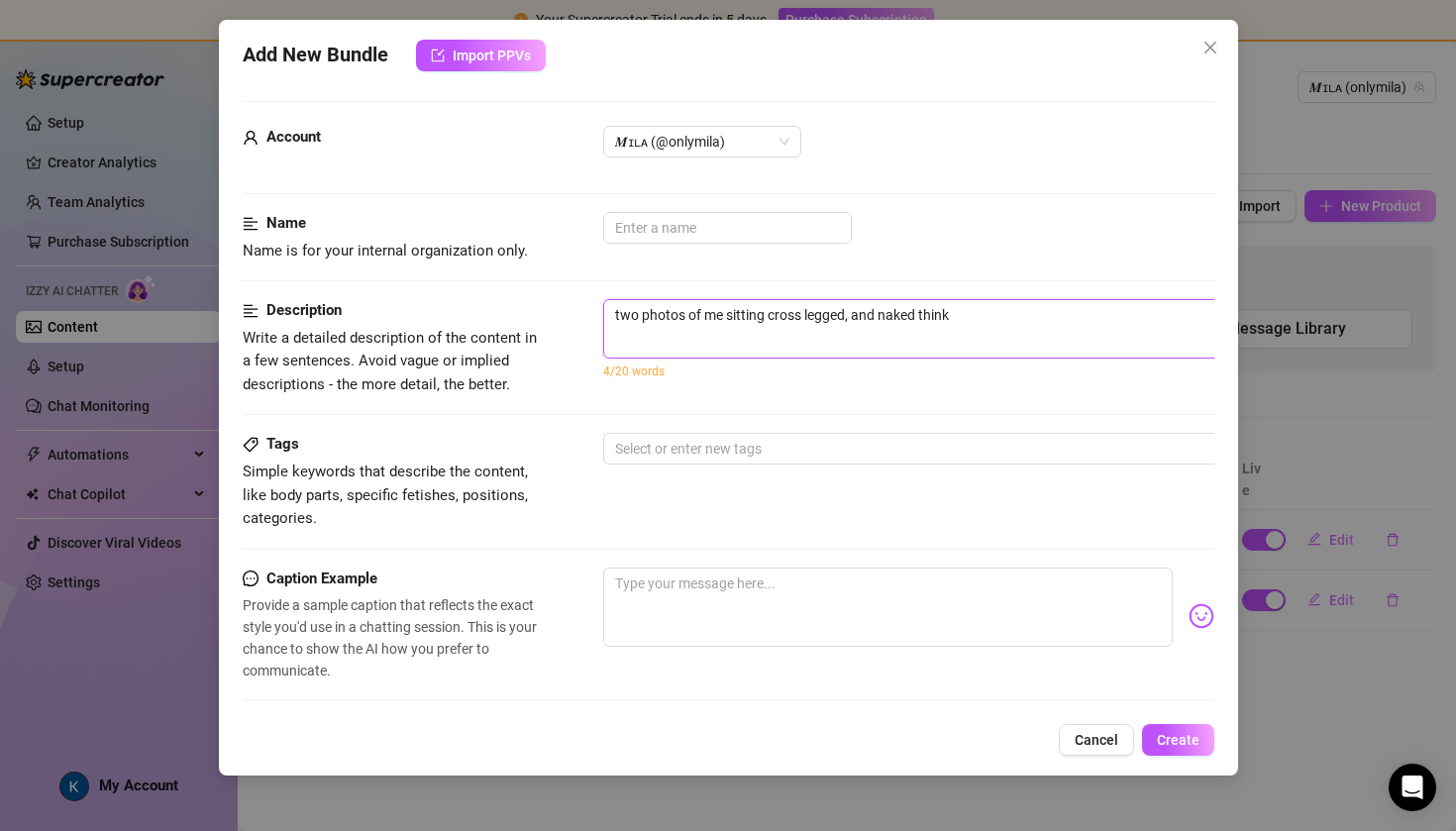 type on "two photos of me sitting cross legged, and naked thinki" 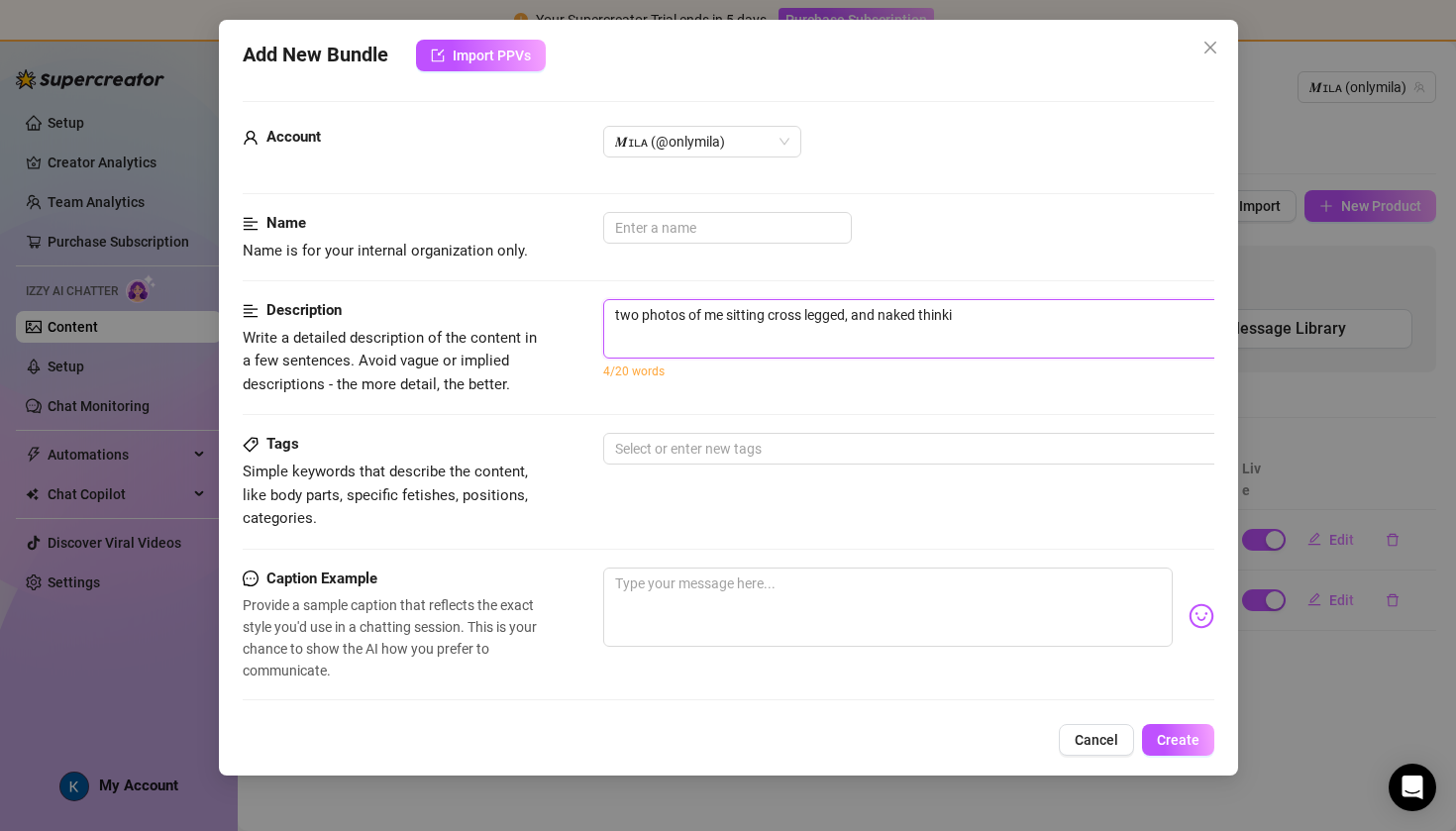 type on "two photos of me sitting cross legged, and naked thinkin" 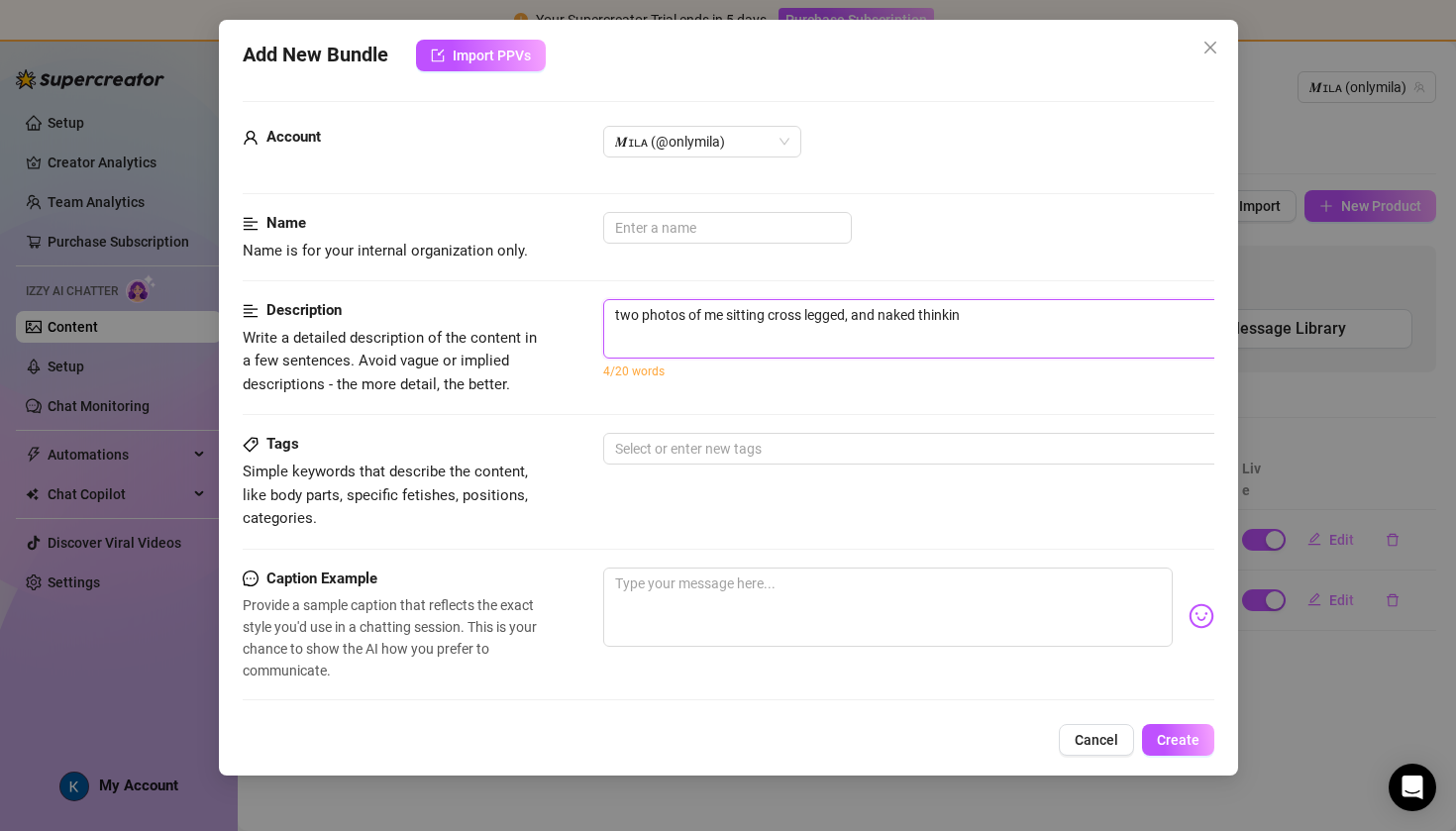 type on "two photos of me sitting cross legged, and naked thinking" 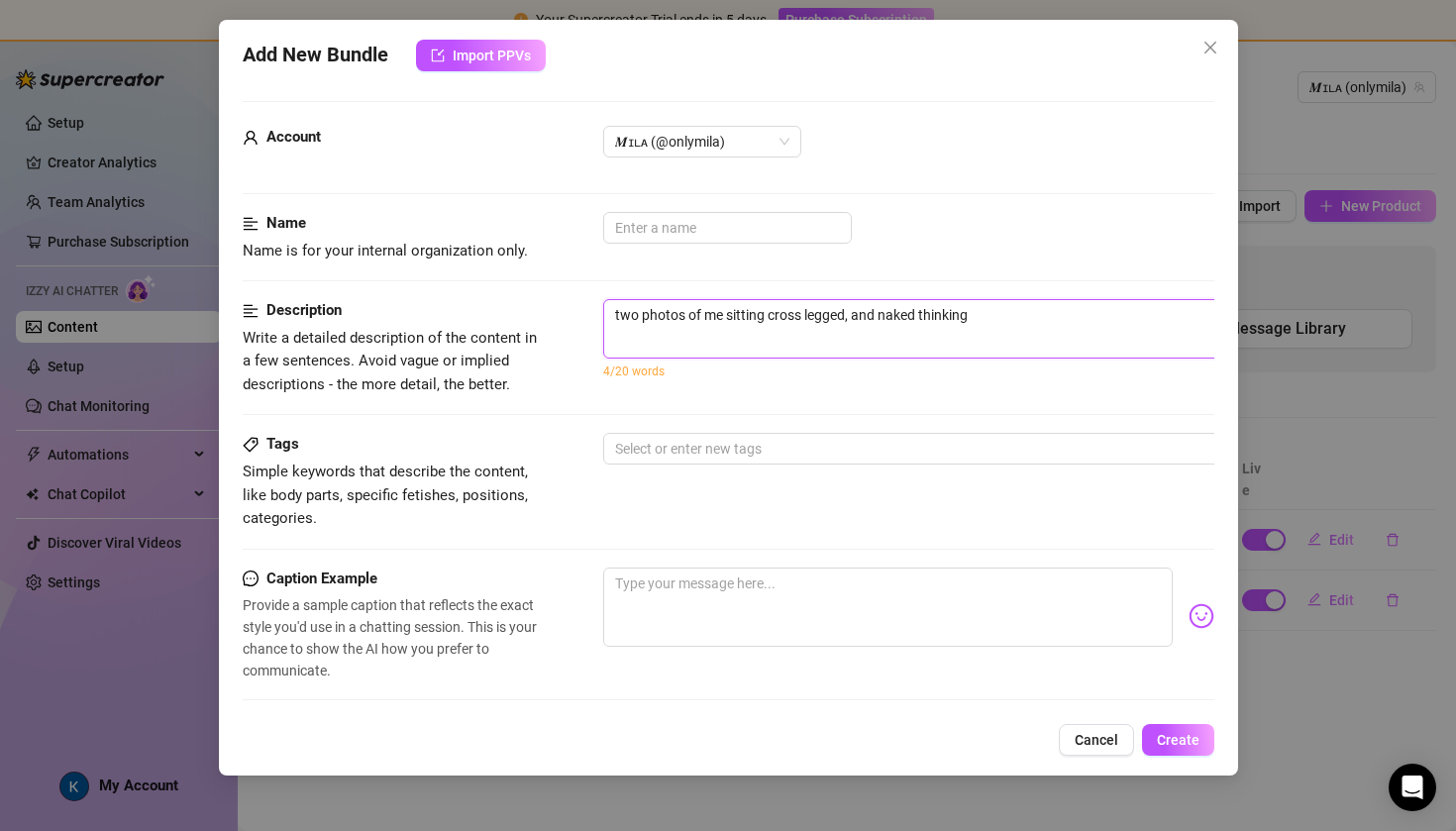type on "two photos of me sitting cross legged, and naked thinking" 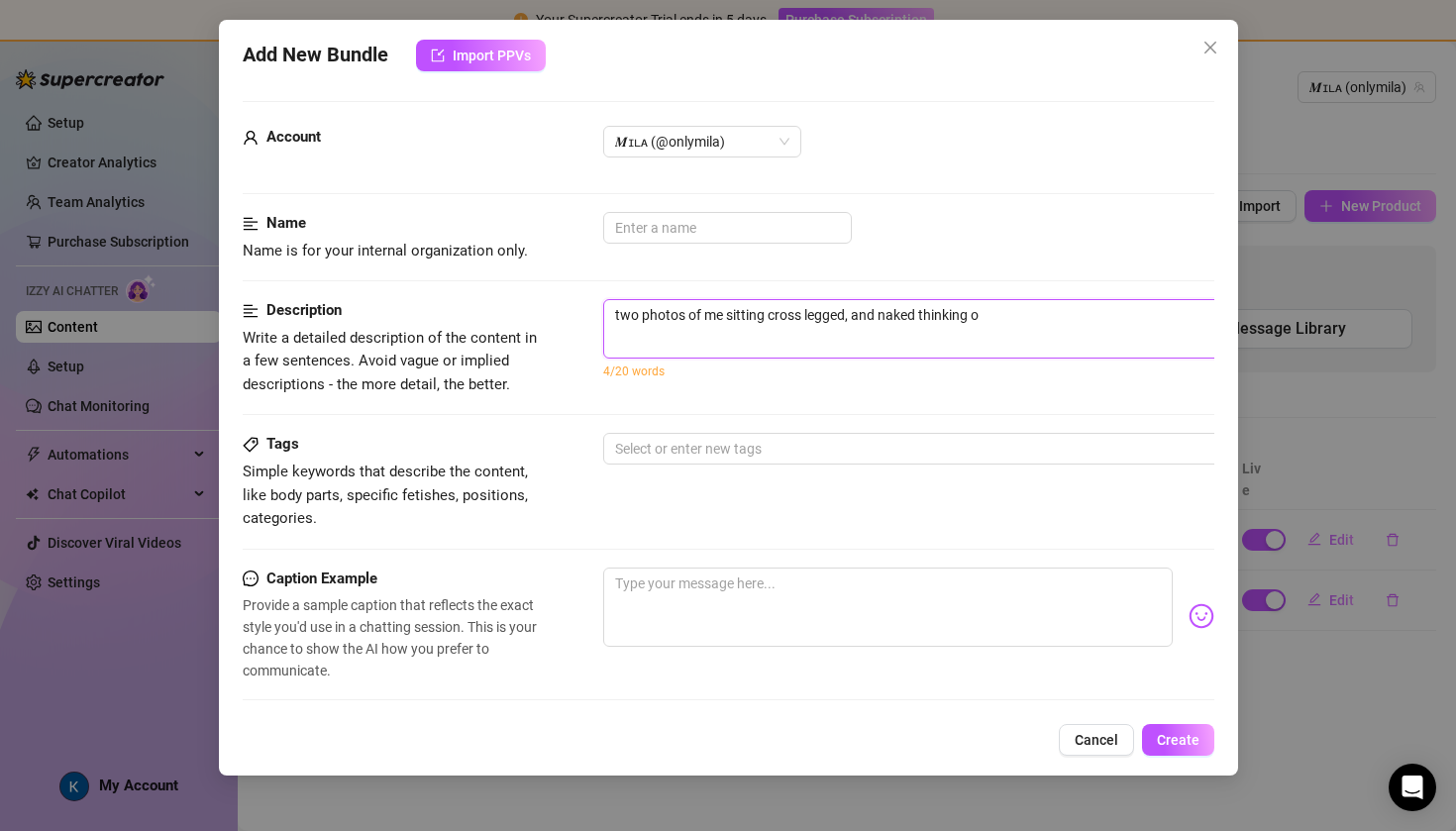 type on "two photos of me sitting cross legged, and naked thinking of" 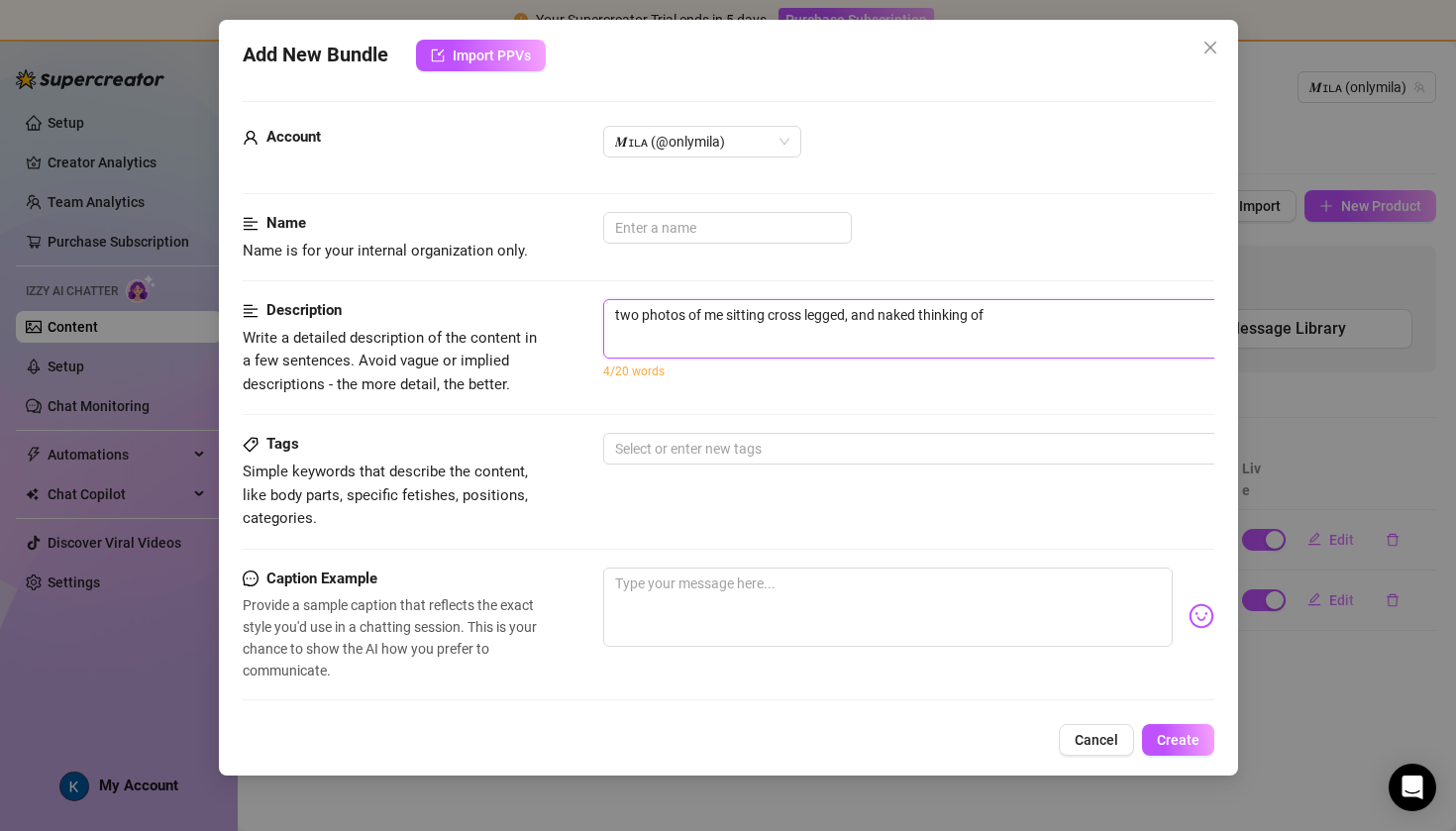 type on "two photos of me sitting cross legged, and naked thinking of" 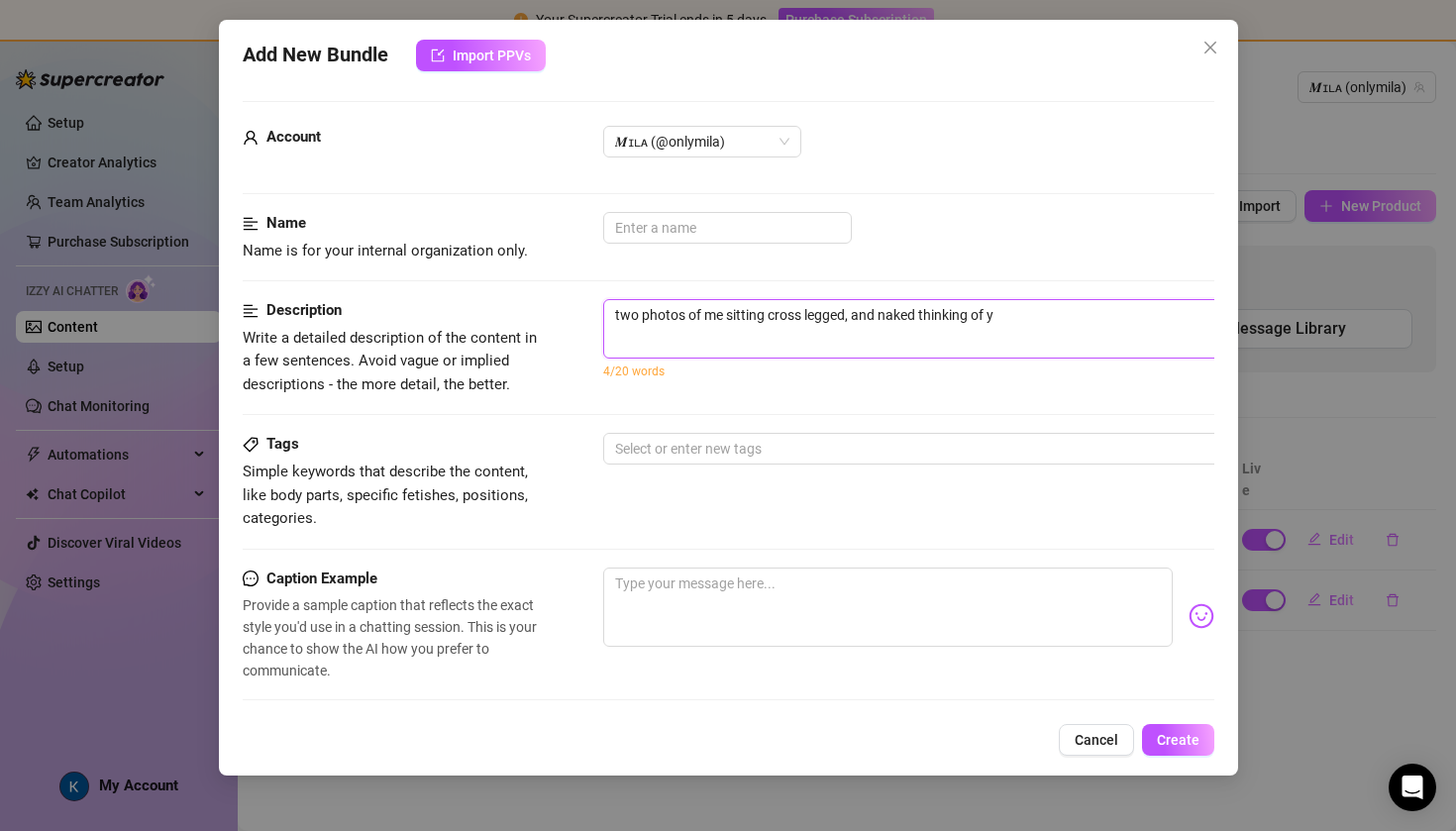 type on "two photos of me sitting cross legged, and naked thinking of yo" 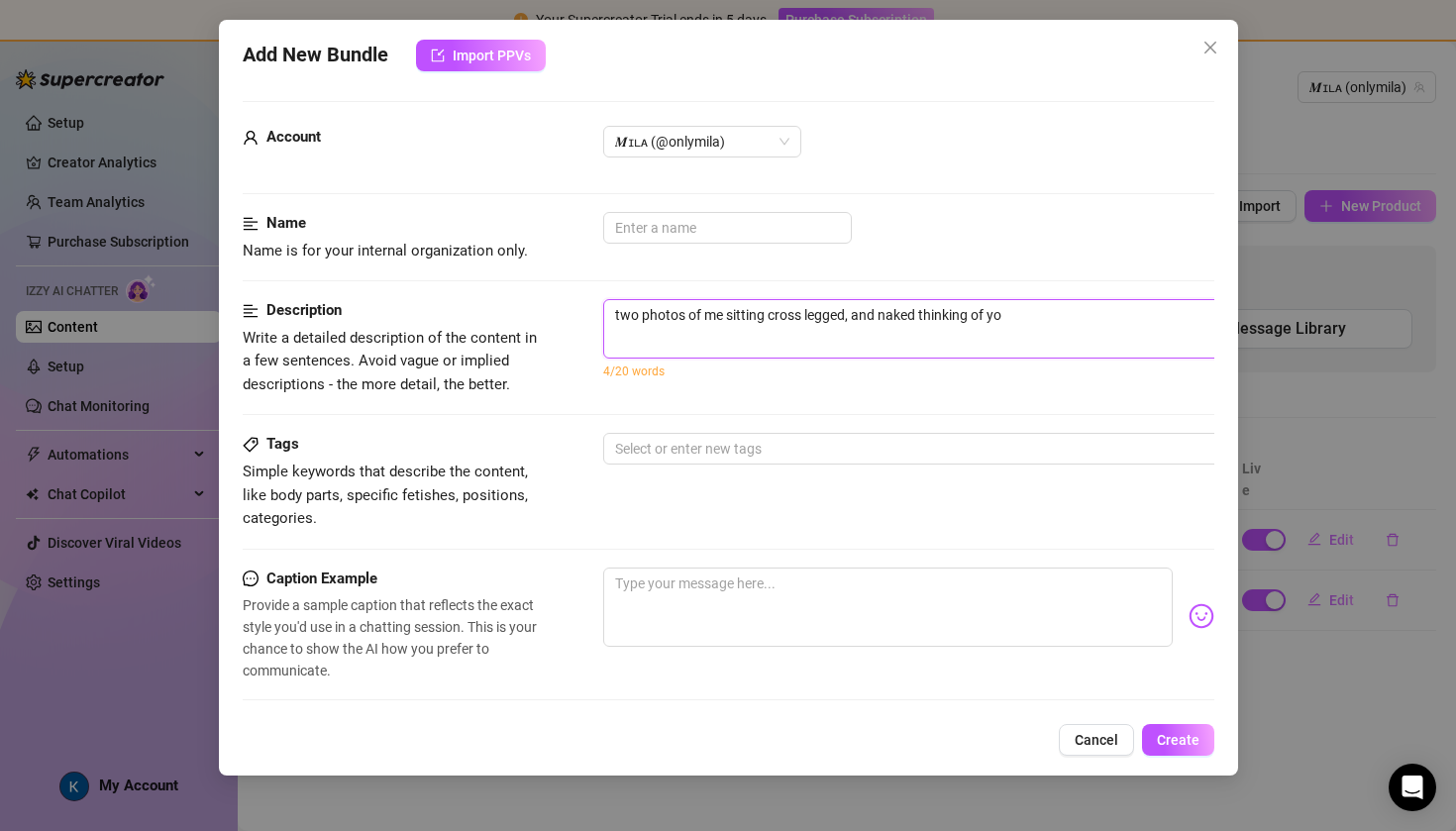 type on "two photos of me sitting cross legged, and naked thinking of you" 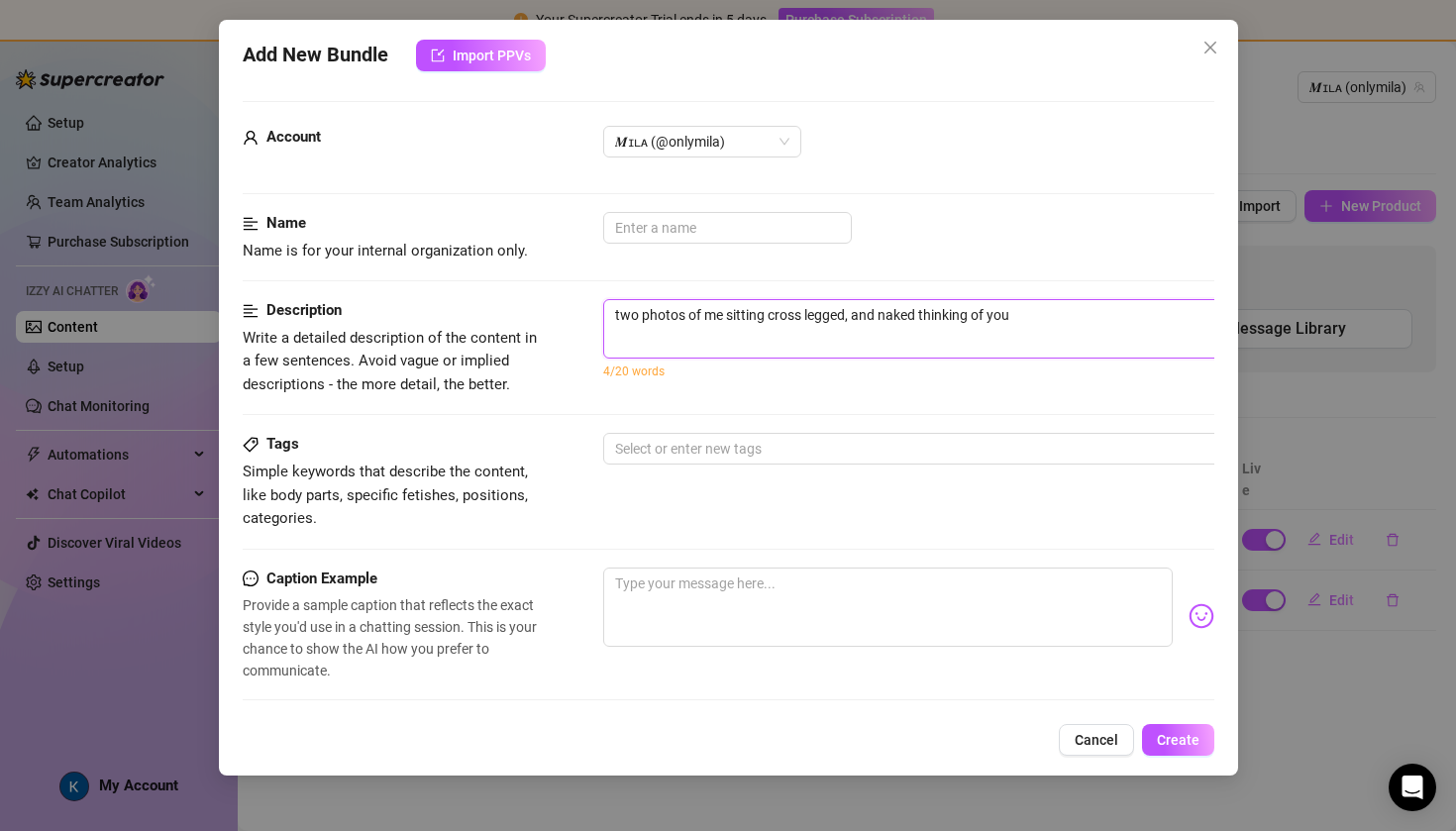 type on "two photos of me sitting cross legged, and naked thinking of you" 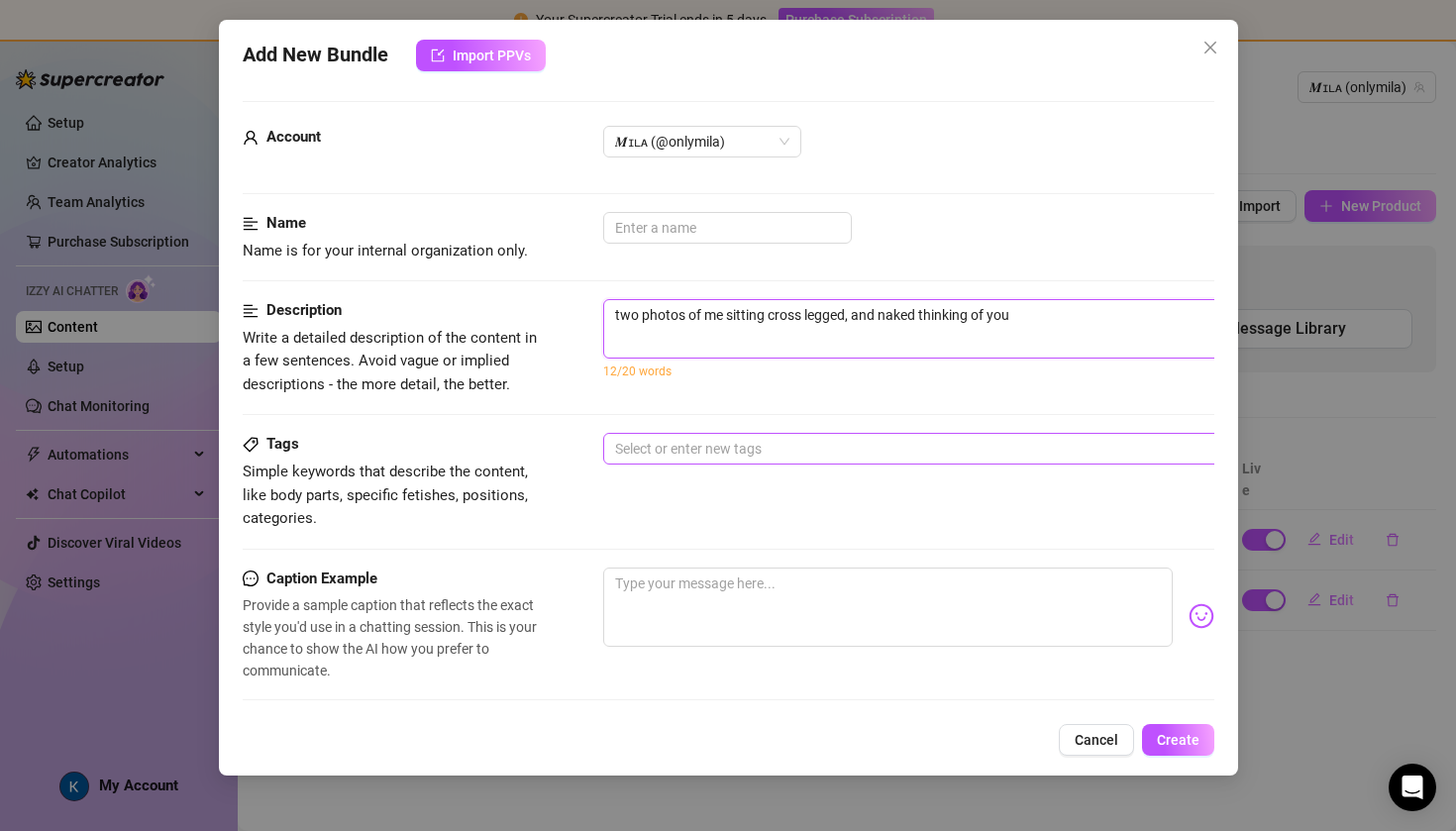 click at bounding box center (939, 449) 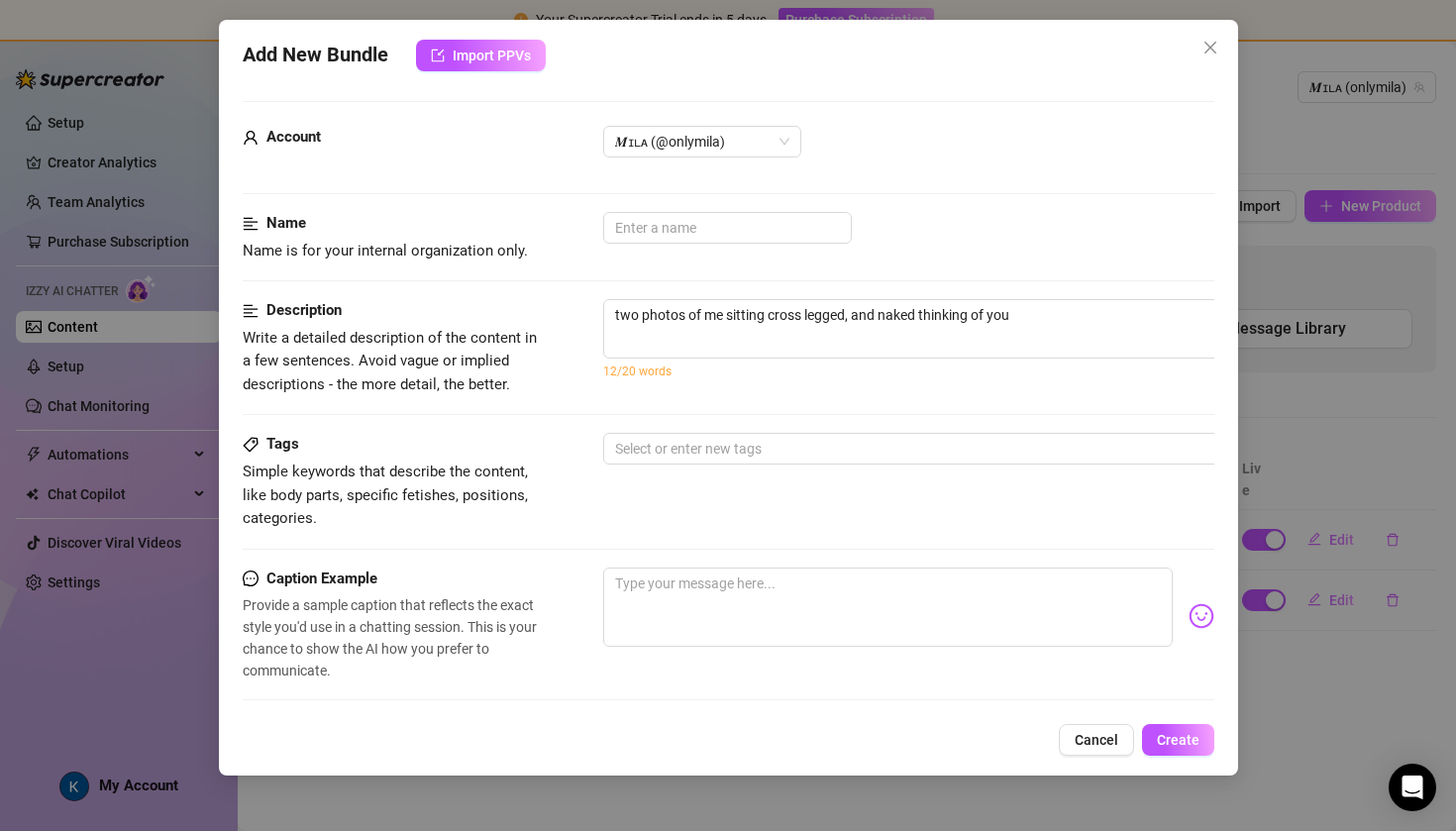 click on "Simple keywords that describe the content, like body parts, specific fetishes, positions, categories." at bounding box center [391, 495] 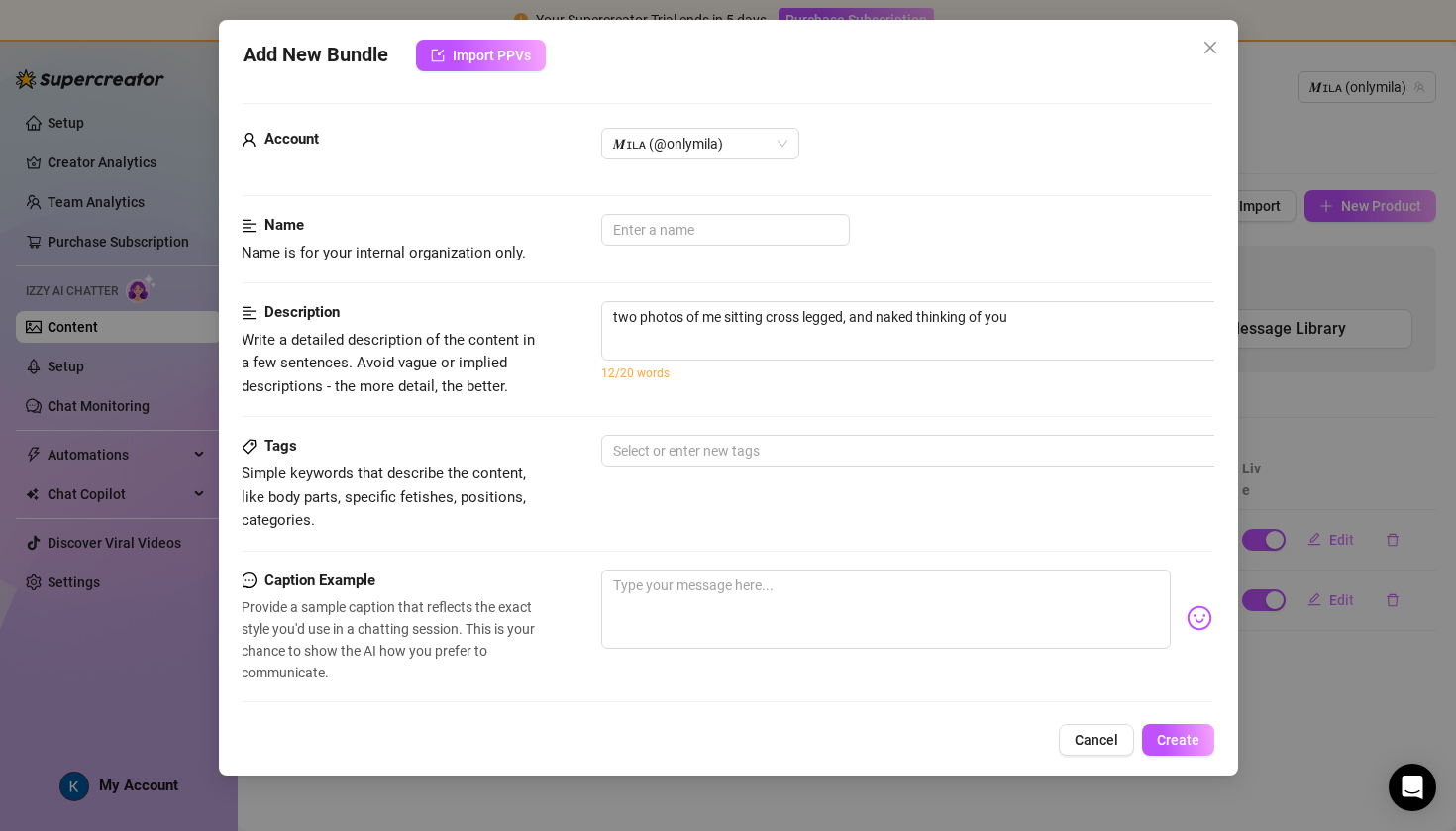 scroll, scrollTop: 0, scrollLeft: 2, axis: horizontal 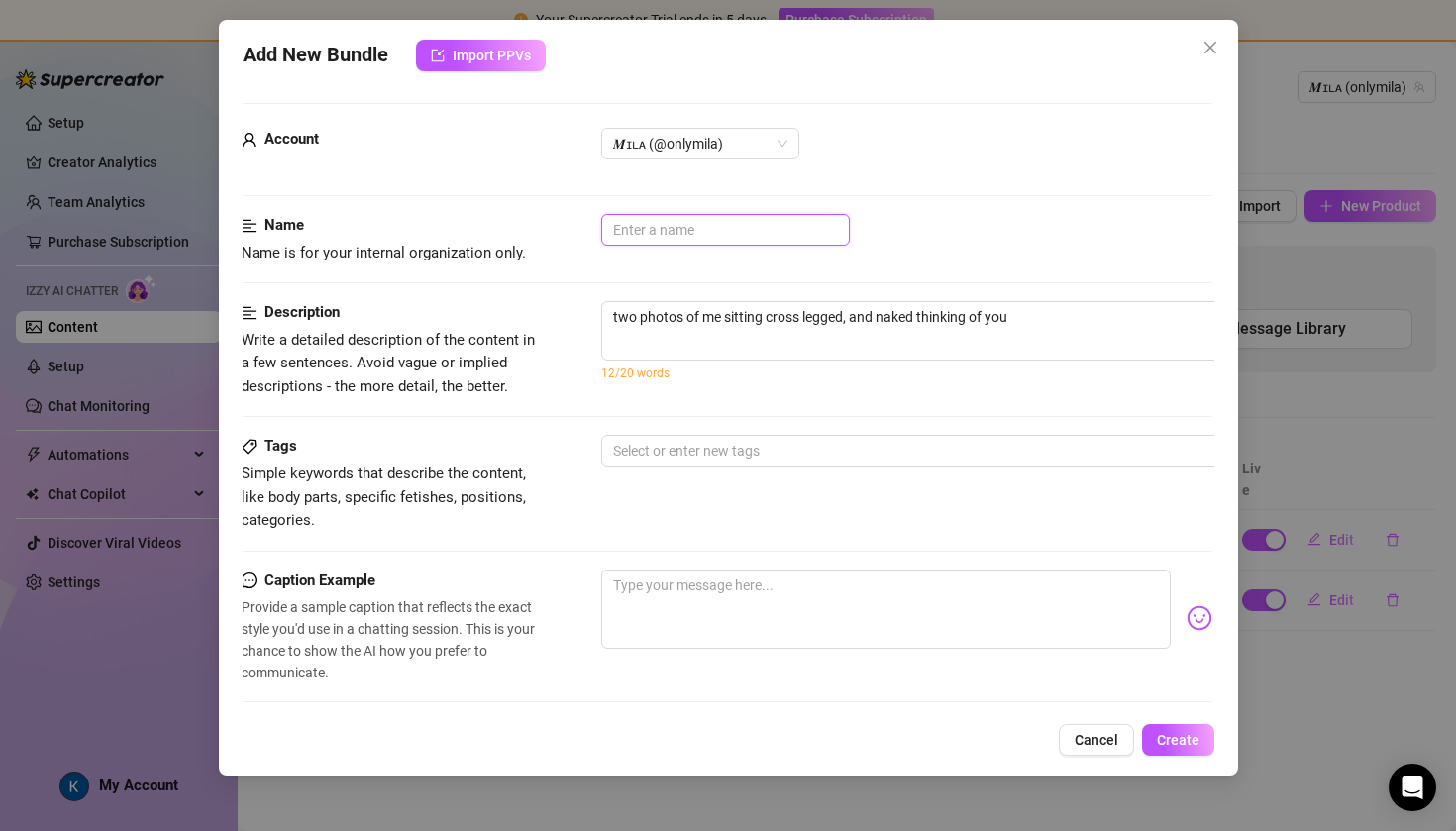 click at bounding box center [725, 230] 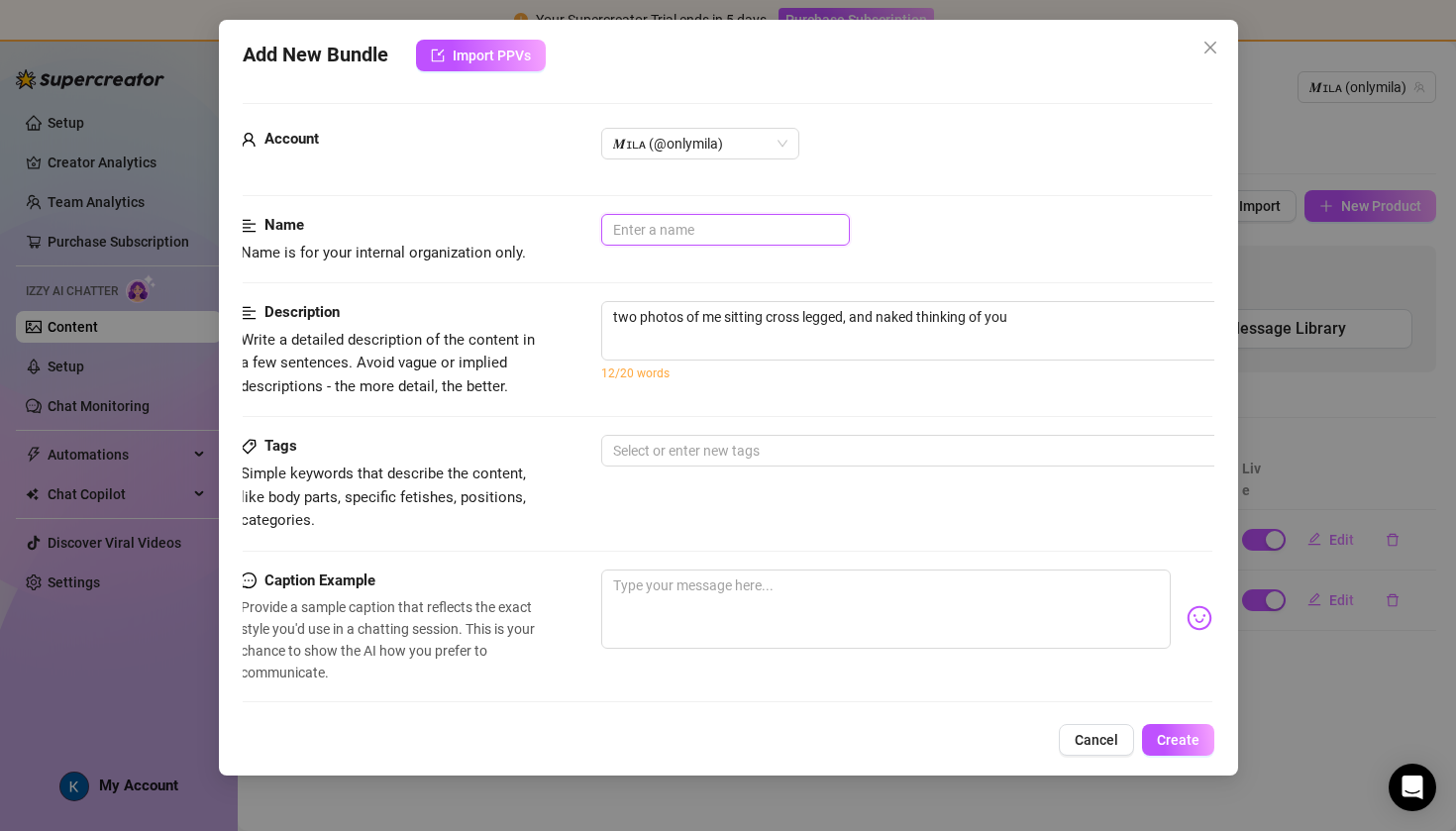 scroll, scrollTop: 0, scrollLeft: 89, axis: horizontal 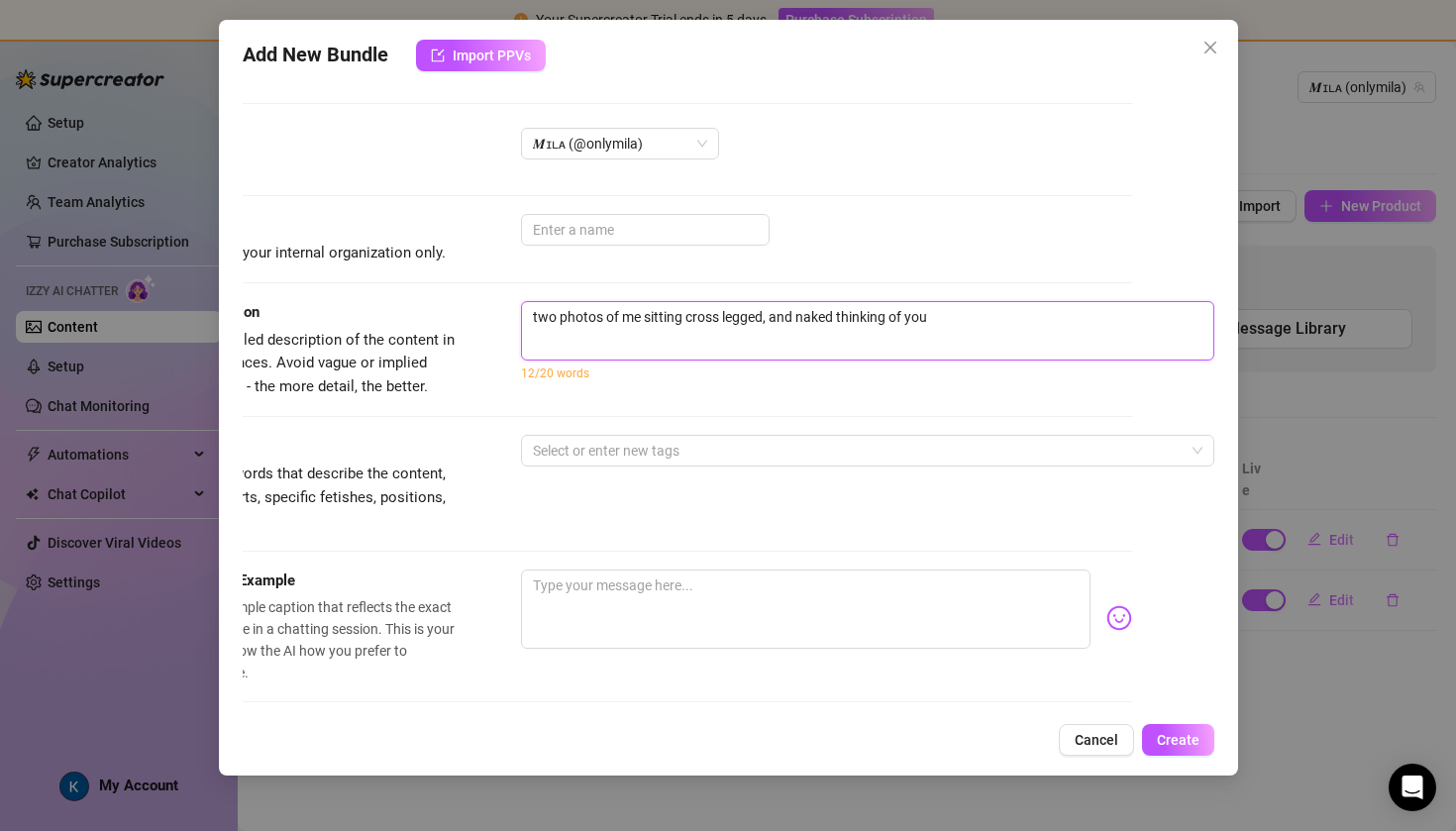 click on "two photos of me sitting cross legged, and naked thinking of you" at bounding box center (868, 331) 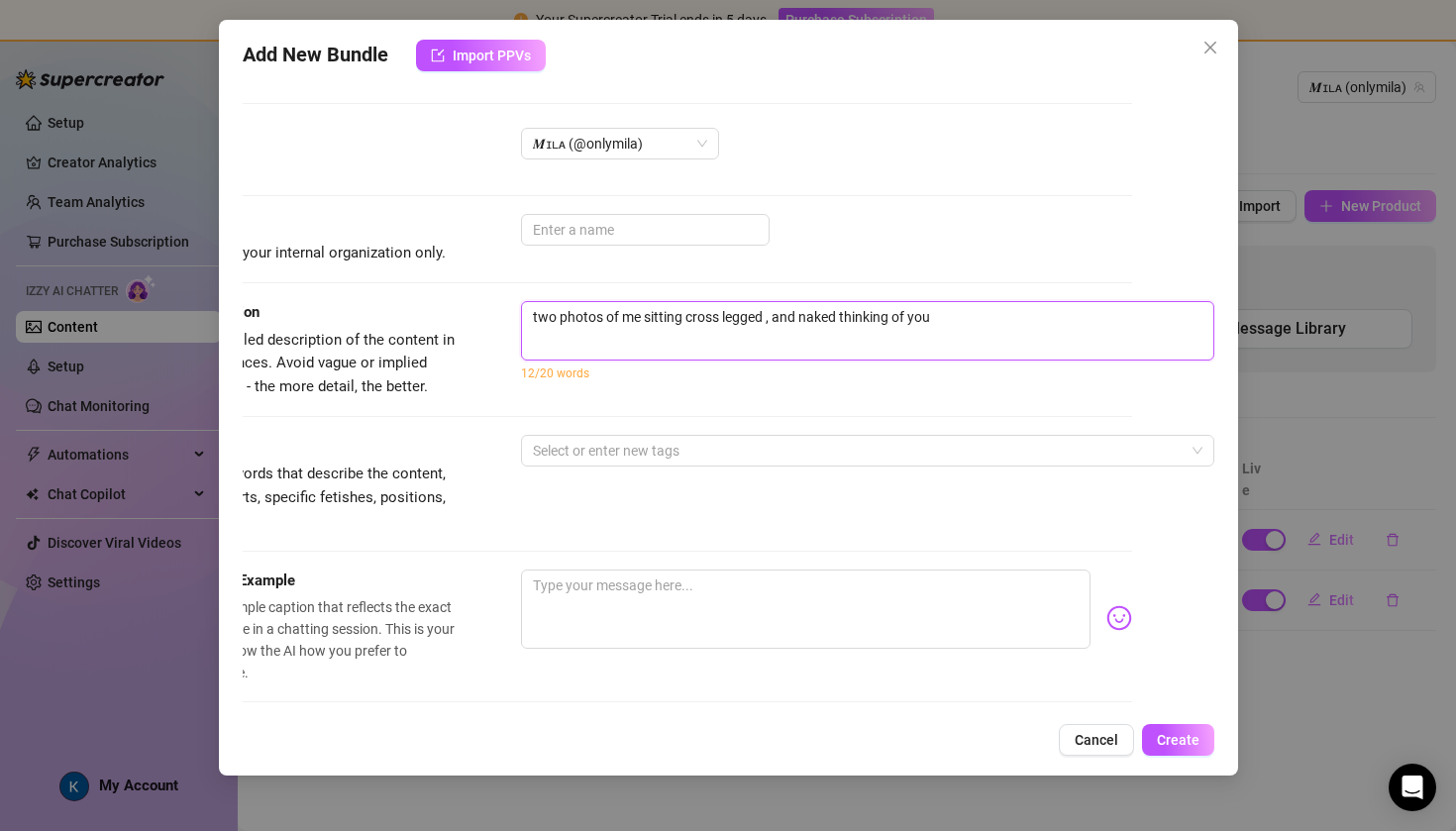 type on "two photos of me sitting cross legged o, and naked thinking of you" 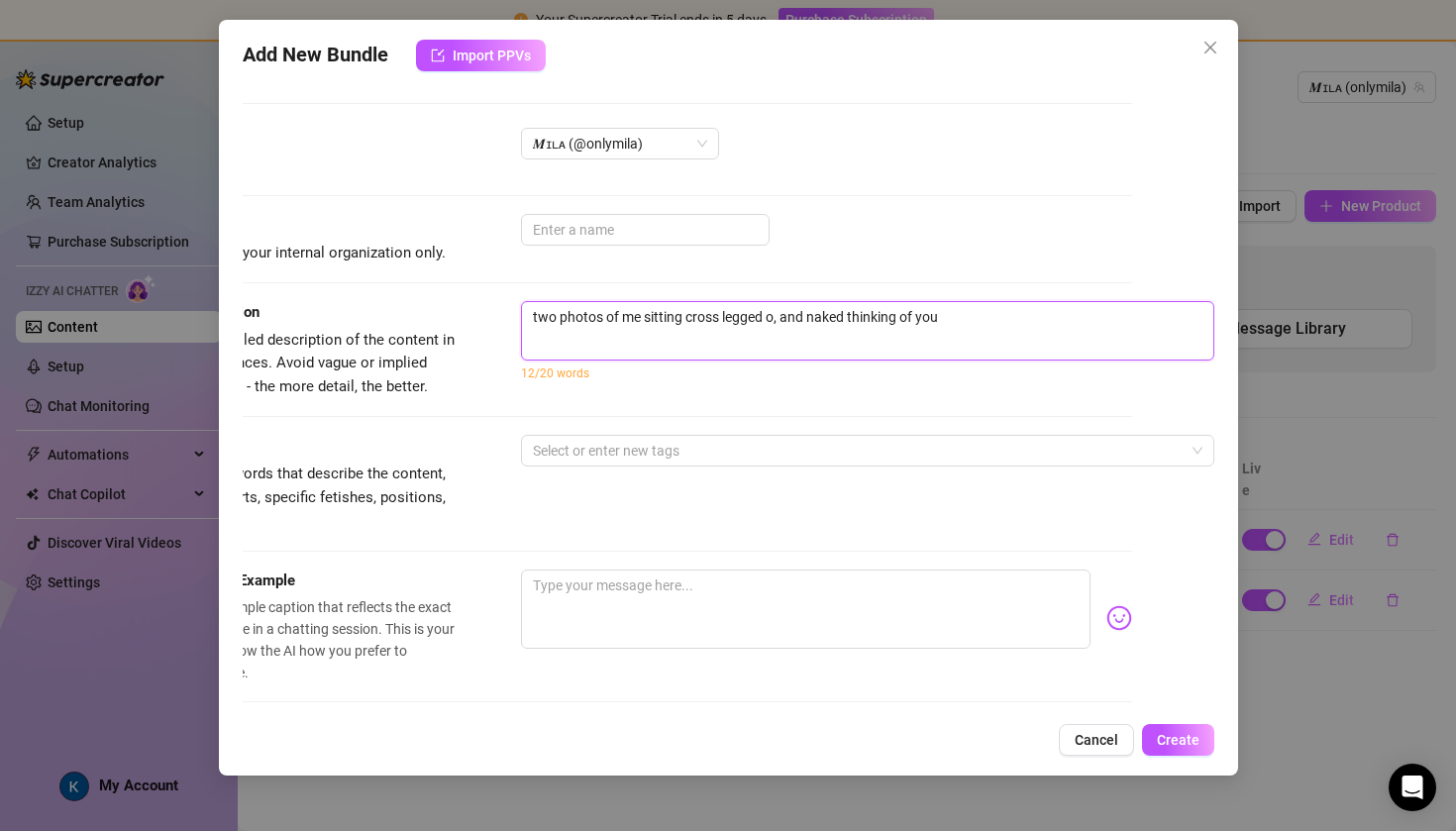 type on "two photos of me sitting cross legged on, and naked thinking of you" 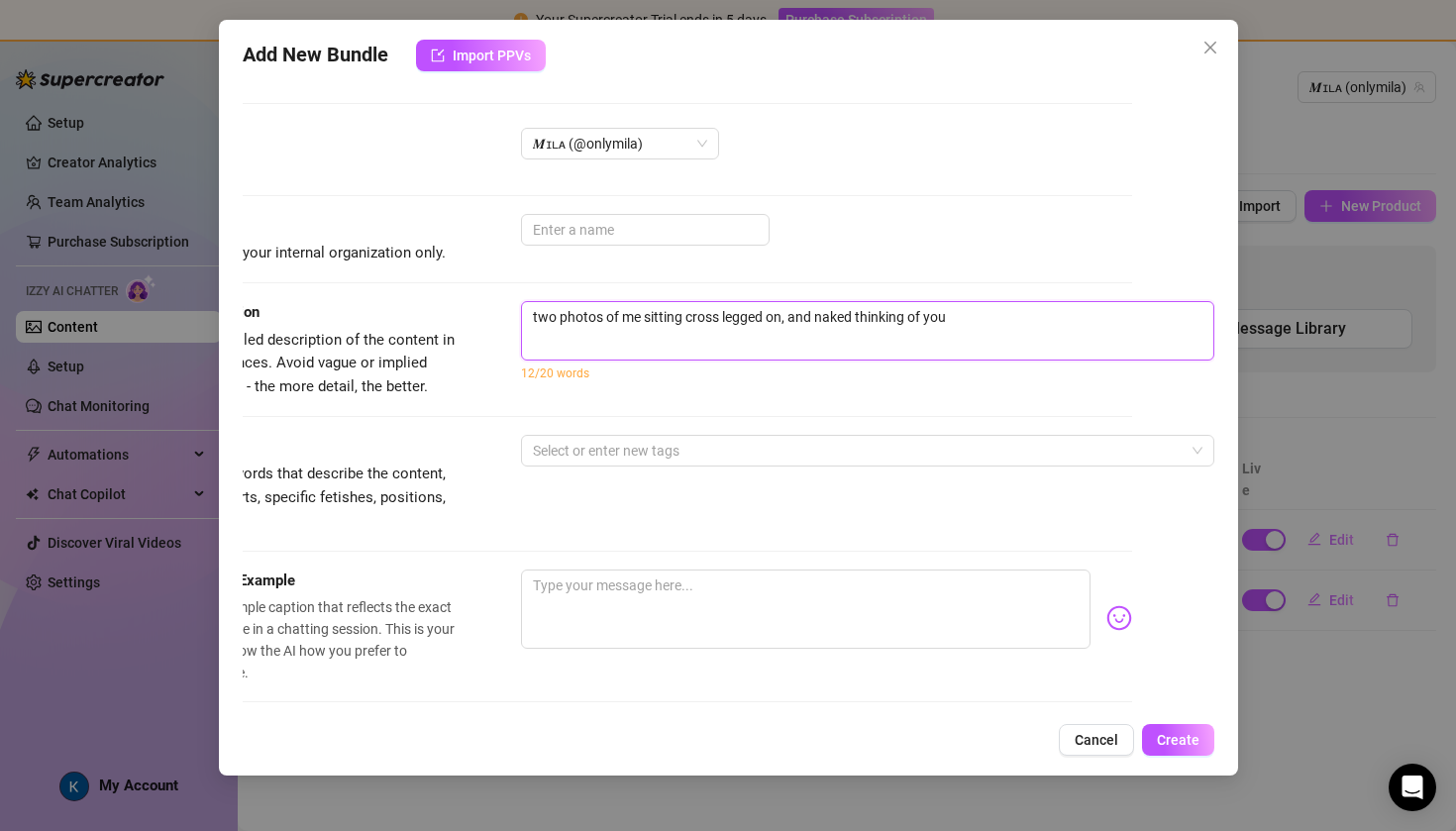 type on "two photos of me sitting cross legged on , and naked thinking of you" 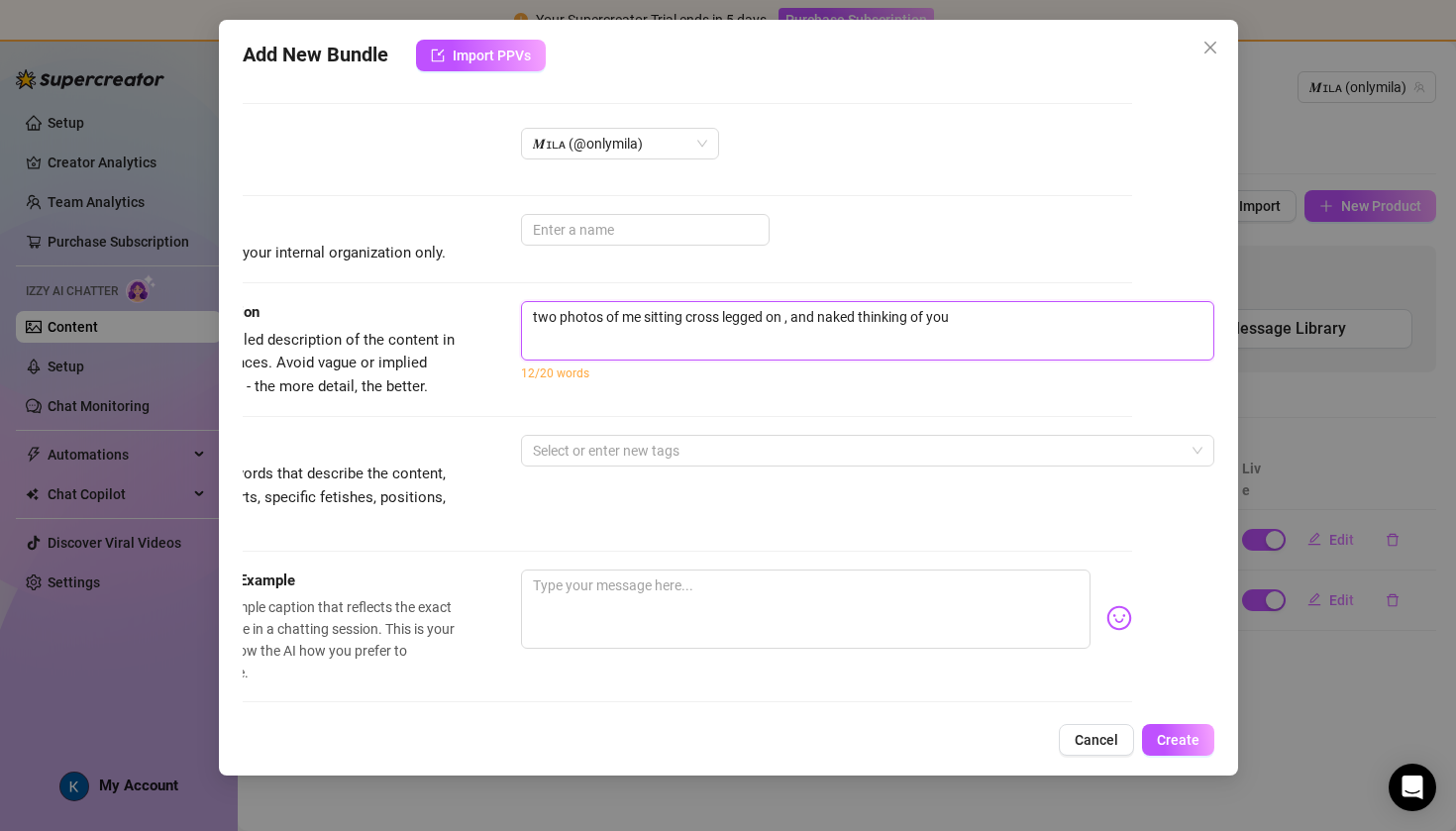 type on "two photos of me sitting cross legged on t, and naked thinking of you" 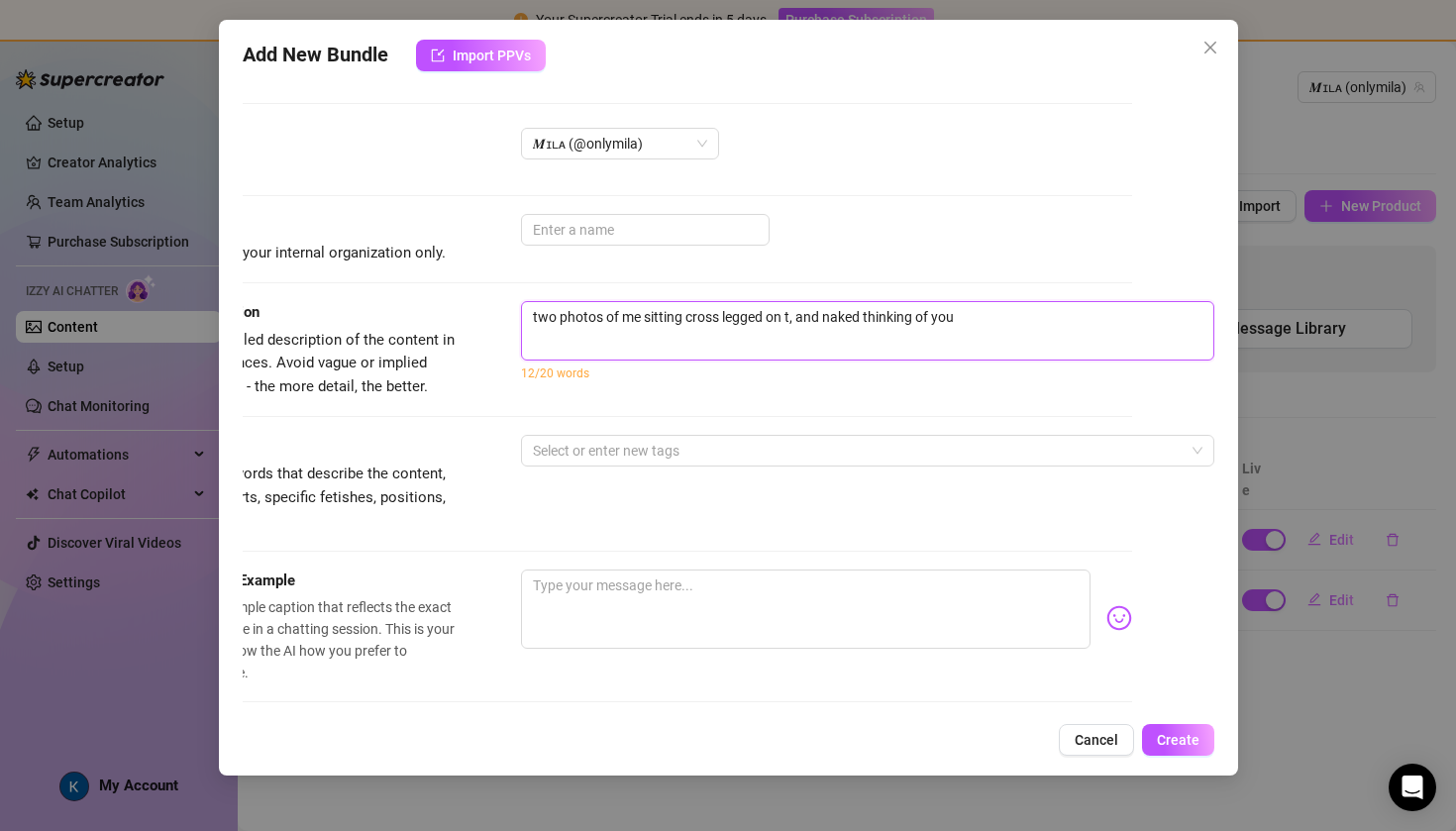 type on "two photos of me sitting cross legged on te, and naked thinking of you" 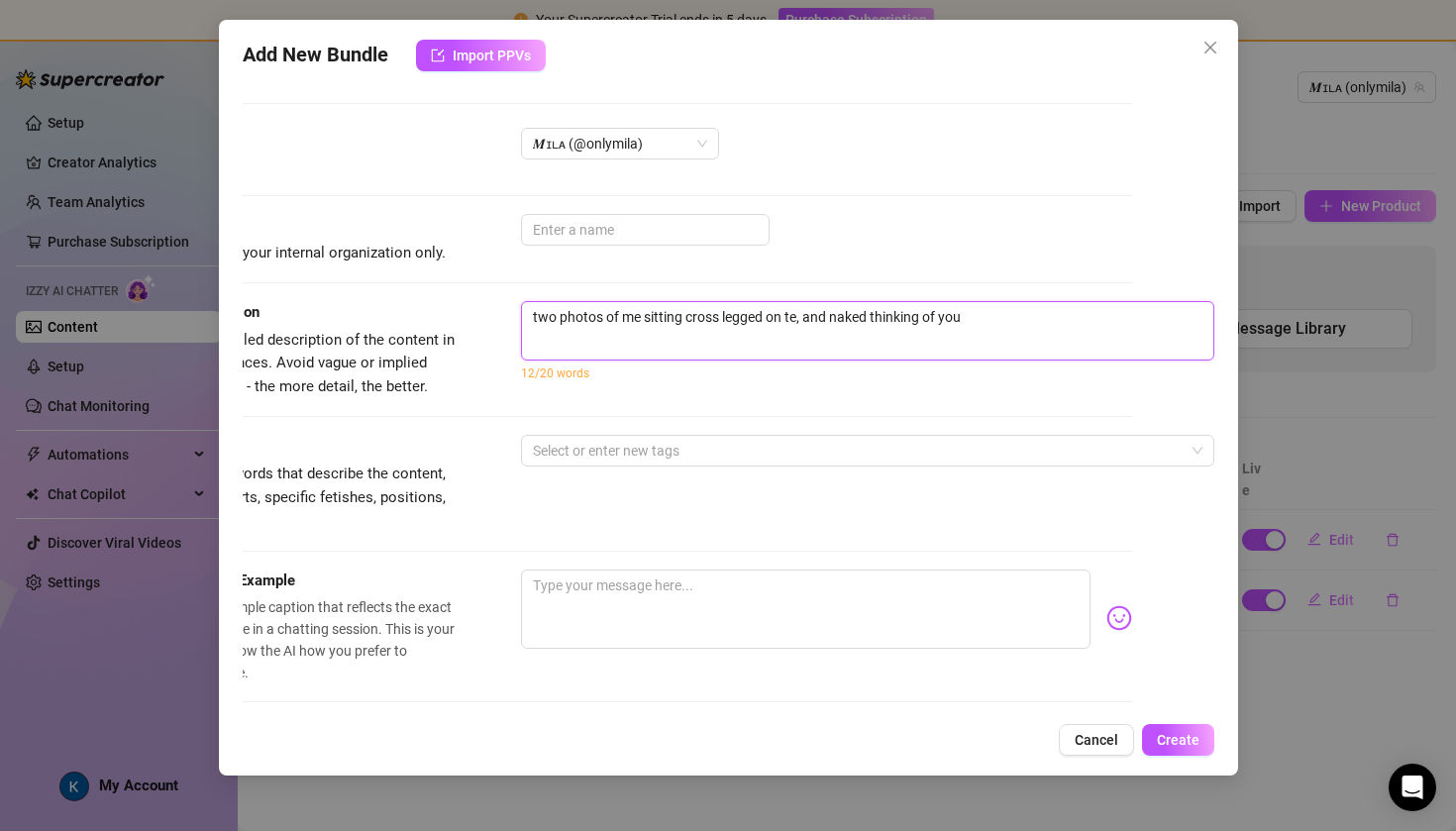 type on "two photos of me sitting cross legged on t, and naked thinking of you" 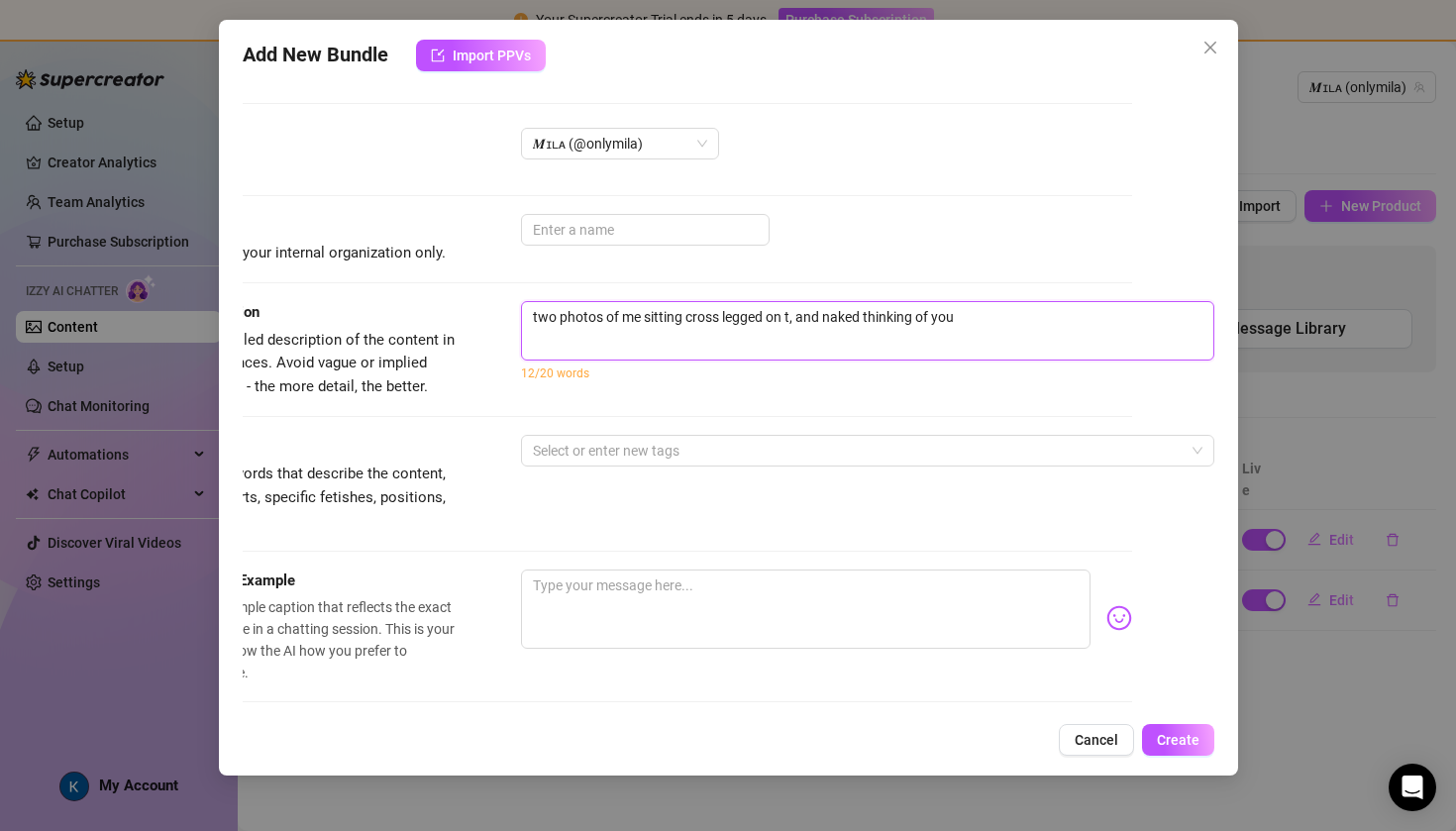 type on "two photos of me sitting cross legged on th, and naked thinking of you" 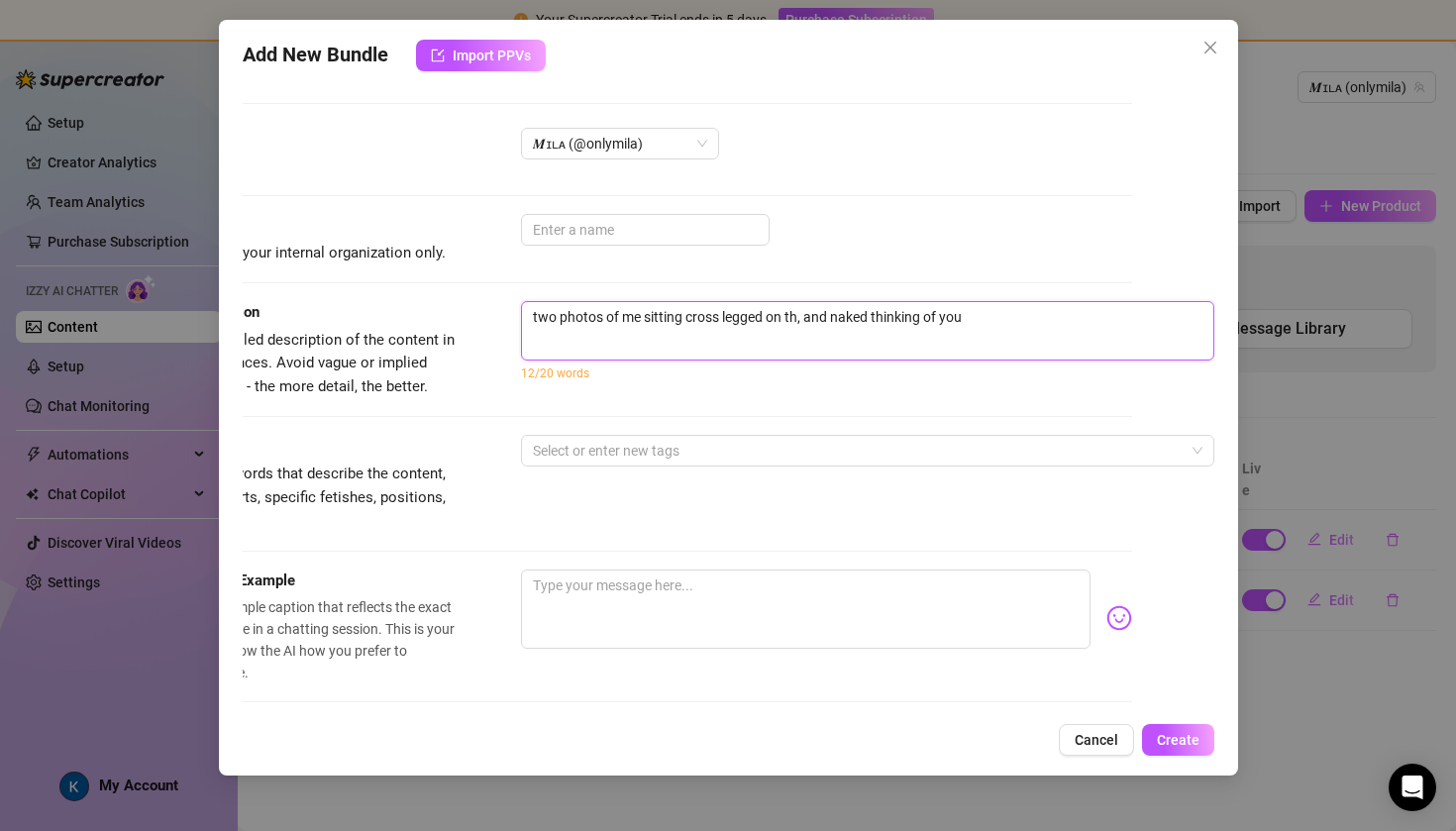 type on "two photos of me sitting cross legged on the, and naked thinking of you" 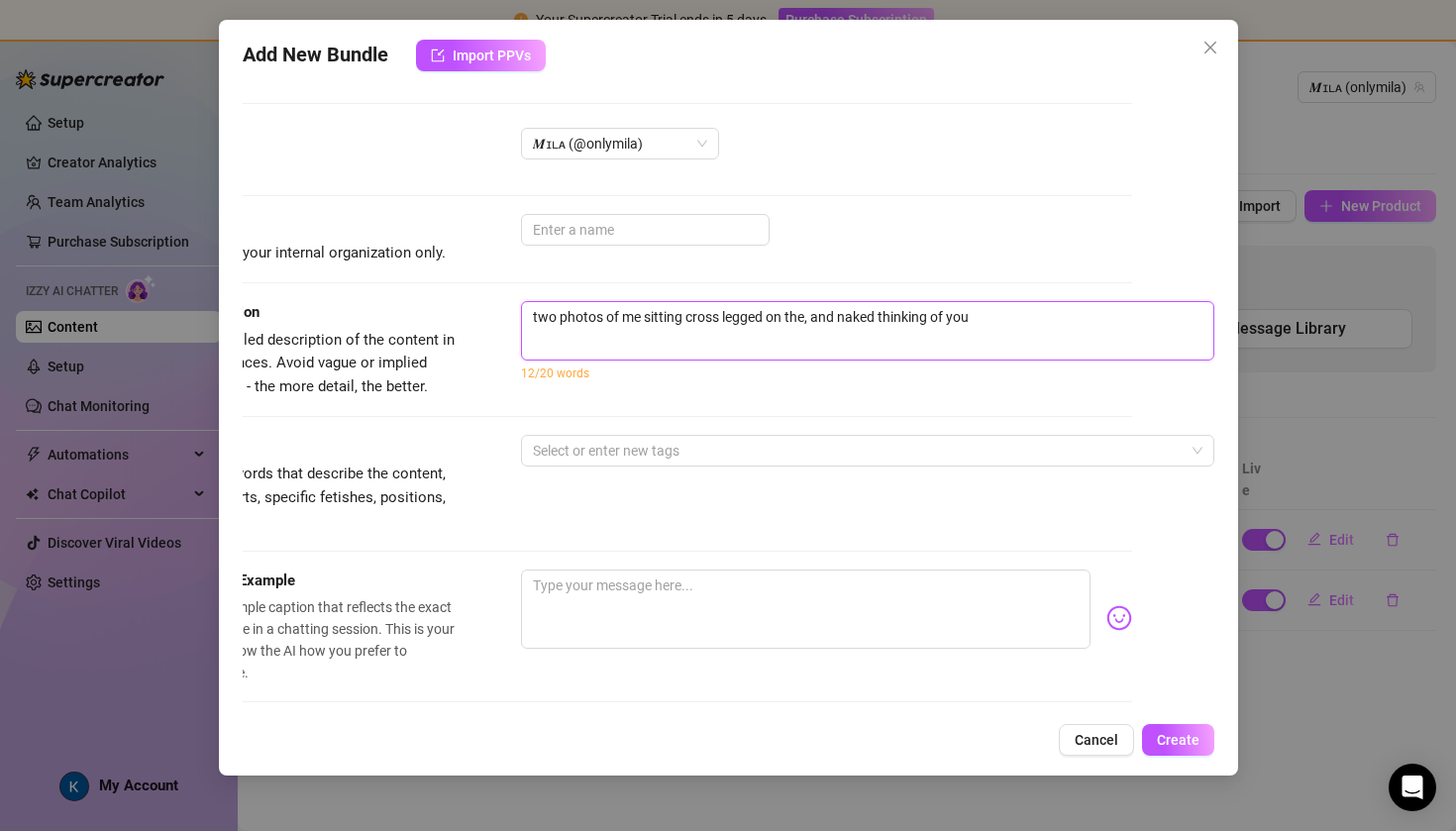 type on "two photos of me sitting cross legged on the , and naked thinking of you" 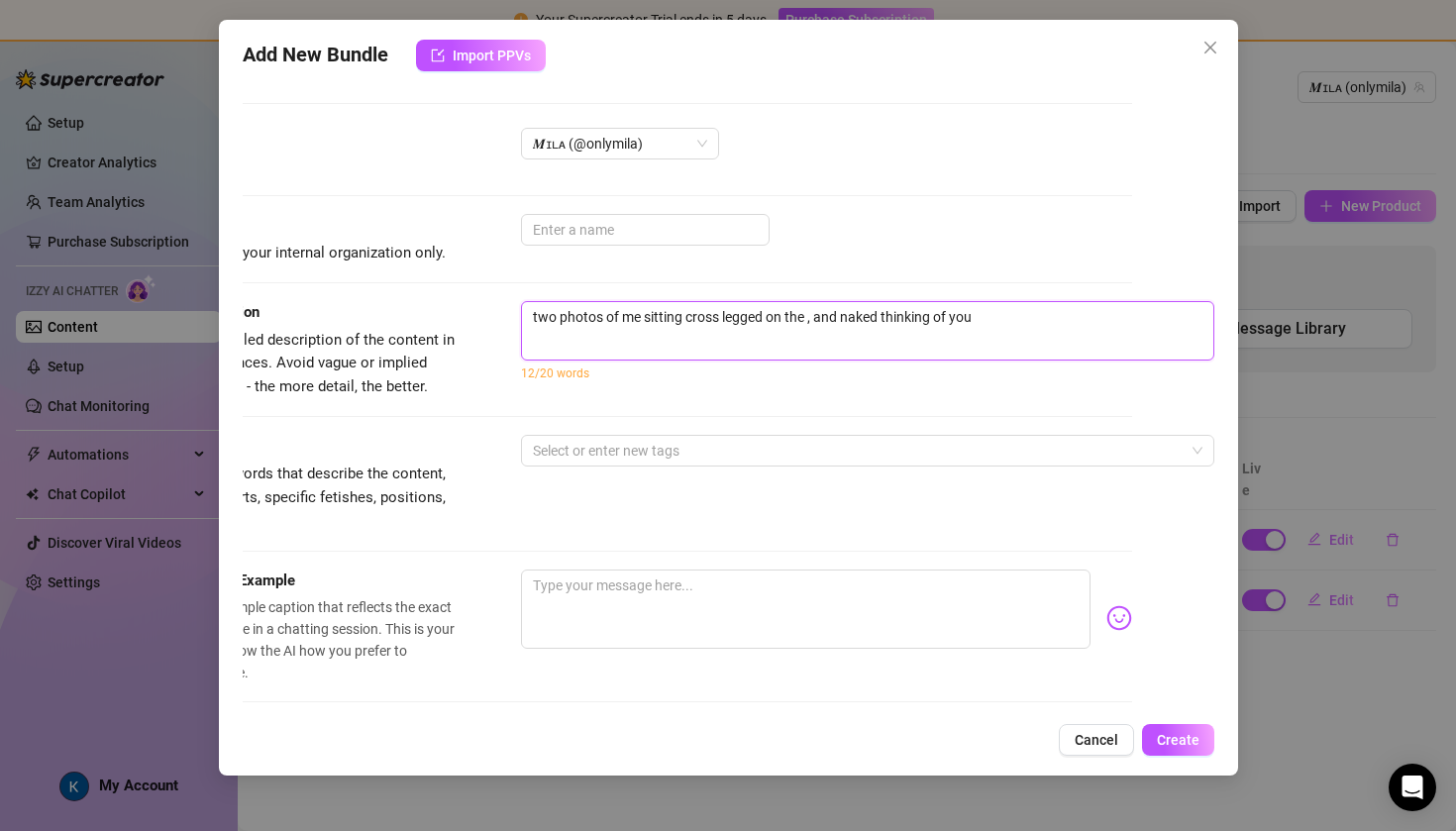 type on "two photos of me sitting cross legged on the f, and naked thinking of you" 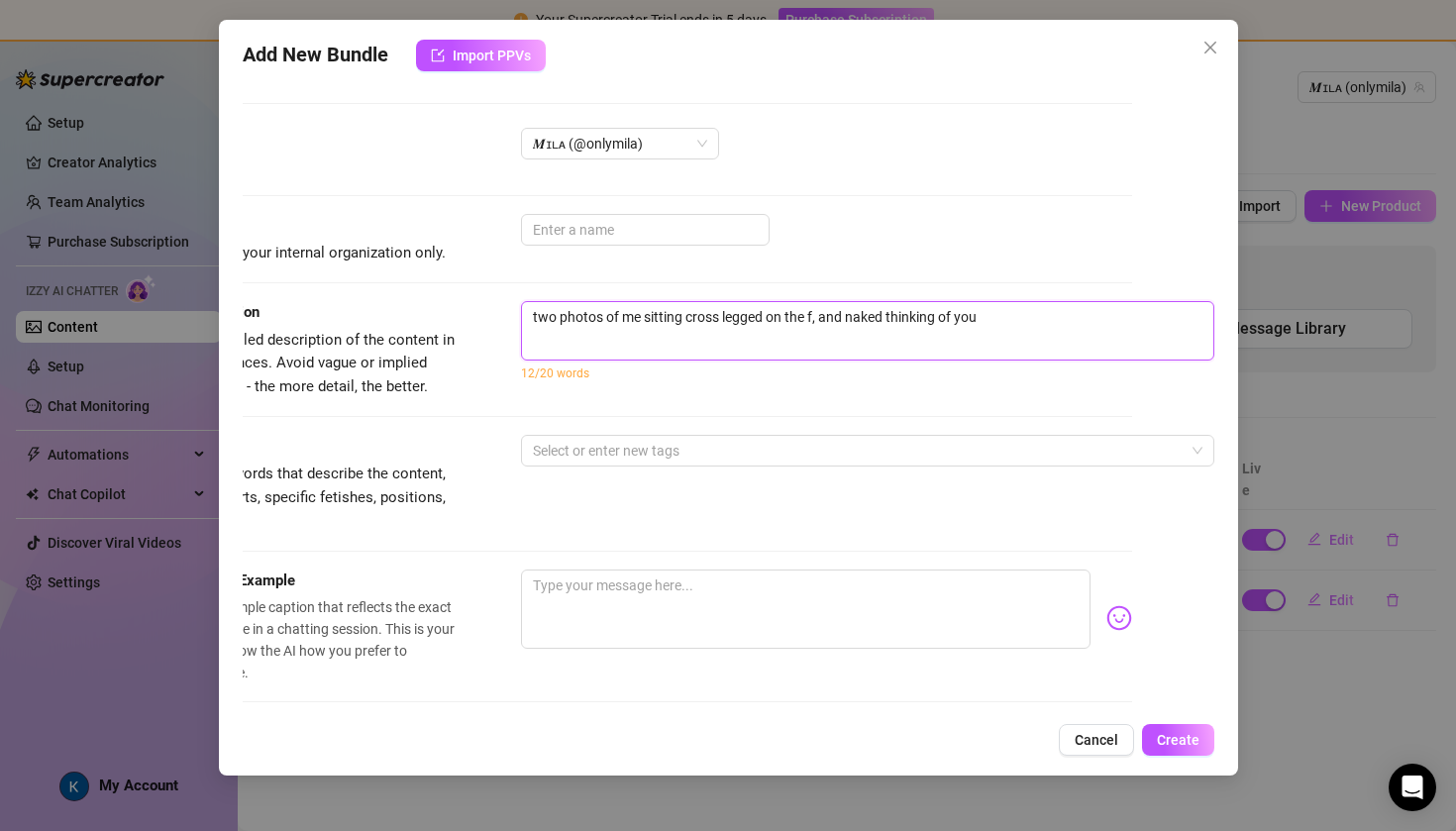 type on "two photos of me sitting cross legged on the fl, and naked thinking of you" 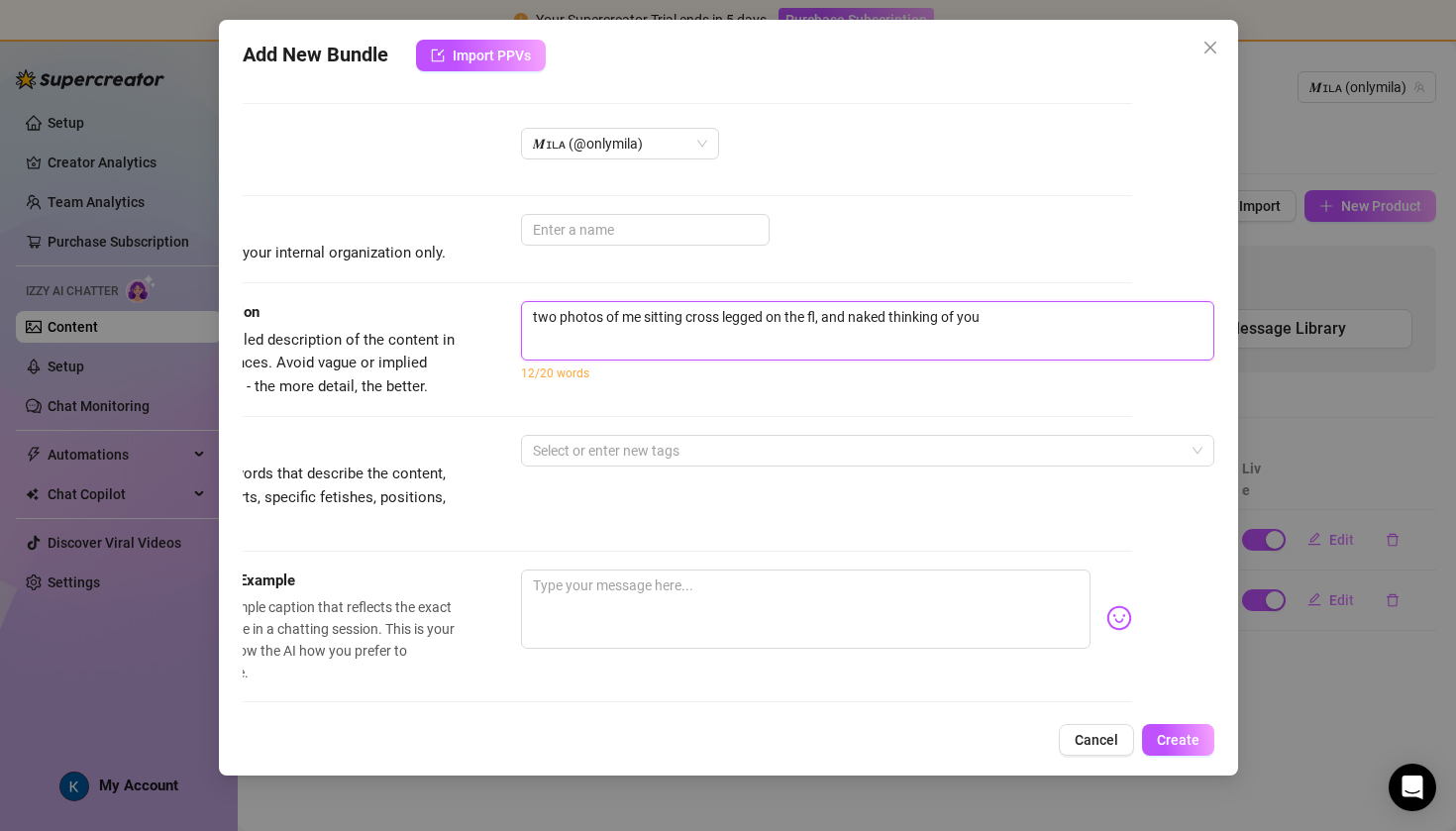 type on "two photos of me sitting cross legged on the flo, and naked thinking of you" 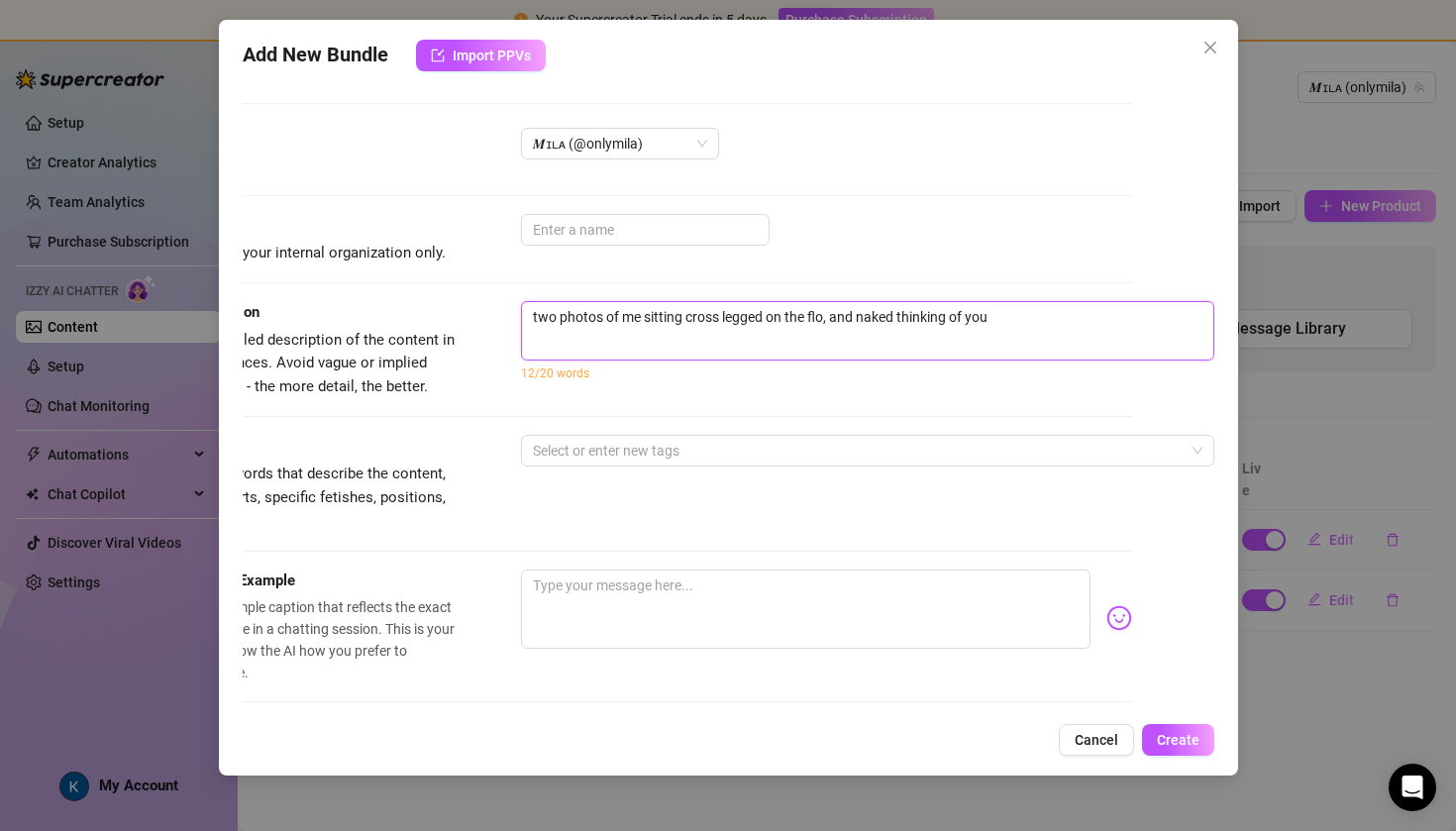 type on "two photos of me sitting cross legged on the floo, and naked thinking of you" 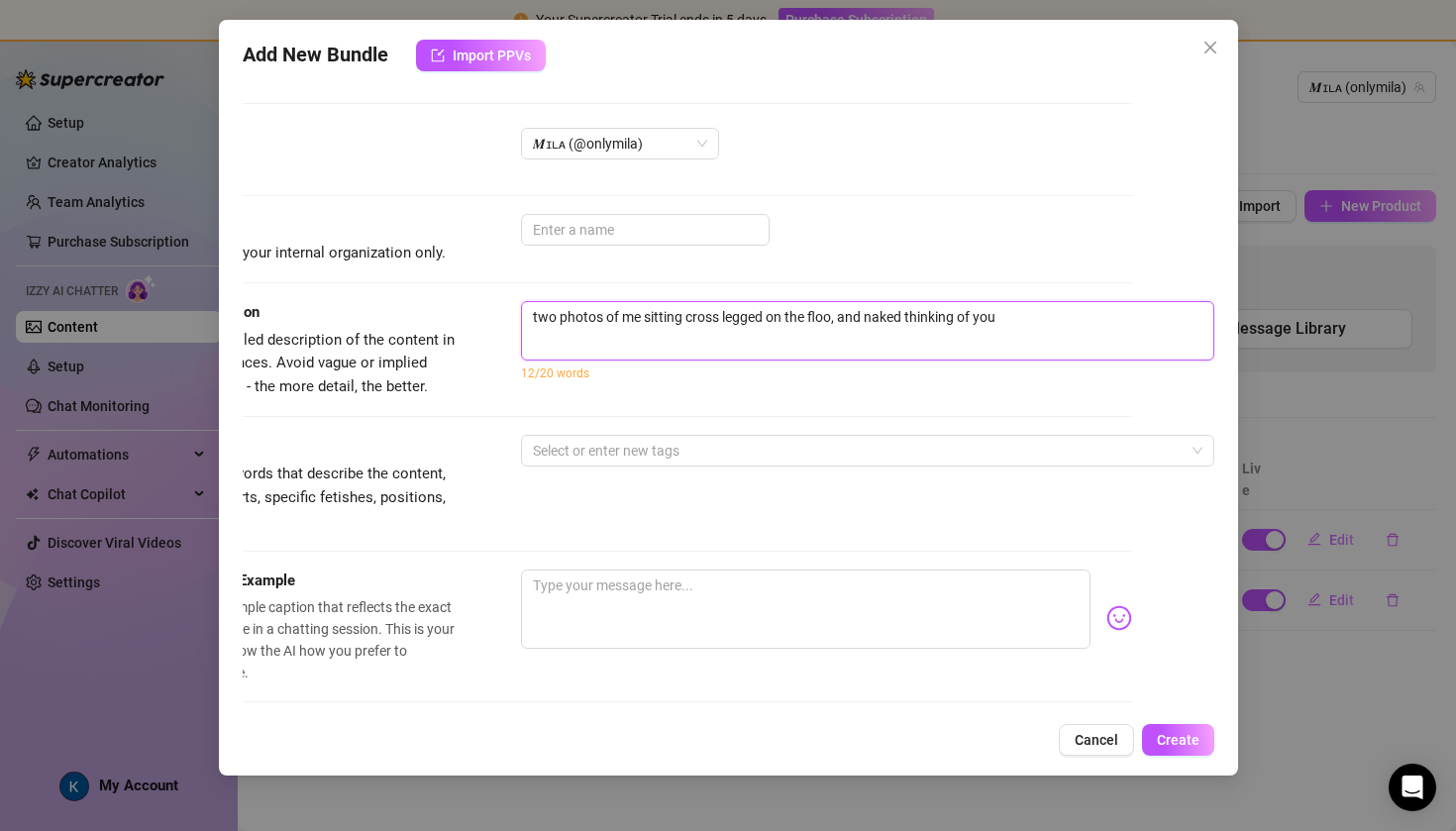 type on "two photos of me sitting cross legged on the floor, and naked thinking of you" 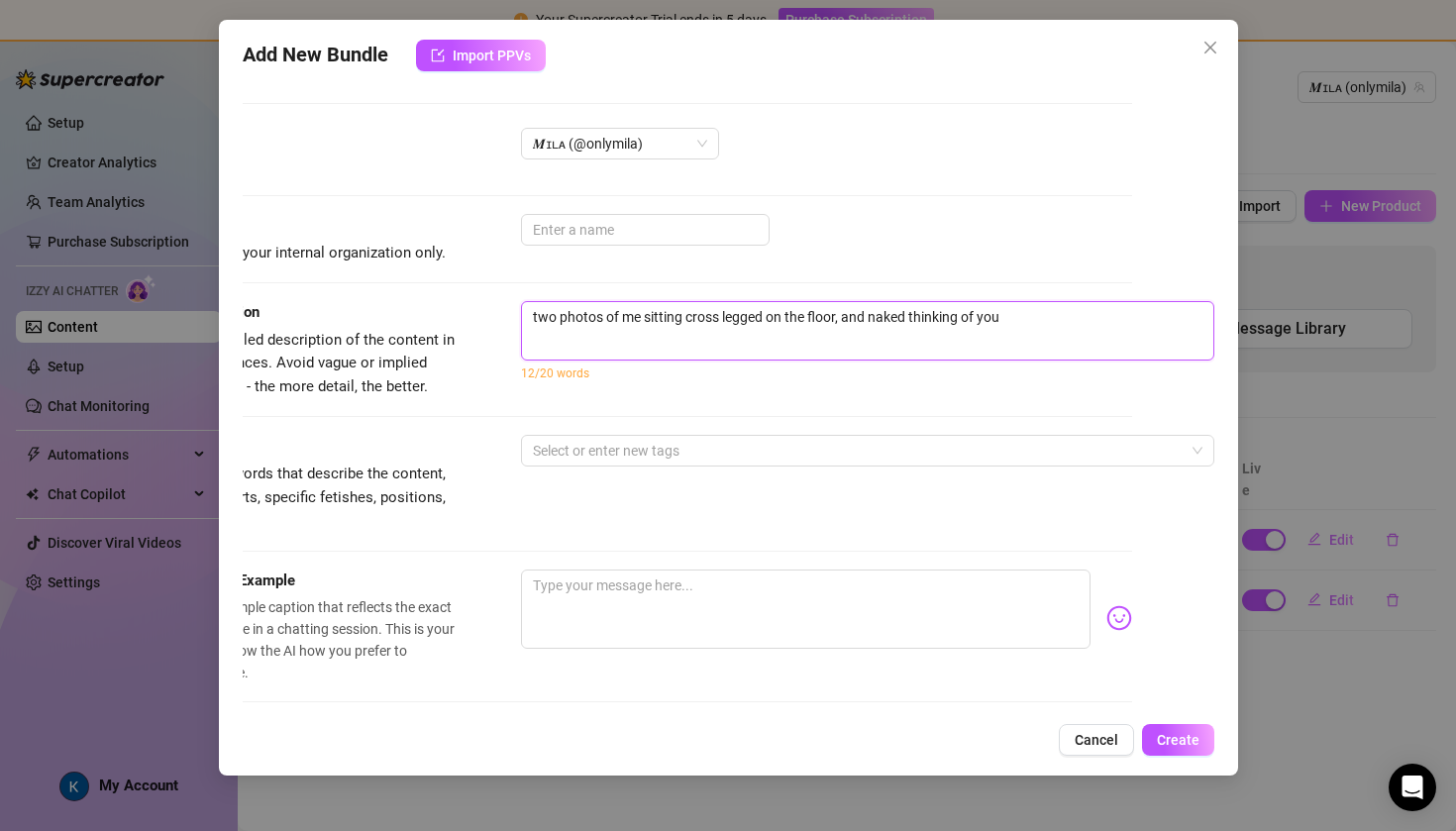type on "two photos of me sitting cross legged on the floor , and naked thinking of you" 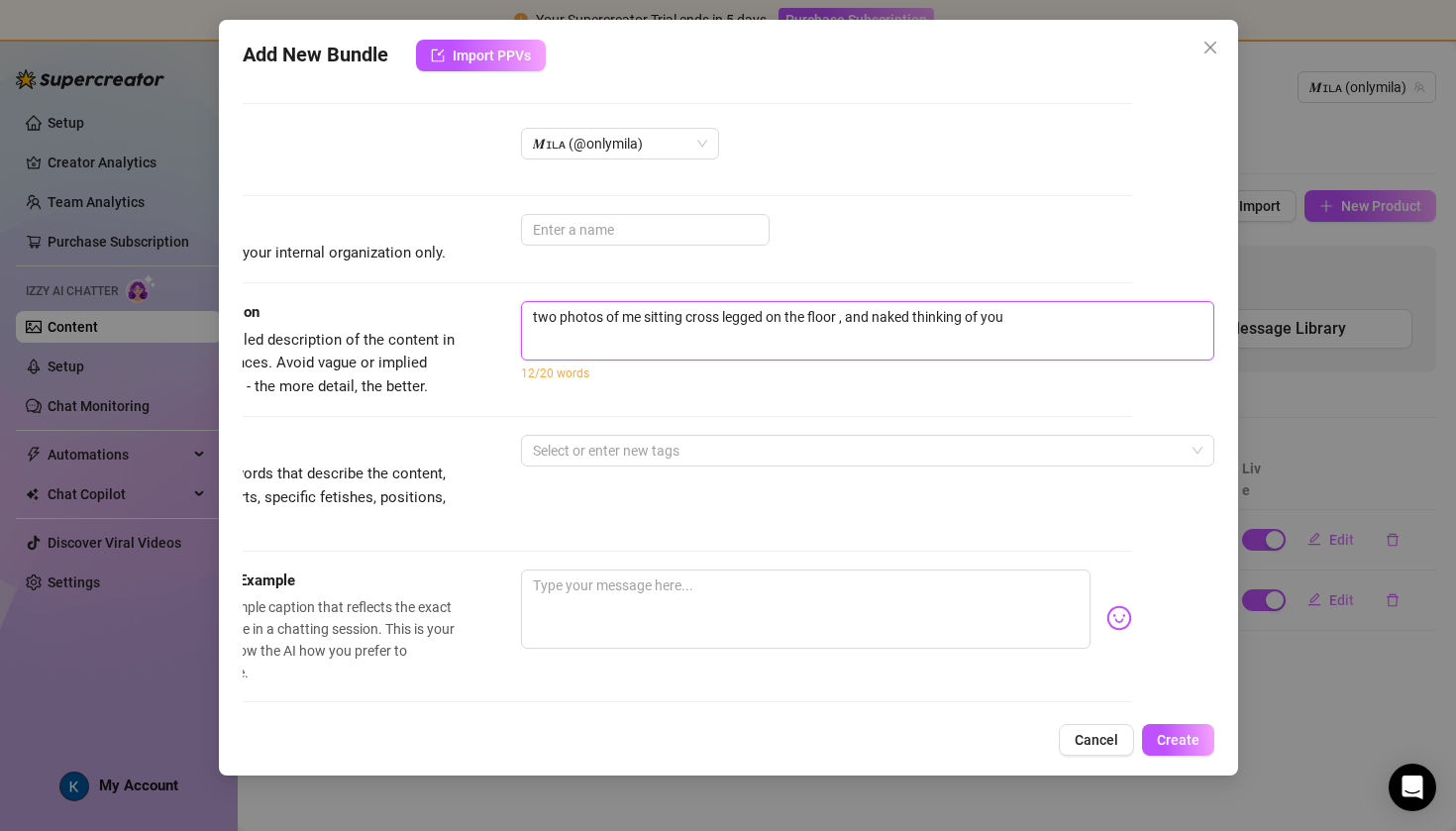 type on "two photos of me sitting cross legged on the floor p, and naked thinking of you" 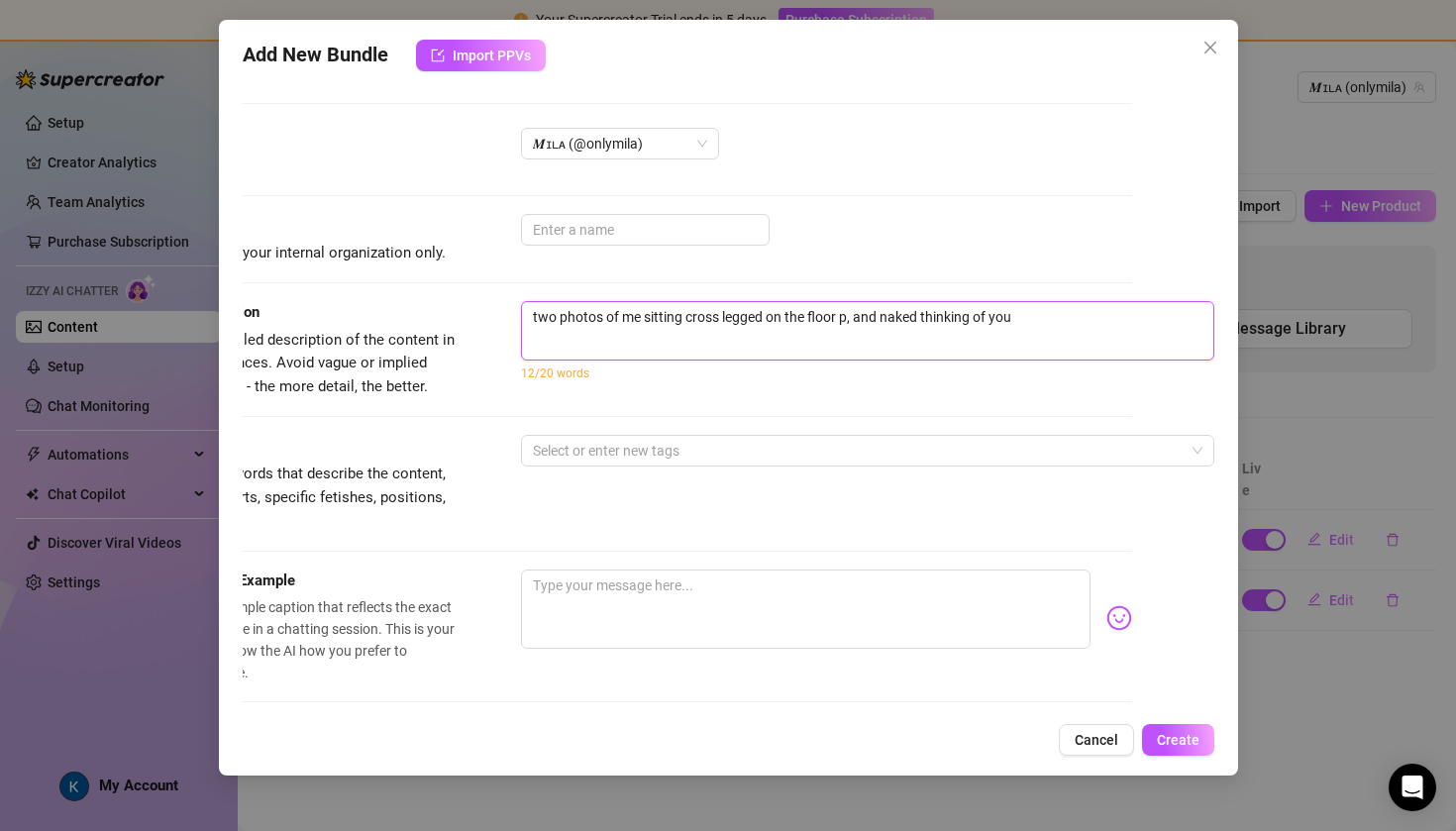 type on "two photos of me sitting cross legged on the floor po, and naked thinking of you" 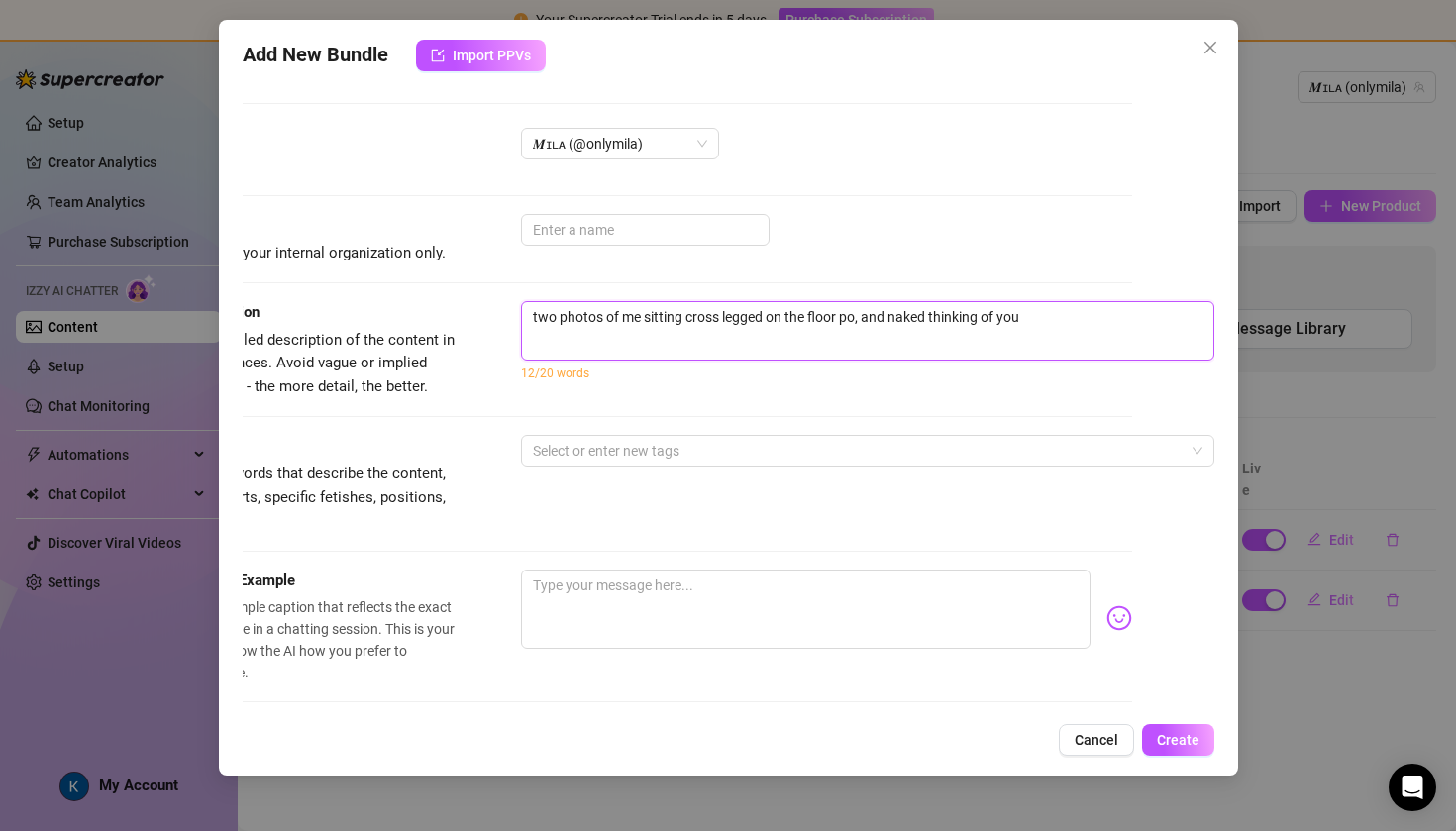 type on "two photos of me sitting cross legged on the floor pou, and naked thinking of you" 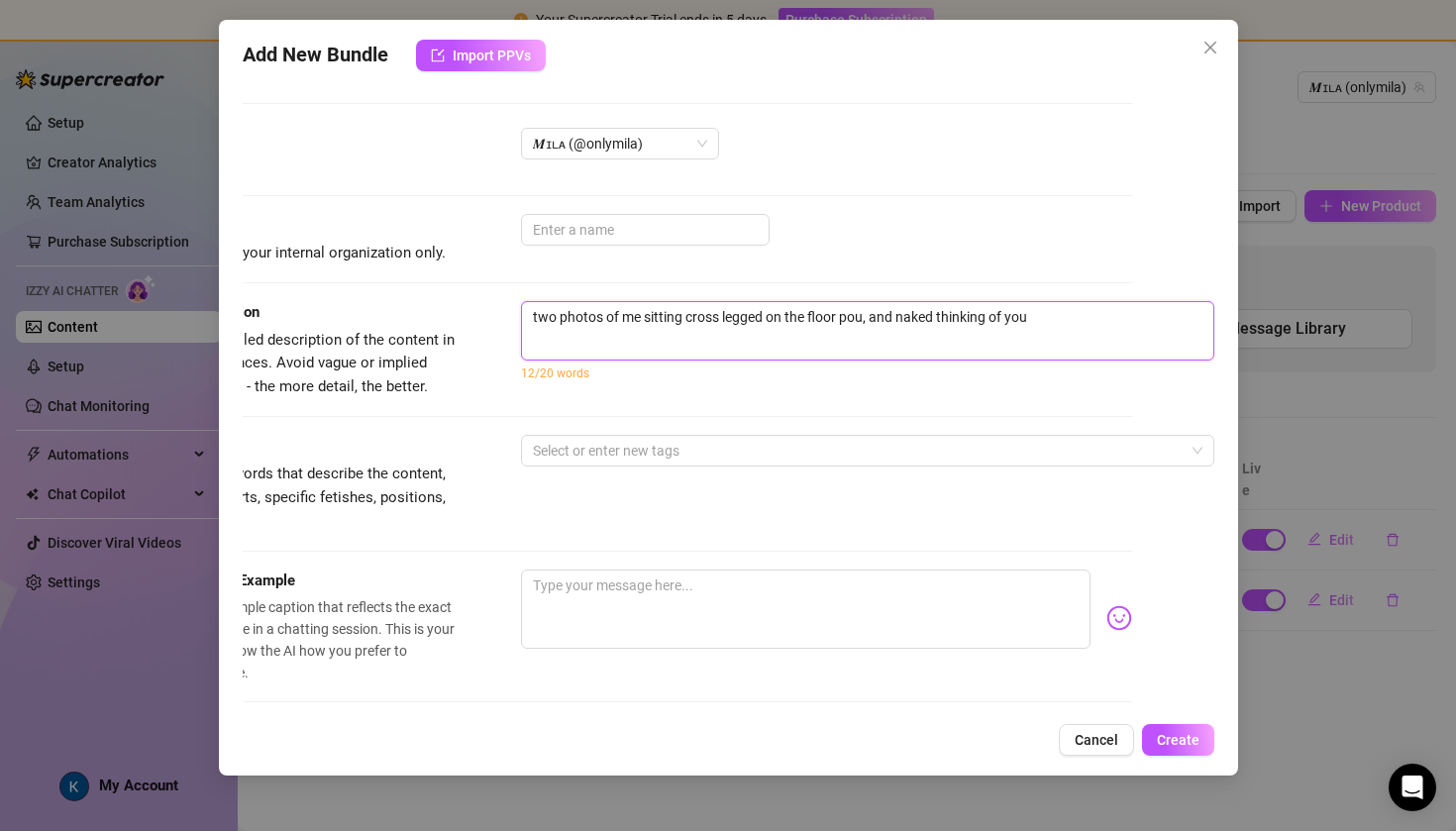 type on "two photos of me sitting cross legged on the floor poun, and naked thinking of you" 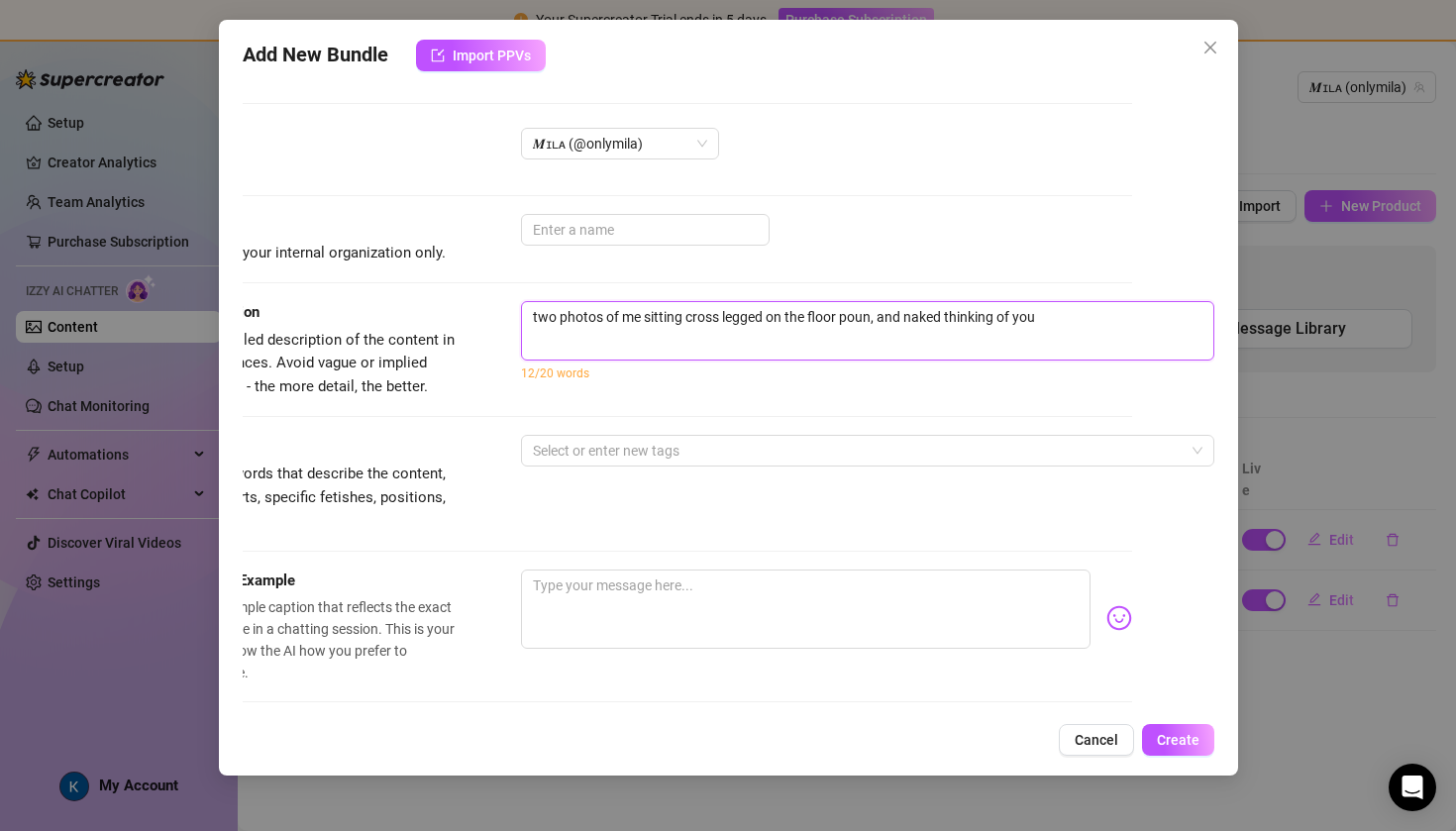 type on "two photos of me sitting cross legged on the floor pou, and naked thinking of you" 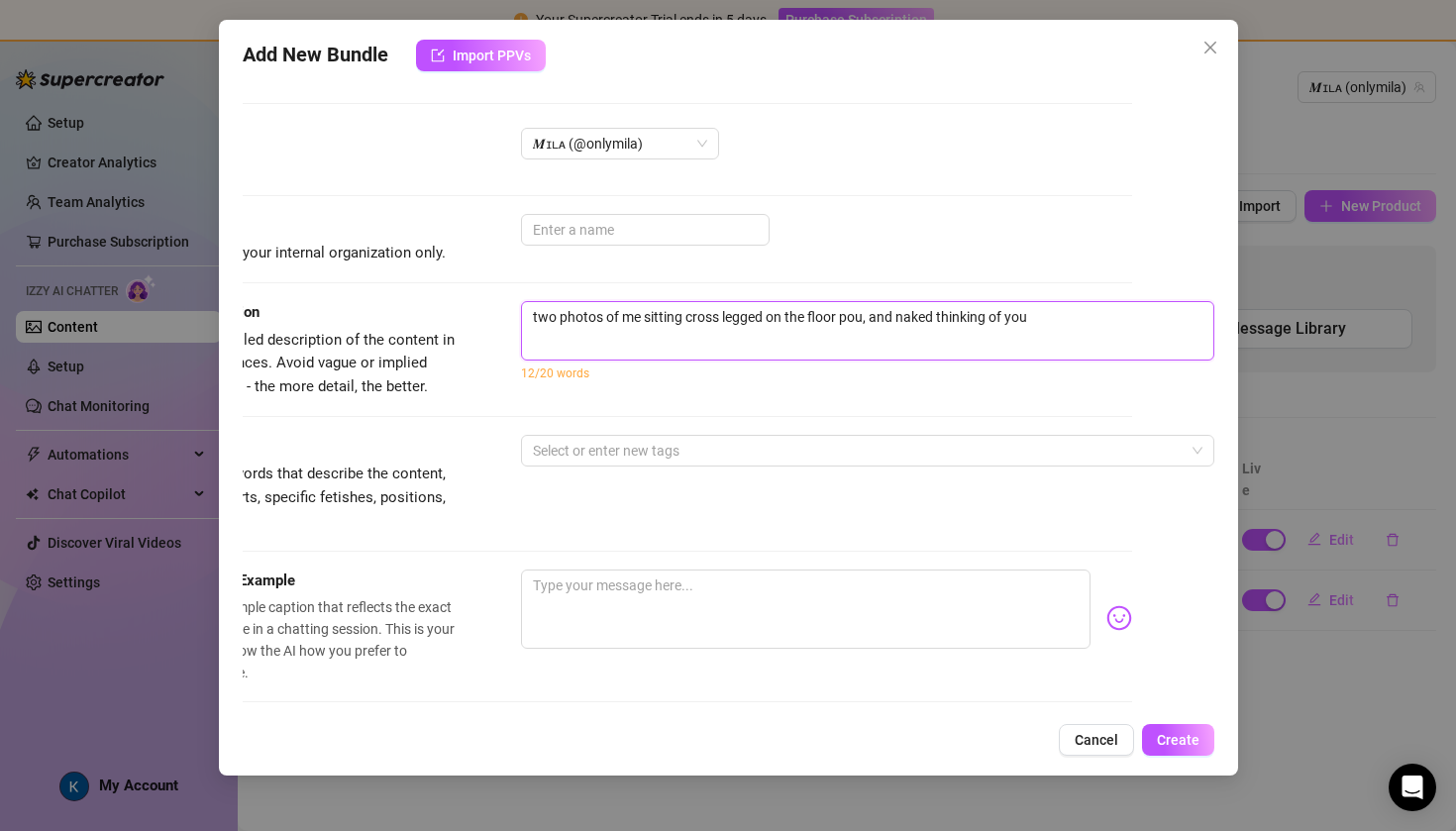 type on "two photos of me sitting cross legged on the floor pout, and naked thinking of you" 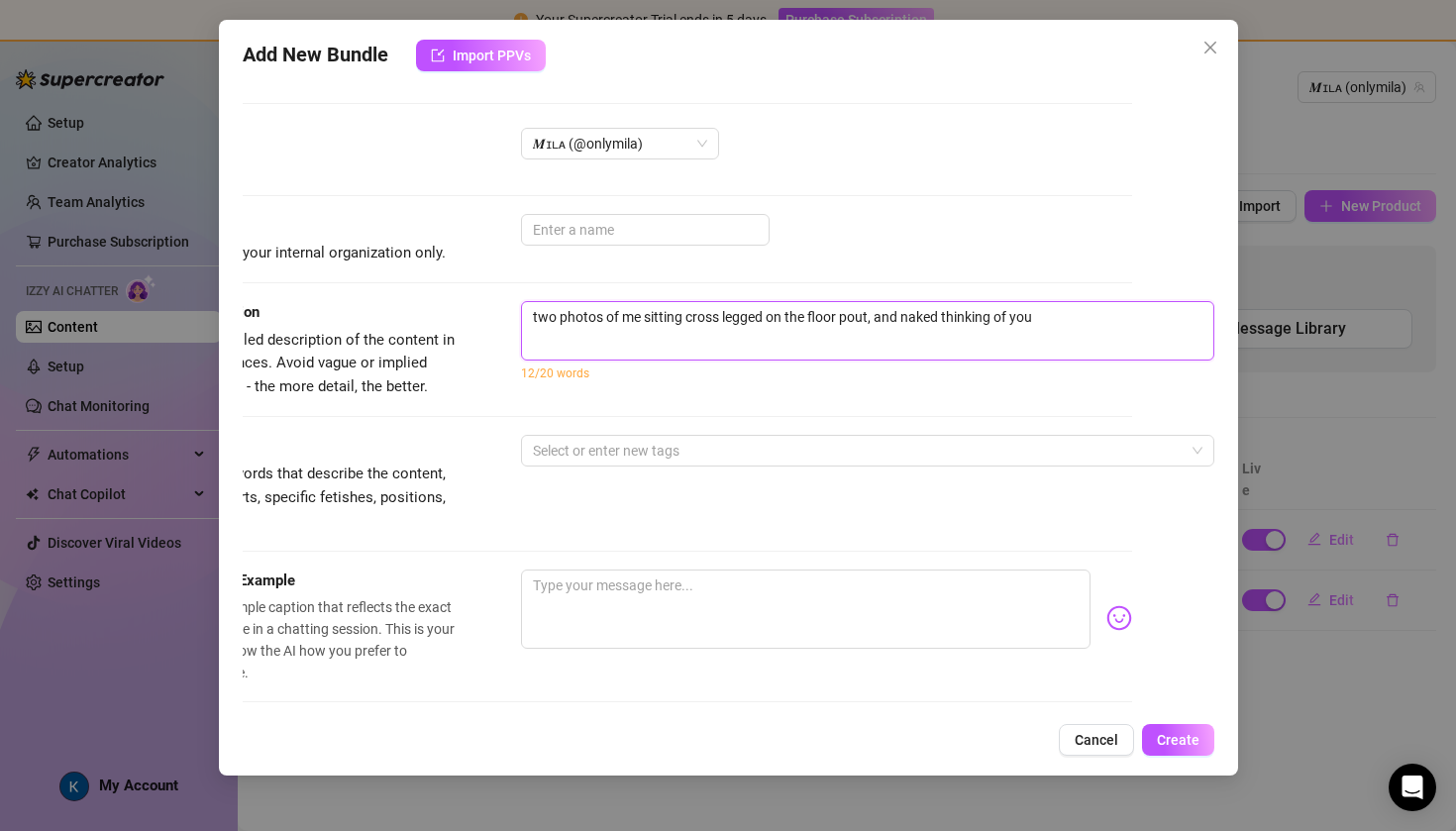 type on "two photos of me sitting cross legged on the floor pouti, and naked thinking of you" 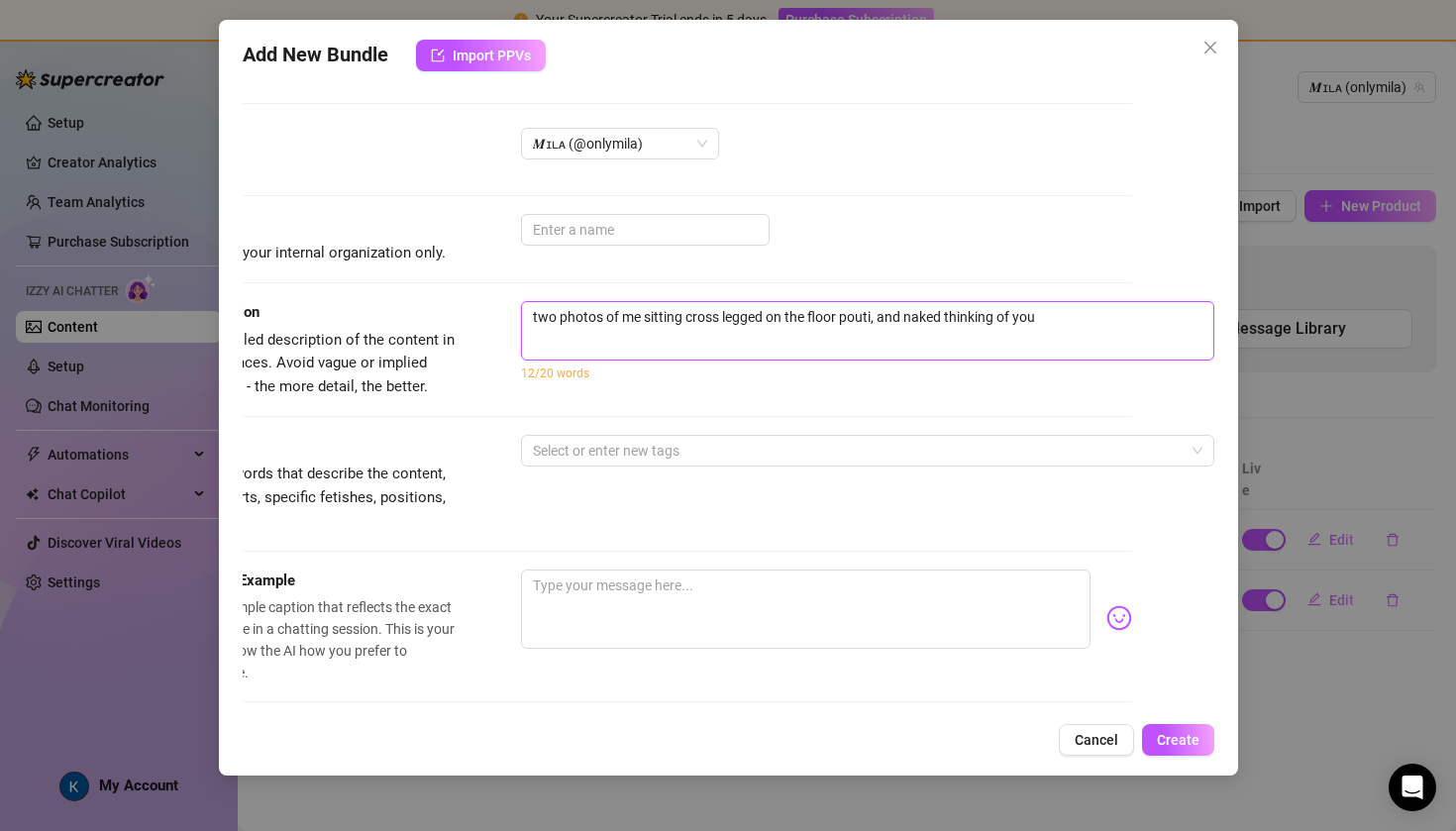 type on "two photos of me sitting cross legged on the floor poutin, and naked thinking of you" 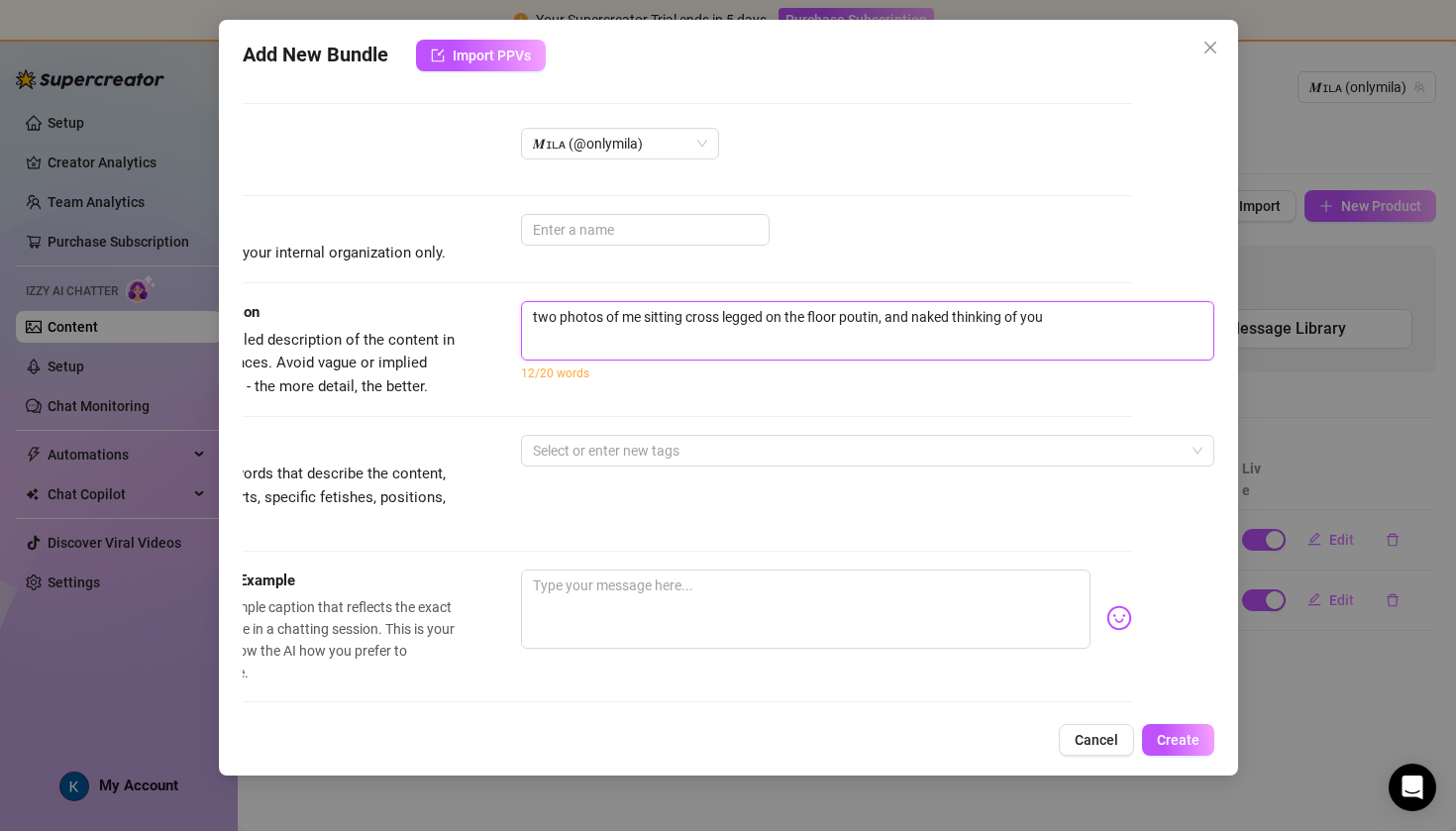 type on "two photos of me sitting cross legged on the floor pouting, and naked thinking of you" 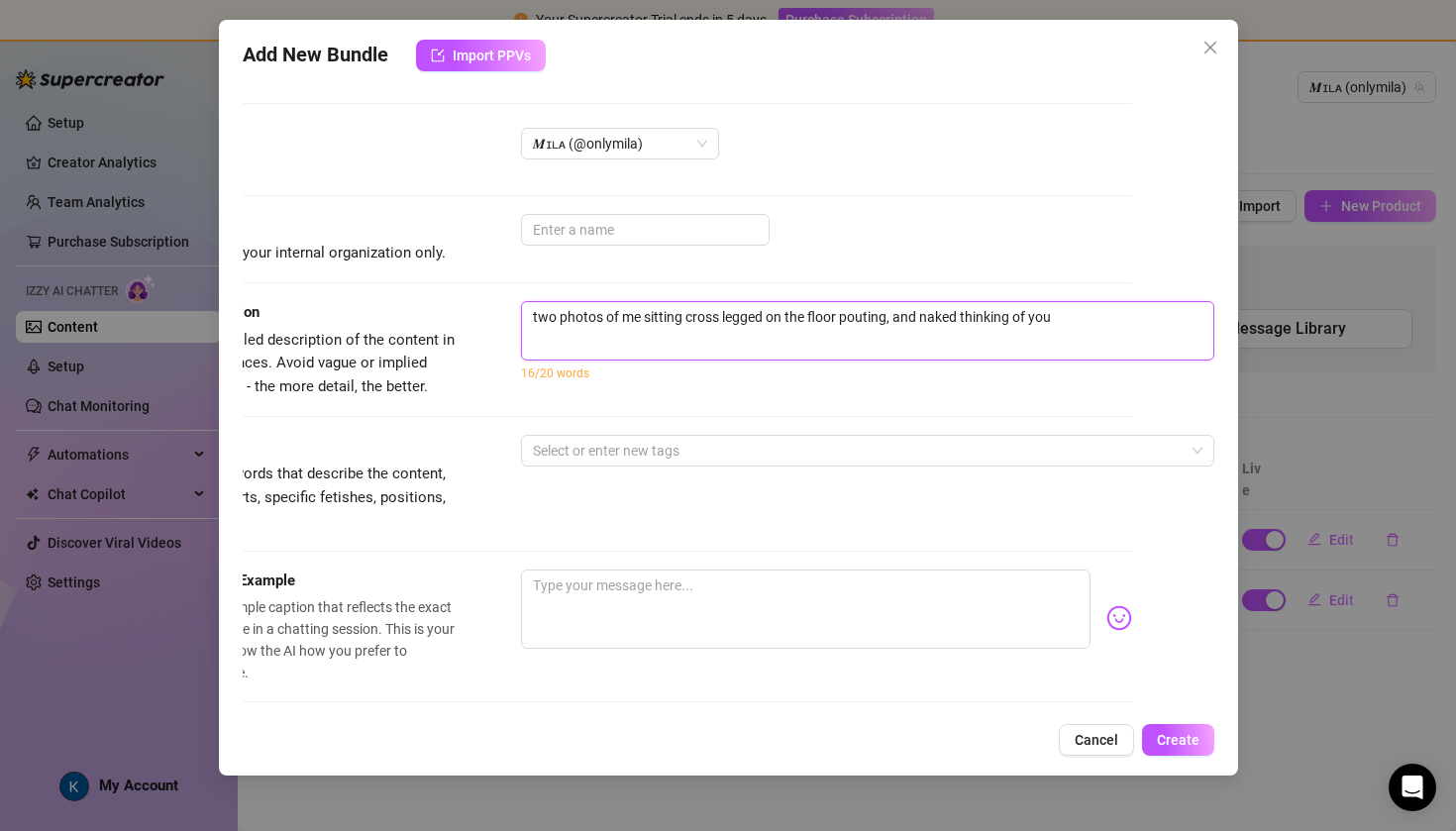 type on "two photos of me sitting cross legged on the floor pouting, andnaked thinking of you" 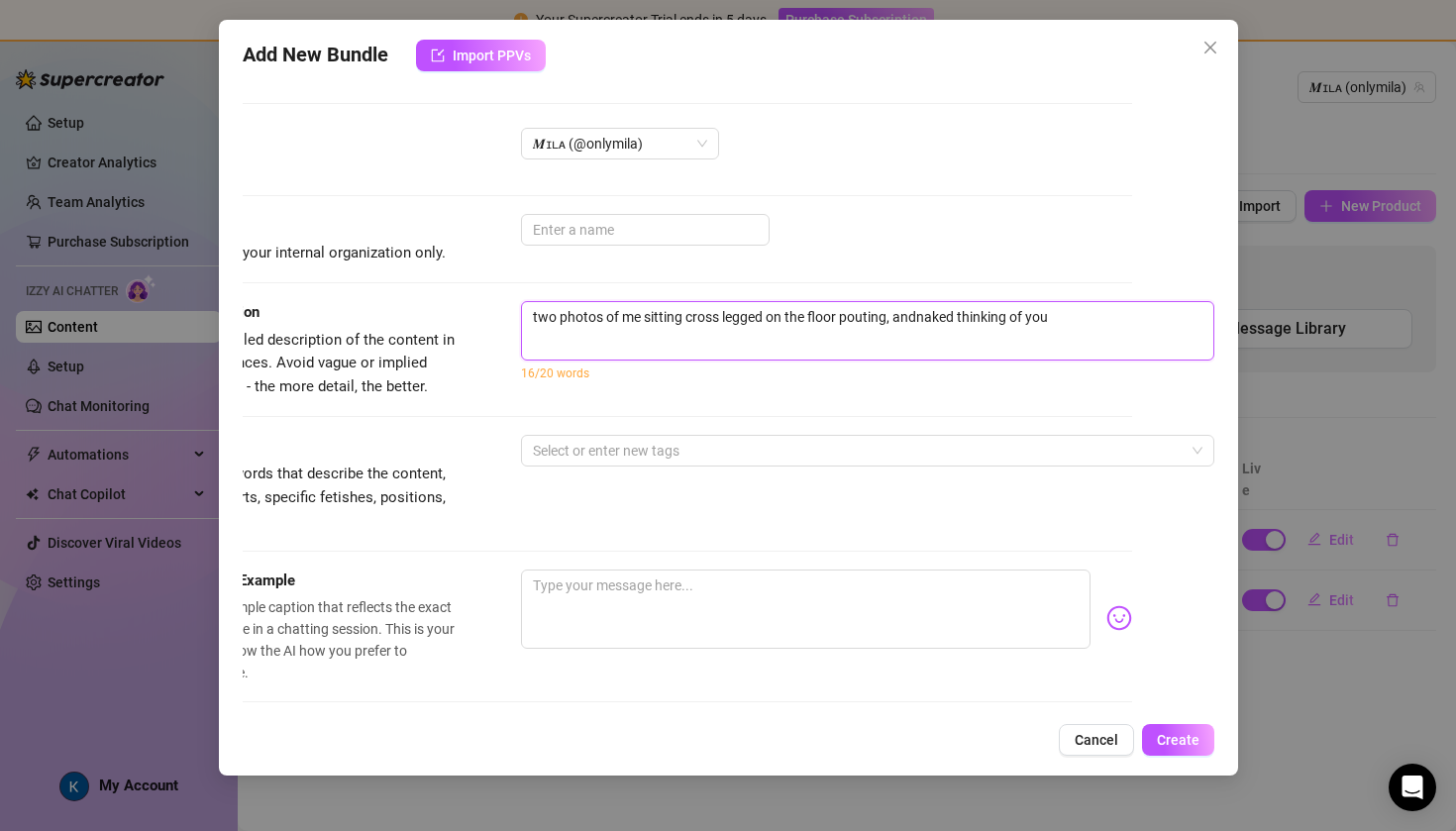 type on "two photos of me sitting cross legged on the floor pouting, annaked thinking of you" 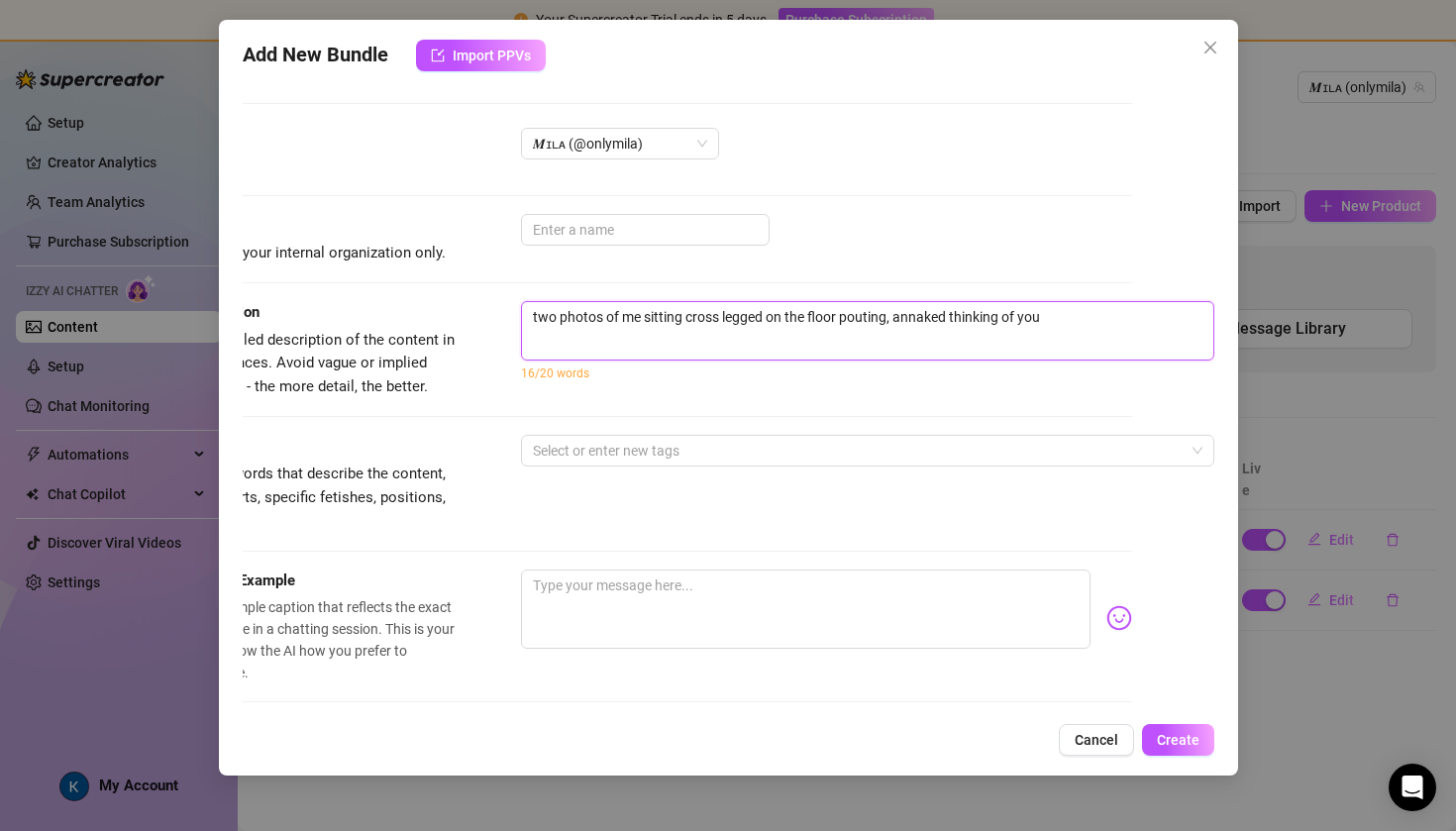 type on "two photos of me sitting cross legged on the floor pouting, anaked thinking of you" 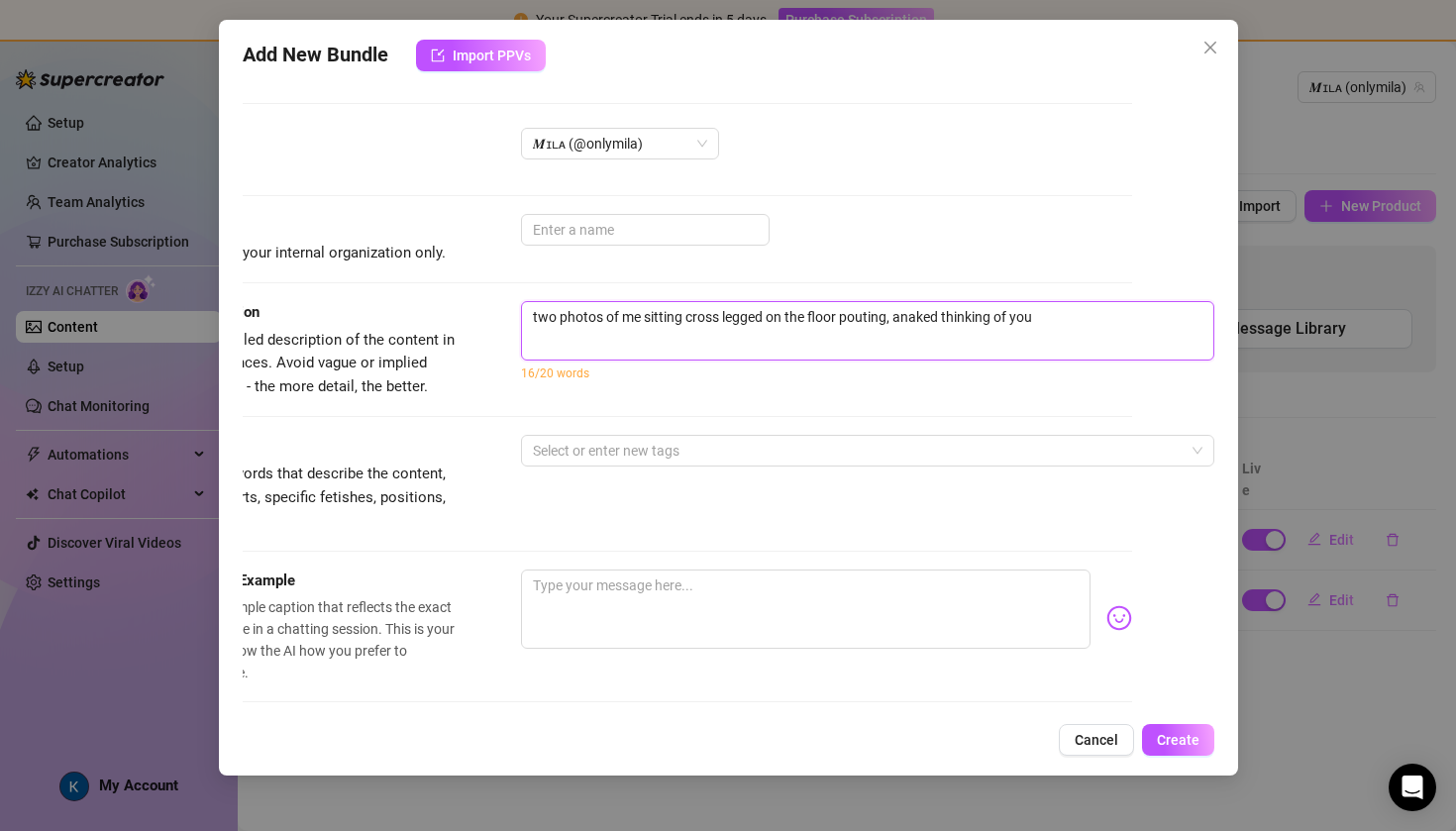 type on "two photos of me sitting cross legged on the floor pouting, naked thinking of you" 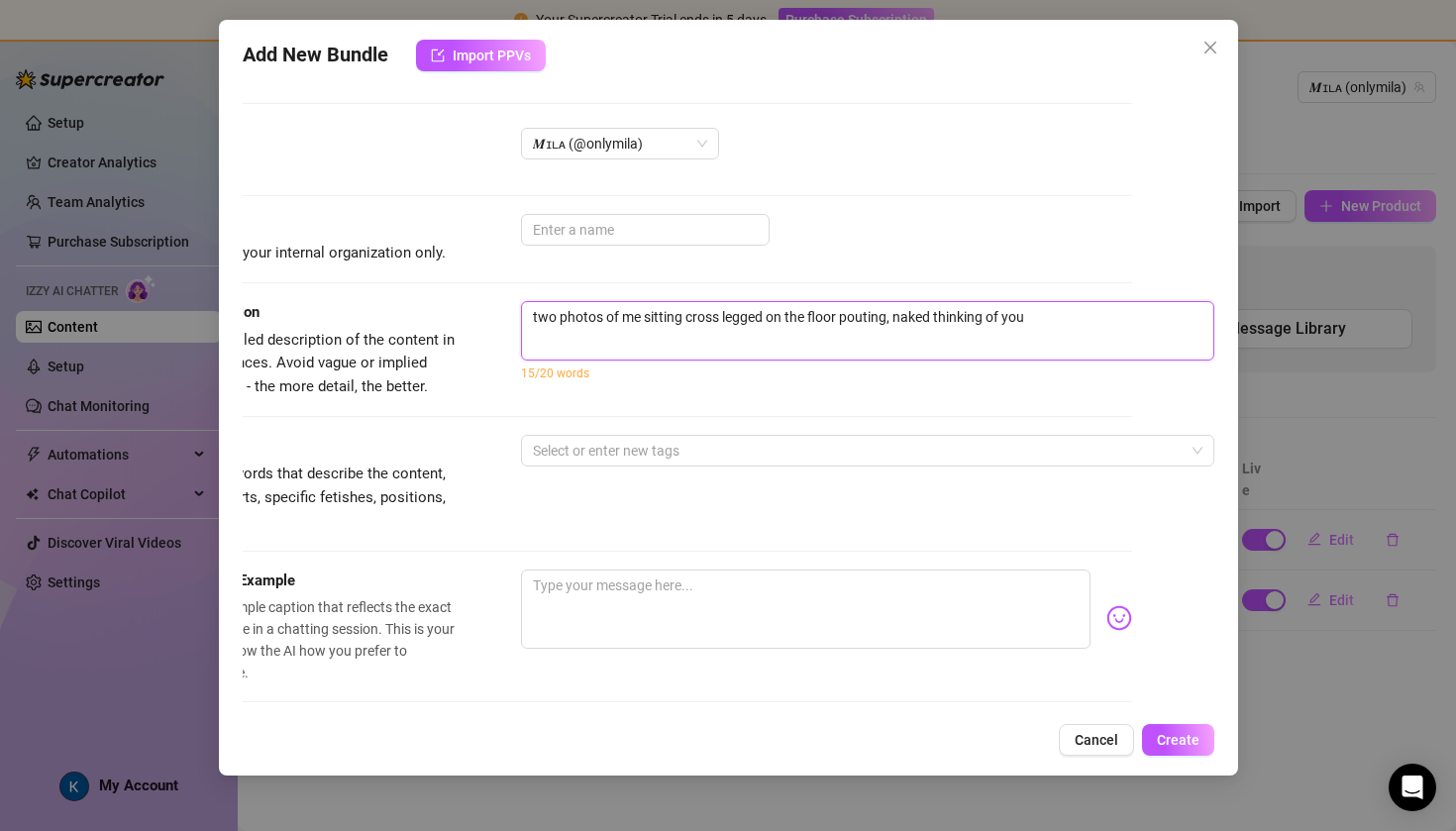 click on "two photos of me sitting cross legged on the floor pouting, naked thinking of you" at bounding box center (868, 331) 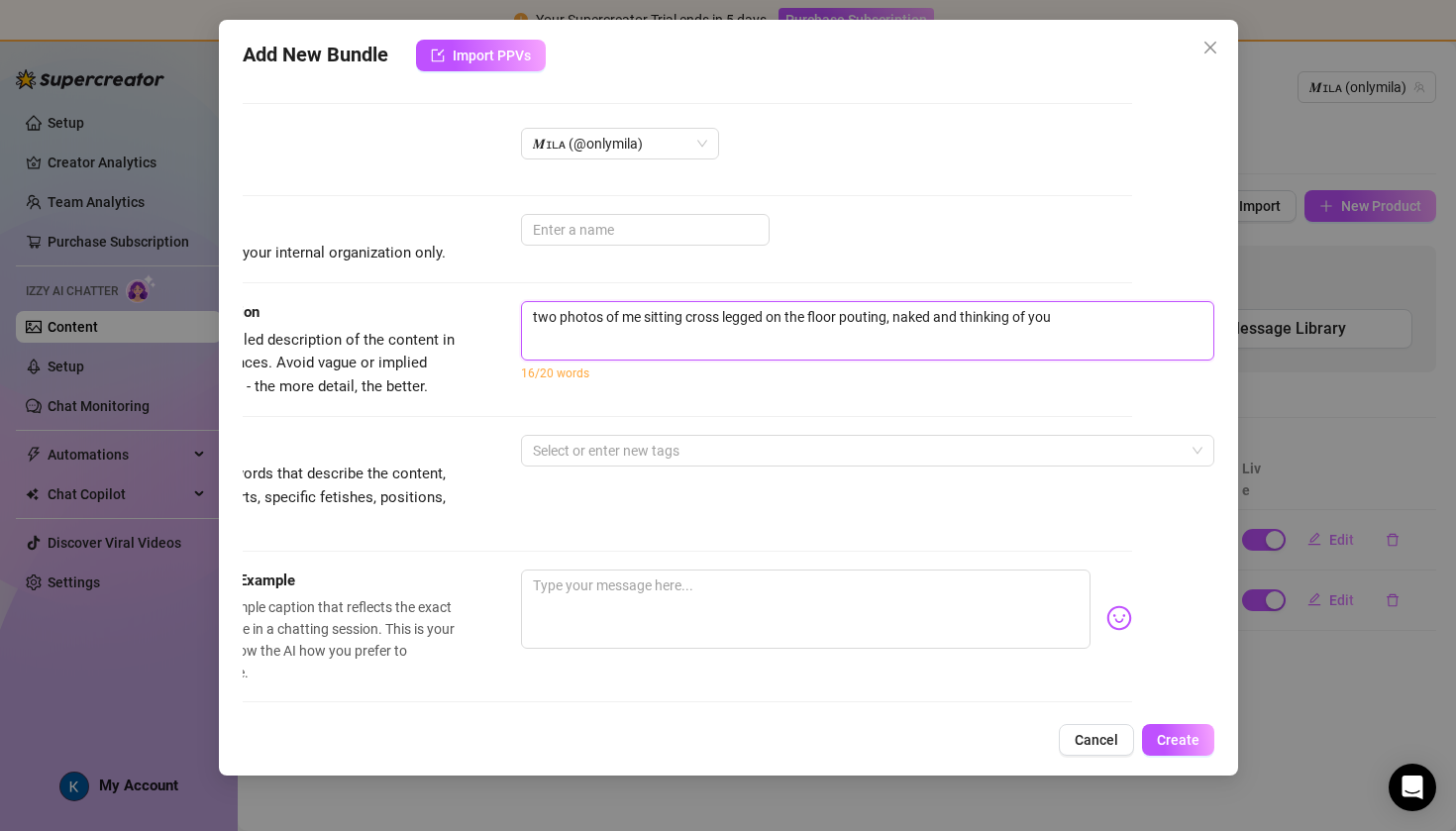 drag, startPoint x: 1128, startPoint y: 325, endPoint x: 480, endPoint y: 278, distance: 649.70224 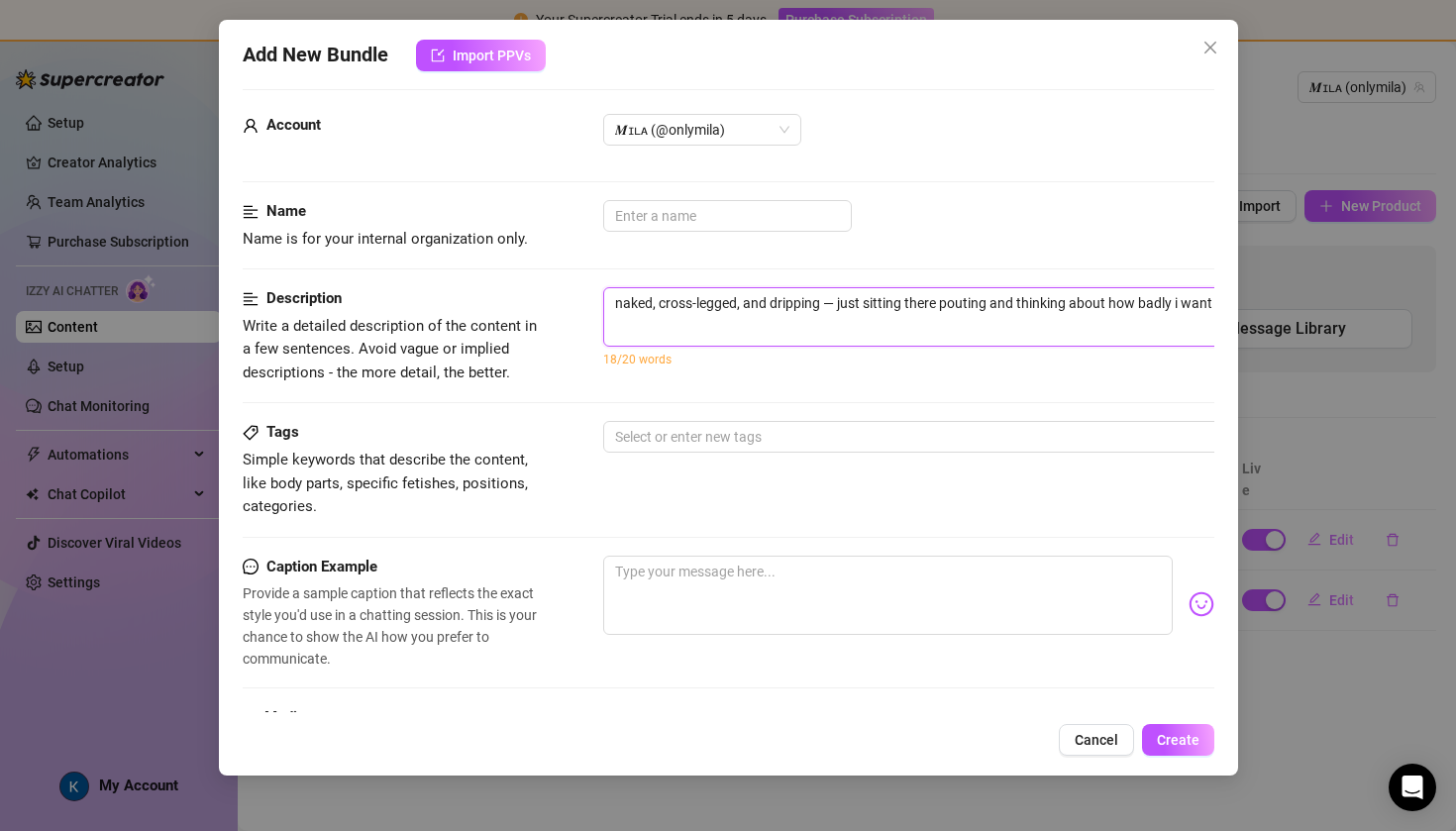 scroll, scrollTop: 14, scrollLeft: 0, axis: vertical 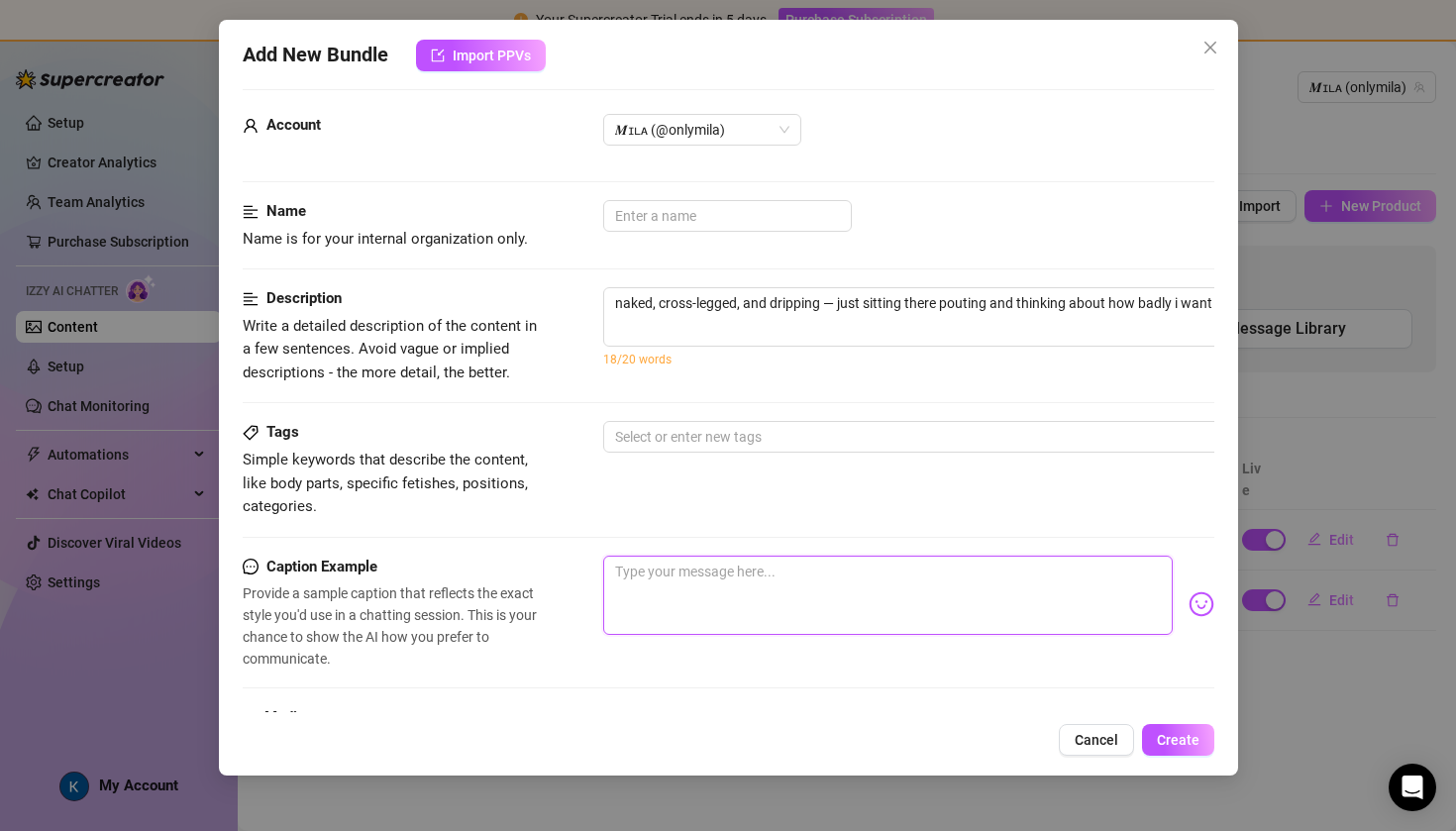 click at bounding box center [887, 595] 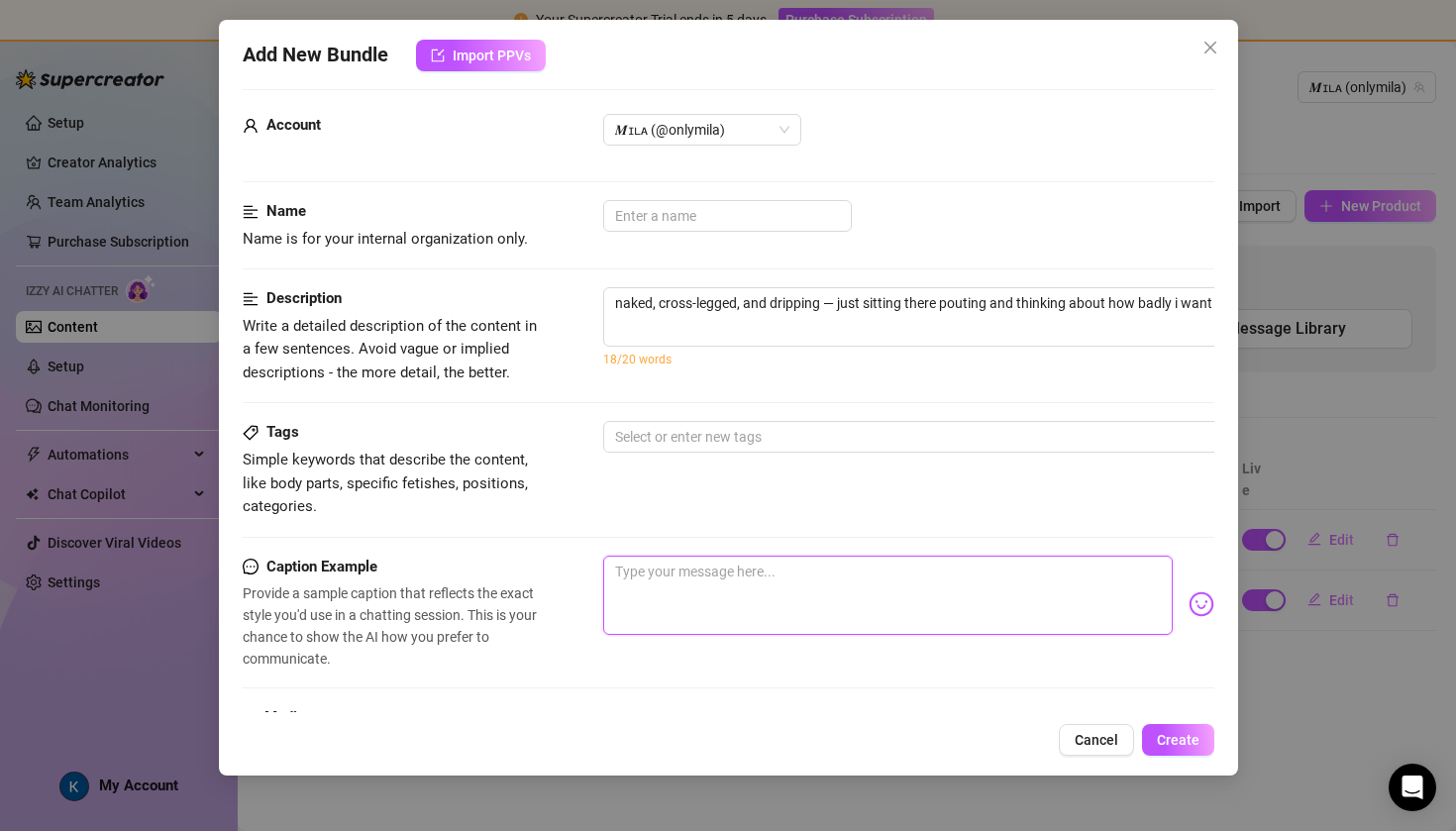 paste on "naked, cross-legged, and dripping — just sitting there pouting and thinking about how badly i want you 🥺💦" 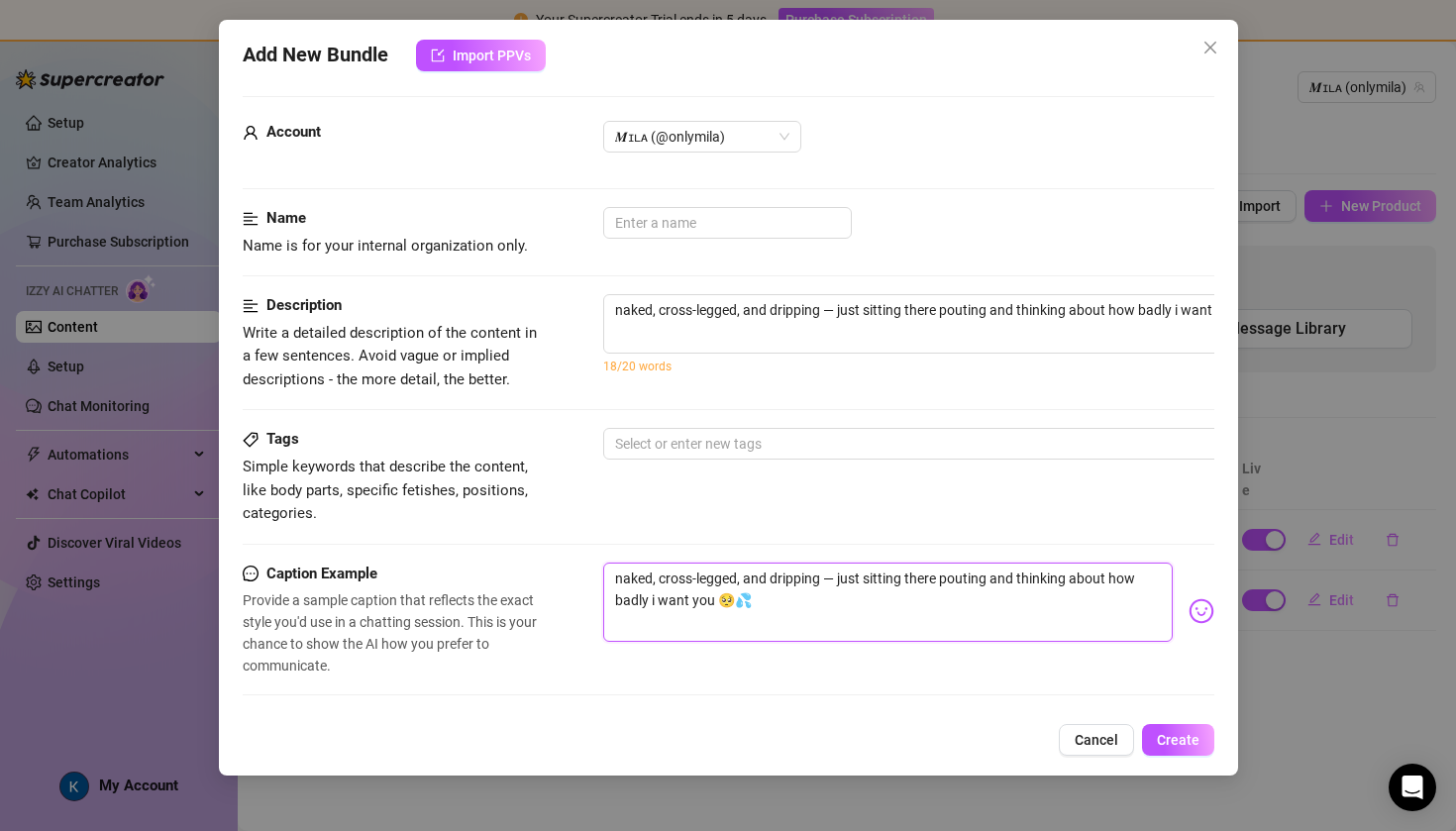scroll, scrollTop: 0, scrollLeft: 0, axis: both 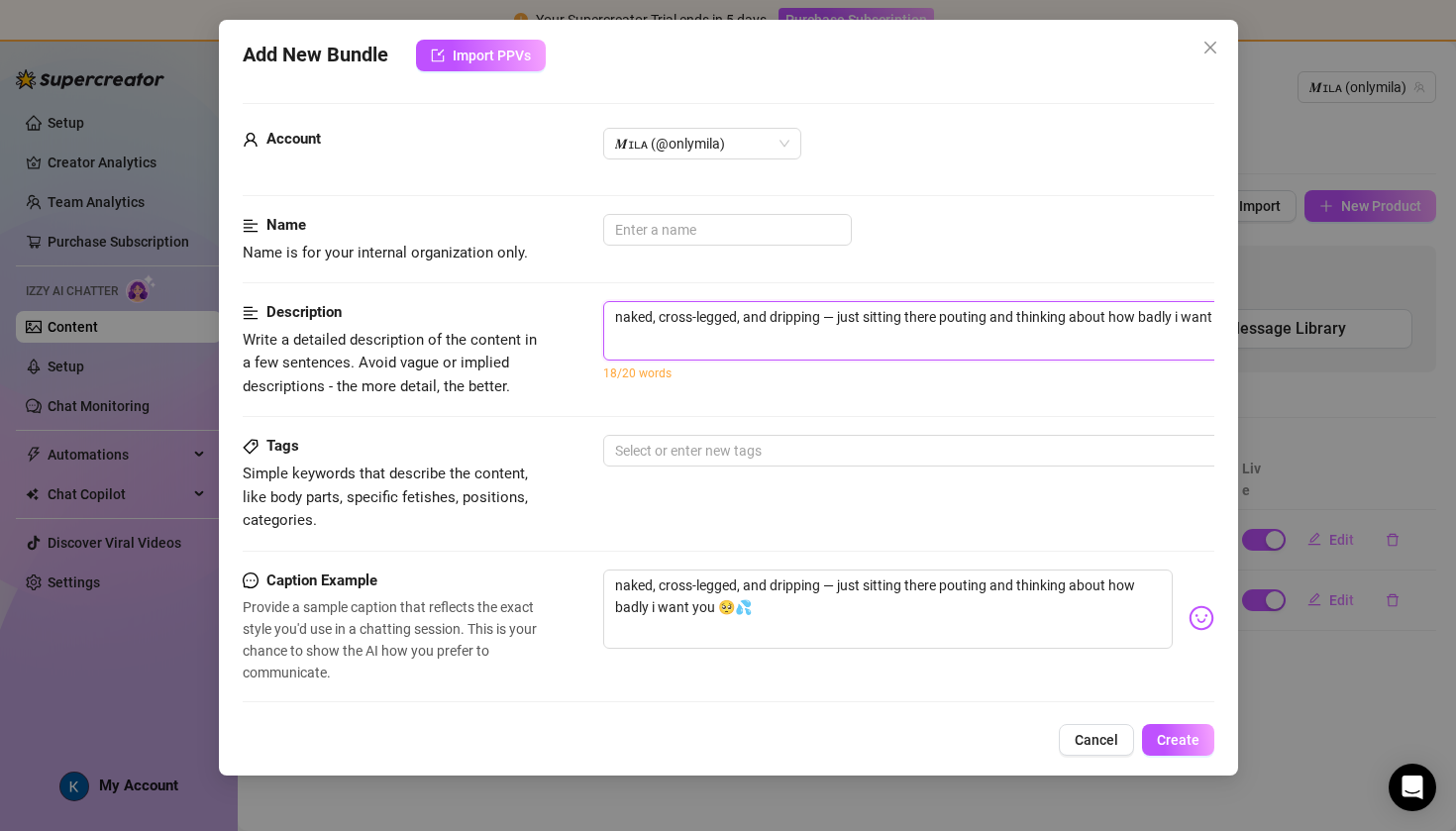 click on "naked, cross-legged, and dripping — just sitting there pouting and thinking about how badly i want you 🥺💦" at bounding box center [950, 331] 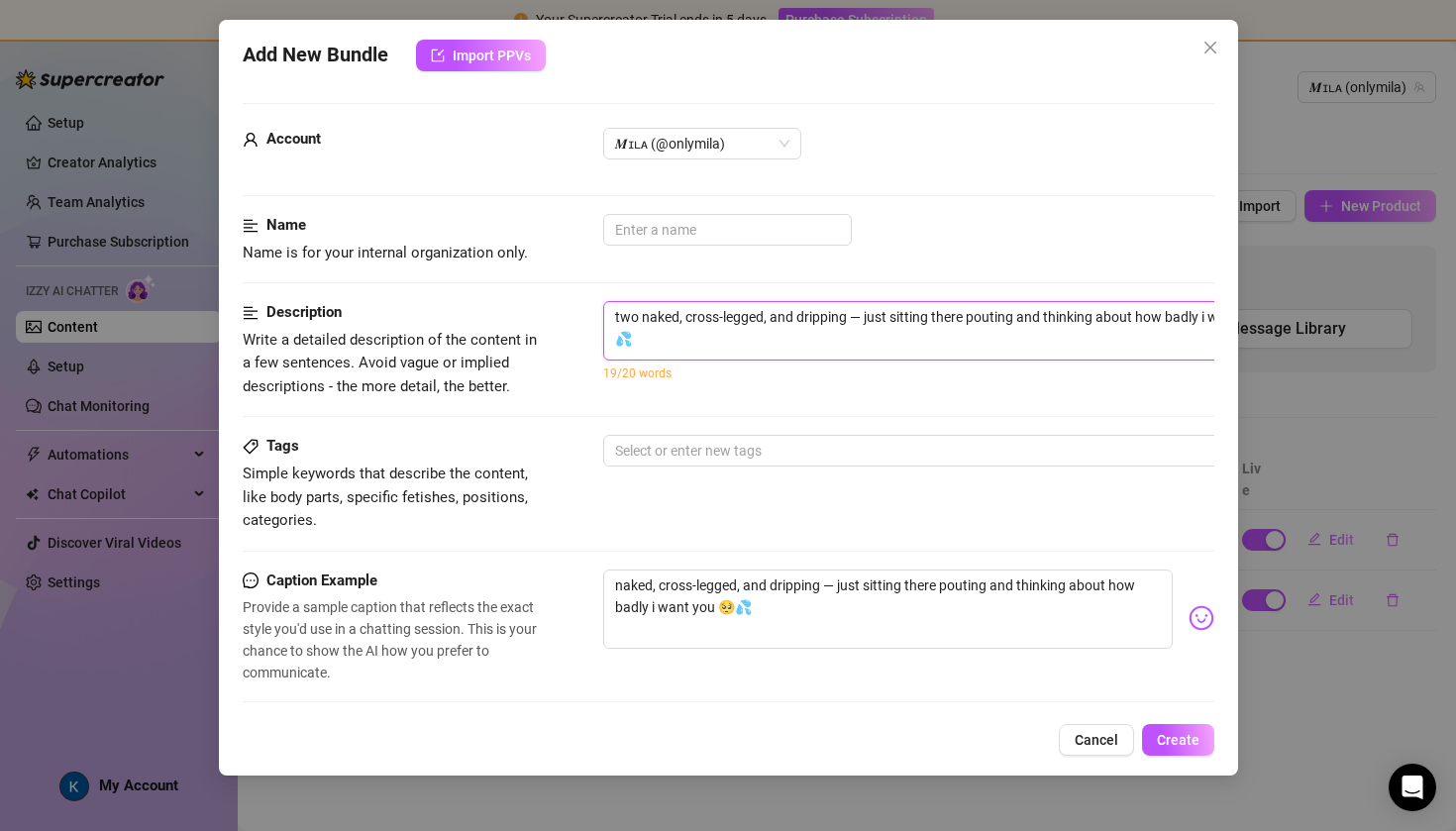 click on "two naked, cross-legged, and dripping — just sitting there pouting and thinking about how badly i want you 🥺💦" at bounding box center (950, 331) 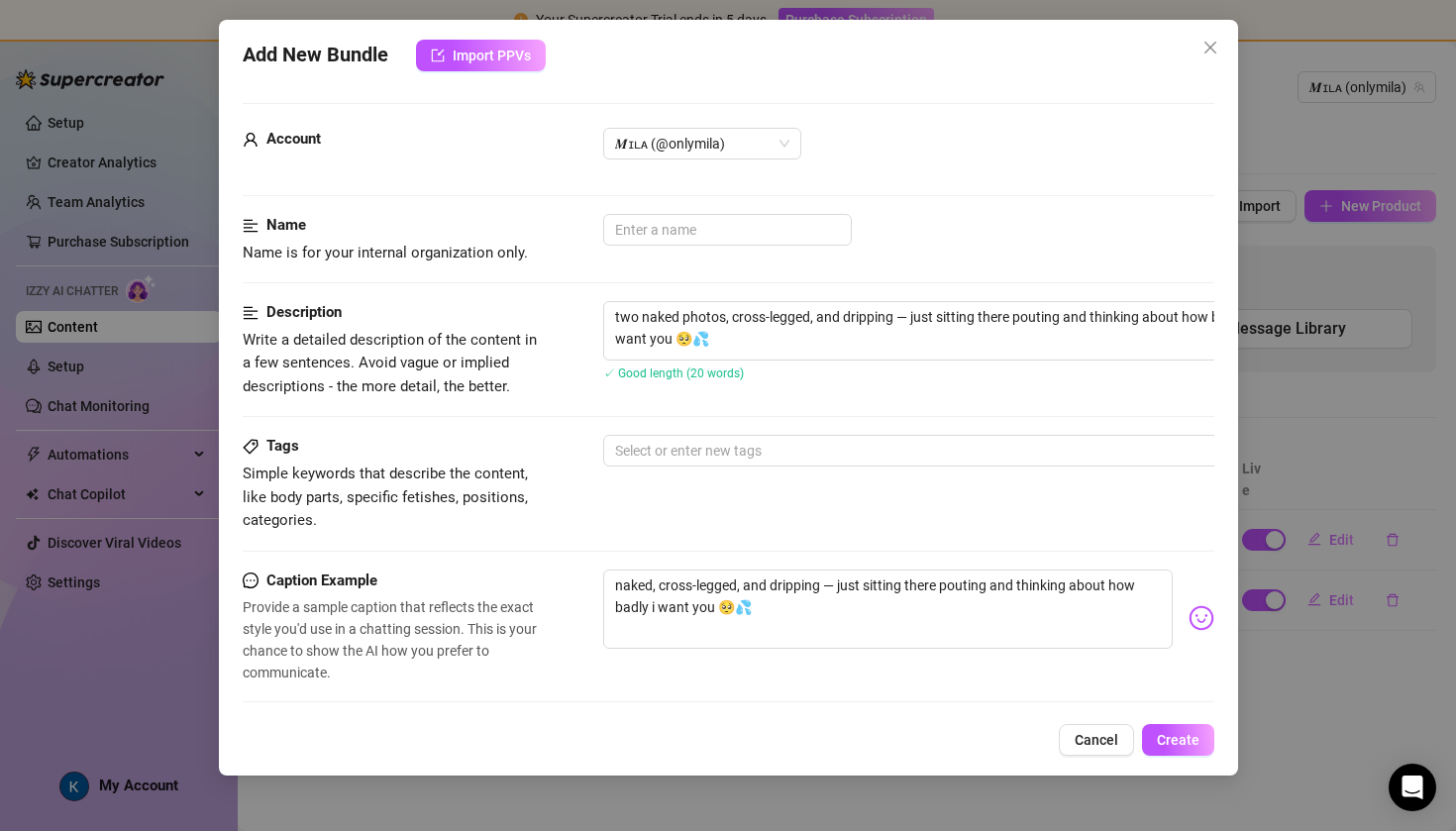 drag, startPoint x: 694, startPoint y: 304, endPoint x: 681, endPoint y: 254, distance: 51.66237 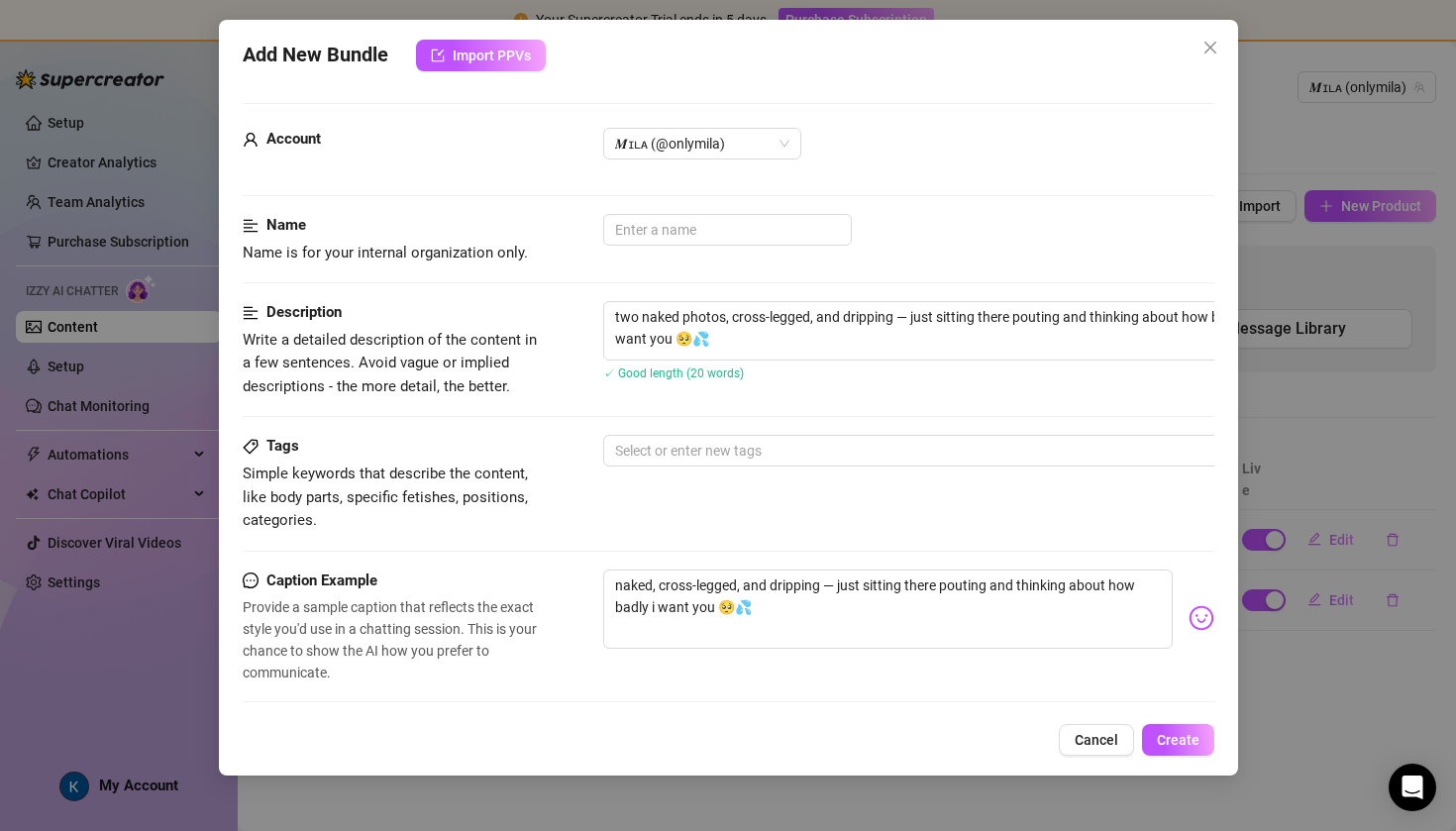 click on "Name Name is for your internal organization only." at bounding box center (728, 239) 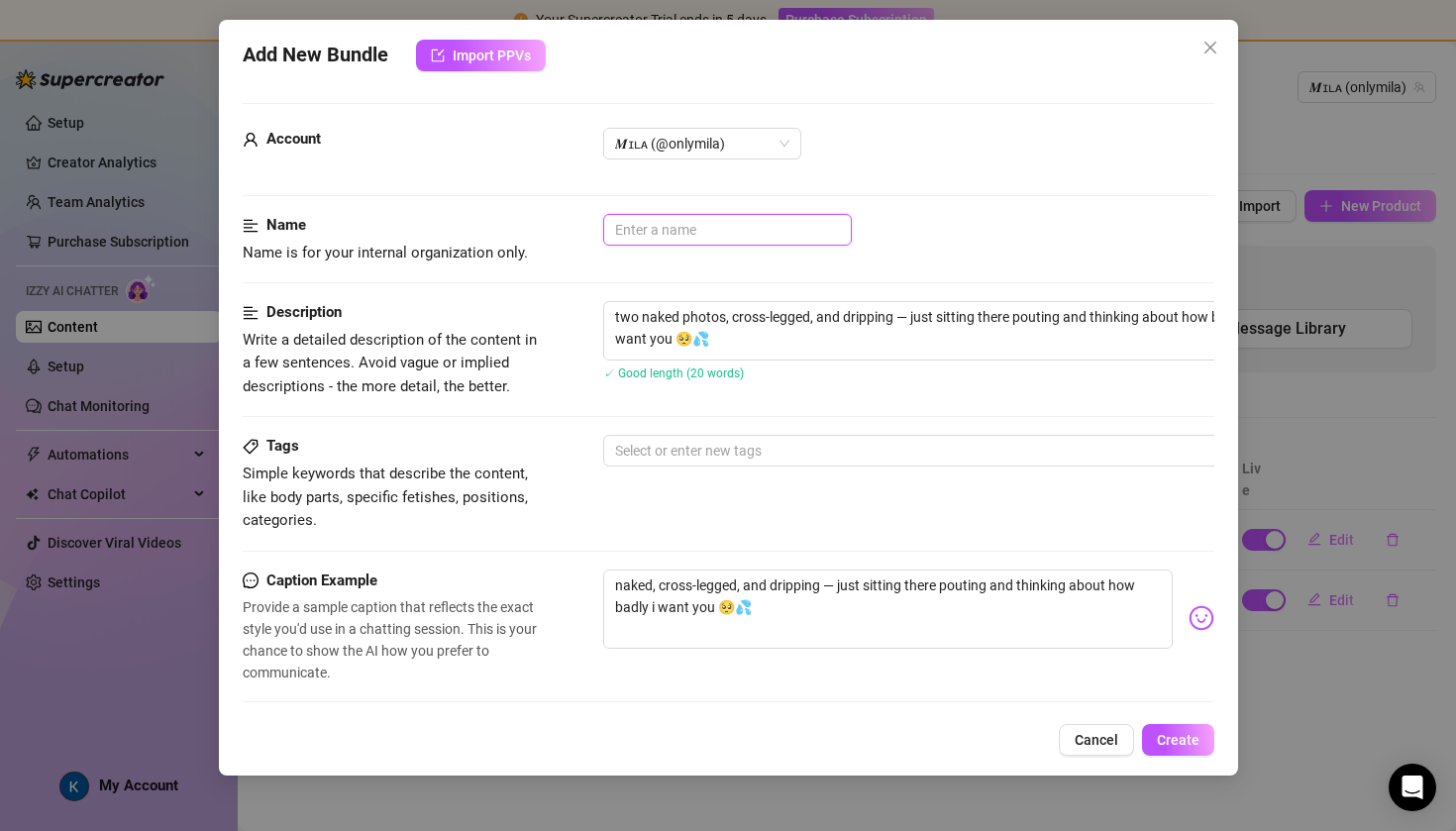 click at bounding box center [727, 230] 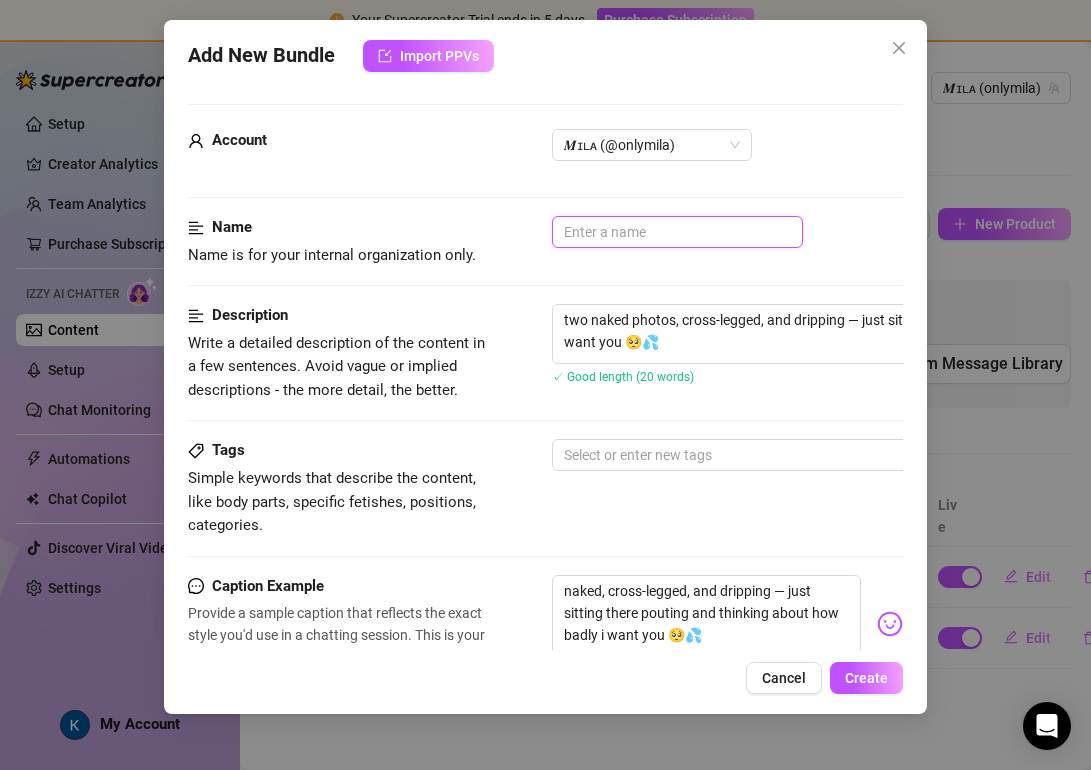 paste on "FloorPout_Nude" 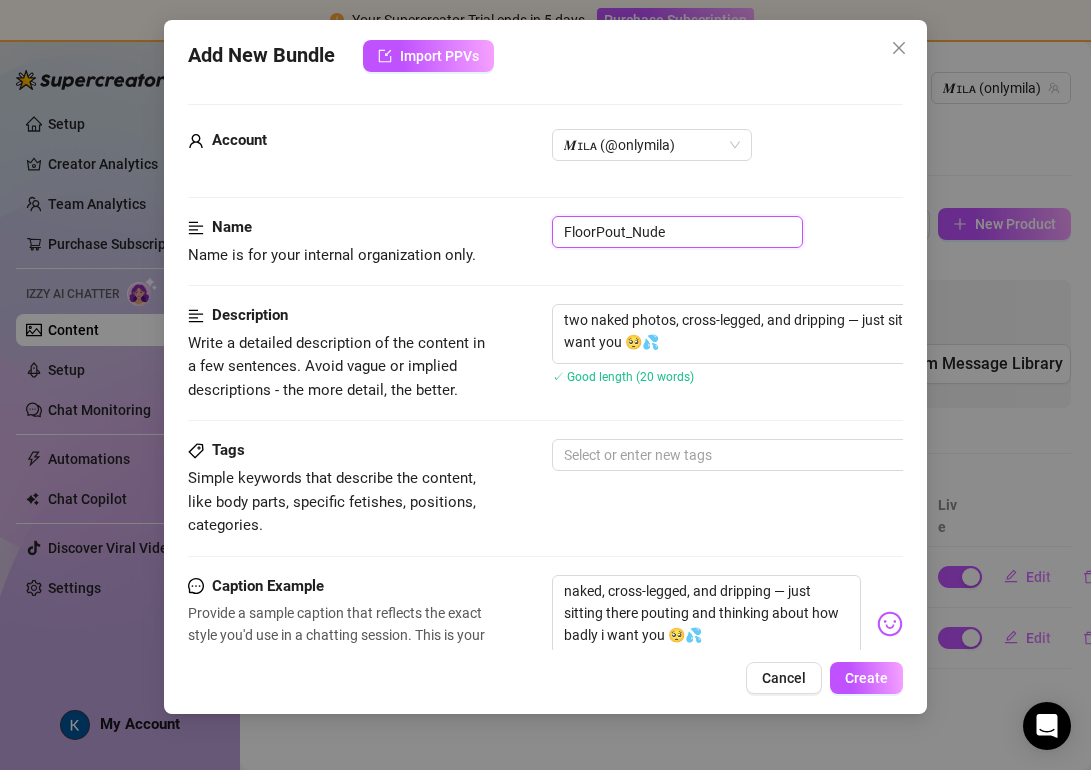 click on "FloorPout_Nude" at bounding box center [677, 232] 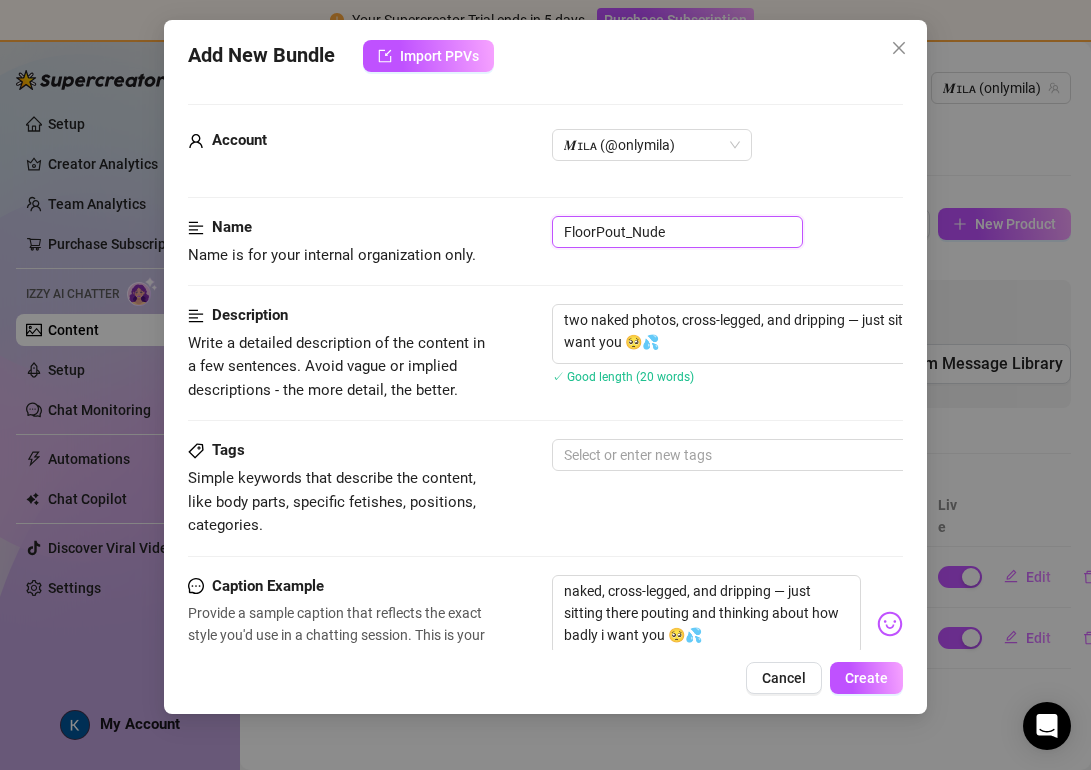 click on "FloorPout_Nude" at bounding box center (677, 232) 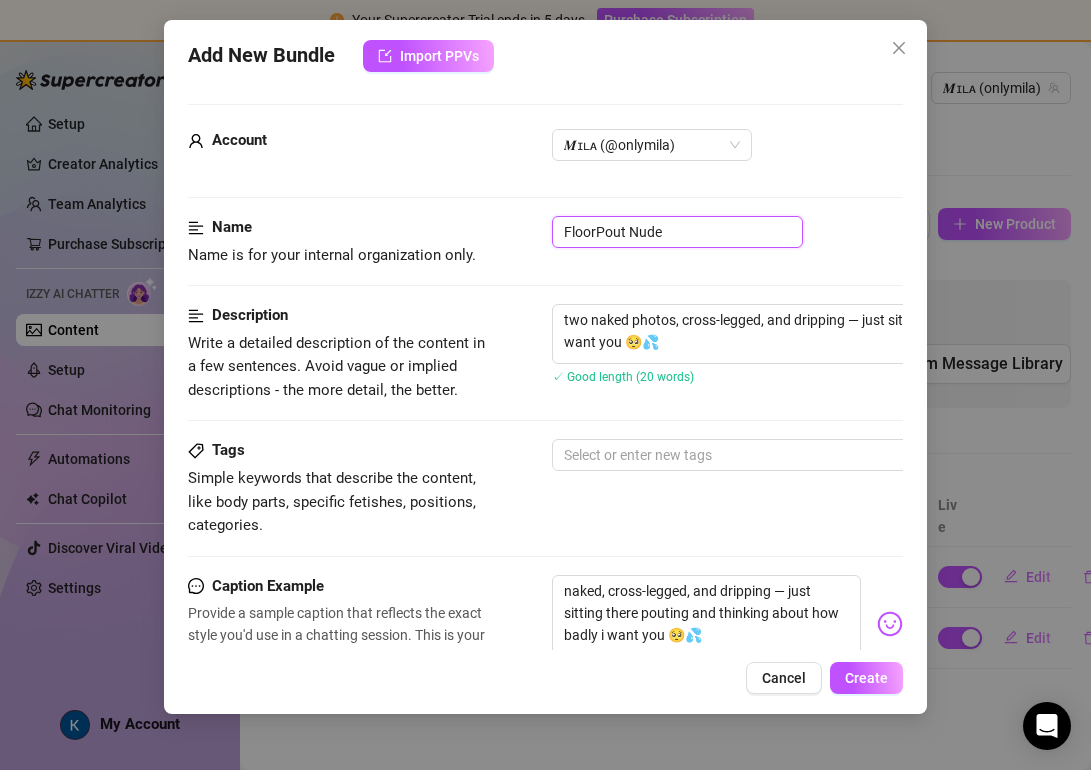 click on "FloorPout Nude" at bounding box center [677, 232] 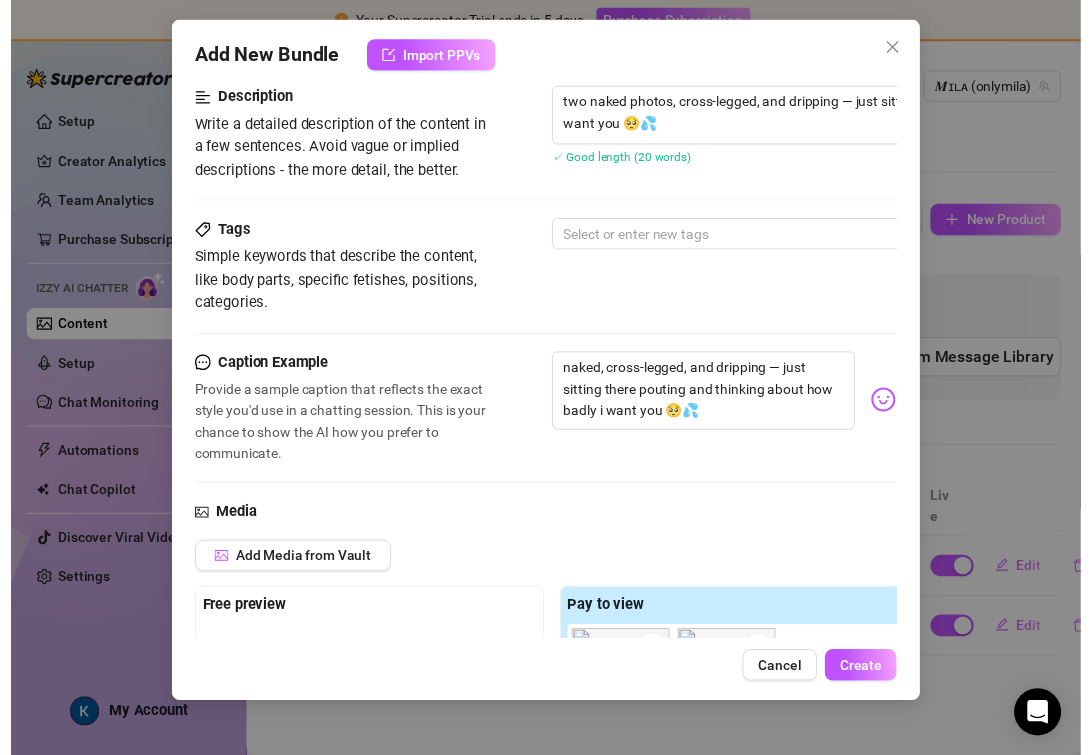 scroll, scrollTop: 195, scrollLeft: 0, axis: vertical 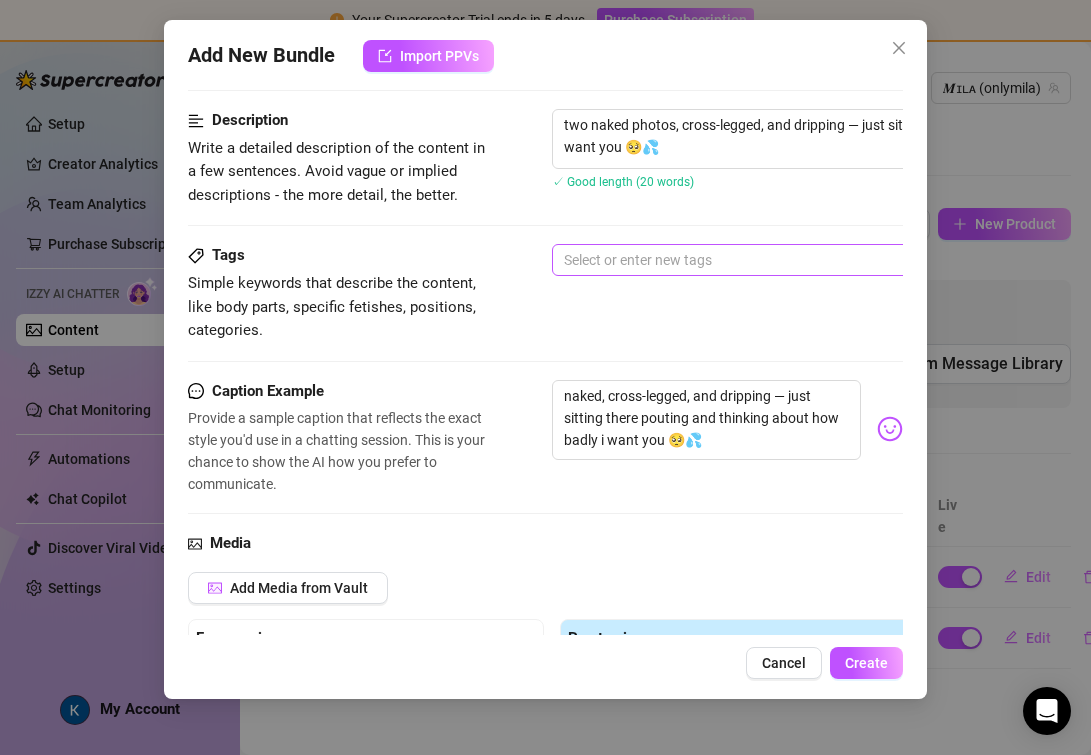 click at bounding box center [891, 260] 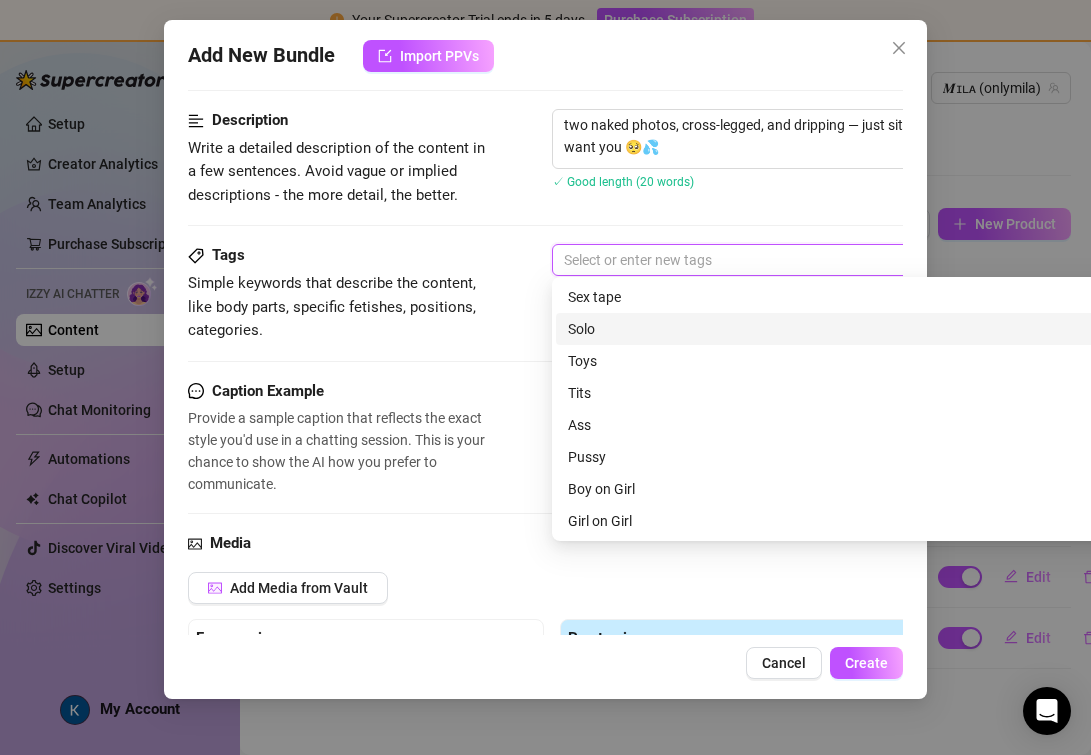 click on "Solo" at bounding box center [902, 329] 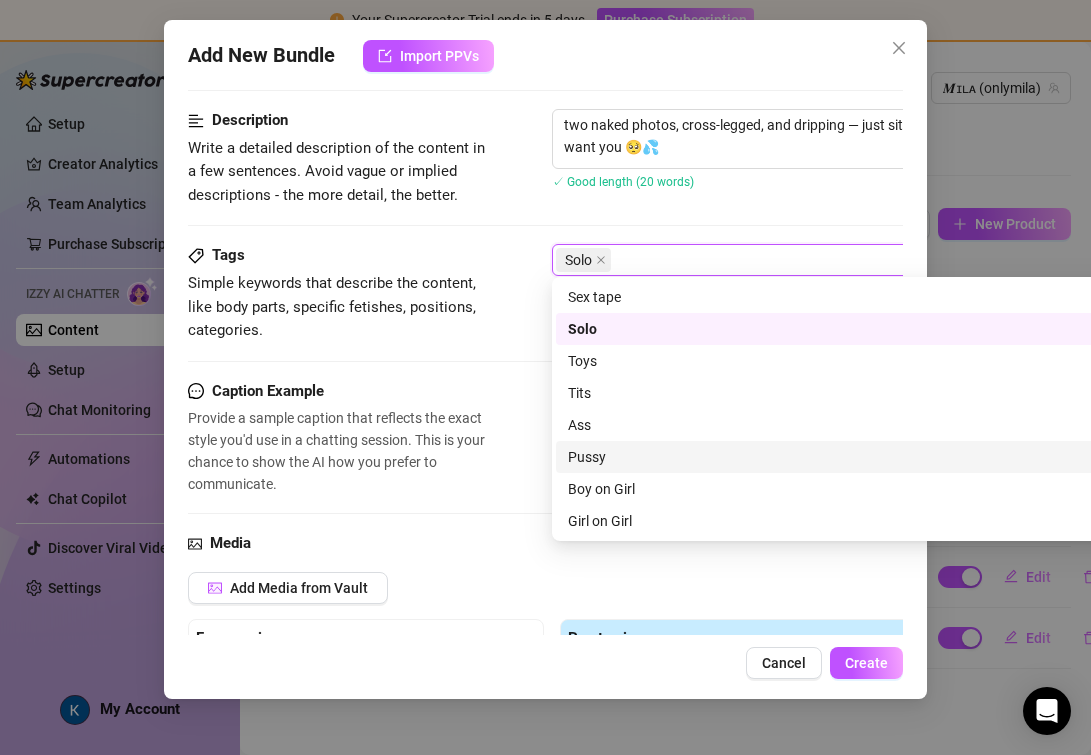 click on "Pussy" at bounding box center [902, 457] 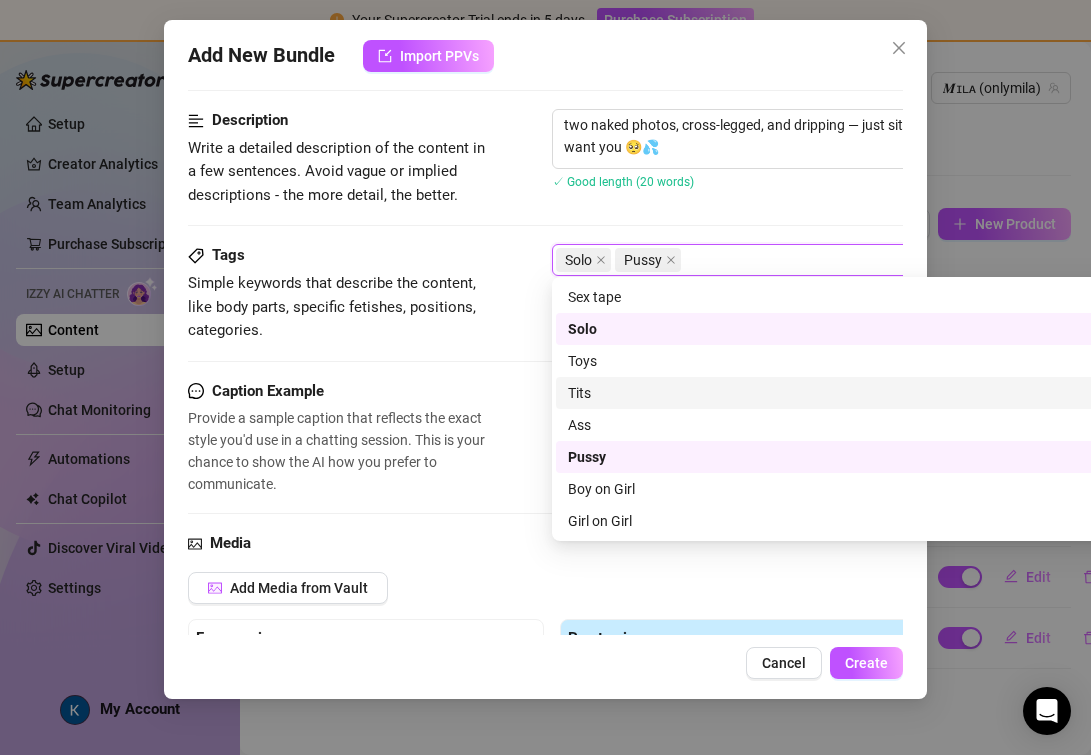click on "Tits" at bounding box center (902, 393) 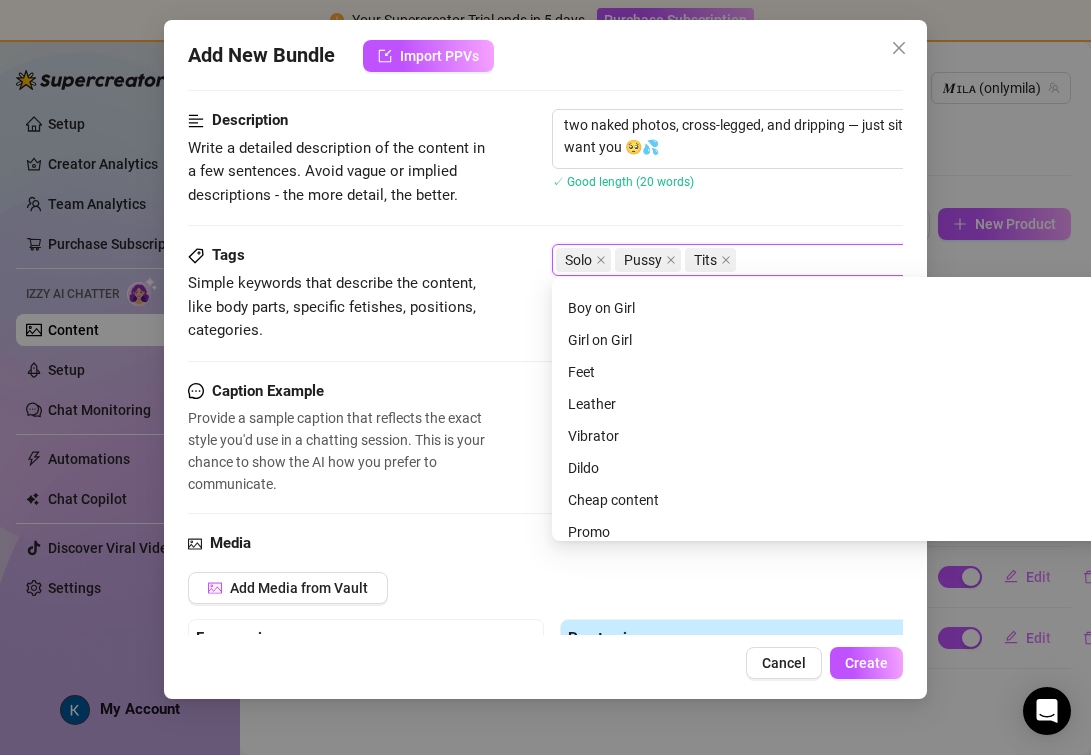 scroll, scrollTop: 256, scrollLeft: 0, axis: vertical 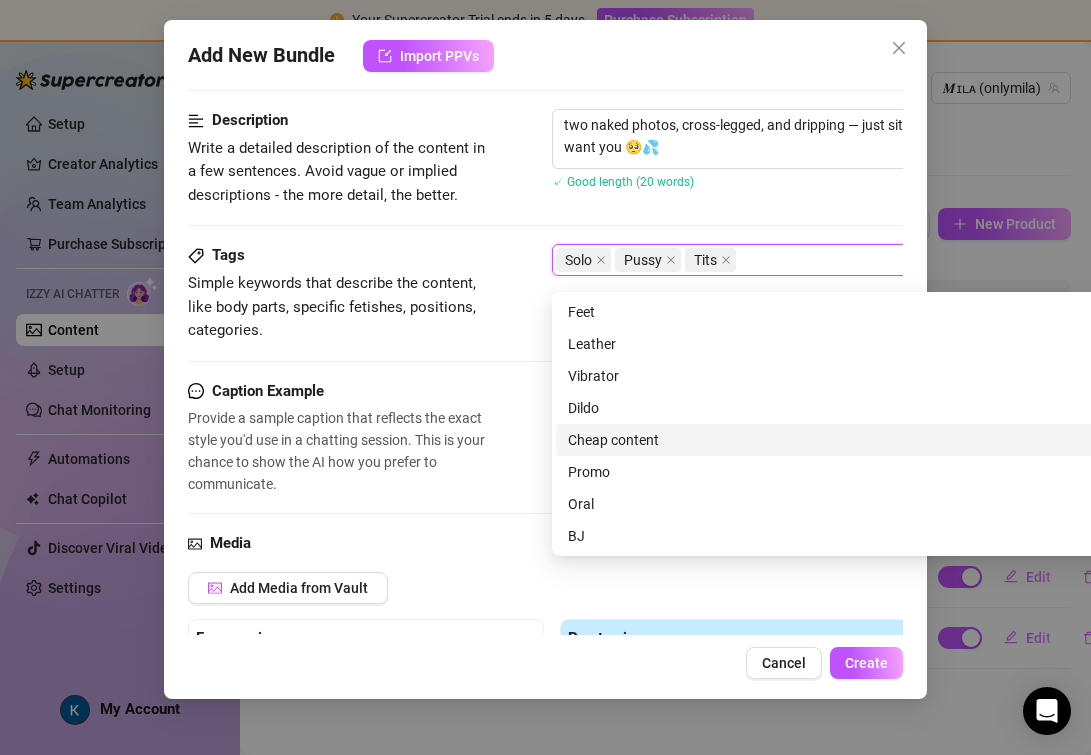 click on "Cheap content" at bounding box center (902, 440) 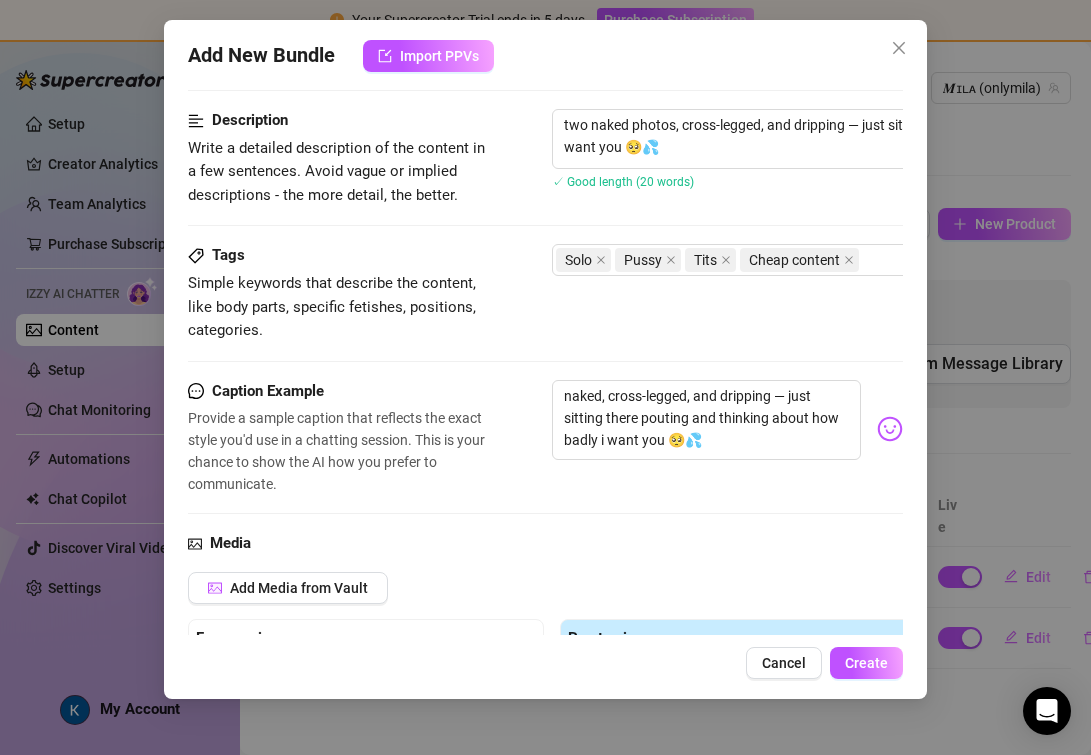 click on "Add Media from Vault" at bounding box center [552, 595] 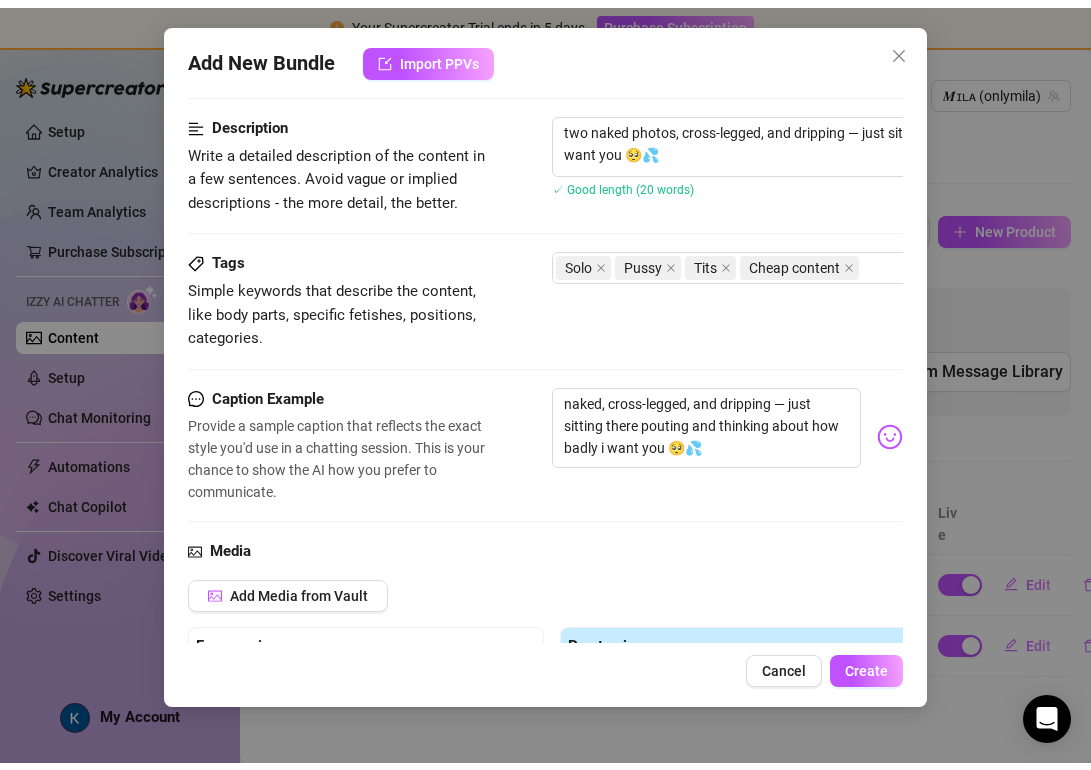 scroll, scrollTop: 0, scrollLeft: 0, axis: both 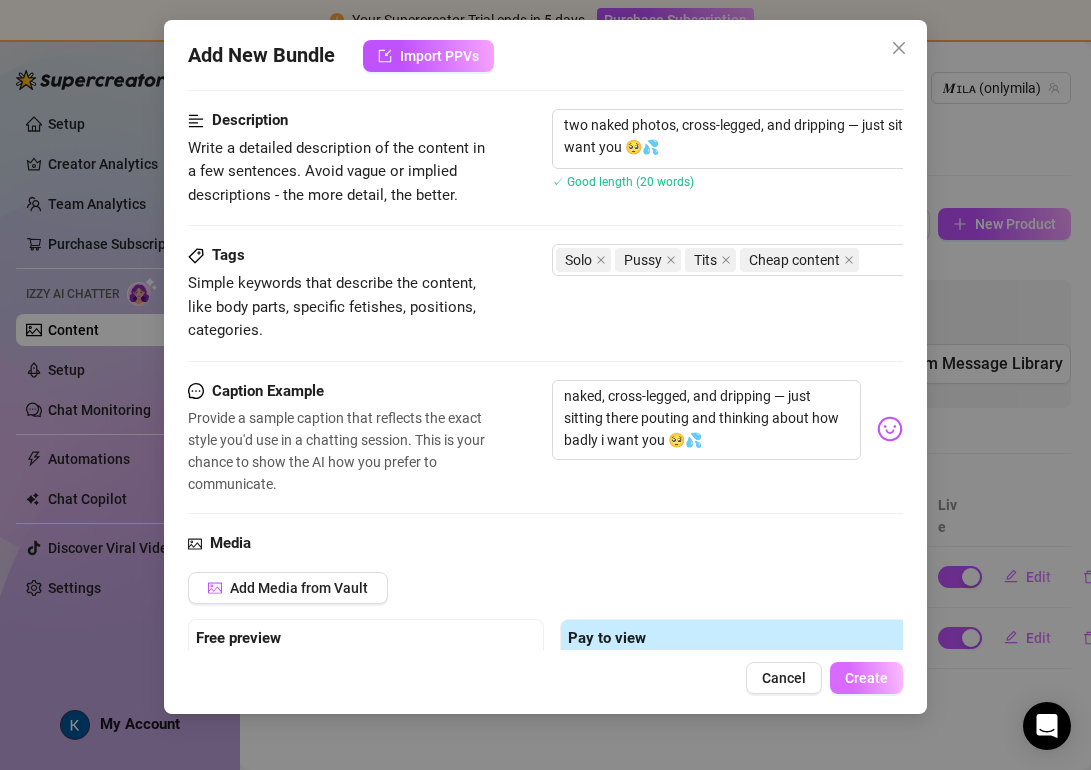 click on "Create" at bounding box center [866, 678] 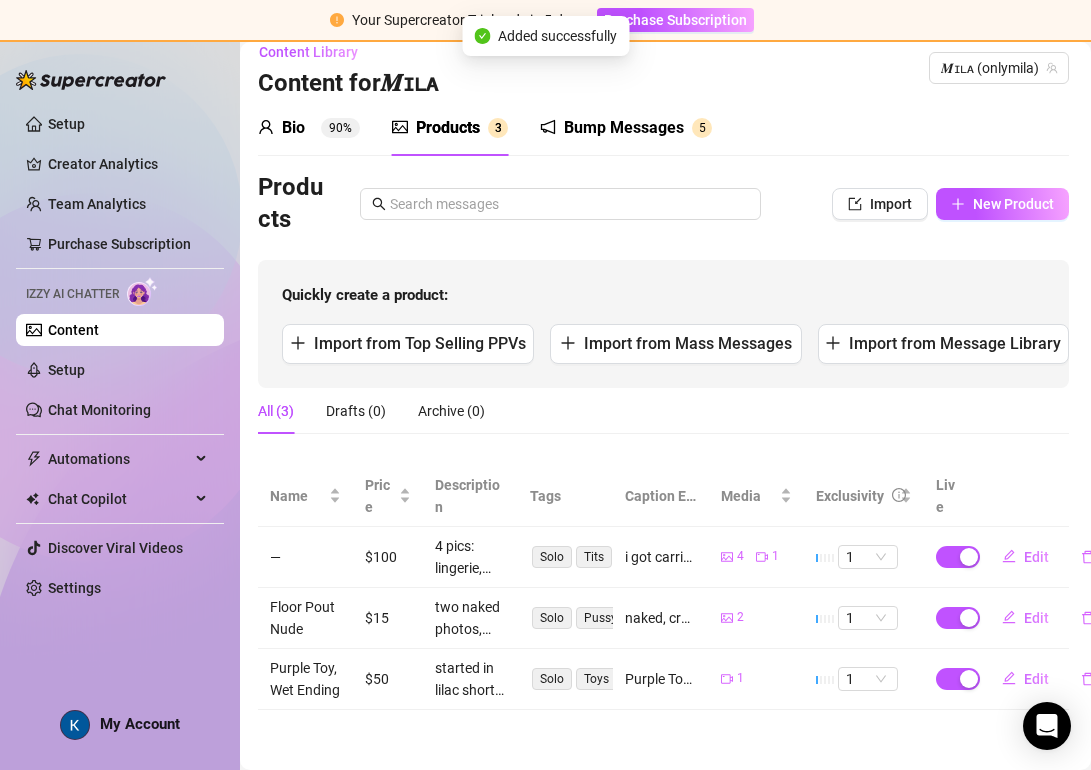 scroll, scrollTop: 56, scrollLeft: 2, axis: both 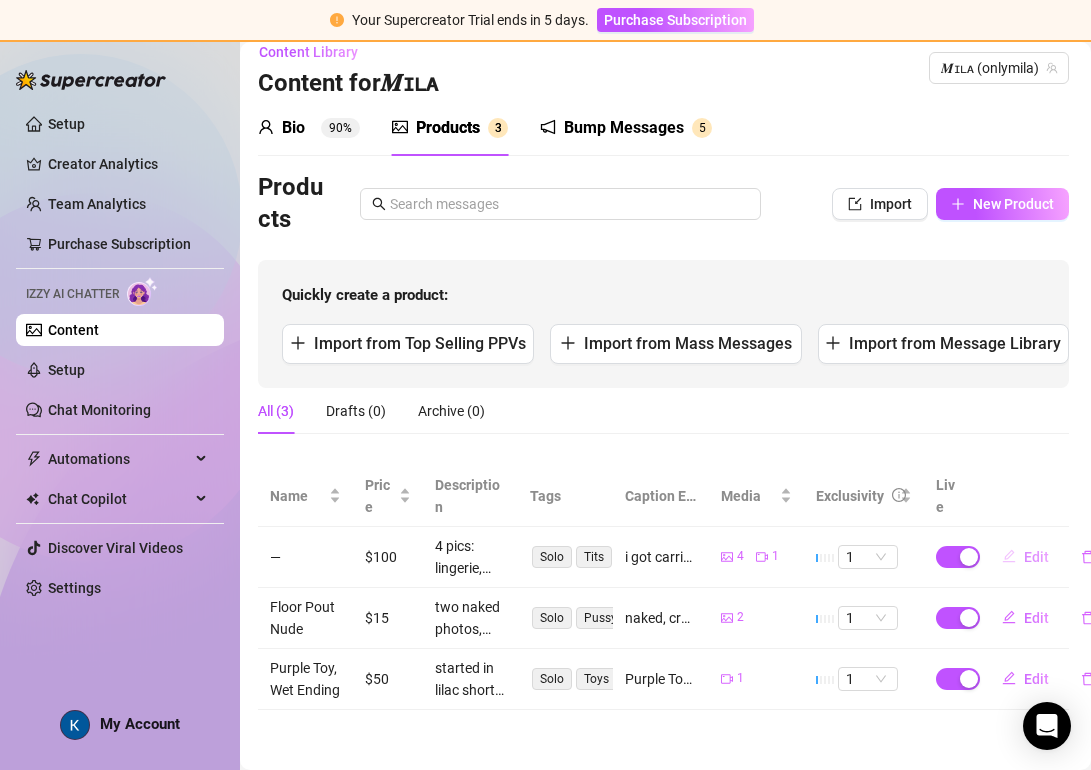 click on "Edit" at bounding box center (1036, 557) 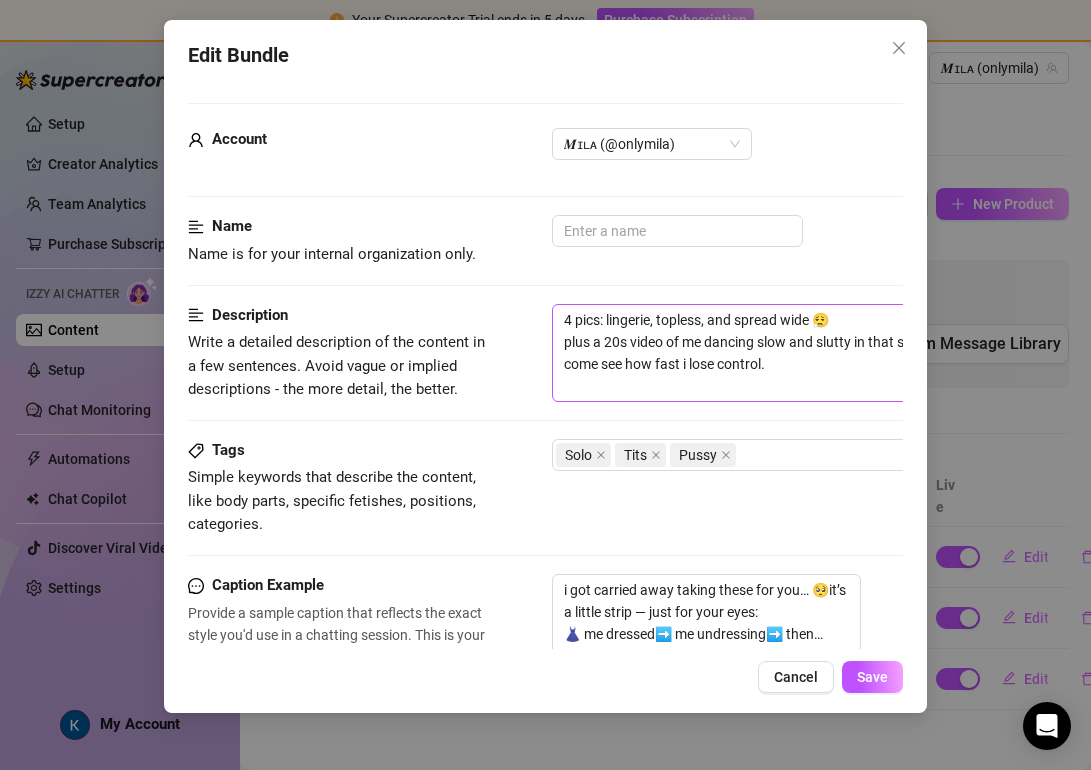 scroll, scrollTop: 40, scrollLeft: 0, axis: vertical 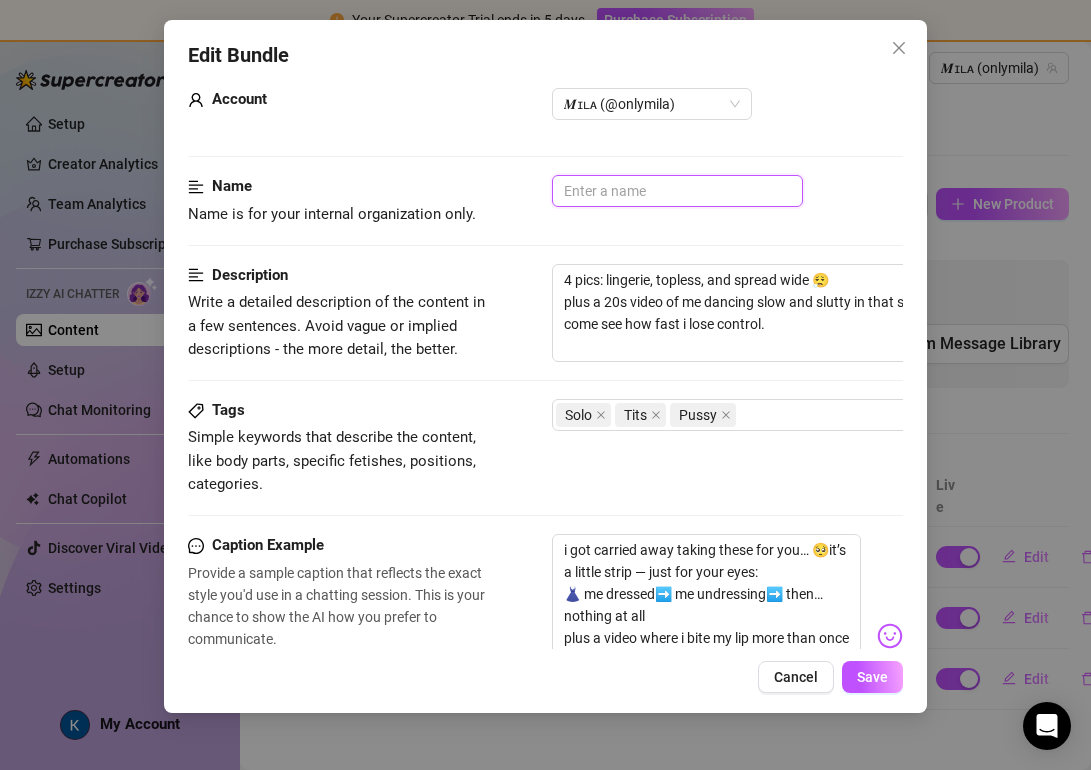 click at bounding box center (677, 191) 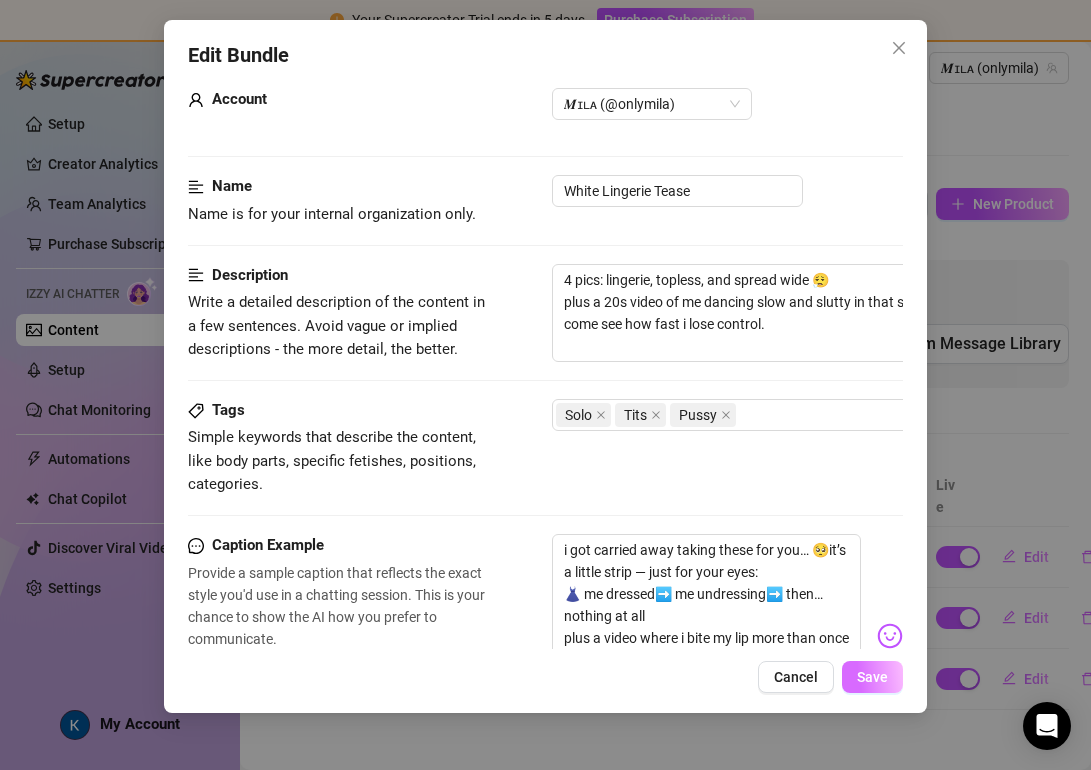 click on "Save" at bounding box center (872, 677) 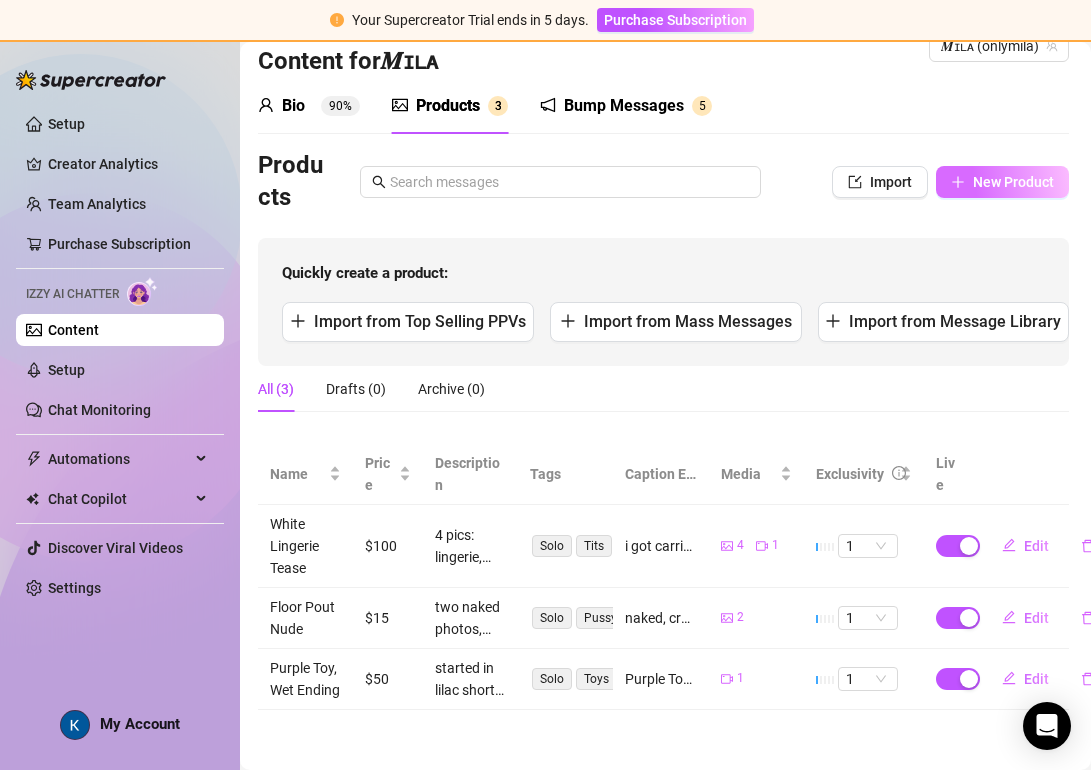 click on "New Product" at bounding box center [1013, 182] 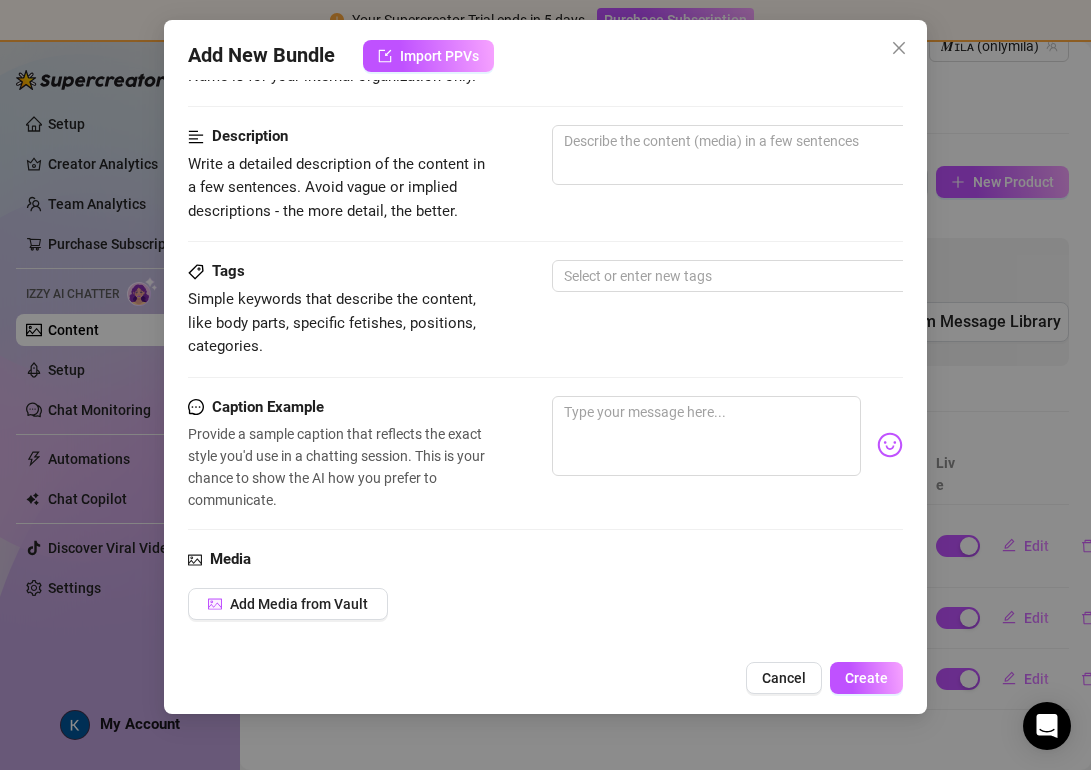 scroll, scrollTop: 256, scrollLeft: 0, axis: vertical 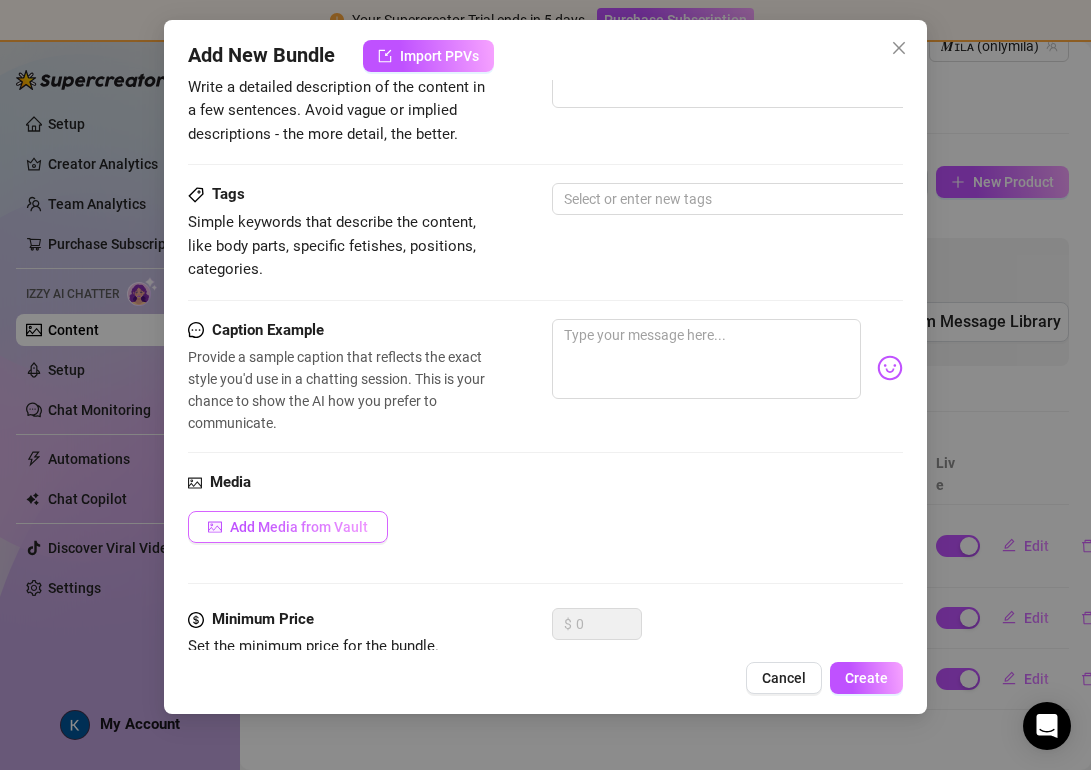 click on "Add Media from Vault" at bounding box center (288, 527) 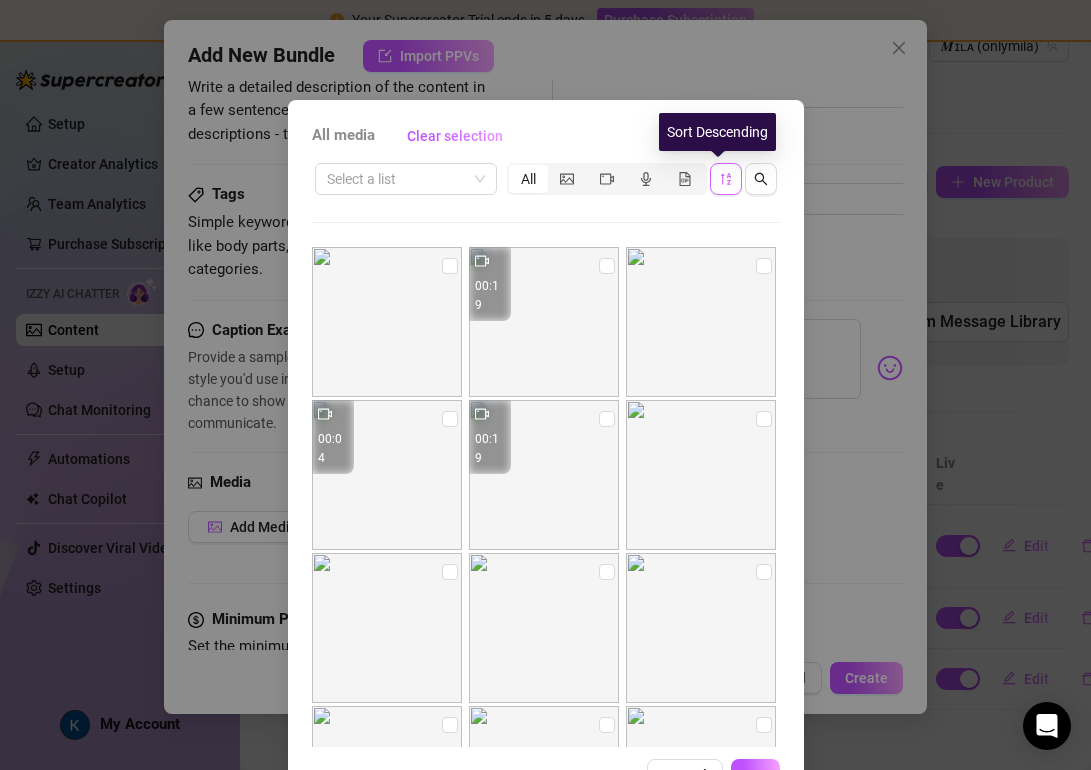 click 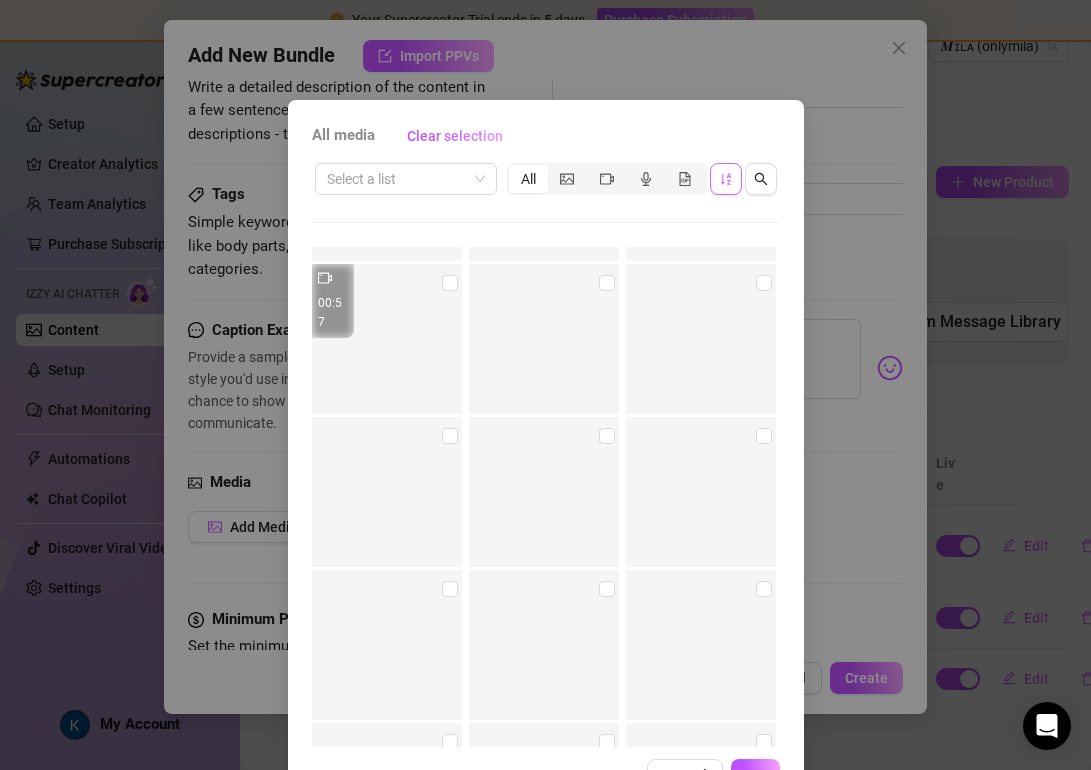 scroll, scrollTop: 5956, scrollLeft: 0, axis: vertical 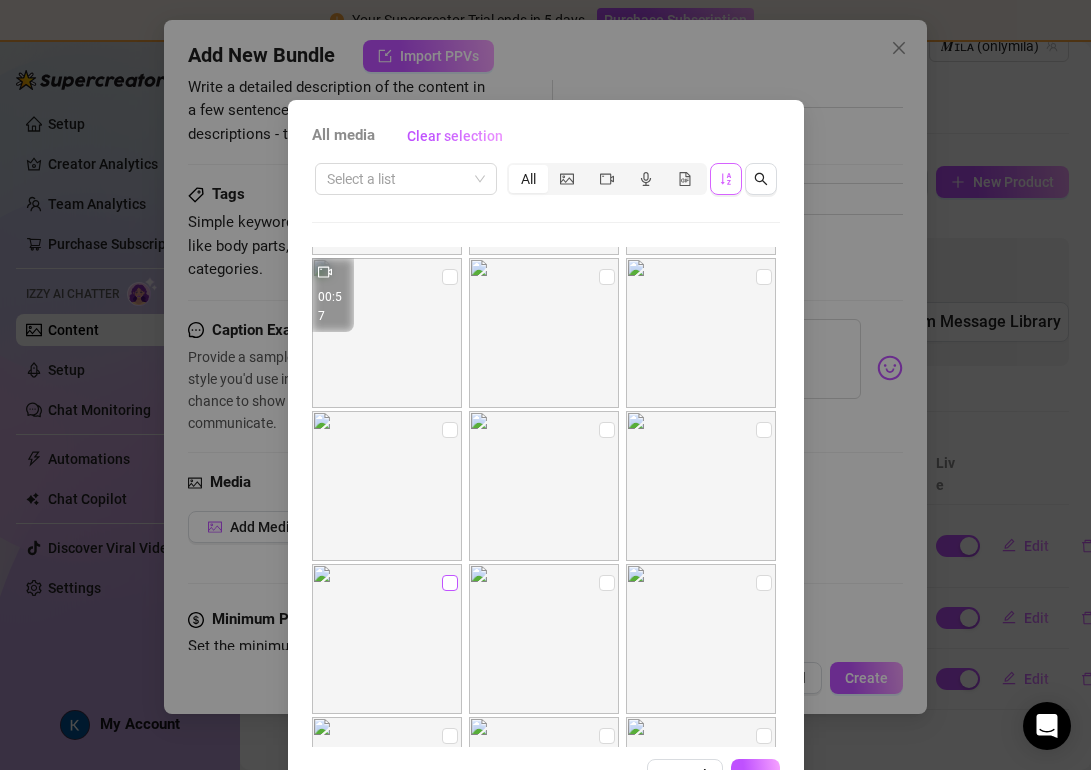 click at bounding box center [450, 583] 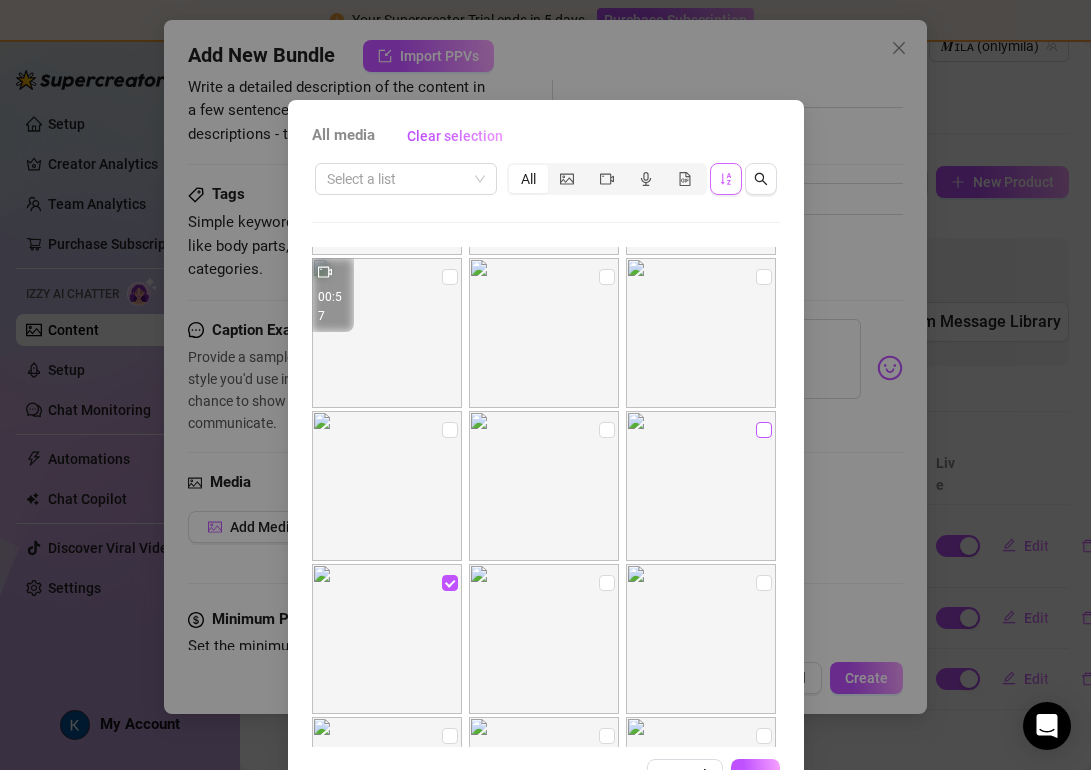 click at bounding box center (764, 430) 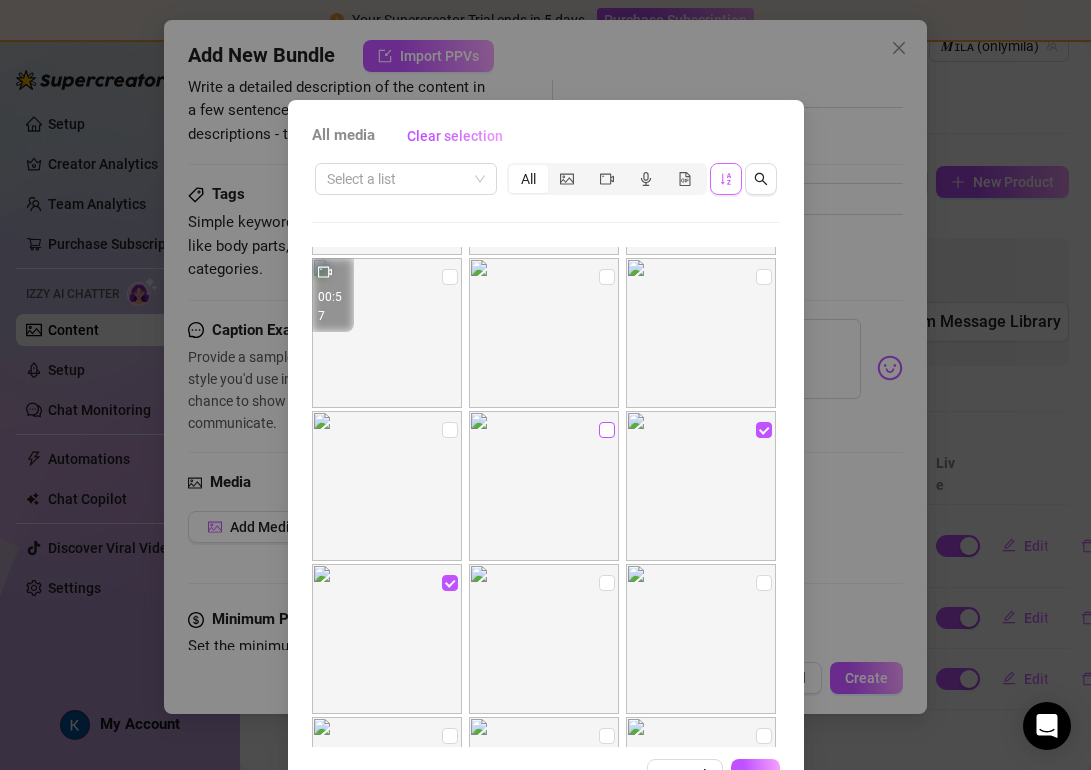 click at bounding box center (607, 430) 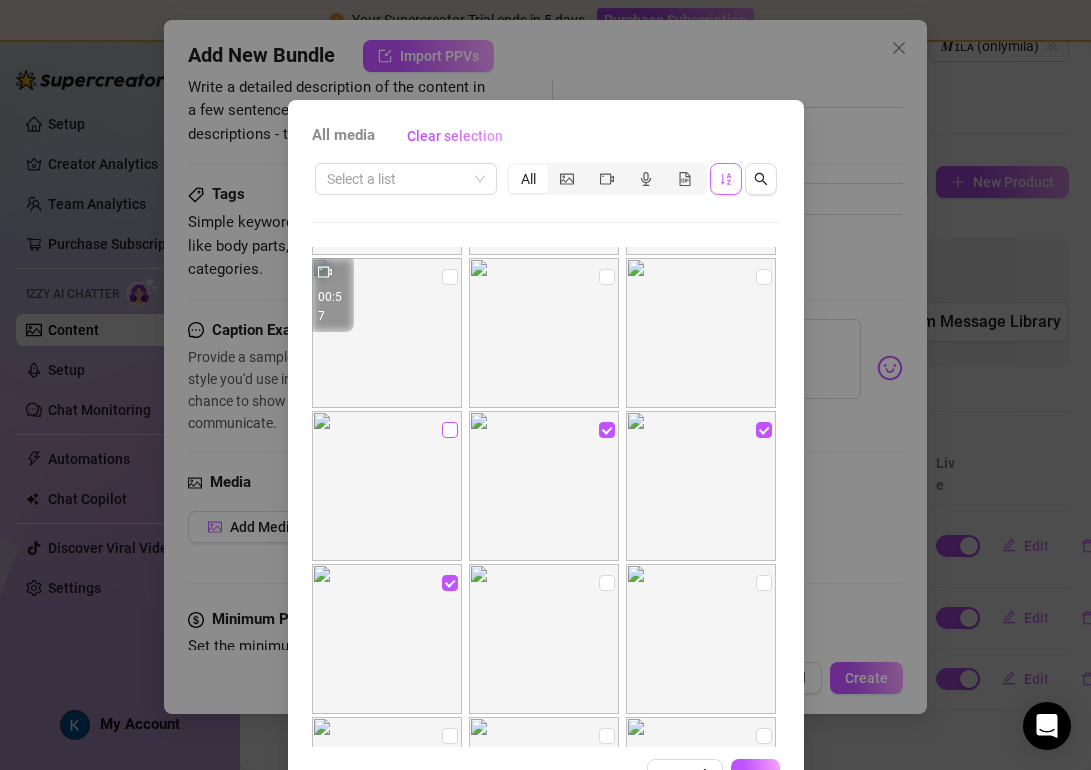 click at bounding box center (450, 430) 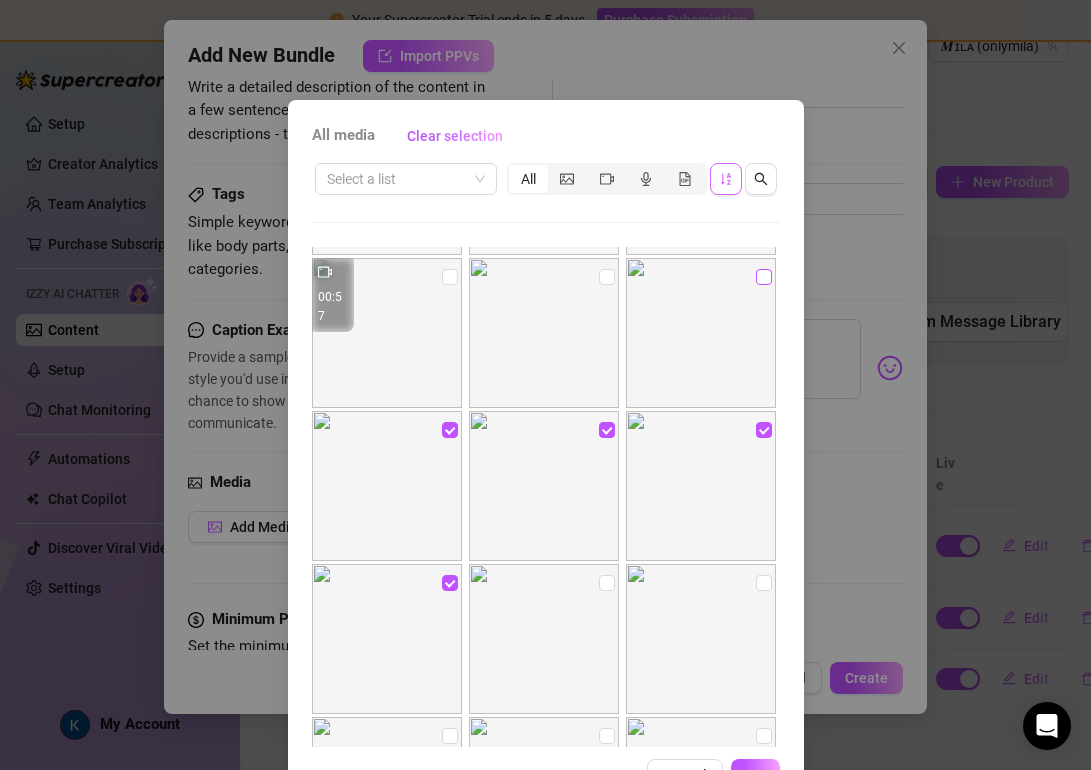 click at bounding box center [764, 277] 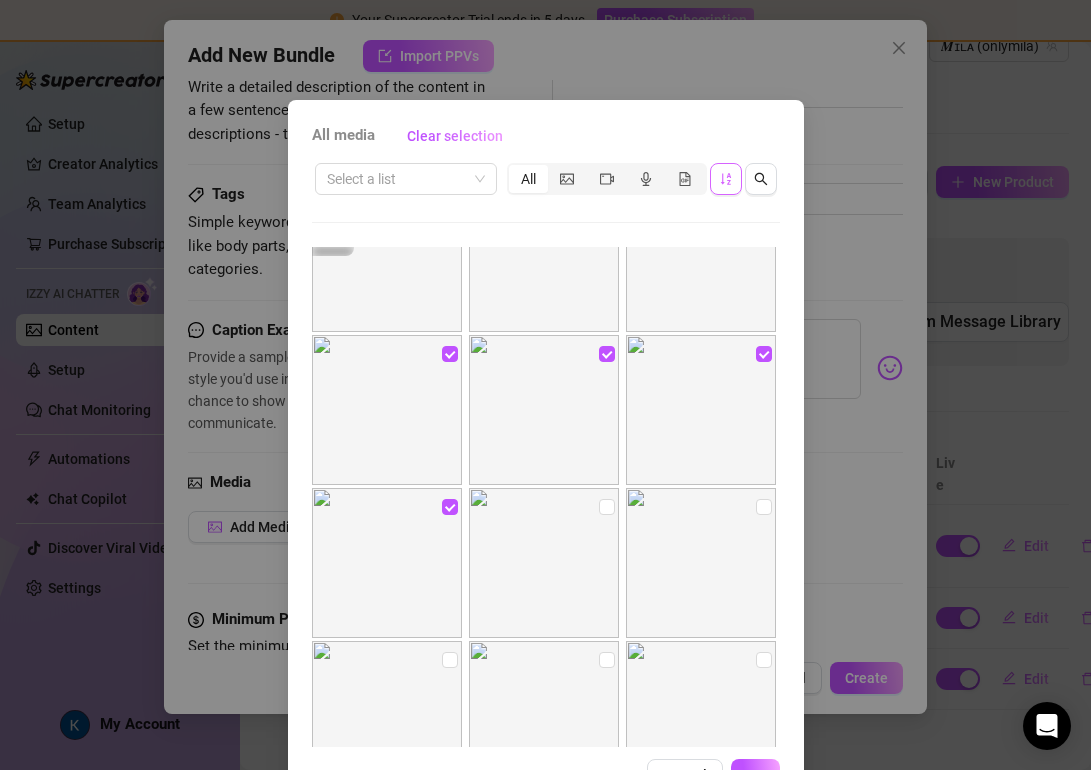 scroll, scrollTop: 6140, scrollLeft: 0, axis: vertical 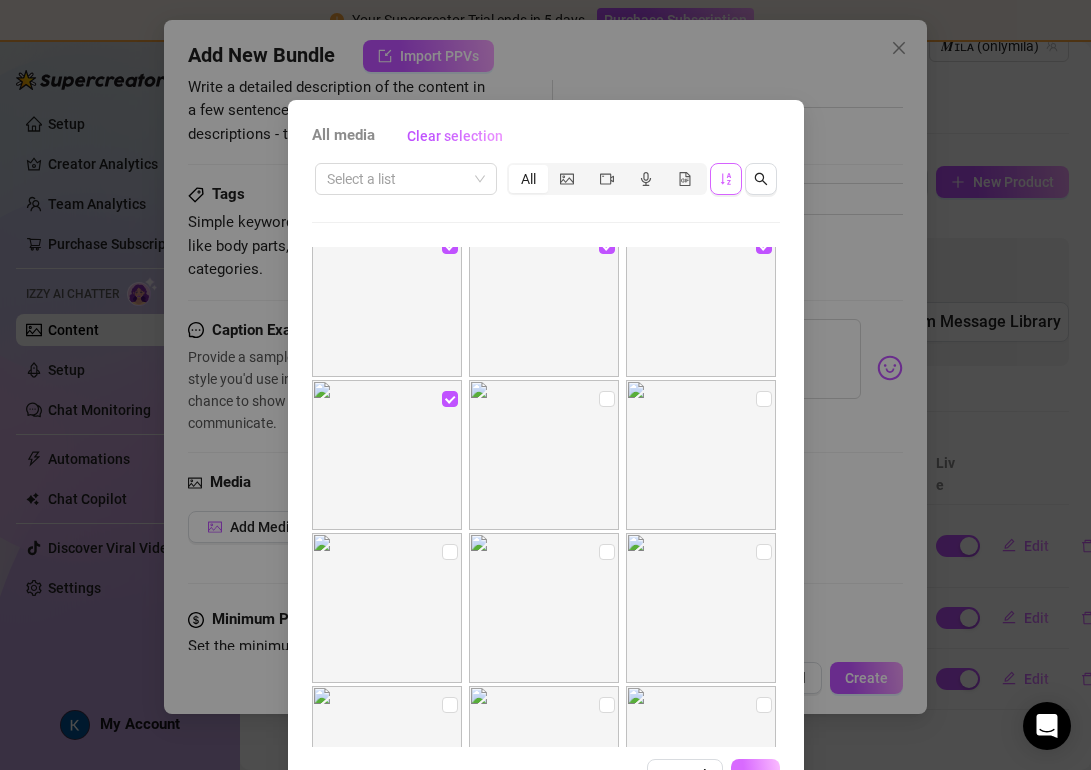 click on "OK" at bounding box center [755, 775] 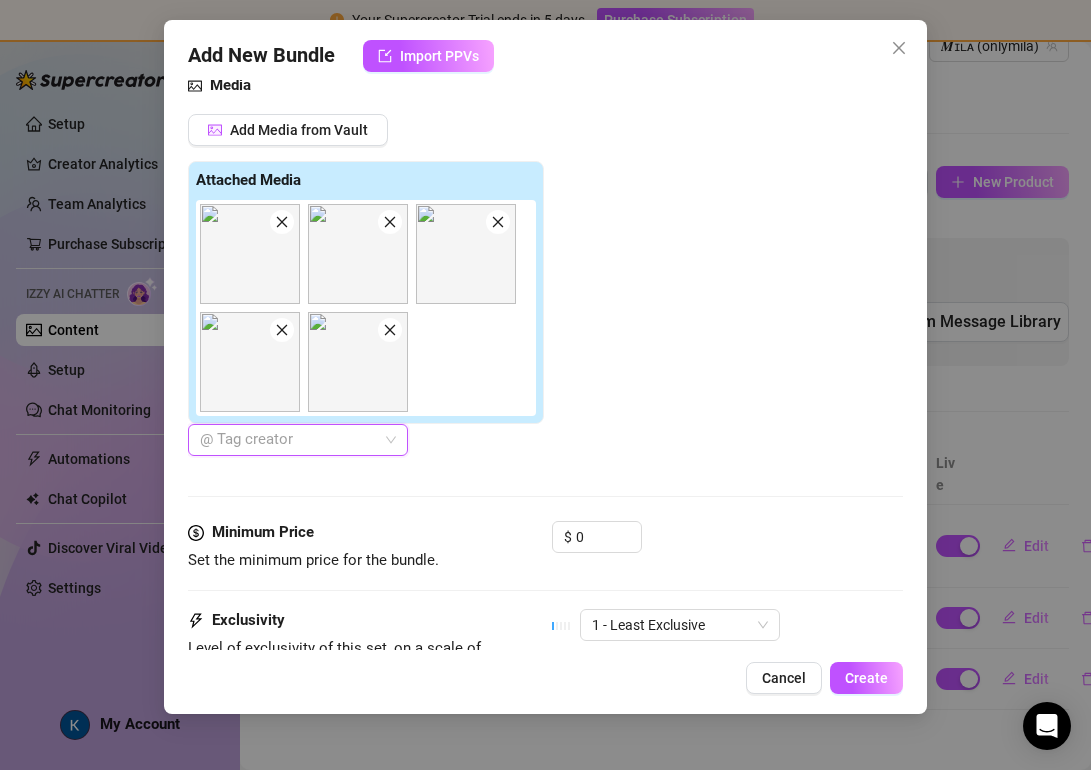 scroll, scrollTop: 701, scrollLeft: 0, axis: vertical 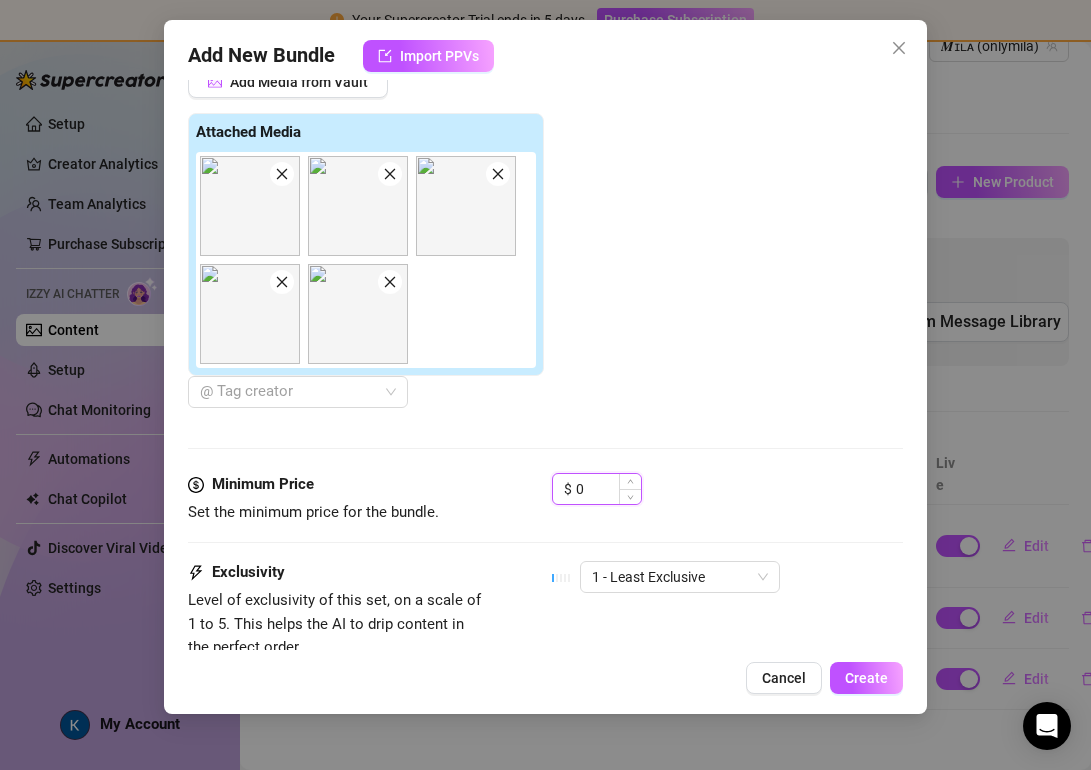 click on "0" at bounding box center (608, 489) 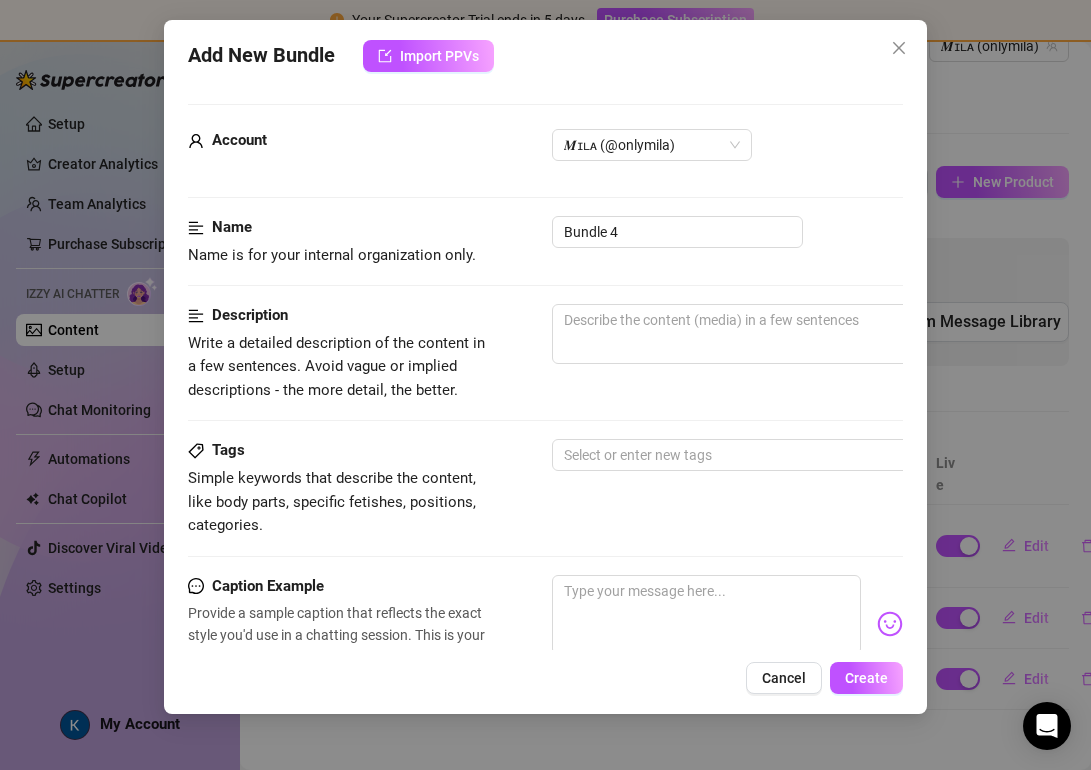 scroll, scrollTop: 1, scrollLeft: 1, axis: both 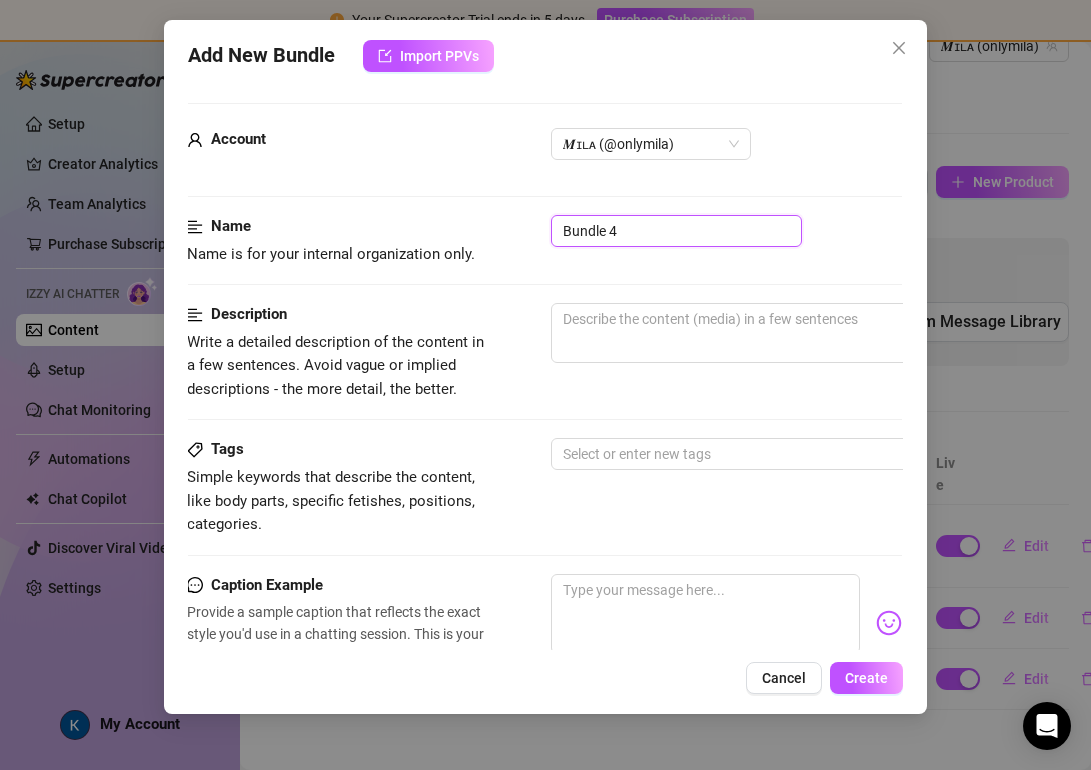 drag, startPoint x: 672, startPoint y: 230, endPoint x: 515, endPoint y: 225, distance: 157.0796 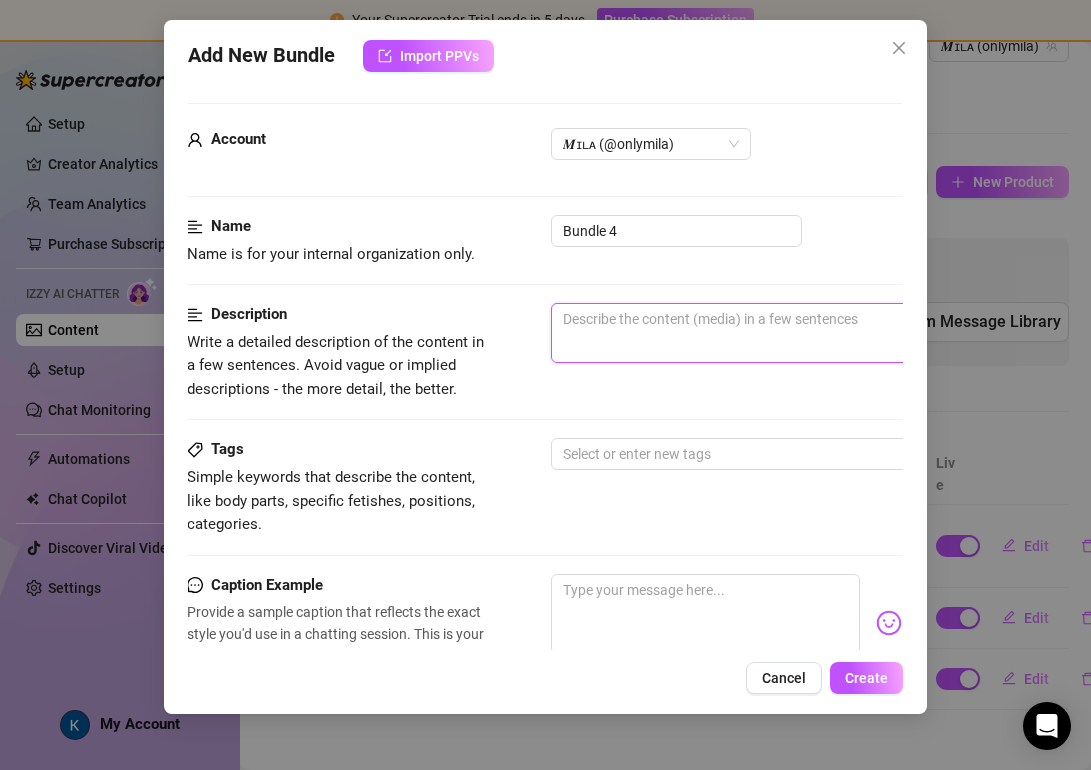 click at bounding box center [901, 333] 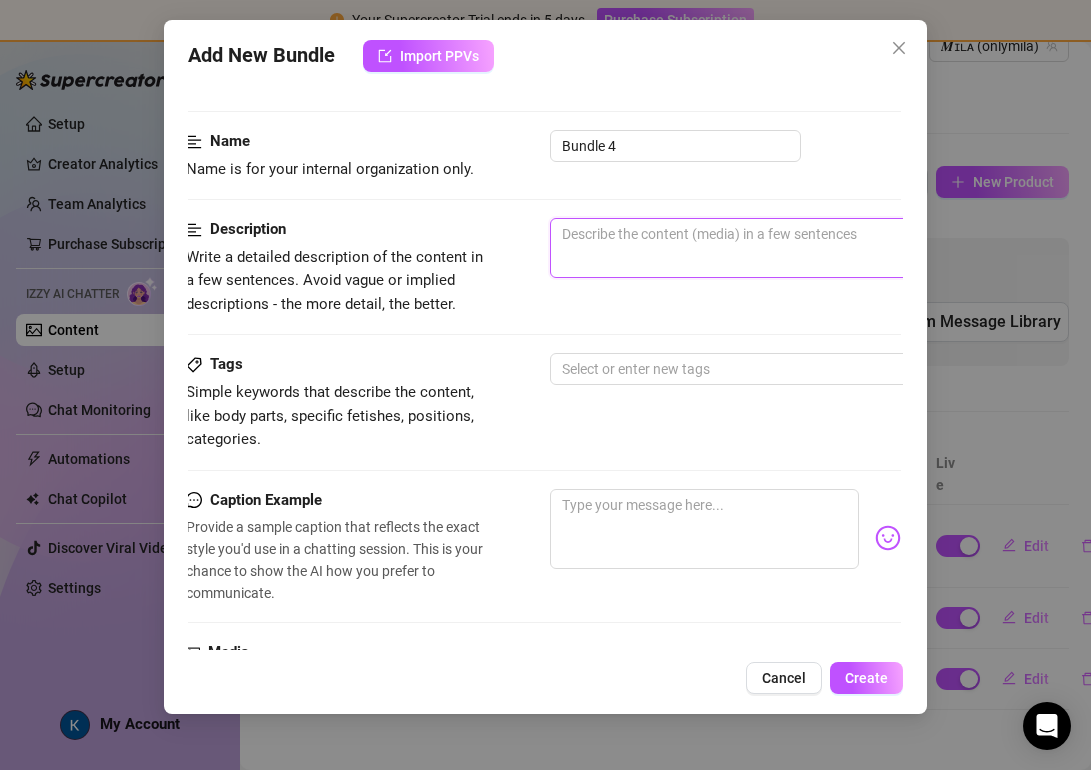 scroll, scrollTop: 89, scrollLeft: 3, axis: both 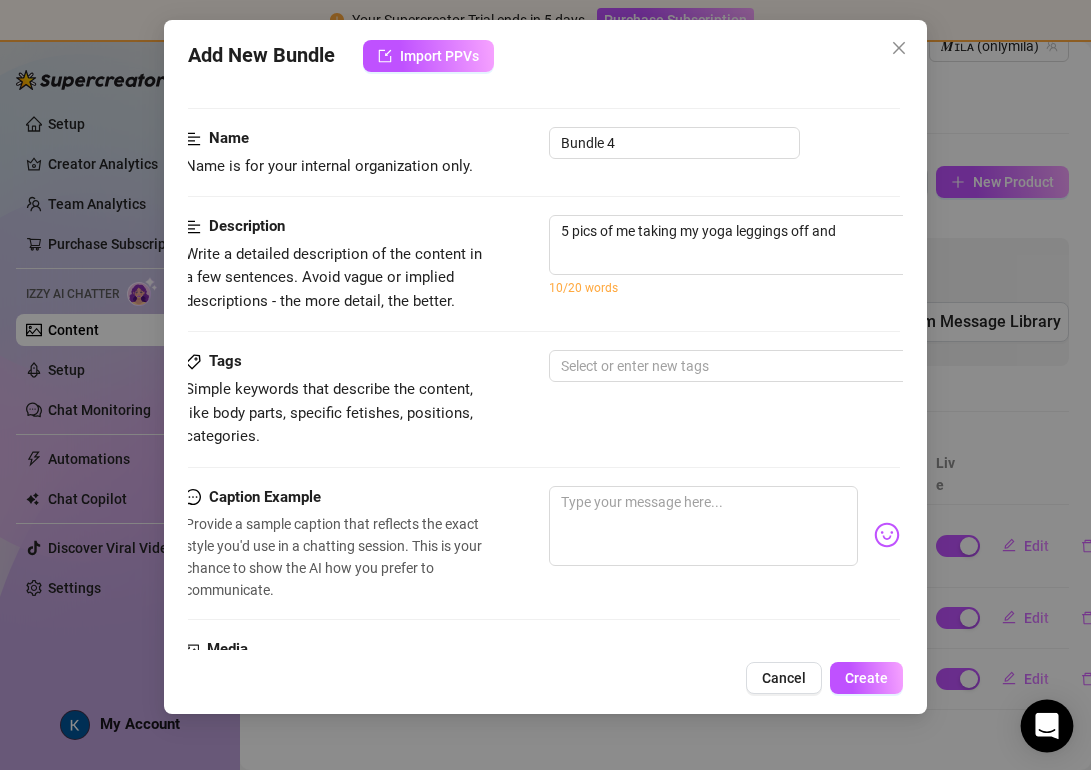 drag, startPoint x: 924, startPoint y: 704, endPoint x: 1039, endPoint y: 718, distance: 115.84904 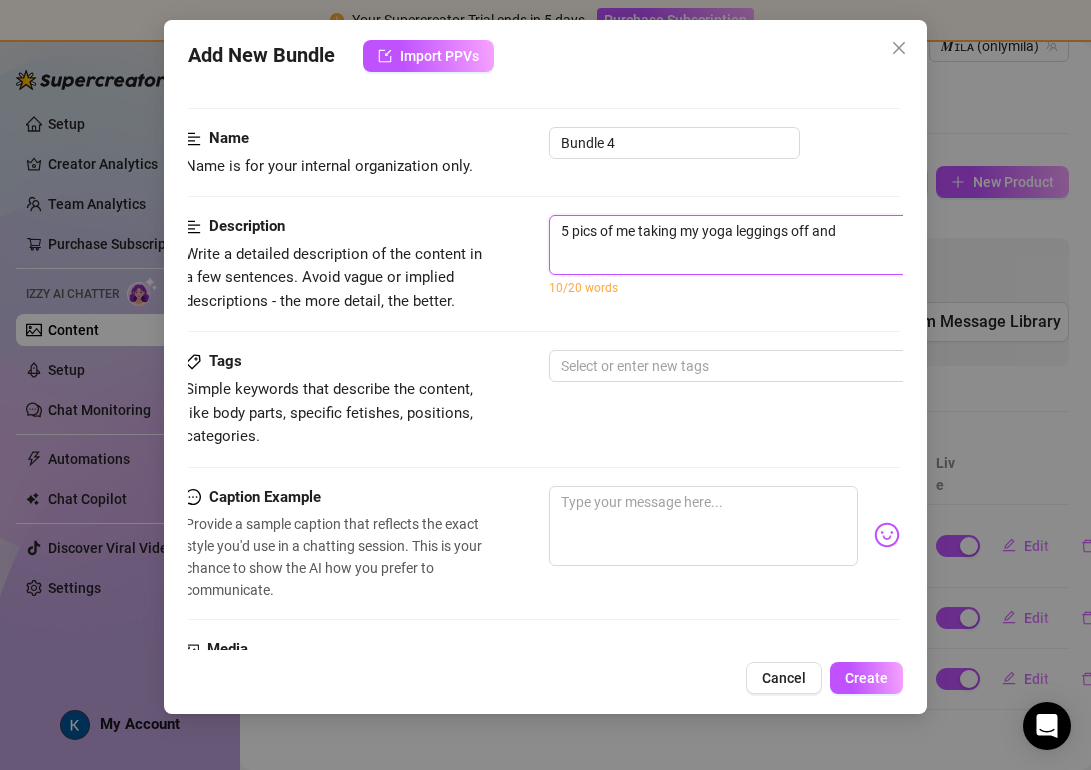 click on "5 pics of me taking my yoga leggings off and" at bounding box center [899, 245] 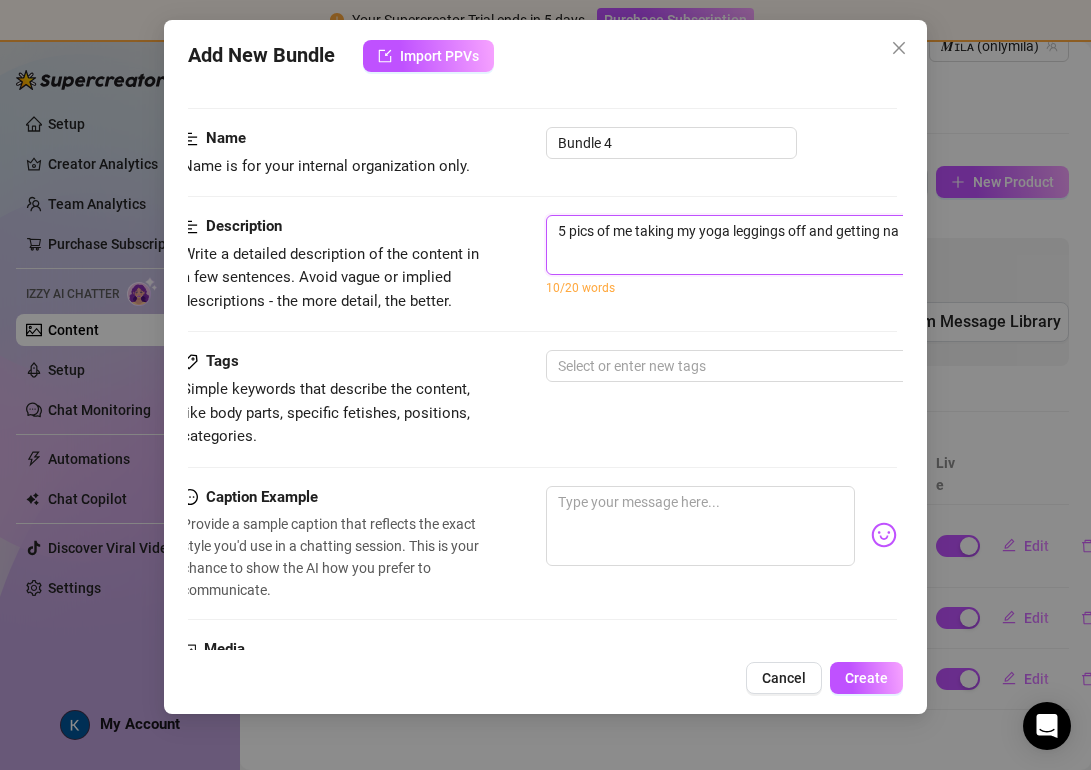 scroll, scrollTop: 89, scrollLeft: 362, axis: both 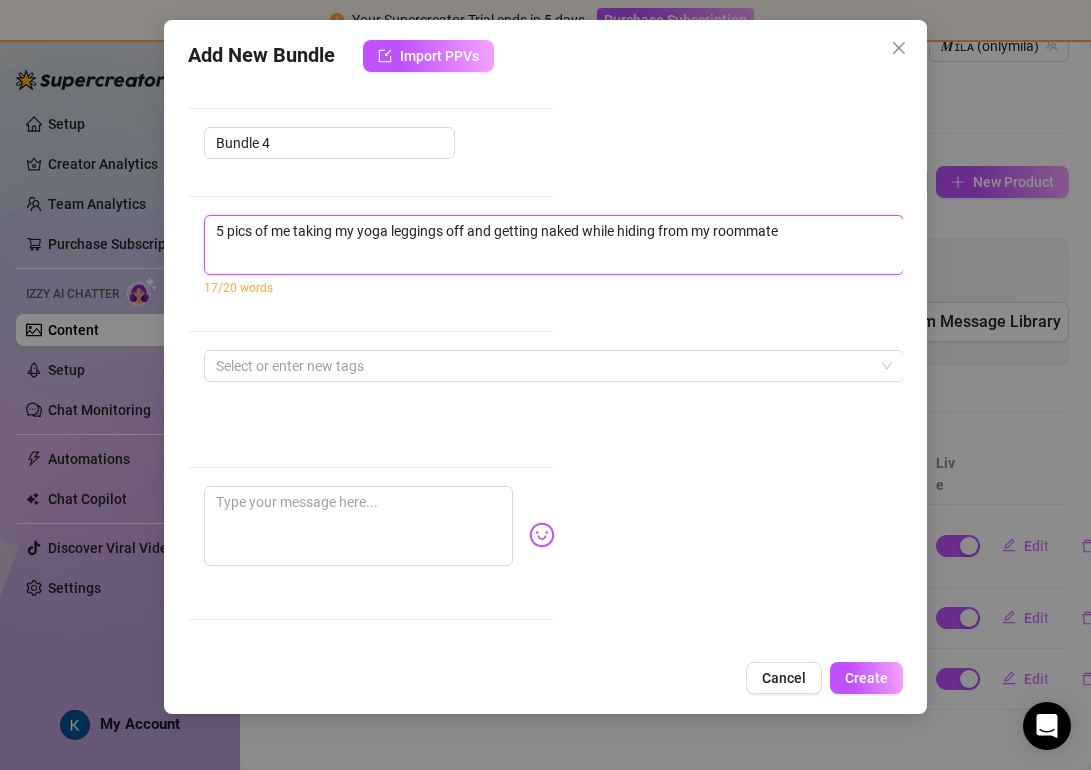 drag, startPoint x: 793, startPoint y: 235, endPoint x: 607, endPoint y: 231, distance: 186.043 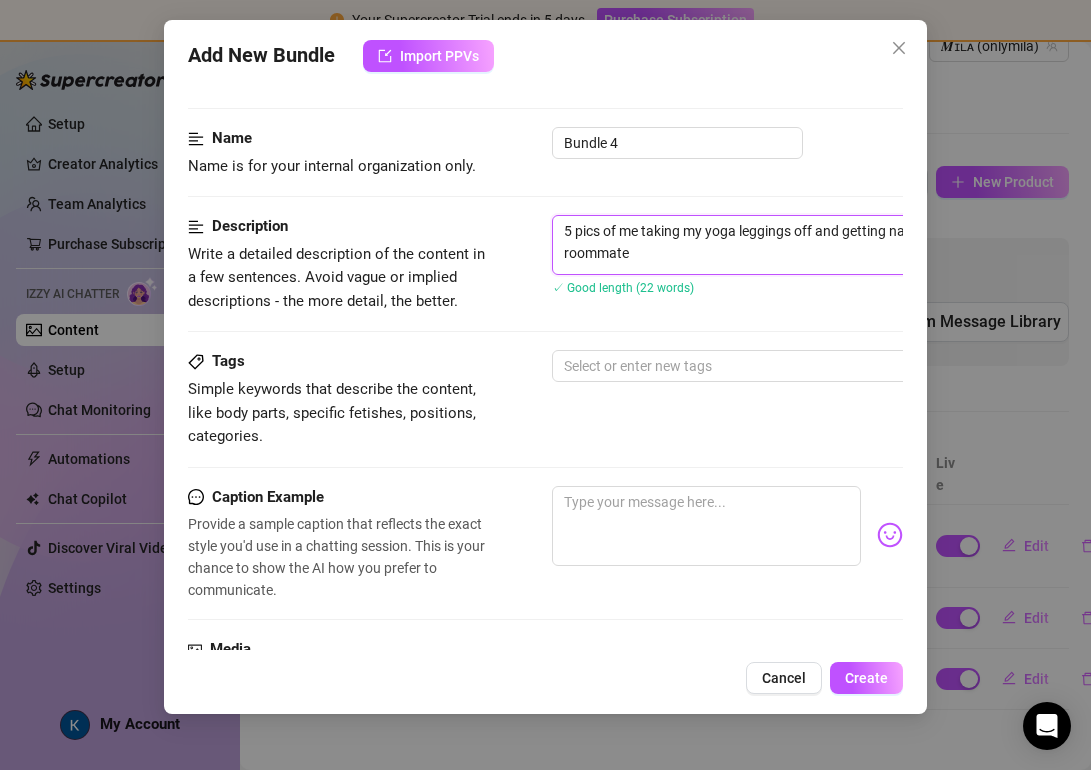 scroll, scrollTop: 89, scrollLeft: 0, axis: vertical 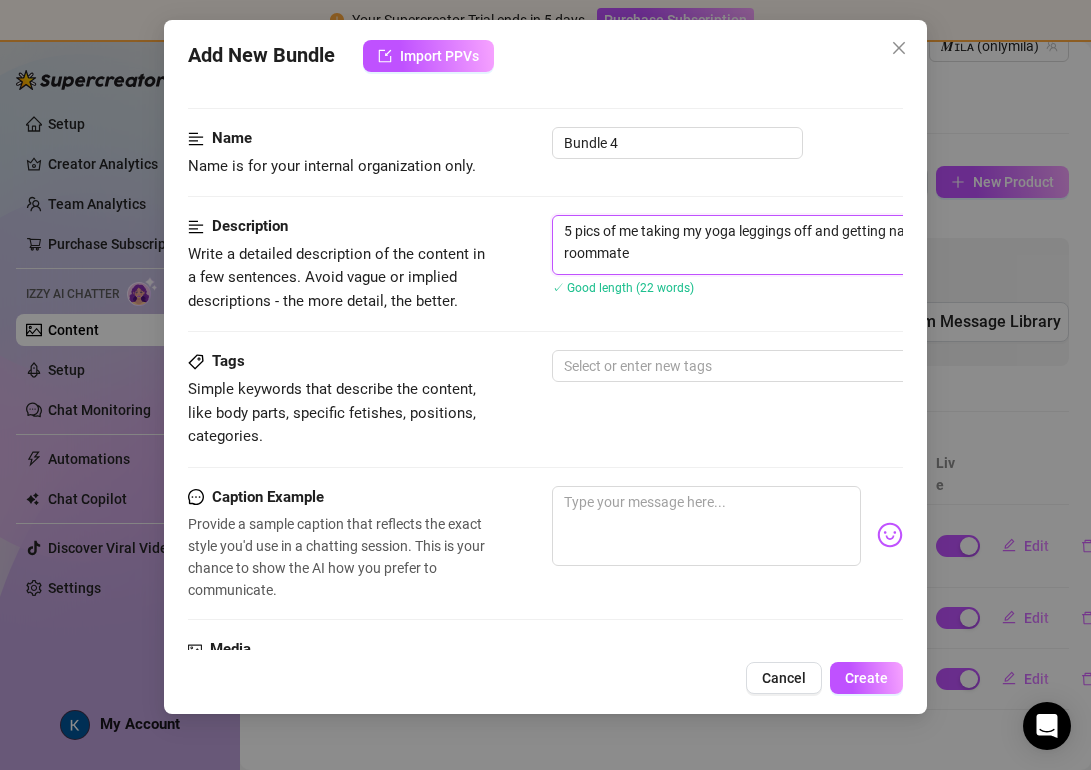 drag, startPoint x: 641, startPoint y: 256, endPoint x: 538, endPoint y: 212, distance: 112.00446 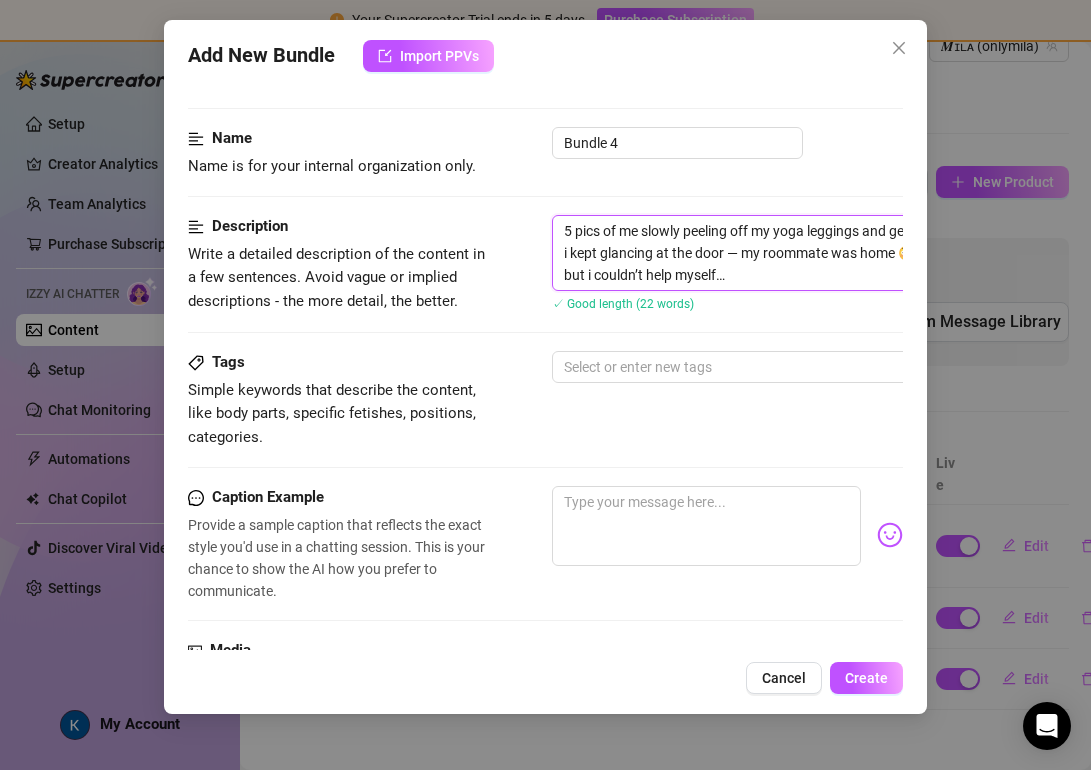 scroll, scrollTop: 0, scrollLeft: 0, axis: both 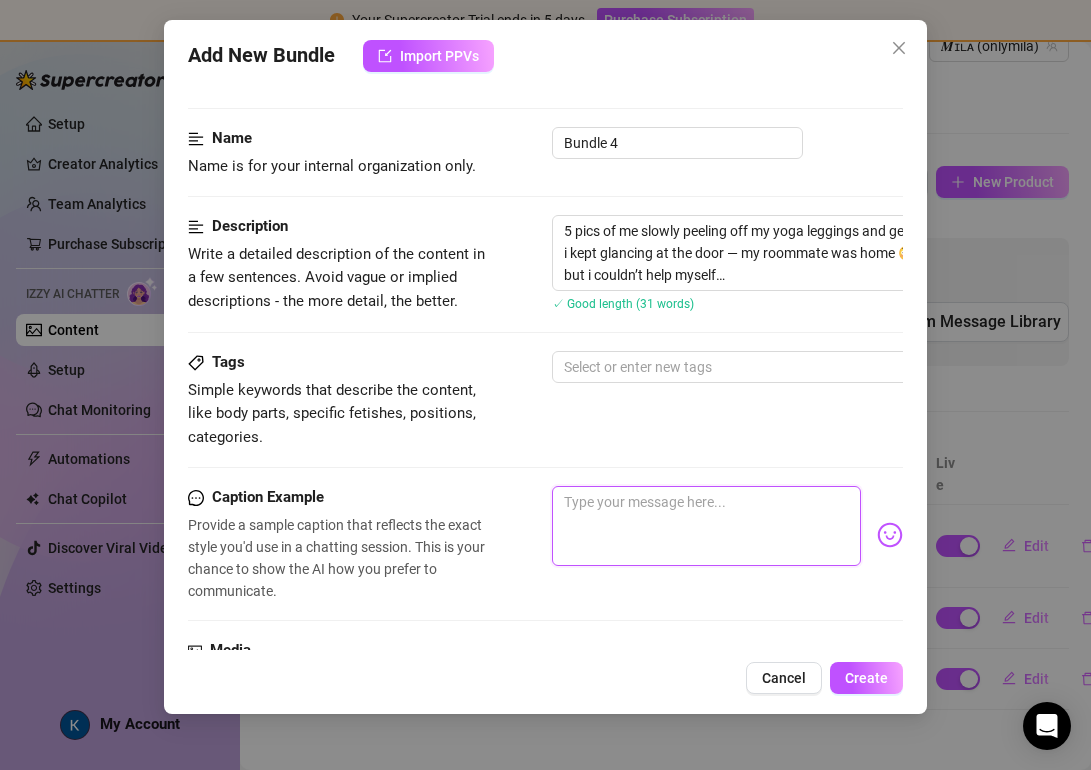 click at bounding box center [707, 526] 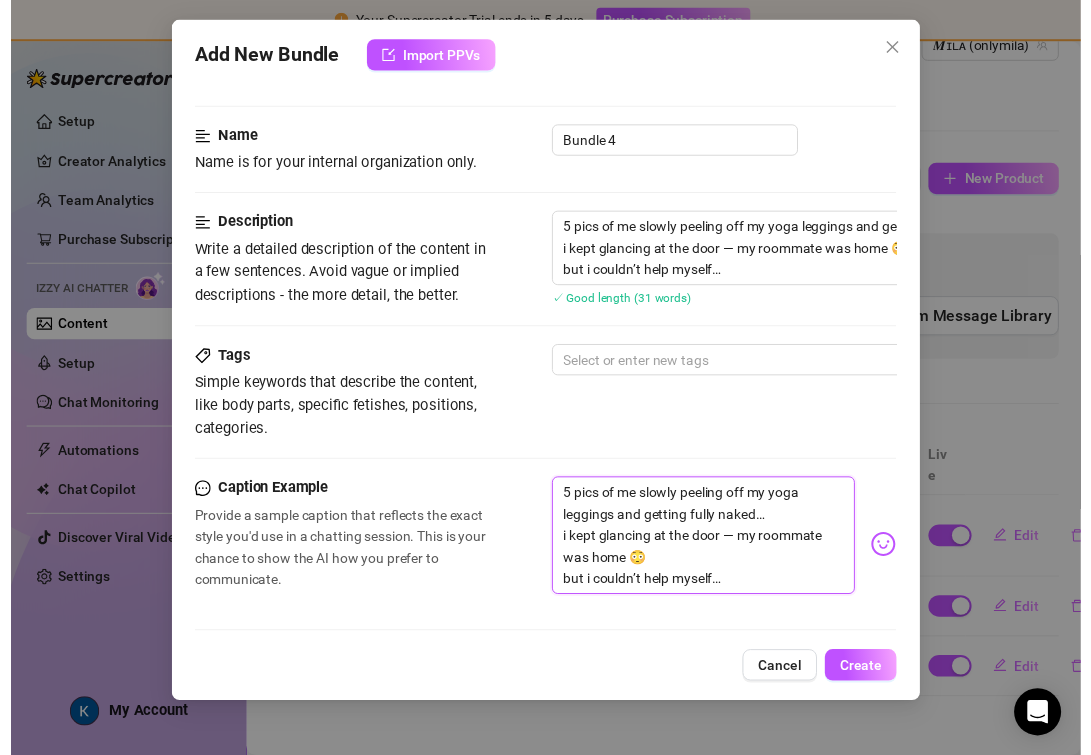 scroll, scrollTop: 0, scrollLeft: 0, axis: both 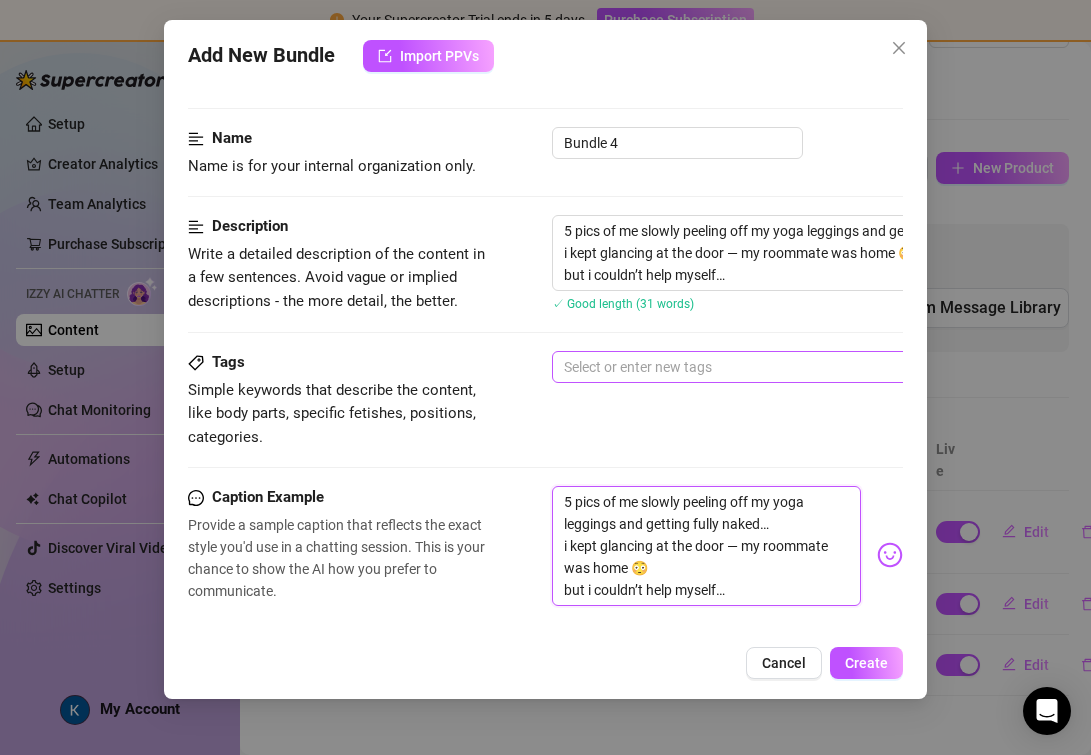 click at bounding box center (891, 367) 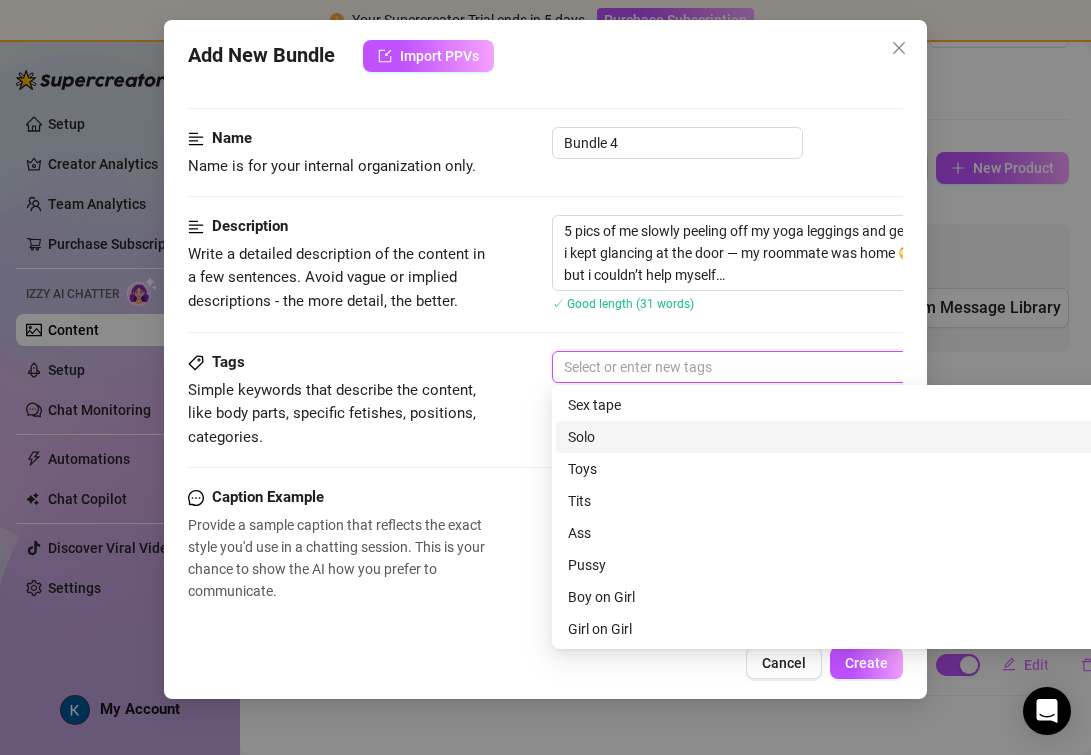 click on "Solo" at bounding box center (902, 437) 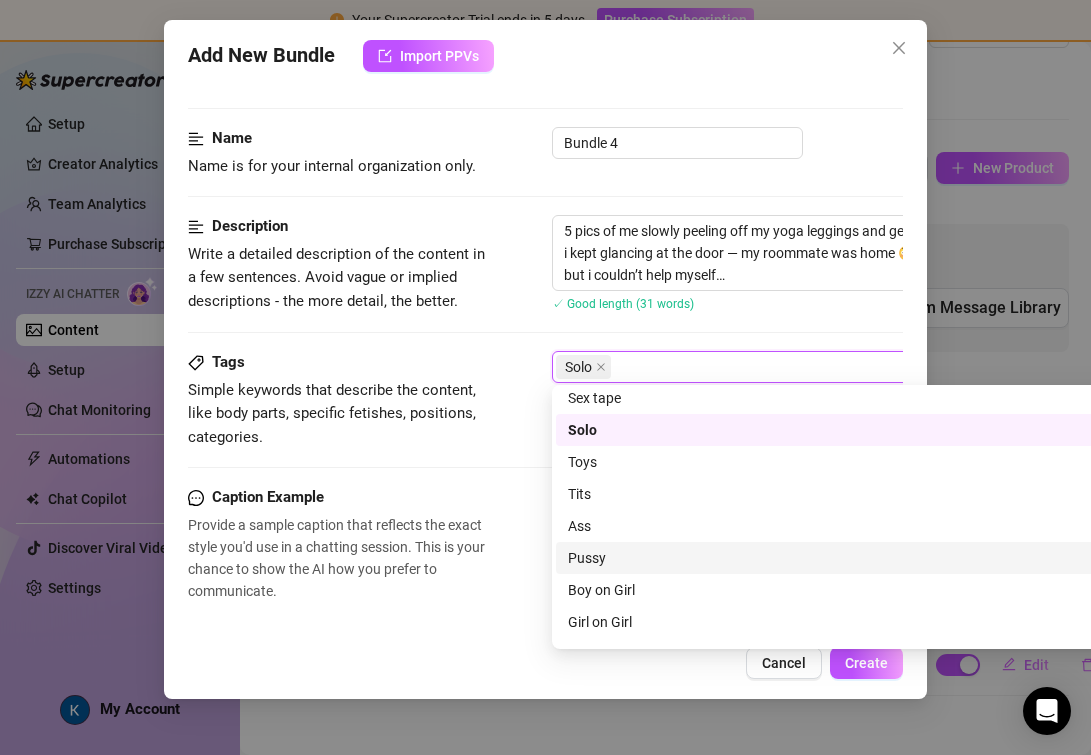 scroll, scrollTop: 11, scrollLeft: 0, axis: vertical 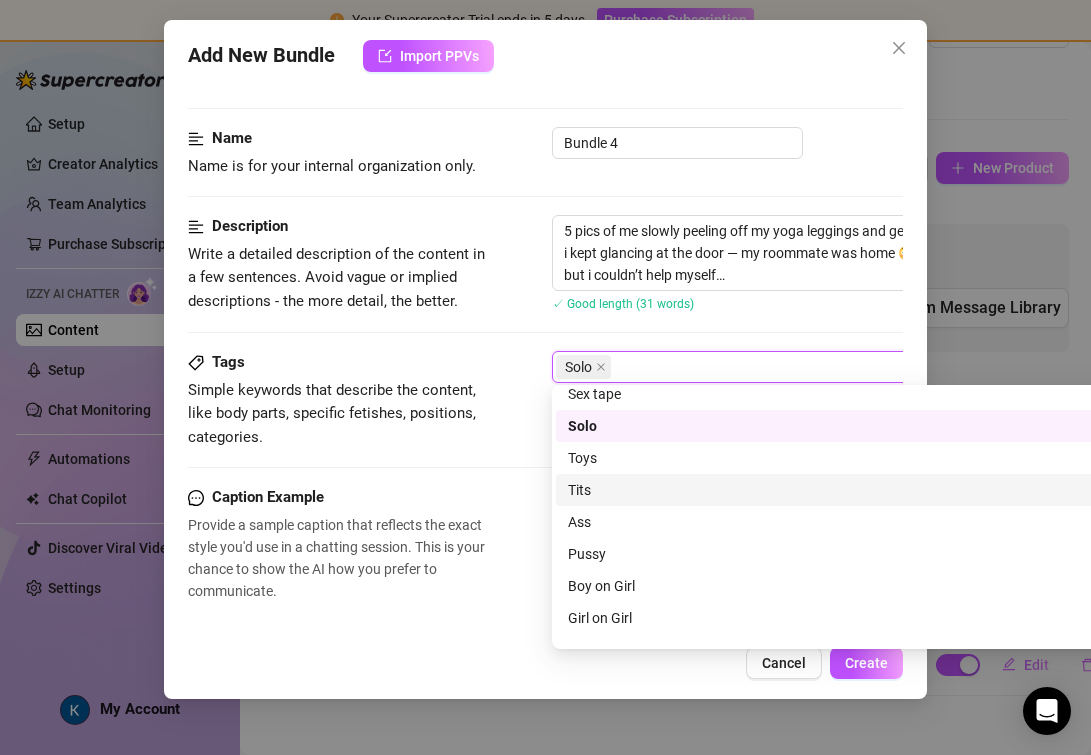 click on "Tits" at bounding box center (902, 490) 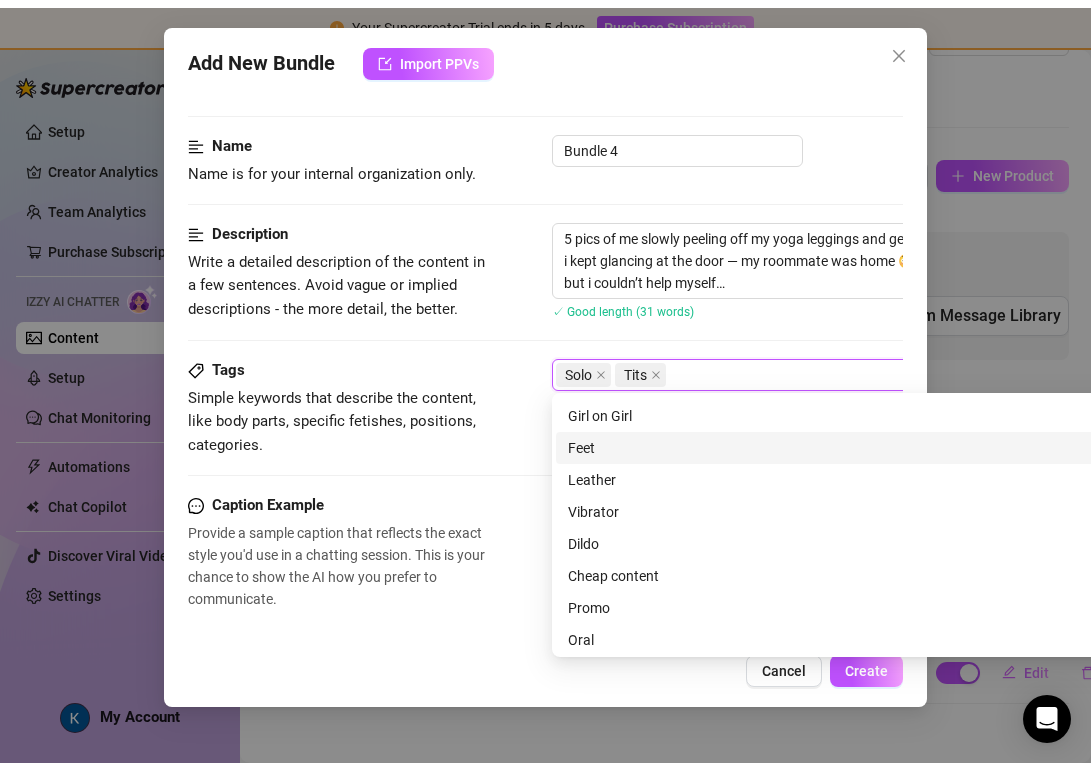 scroll, scrollTop: 225, scrollLeft: 0, axis: vertical 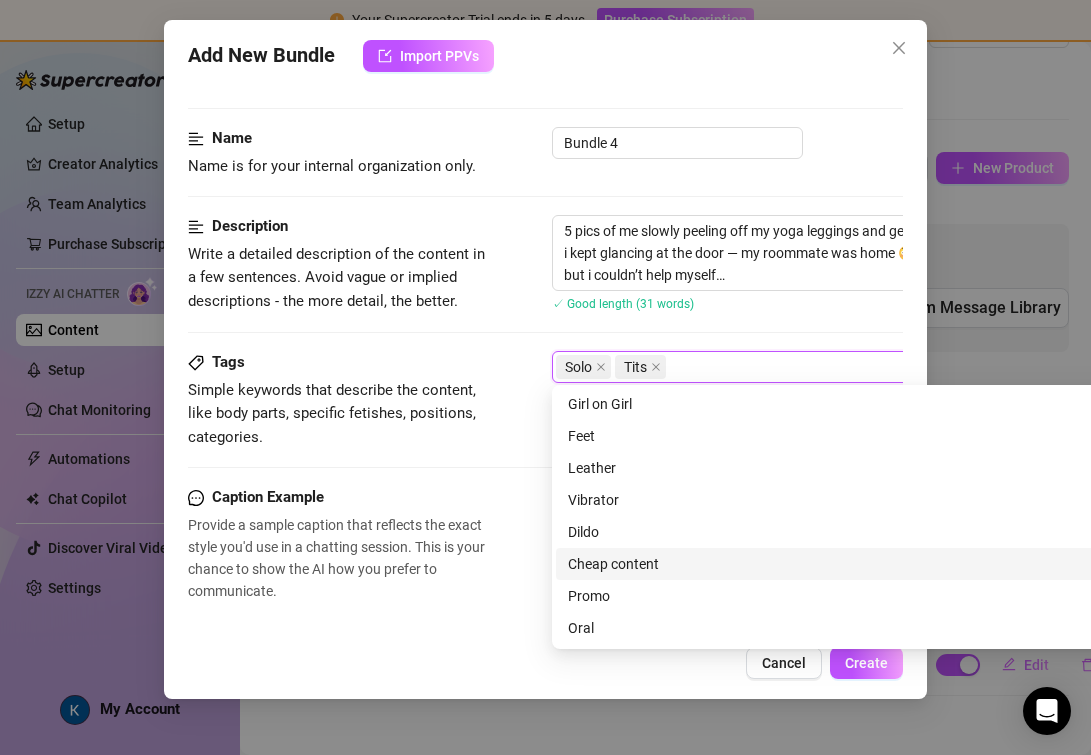 click on "Cheap content" at bounding box center [902, 564] 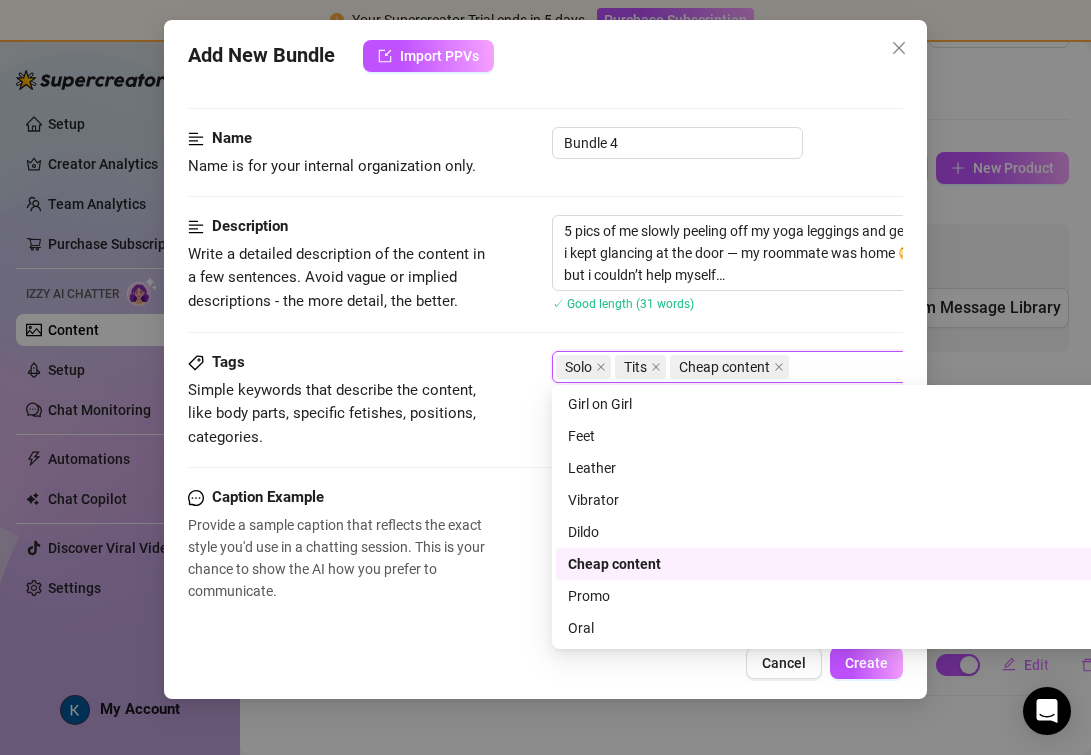 click on "Provide a sample caption that reflects the exact style you'd use in a chatting session. This is your chance to show the AI how you prefer to communicate." at bounding box center [338, 558] 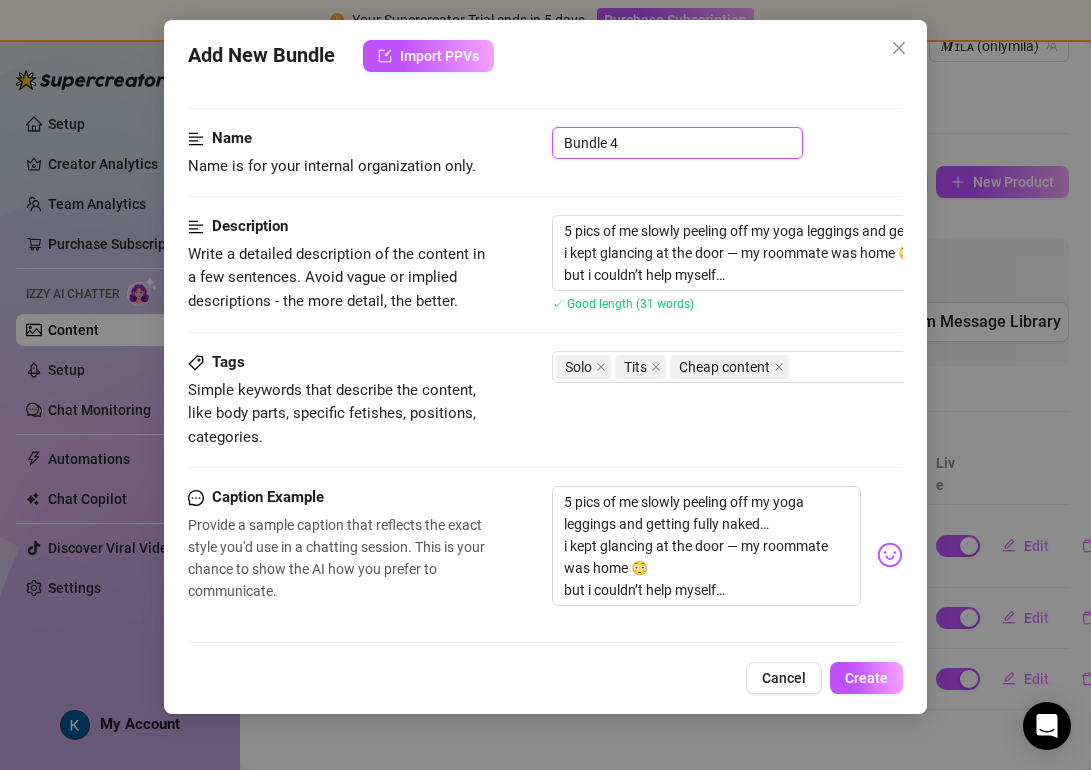 drag, startPoint x: 660, startPoint y: 148, endPoint x: 514, endPoint y: 132, distance: 146.8741 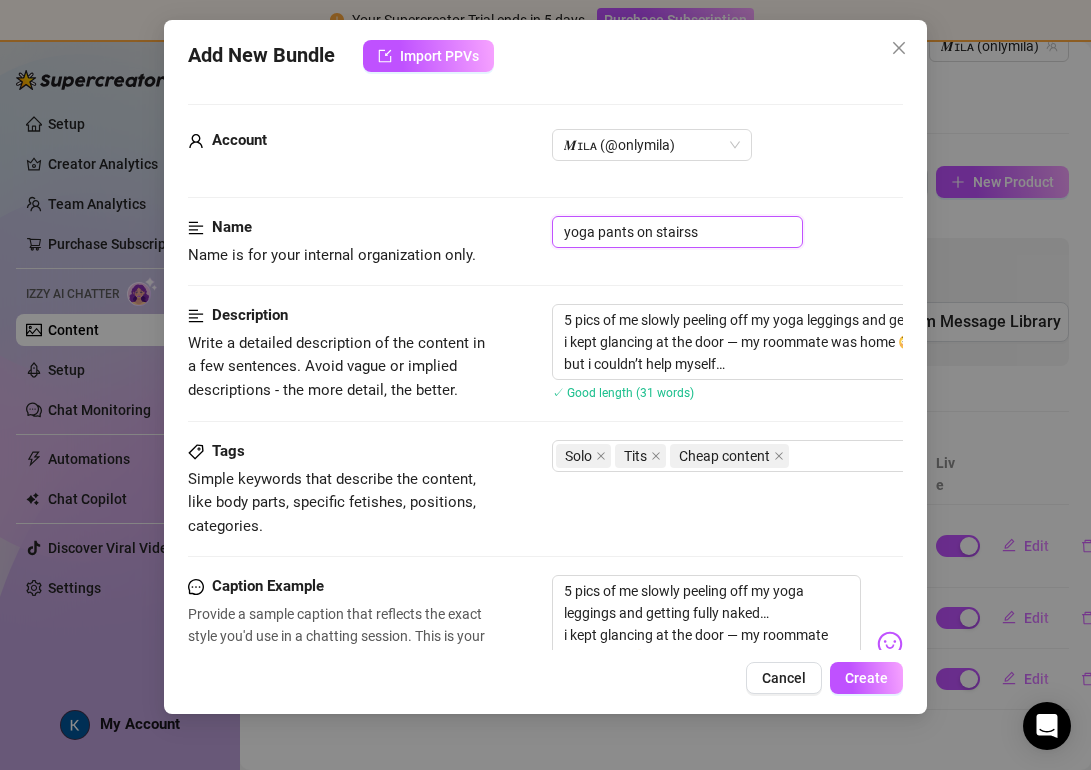 scroll, scrollTop: 0, scrollLeft: 0, axis: both 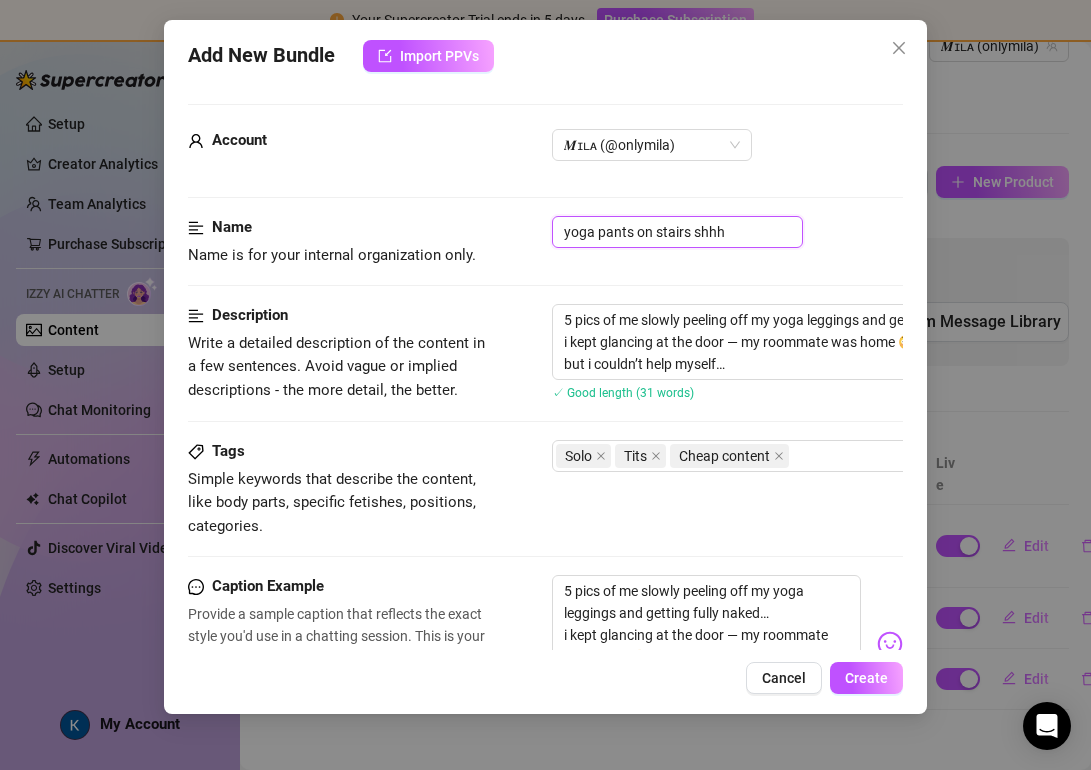 drag, startPoint x: 598, startPoint y: 229, endPoint x: 690, endPoint y: 230, distance: 92.00543 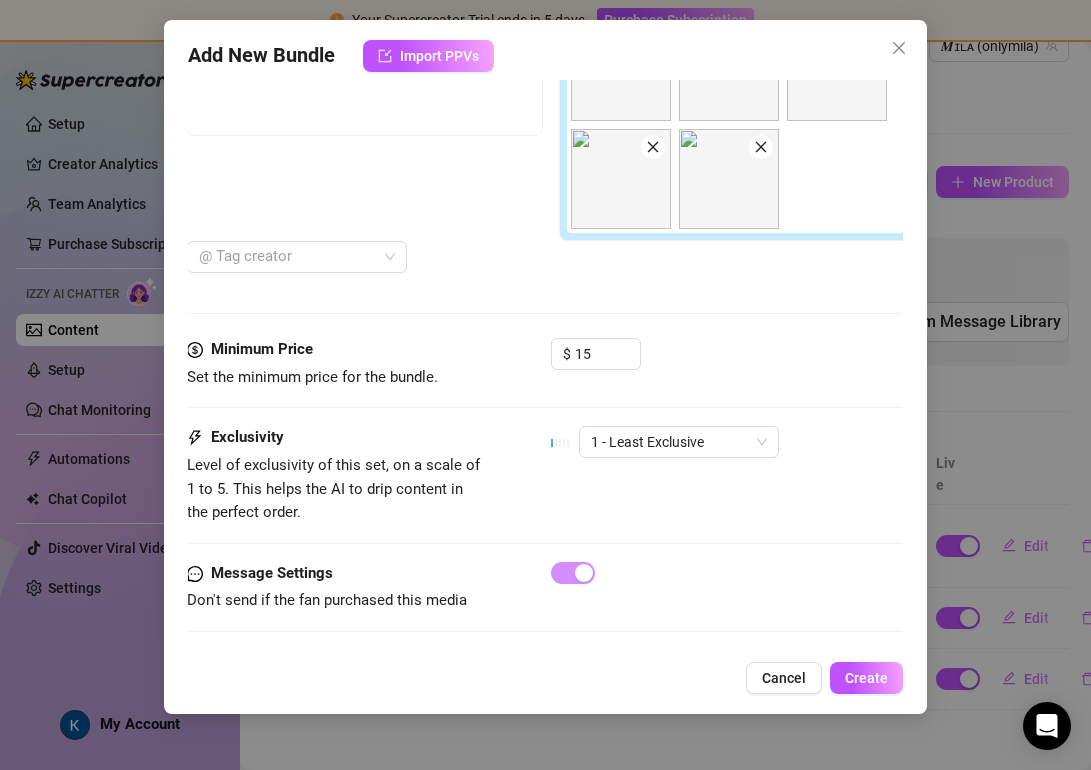scroll, scrollTop: 866, scrollLeft: 1, axis: both 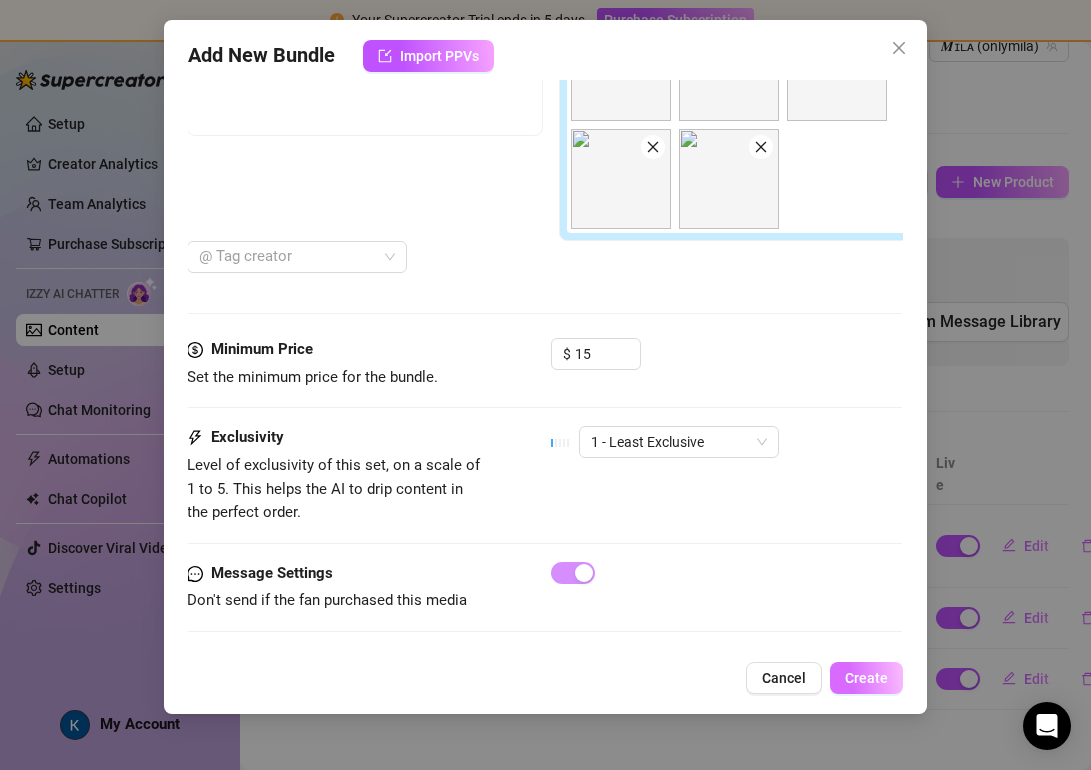 click on "Create" at bounding box center (866, 678) 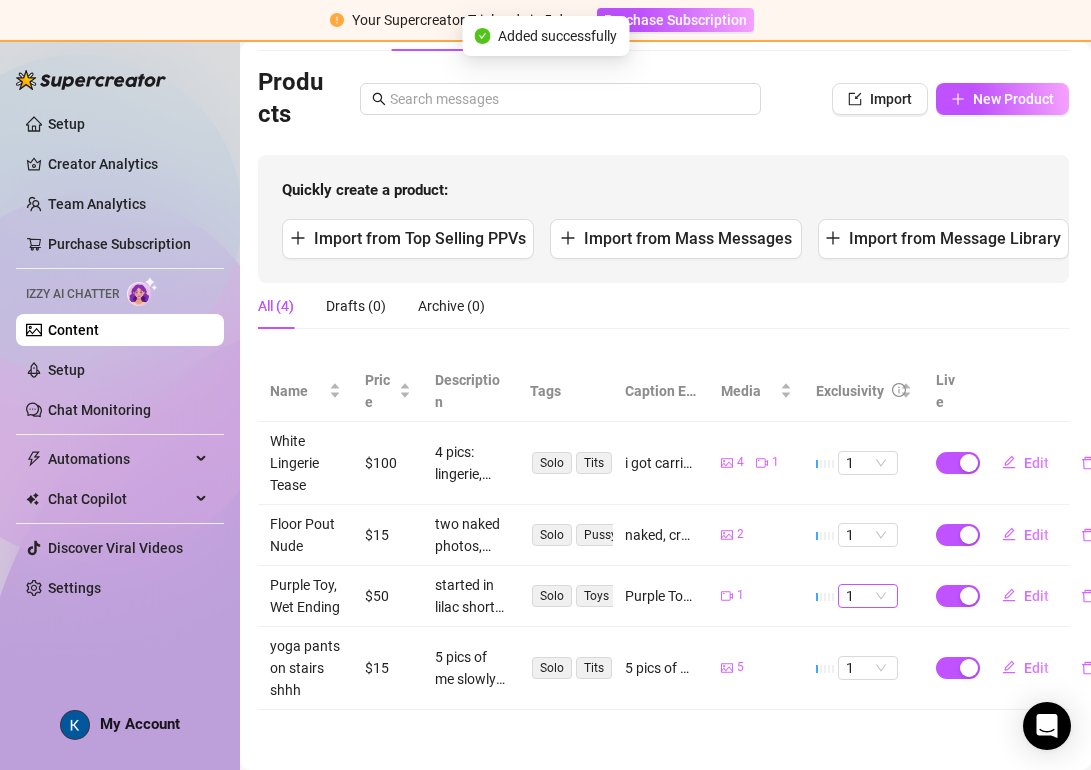 scroll, scrollTop: 162, scrollLeft: 2, axis: both 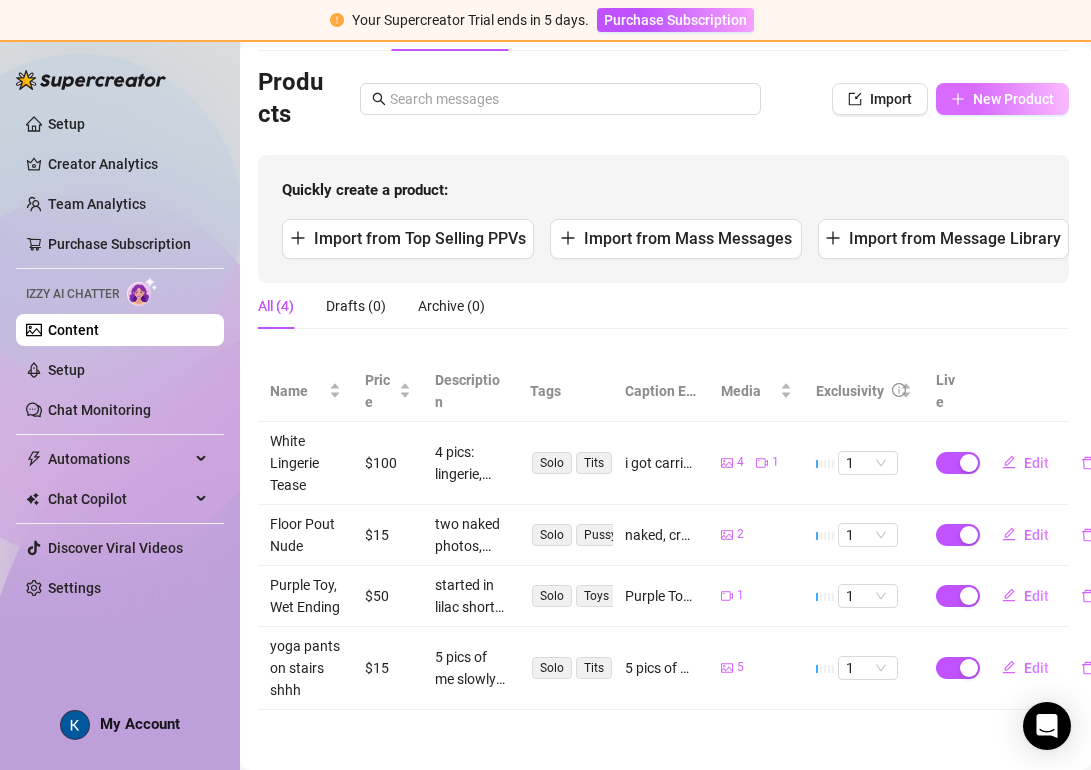 click 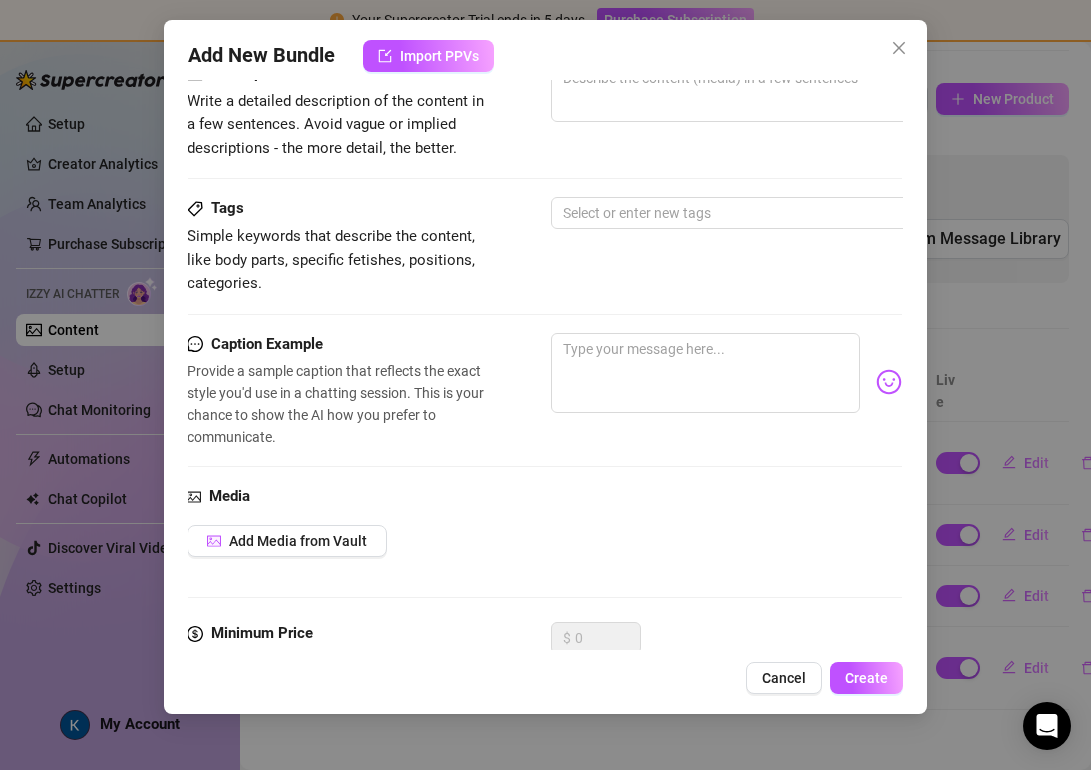 scroll, scrollTop: 328, scrollLeft: 1, axis: both 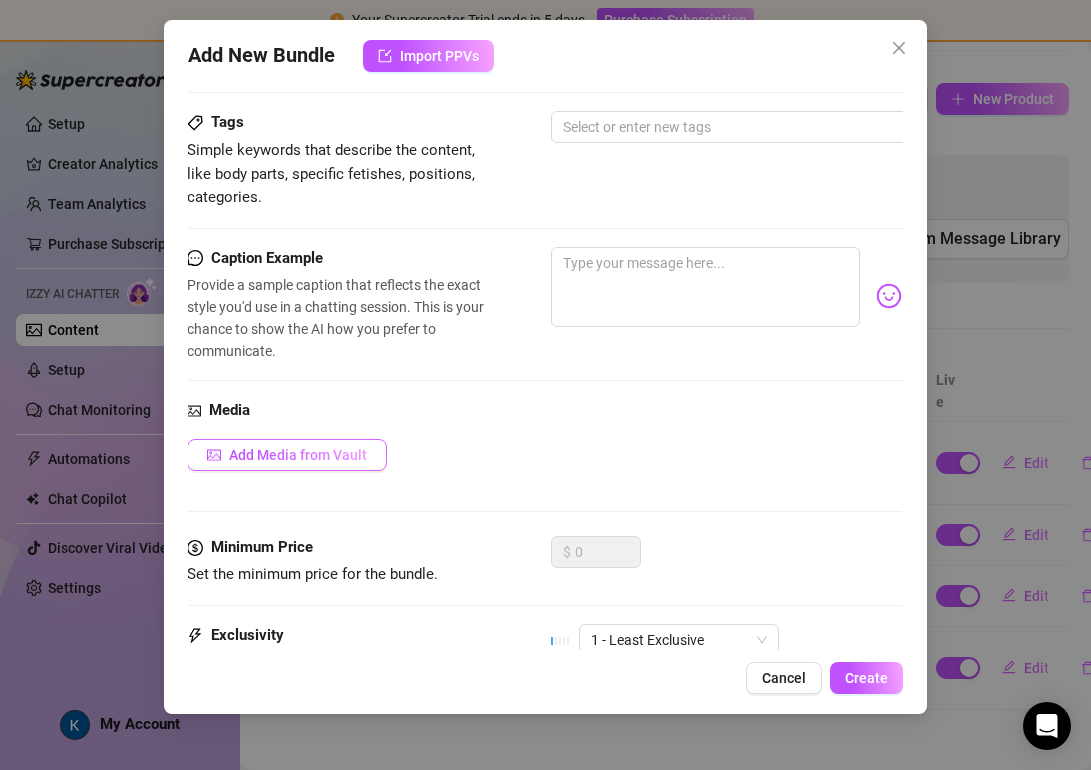 click on "Add Media from Vault" at bounding box center (298, 455) 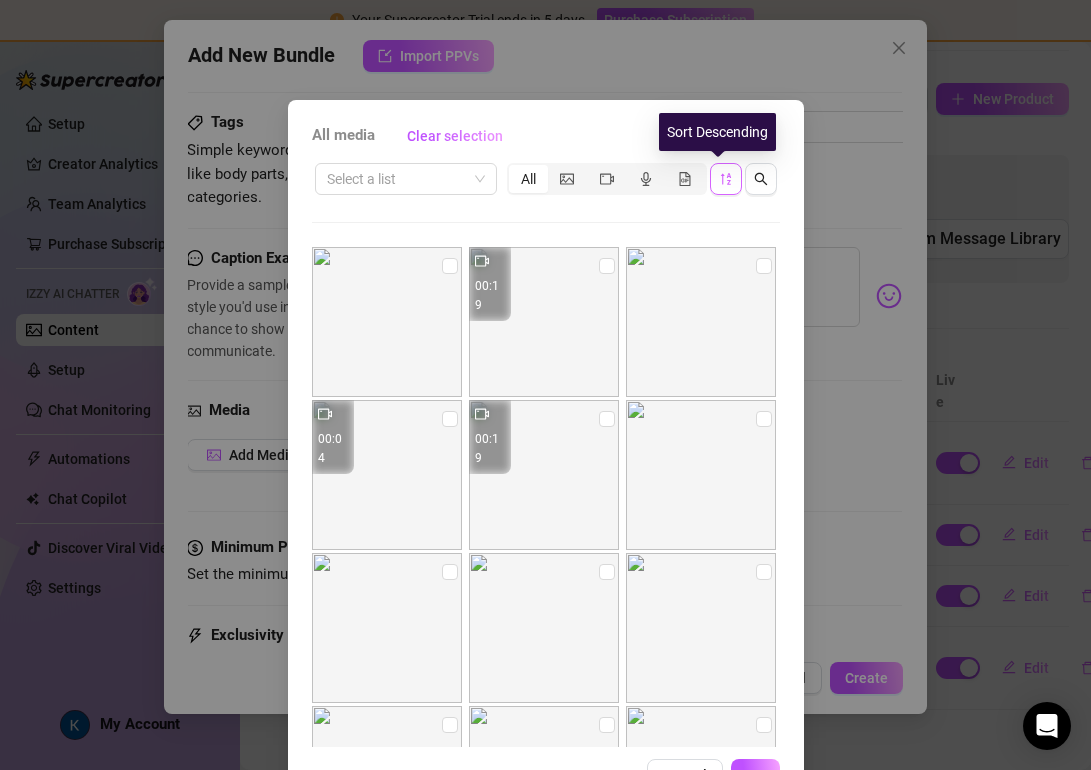click 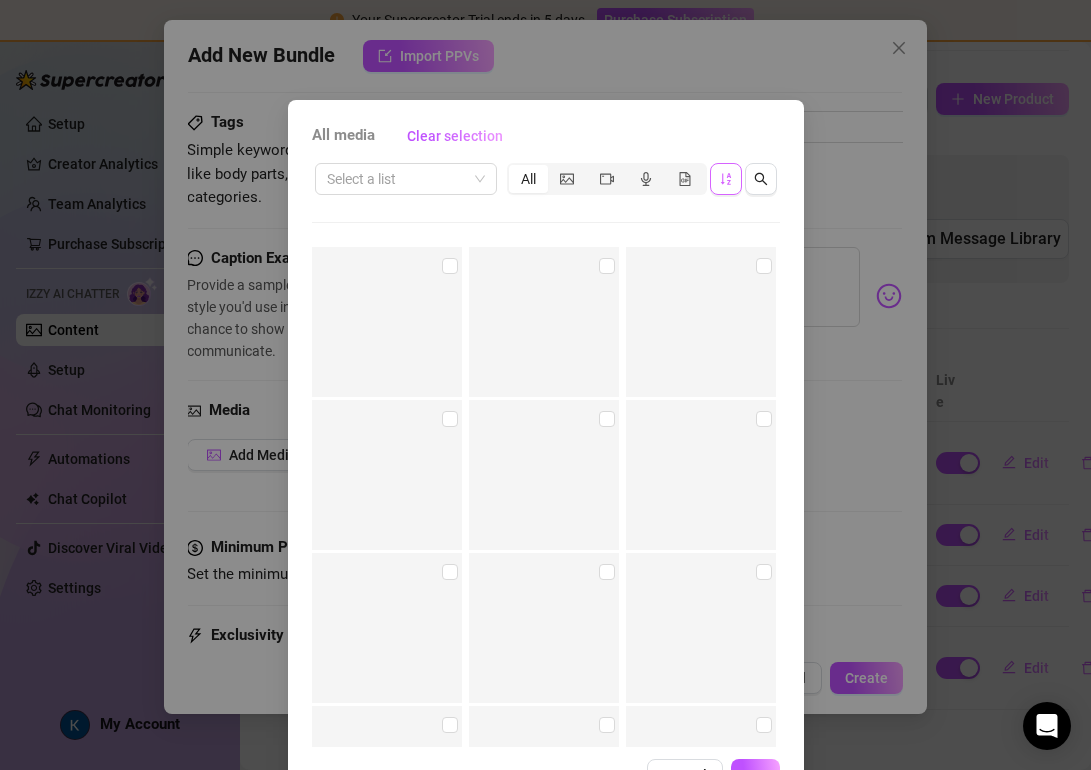 scroll, scrollTop: 99, scrollLeft: 0, axis: vertical 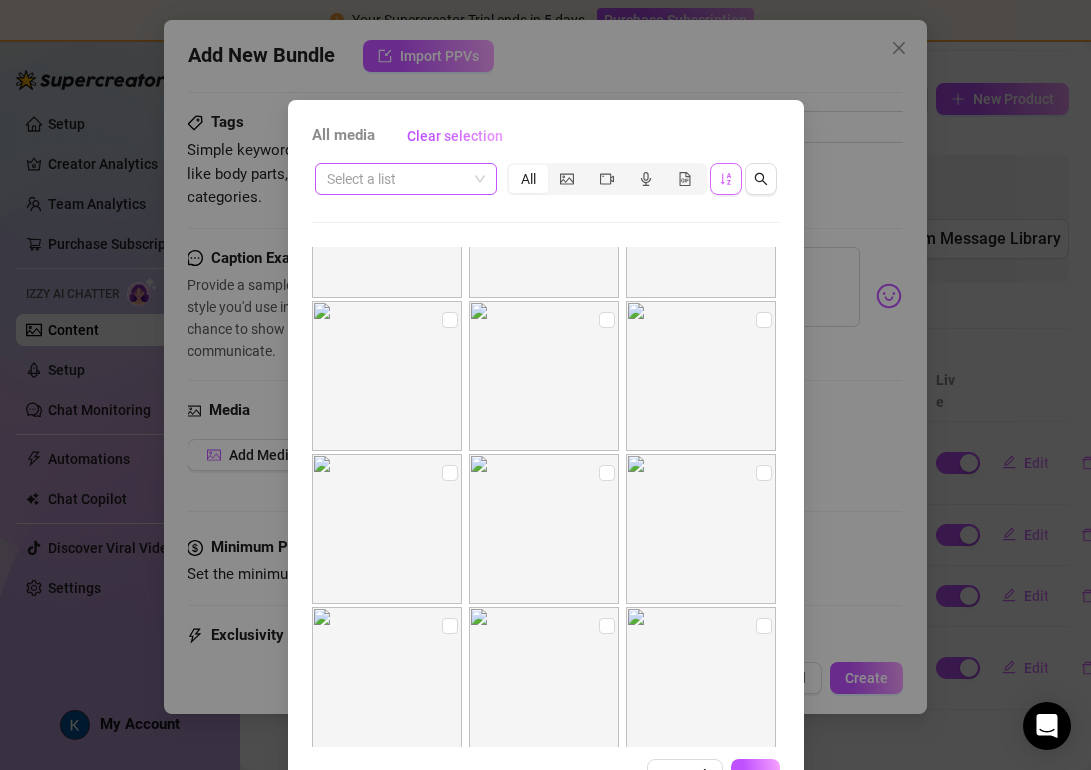 click at bounding box center (406, 179) 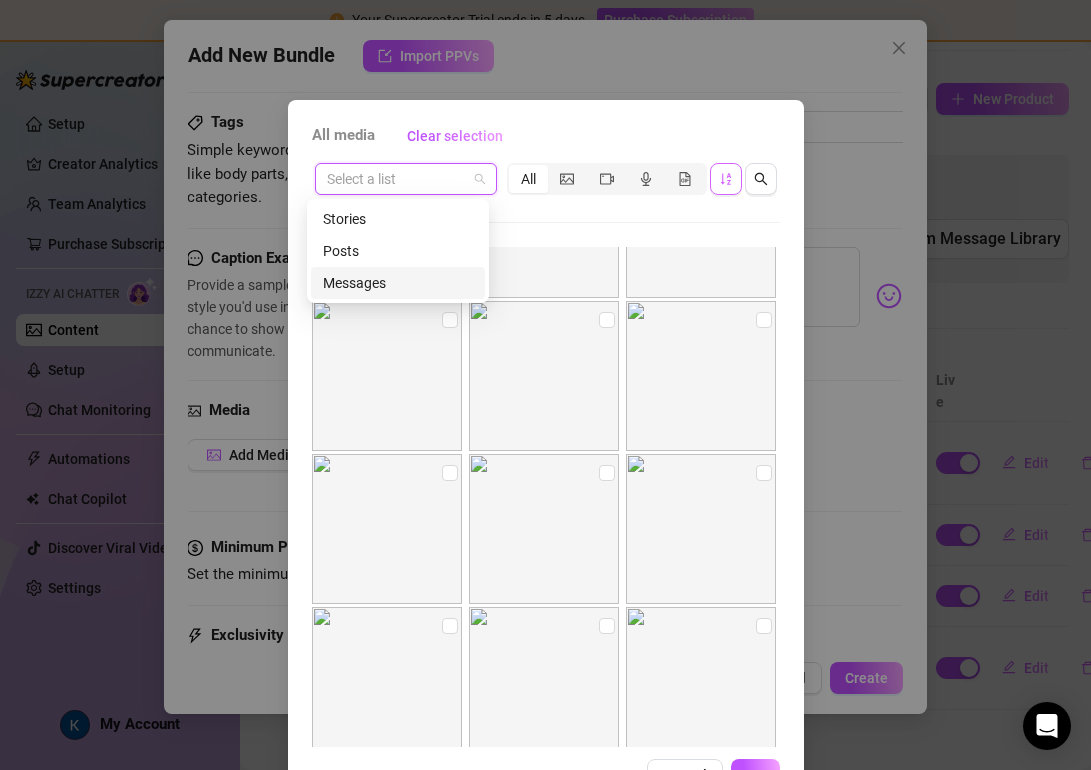 click on "Messages" at bounding box center (398, 283) 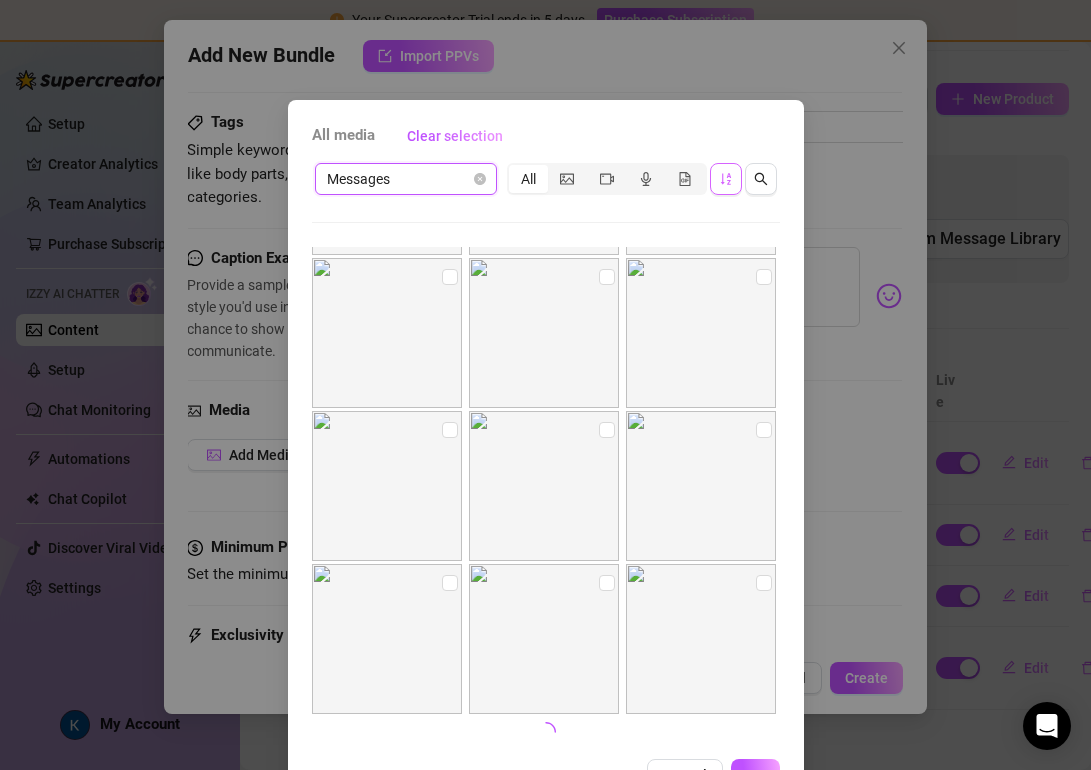 scroll, scrollTop: 754, scrollLeft: 0, axis: vertical 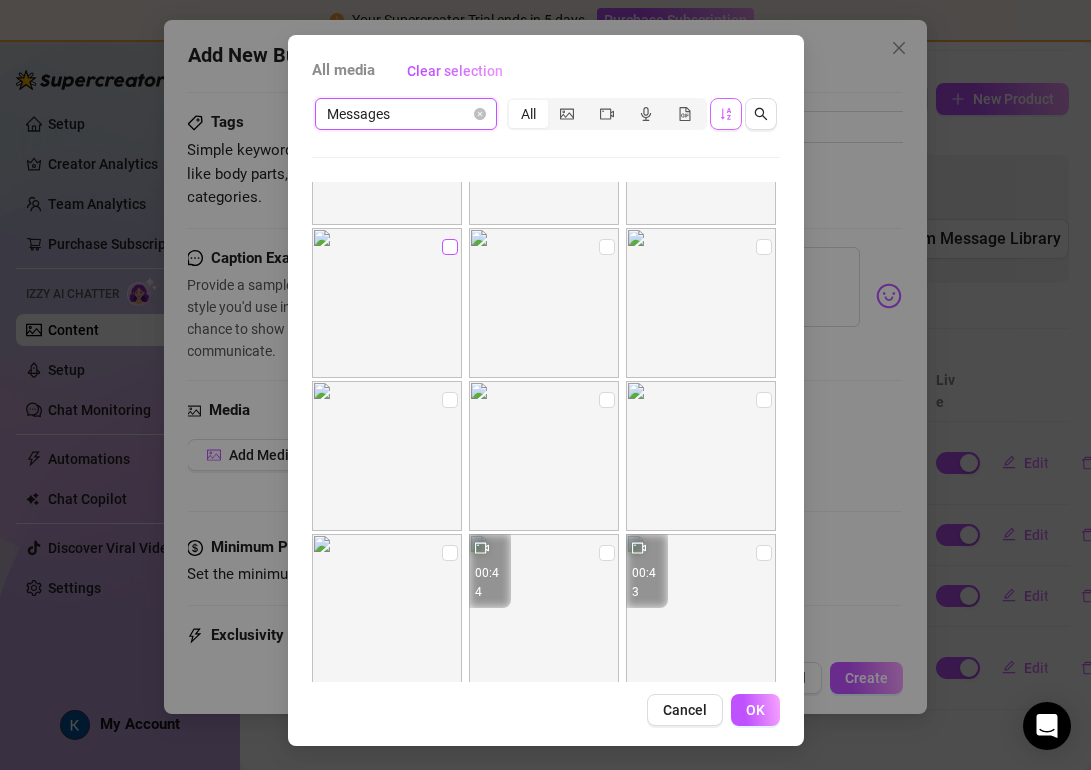 click at bounding box center (450, 247) 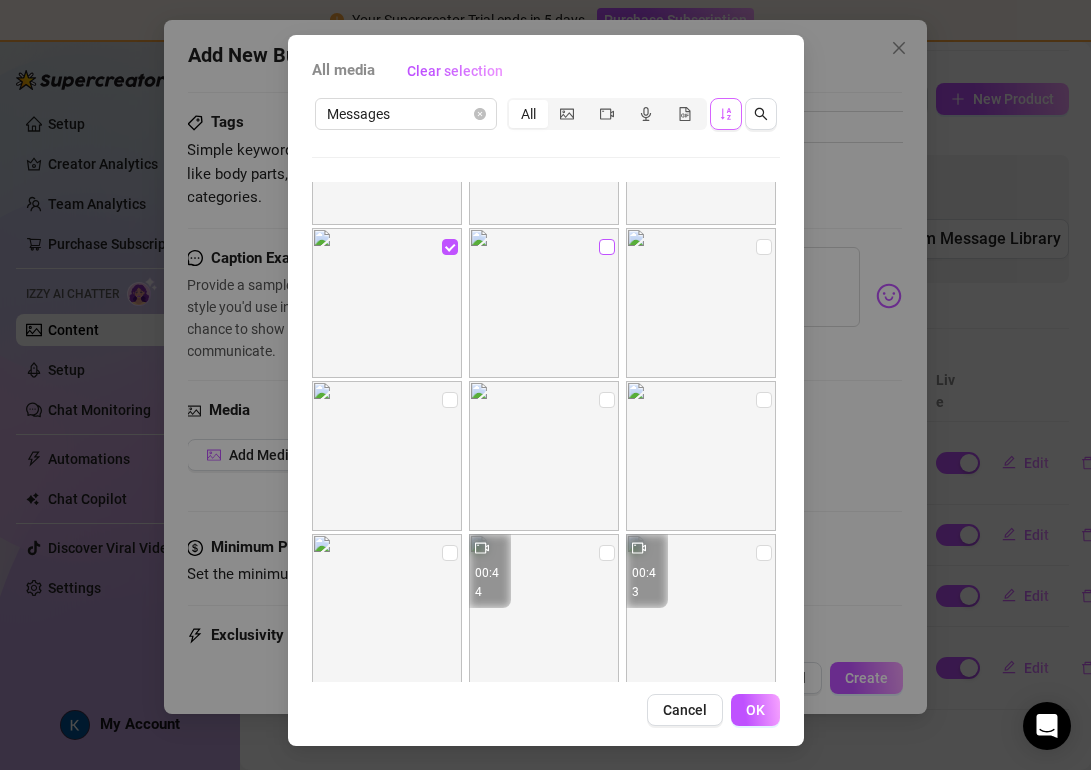 click at bounding box center [607, 247] 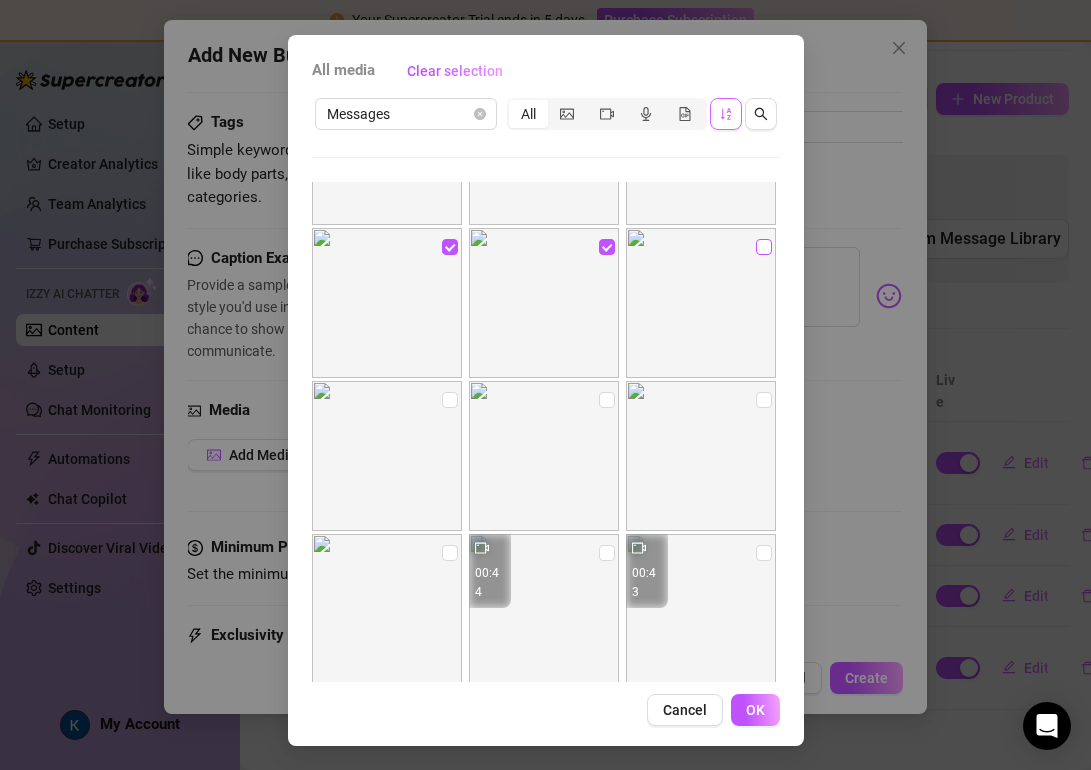 click at bounding box center [764, 247] 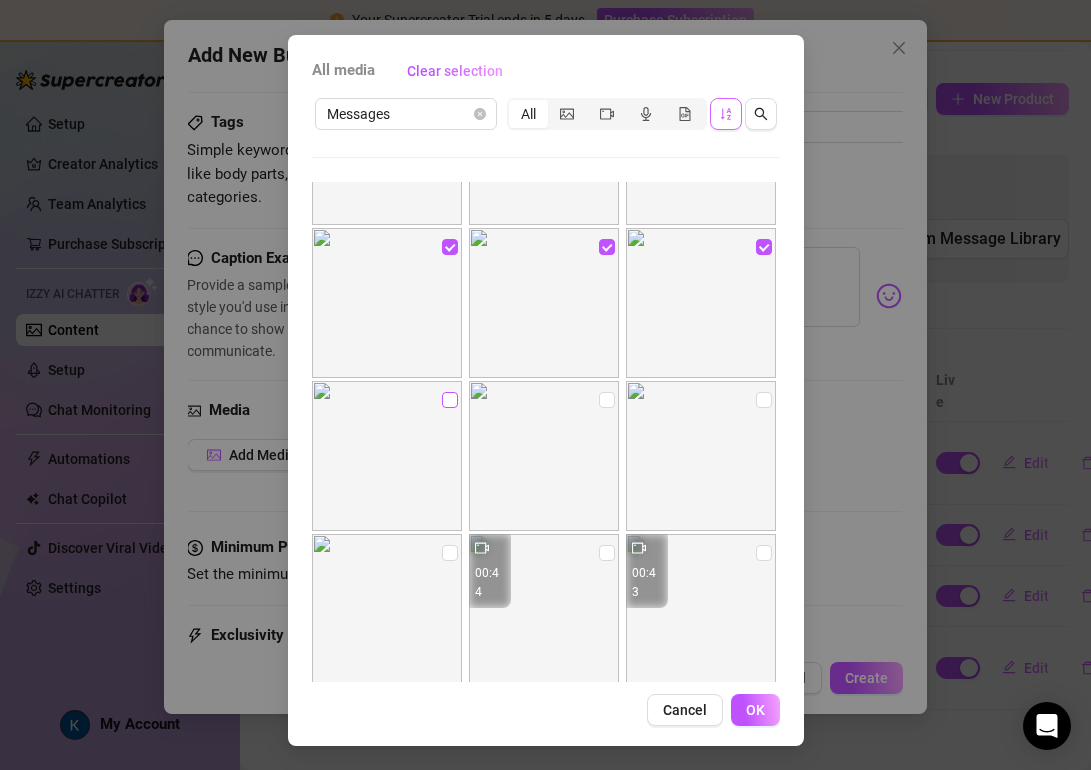 click at bounding box center (450, 400) 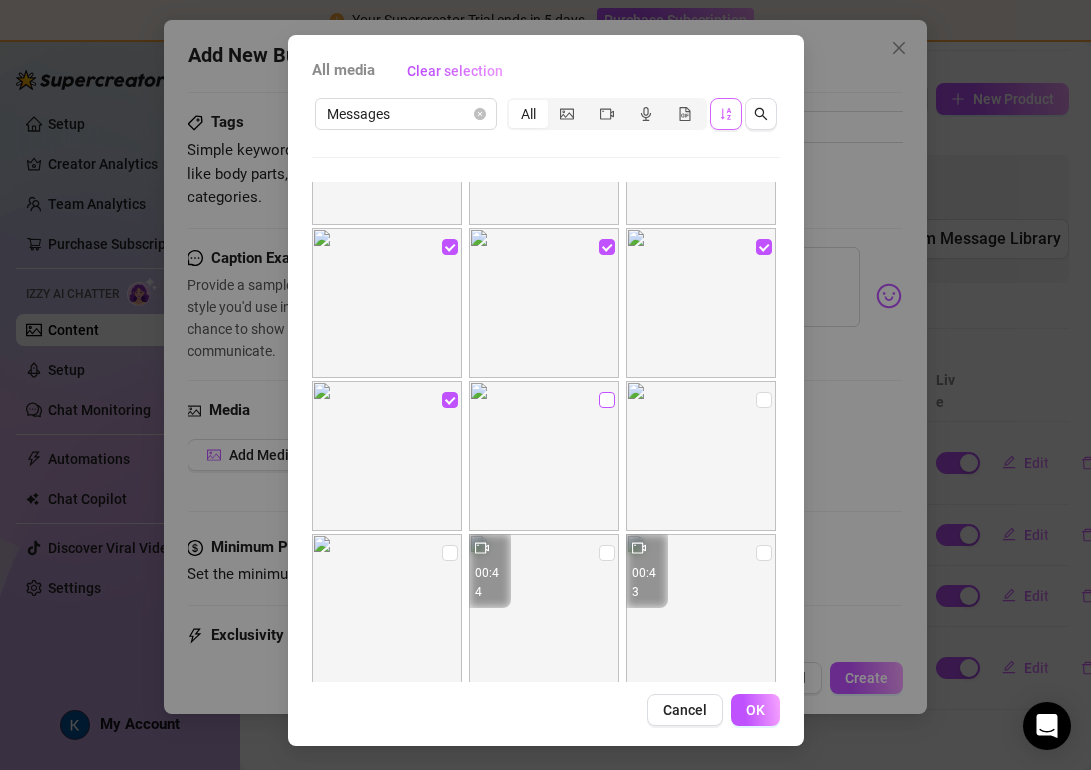 click at bounding box center [607, 400] 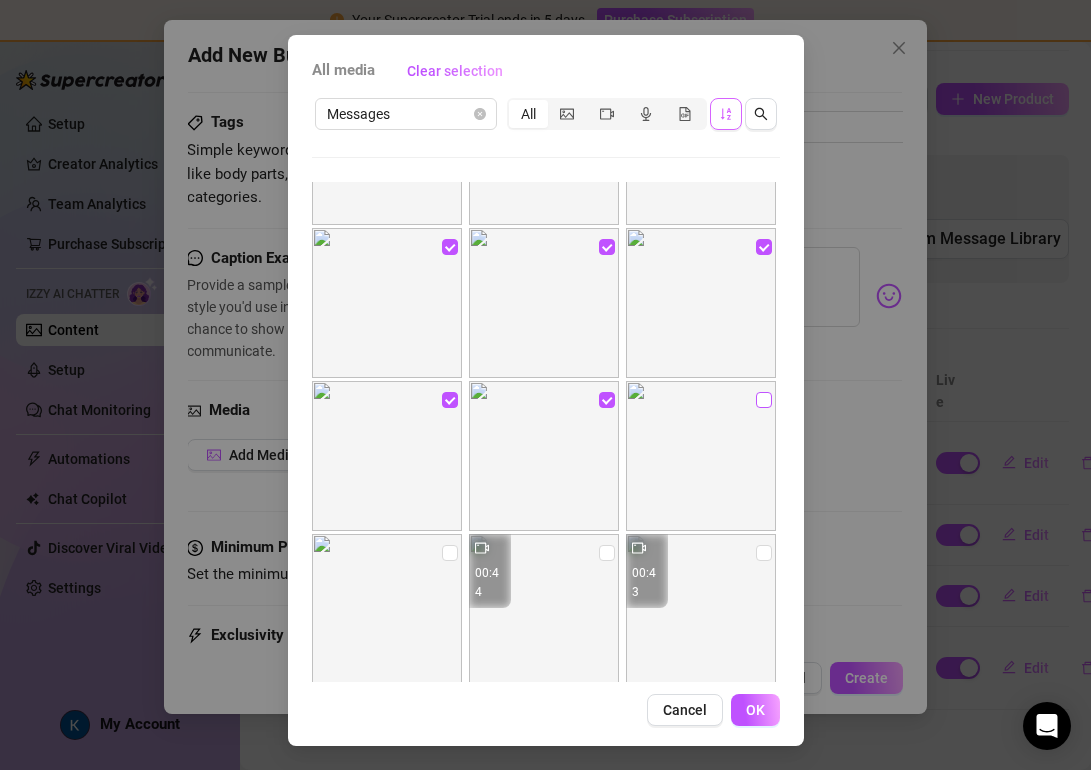 click at bounding box center (764, 400) 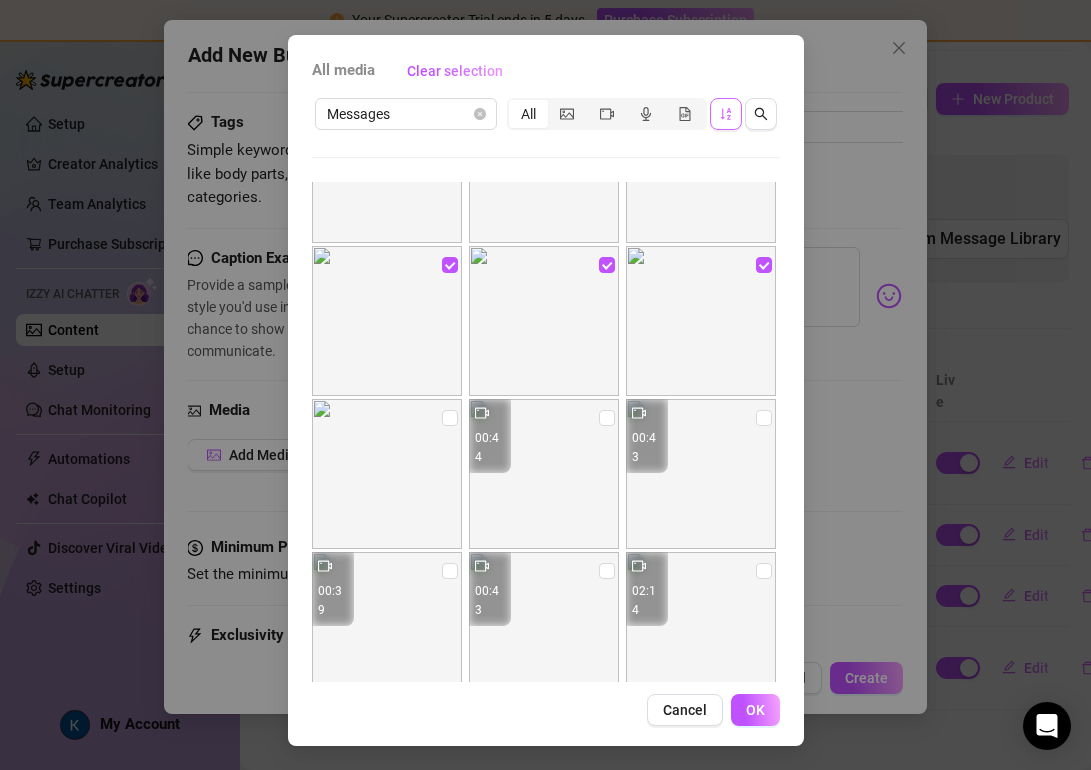 scroll, scrollTop: 1026, scrollLeft: 0, axis: vertical 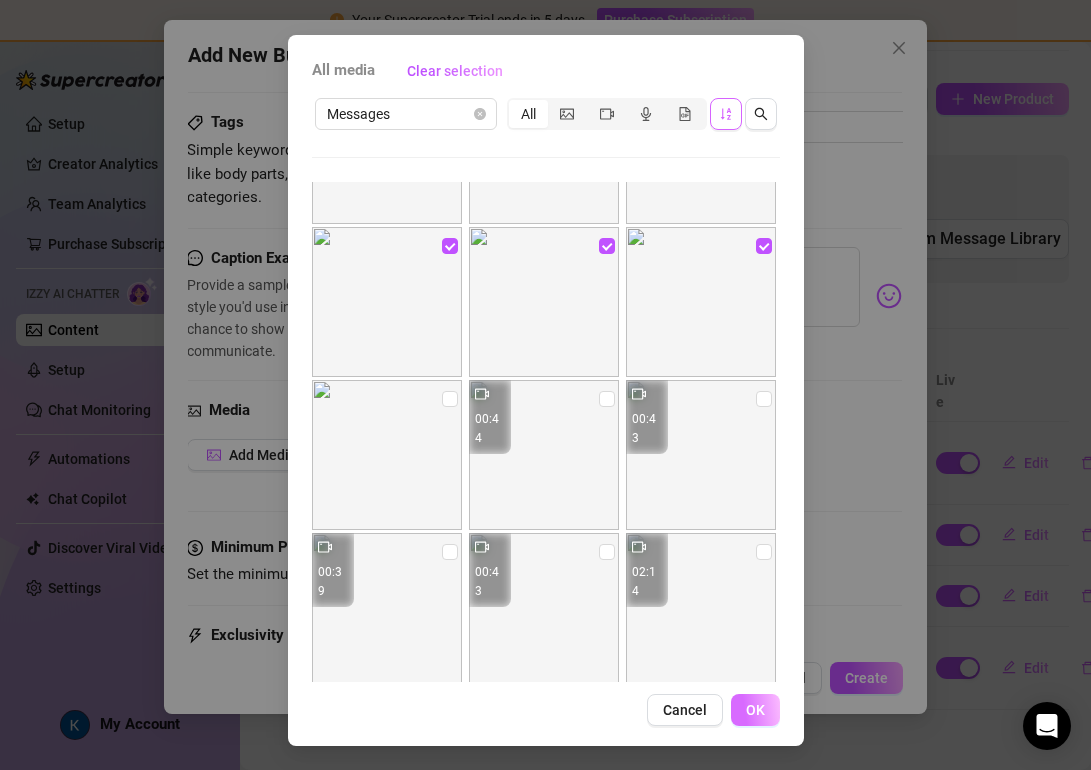 click on "OK" at bounding box center (755, 710) 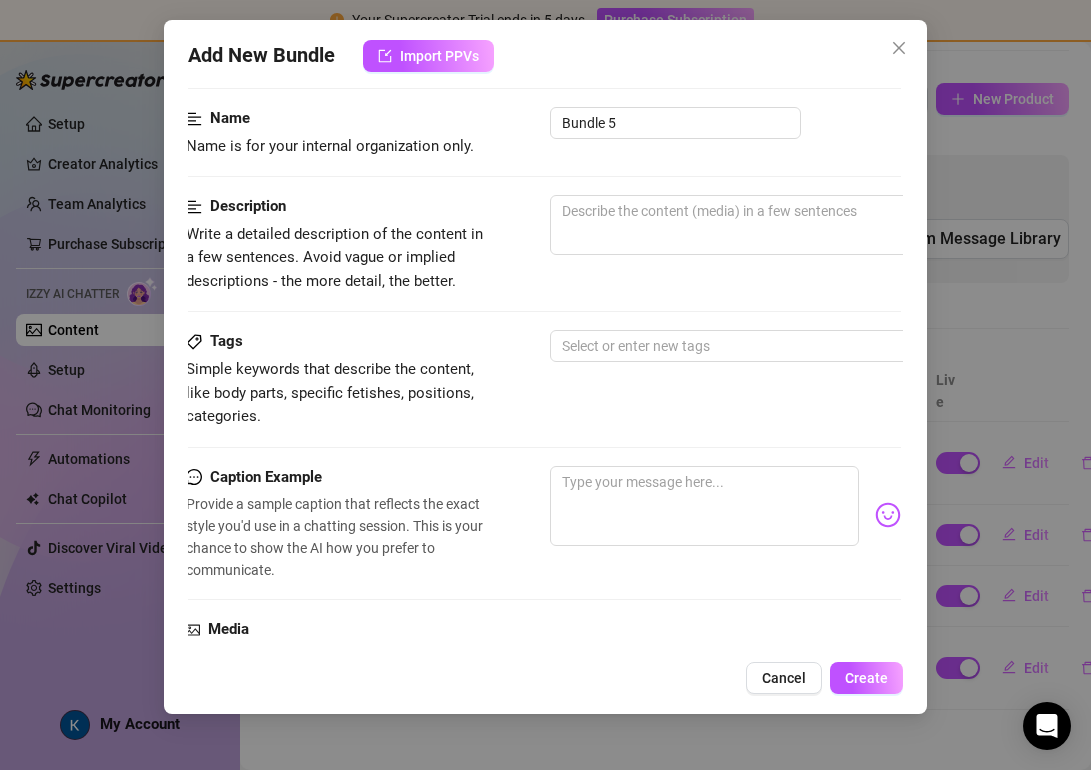 scroll, scrollTop: 88, scrollLeft: 2, axis: both 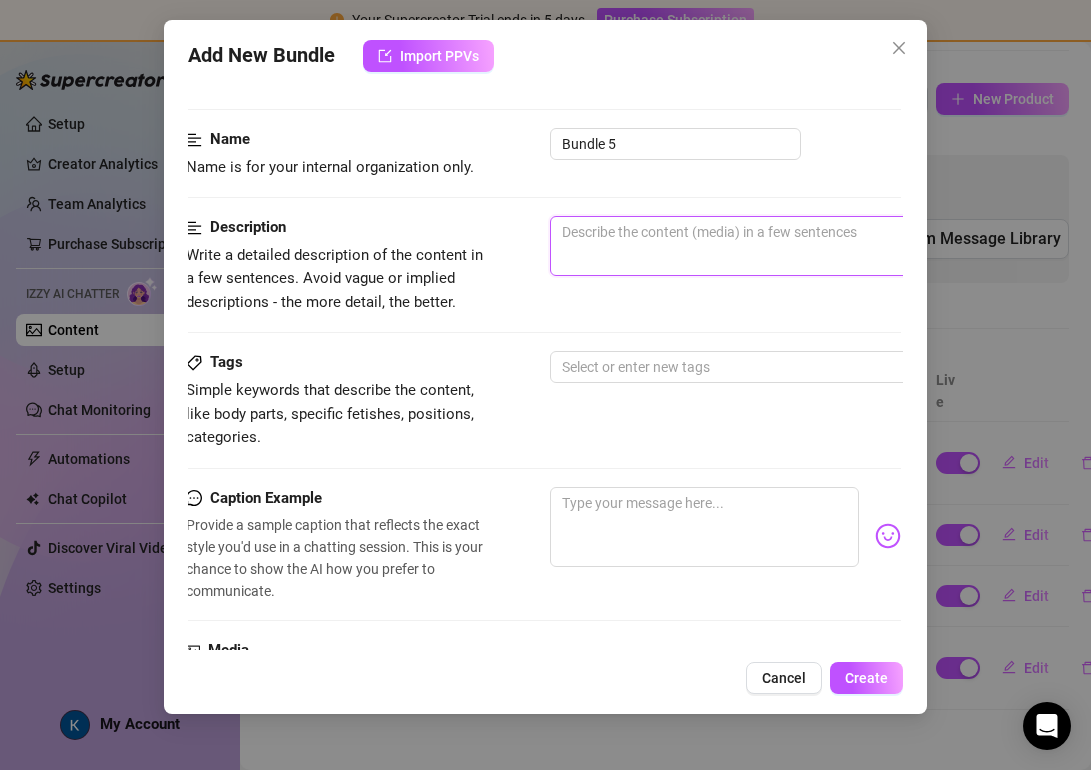 click at bounding box center [900, 246] 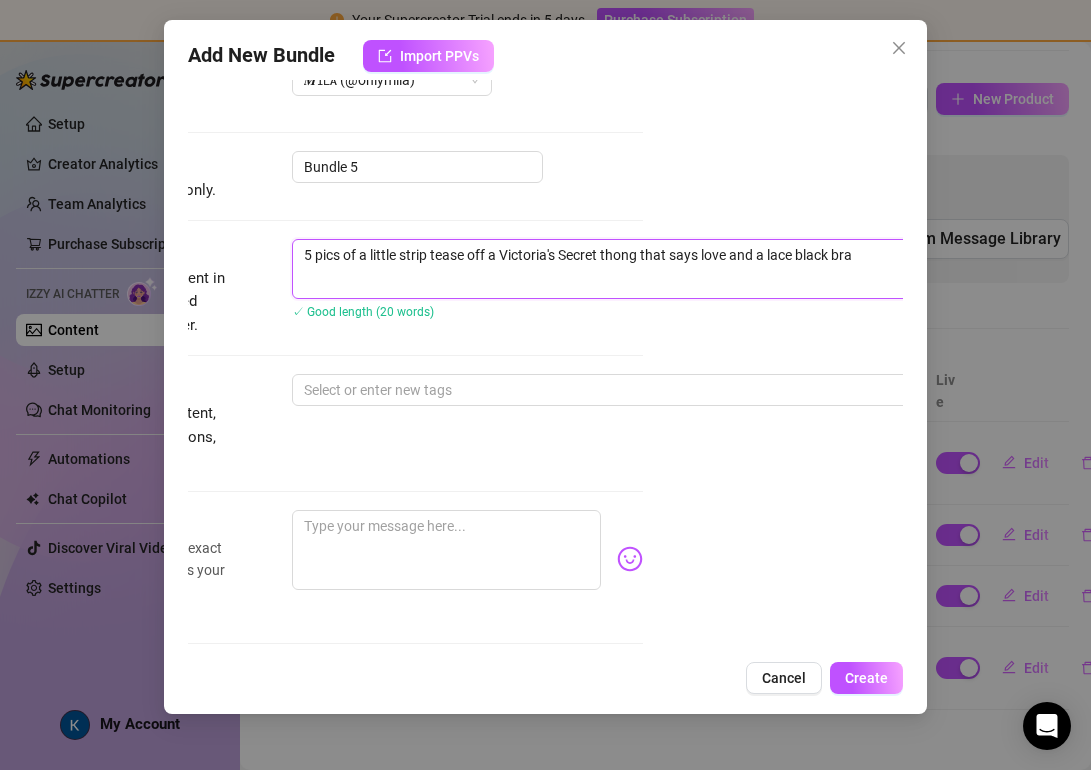 scroll, scrollTop: 65, scrollLeft: 272, axis: both 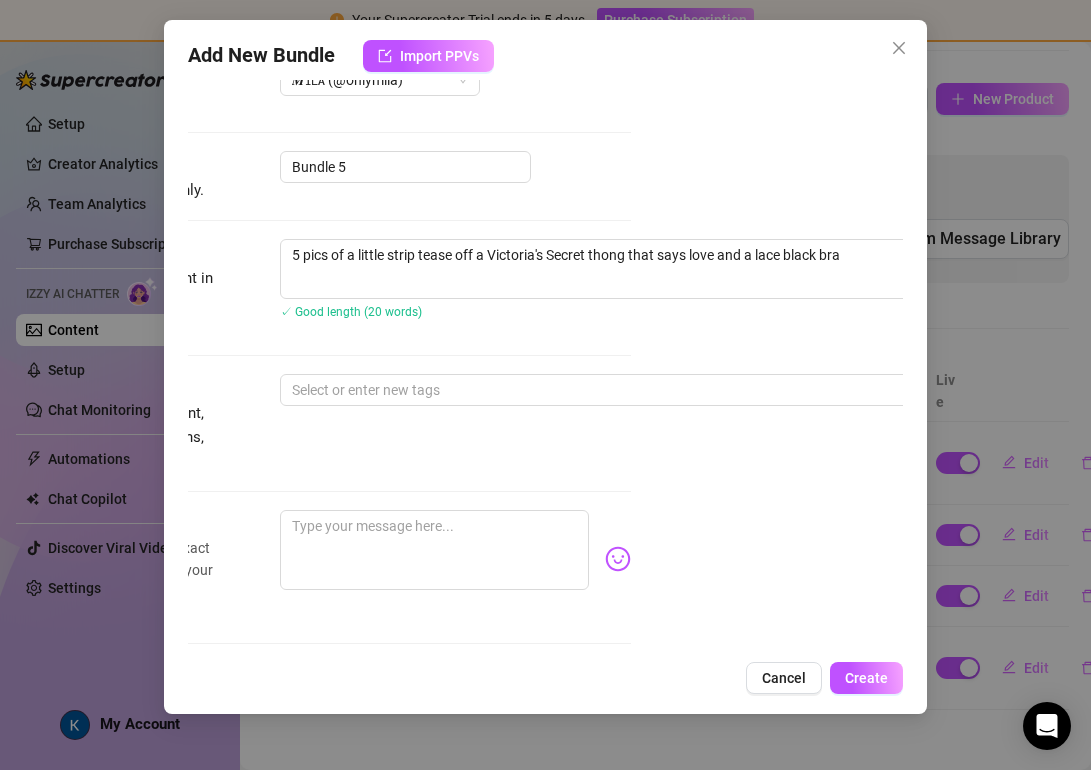 drag, startPoint x: 922, startPoint y: 707, endPoint x: 841, endPoint y: 708, distance: 81.00617 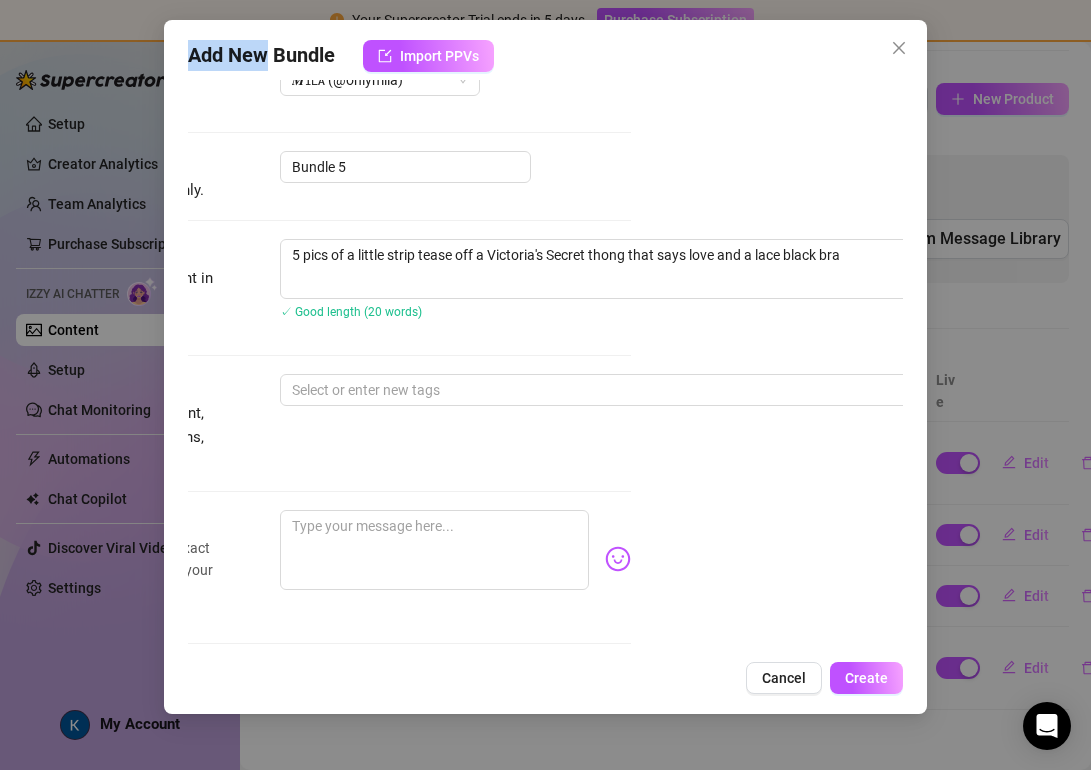 drag, startPoint x: 163, startPoint y: 21, endPoint x: 270, endPoint y: 41, distance: 108.85311 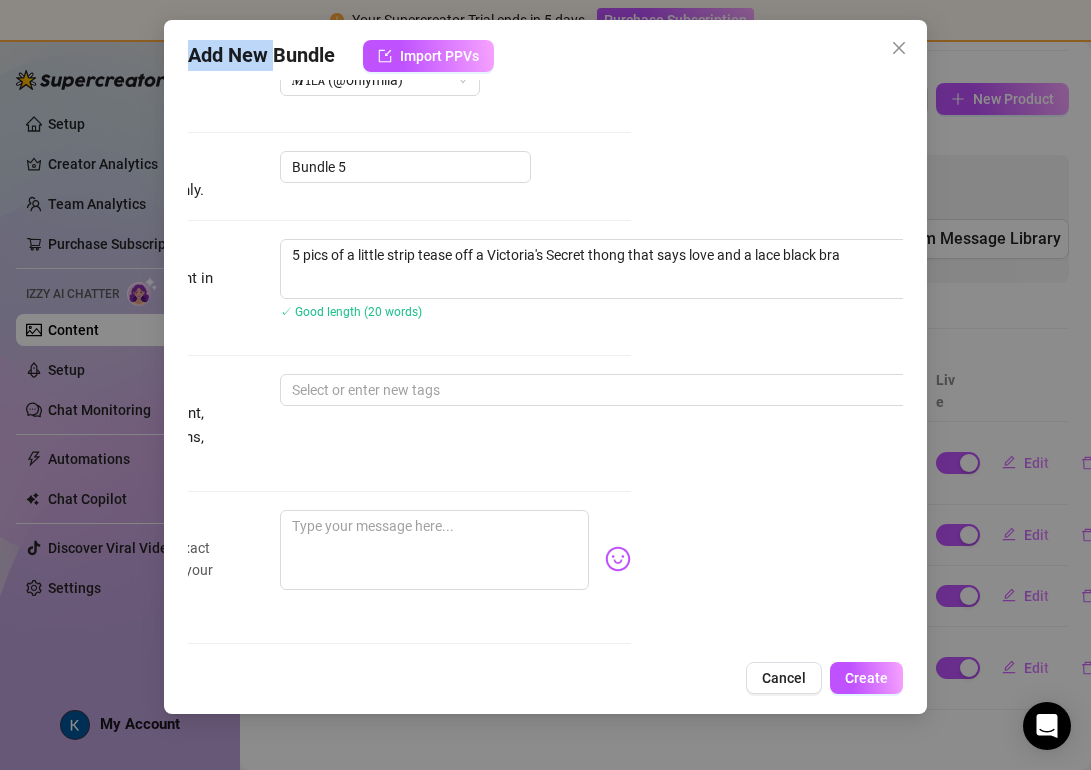 click on "Add New Bundle Import PPVs Account 𝑴ɪʟᴀ (@onlymila) Name Name is for your internal organization only. Bundle 5 Description Write a detailed description of the content in a few sentences. Avoid vague or implied descriptions - the more detail, the better. 5 pics of a little strip tease off a Victoria's Secret thong that says love and a lace black bra ✓ Good length (20 words) Tags Simple keywords that describe the content, like body parts, specific fetishes, positions, categories.   Select or enter new tags Caption Example Provide a sample caption that reflects the exact style you'd use in a chatting session. This is your chance to show the AI how you prefer to communicate. Media Add Media from Vault Attached Media   @ Tag creator Minimum Price Set the minimum price for the bundle. $ 0 Exclusivity Level of exclusivity of this set, on a scale of 1 to 5. This helps the AI to drip content in the perfect order. 1 - Least Exclusive Message Settings Don't send if the fan purchased this media Cancel Create" at bounding box center [545, 385] 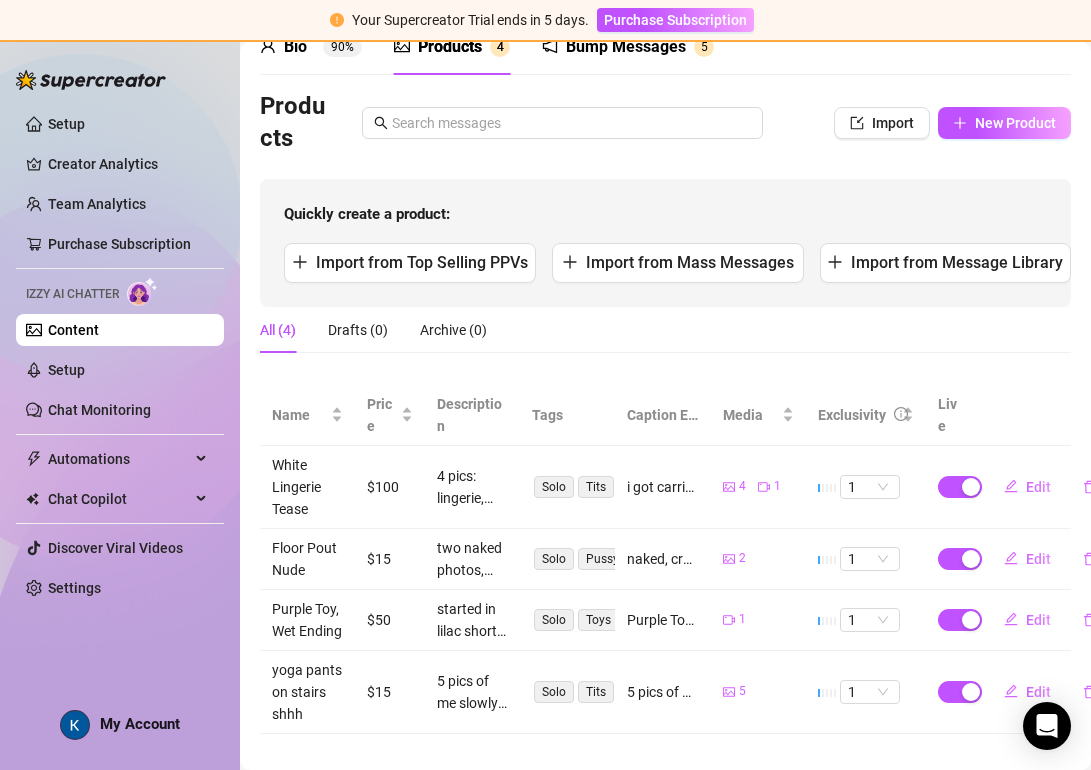 scroll, scrollTop: 93, scrollLeft: 0, axis: vertical 